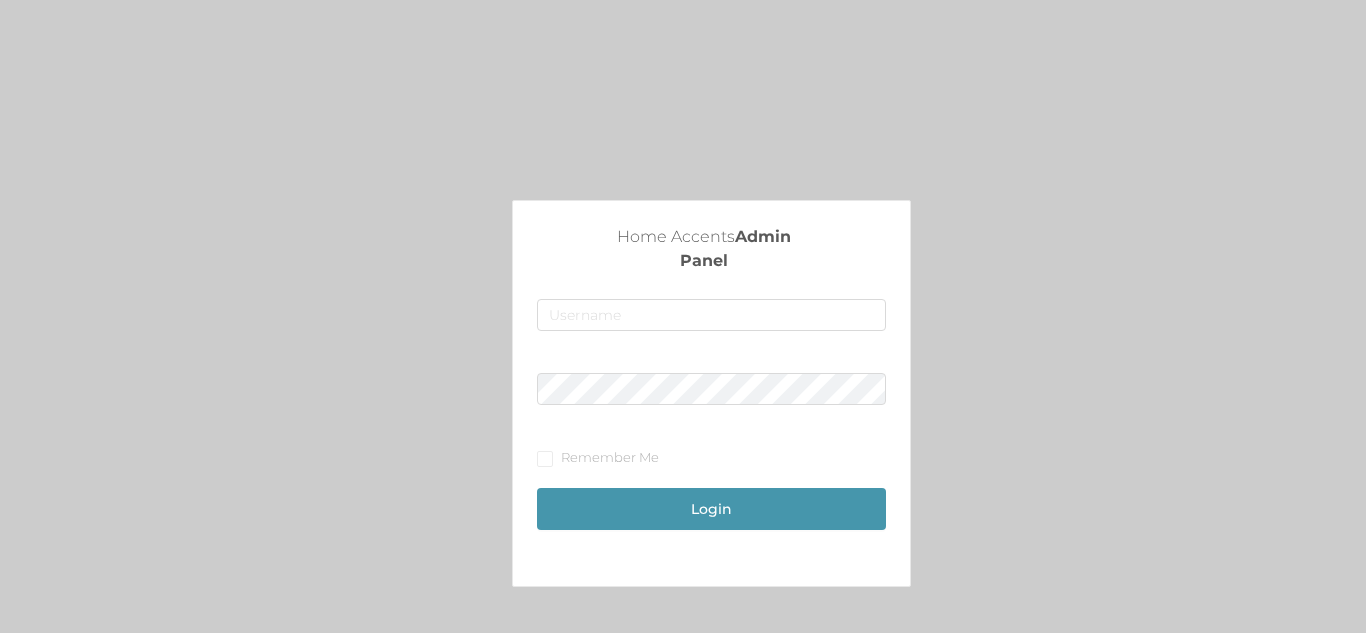 scroll, scrollTop: 0, scrollLeft: 0, axis: both 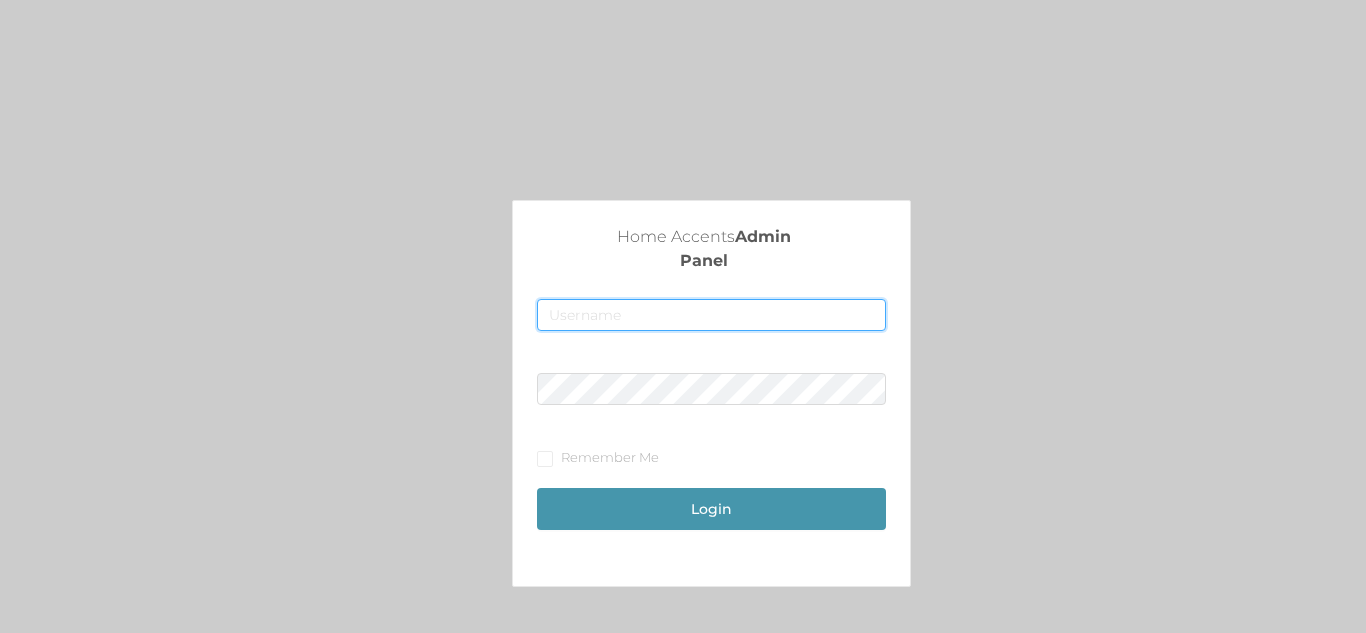 type on "[EMAIL]" 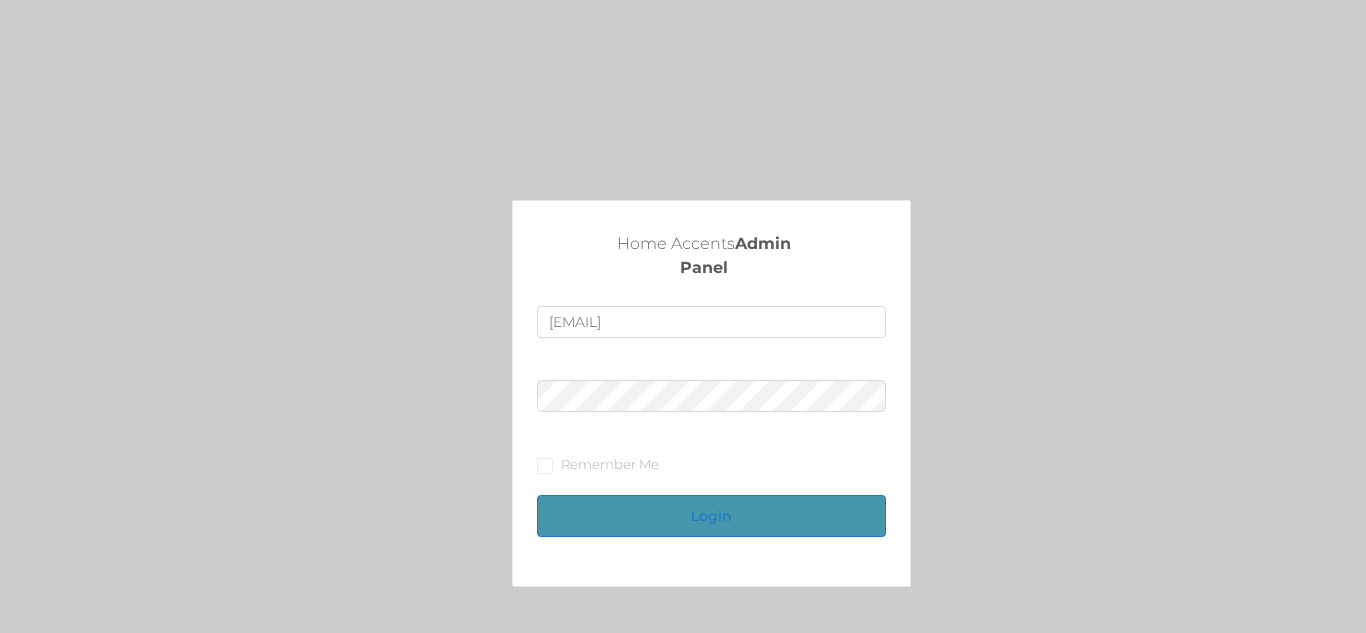 click on "Login" at bounding box center (711, 516) 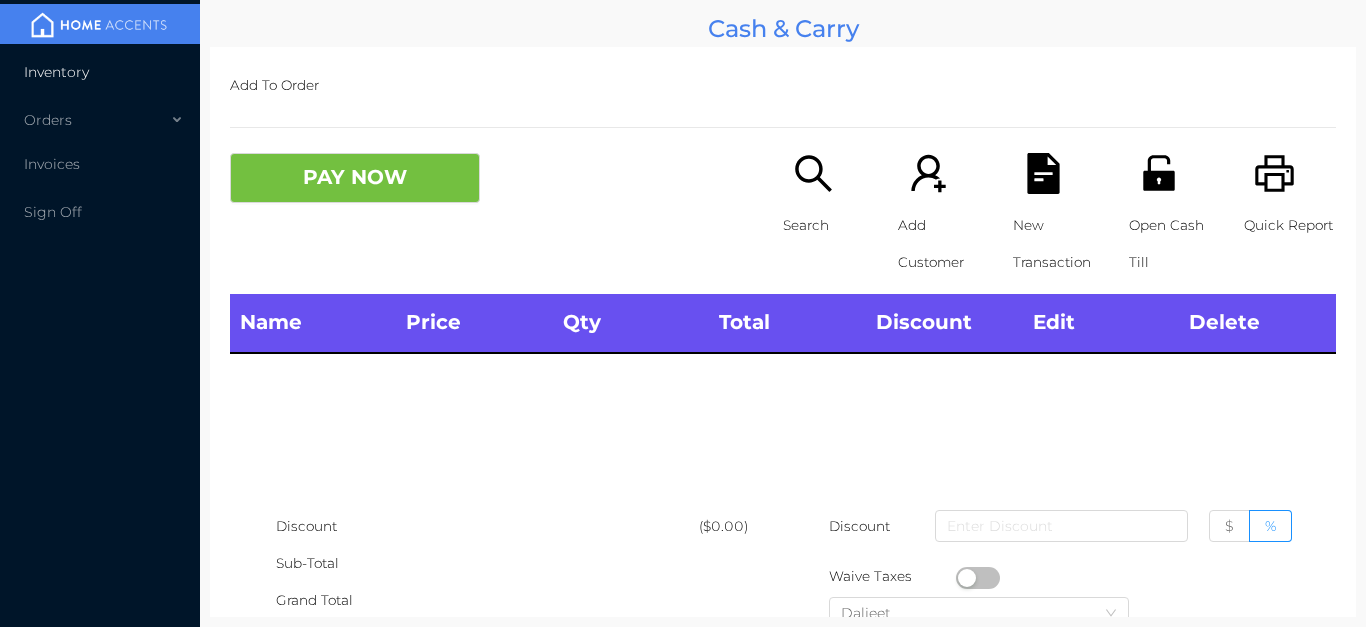click on "Inventory" at bounding box center [100, 72] 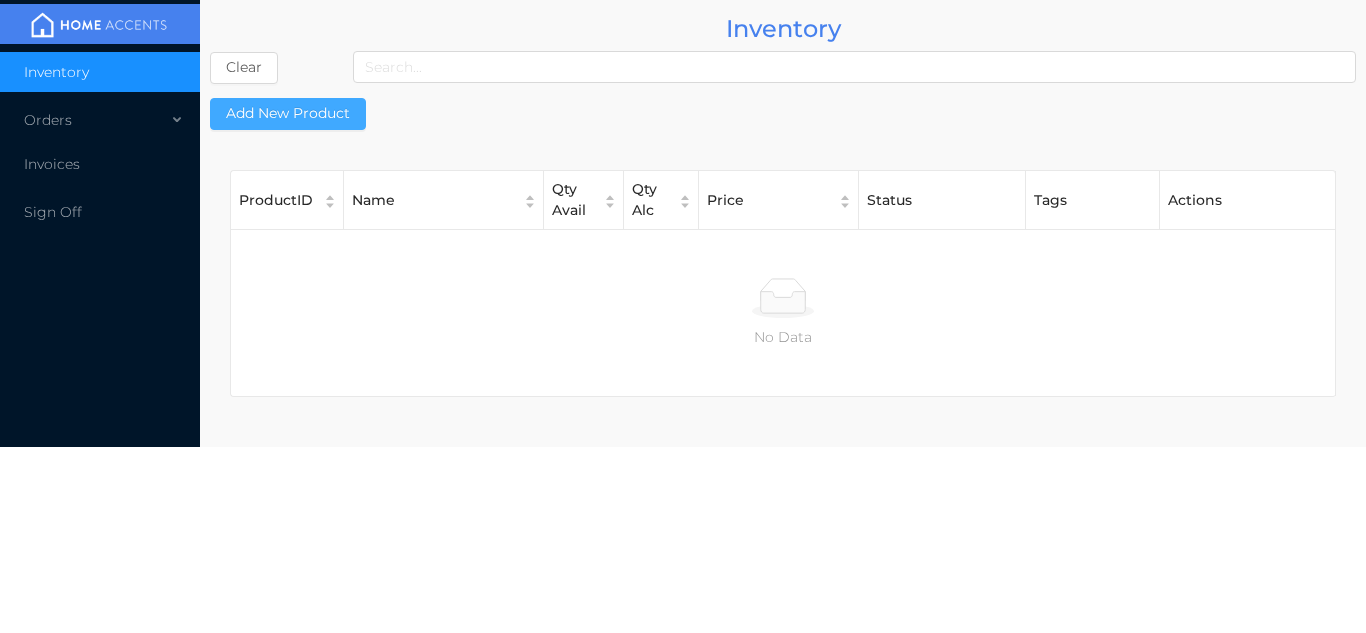 click on "Add New Product" at bounding box center (288, 114) 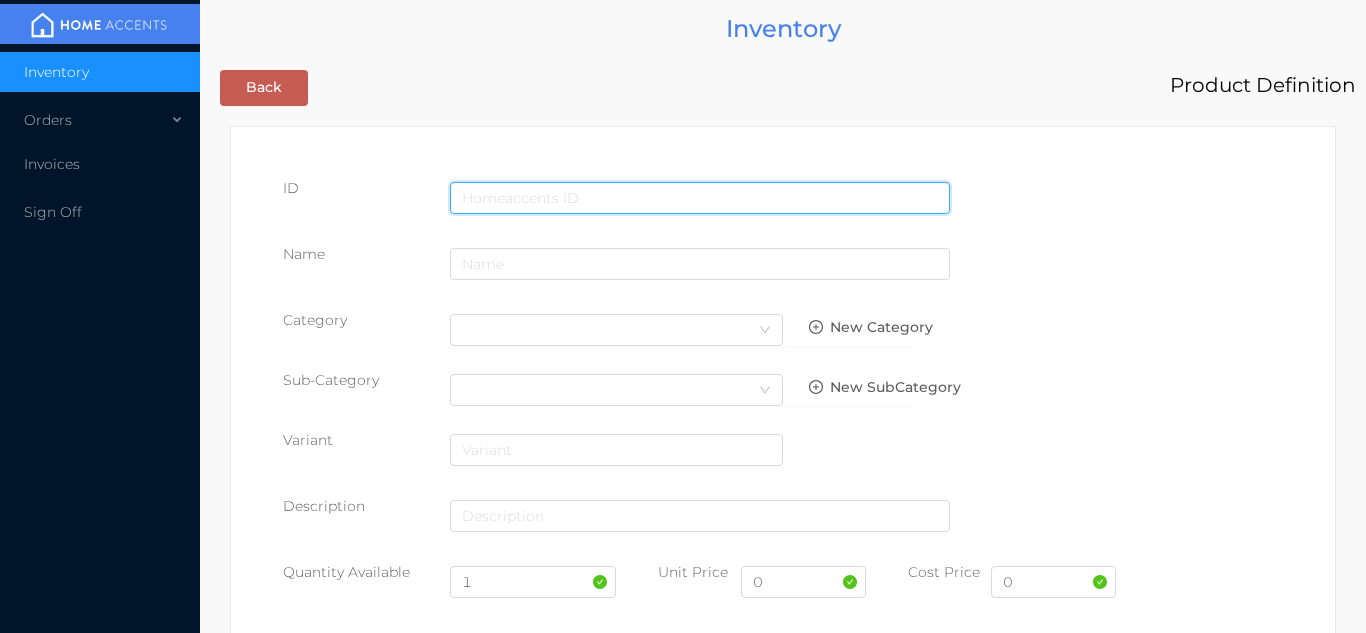 click at bounding box center [700, 198] 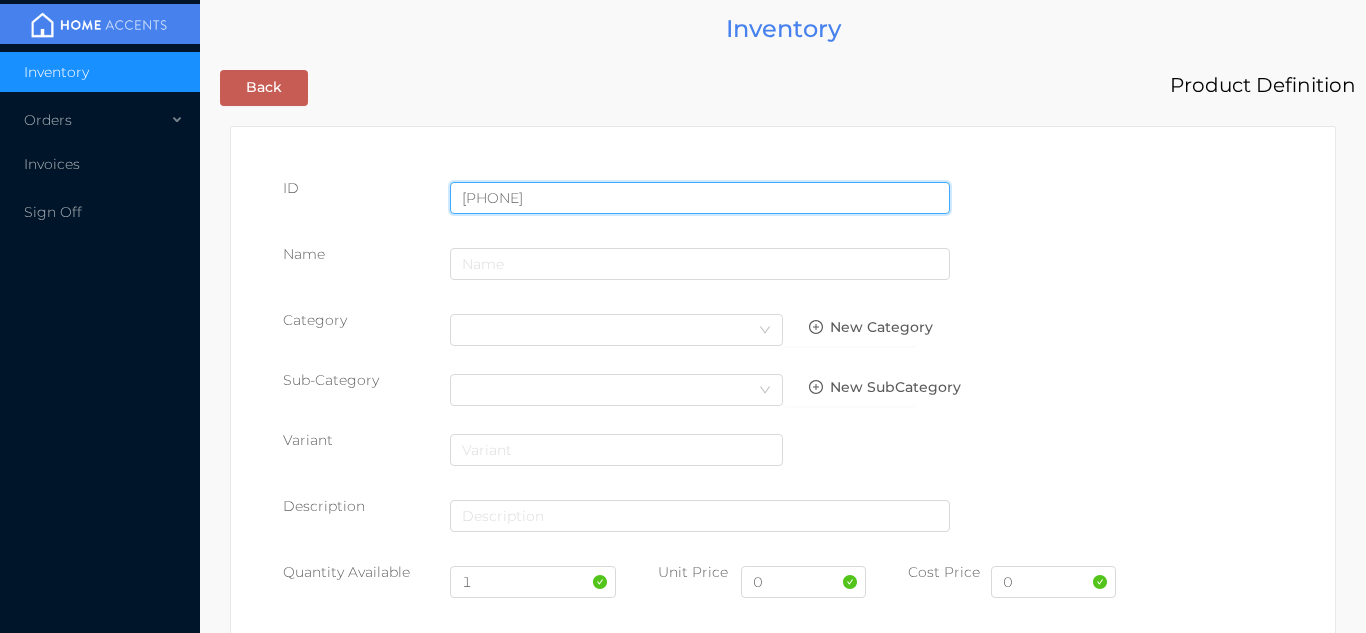 type on "687636009555" 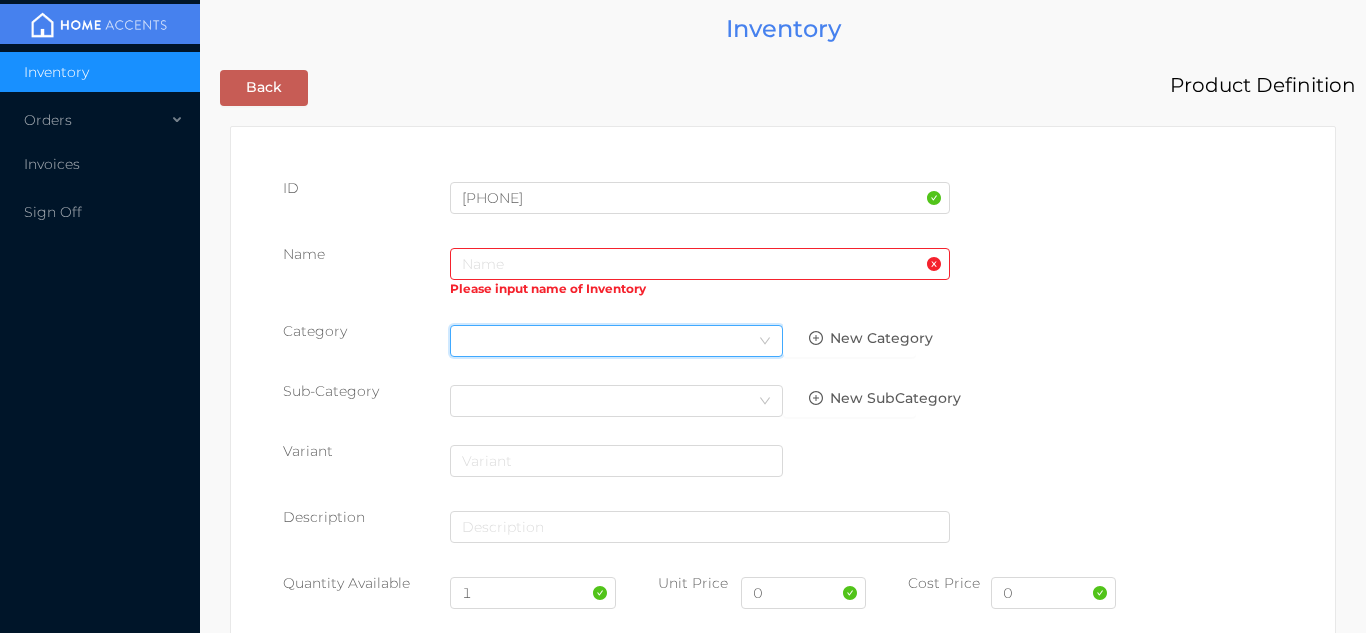click on "Select Category" at bounding box center [616, 341] 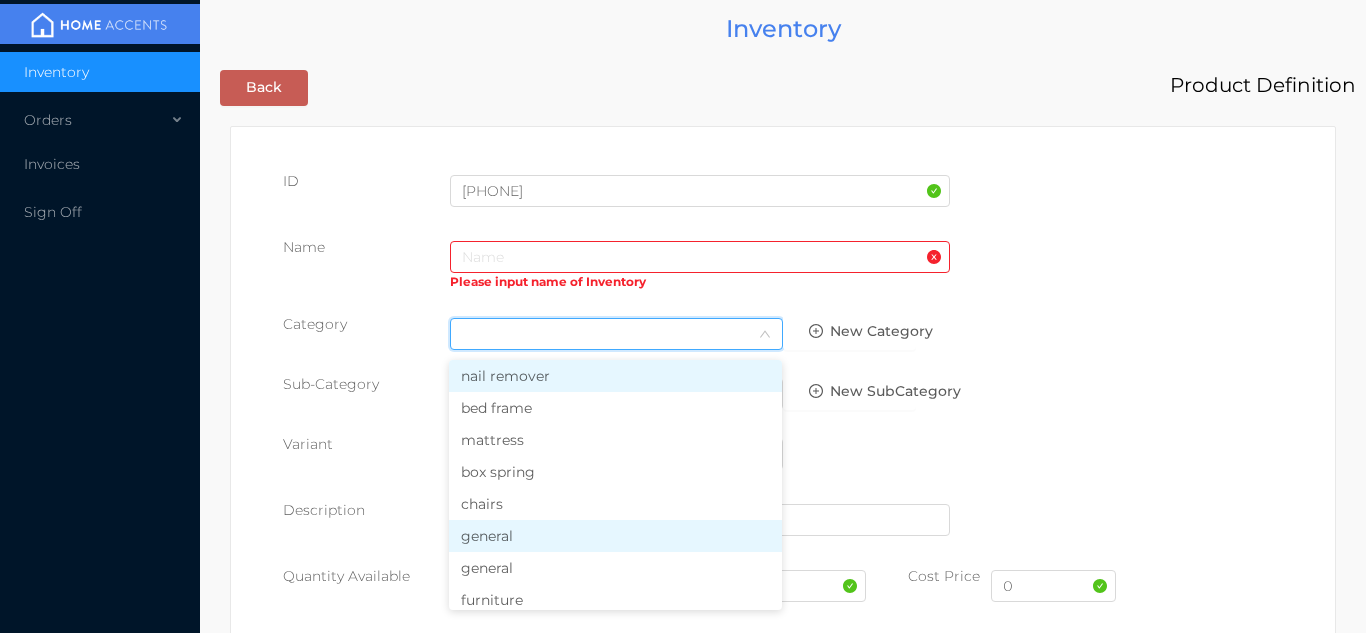 click on "general" at bounding box center [615, 536] 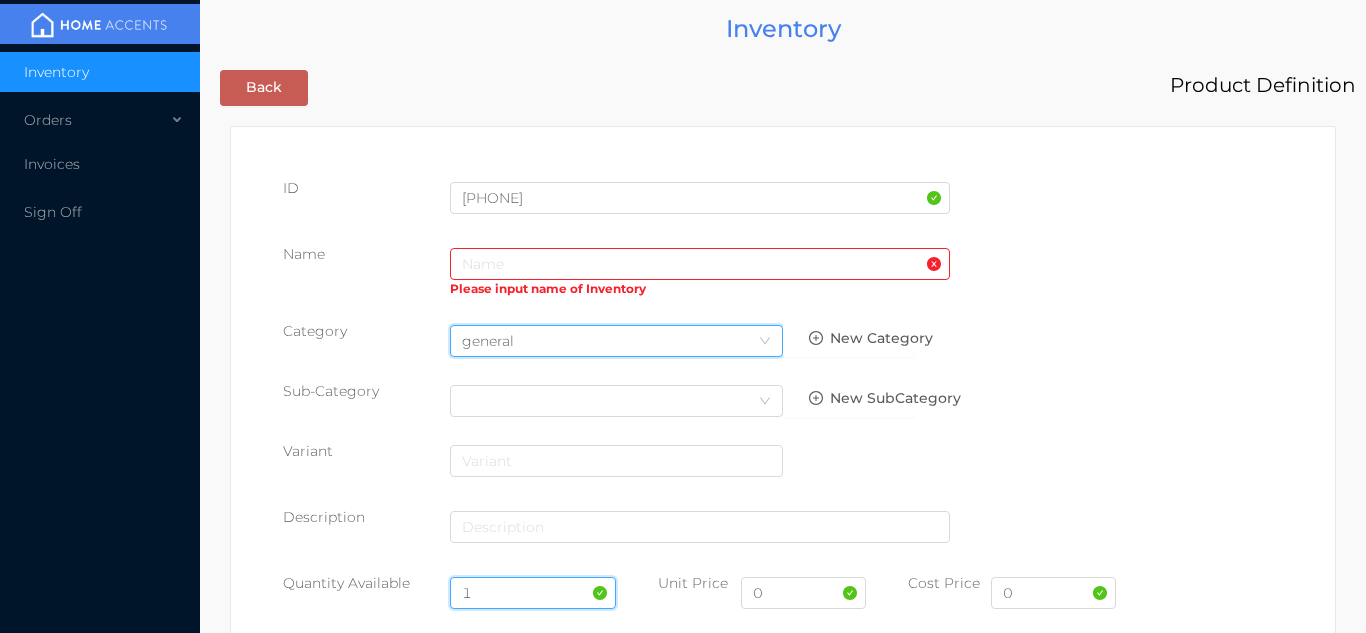 click on "1" at bounding box center [533, 593] 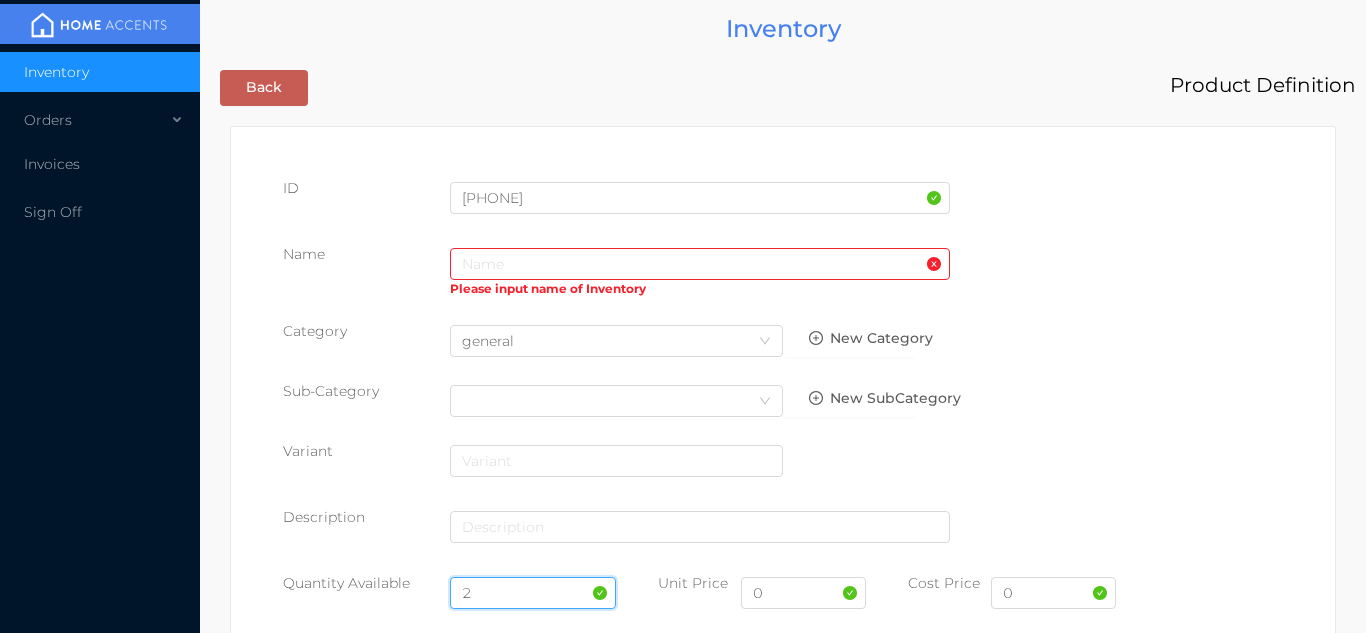 type on "2" 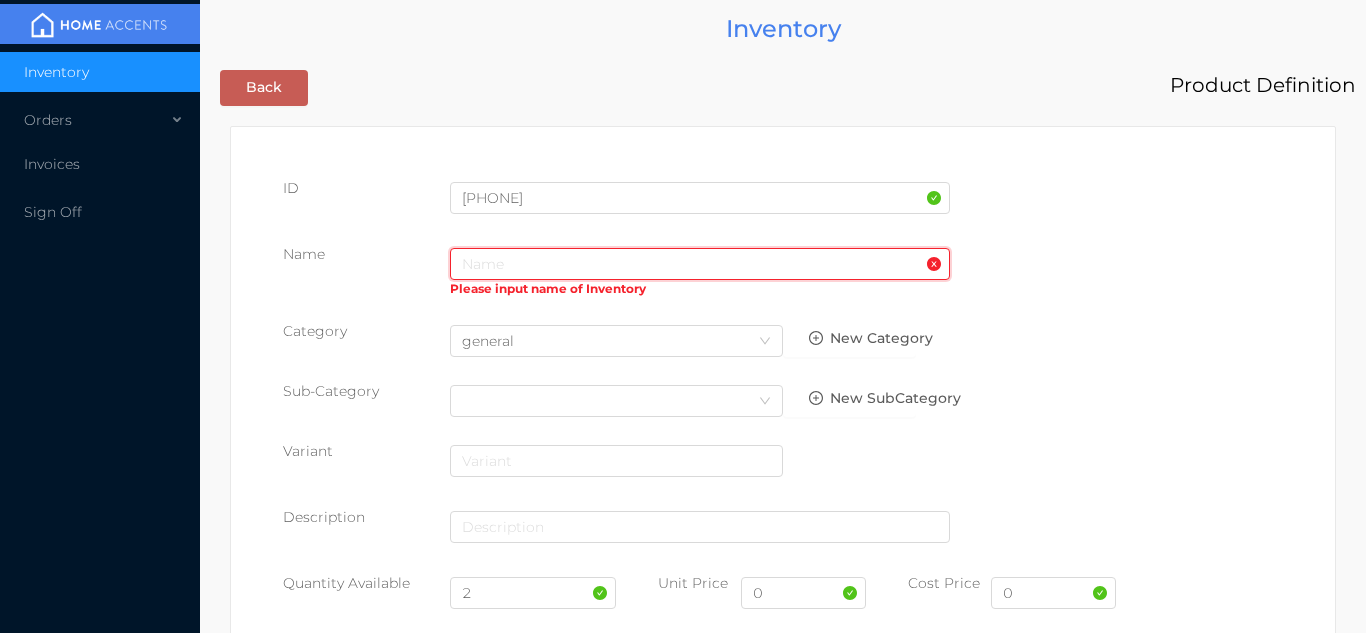 click at bounding box center (700, 264) 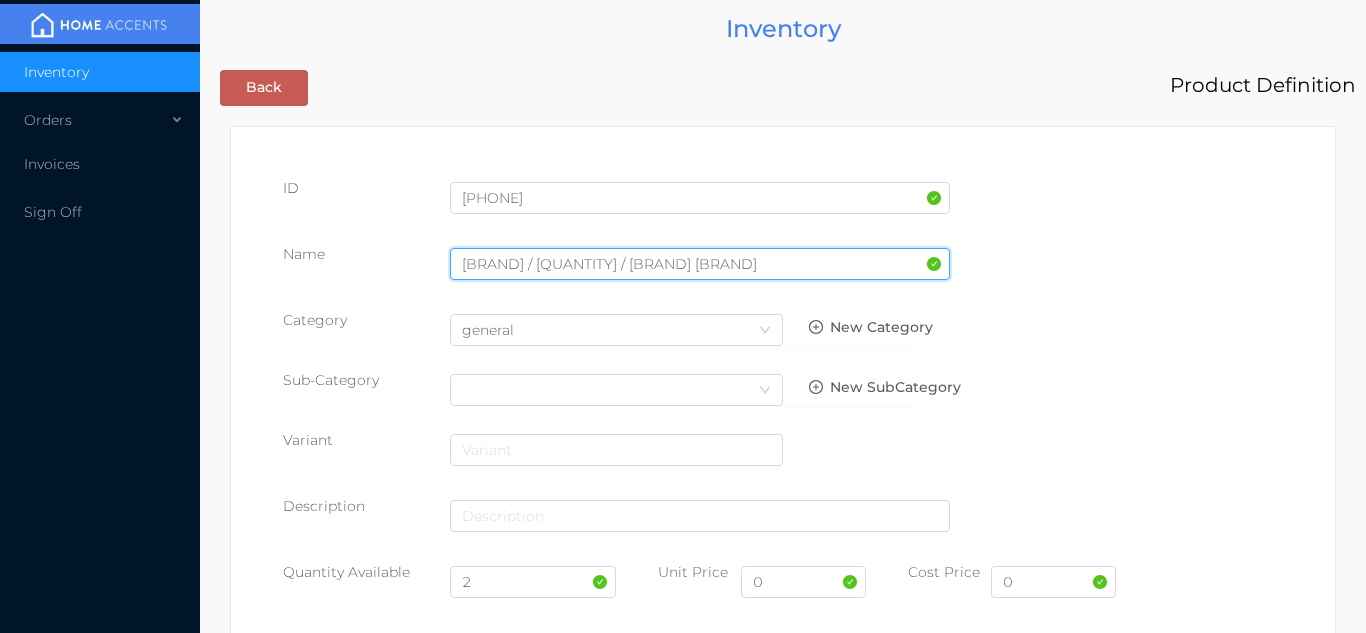 type on "Midea /5.5QT /Air fryer" 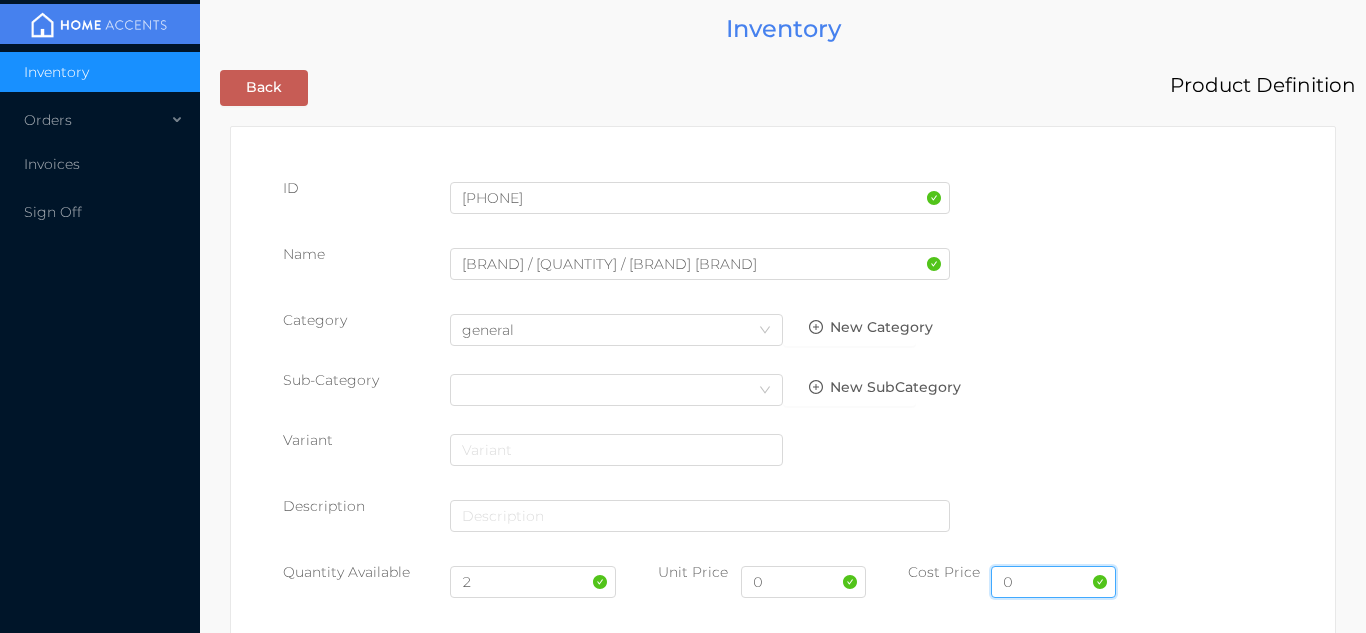 click on "0" at bounding box center (1053, 582) 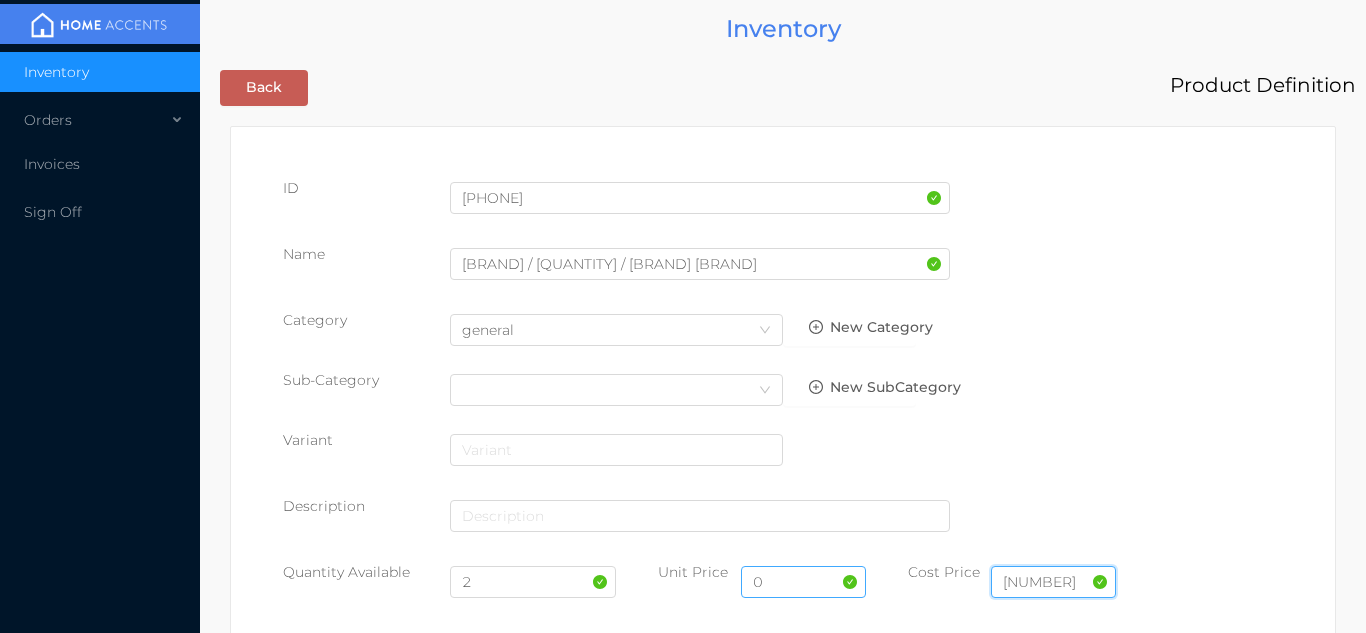 type on "76.92" 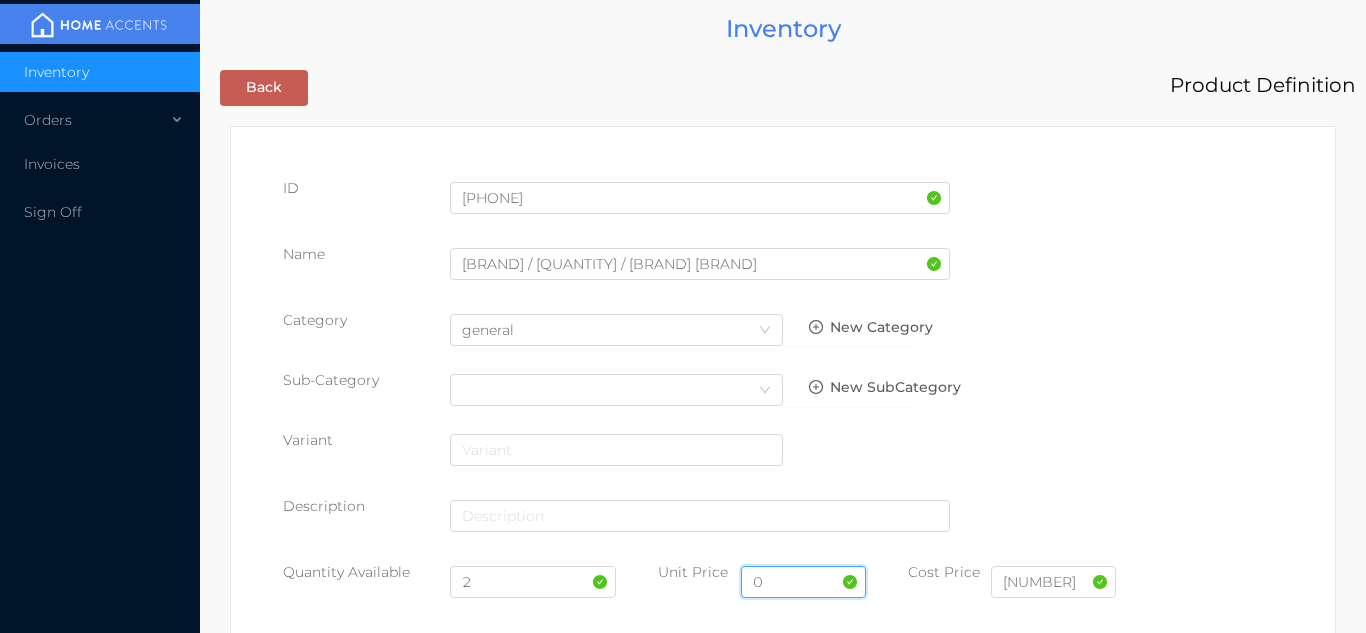 click on "0" at bounding box center [803, 582] 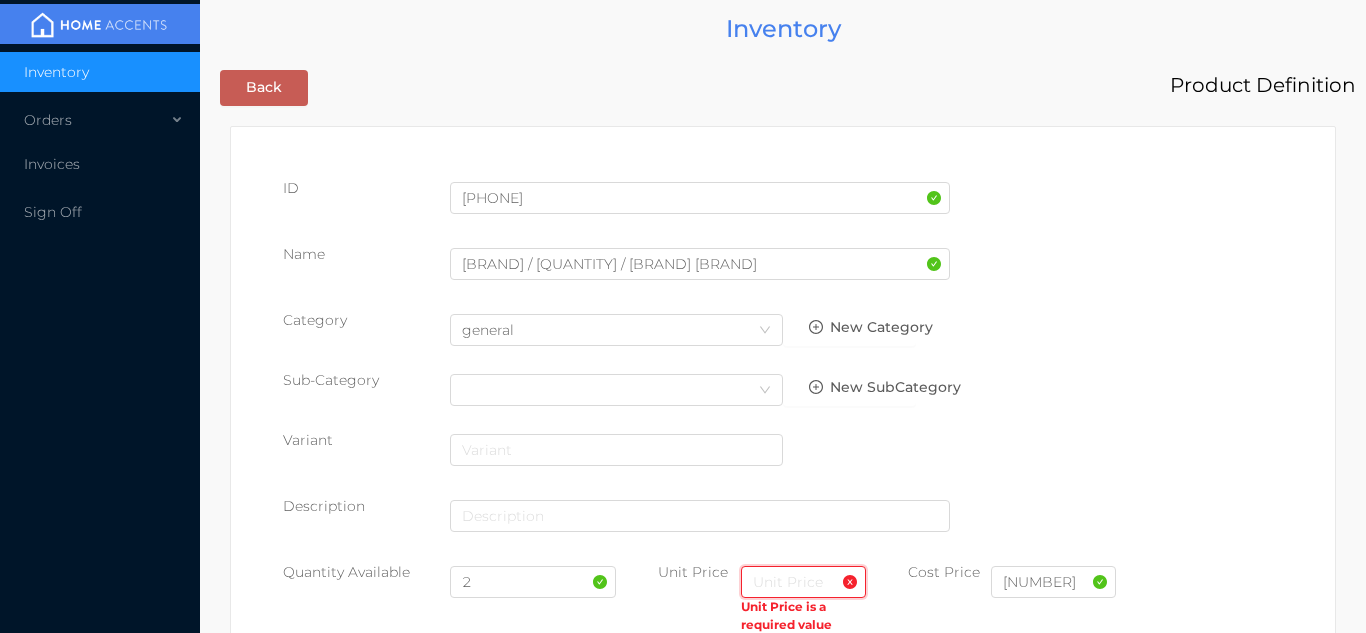 click at bounding box center [803, 582] 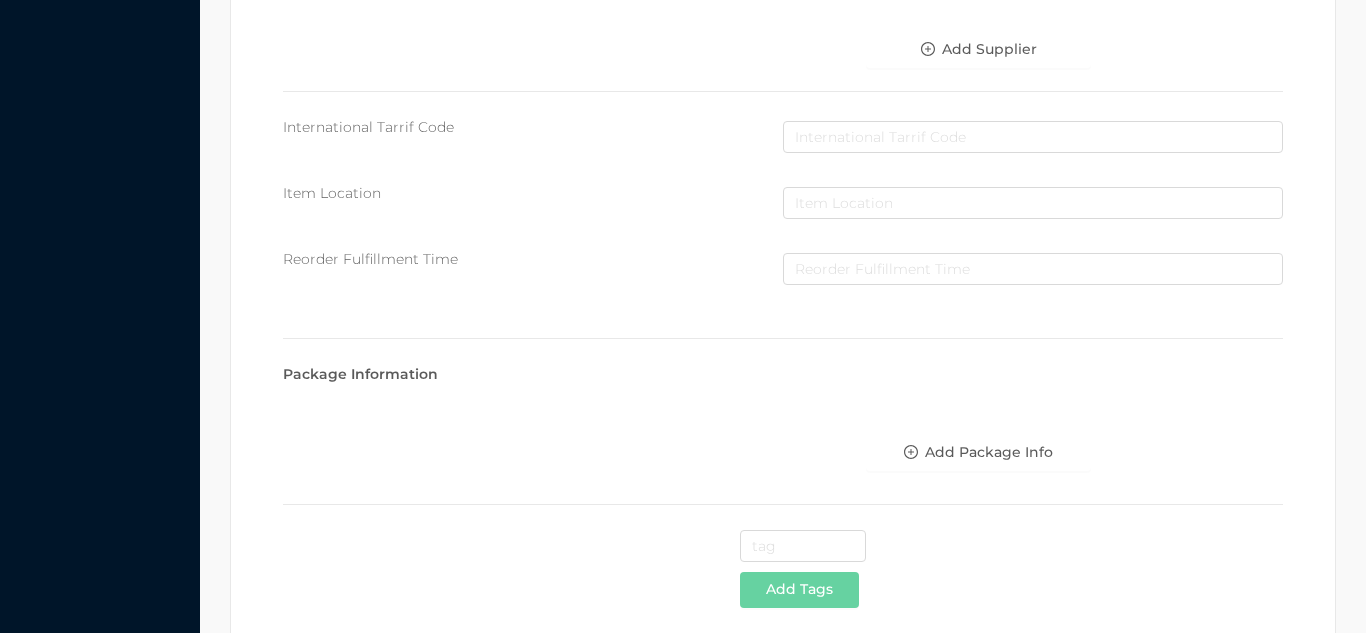 scroll, scrollTop: 1028, scrollLeft: 0, axis: vertical 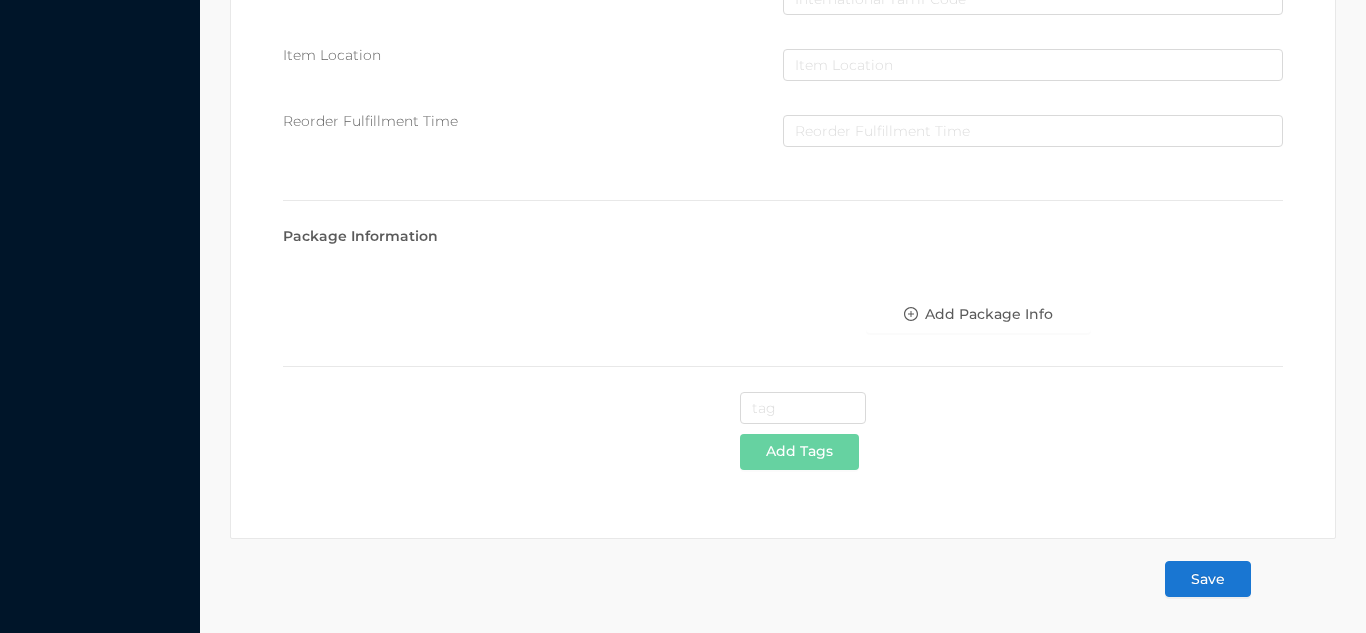 type on "120.00" 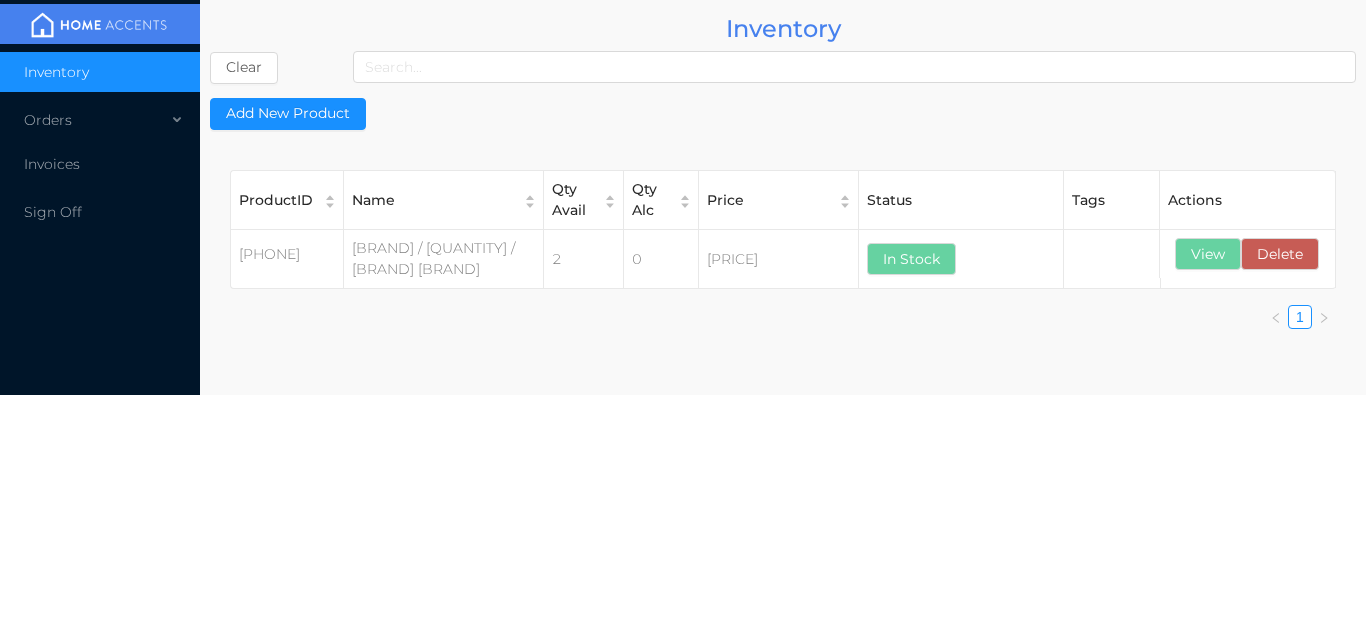 scroll, scrollTop: 0, scrollLeft: 0, axis: both 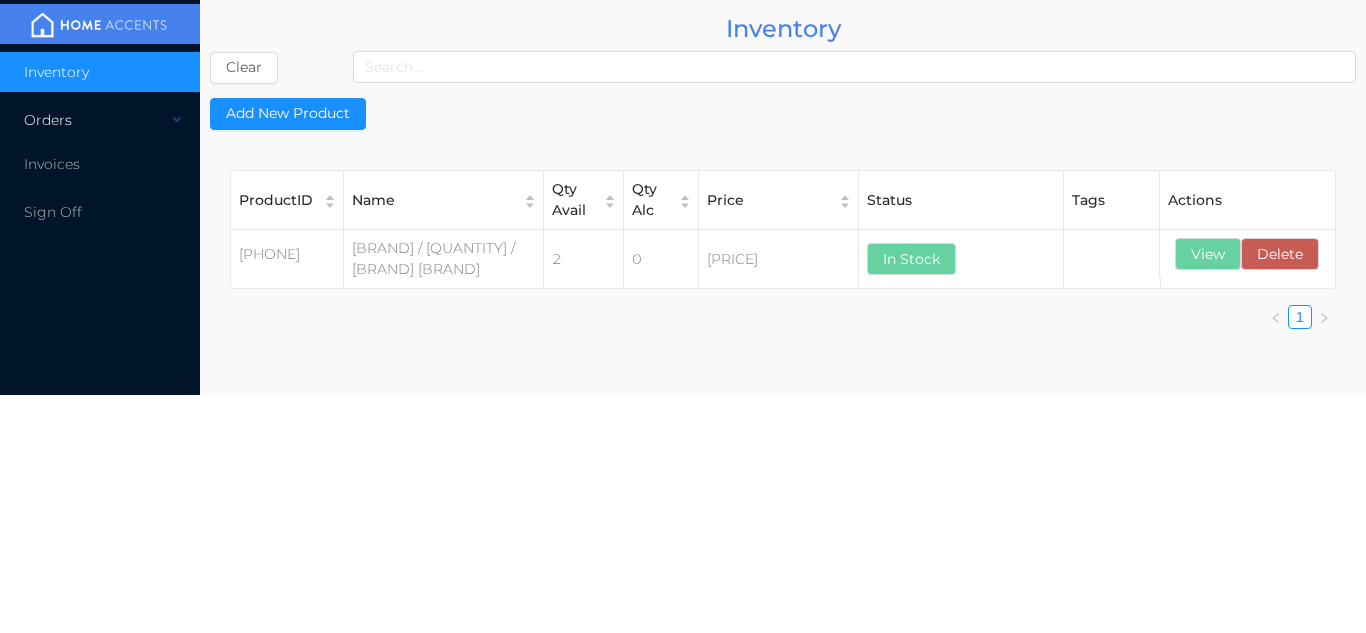 click on "Orders" at bounding box center [100, 120] 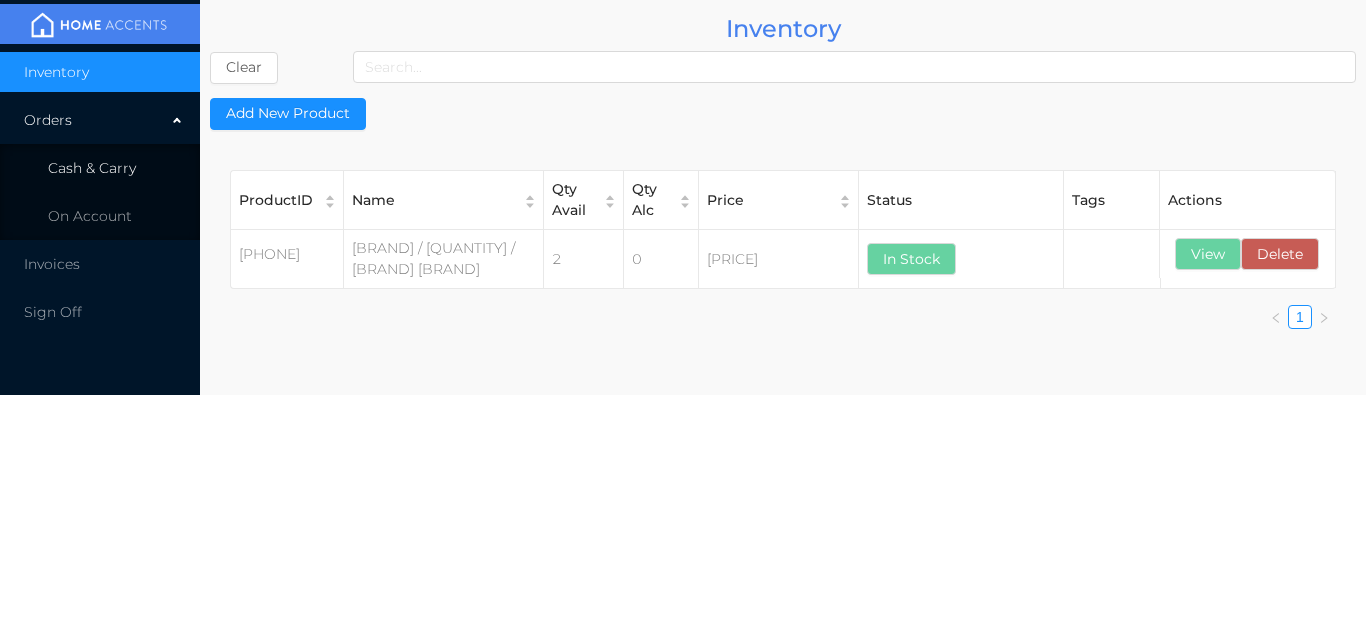 click on "Cash & Carry" at bounding box center (100, 168) 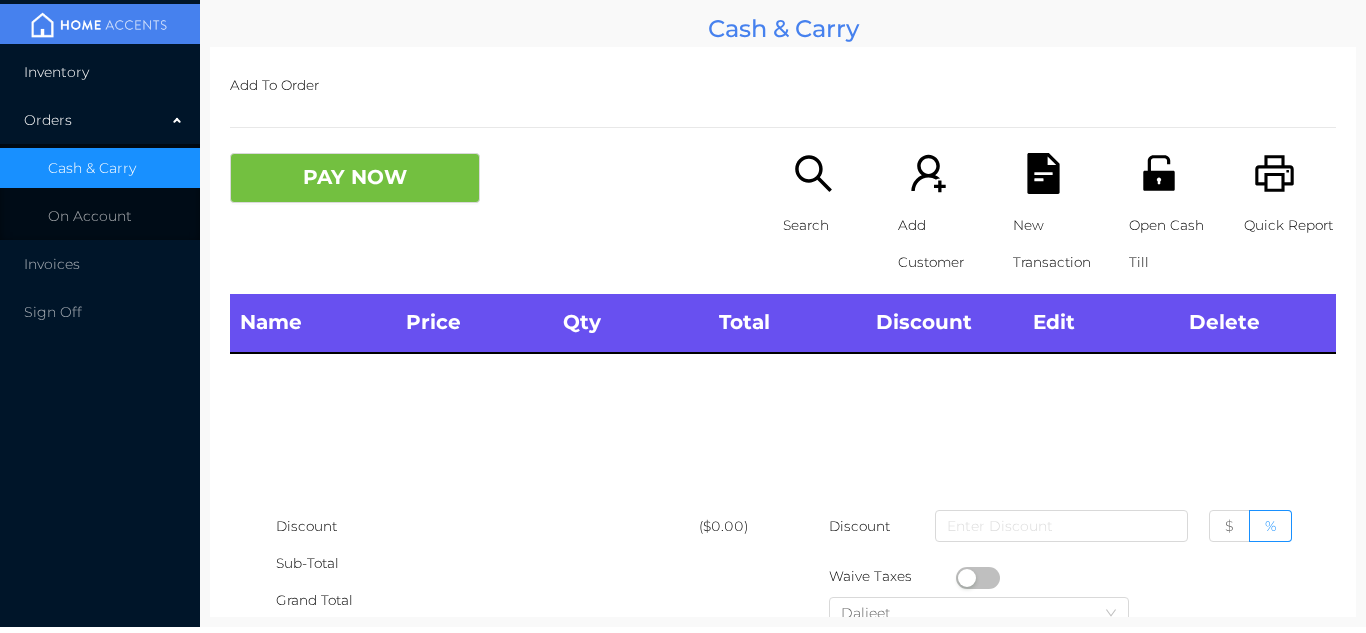 click on "Inventory" at bounding box center (100, 72) 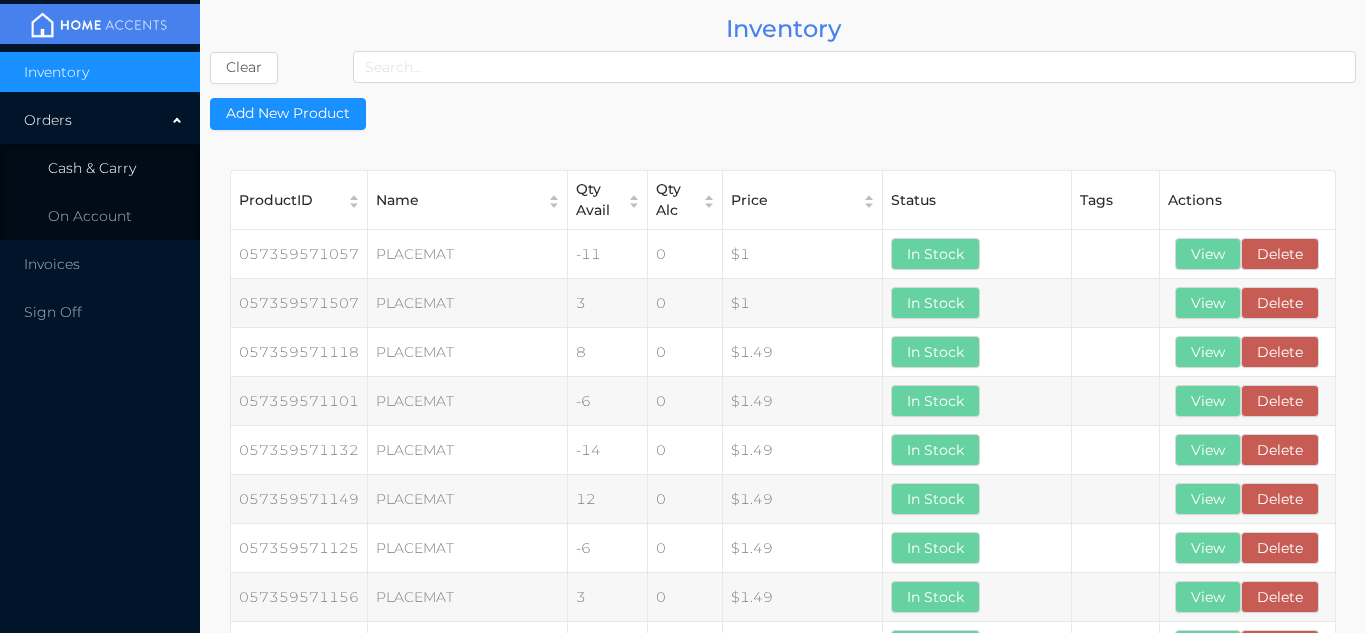 click on "Cash & Carry" at bounding box center (92, 168) 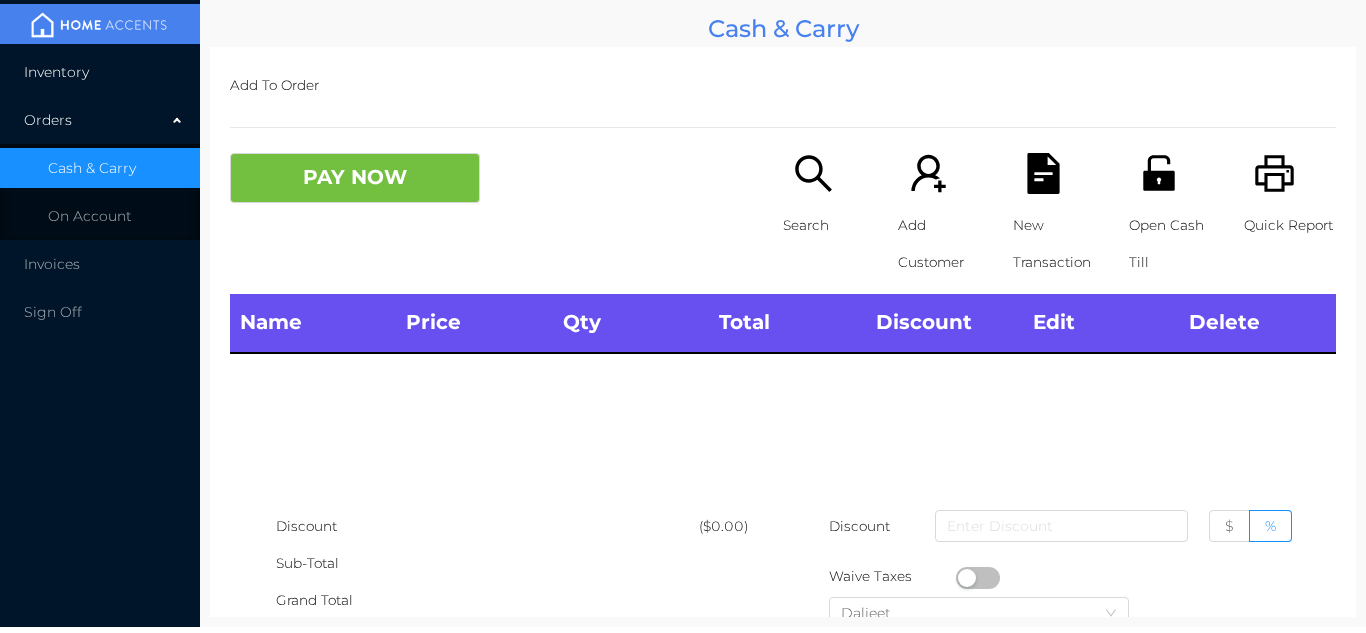 click on "Inventory" at bounding box center [100, 72] 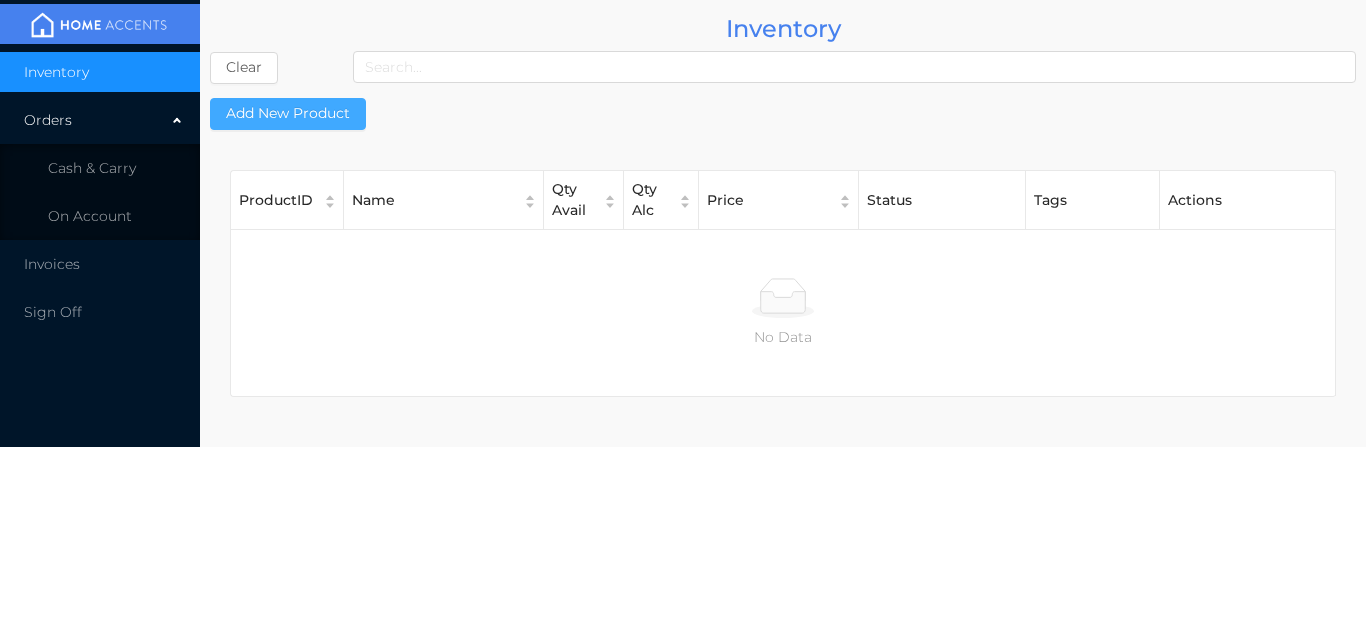 click on "Add New Product" at bounding box center [288, 114] 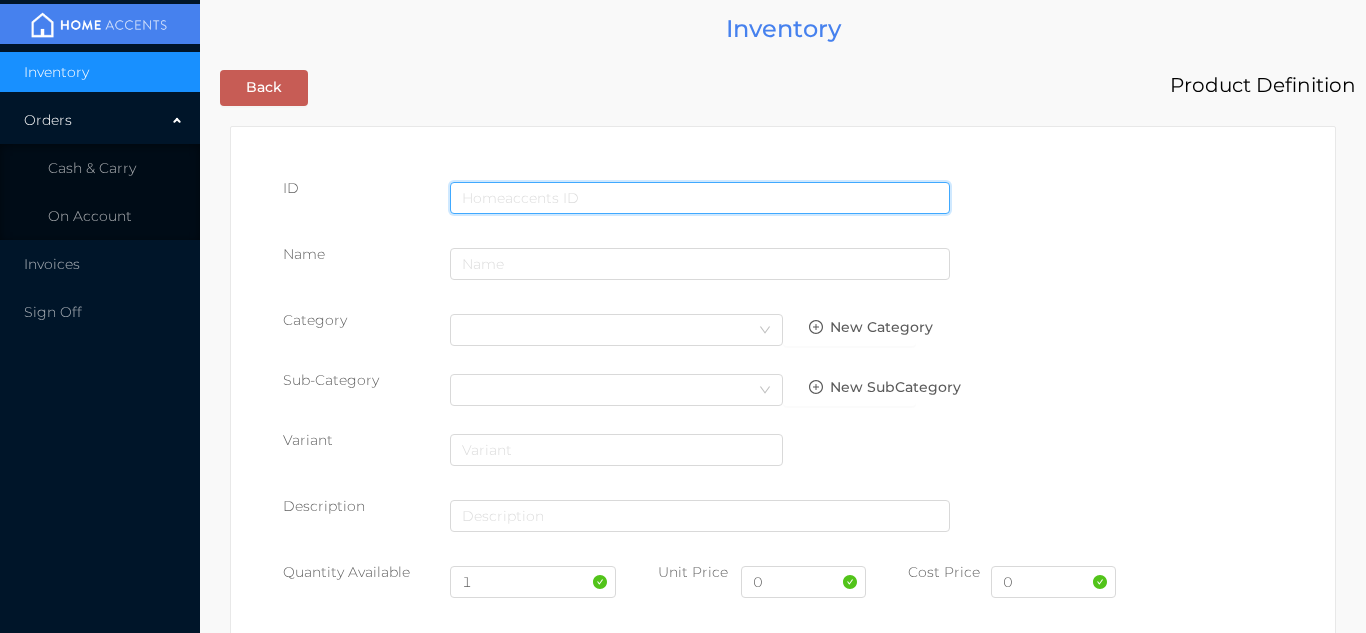 click at bounding box center (700, 198) 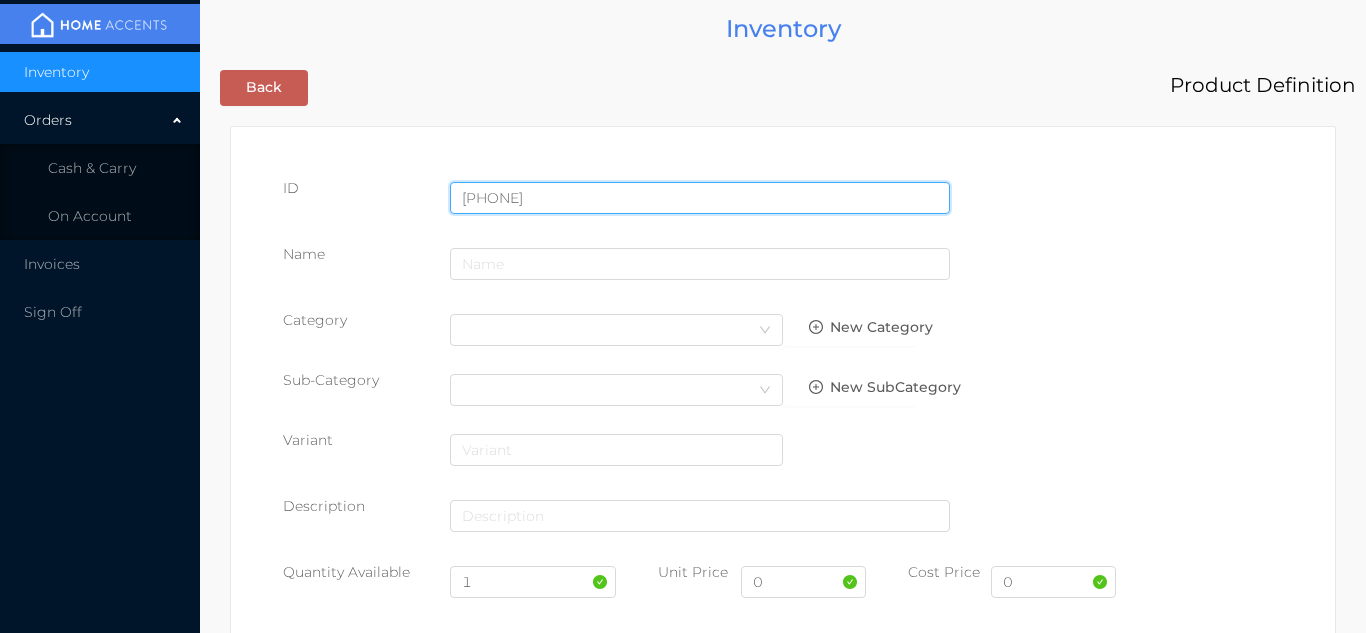 type on "687636009531" 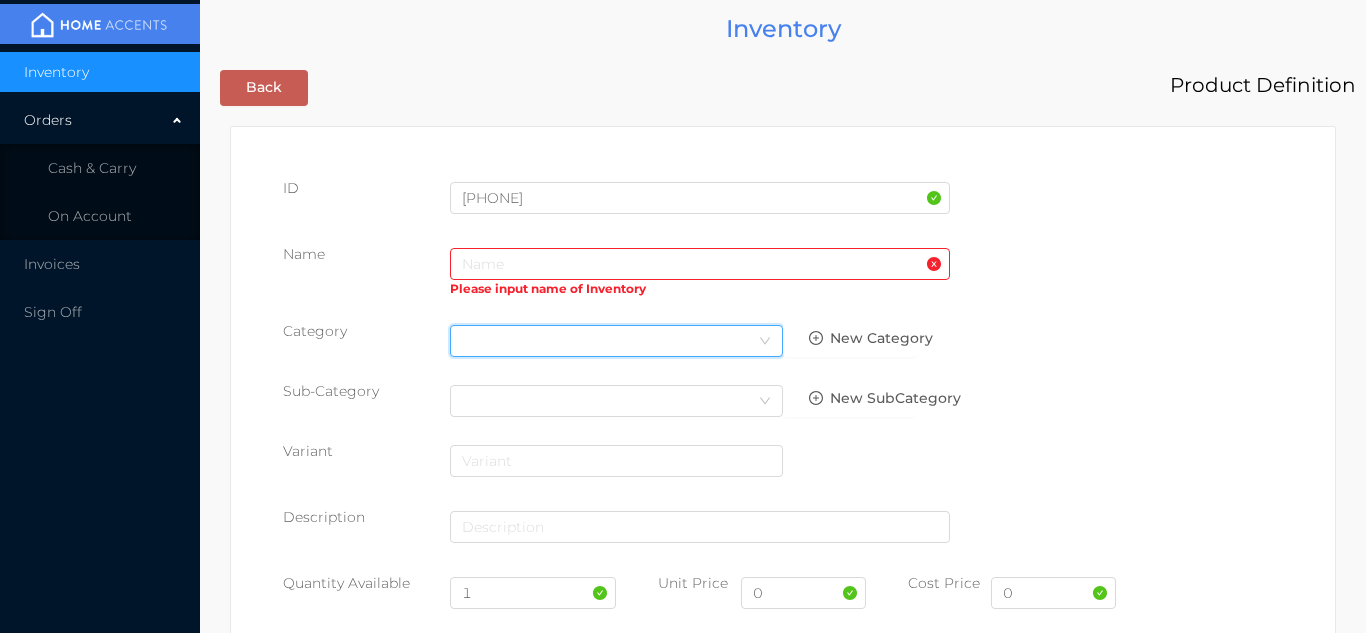 click on "Select Category" at bounding box center [616, 341] 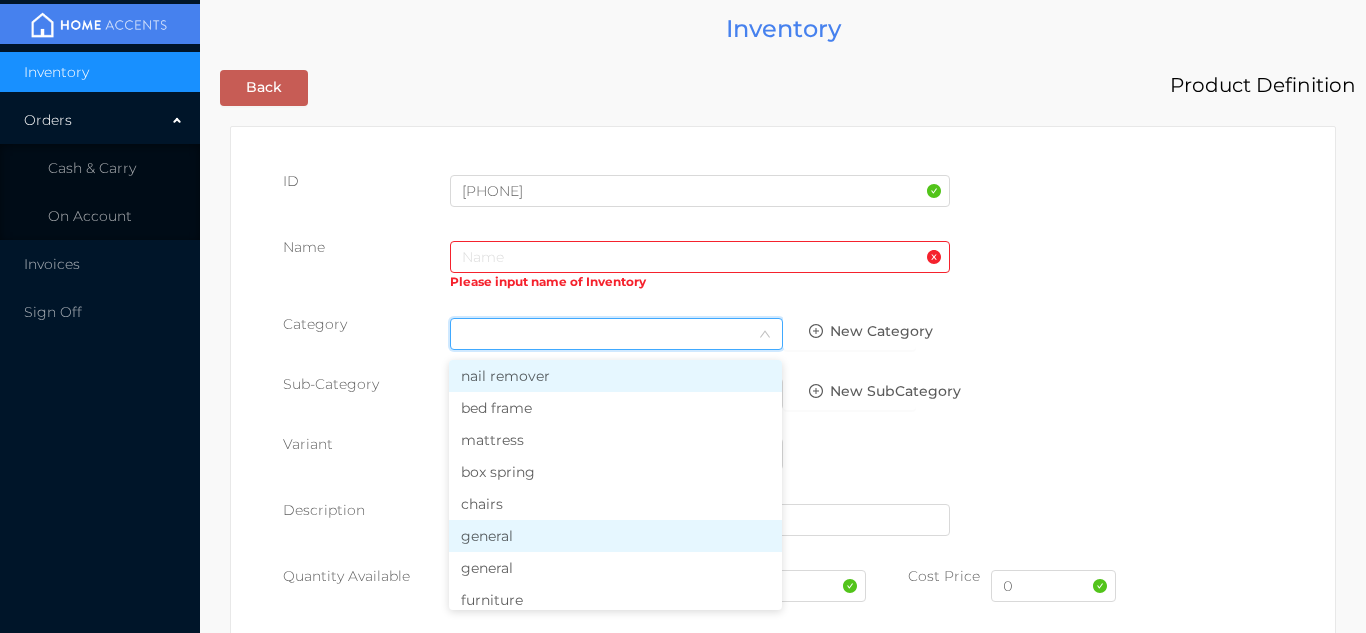 click on "general" at bounding box center [615, 536] 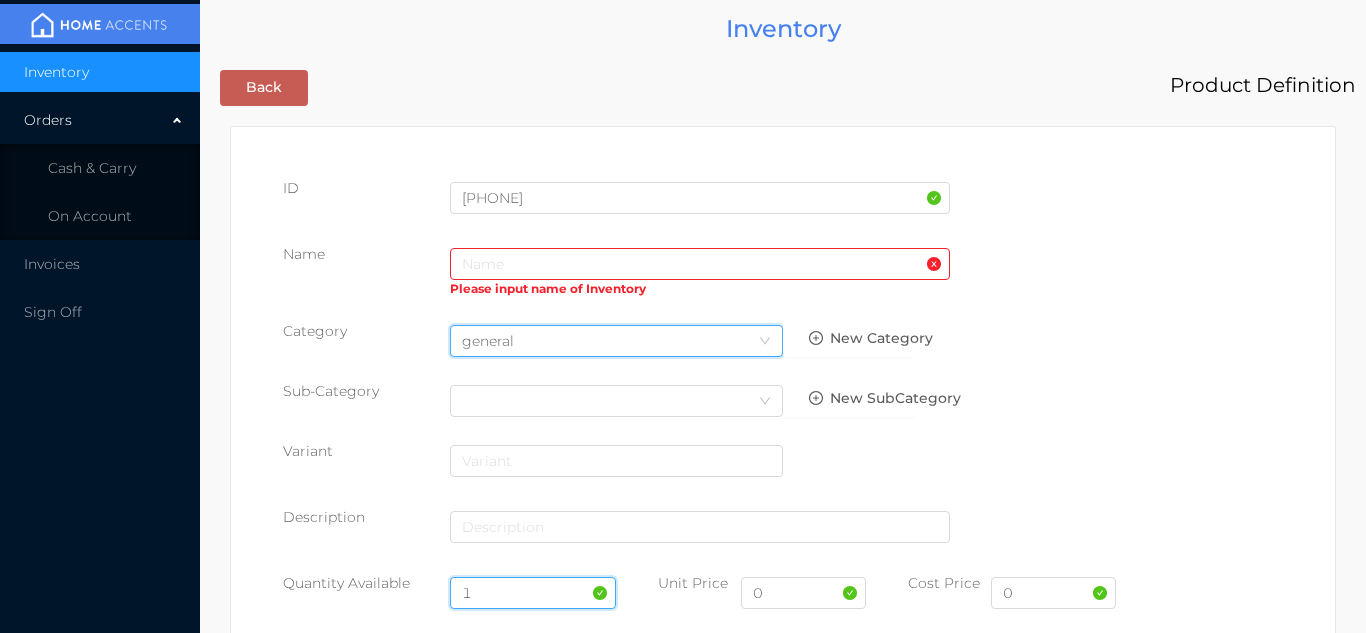 click on "1" at bounding box center [533, 593] 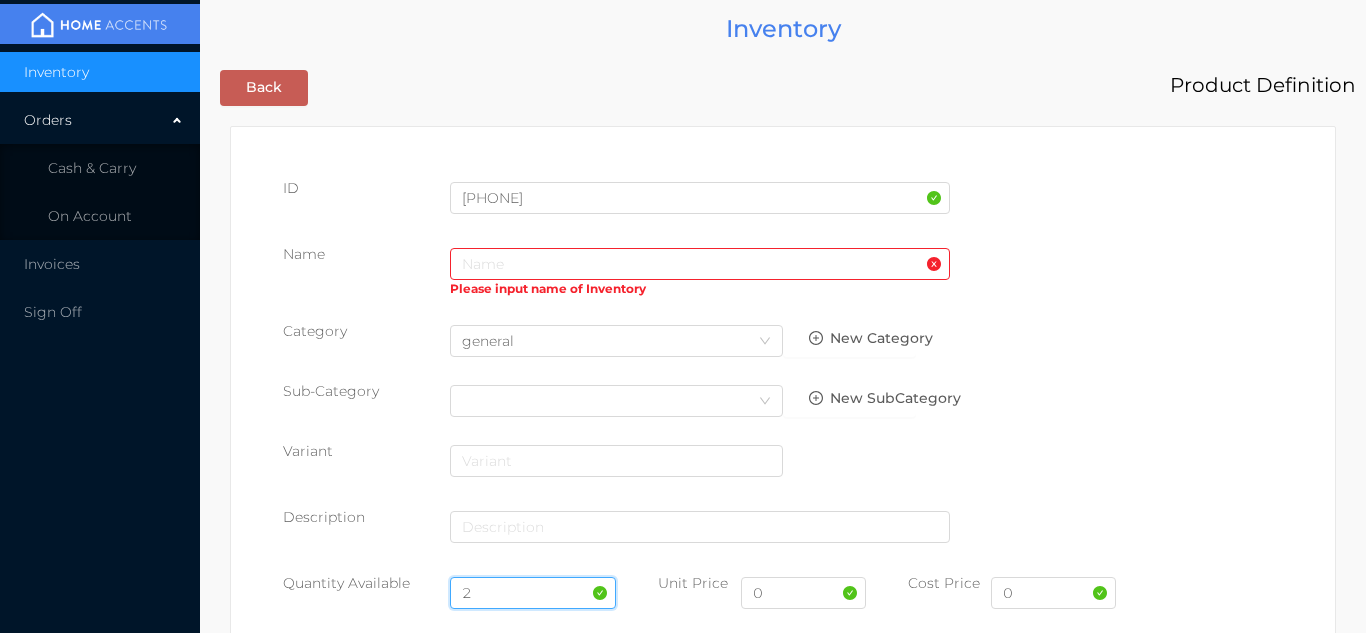 type on "2" 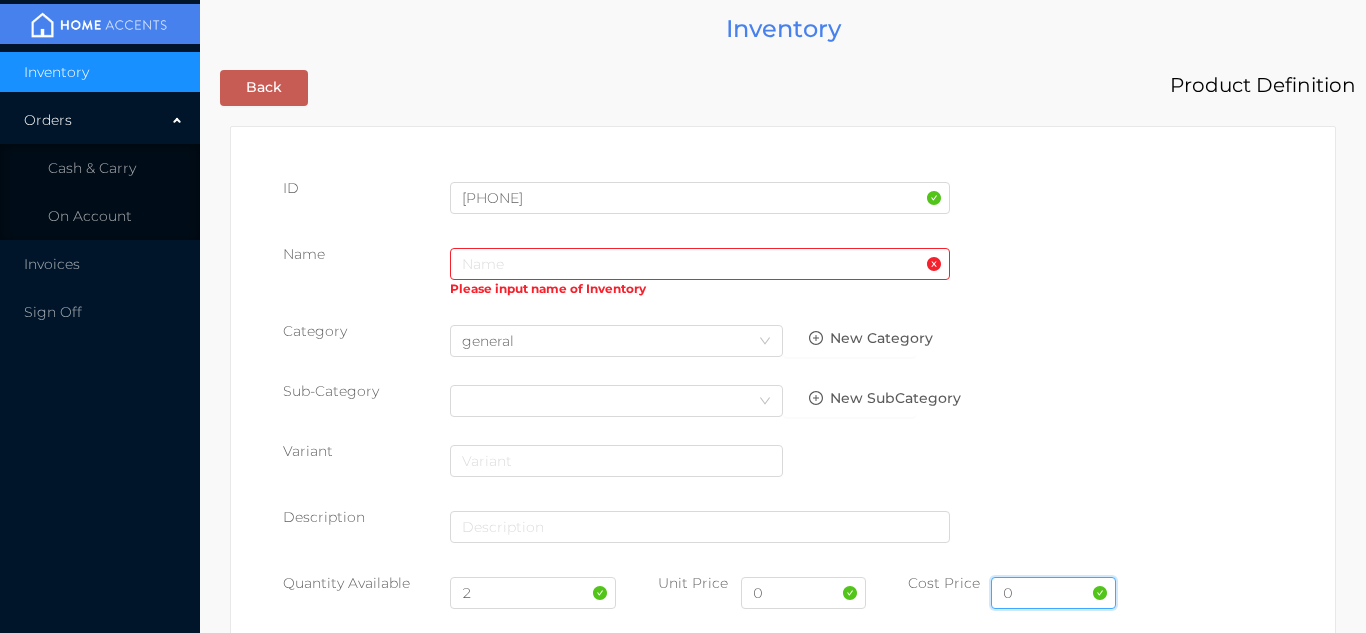 click on "0" at bounding box center (1053, 593) 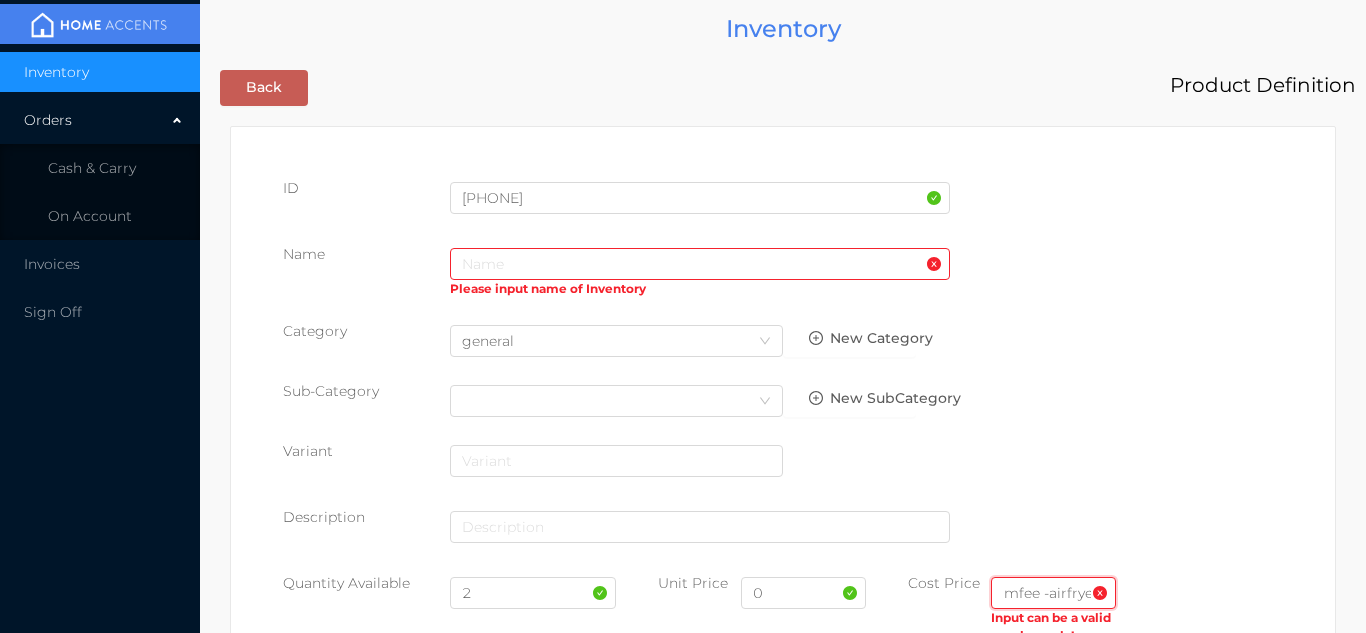 scroll, scrollTop: 0, scrollLeft: 24, axis: horizontal 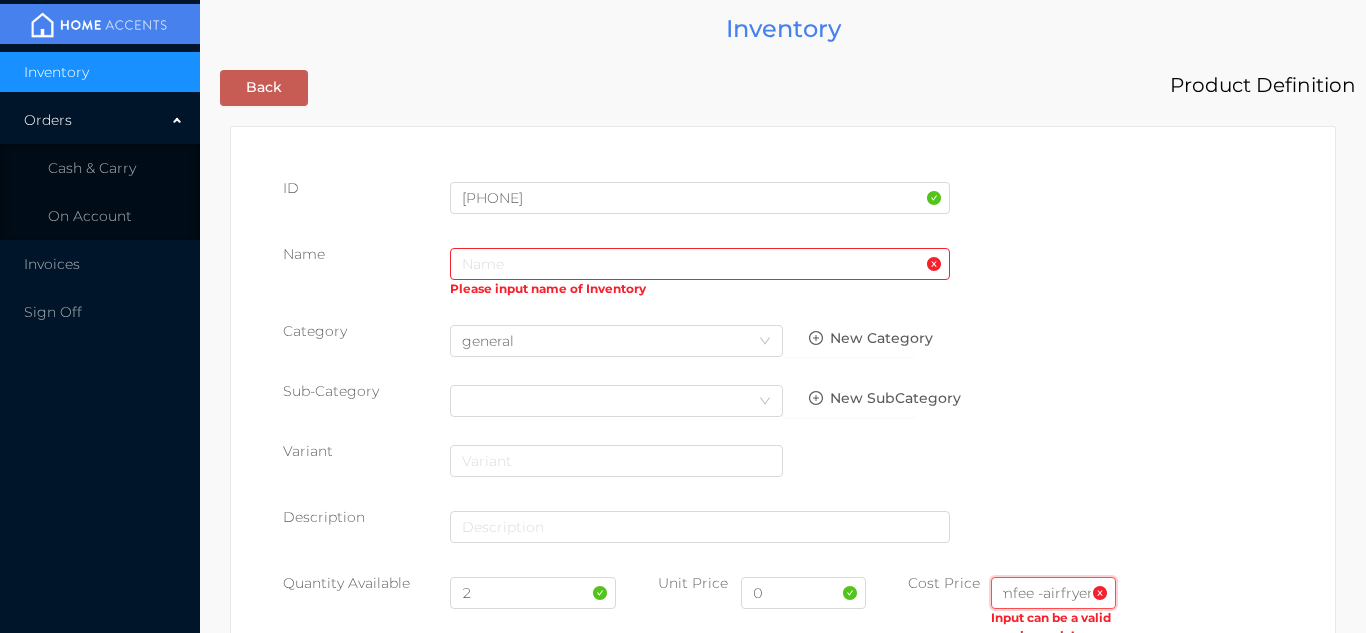 type on "Comfee -airfryer" 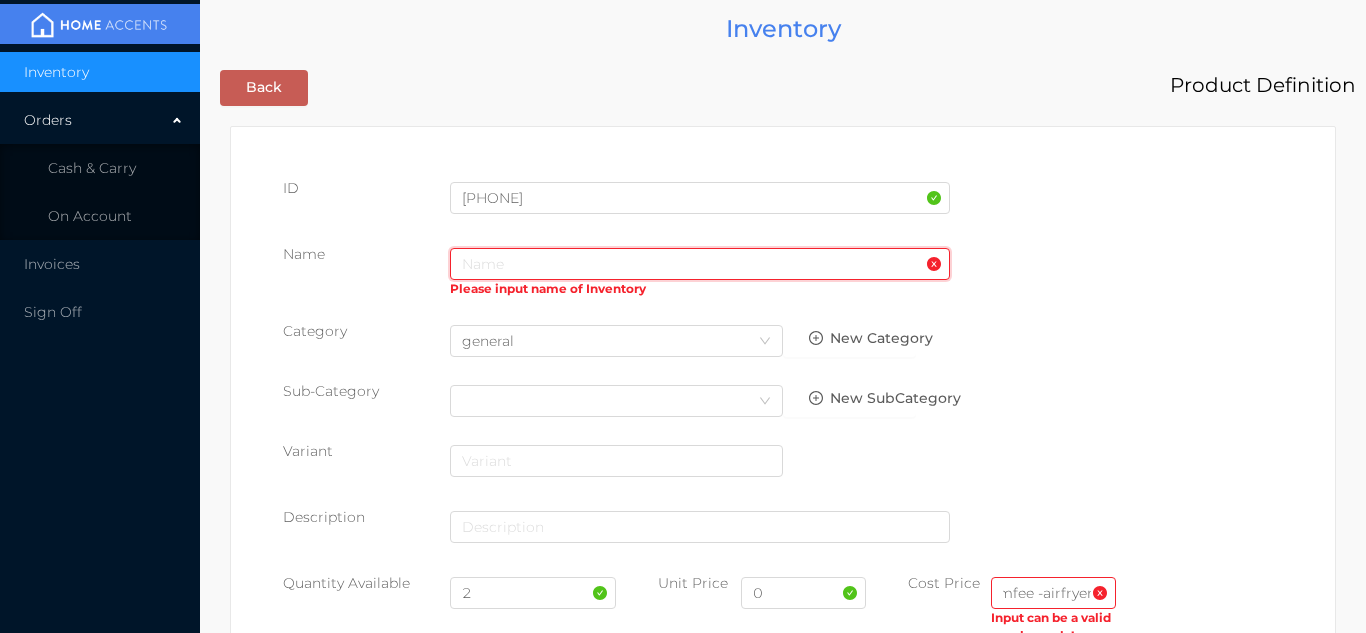 click at bounding box center (700, 264) 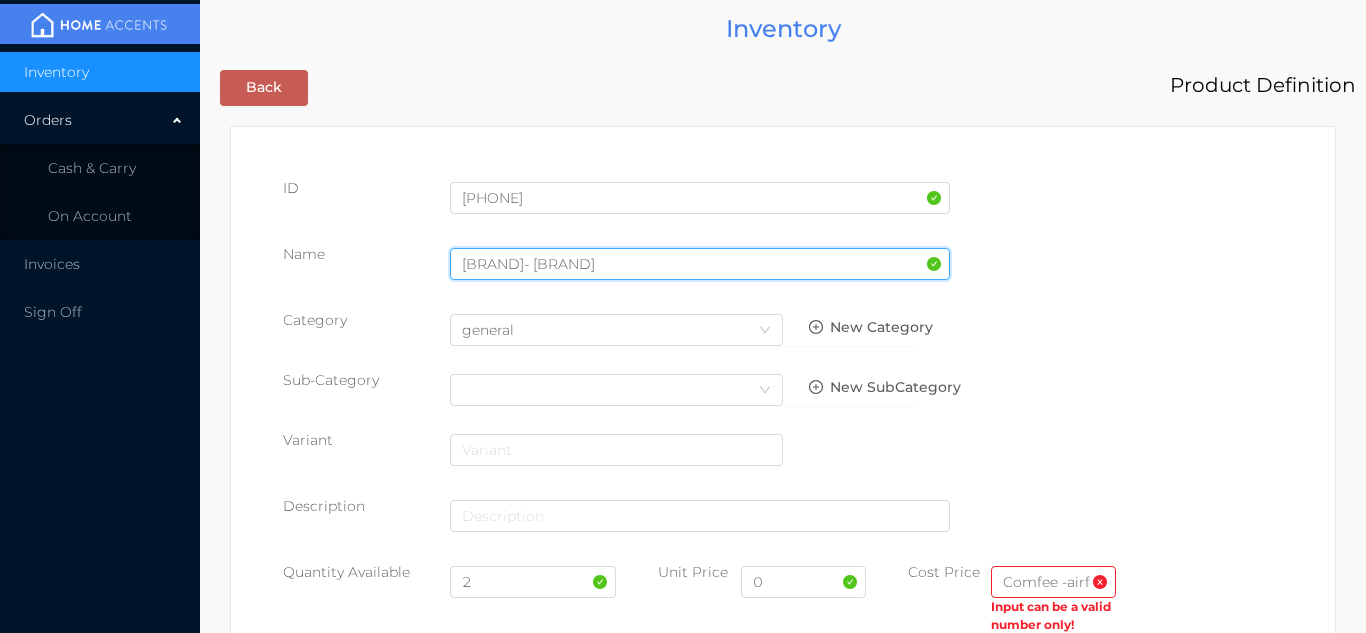 type on "Comfee- Airfryer" 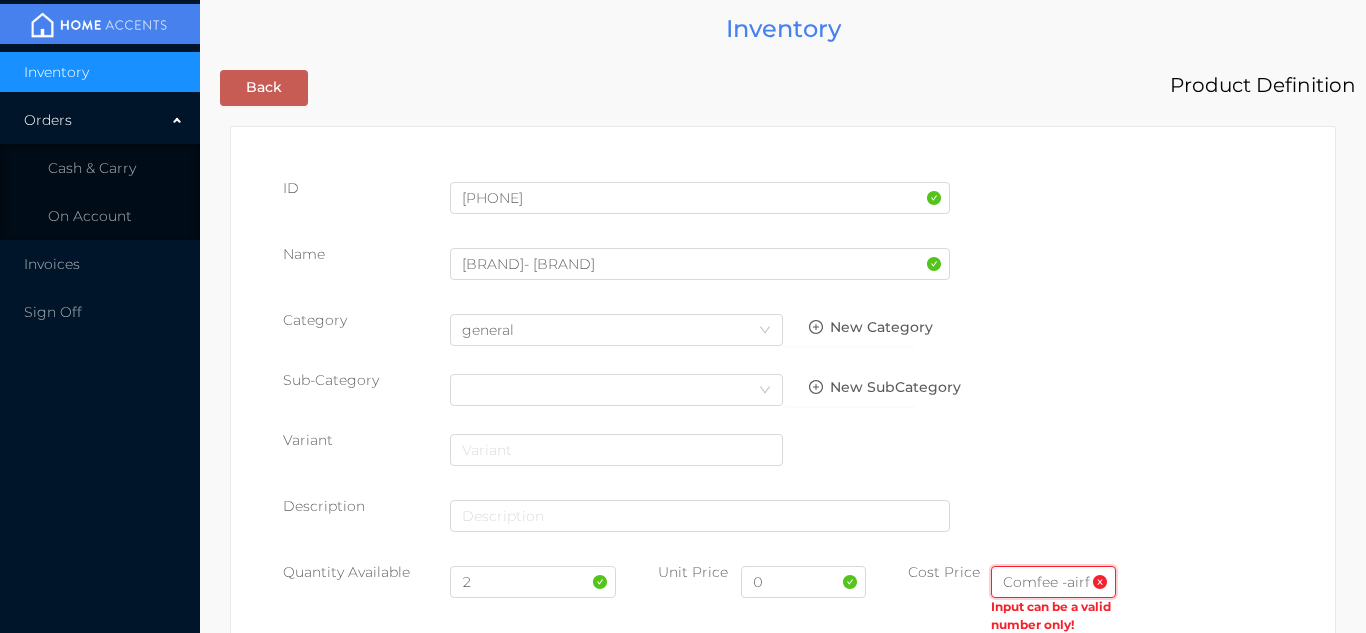click on "Comfee -airfryer" at bounding box center [1053, 582] 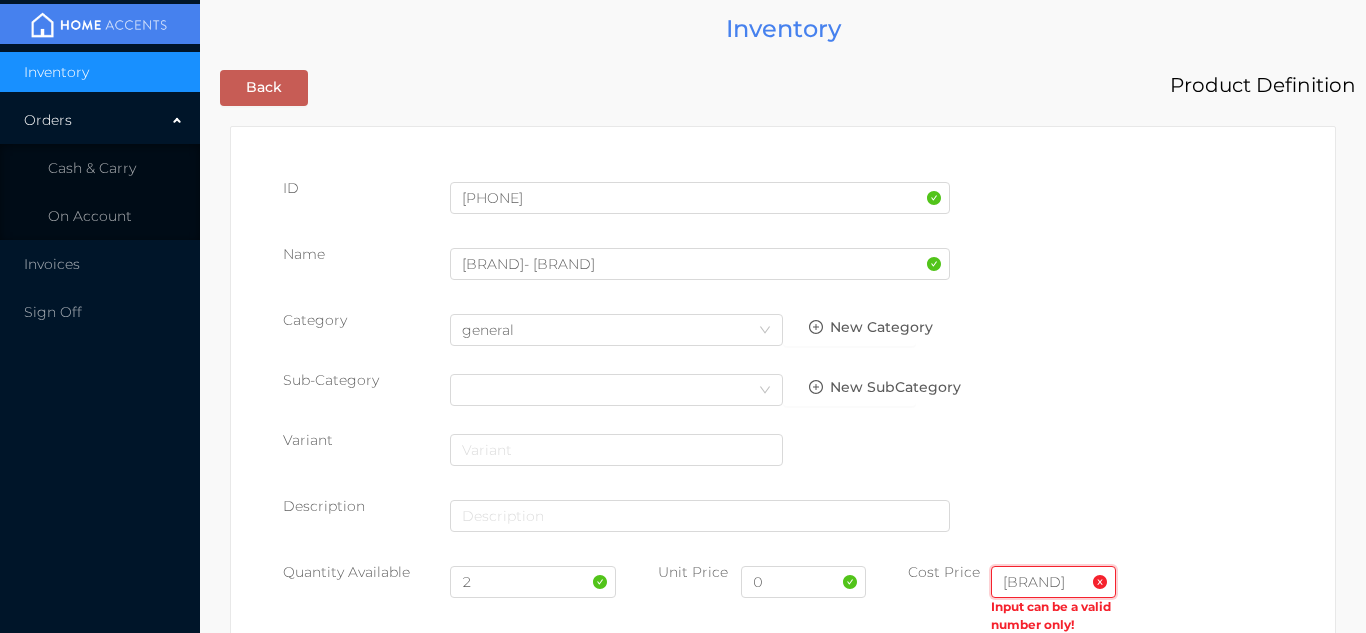 click on "ryer" at bounding box center (1053, 582) 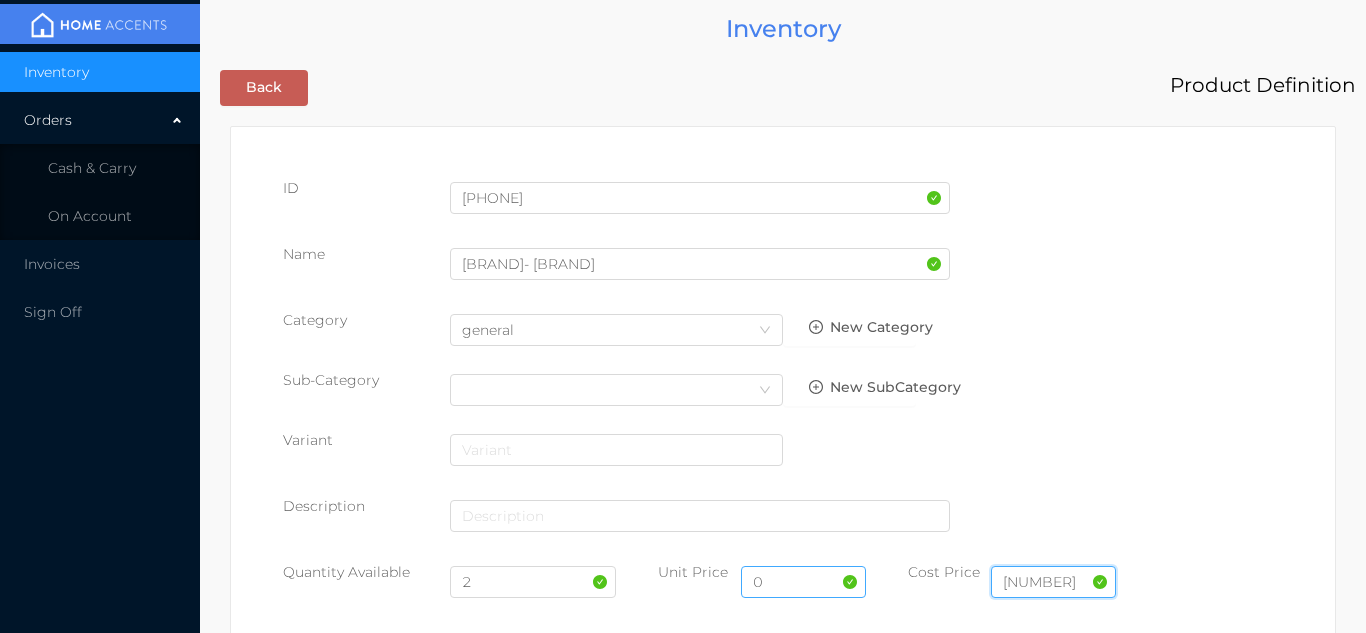 type on "40.00" 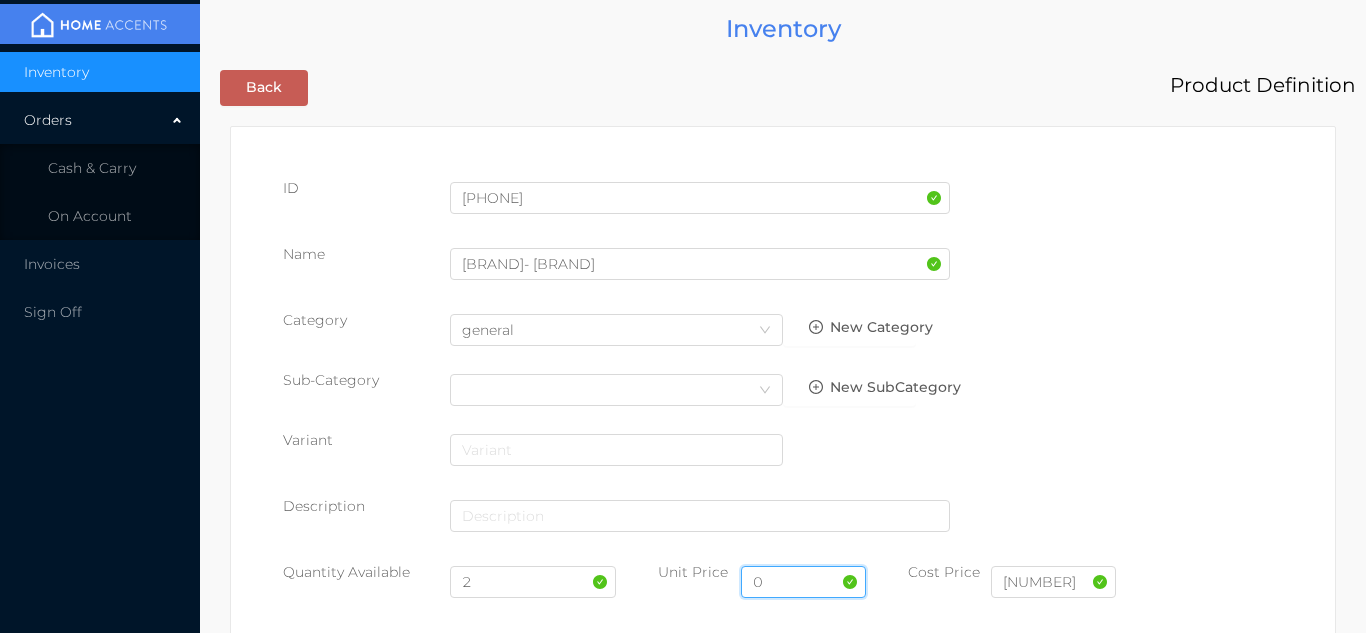 click on "0" at bounding box center [803, 582] 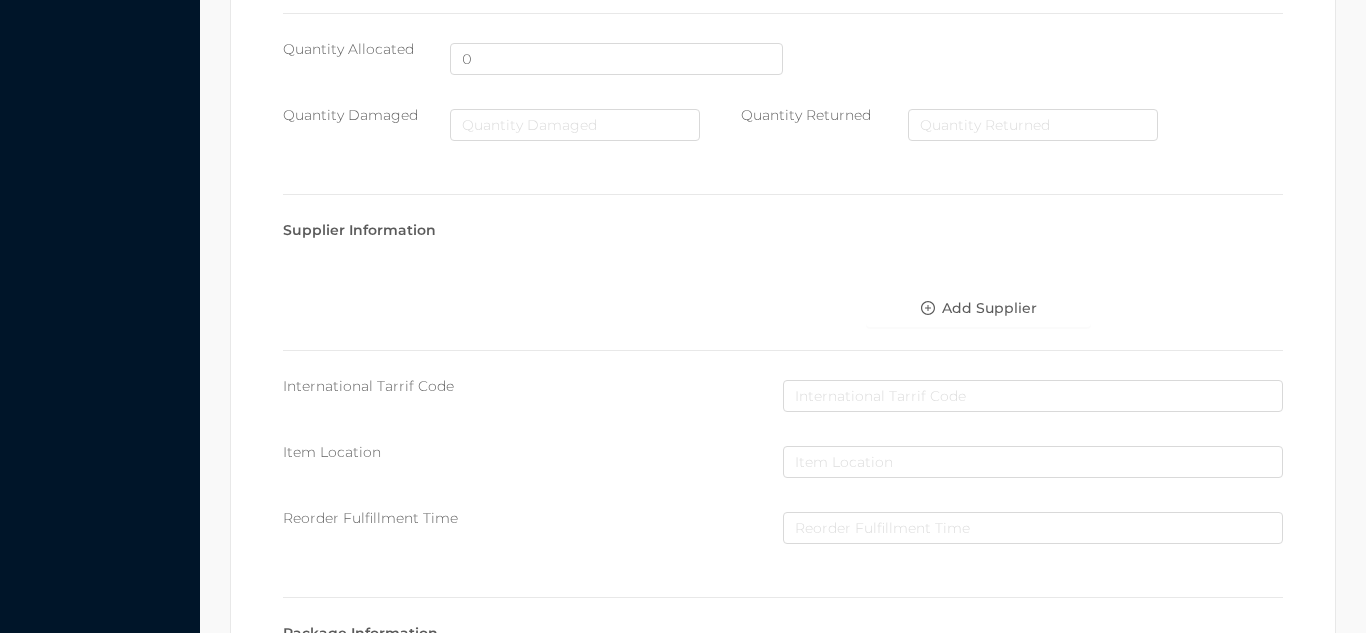 scroll, scrollTop: 1028, scrollLeft: 0, axis: vertical 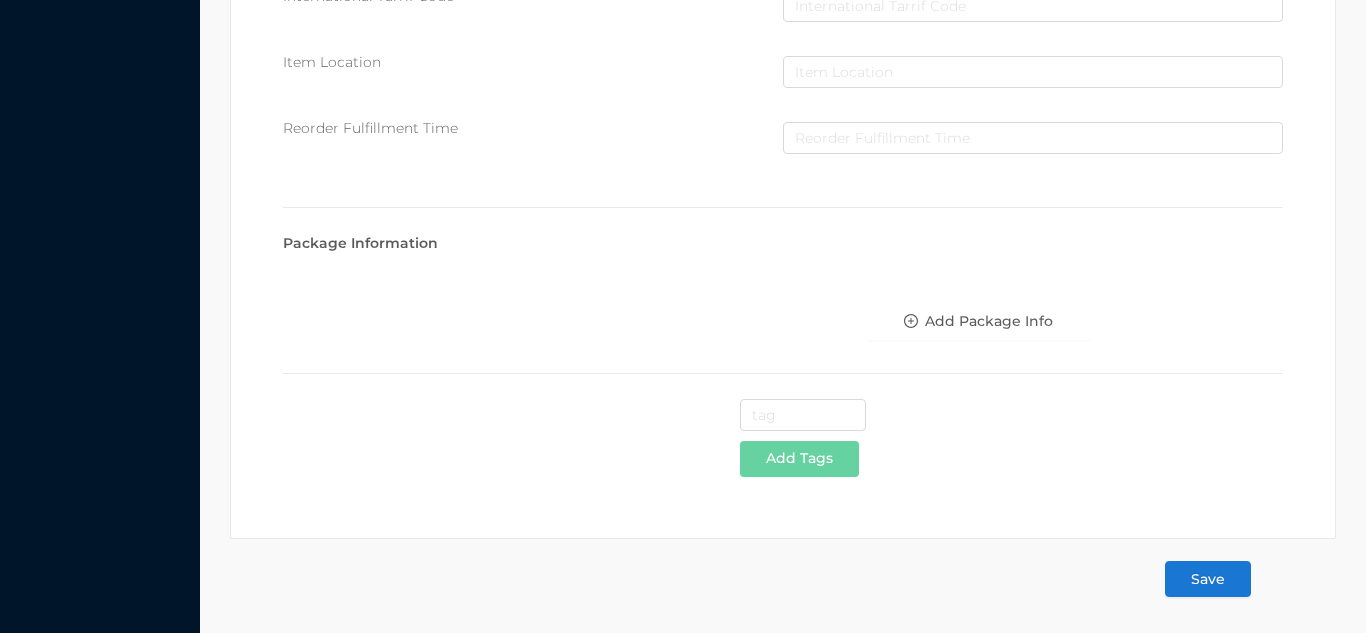 type on "79.99" 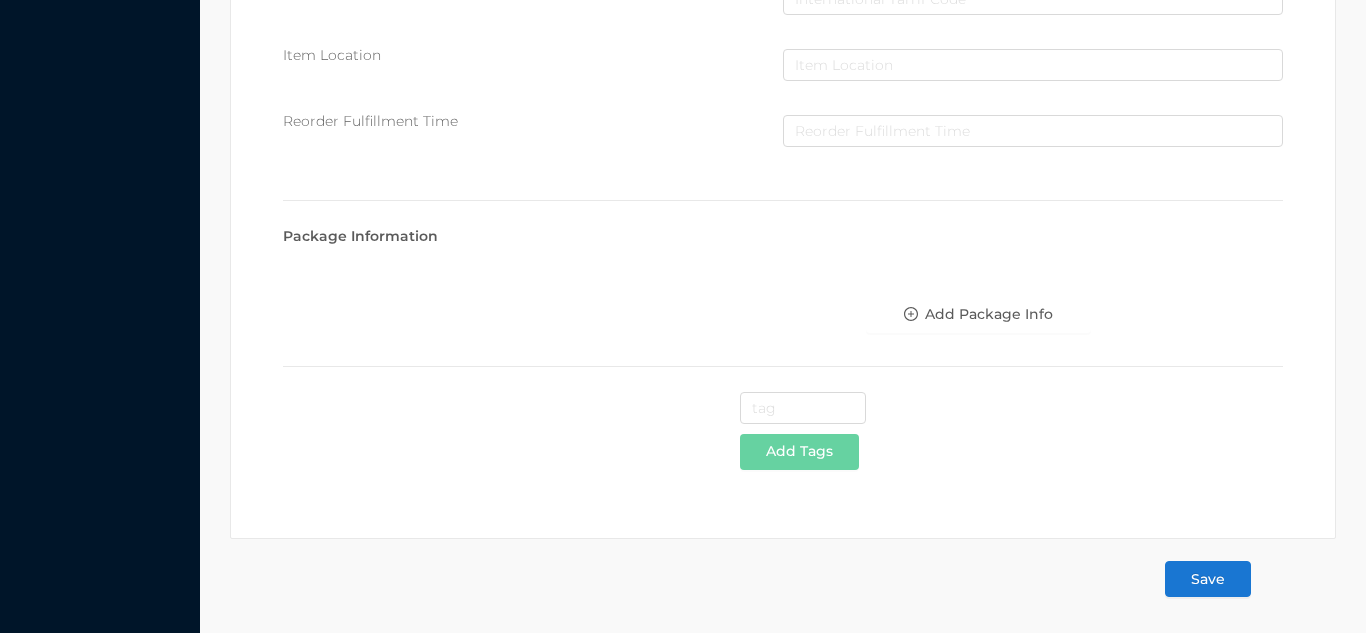 click on "Save" at bounding box center [1208, 579] 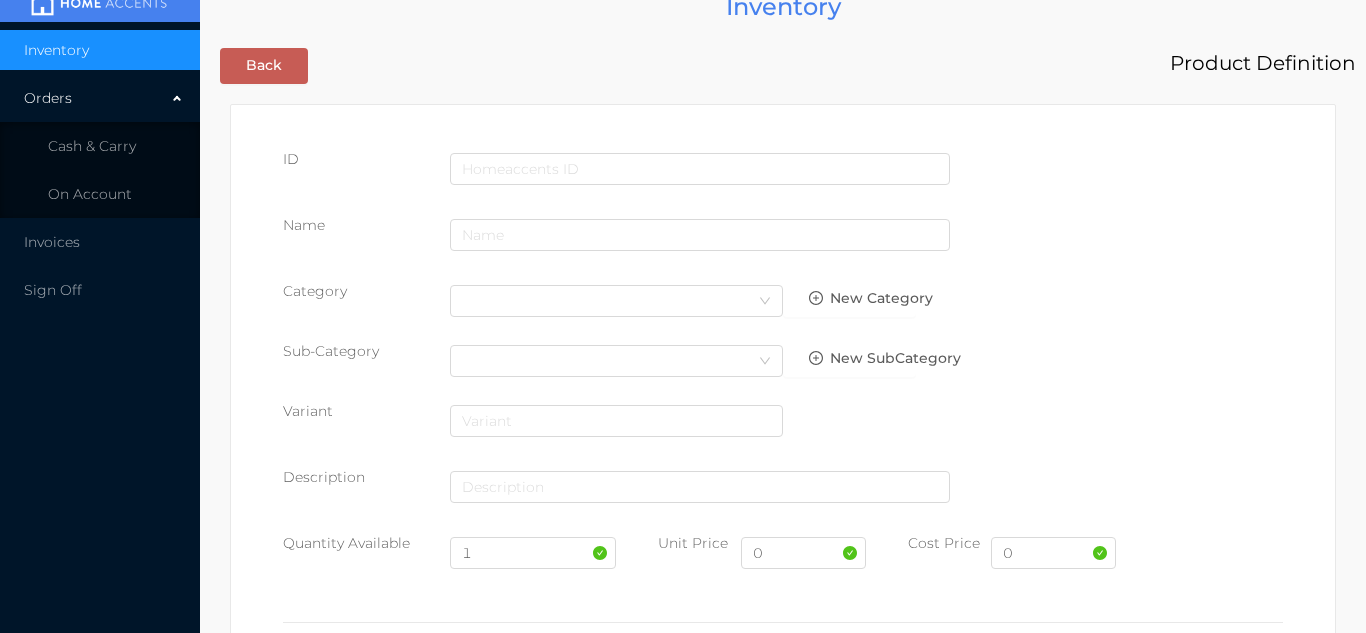 scroll, scrollTop: 0, scrollLeft: 0, axis: both 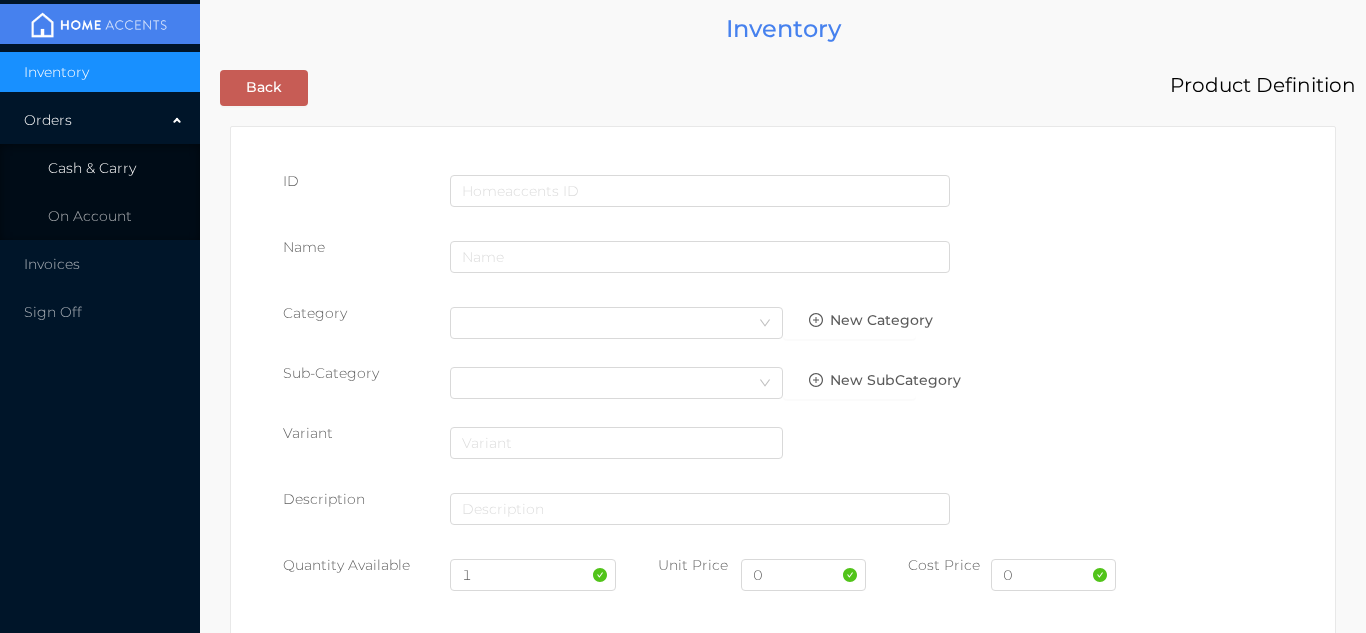 click on "Cash & Carry" at bounding box center (100, 168) 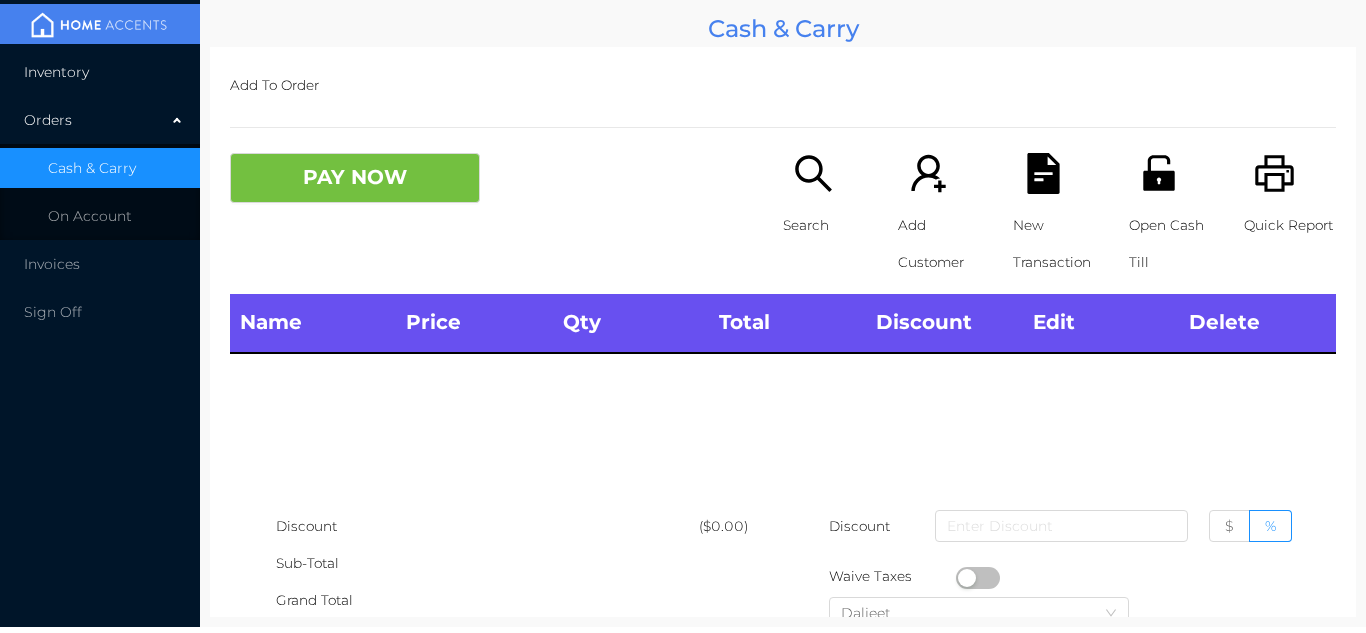 click on "Inventory" at bounding box center [100, 72] 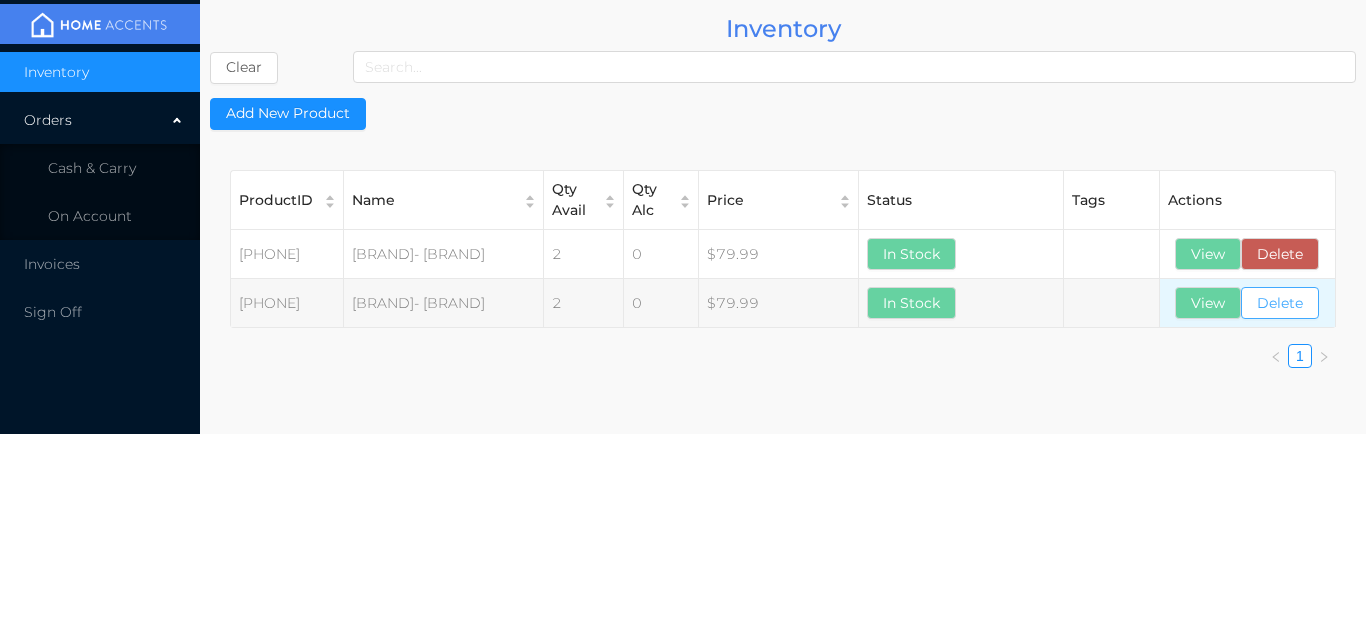 click on "Delete" at bounding box center [1280, 254] 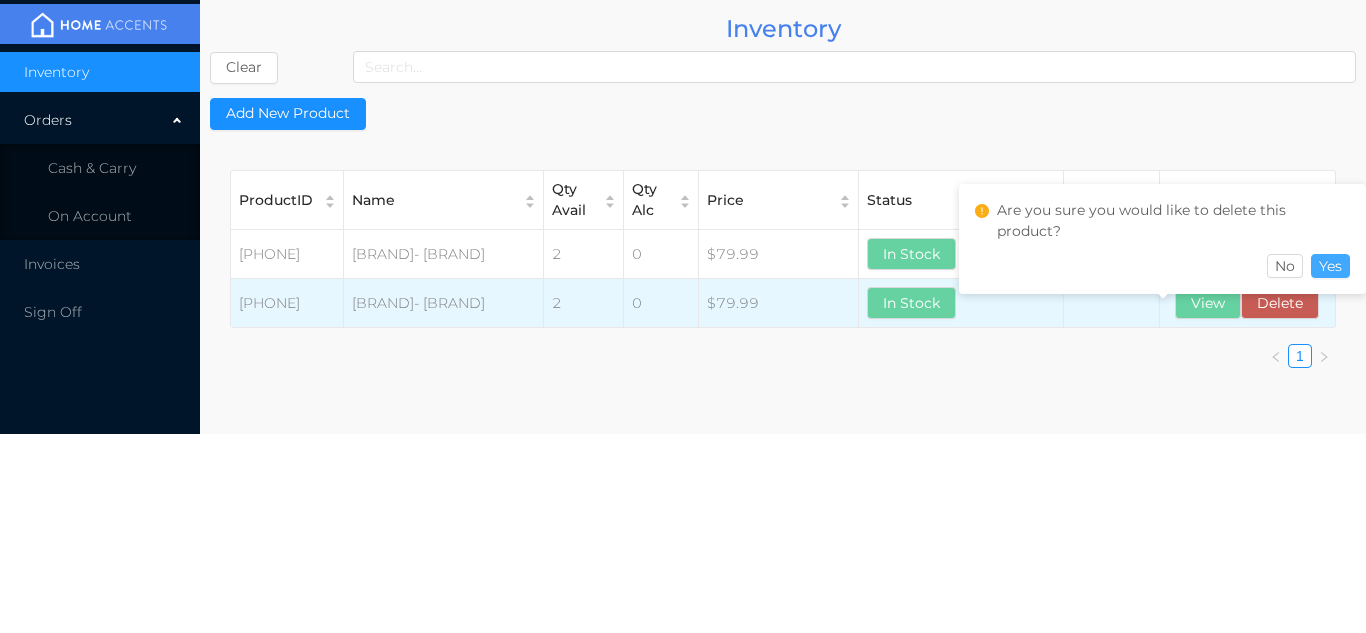 click on "Yes" at bounding box center (1330, 266) 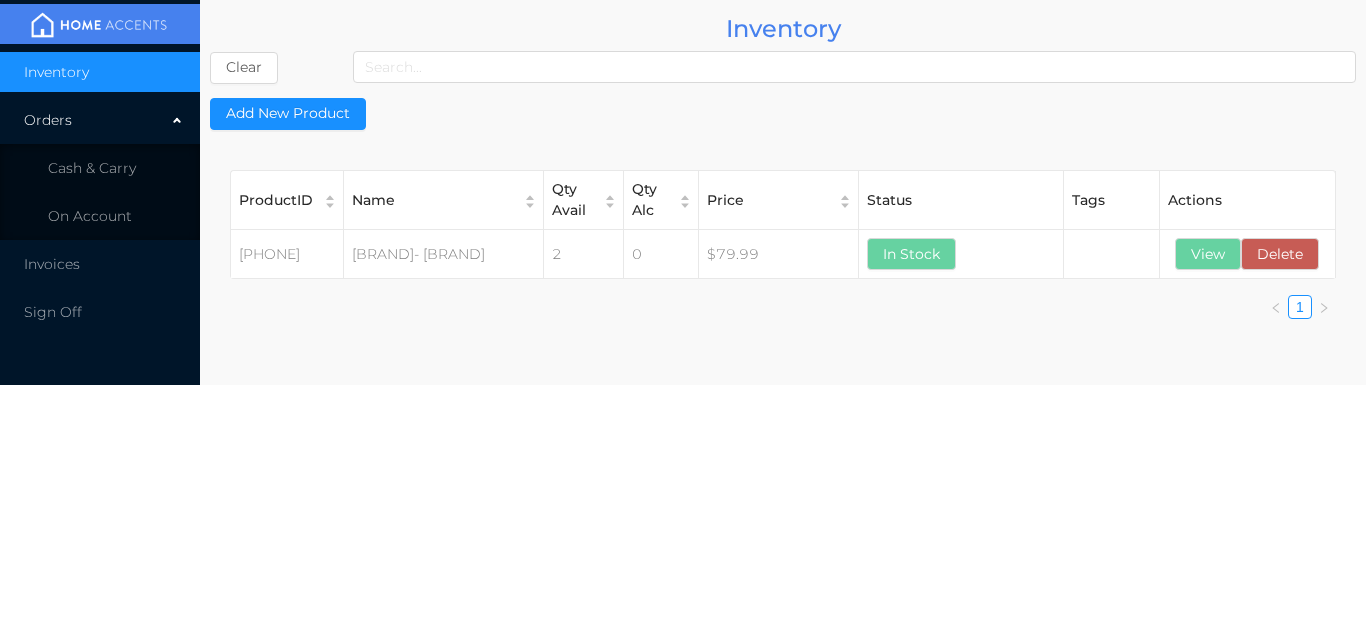 click on "Cash & Carry" at bounding box center (92, 168) 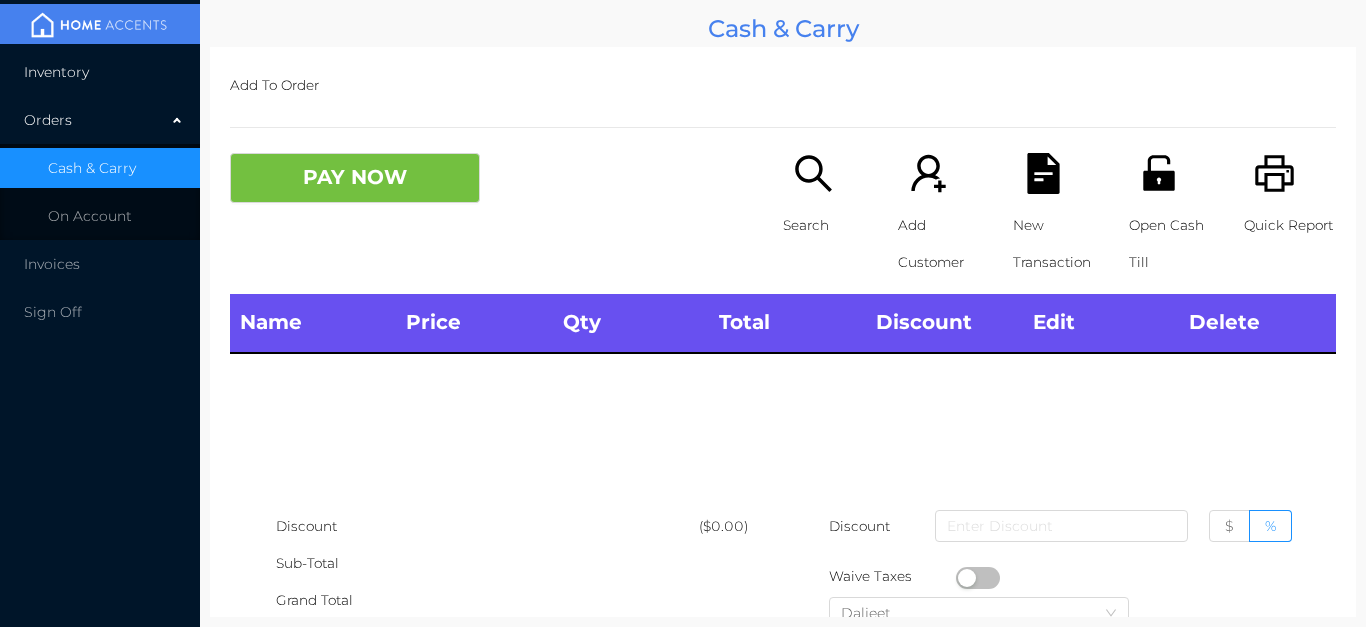 click on "Inventory" at bounding box center (100, 72) 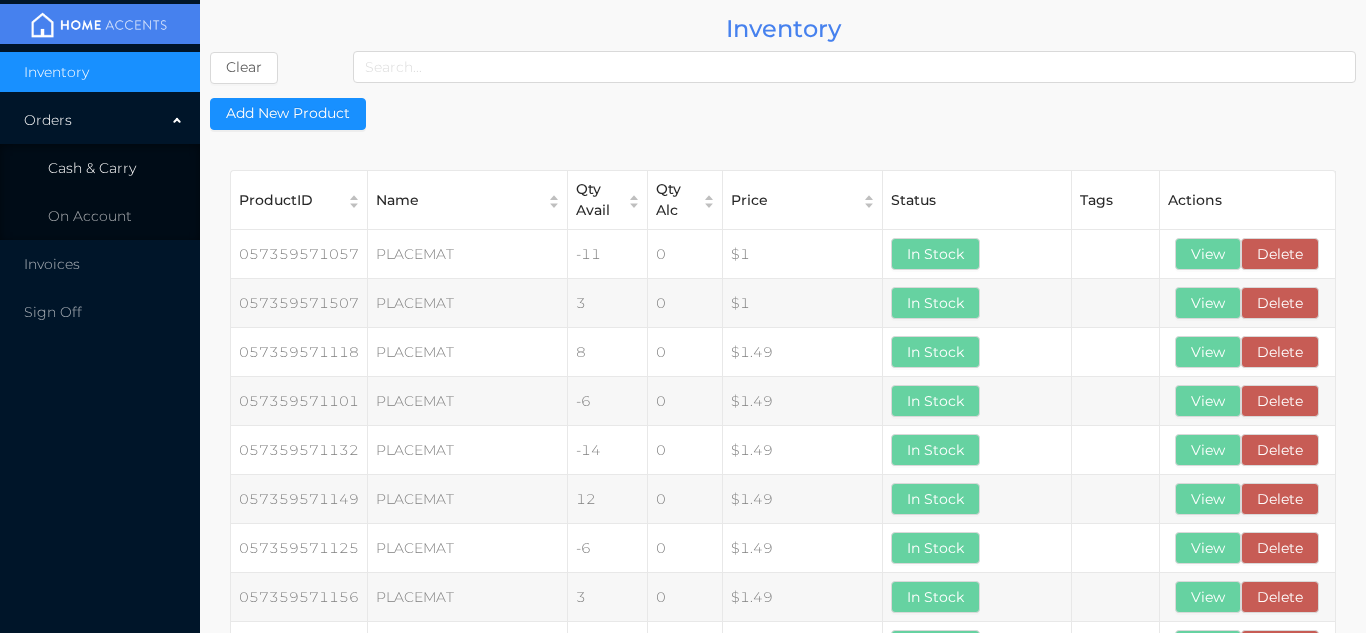 click on "Cash & Carry" at bounding box center (100, 168) 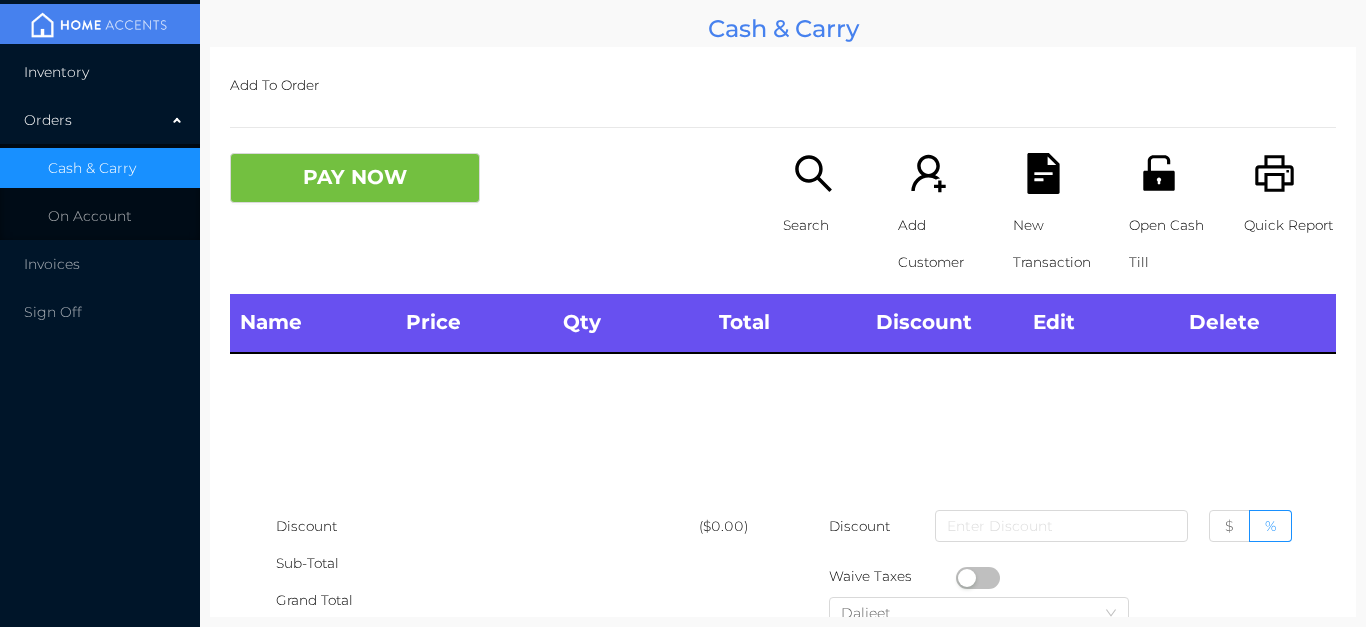 click on "Inventory" at bounding box center [100, 72] 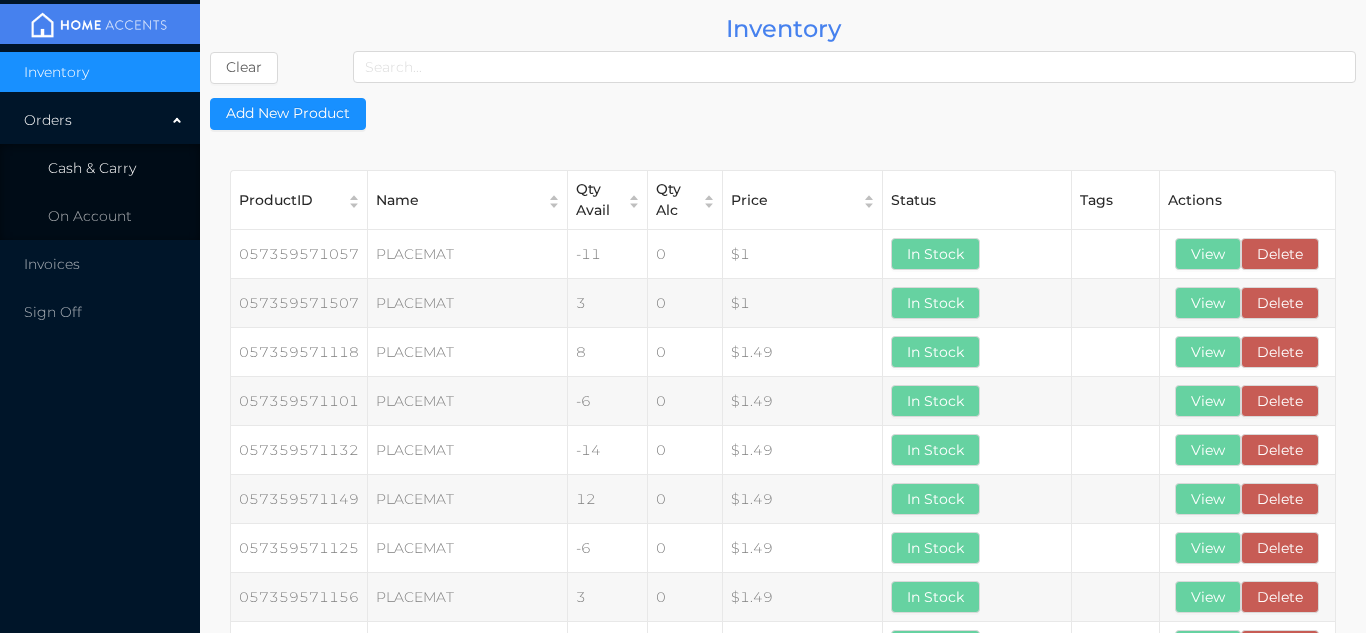 click on "Cash & Carry" at bounding box center (92, 168) 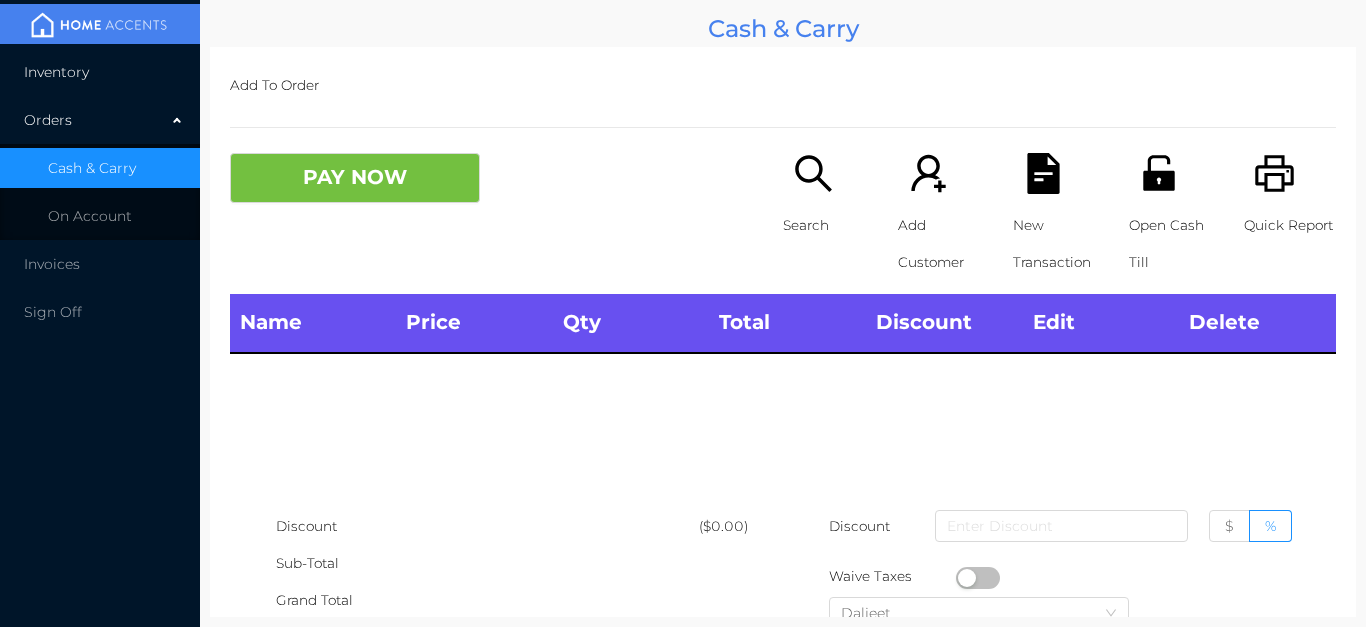 click on "Inventory" at bounding box center [100, 72] 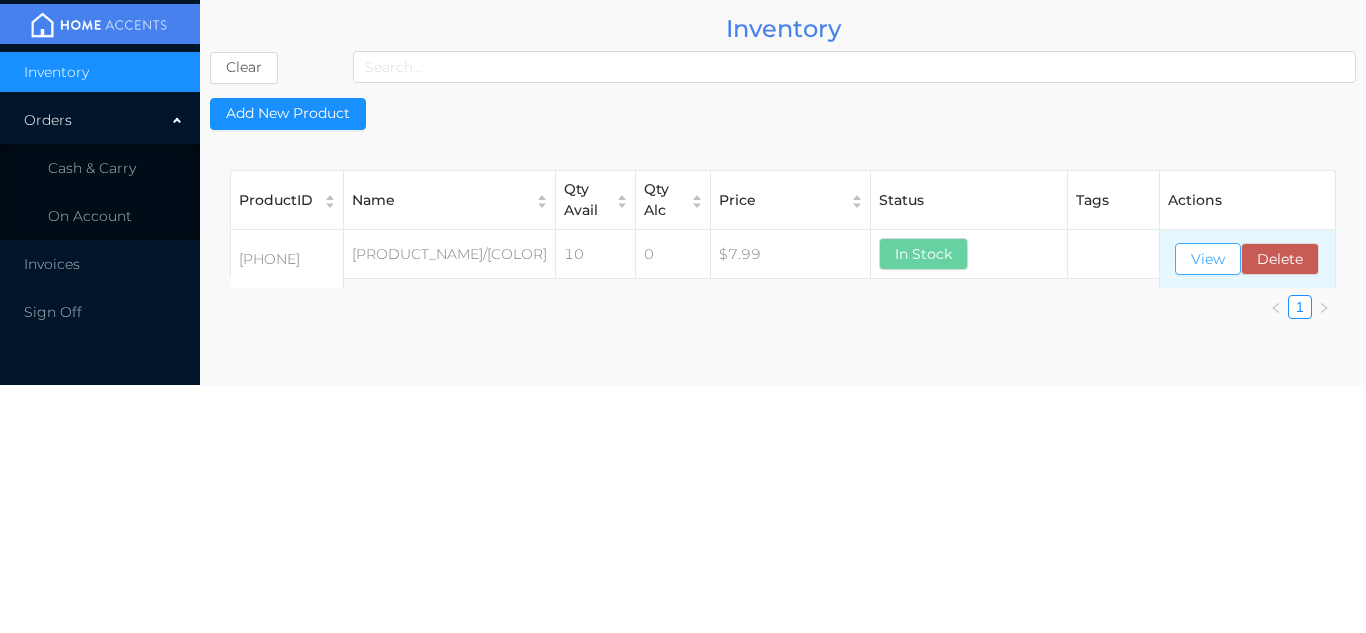 click on "View" at bounding box center (1208, 259) 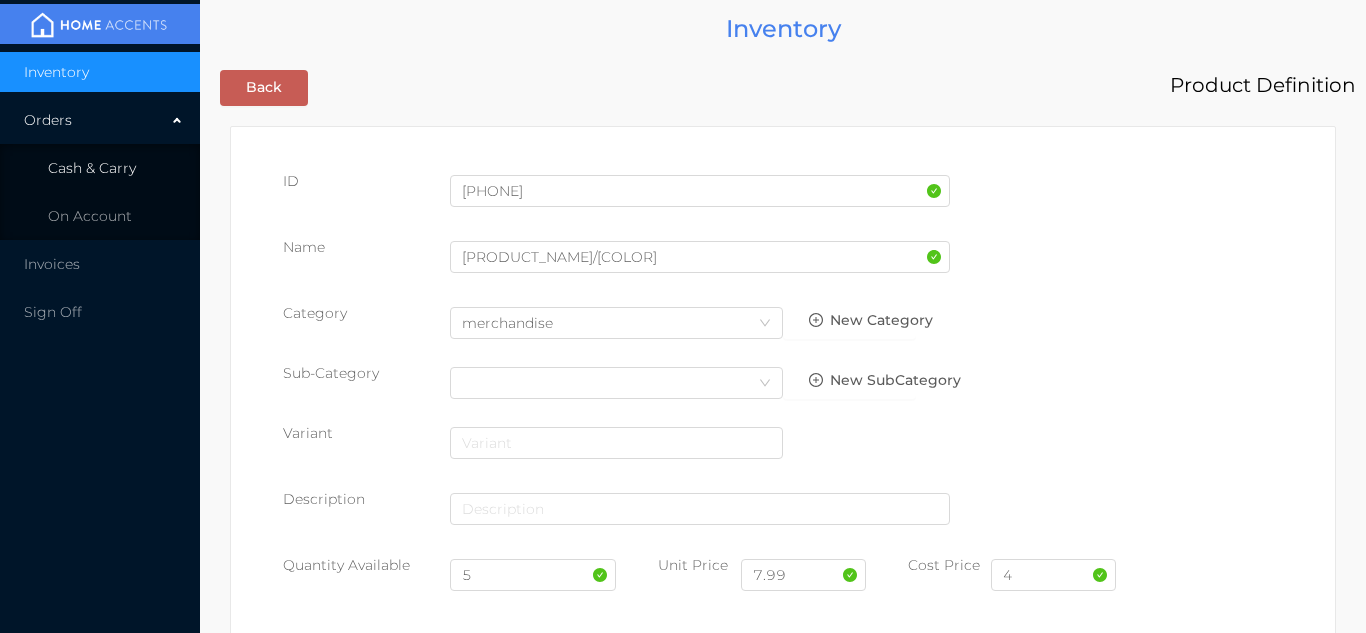 click on "Cash & Carry" at bounding box center (100, 168) 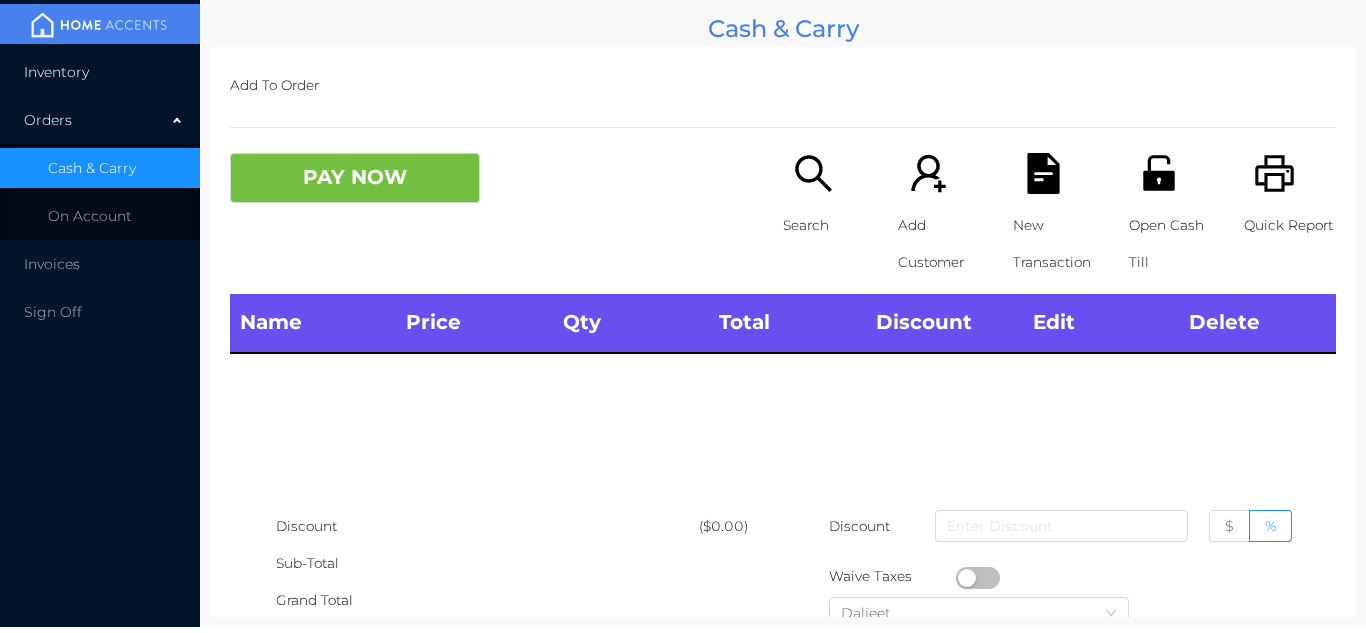 click on "Inventory" at bounding box center [100, 72] 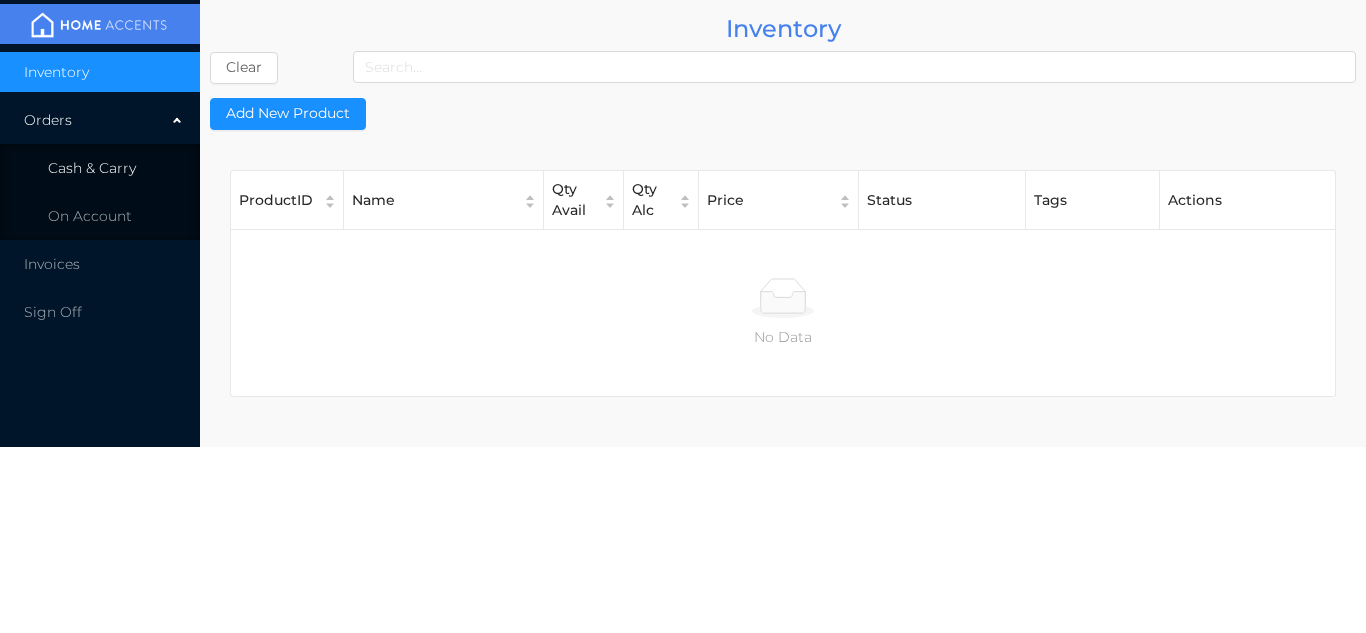 click on "Cash & Carry" at bounding box center [100, 168] 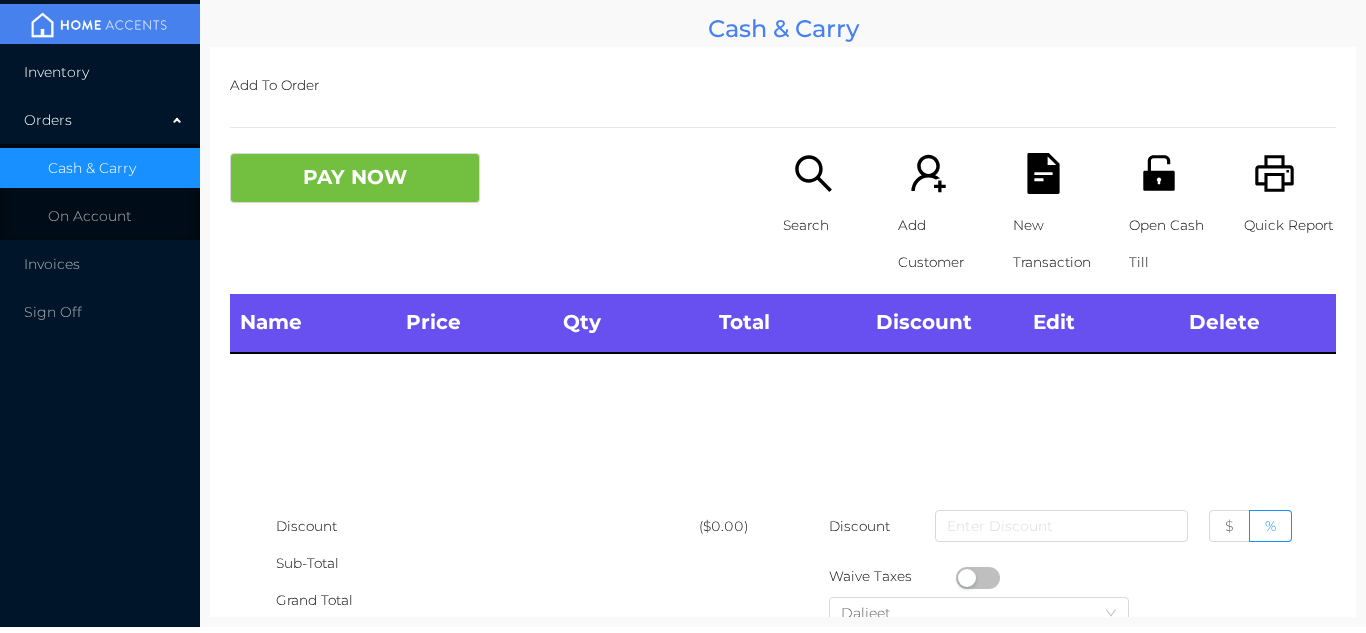 click on "Inventory" at bounding box center [100, 72] 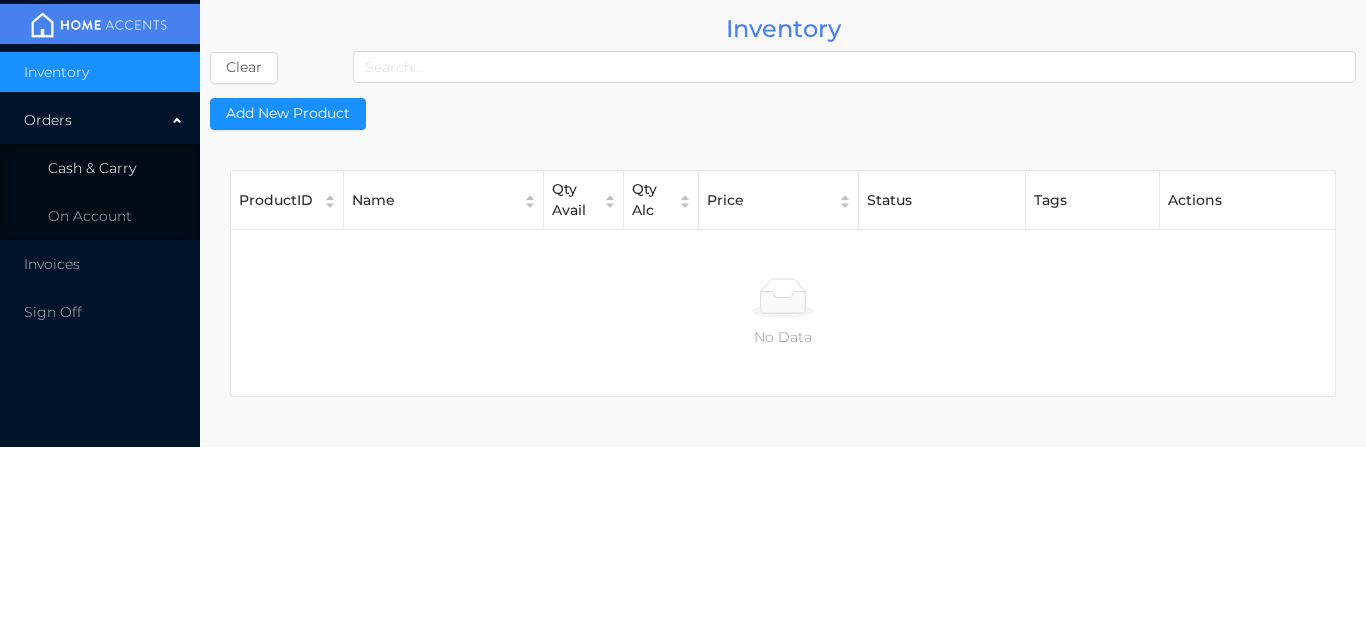 click on "Cash & Carry" at bounding box center (100, 168) 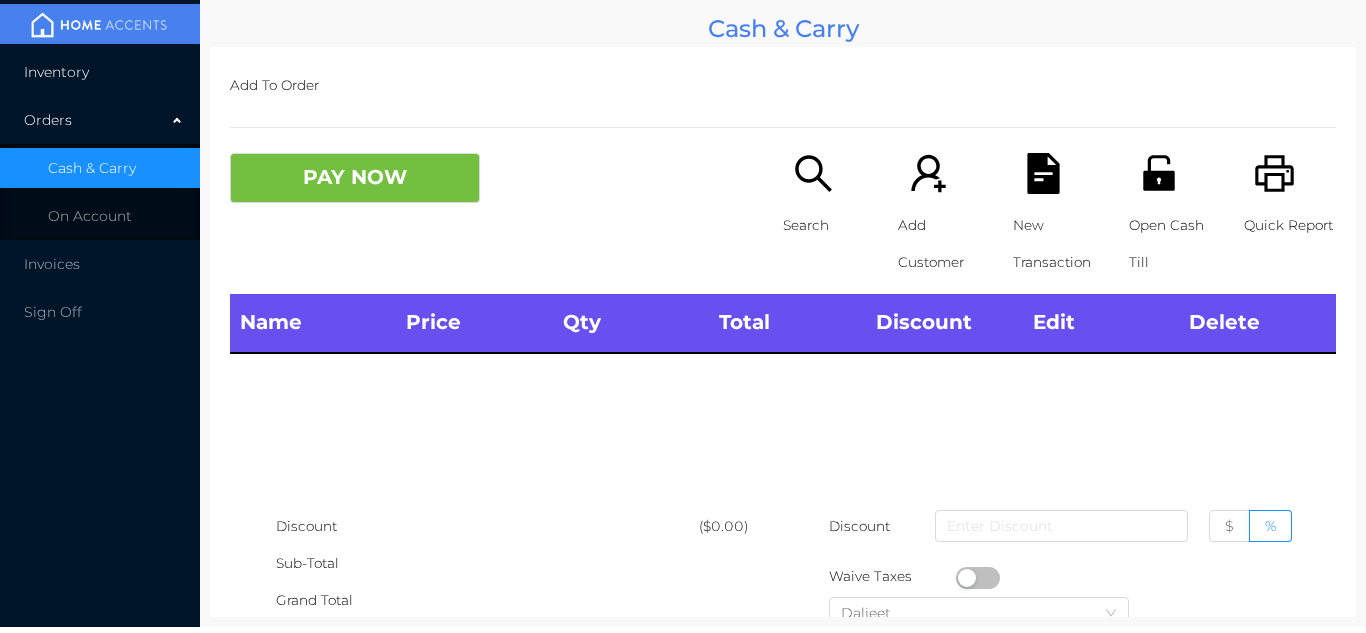click on "Inventory" at bounding box center [100, 72] 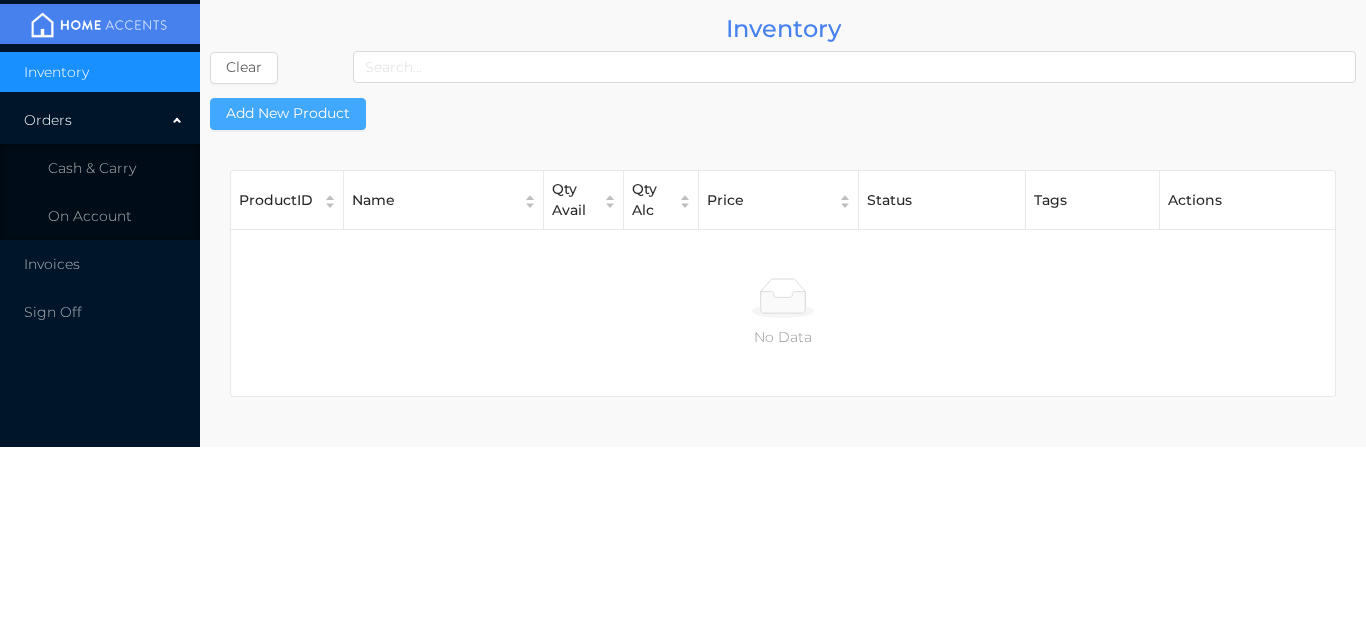 click on "Add New Product" at bounding box center (288, 114) 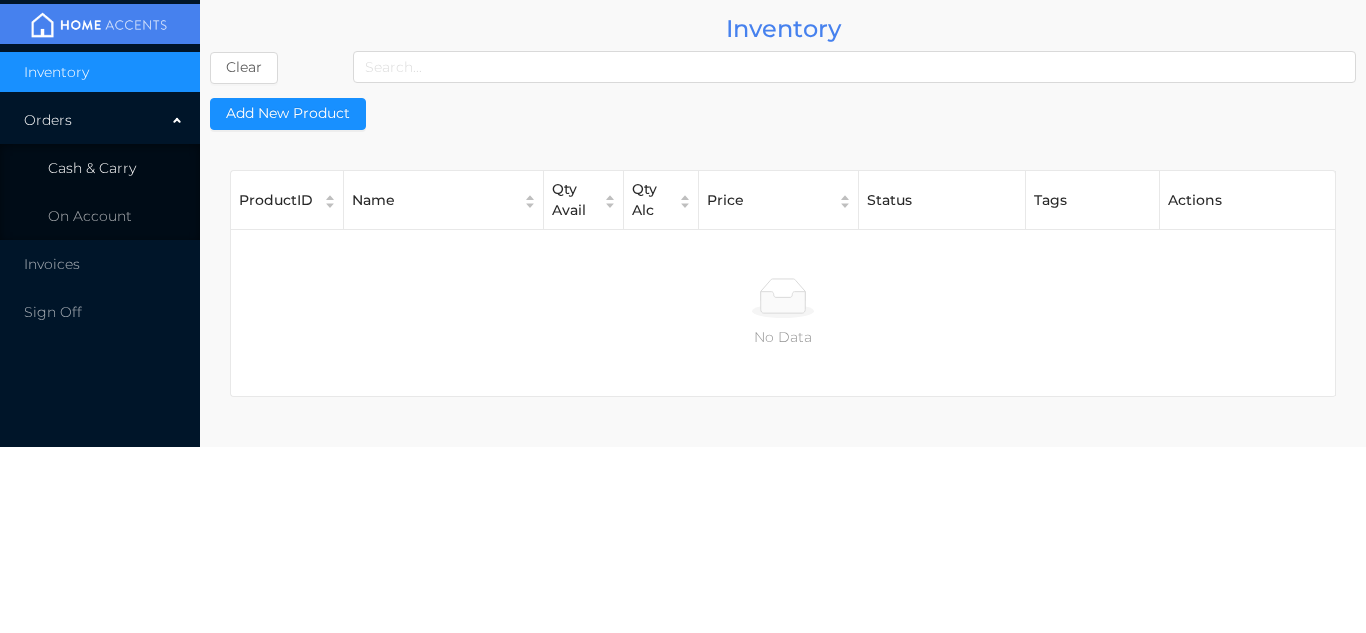click on "Cash & Carry" at bounding box center [92, 168] 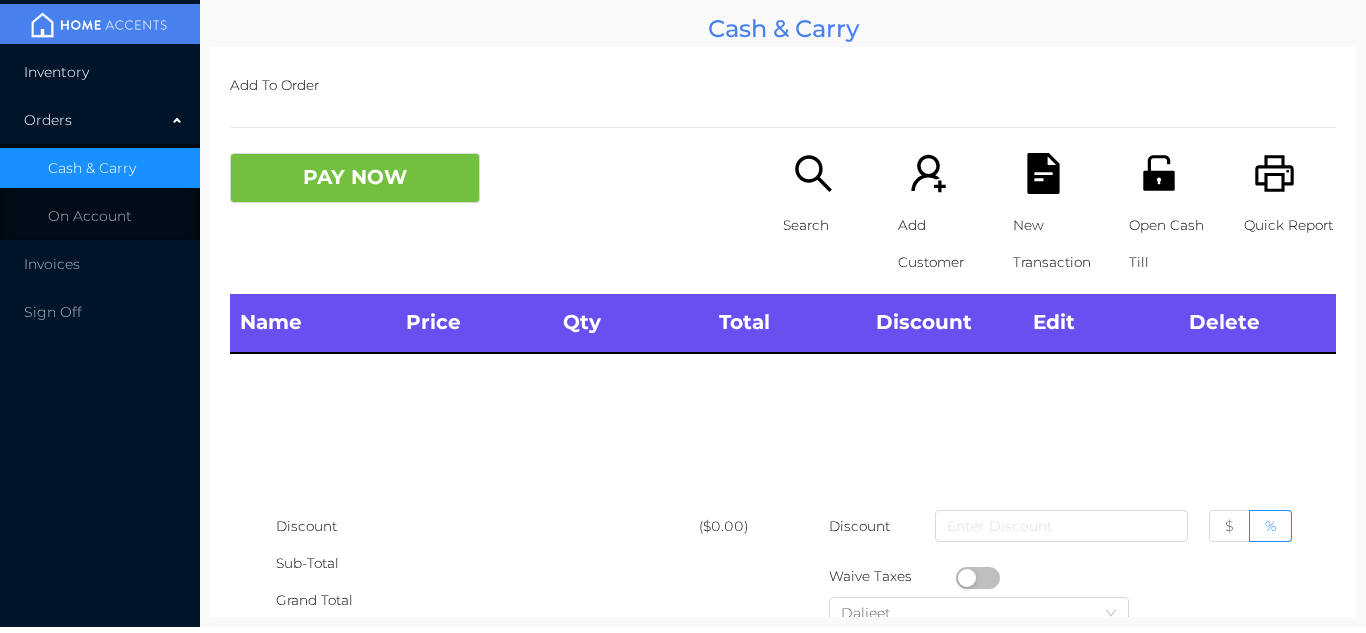 click on "Inventory" at bounding box center (100, 72) 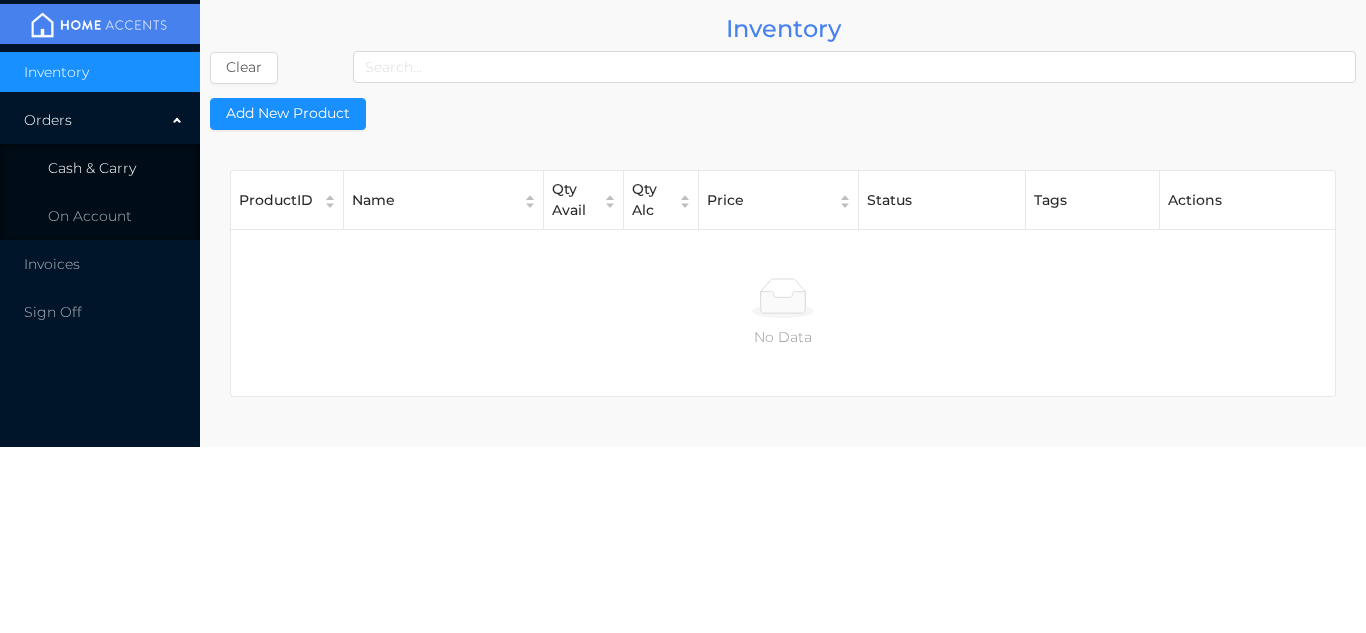 click on "Cash & Carry" at bounding box center [100, 168] 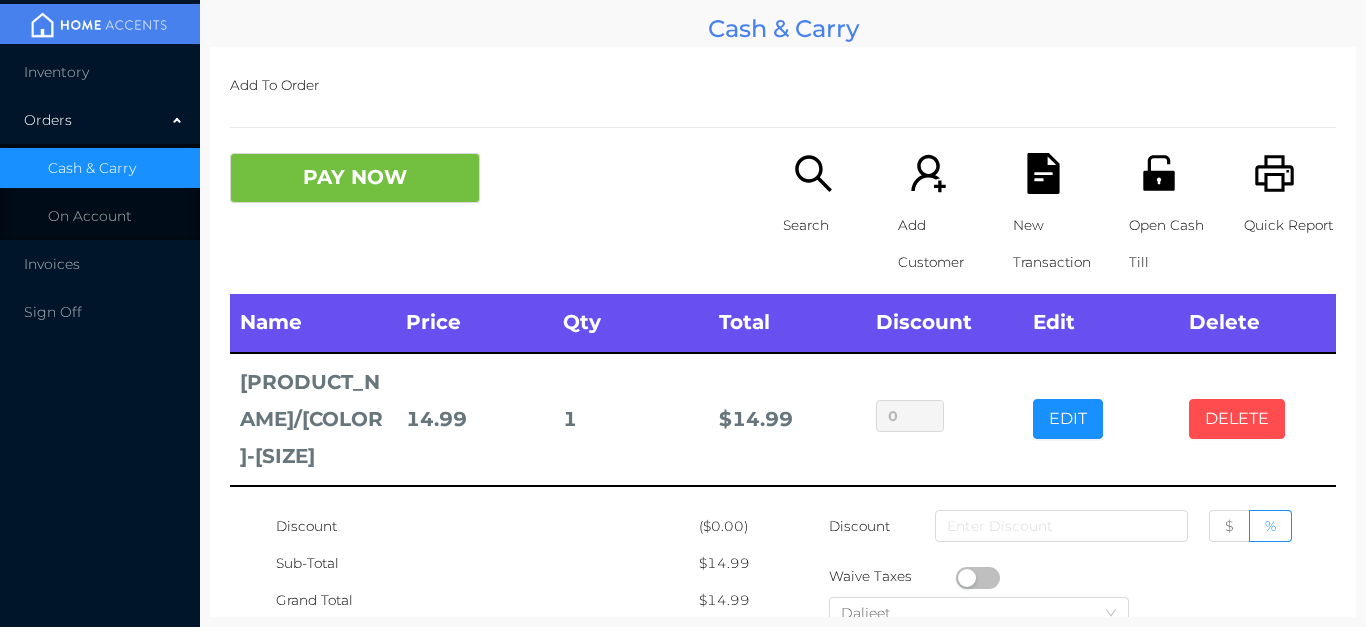 click on "DELETE" at bounding box center (1237, 419) 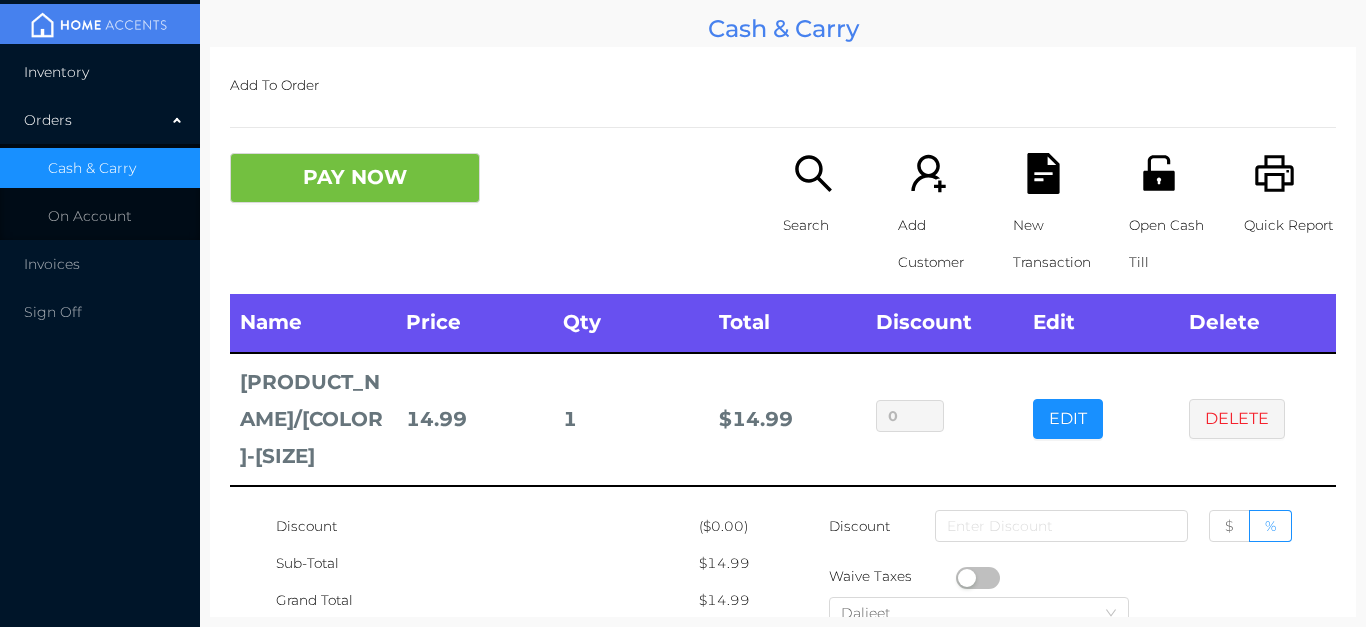 click on "Inventory" at bounding box center [56, 72] 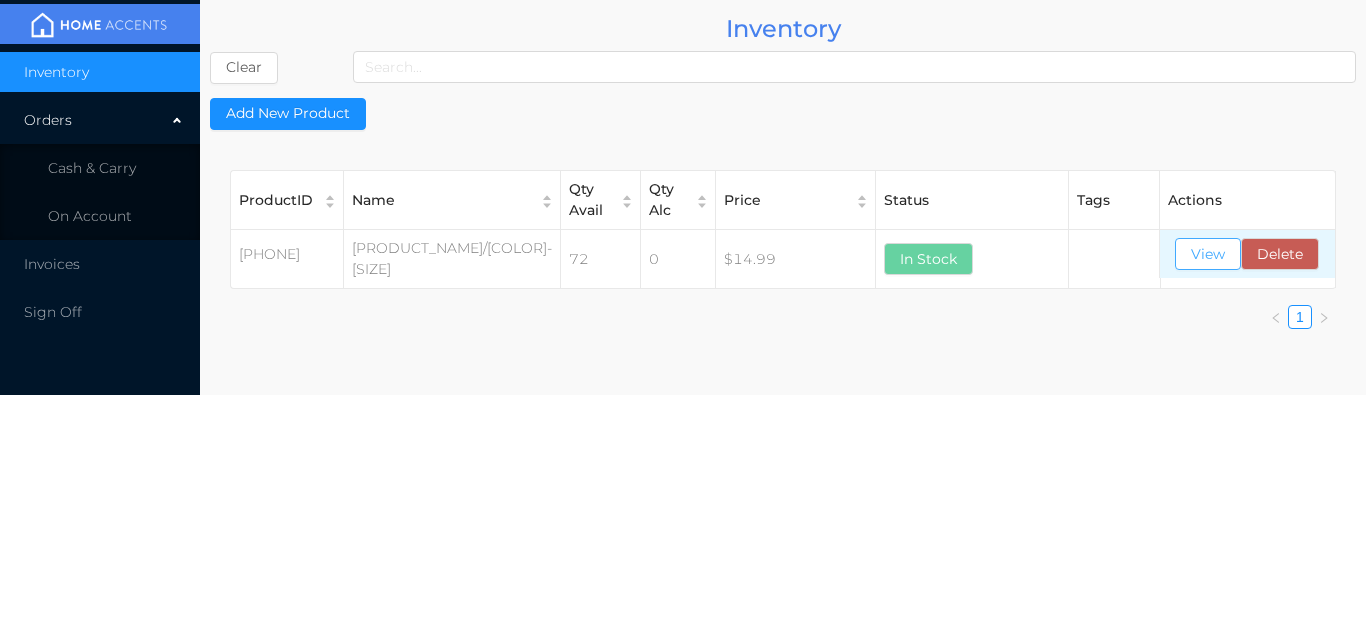 click on "View" at bounding box center (1208, 254) 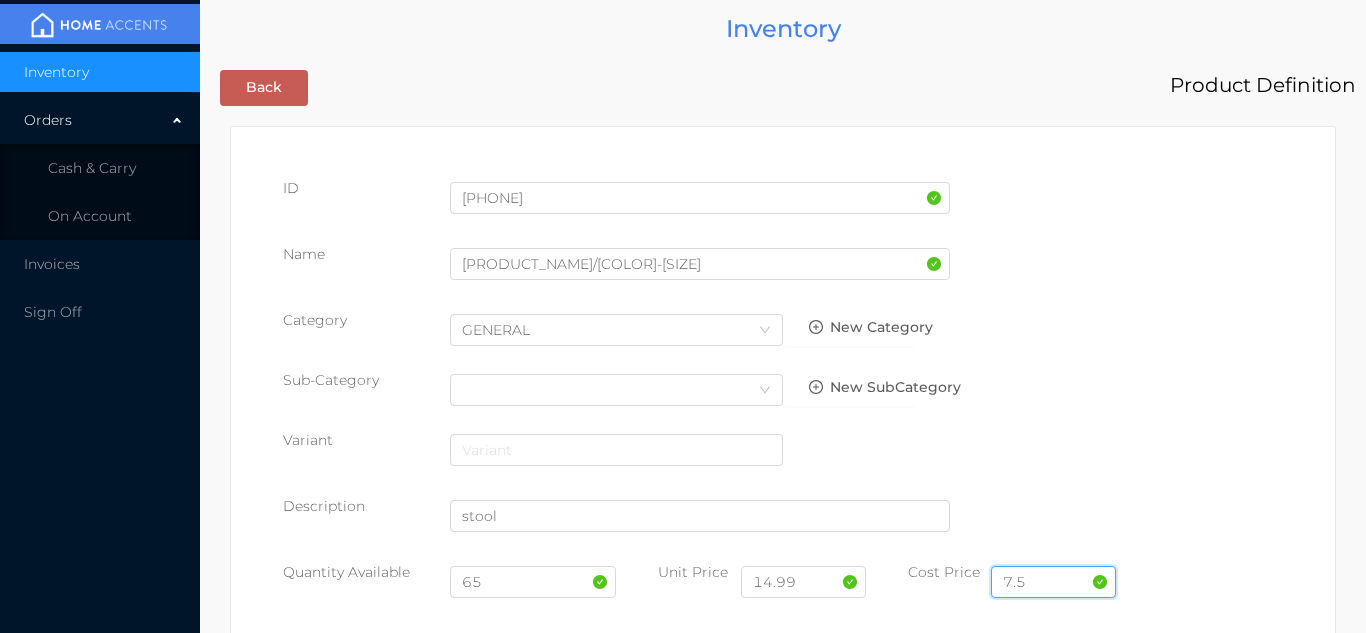 click on "7.5" at bounding box center (1053, 582) 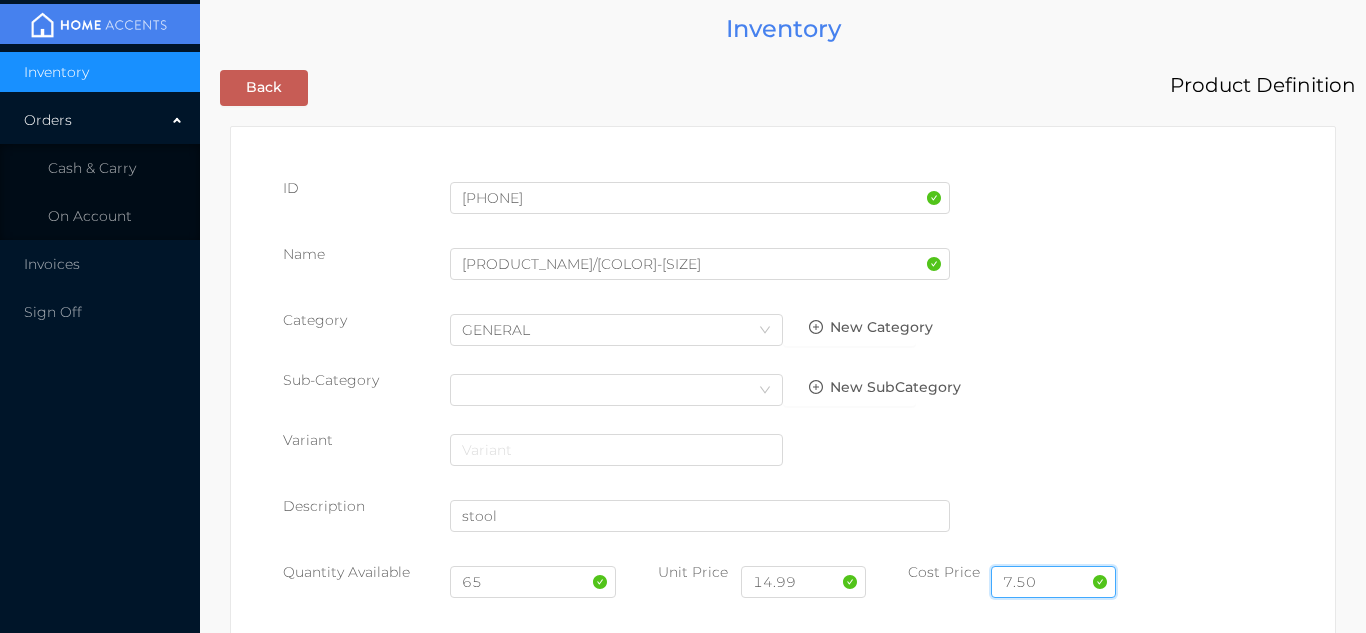 type on "7.50" 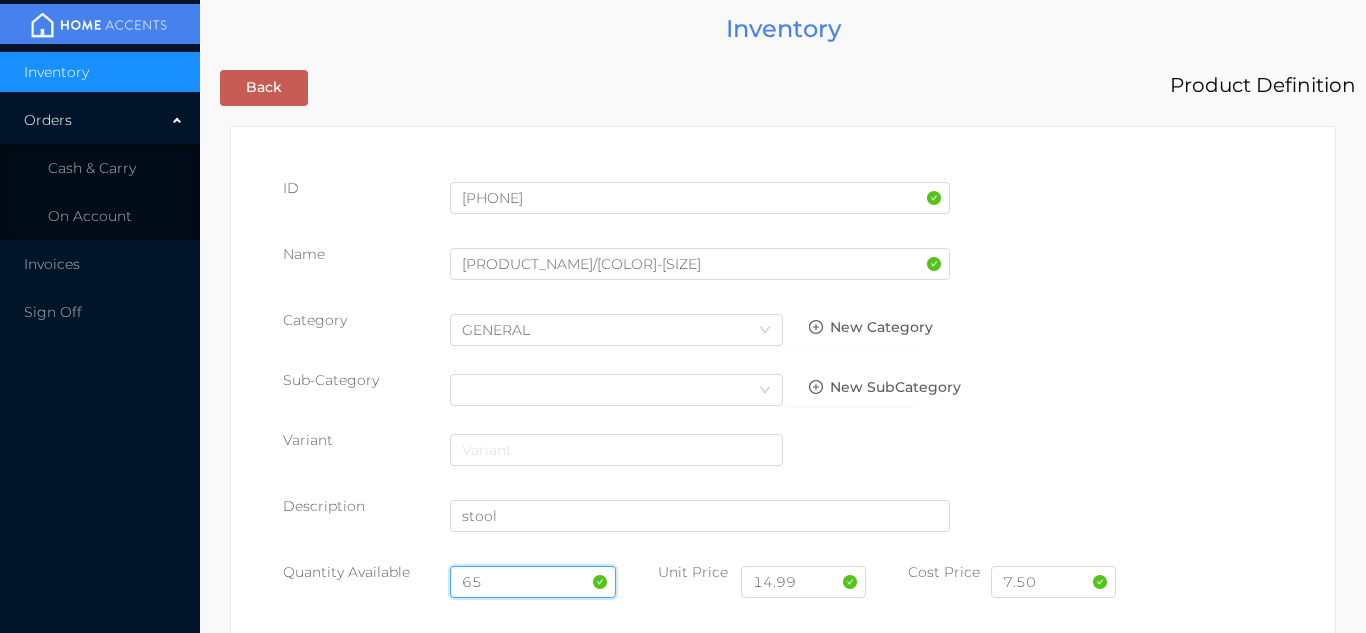 click on "65" at bounding box center [533, 582] 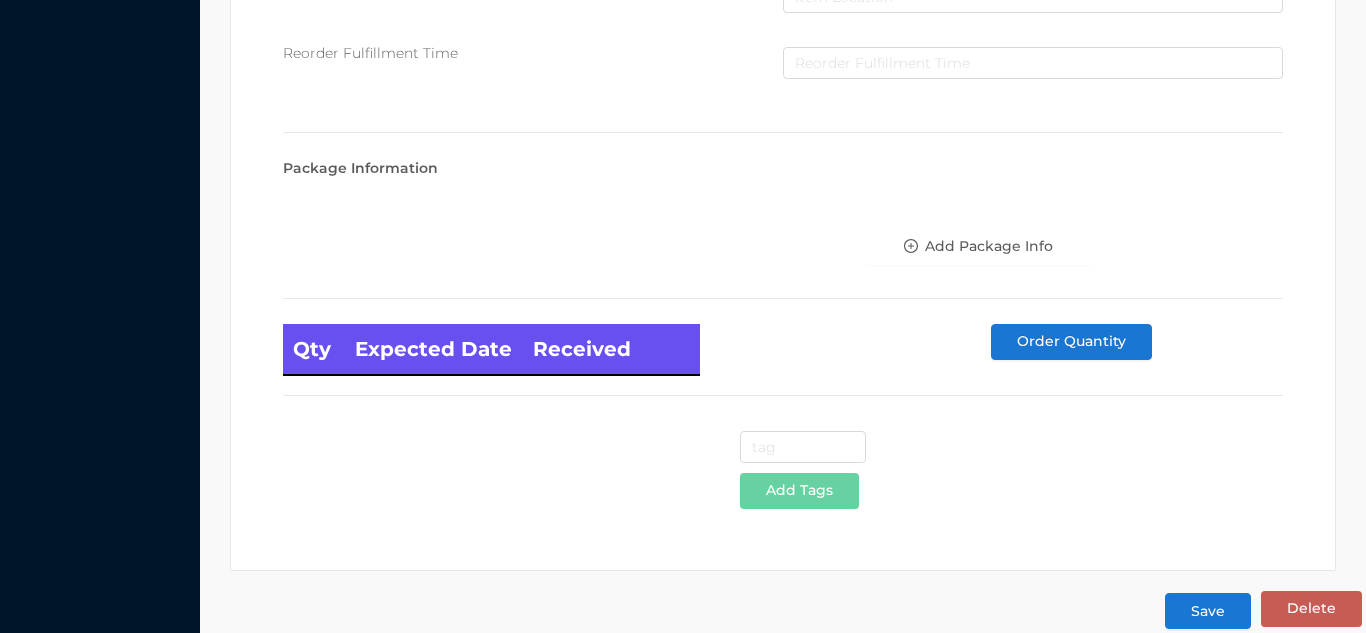 scroll, scrollTop: 1135, scrollLeft: 0, axis: vertical 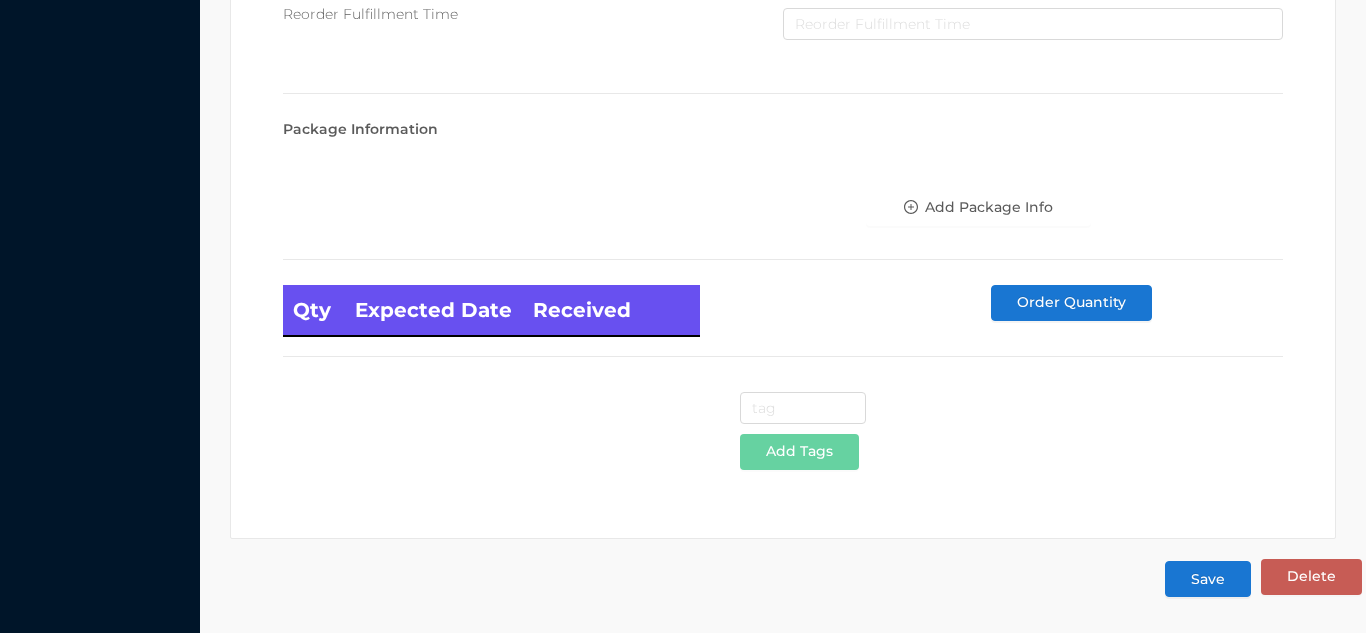 type on "16" 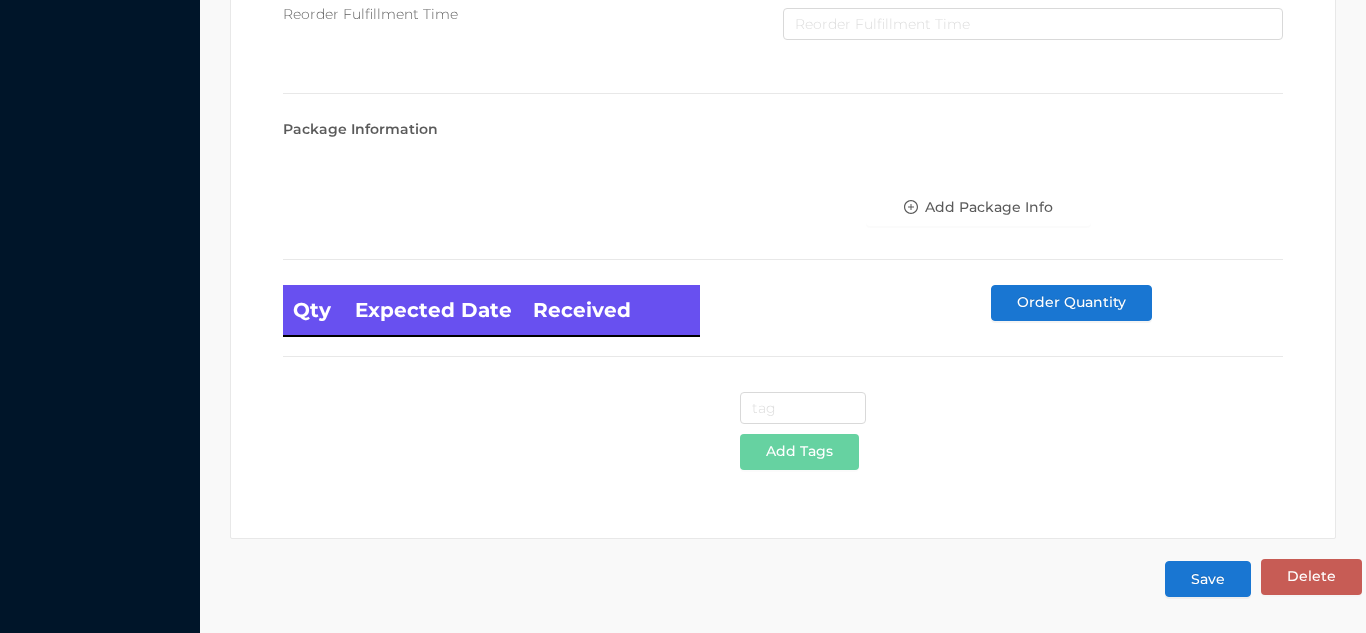 click on "Save" at bounding box center [1208, 579] 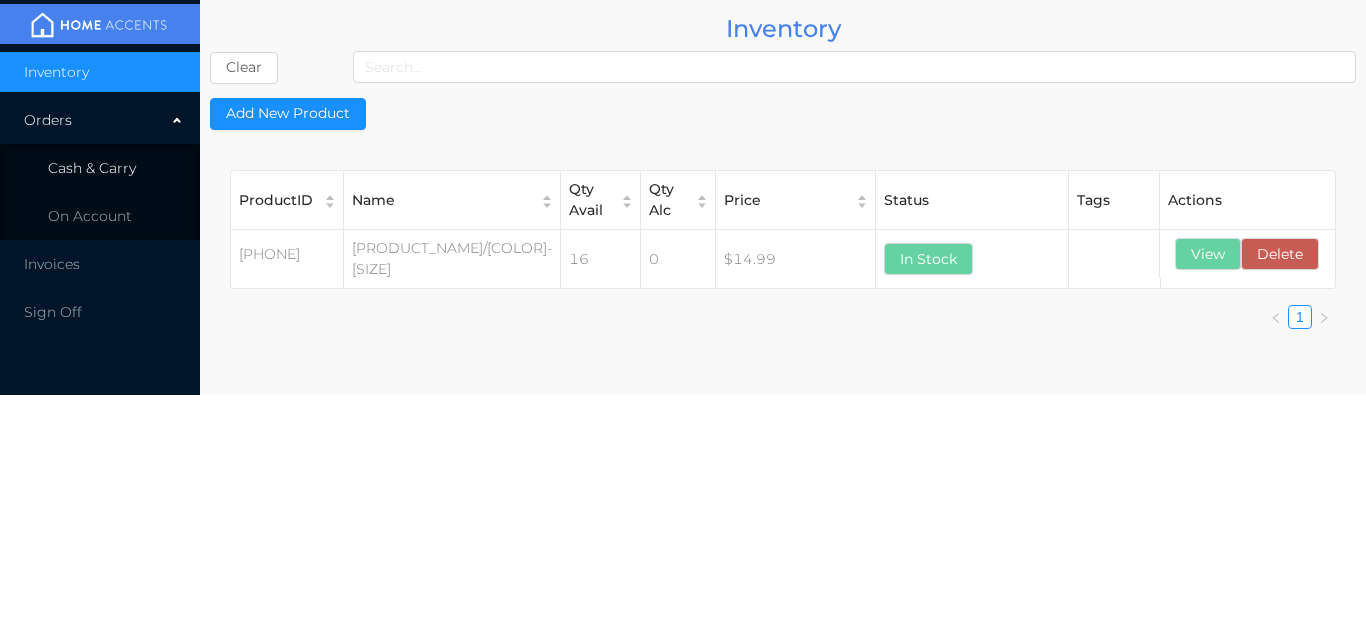 click on "Cash & Carry" at bounding box center [100, 168] 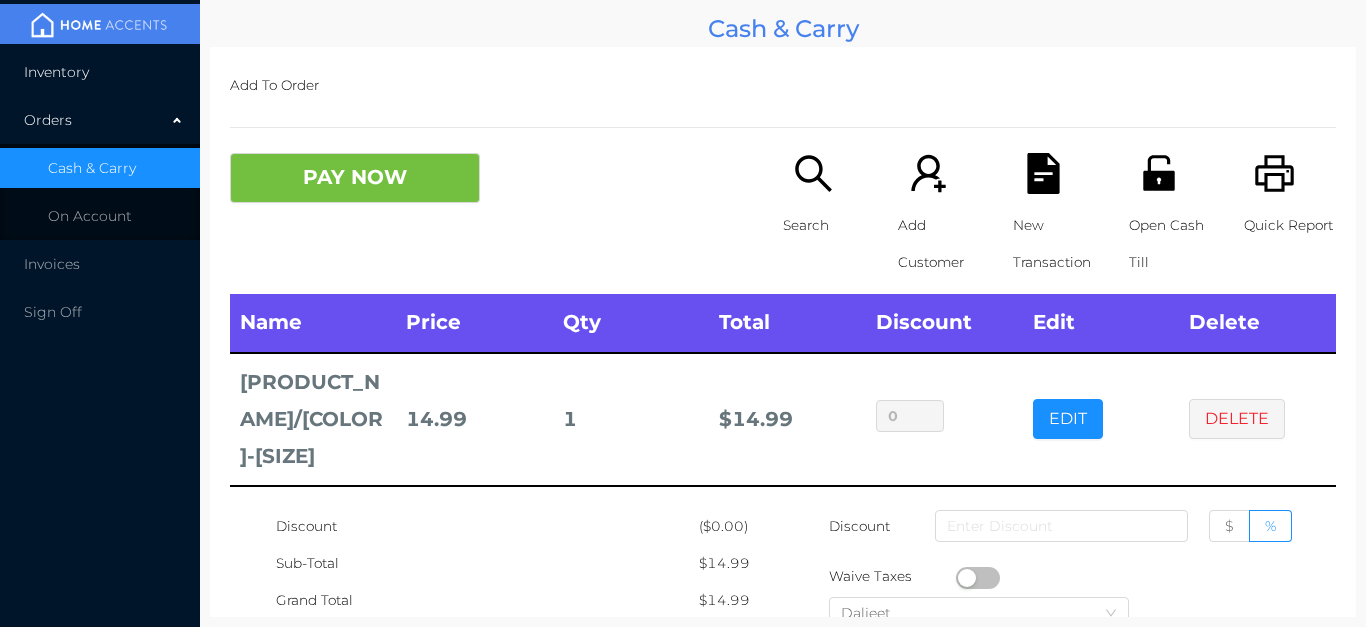 click on "Inventory" at bounding box center (100, 72) 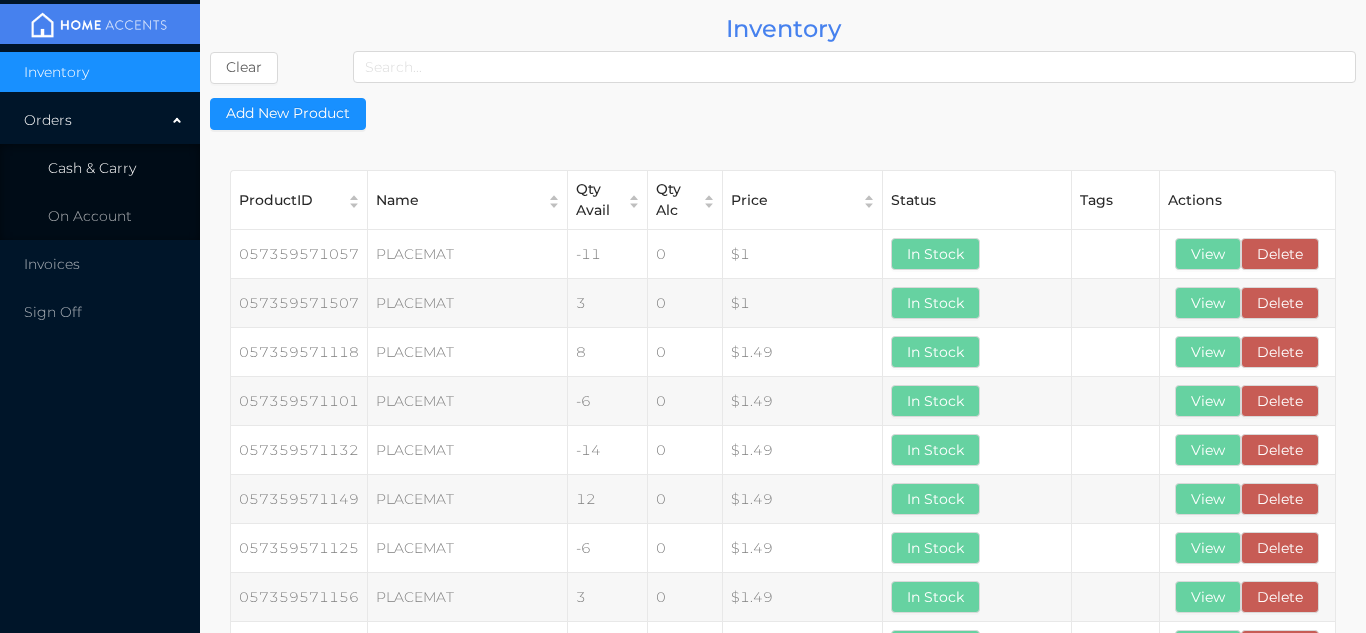 click on "Cash & Carry" at bounding box center [92, 168] 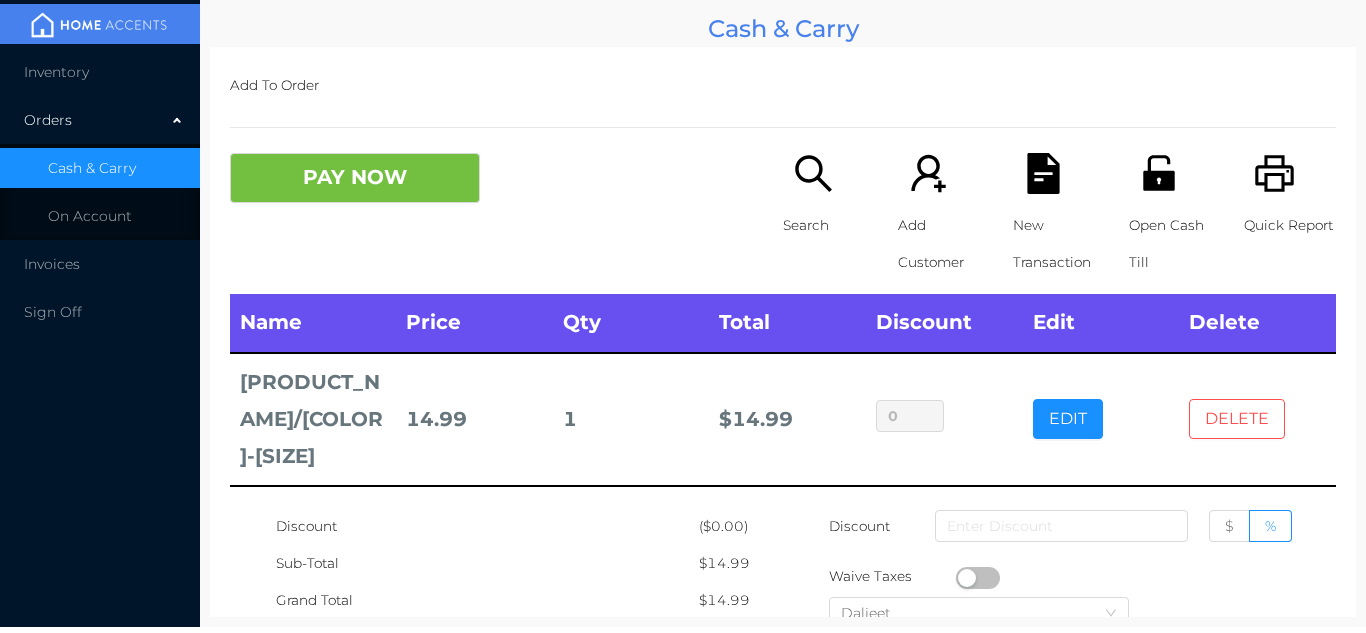 click on "DELETE" at bounding box center [1237, 419] 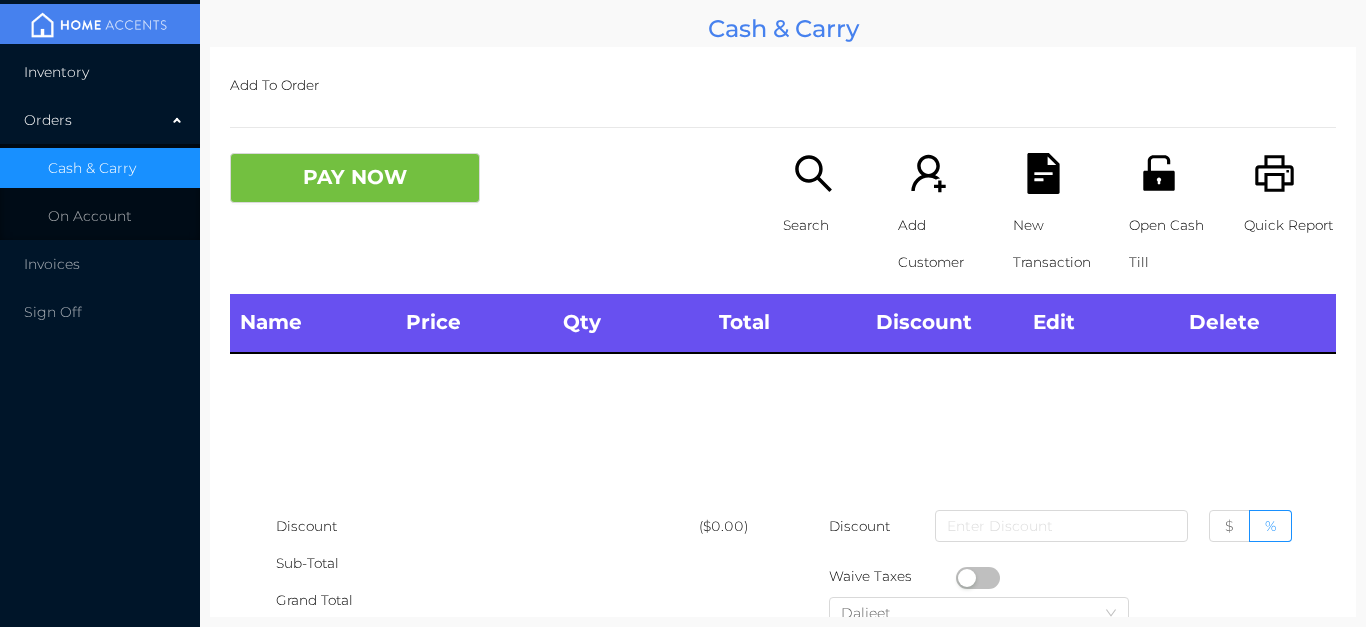 click on "Inventory" at bounding box center [100, 72] 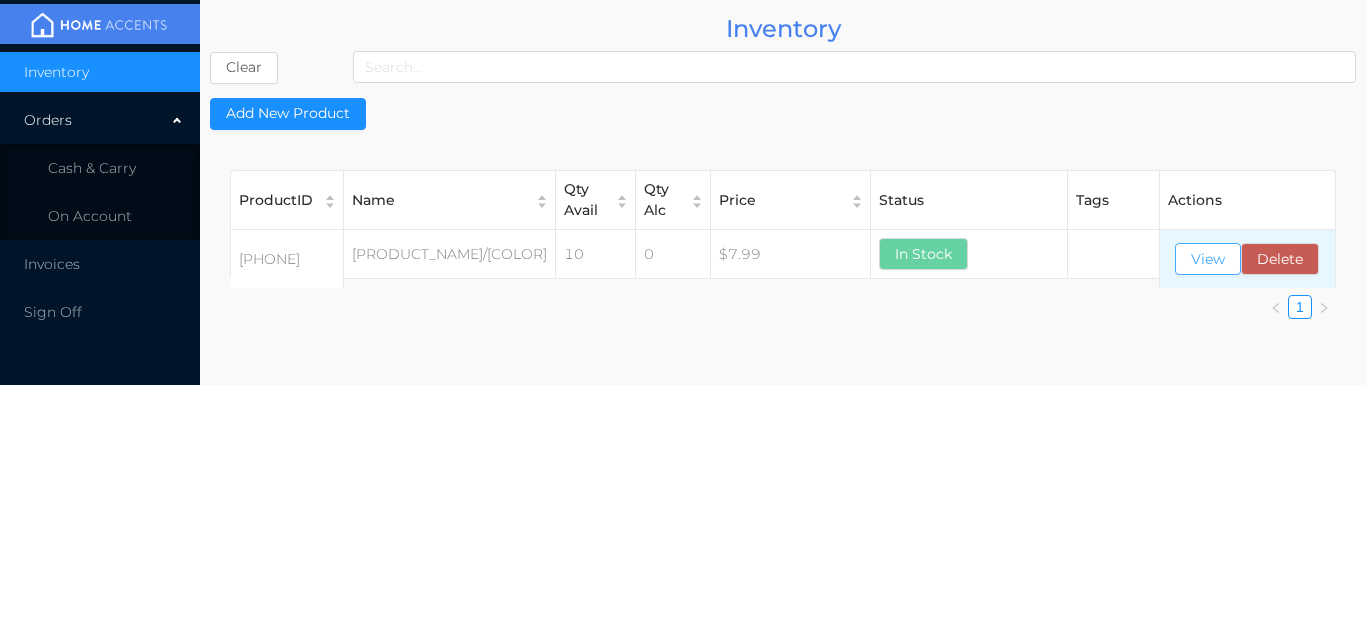 click on "View" at bounding box center (1208, 259) 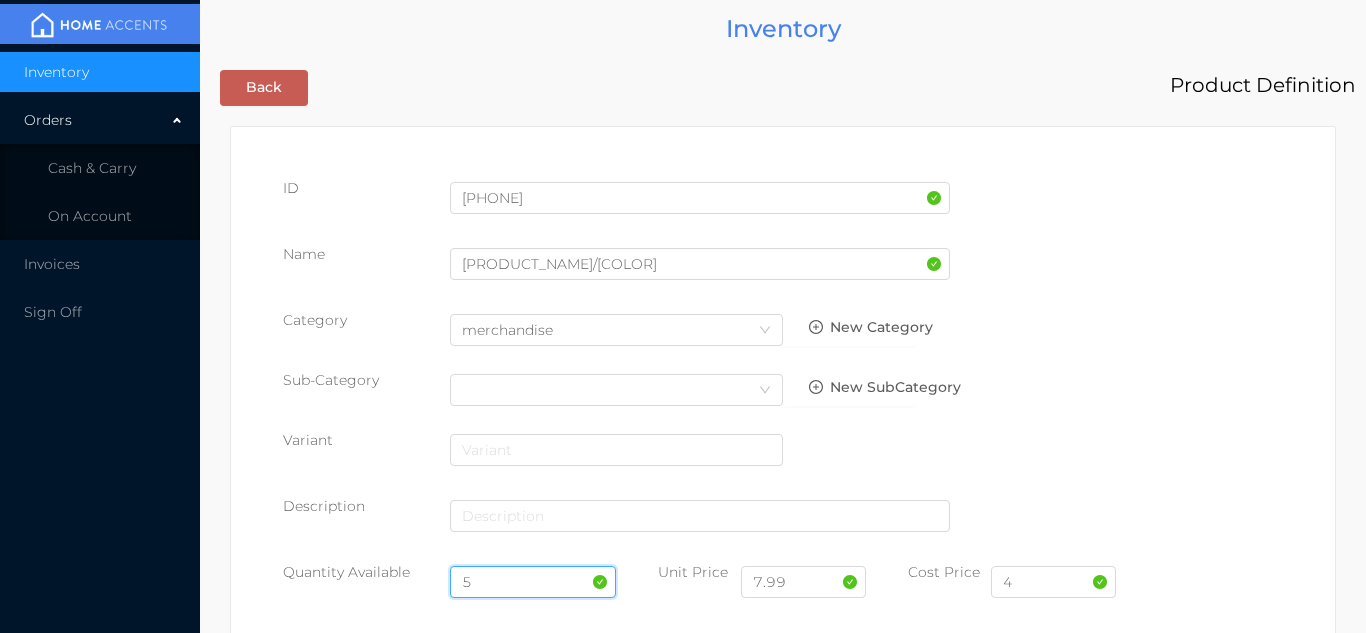 click on "5" at bounding box center [533, 582] 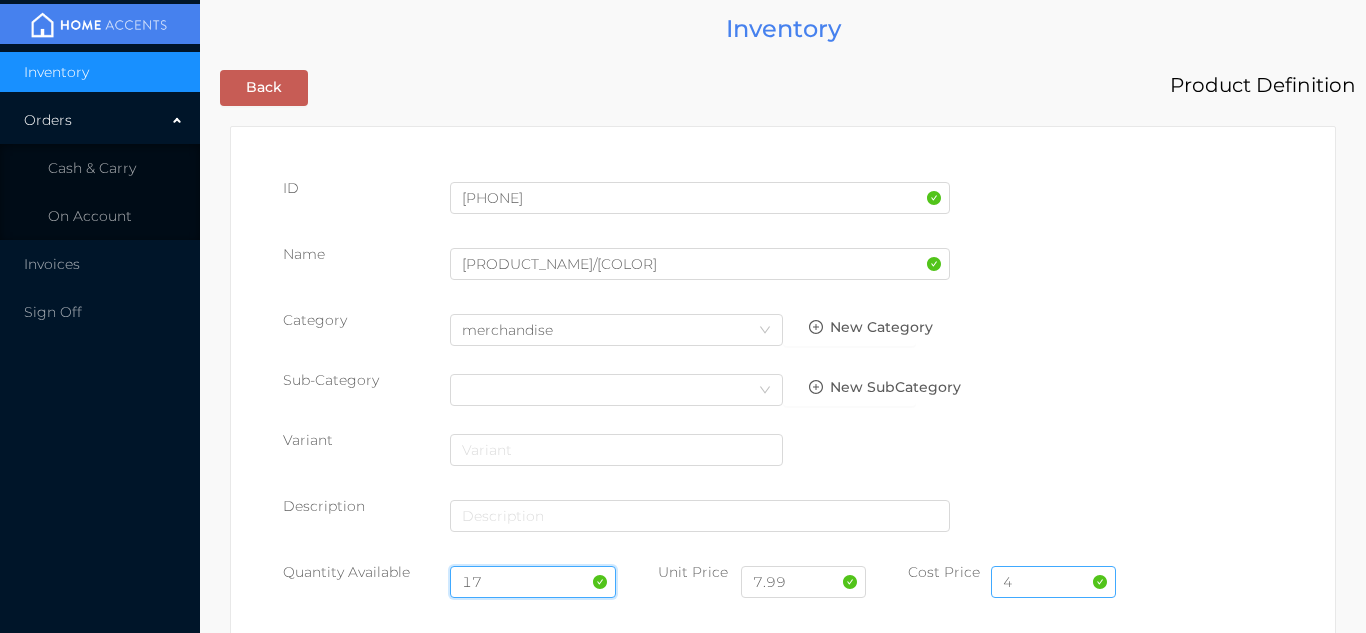 type on "17" 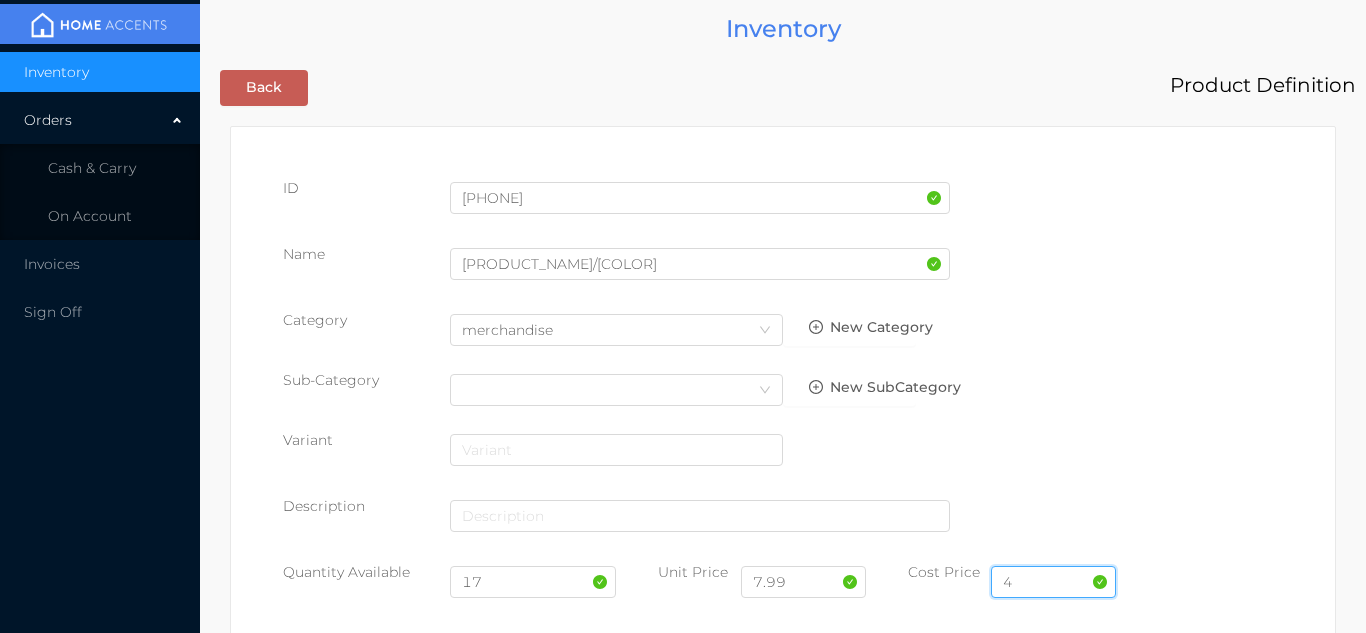 click on "4" at bounding box center (1053, 582) 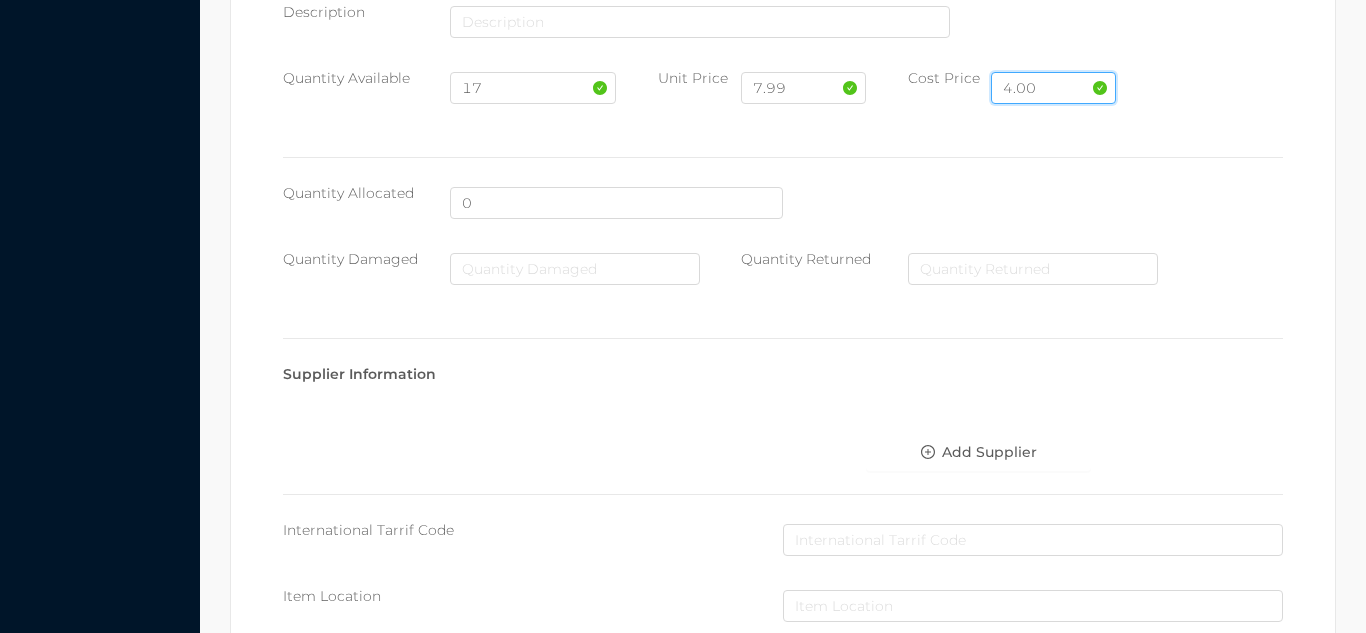 scroll, scrollTop: 1135, scrollLeft: 0, axis: vertical 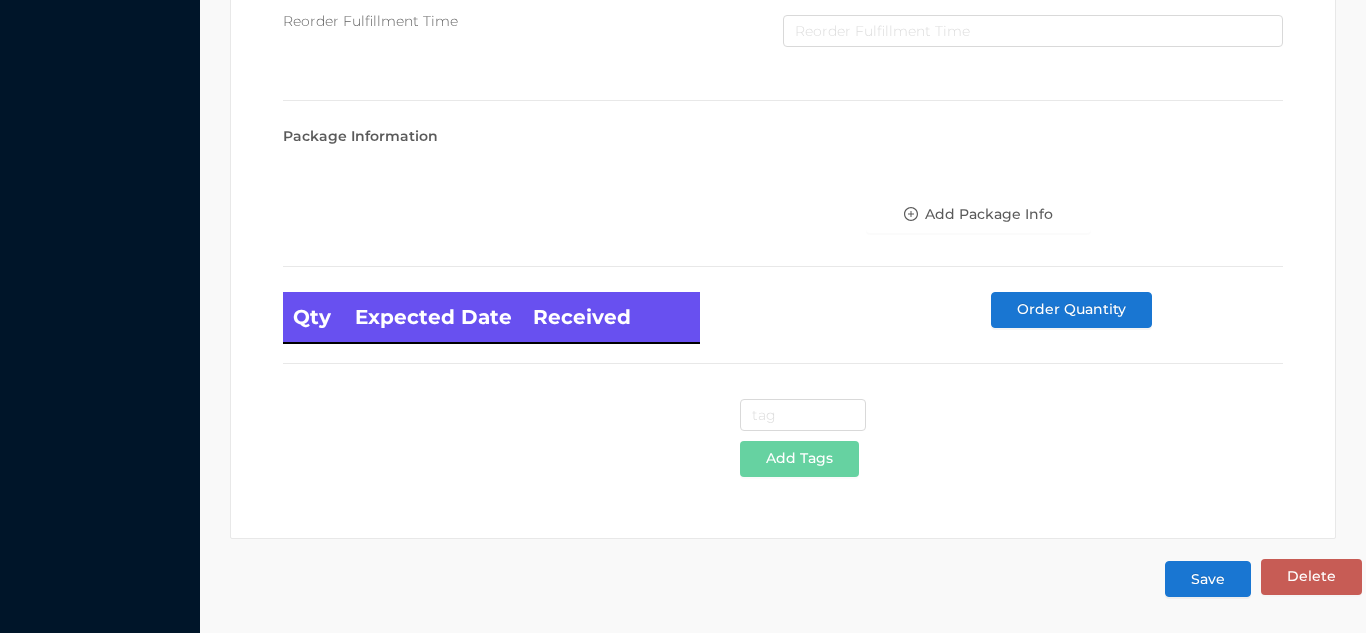 type on "4.00" 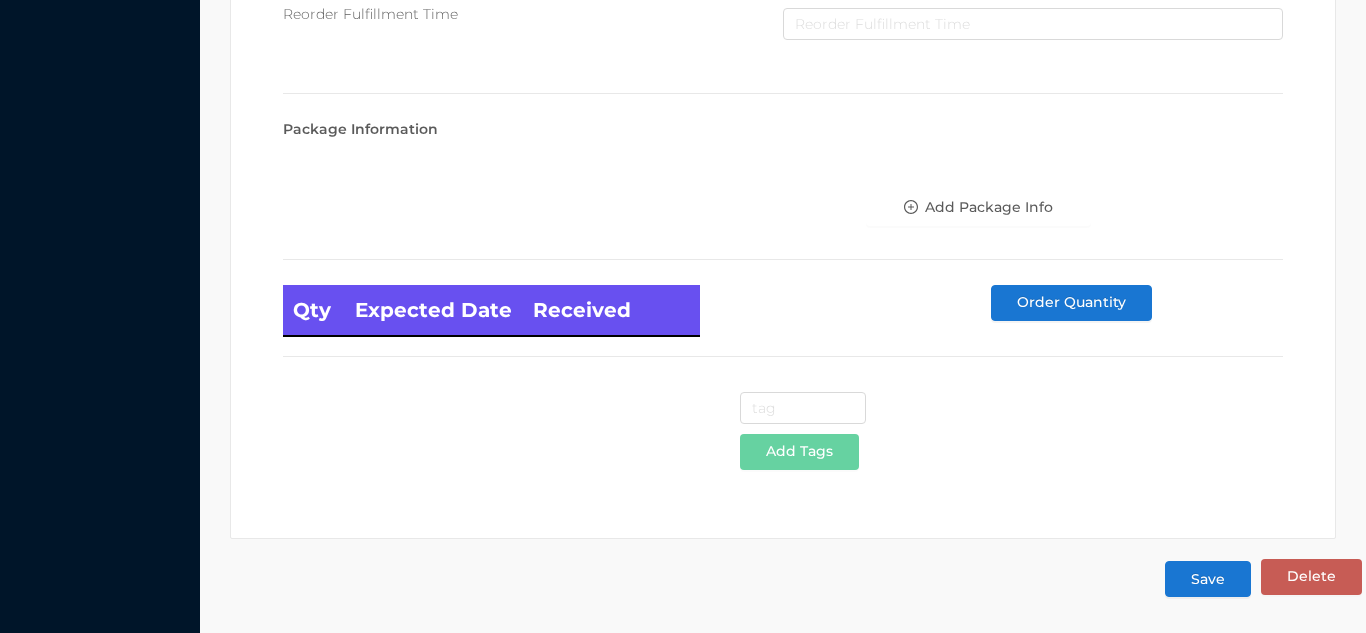 click on "Save" at bounding box center (1208, 579) 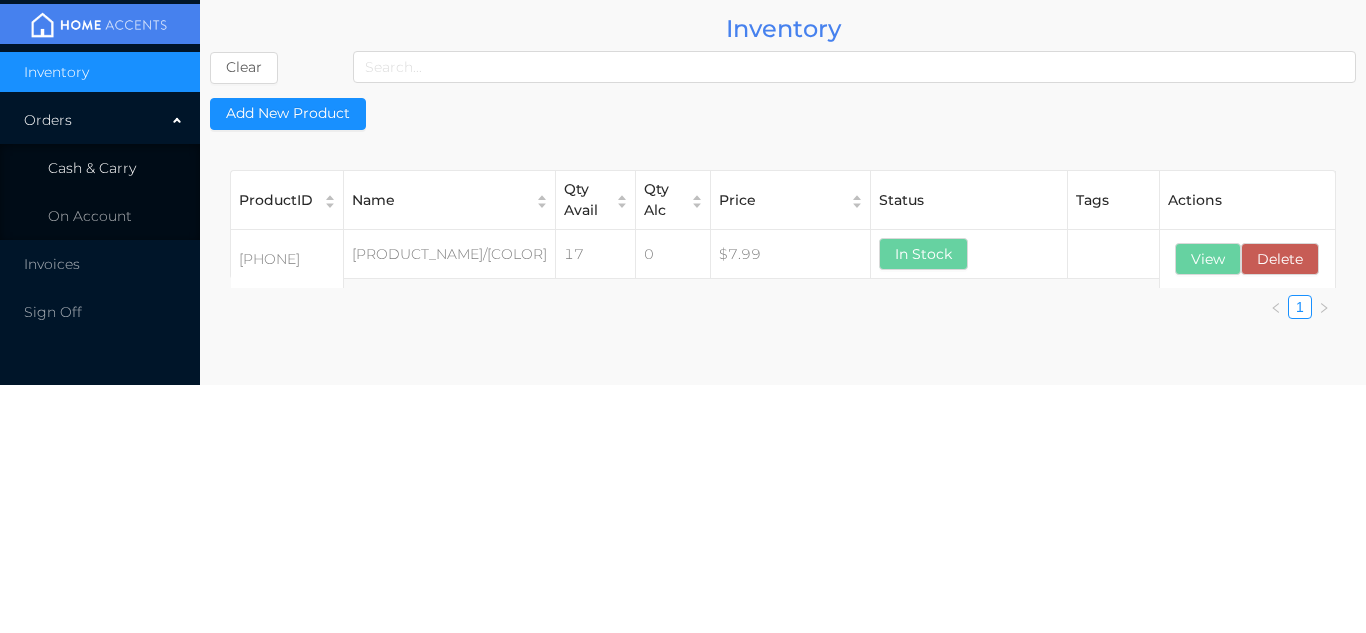 click on "Cash & Carry" at bounding box center (100, 168) 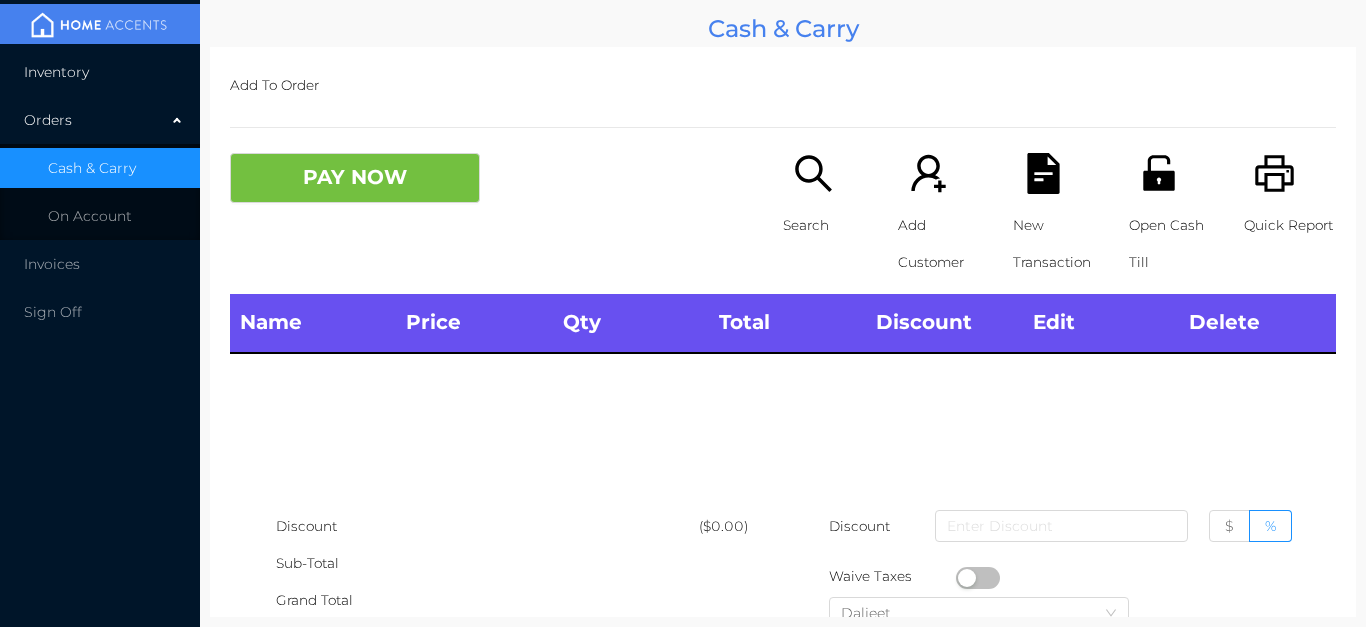 click on "Inventory" at bounding box center [100, 72] 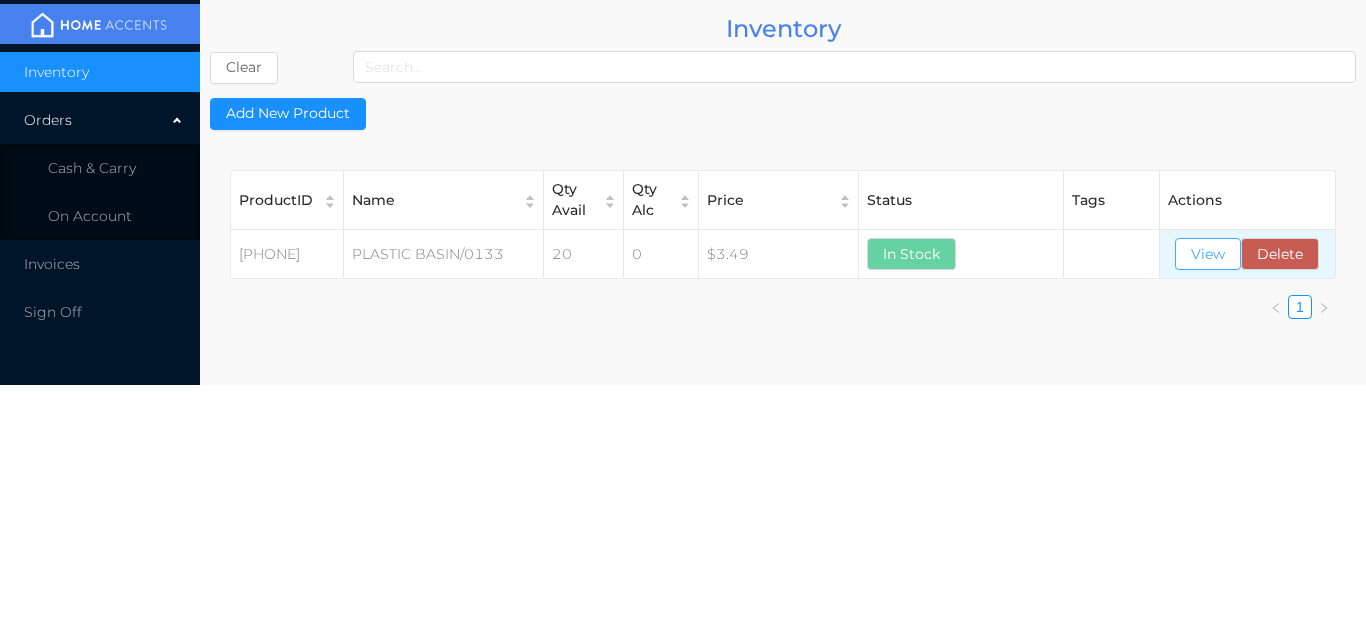 click on "View" at bounding box center [1208, 254] 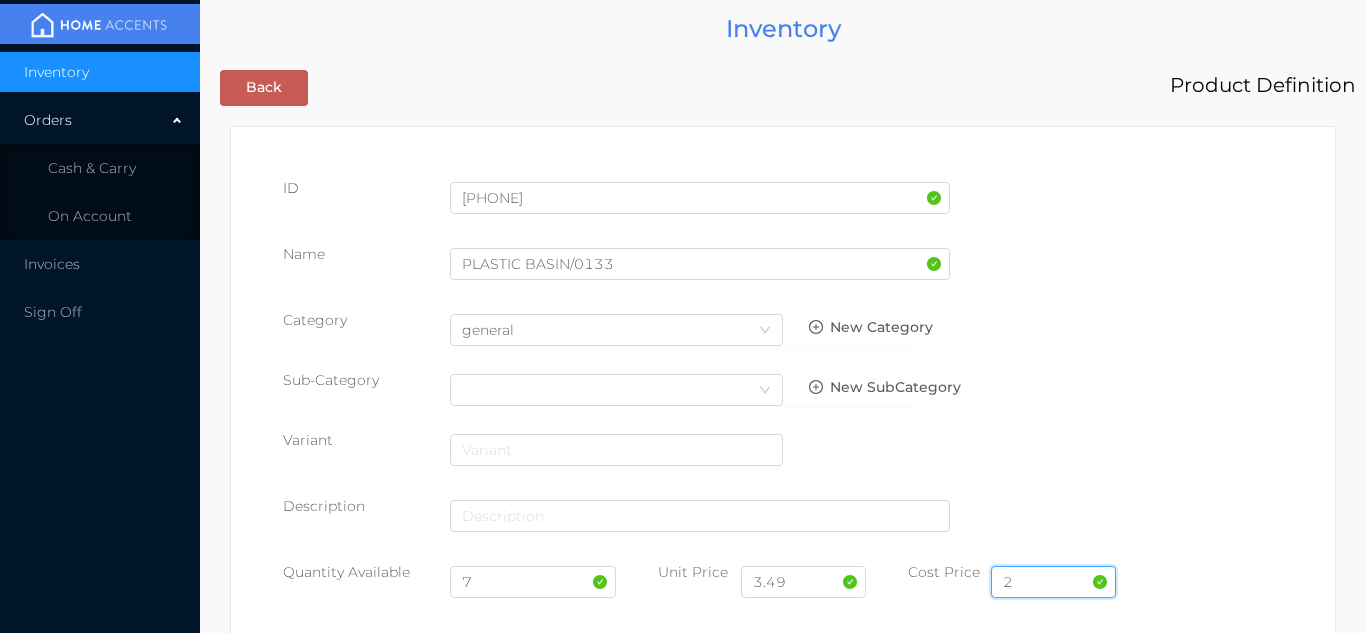 click on "2" at bounding box center (1053, 582) 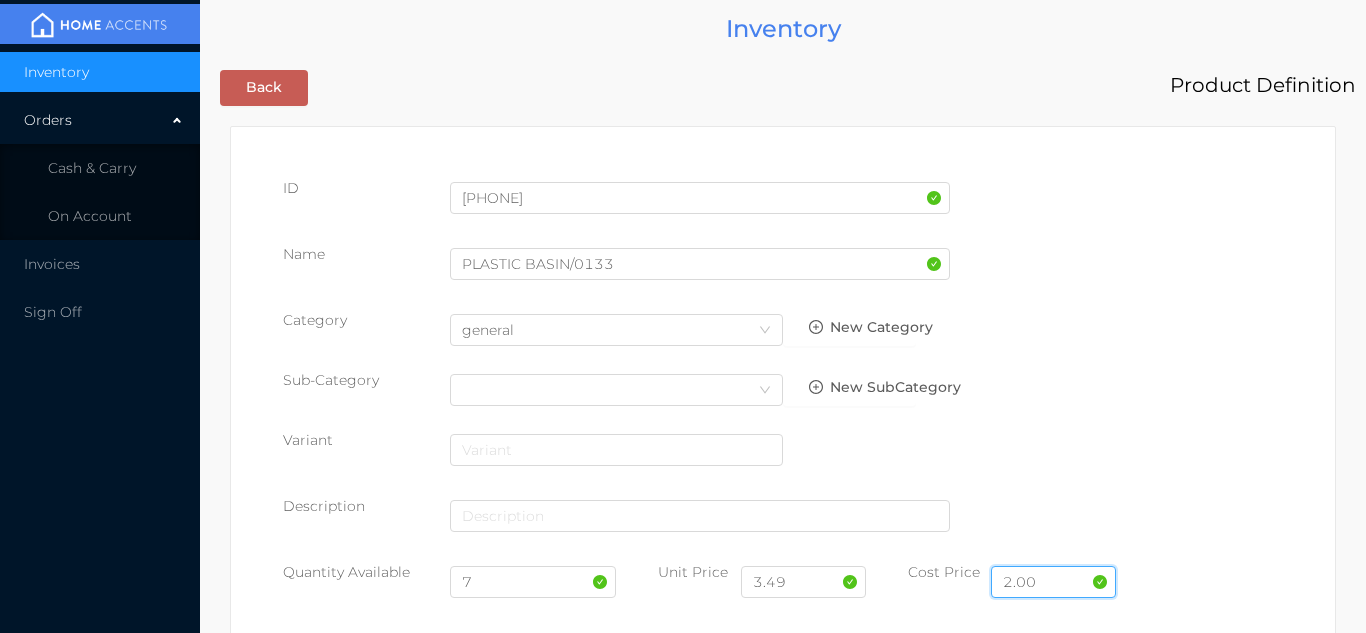 type on "2.00" 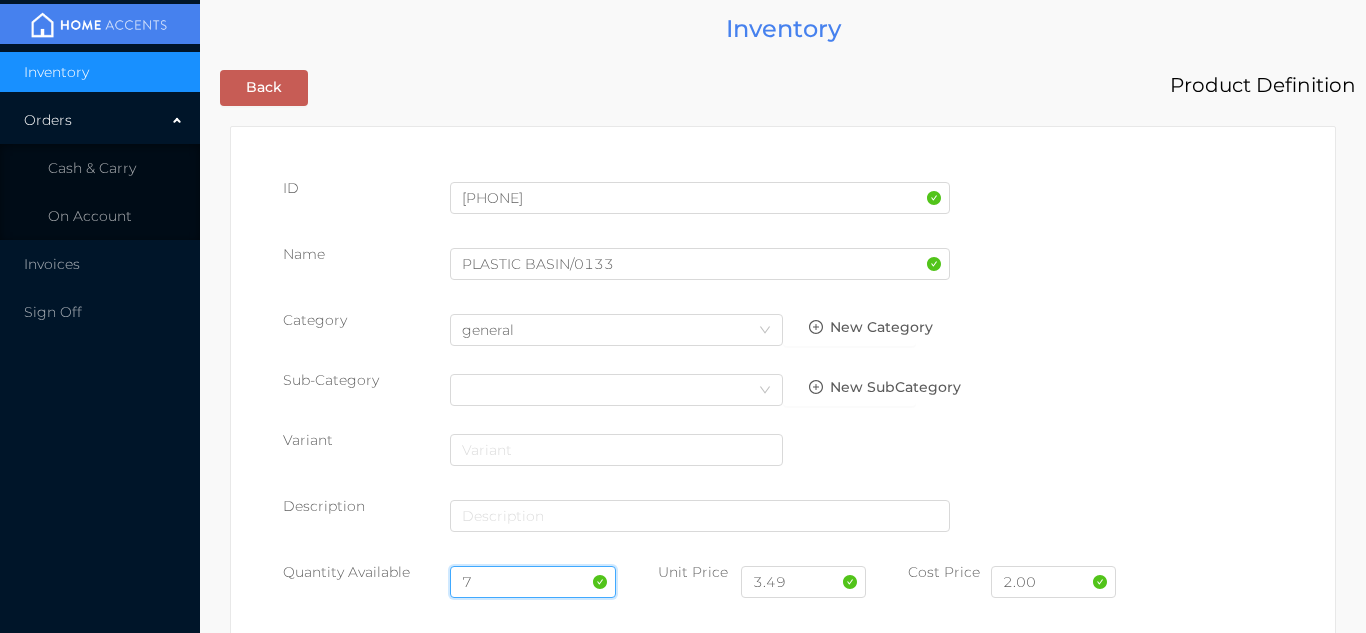 click on "7" at bounding box center (533, 582) 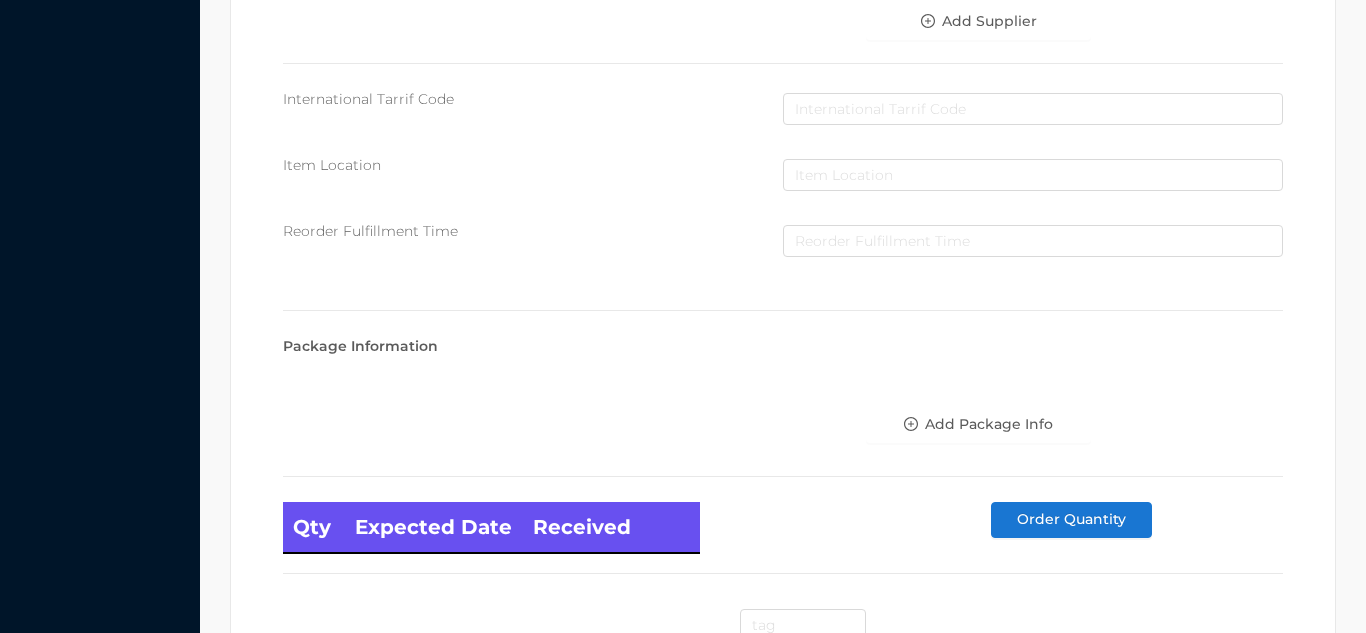 scroll, scrollTop: 1135, scrollLeft: 0, axis: vertical 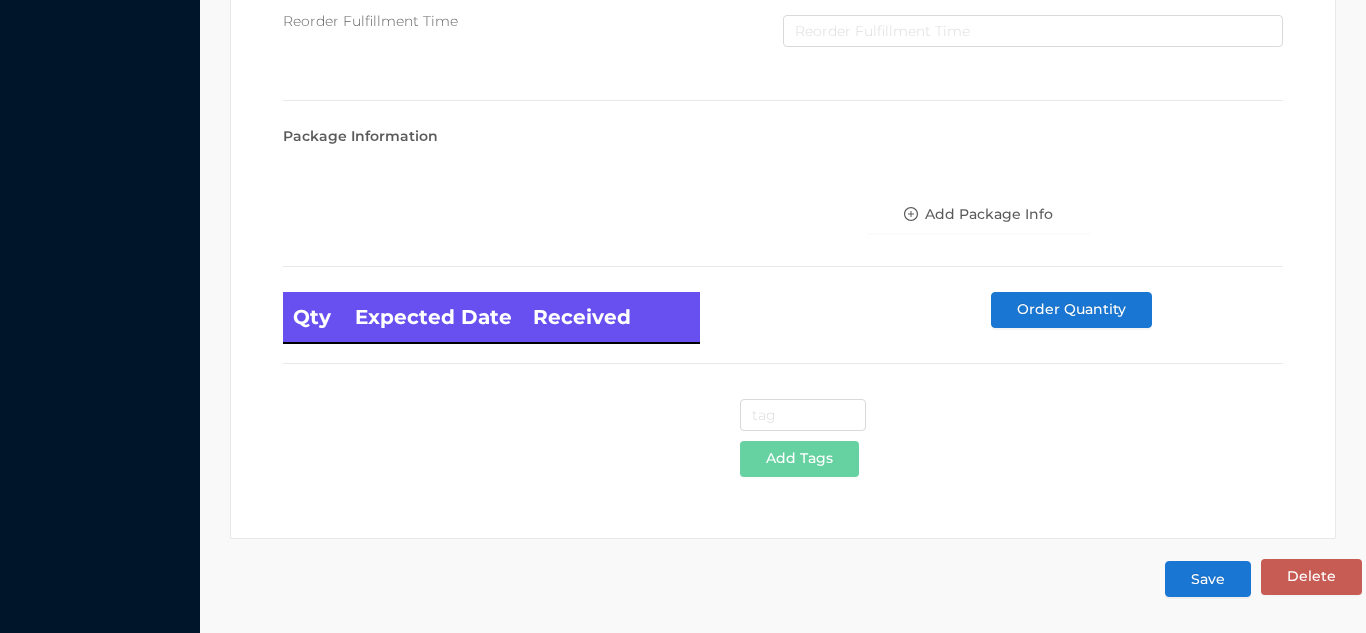 type on "17" 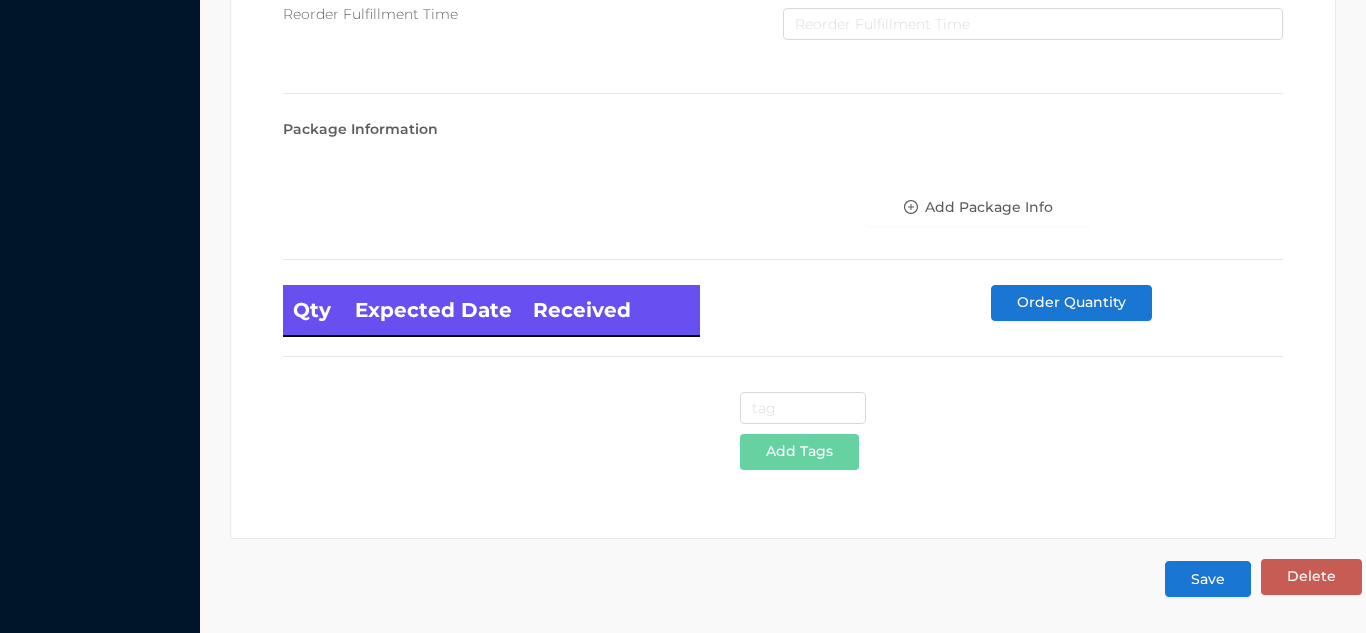 click on "Save" at bounding box center [1208, 579] 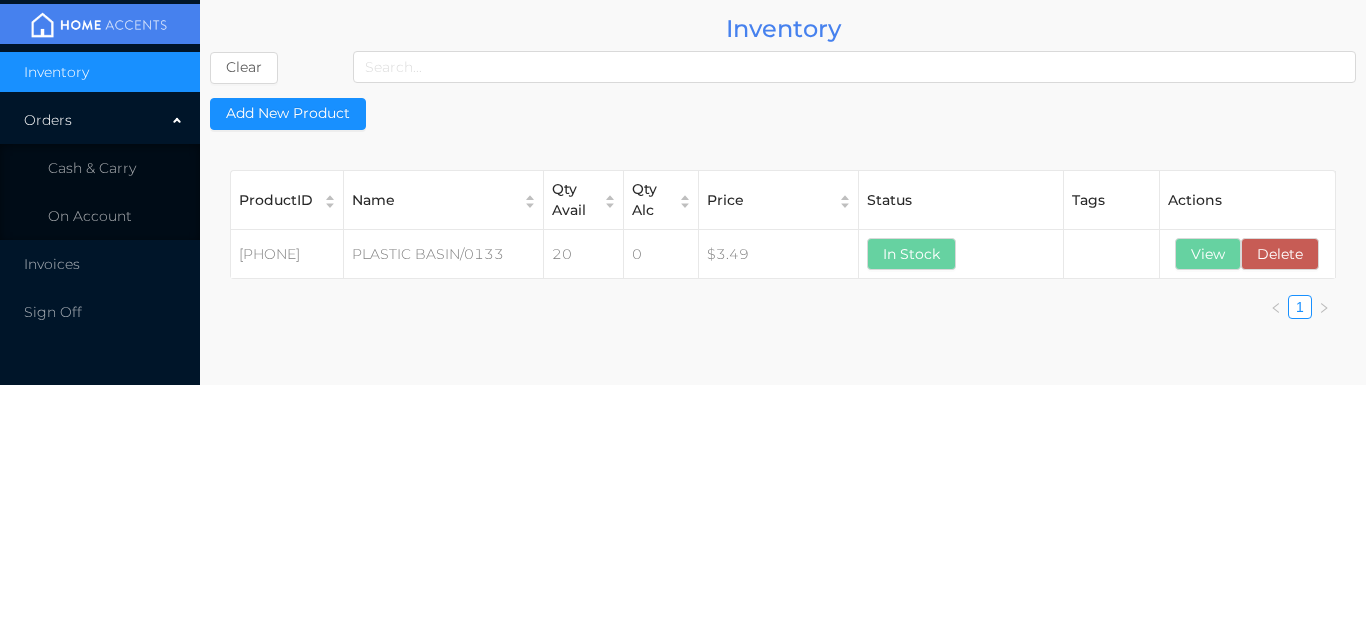 scroll, scrollTop: 0, scrollLeft: 0, axis: both 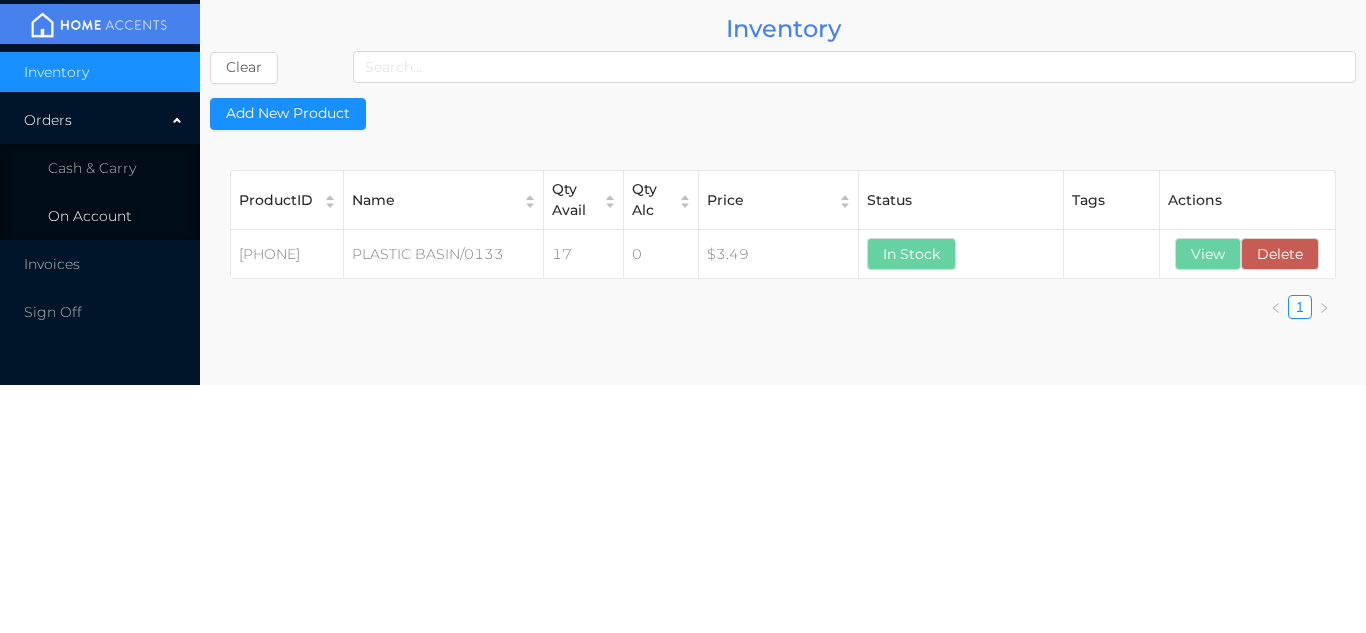 click on "On Account" at bounding box center (100, 216) 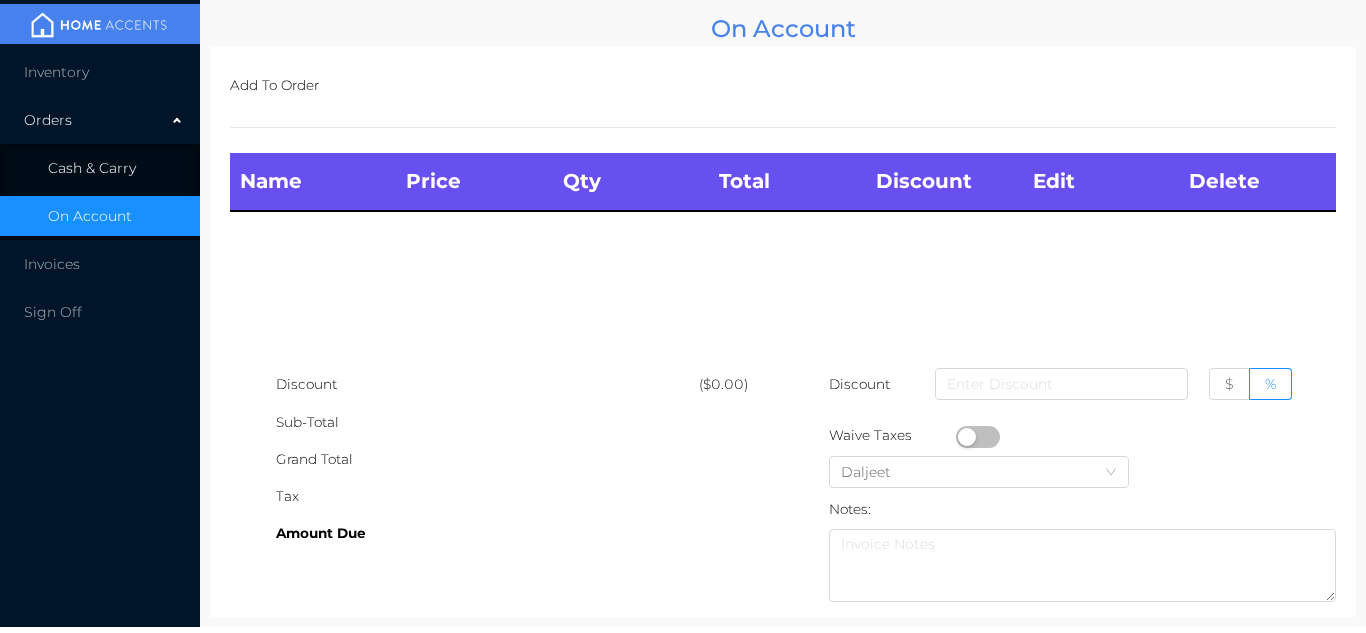 click on "Cash & Carry" at bounding box center [100, 168] 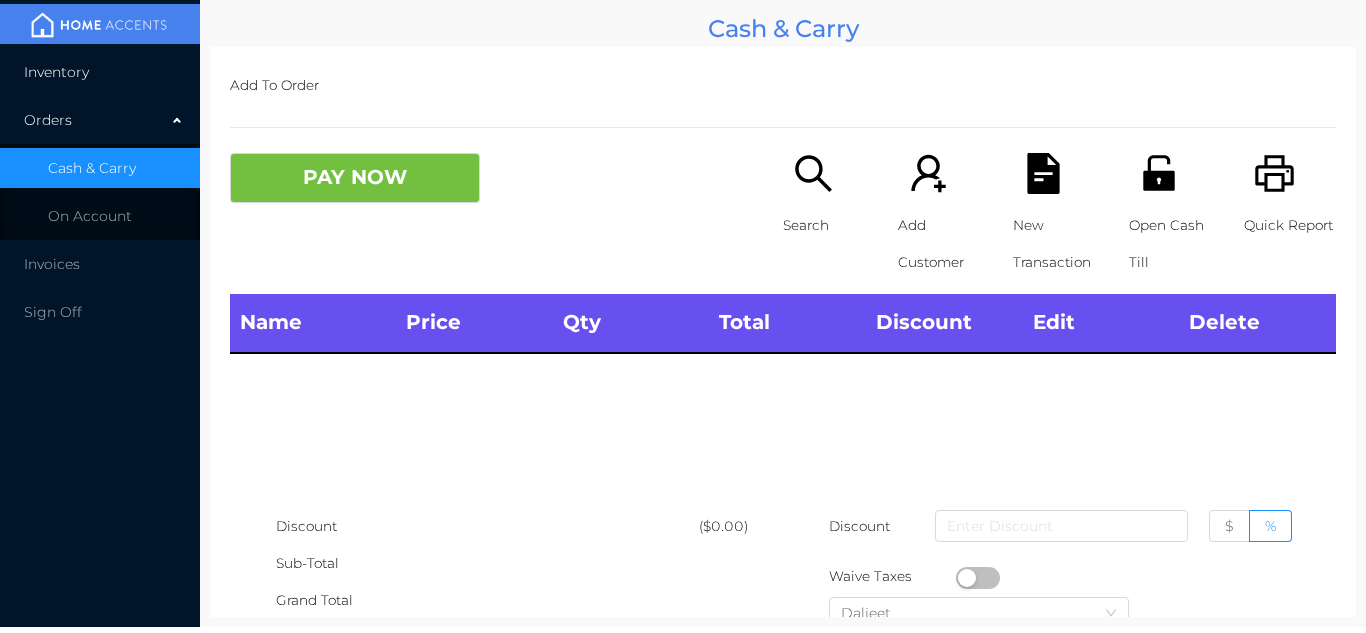 click on "Inventory" at bounding box center [100, 72] 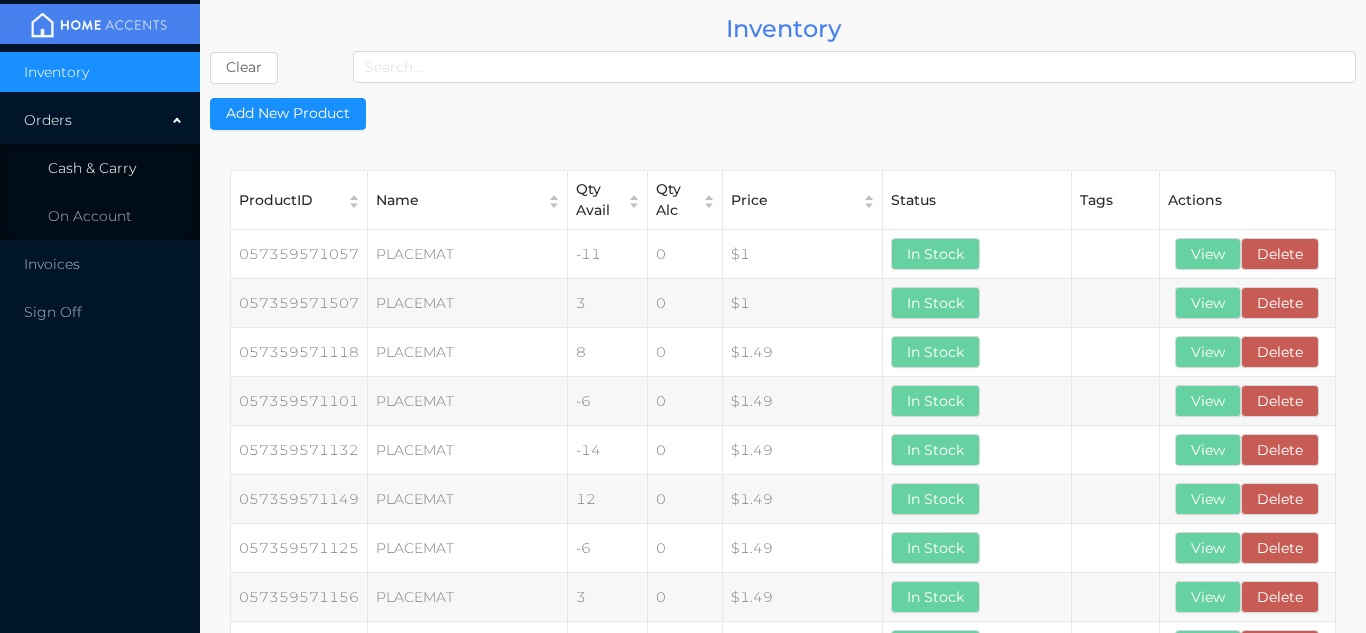 click on "Cash & Carry" at bounding box center (92, 168) 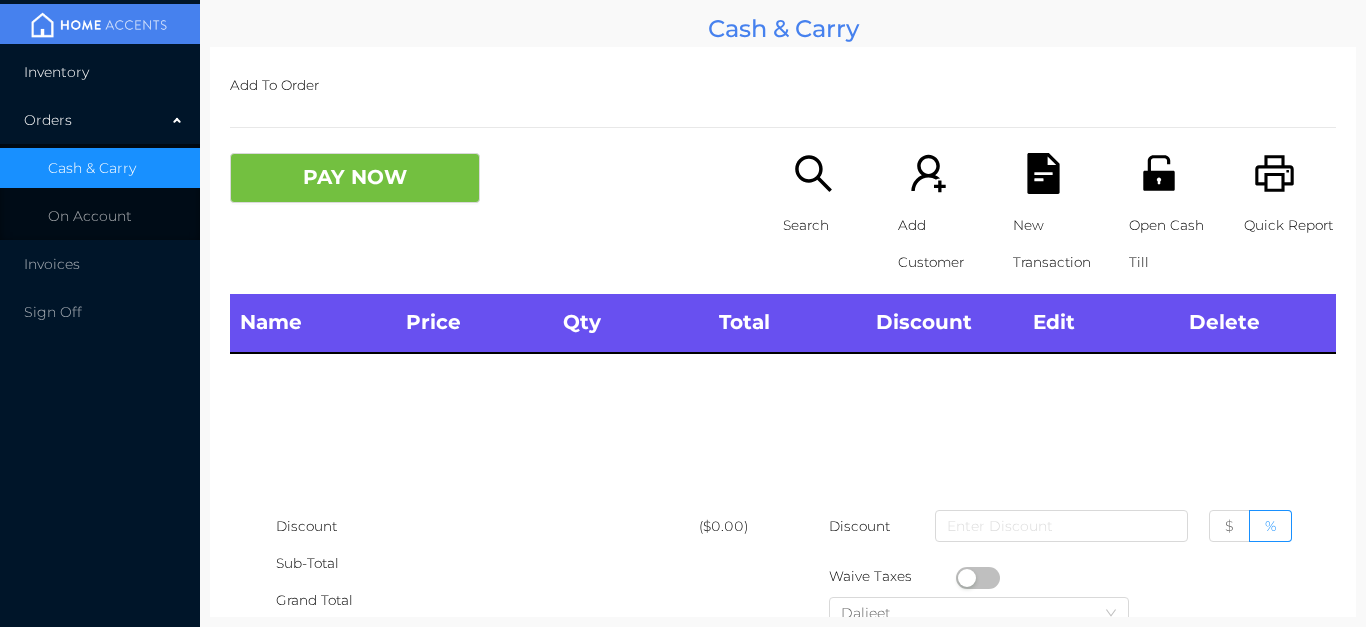 click on "Inventory" at bounding box center [100, 72] 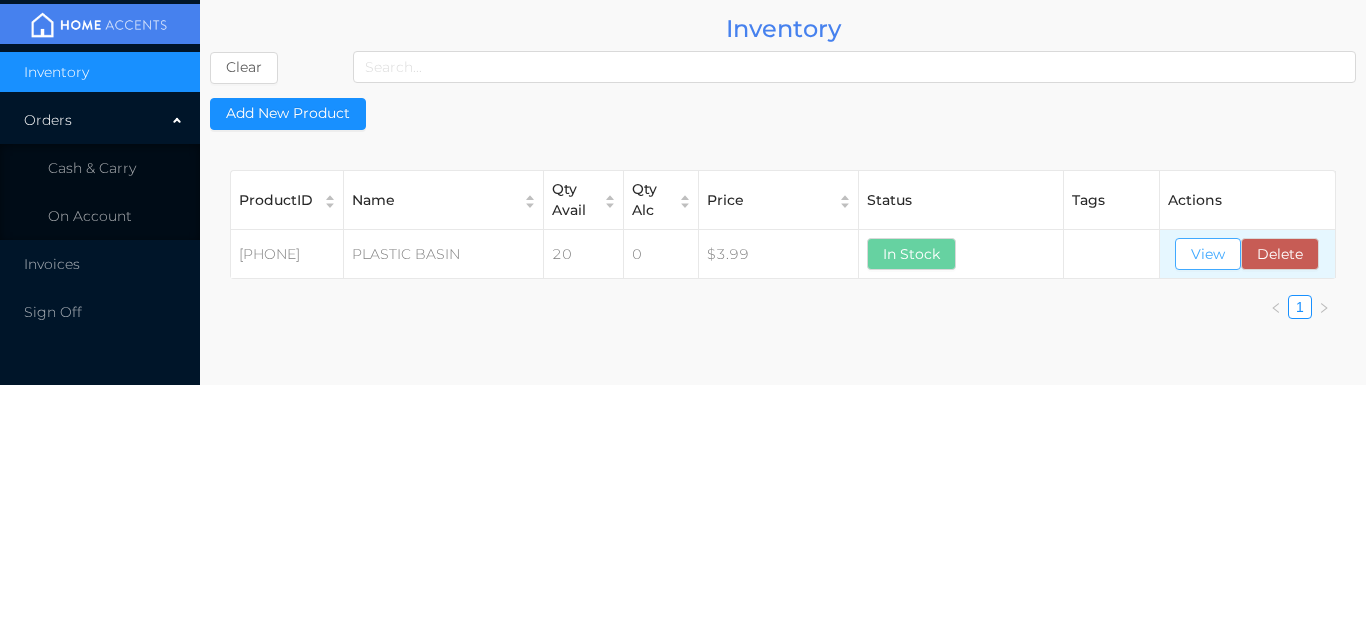 click on "View" at bounding box center [1208, 254] 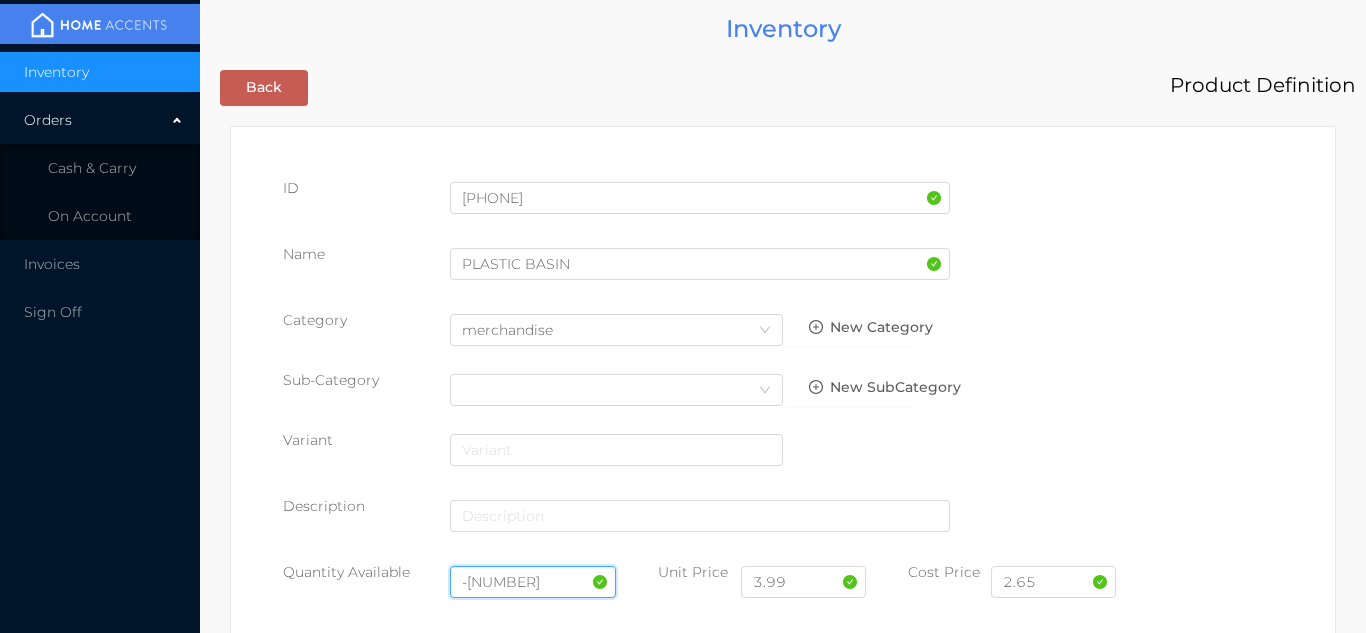 click on "-52" at bounding box center (533, 582) 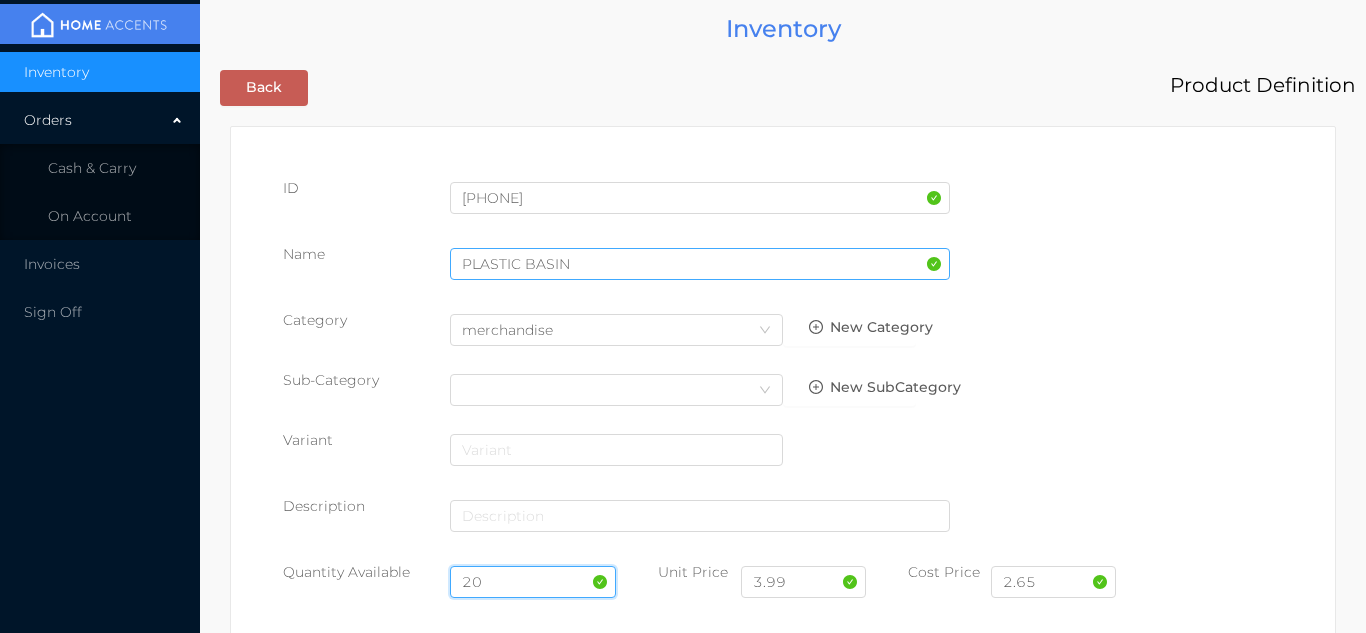 type on "20" 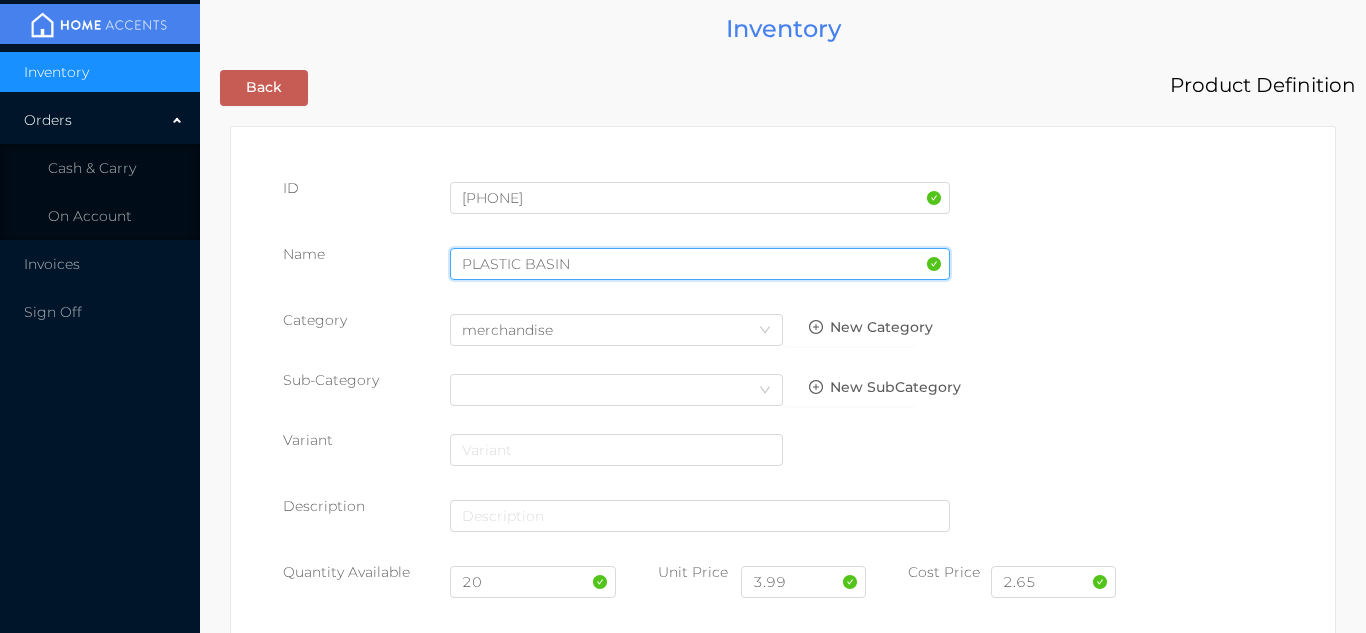 click on "PLASTIC BASIN" at bounding box center [700, 264] 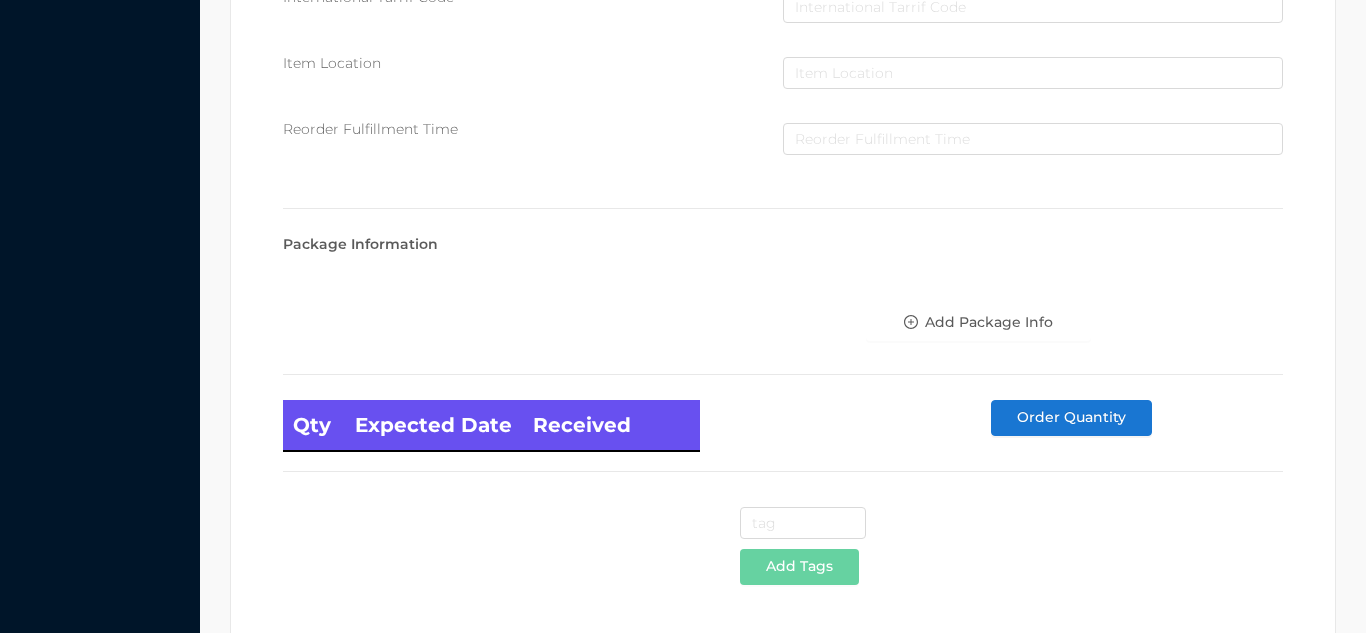 scroll, scrollTop: 1135, scrollLeft: 0, axis: vertical 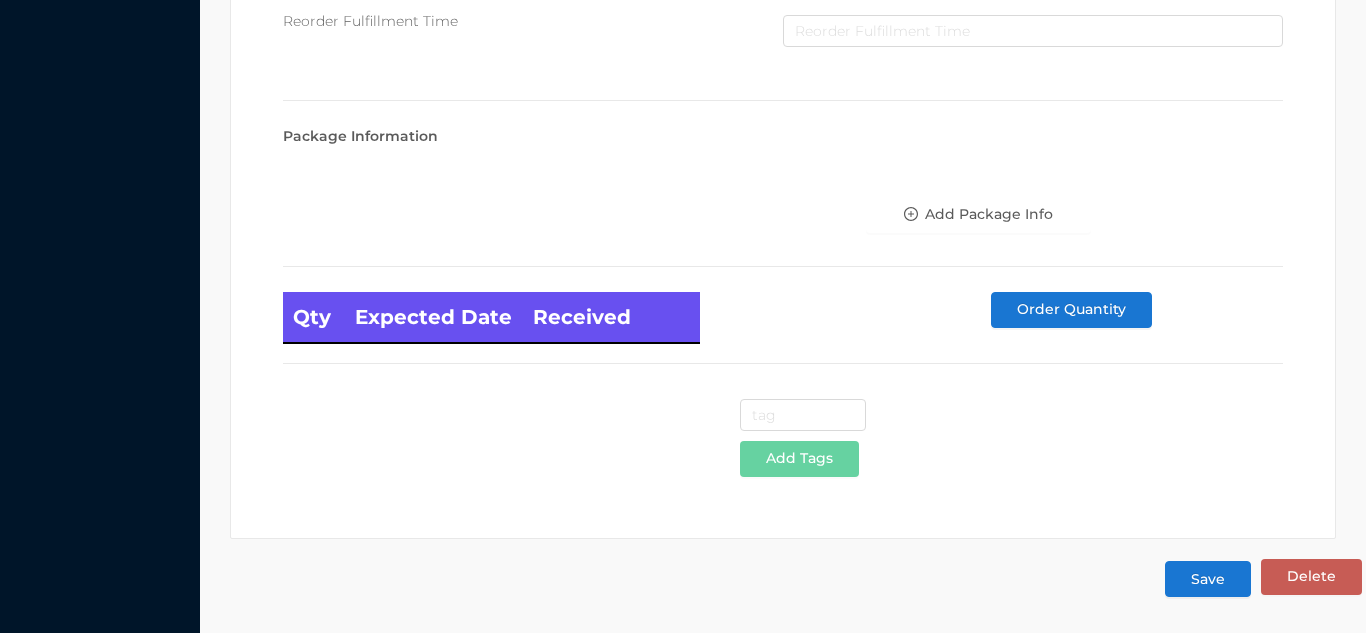 type on "PLASTIC BASIN/blue-0136" 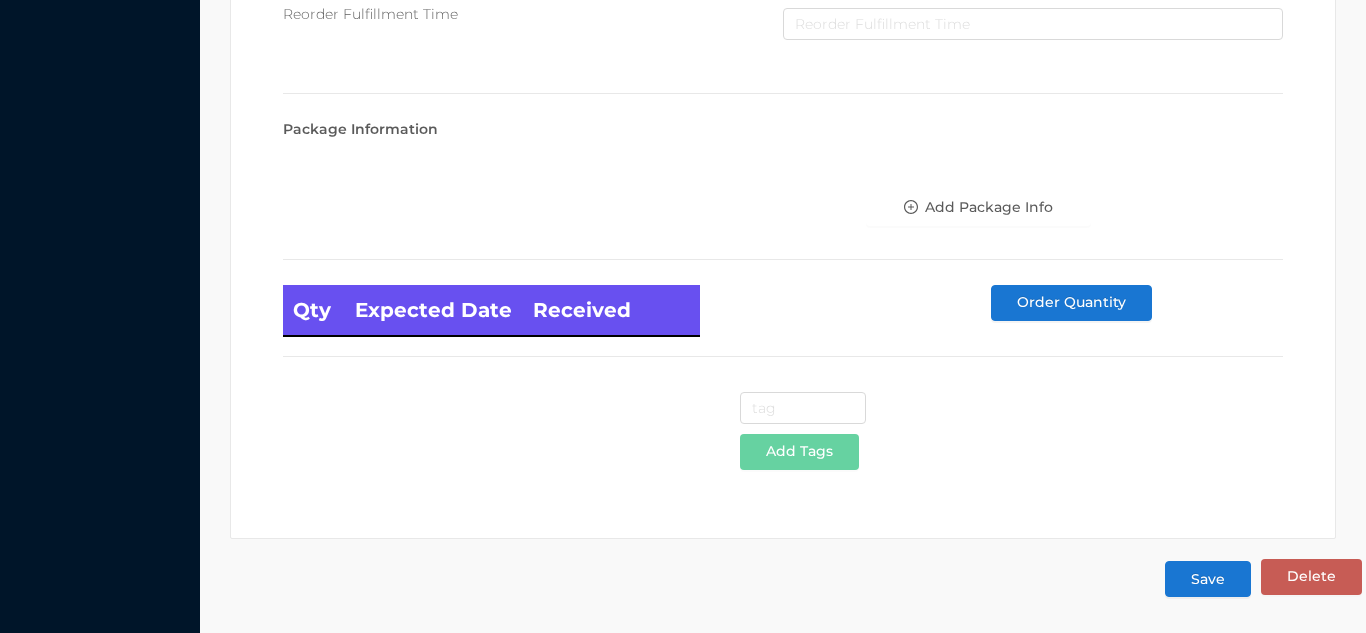 click on "Save" at bounding box center [1208, 579] 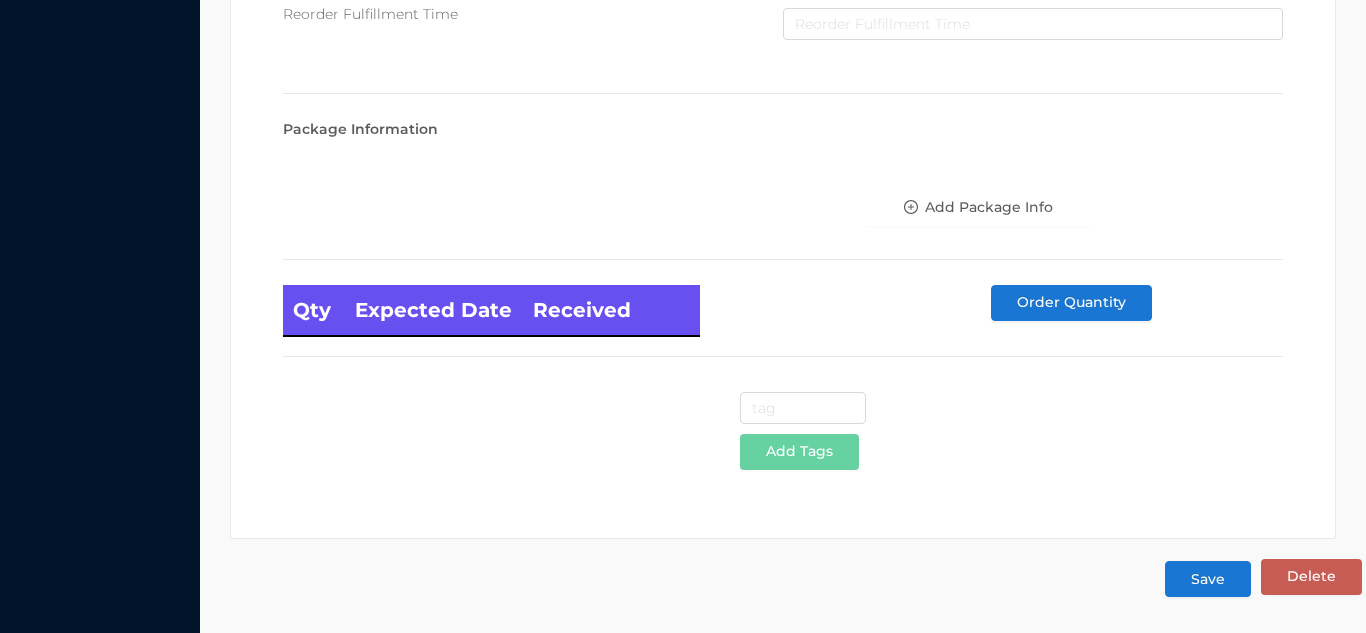 click on "Save" at bounding box center (1208, 579) 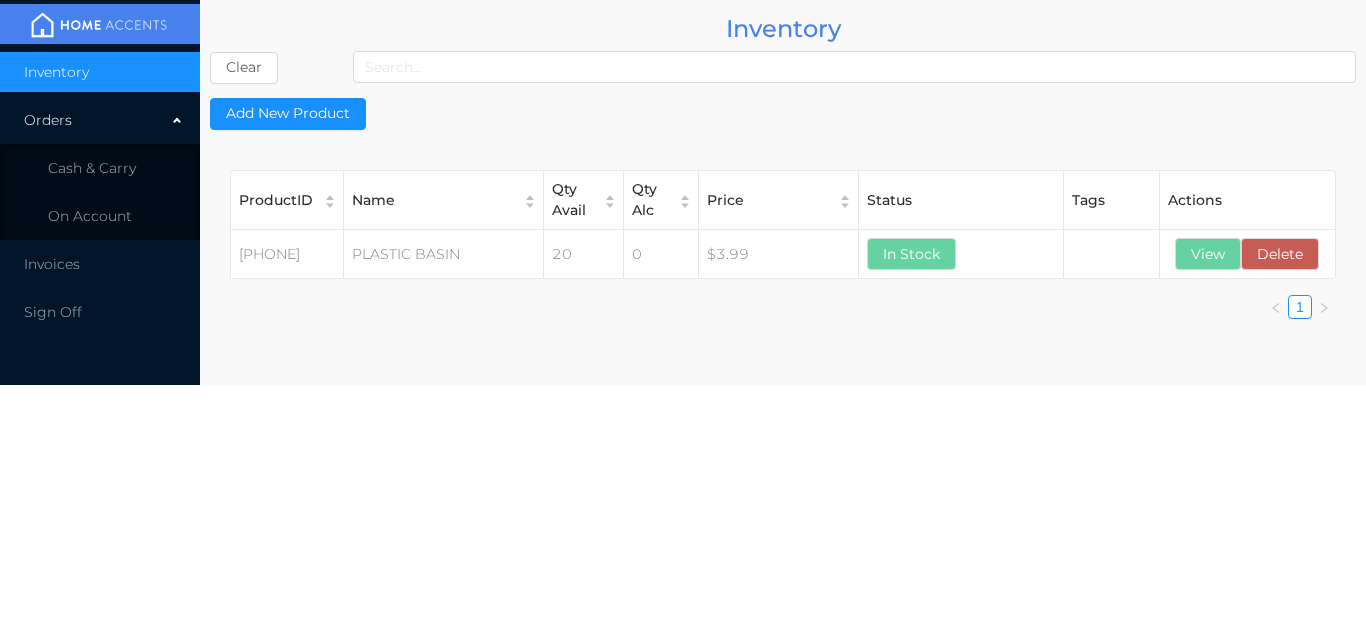 scroll, scrollTop: 0, scrollLeft: 0, axis: both 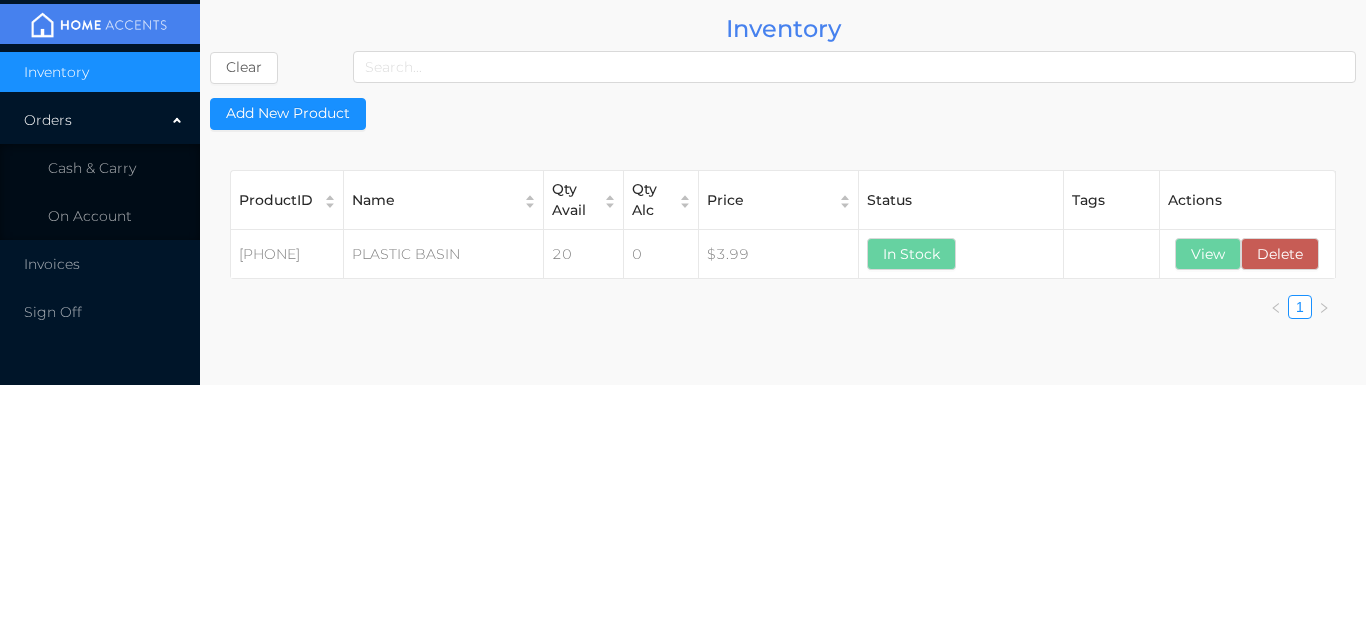 click on "ProductID Name Qty Avail Qty Alc Price Status Tags Actions 715470910406 PLASTIC BASIN 20 0 $3.99 In Stock View Delete ProductID 715470910406 Actions View Delete 1" at bounding box center [783, 252] 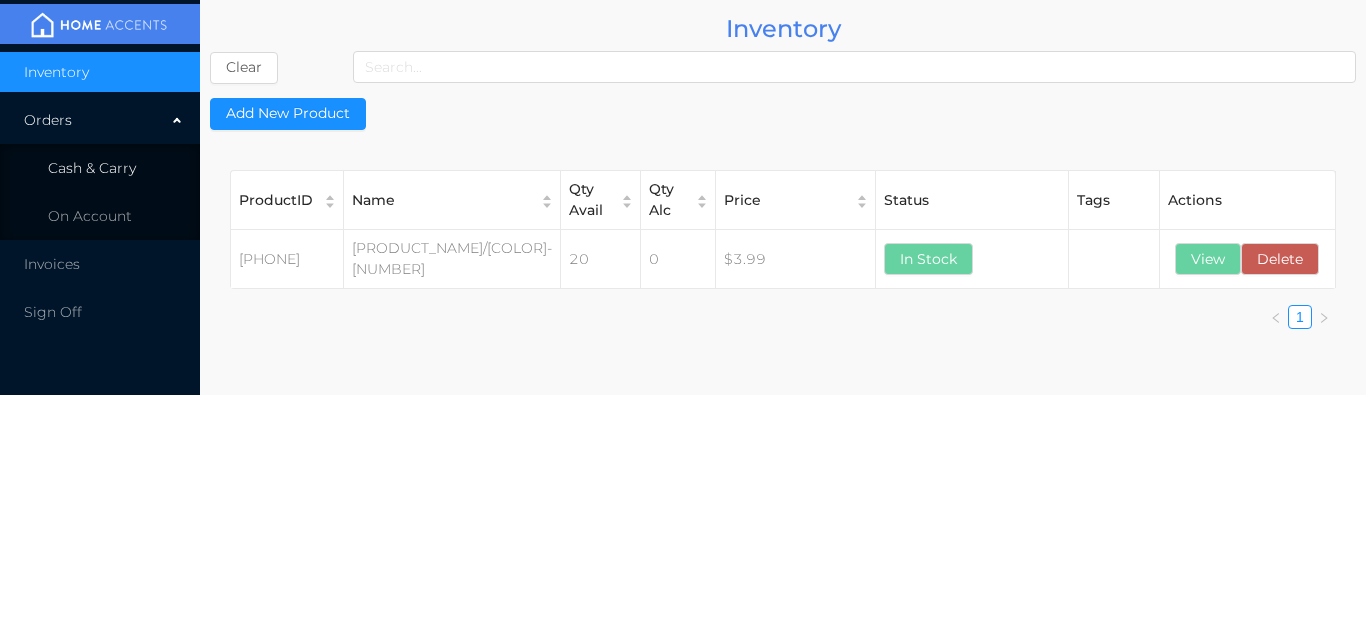 click on "Cash & Carry" at bounding box center (92, 168) 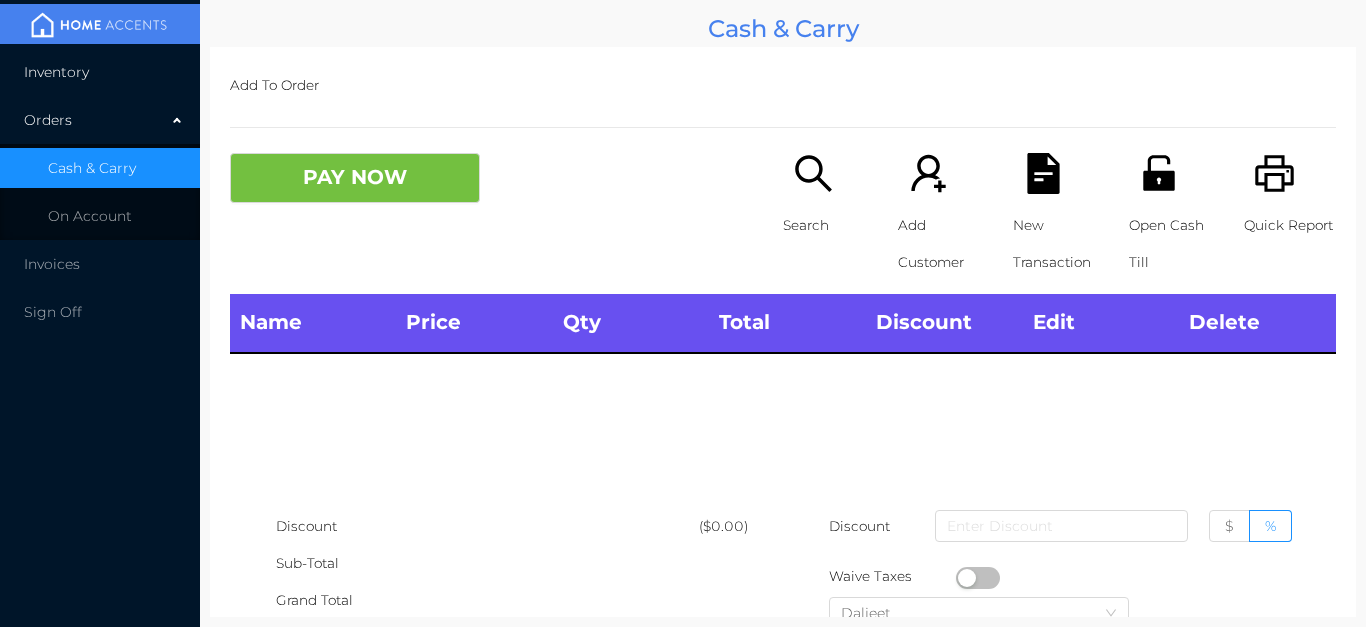 click on "Inventory" at bounding box center [100, 72] 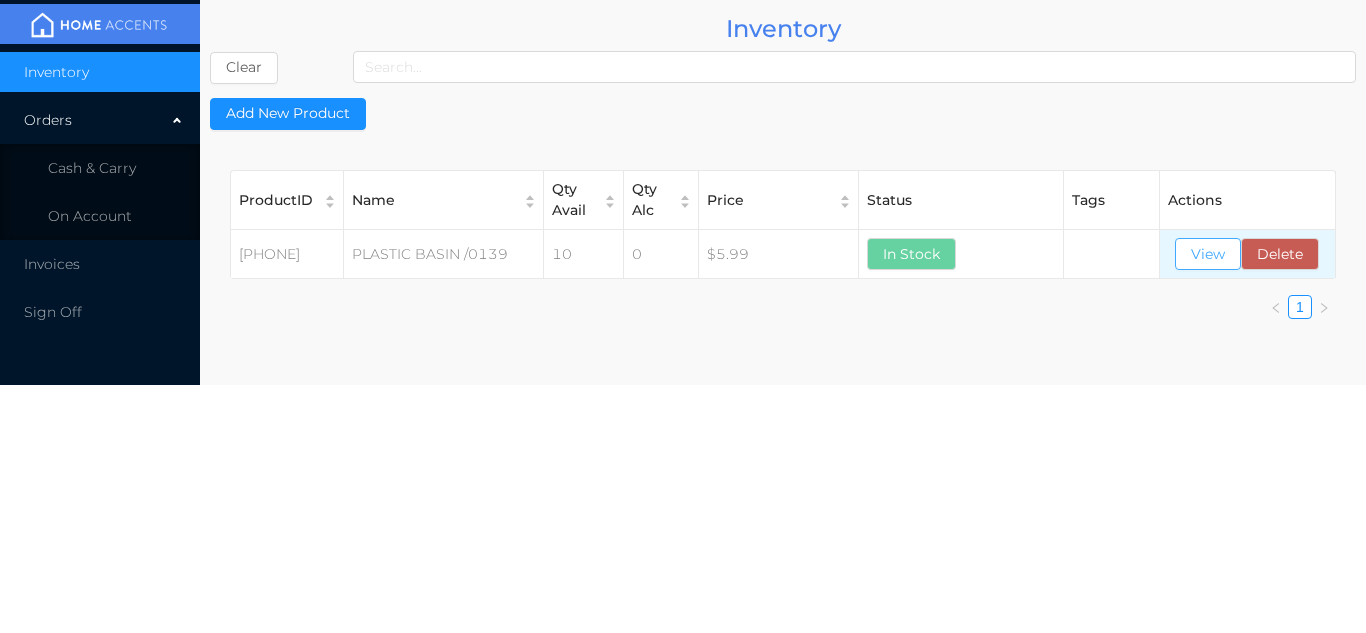 click on "View" at bounding box center (1208, 254) 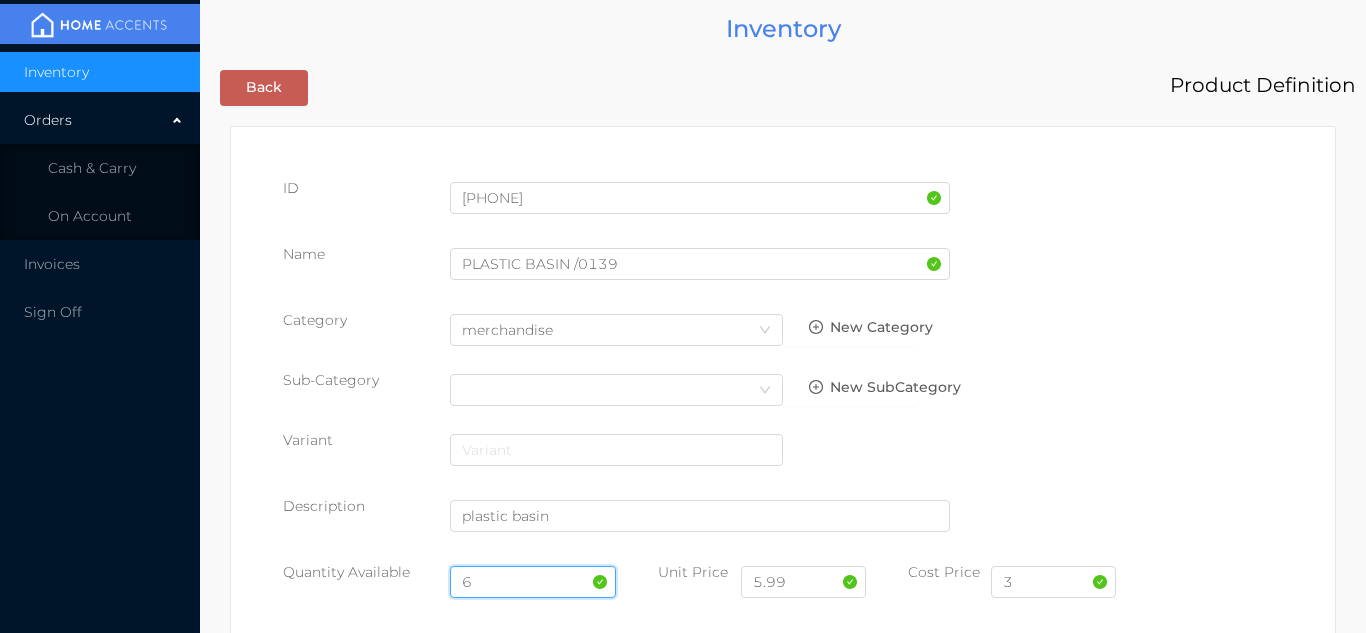 click on "6" at bounding box center (533, 582) 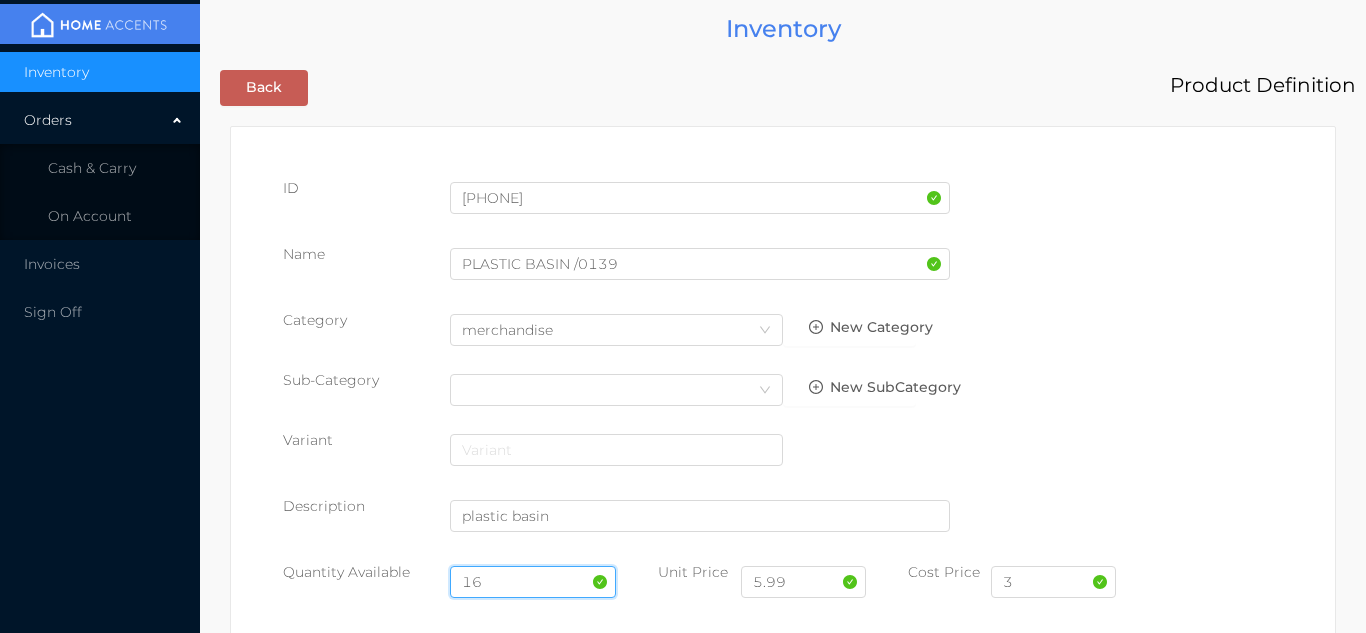 type on "16" 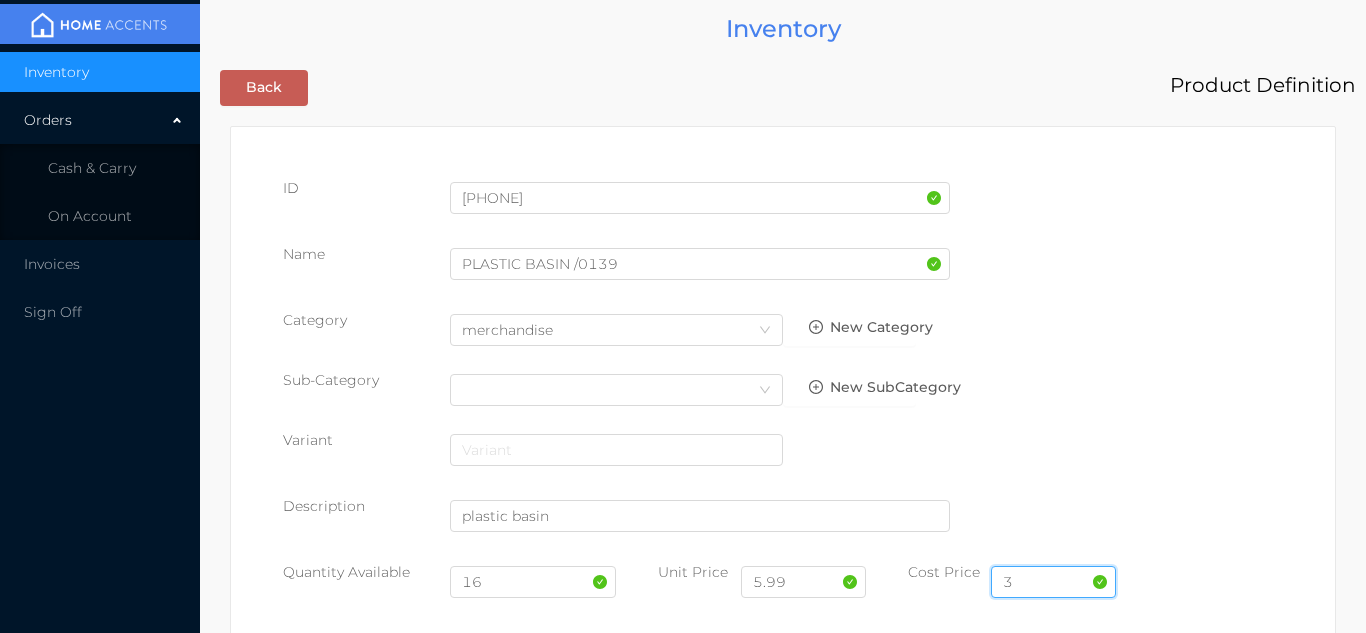 click on "3" at bounding box center [1053, 582] 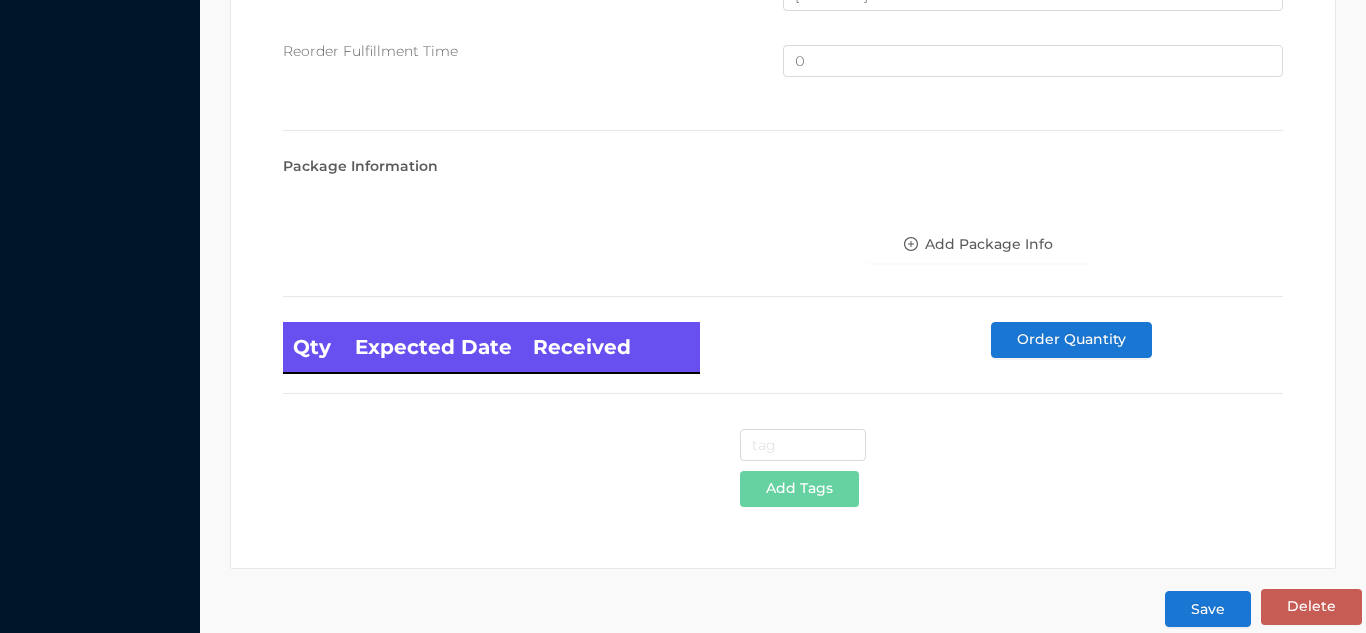scroll, scrollTop: 1346, scrollLeft: 0, axis: vertical 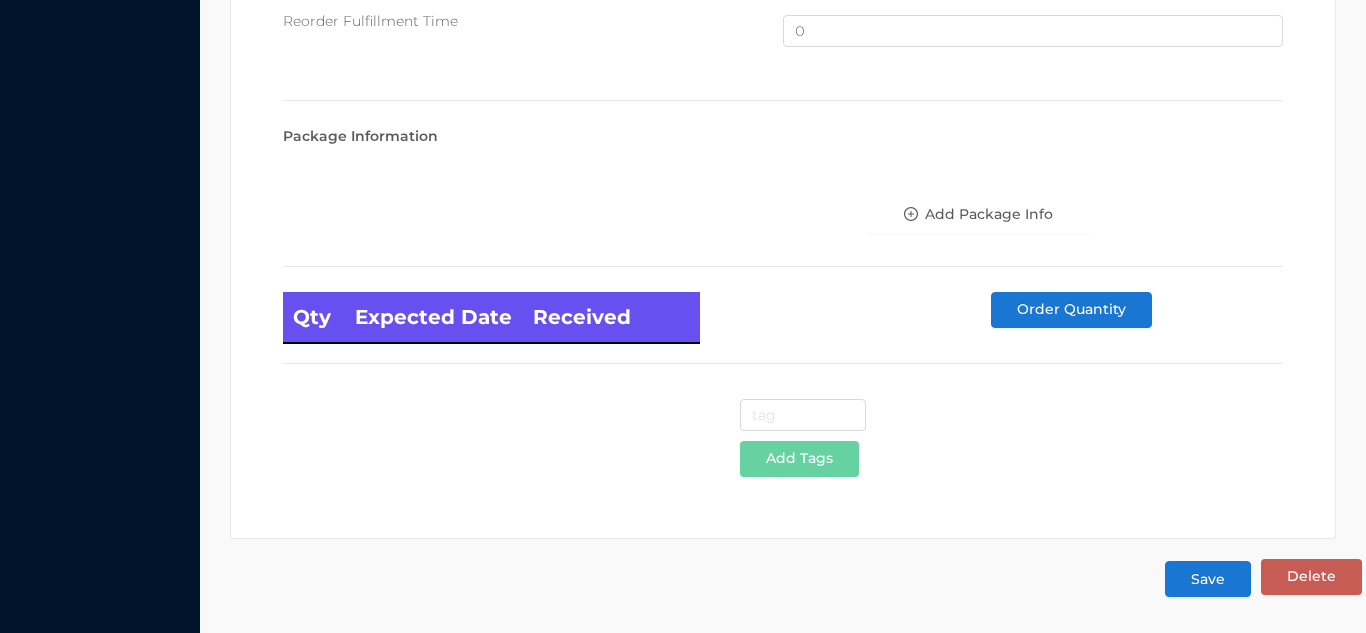 type on "3.00" 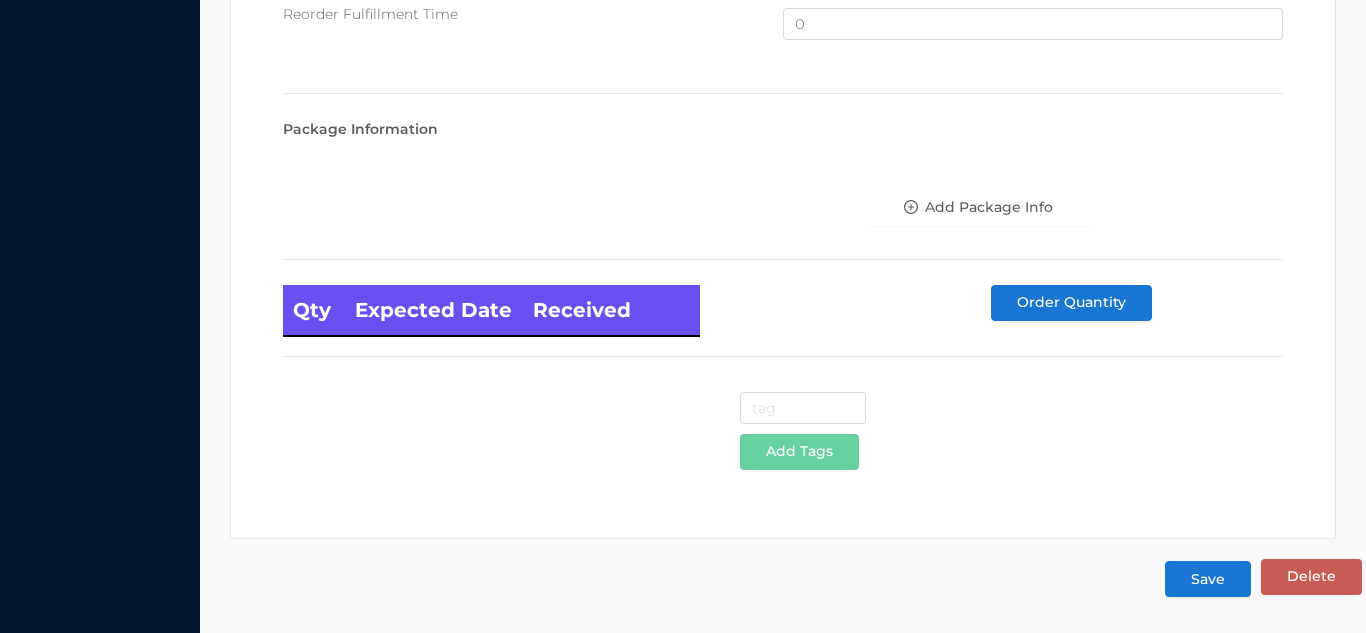 click on "Save" at bounding box center [1208, 579] 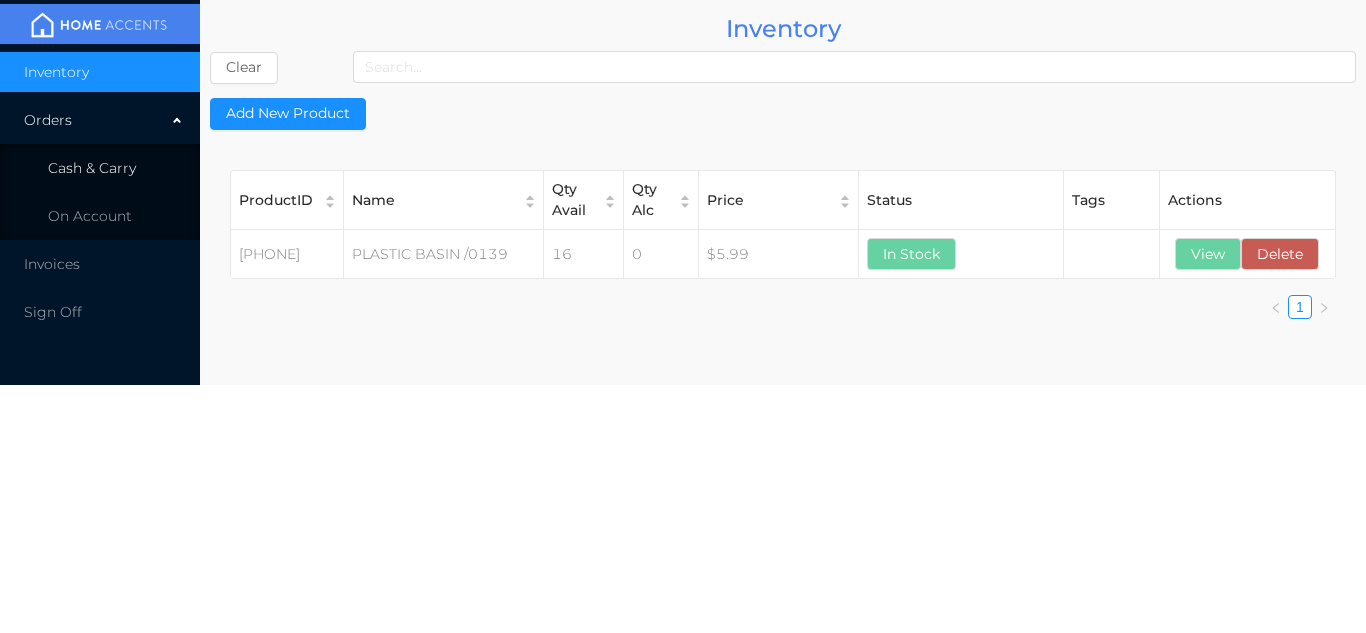 click on "Cash & Carry" at bounding box center [100, 168] 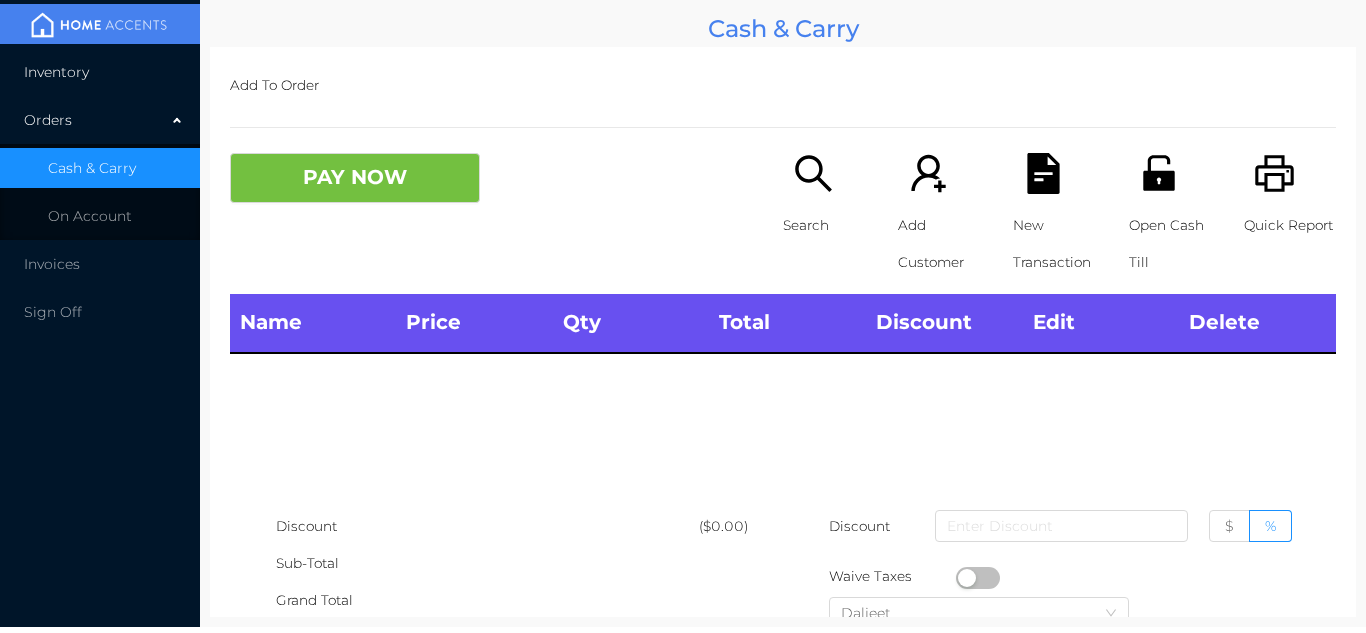 click on "Inventory" at bounding box center (100, 72) 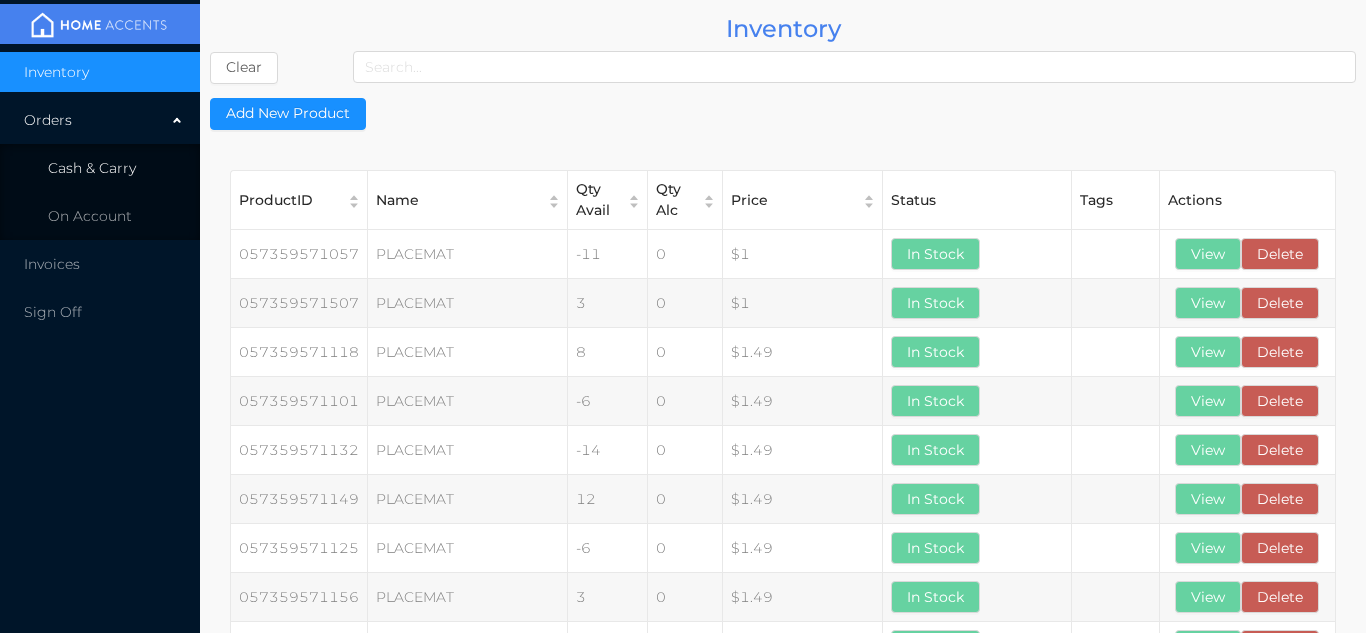 click on "Cash & Carry" at bounding box center [100, 168] 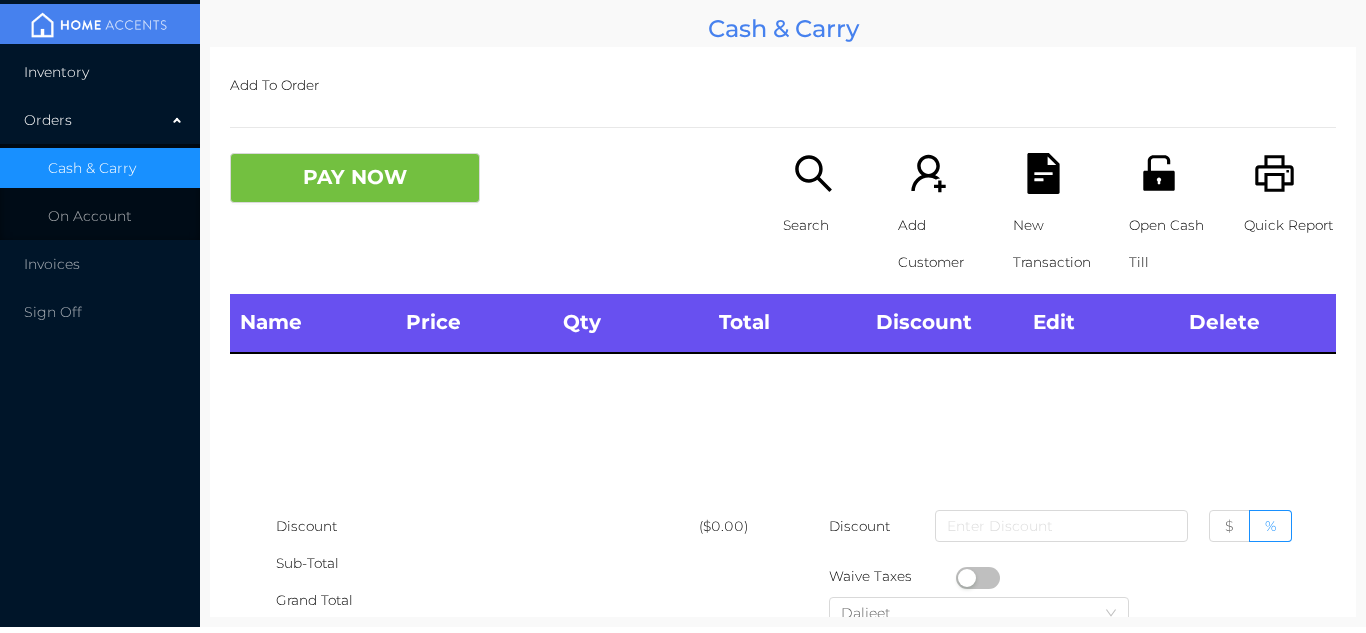 click on "Inventory" at bounding box center (100, 72) 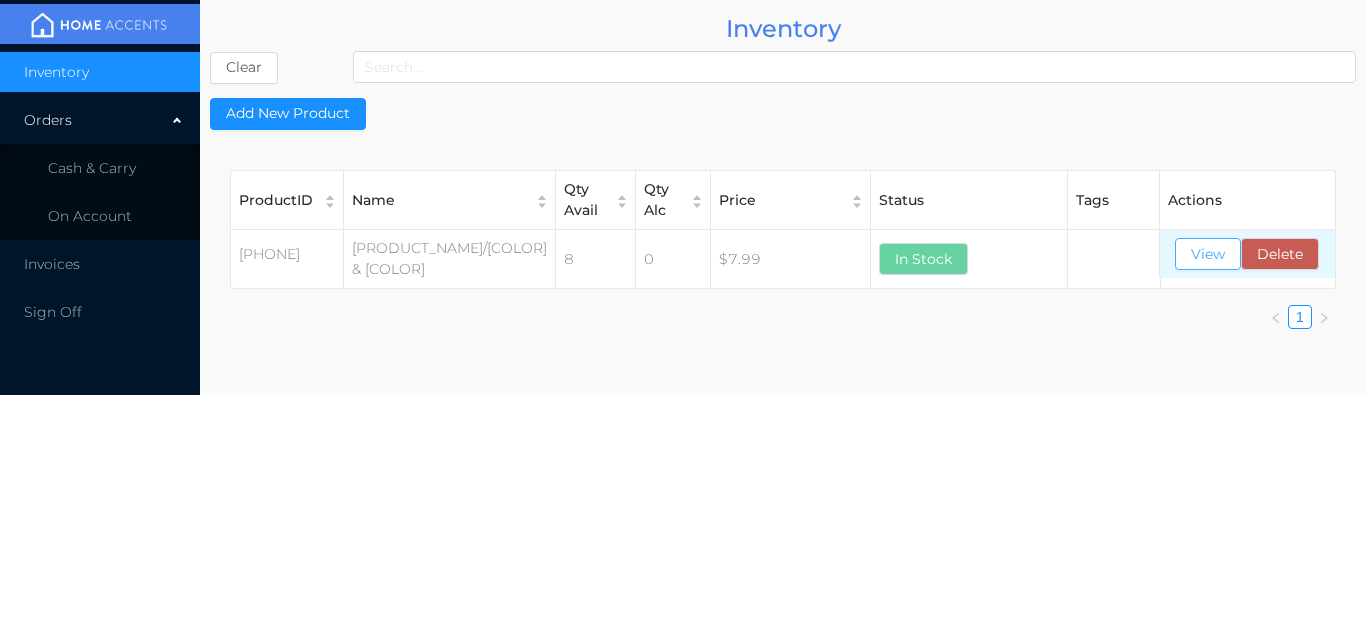 click on "View" at bounding box center [1208, 254] 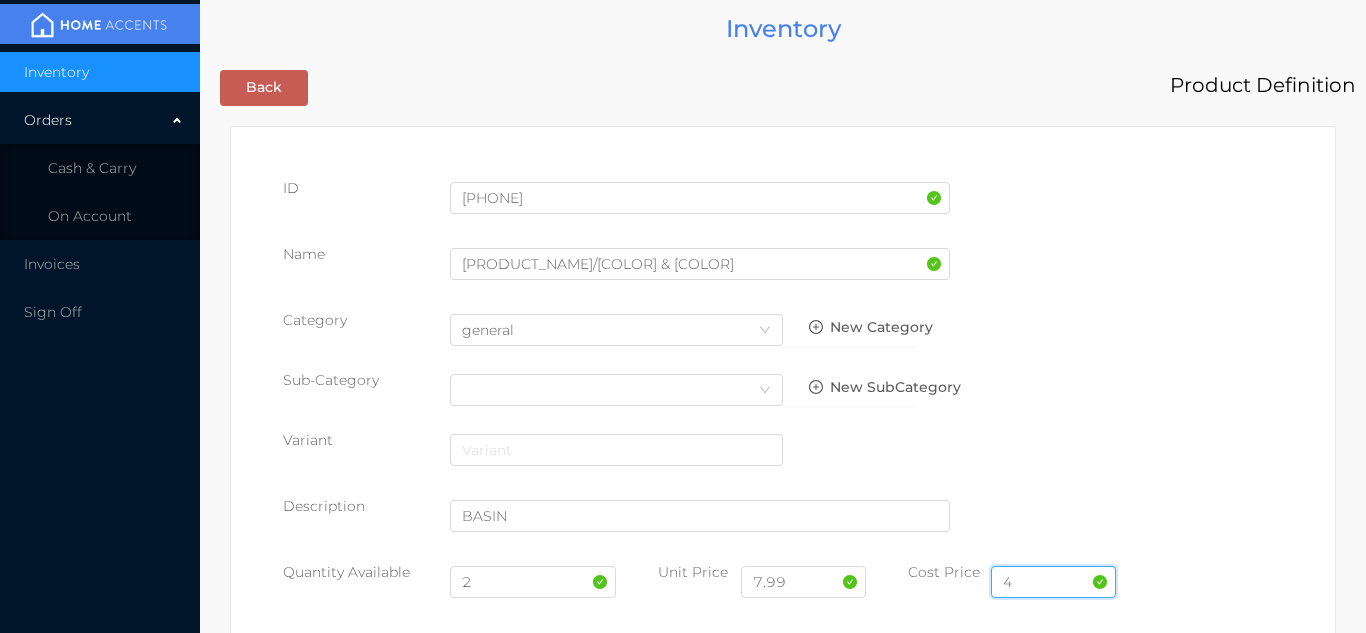 click on "4" at bounding box center (1053, 582) 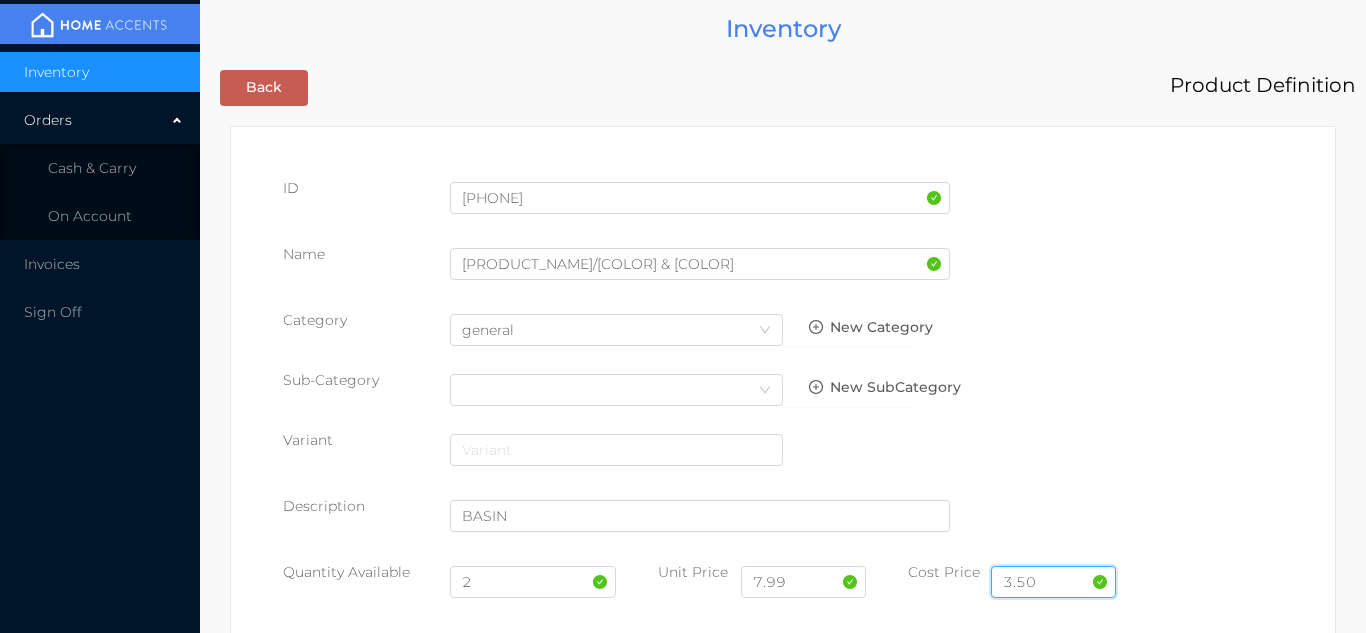 type on "3.50" 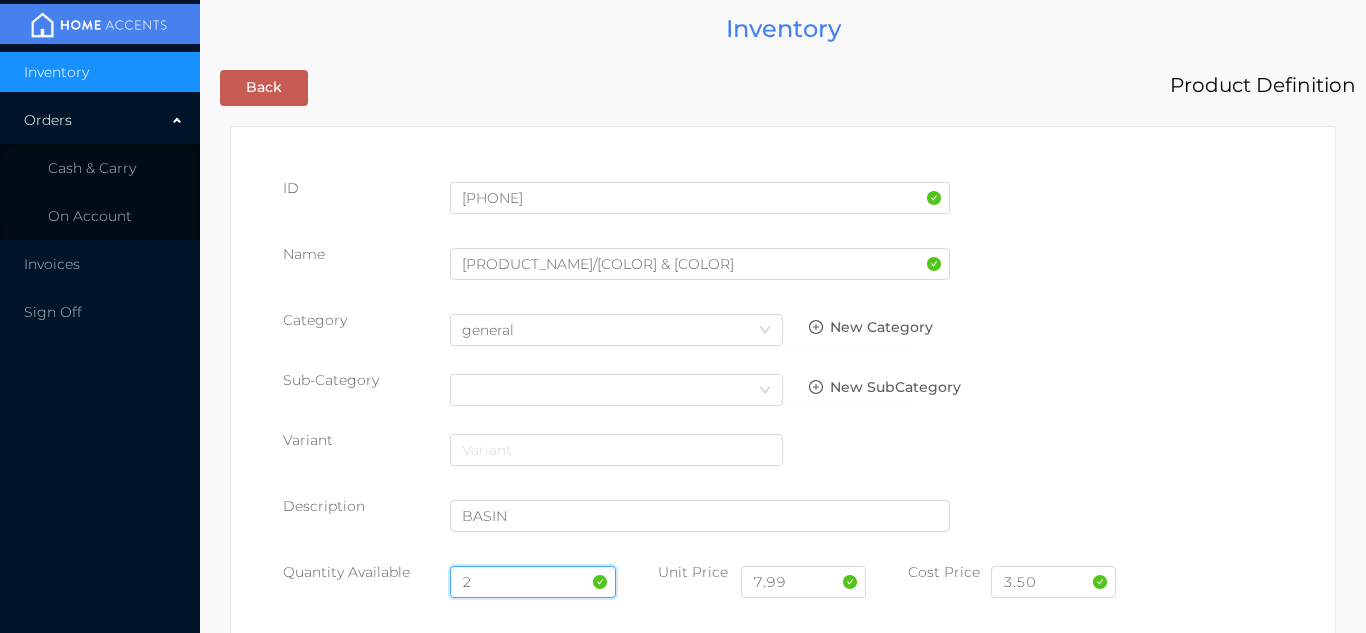 click on "2" at bounding box center (533, 582) 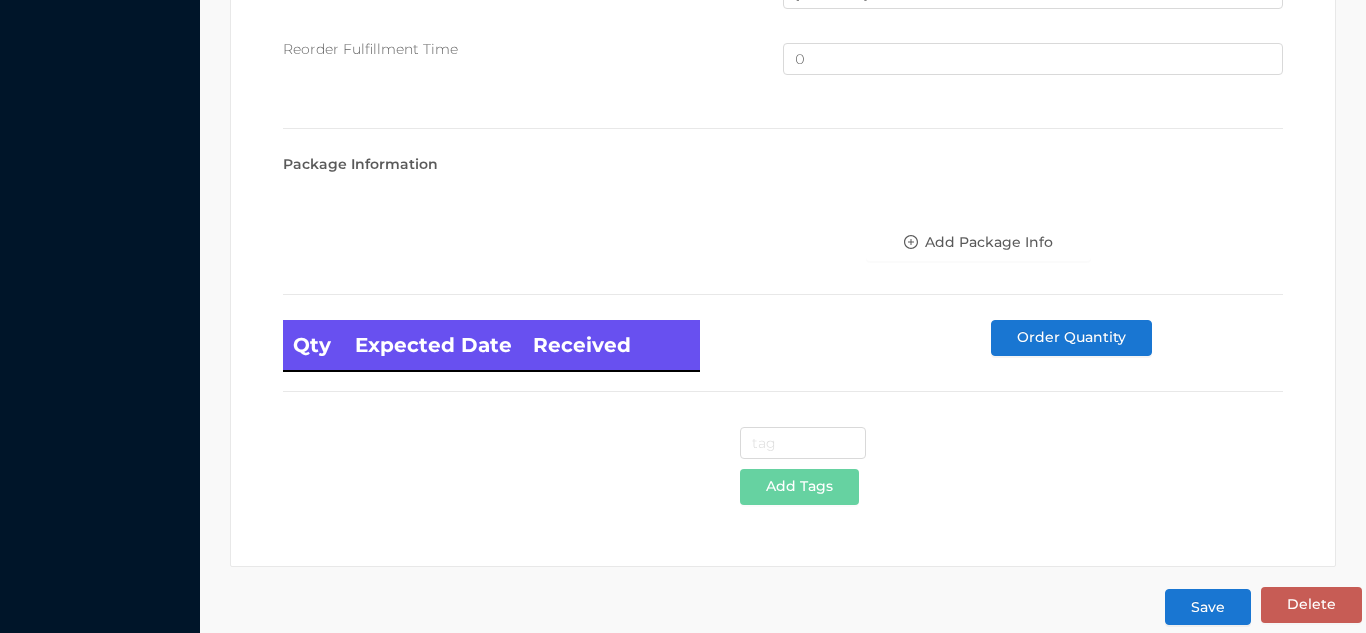 scroll, scrollTop: 1346, scrollLeft: 0, axis: vertical 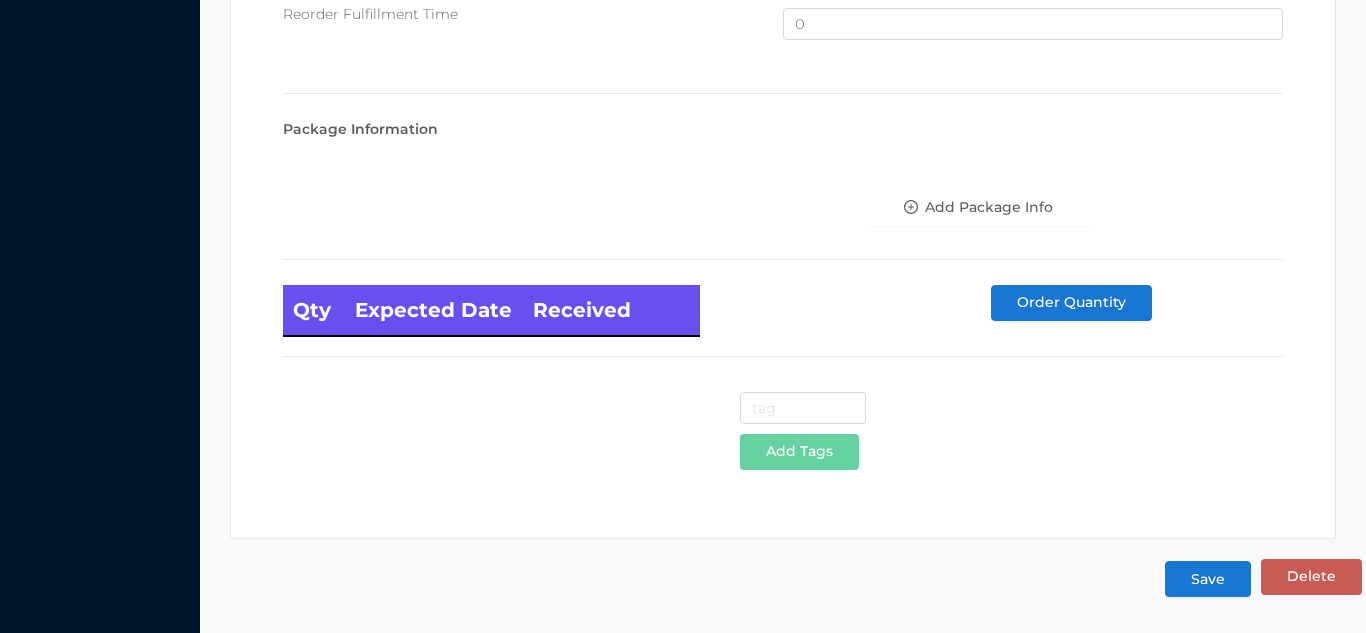 type on "10" 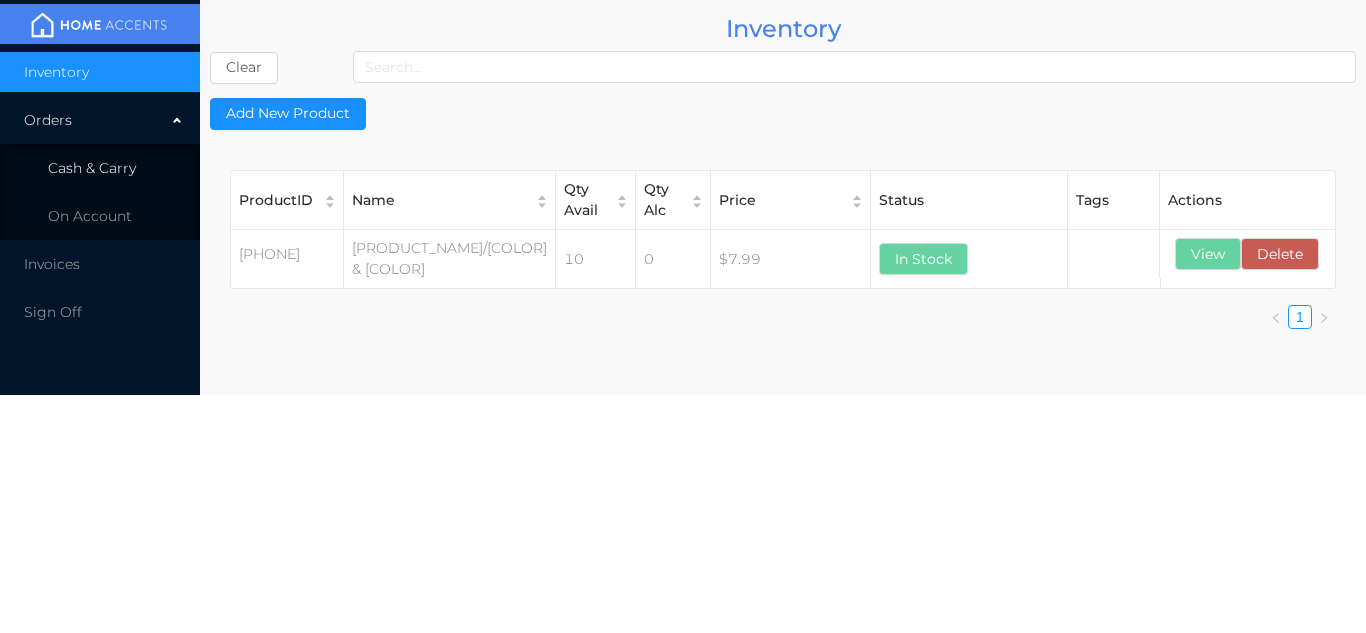 click on "Cash & Carry" at bounding box center (100, 168) 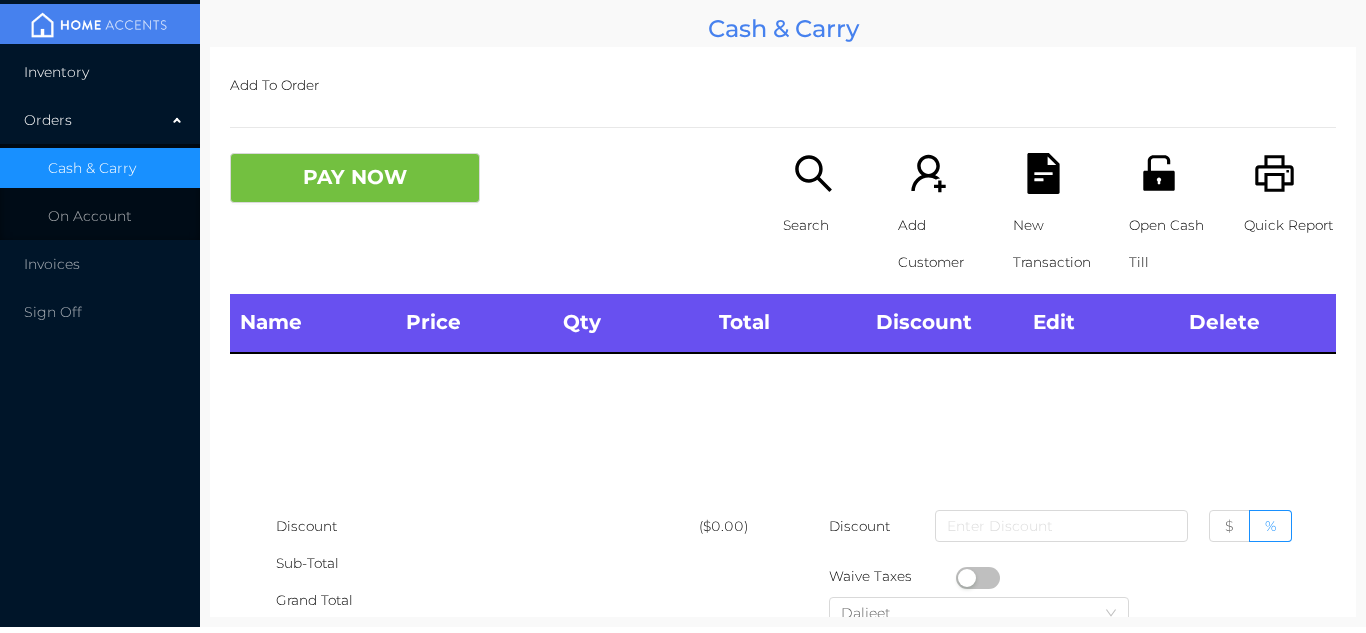 click on "Inventory" at bounding box center [100, 72] 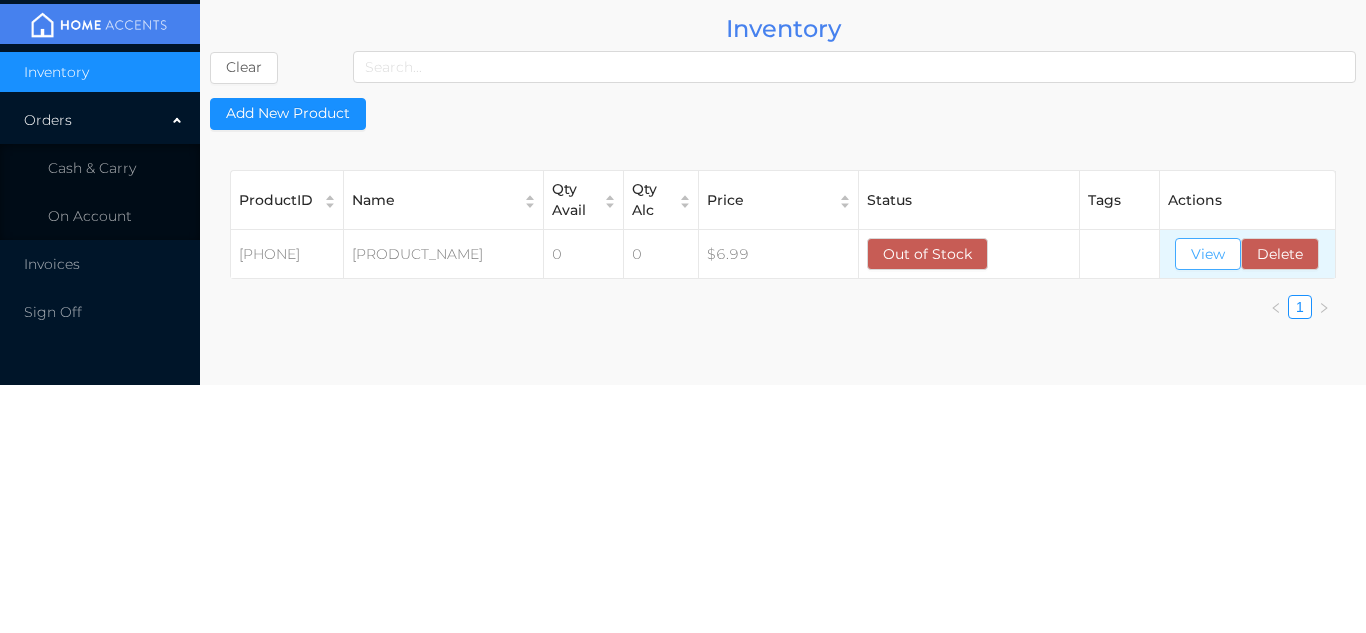 click on "View" at bounding box center (1208, 254) 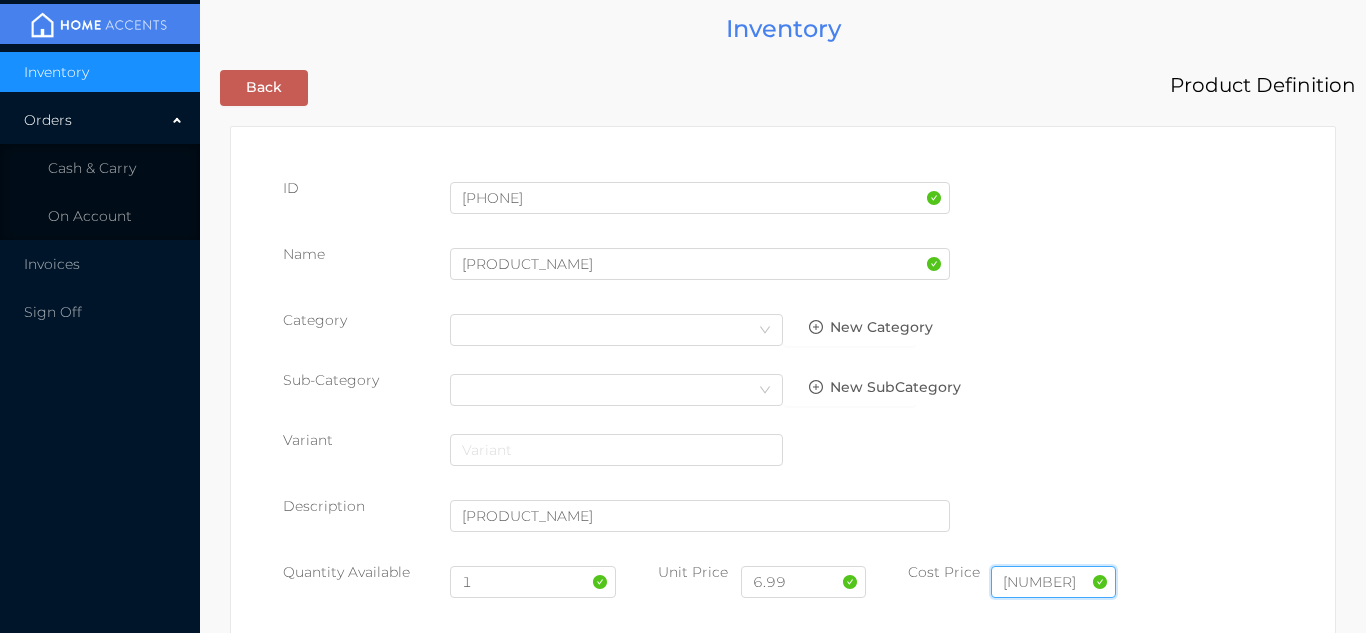 click on "3.8" at bounding box center (1053, 582) 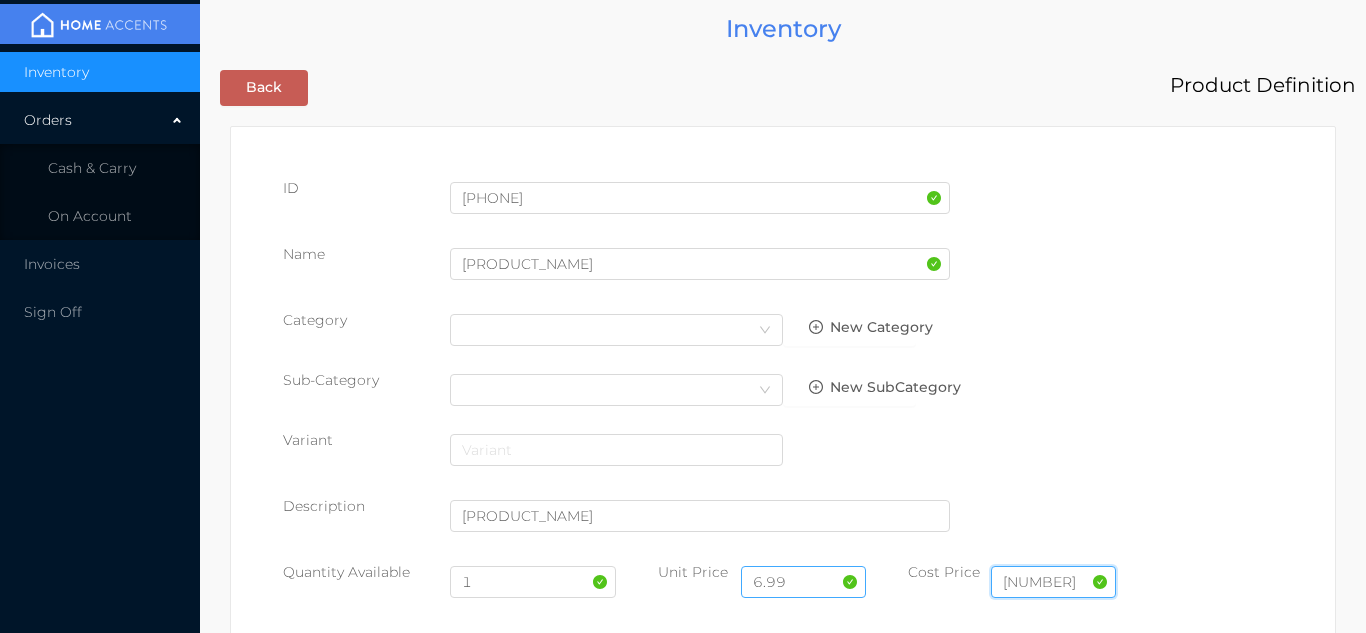 type on "3.80" 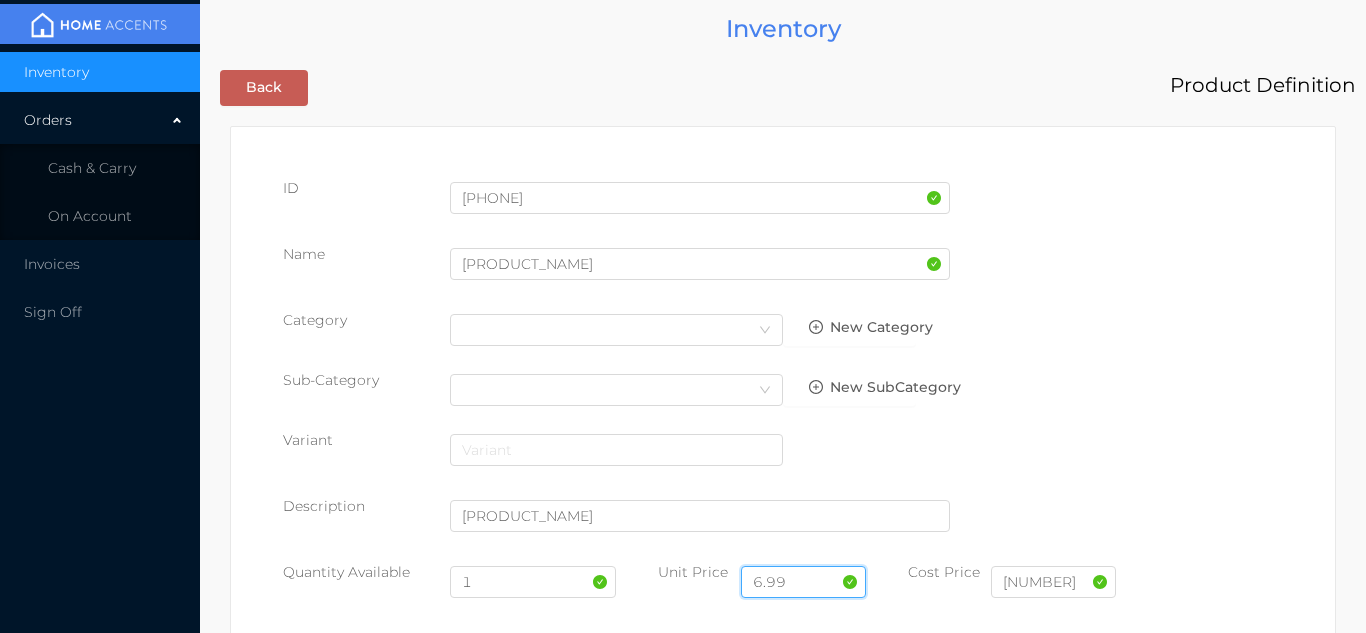 click on "6.99" at bounding box center (803, 582) 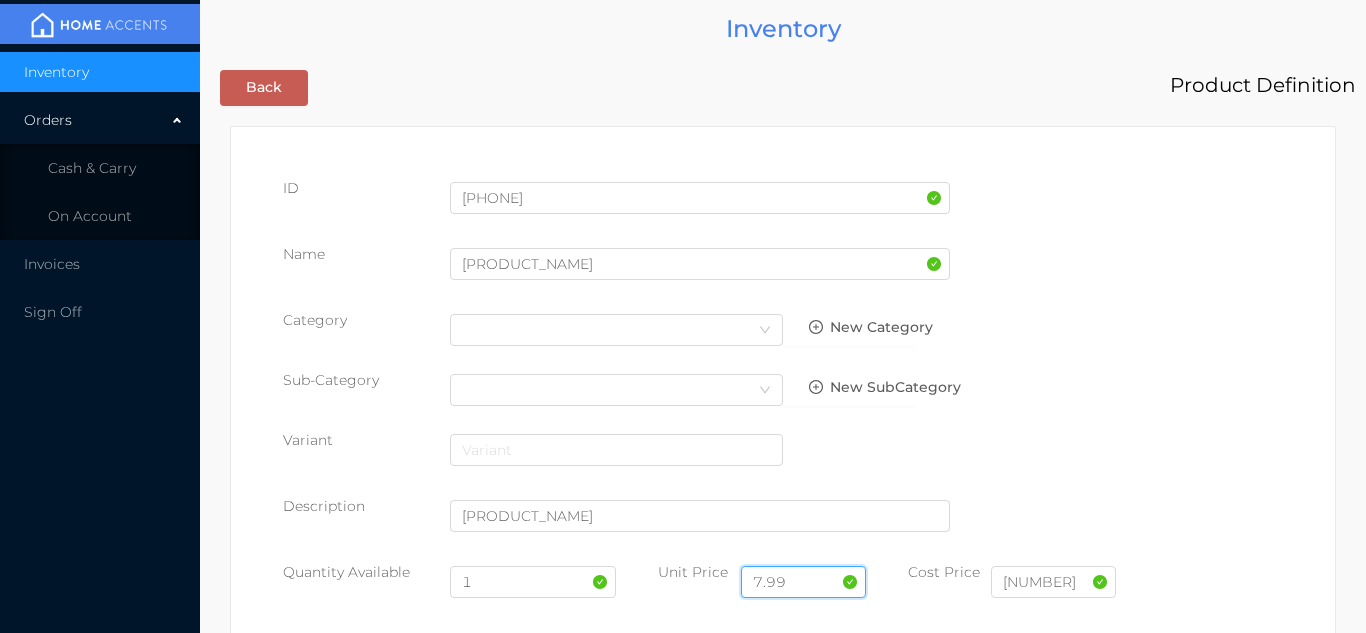 type on "7.99" 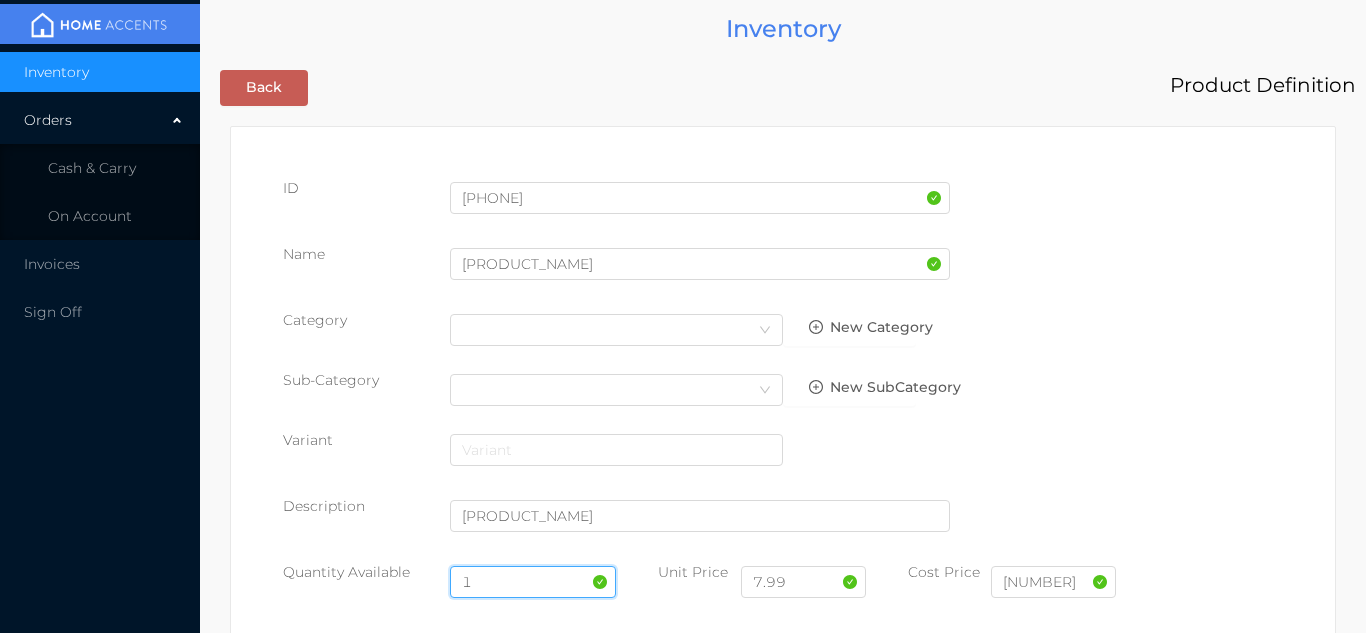 click on "1" at bounding box center [533, 582] 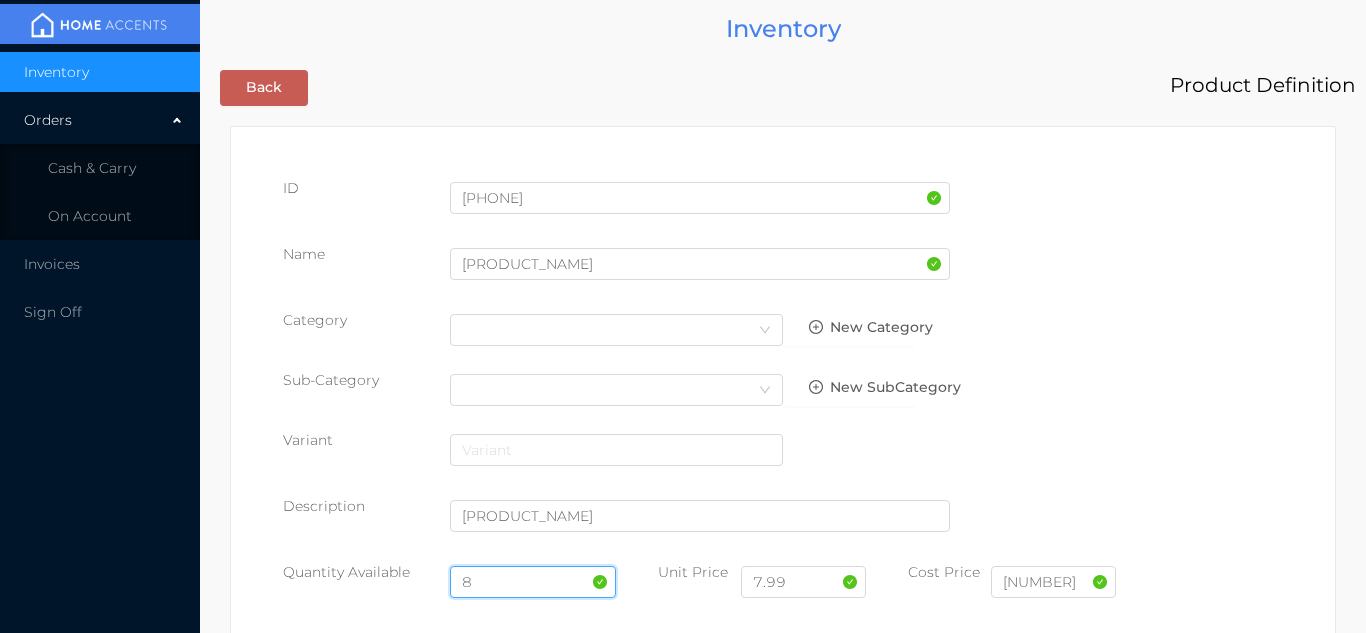 type on "8" 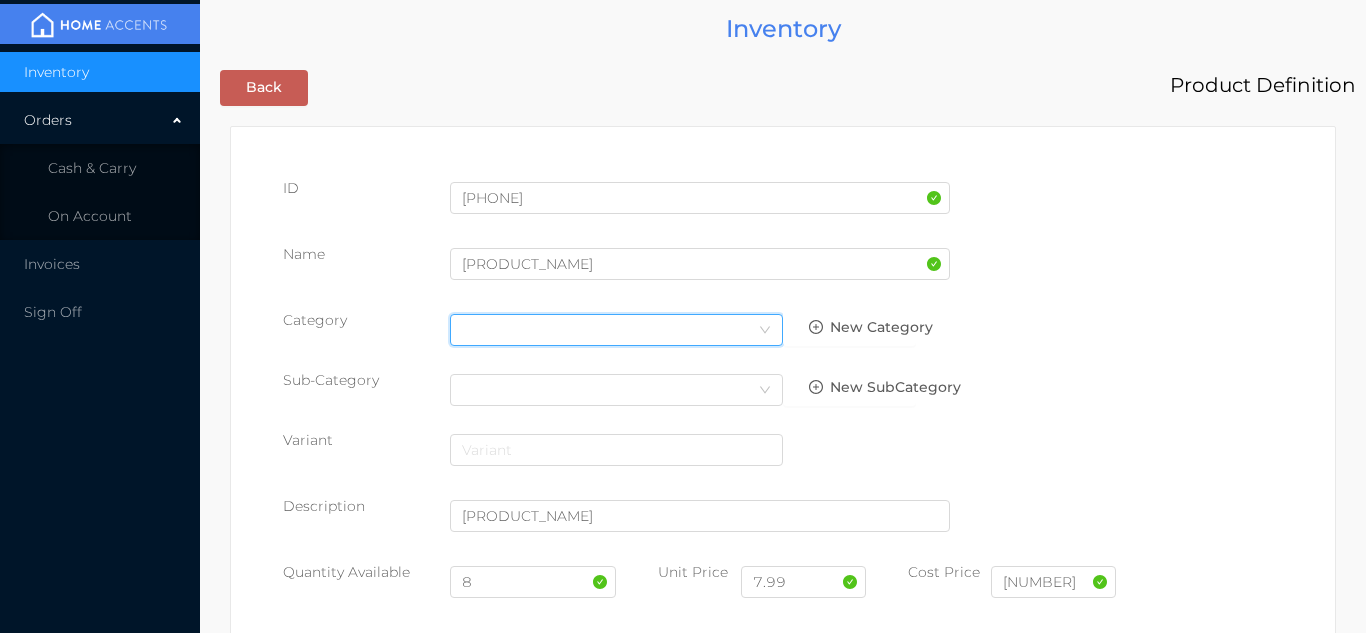 click on "Select Category" at bounding box center [616, 330] 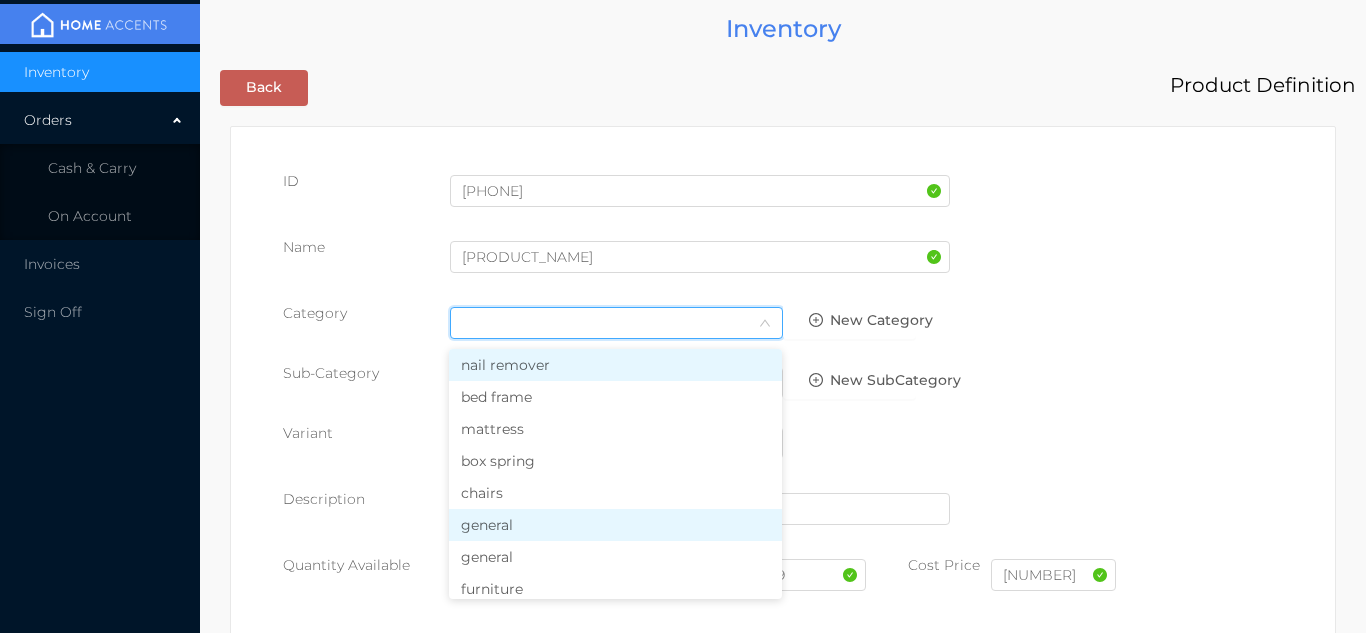 click on "general" at bounding box center (615, 525) 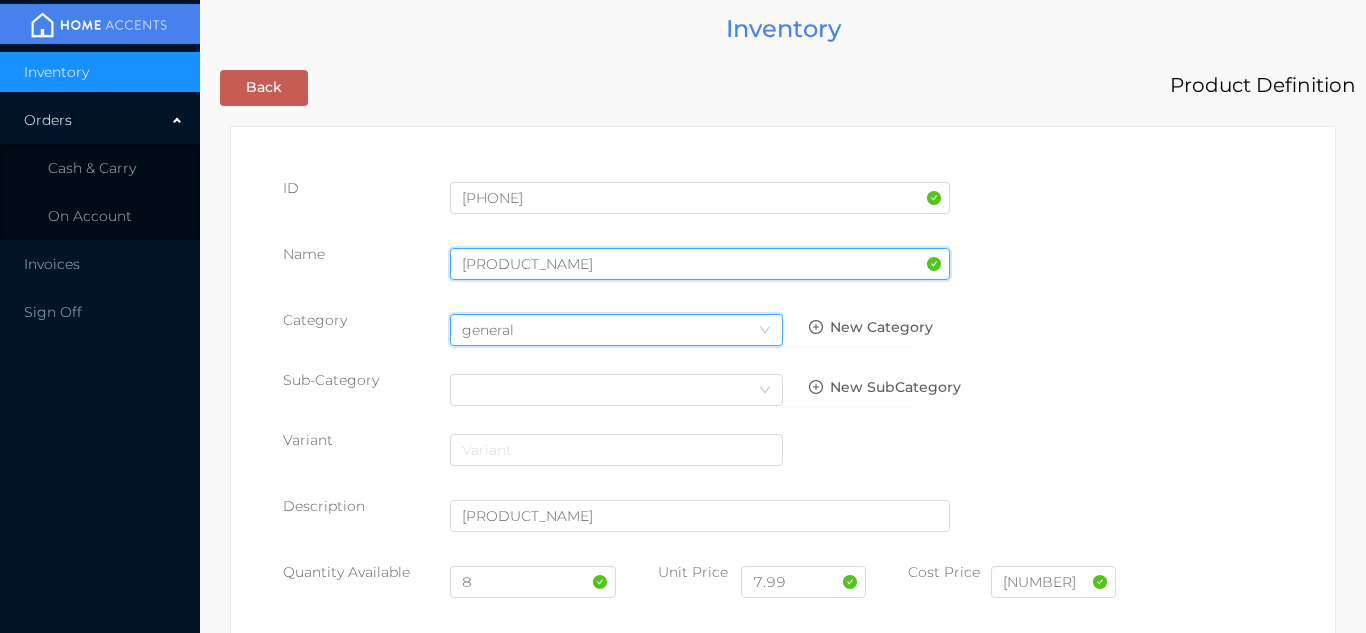 click on "PLASTIC COLANDER" at bounding box center [700, 264] 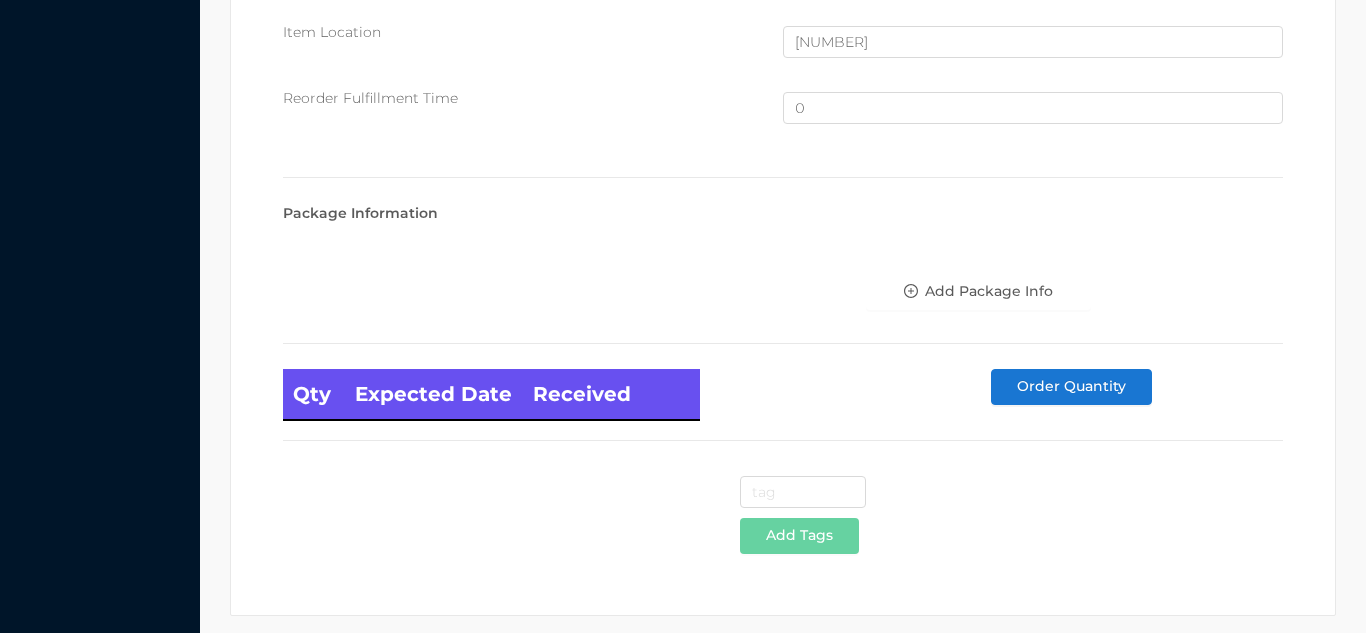 scroll, scrollTop: 1346, scrollLeft: 0, axis: vertical 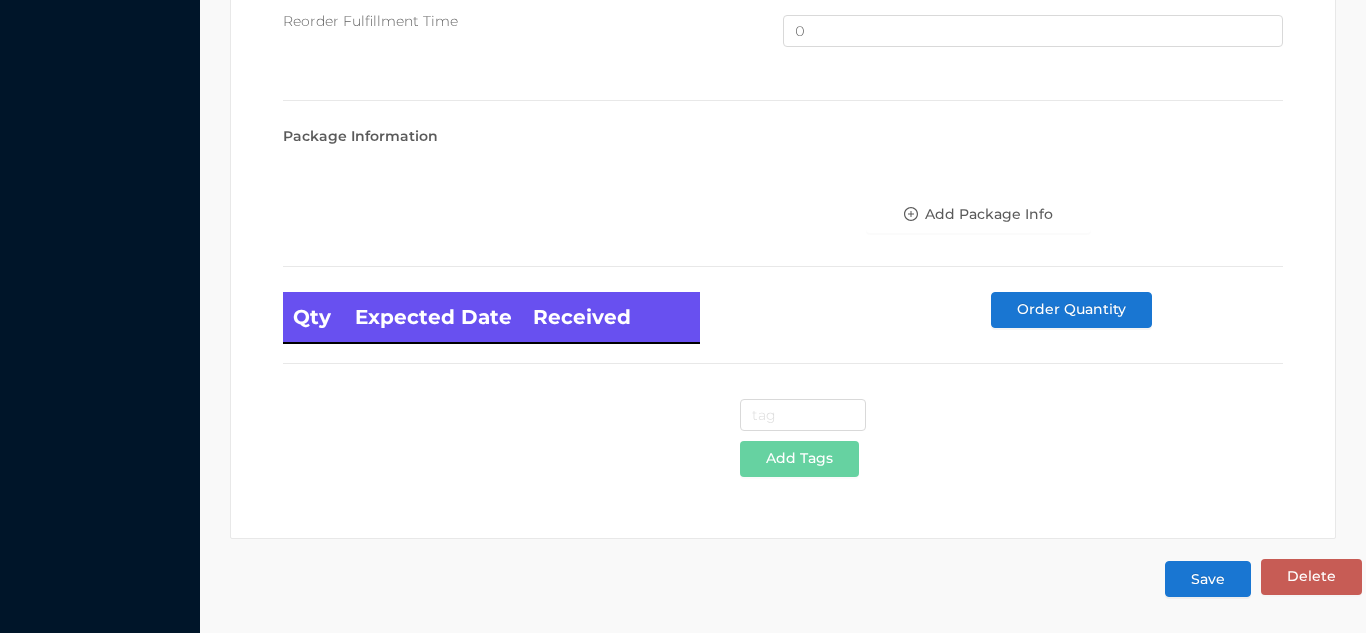 type on "PLASTIC COLANDER/16.7"" 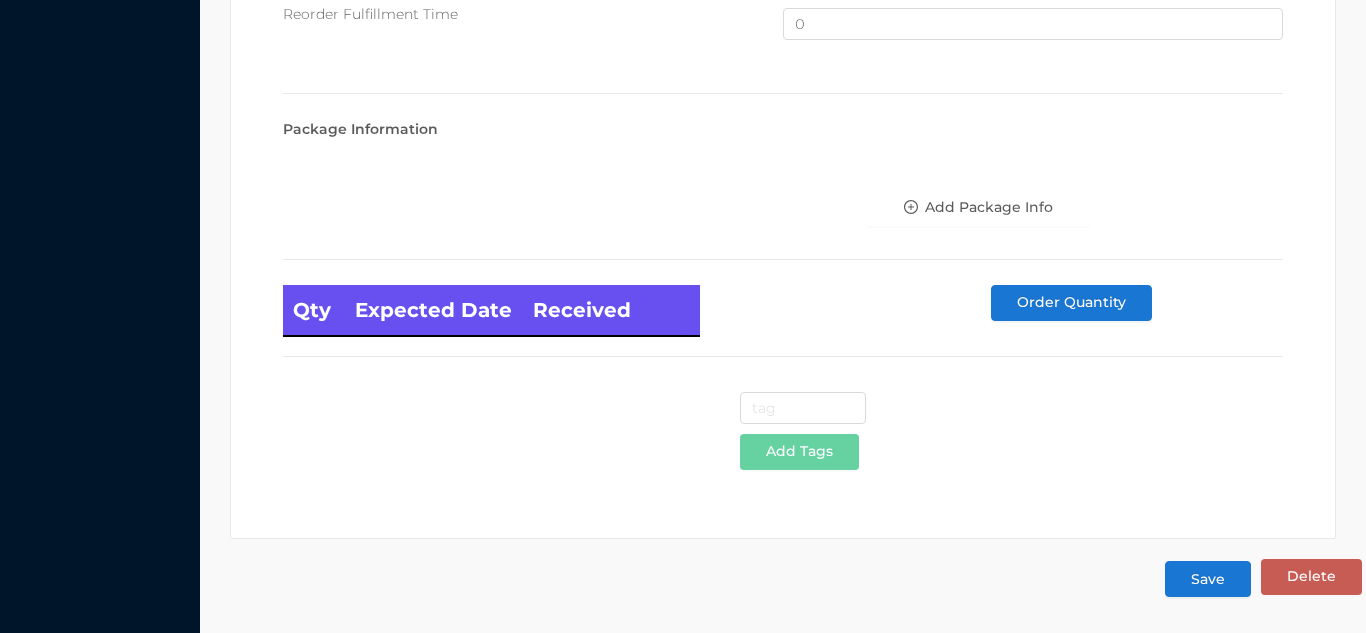 click on "Save" at bounding box center [1208, 579] 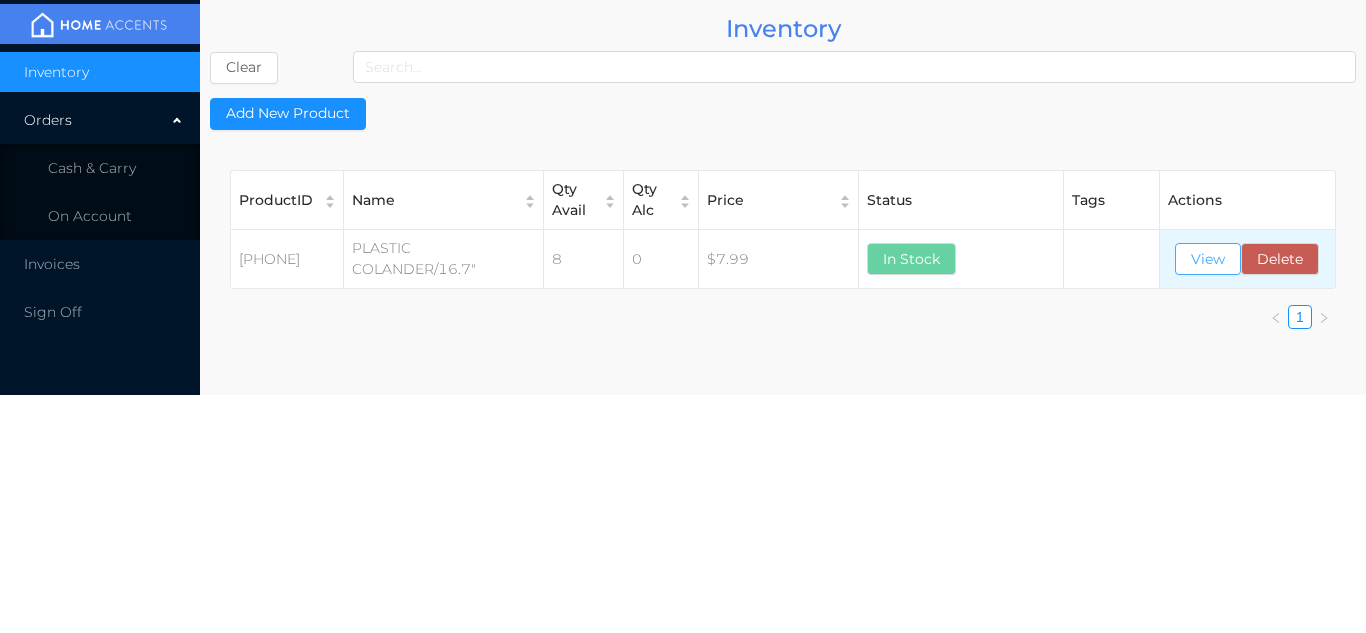 click on "View" at bounding box center (1208, 259) 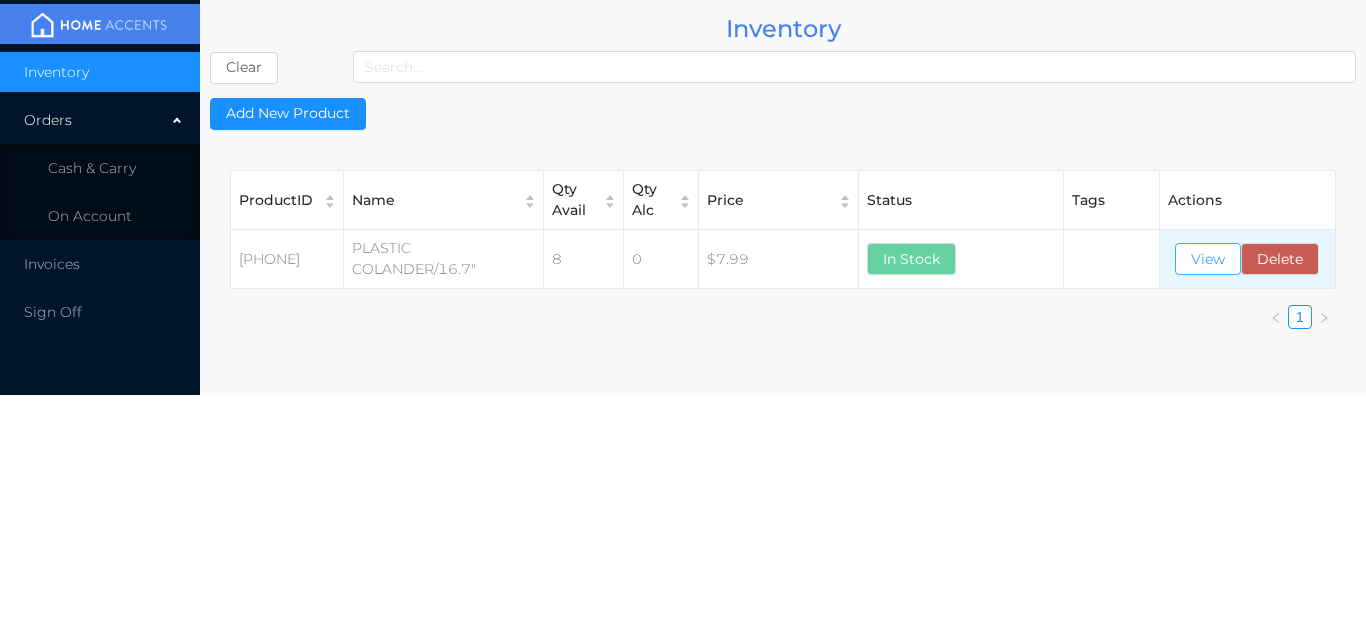 click on "View" at bounding box center [1208, 259] 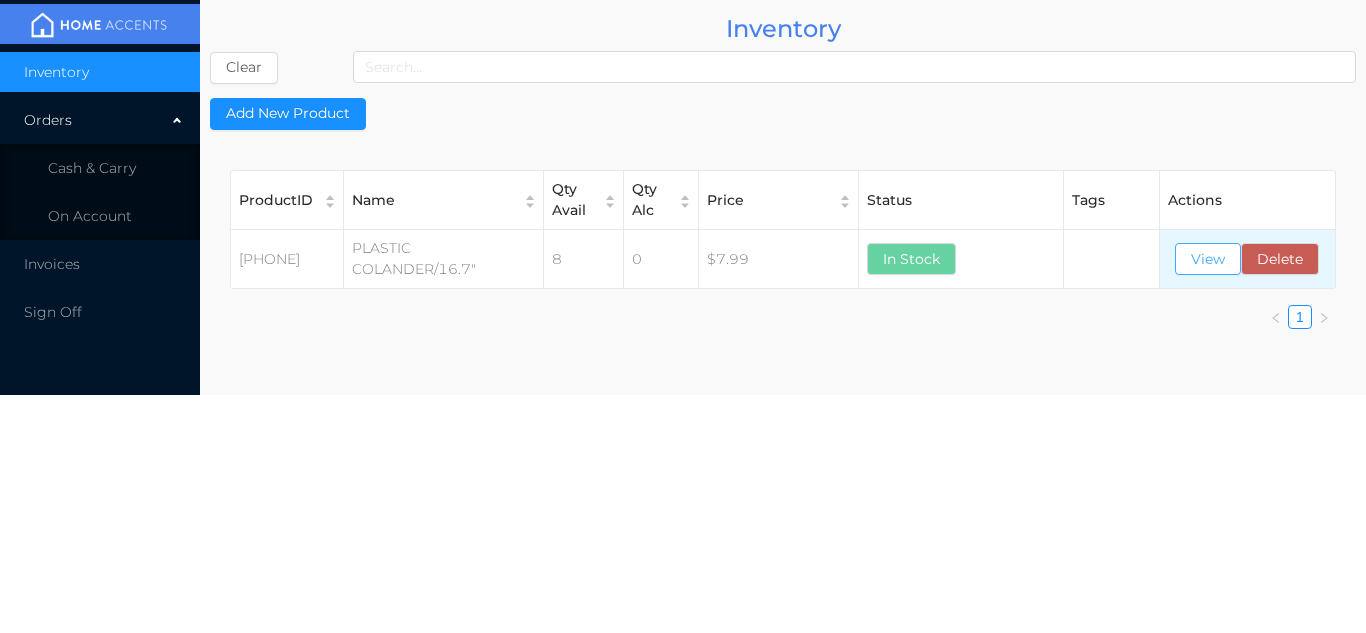 click on "View" at bounding box center (1208, 259) 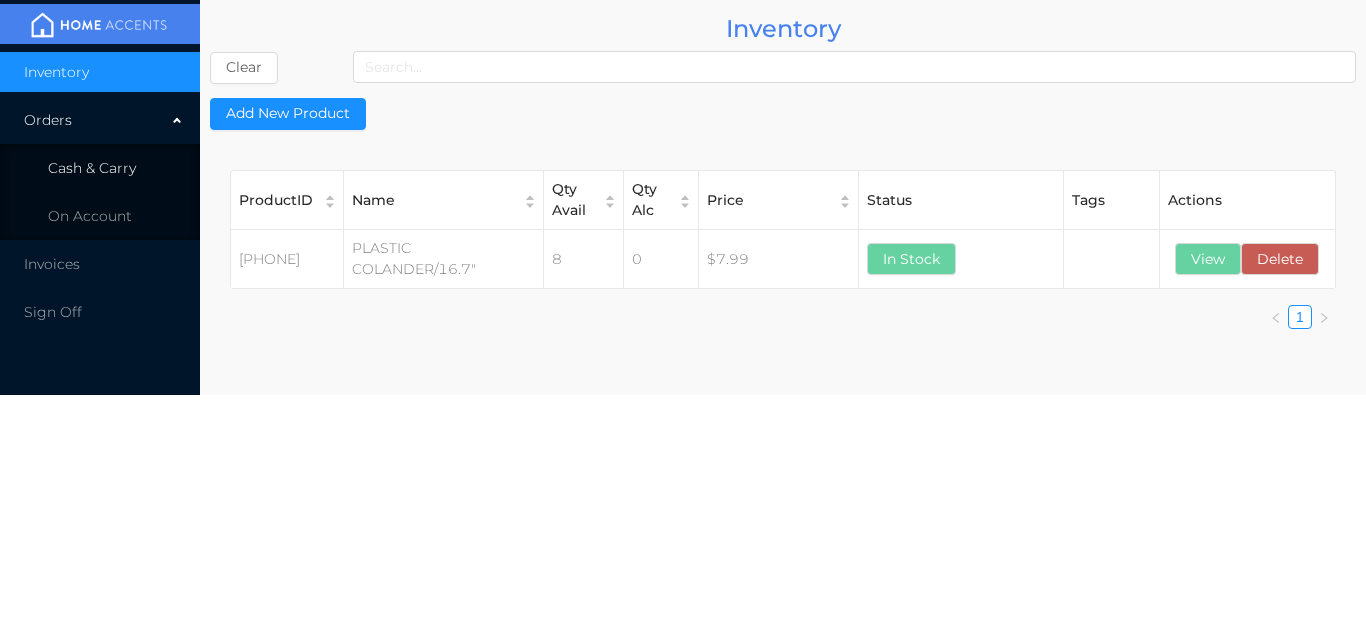 click on "Cash & Carry" at bounding box center (100, 168) 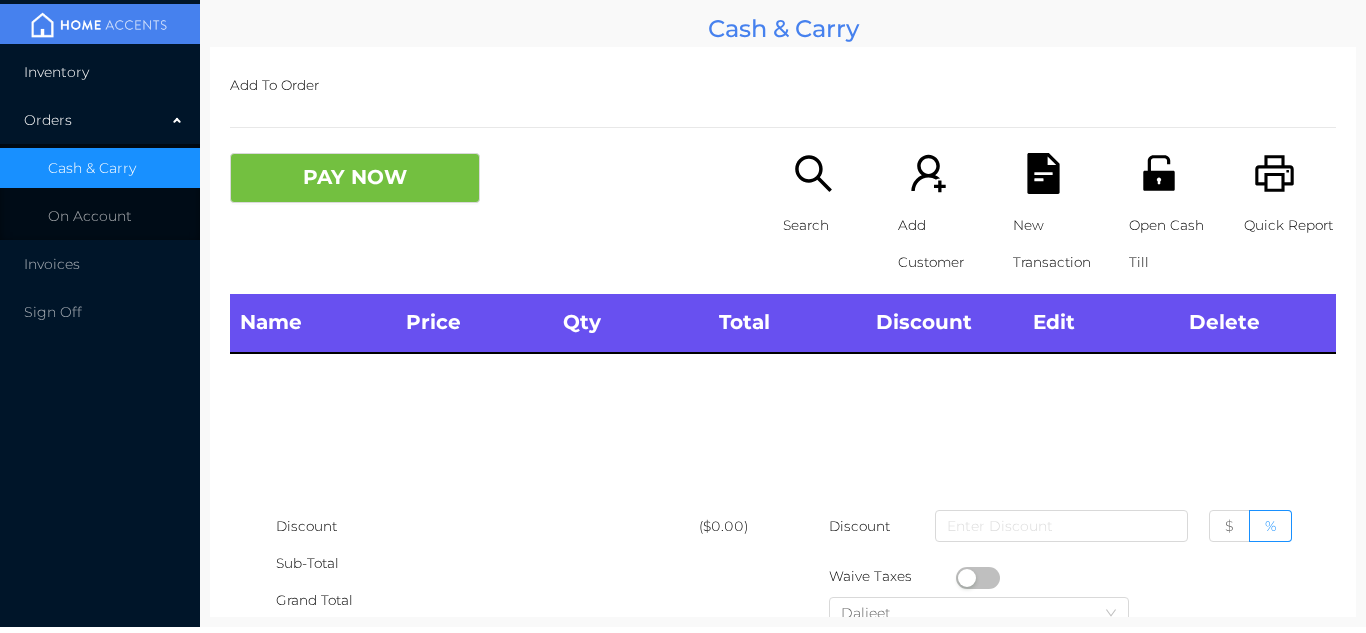 click on "Inventory" at bounding box center [100, 72] 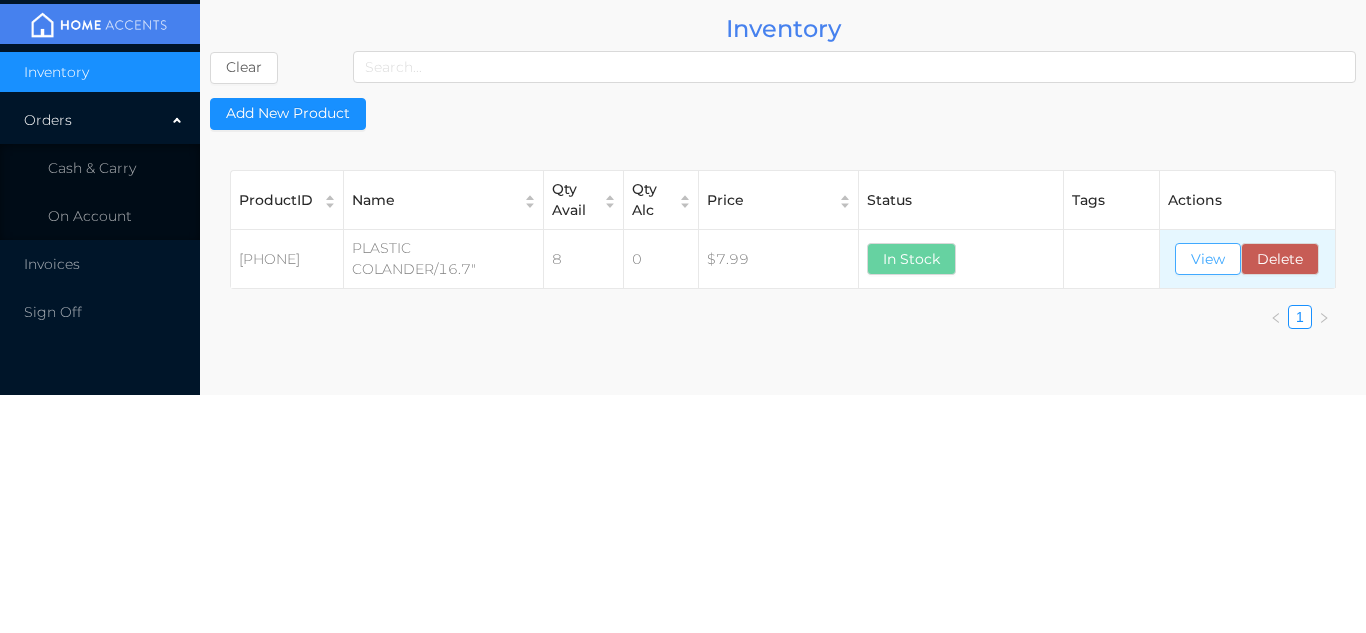 click on "View" at bounding box center [1208, 259] 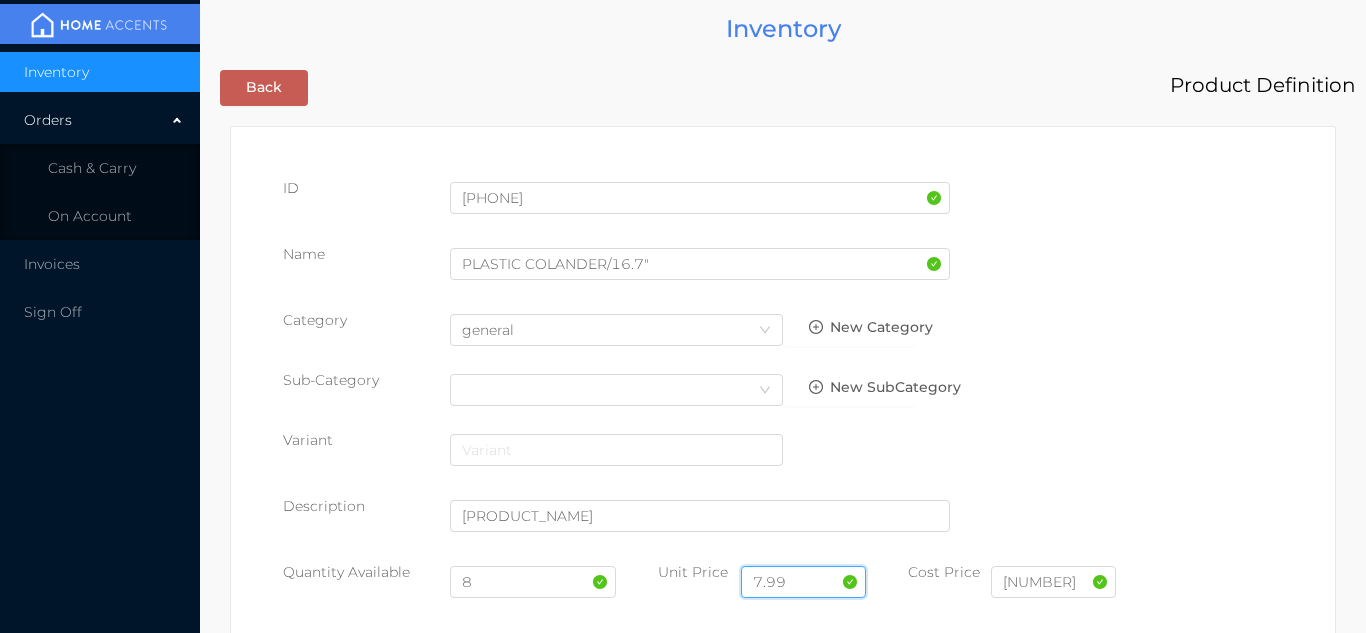 click on "7.99" at bounding box center (803, 582) 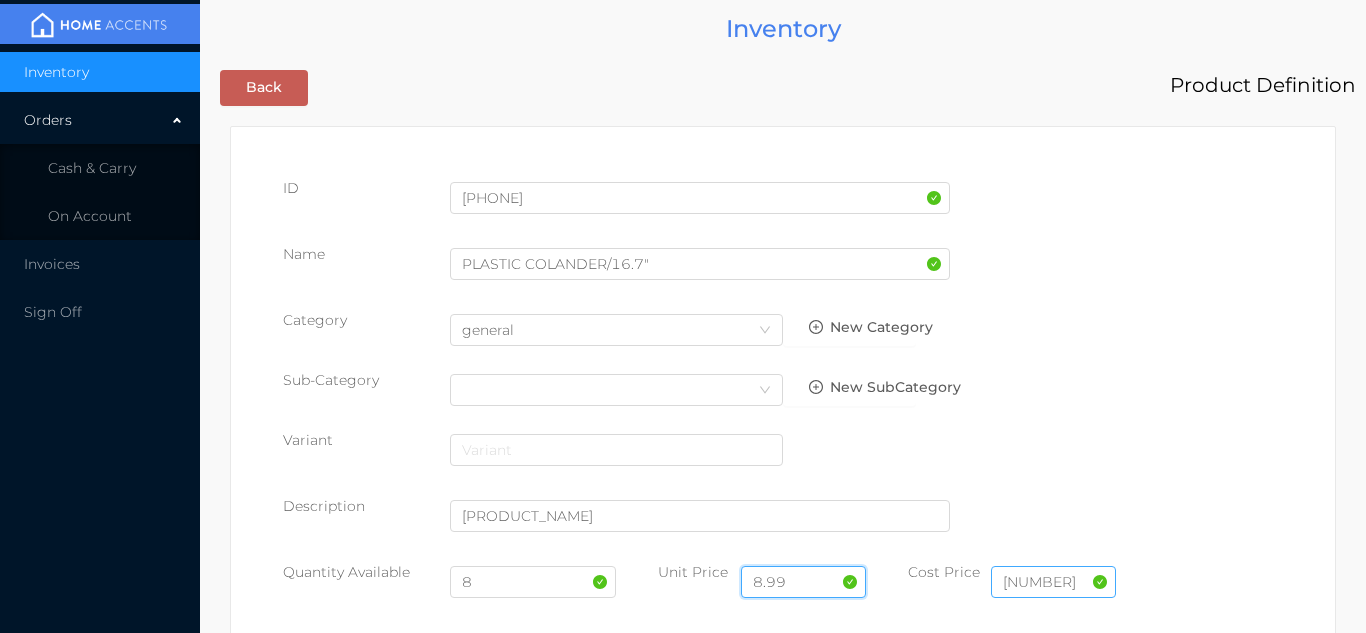 type on "8.99" 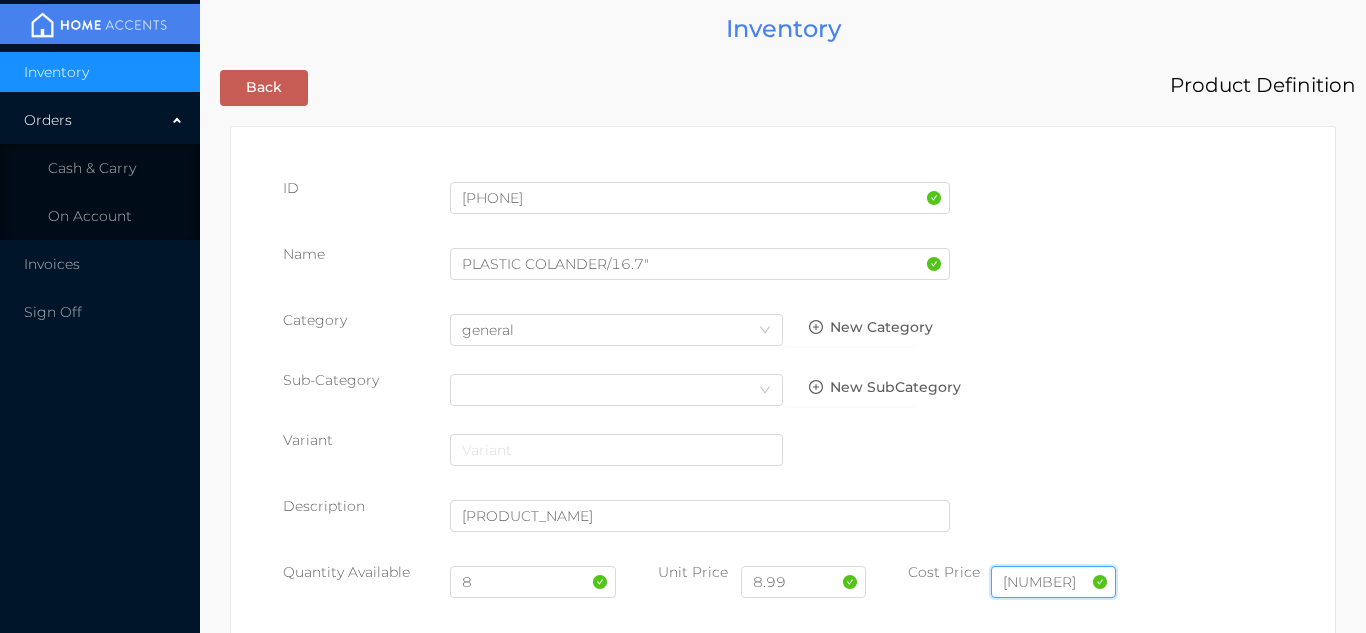 click on "3.8" at bounding box center [1053, 582] 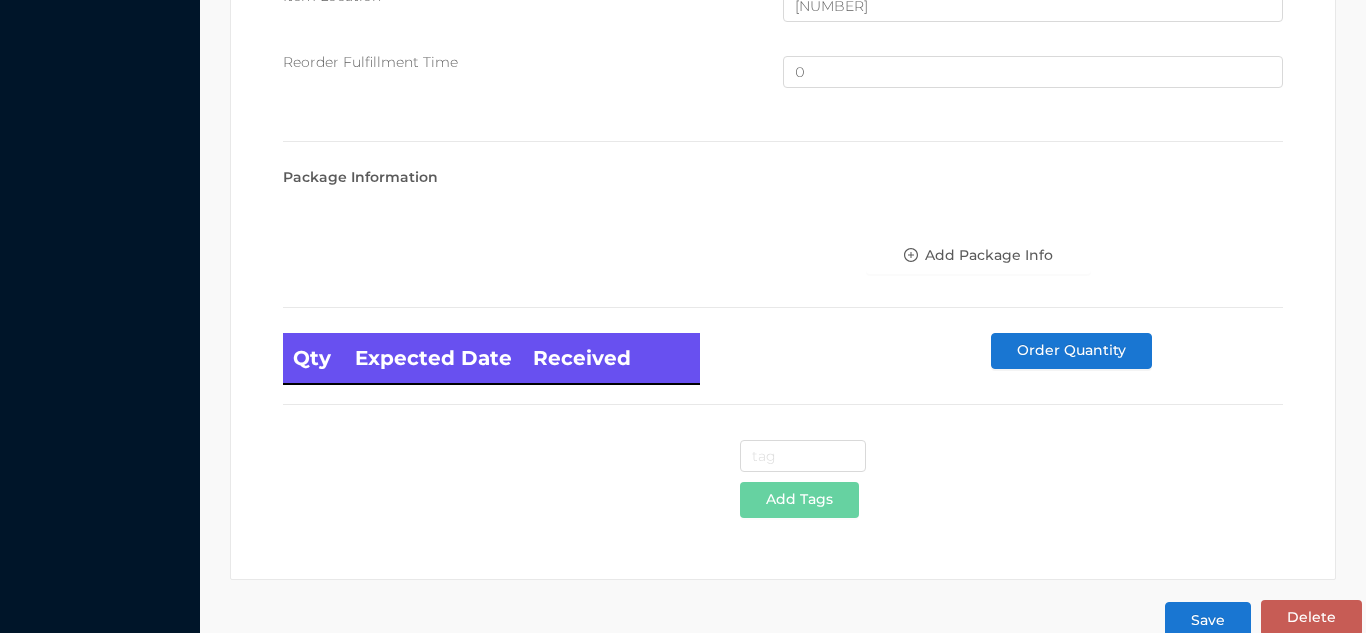 scroll, scrollTop: 1346, scrollLeft: 0, axis: vertical 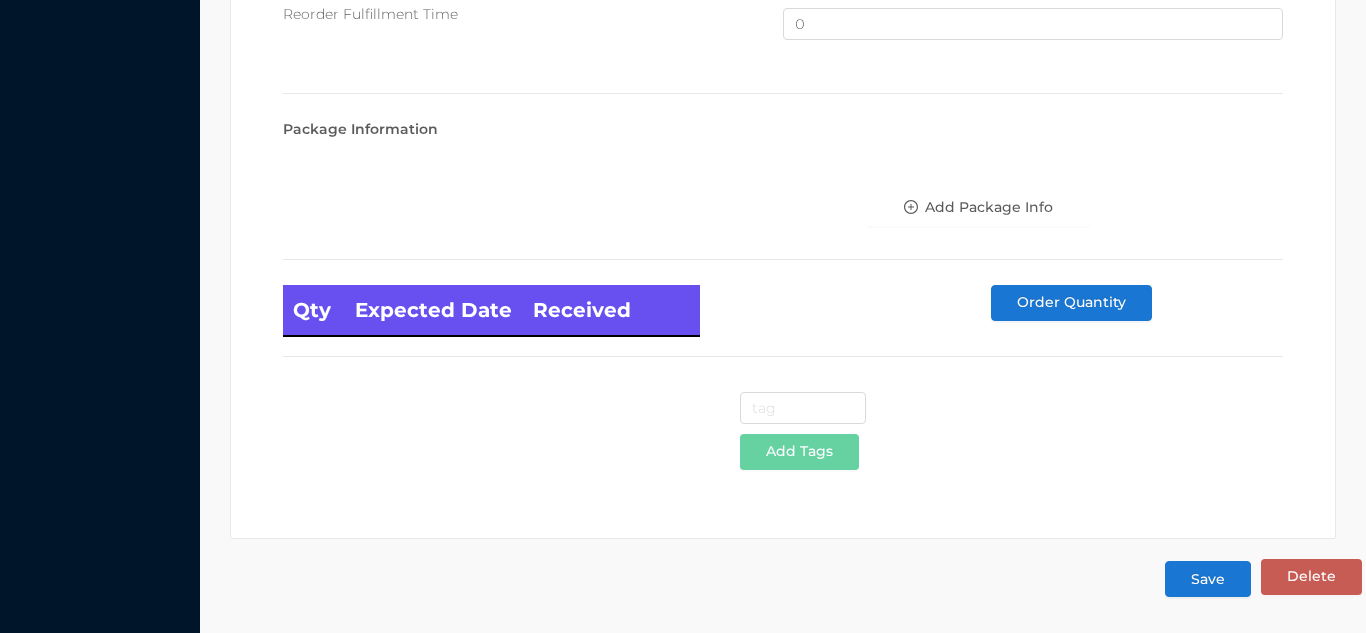 type on "3.80" 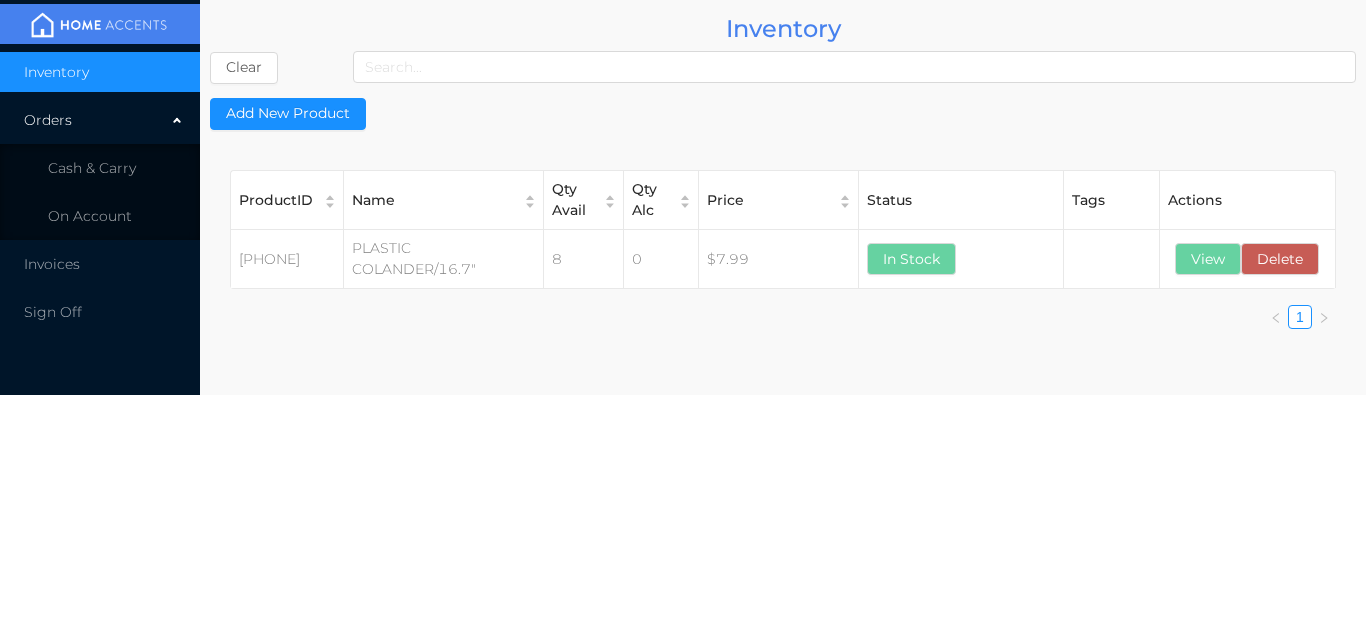 scroll, scrollTop: 0, scrollLeft: 0, axis: both 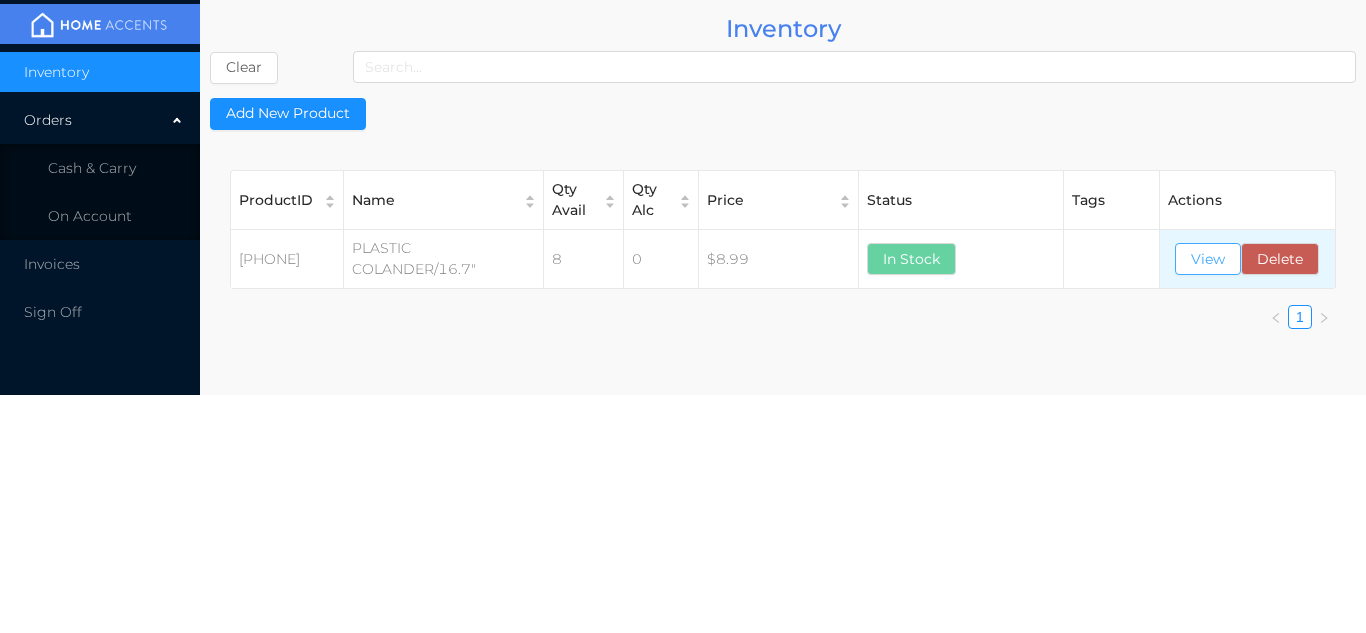 click on "View" at bounding box center [1208, 259] 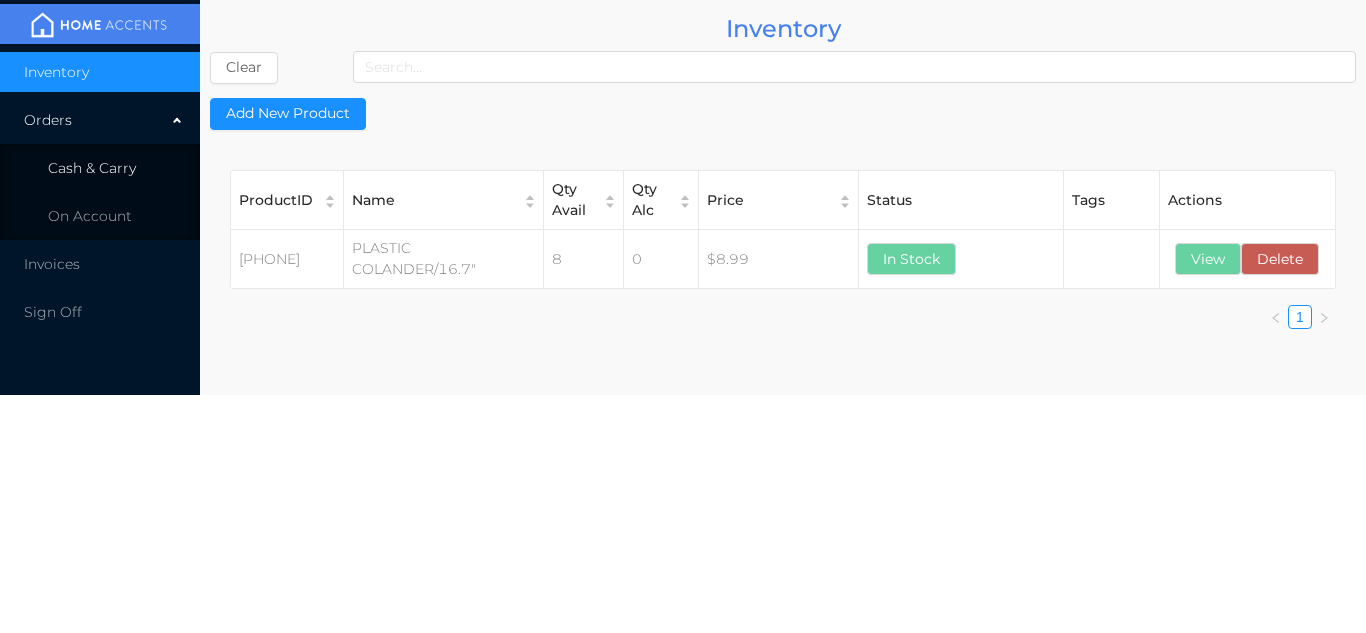 click on "Cash & Carry" at bounding box center (92, 168) 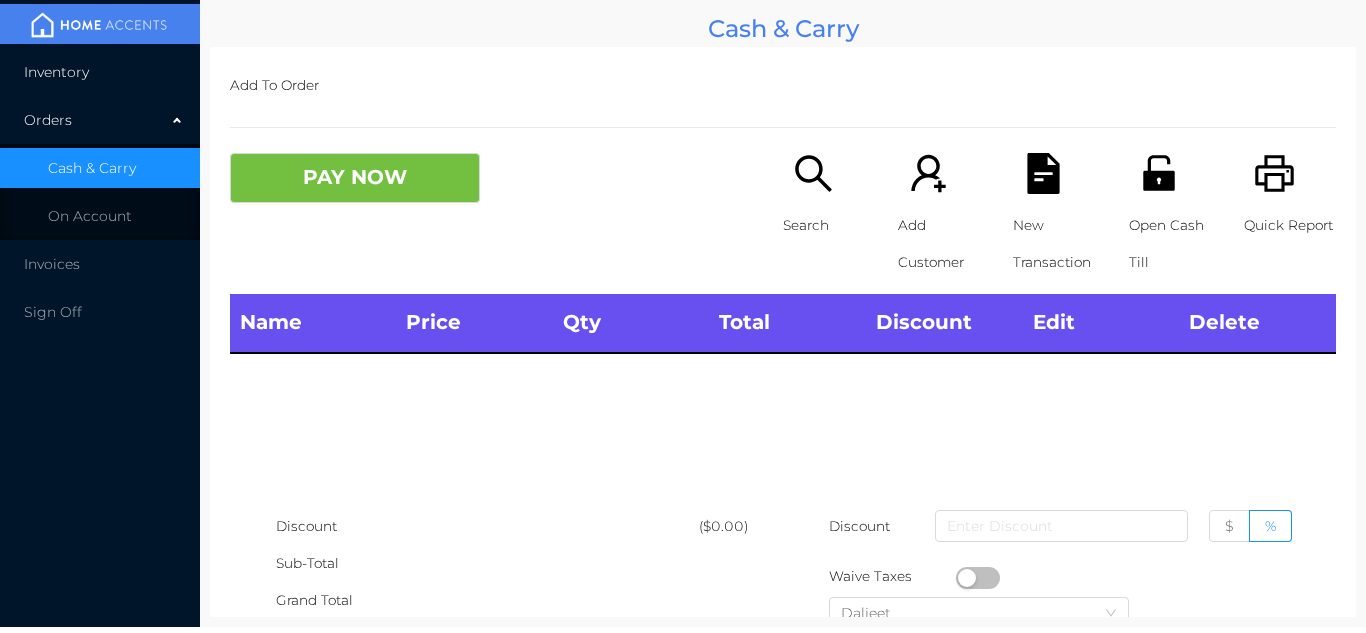 click on "Inventory" at bounding box center [100, 72] 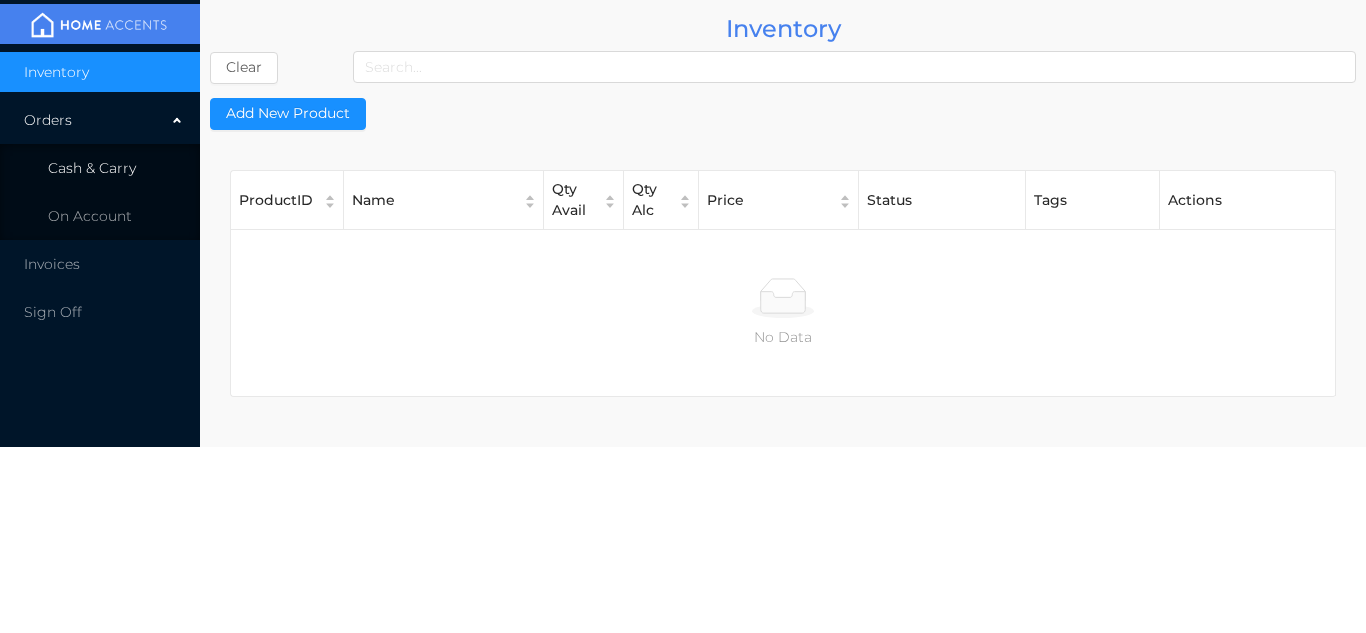 click on "Cash & Carry" at bounding box center [100, 168] 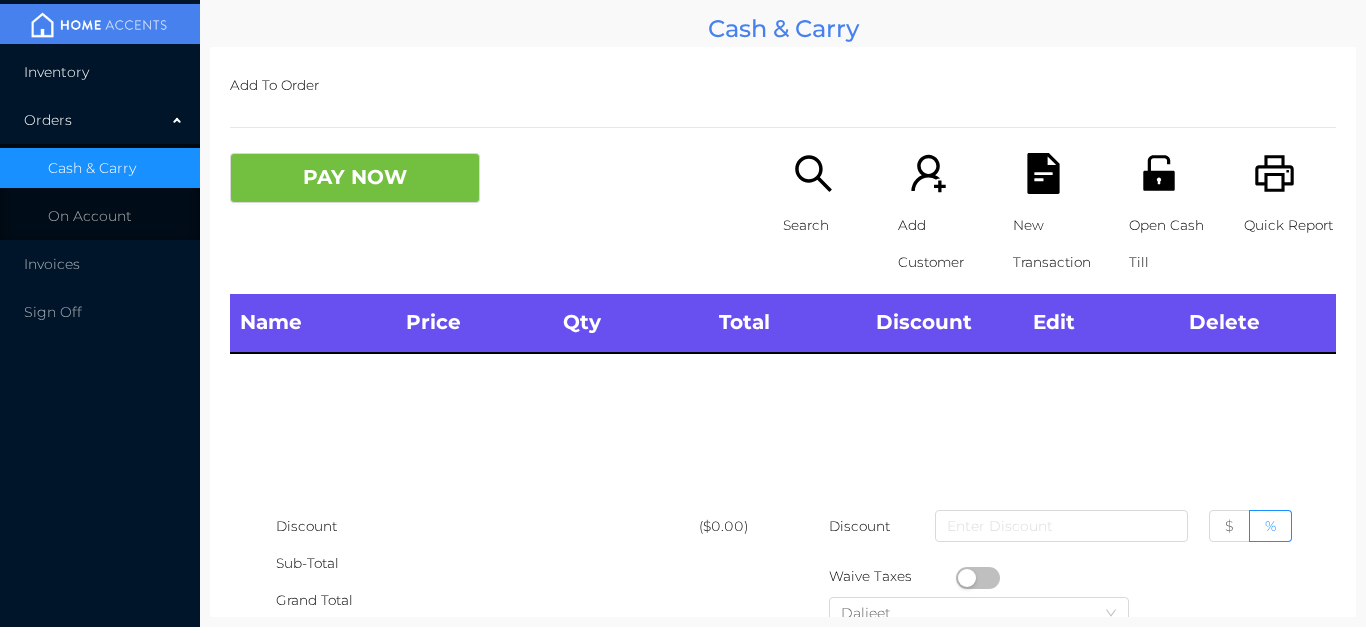 click on "Inventory" at bounding box center [100, 72] 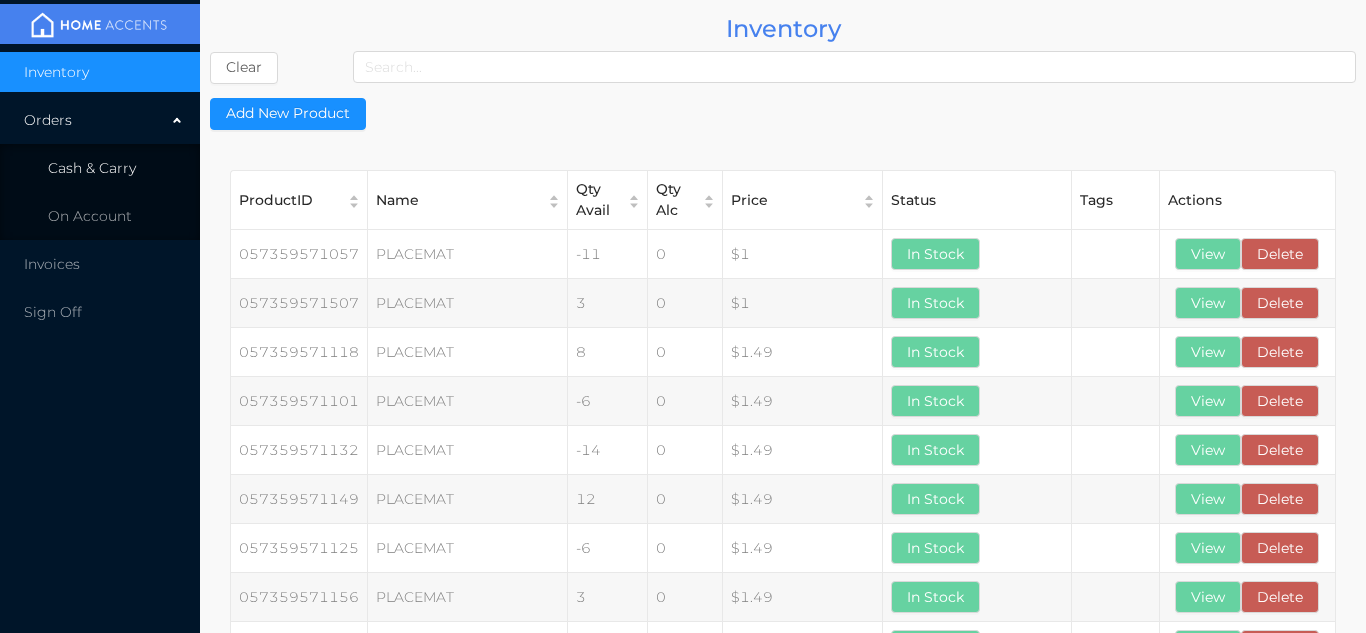 click on "Cash & Carry" at bounding box center [100, 168] 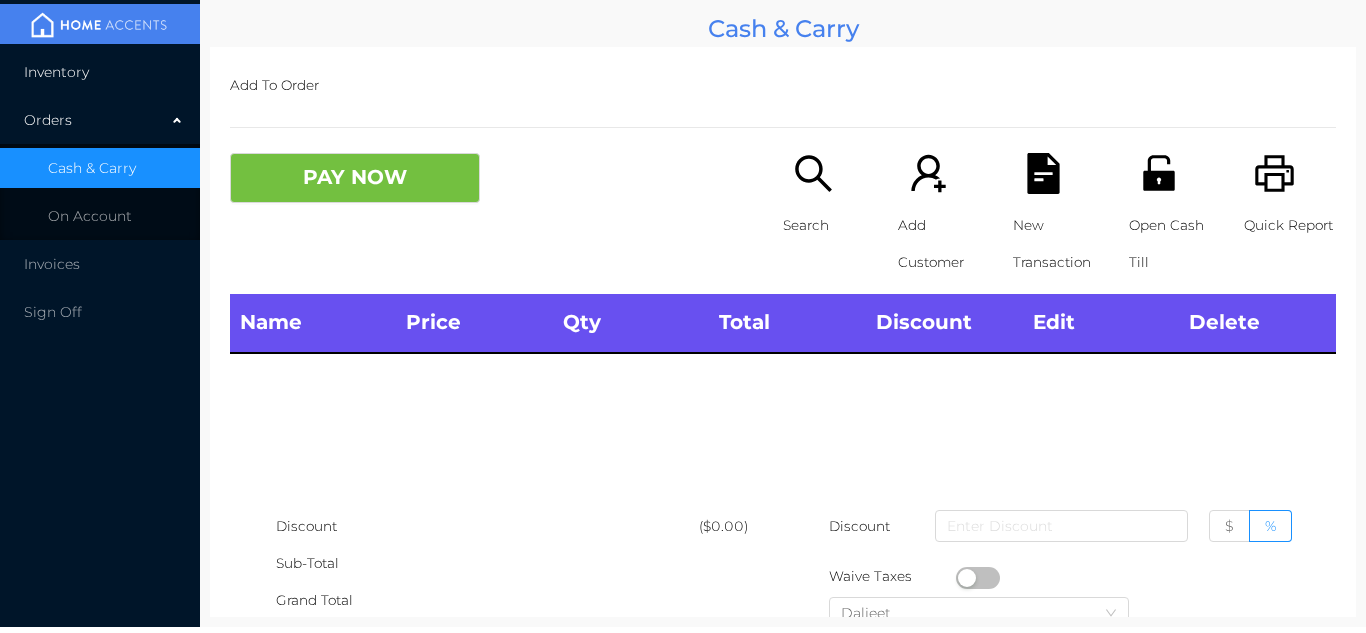 click on "Inventory" at bounding box center (100, 72) 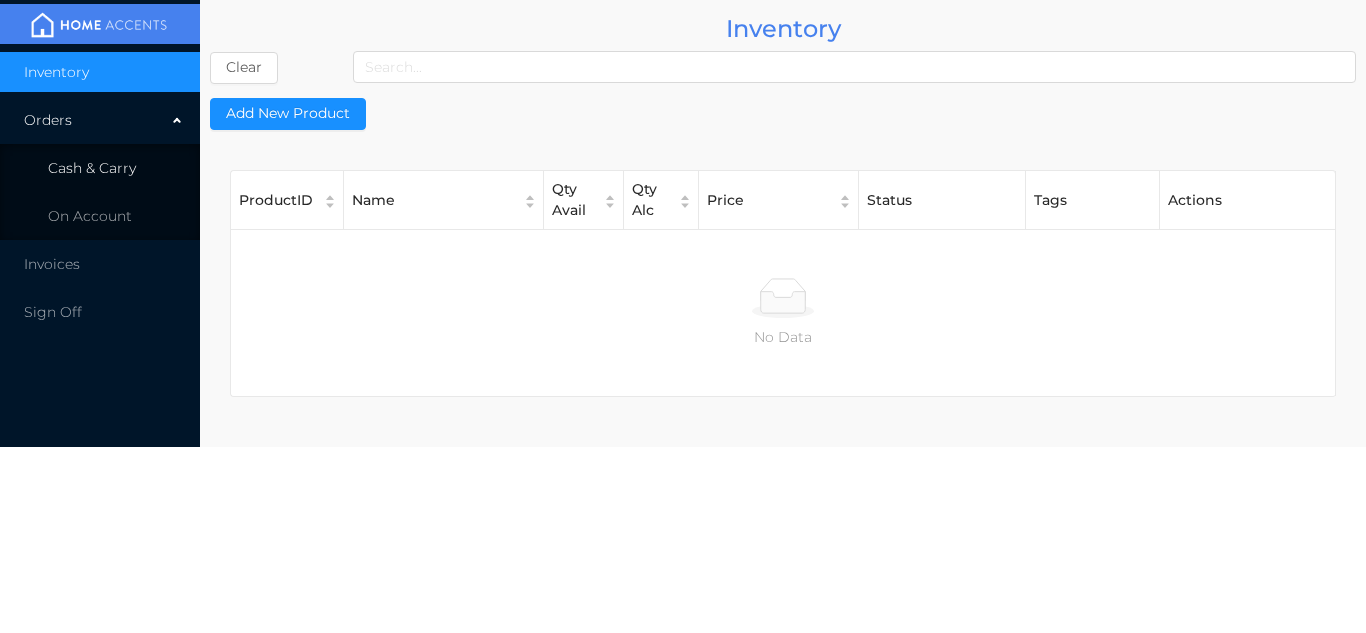 click on "Cash & Carry" at bounding box center [92, 168] 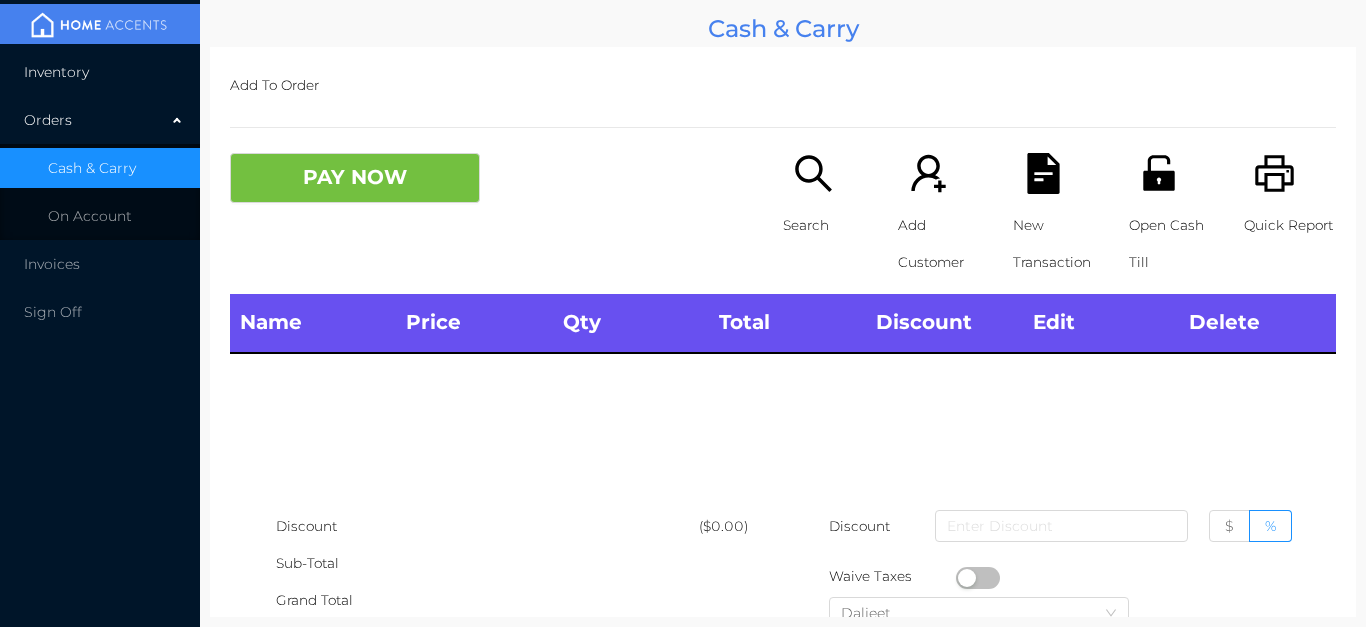 click on "Inventory" at bounding box center (100, 72) 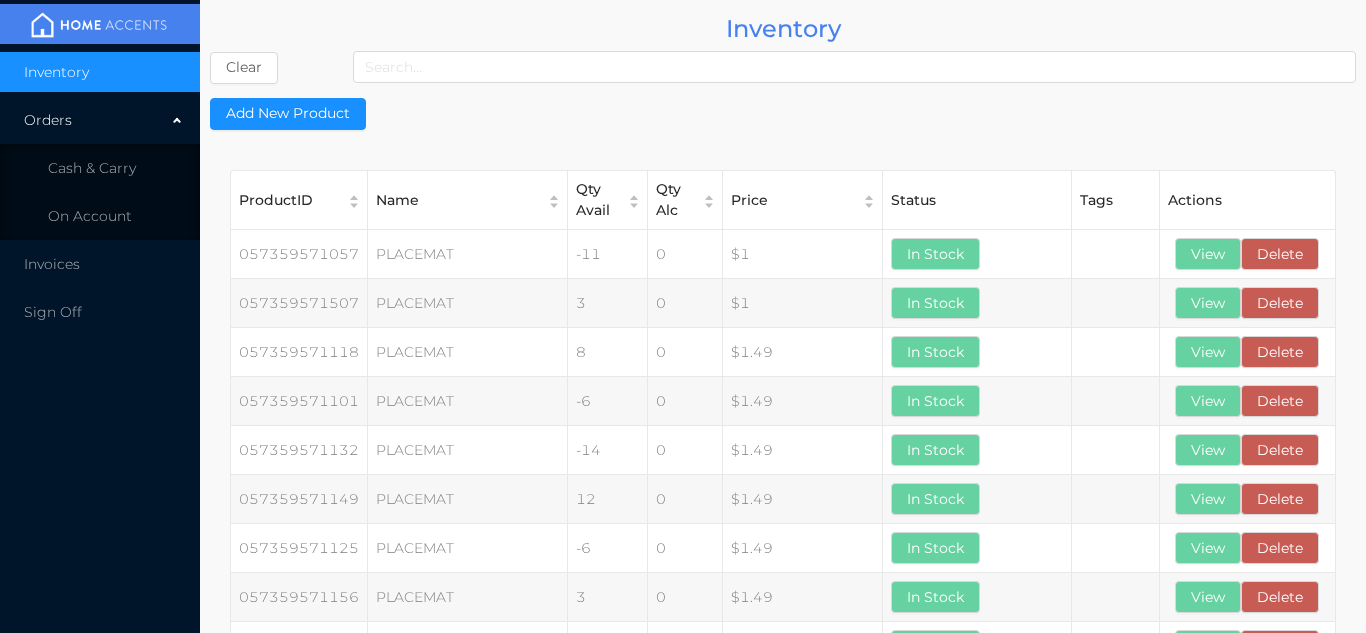 click on "Clear Add New Product ProductID Name Qty Avail Qty Alc Price Status Tags Actions 057359571057 PLACEMAT -11 0 $1 In Stock View Delete 057359571507 PLACEMAT 3 0 $1 In Stock View Delete 057359571118 PLACEMAT 8 0 $1.49 In Stock View Delete 057359571101 PLACEMAT -6 0 $1.49 In Stock View Delete 057359571132 PLACEMAT -14 0 $1.49 In Stock View Delete 057359571149 PLACEMAT 12 0 $1.49 In Stock View Delete 057359571125 PLACEMAT -6 0 $1.49 In Stock View Delete 057359571156 PLACEMAT 3 0 $1.49 In Stock View Delete 057359571187 PLACEMAT -4 0 $1.49 In Stock View Delete 058000308732 SOFTSOAP LIQUID HANDWASH 2PK -69 1 $5.99 In Stock View Delete ProductID 057359571057 057359571507 057359571118 057359571101 057359571132 057359571149 057359571125 057359571156 057359571187 058000308732 Actions View Delete View Delete View Delete View Delete View Delete View Delete View Delete View Delete View Delete View Delete 1 2 3 4 5 ••• 100" at bounding box center (783, 426) 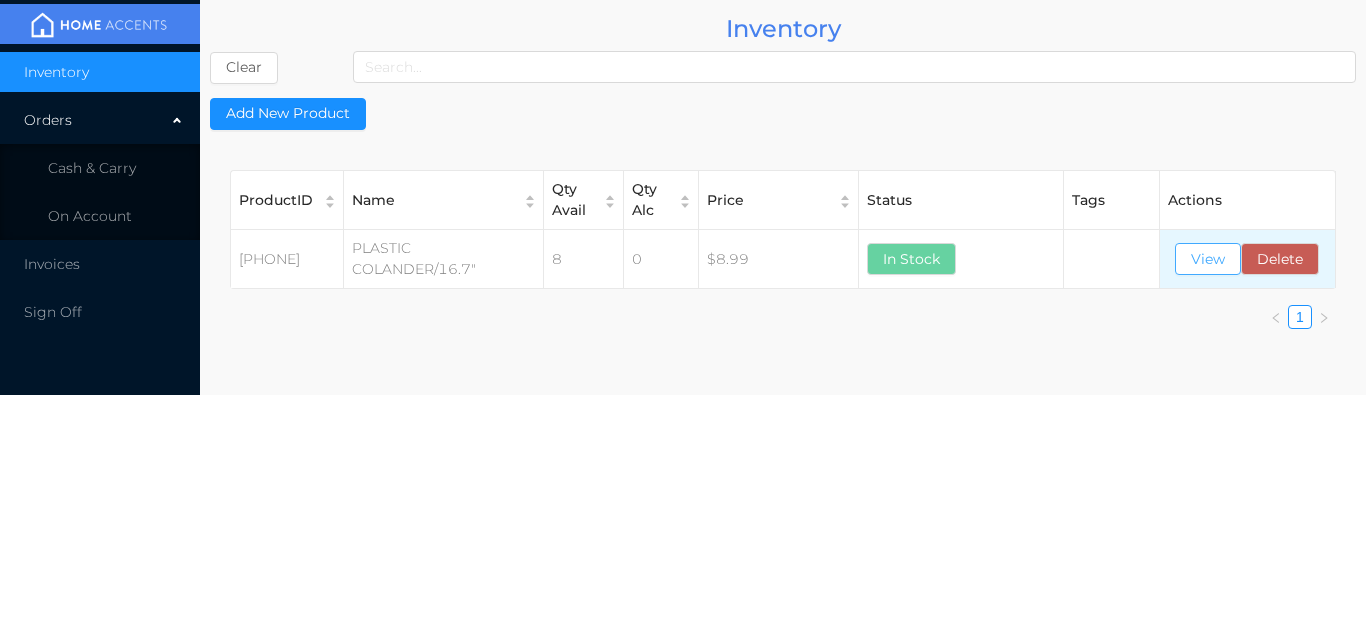click on "View" at bounding box center (1208, 259) 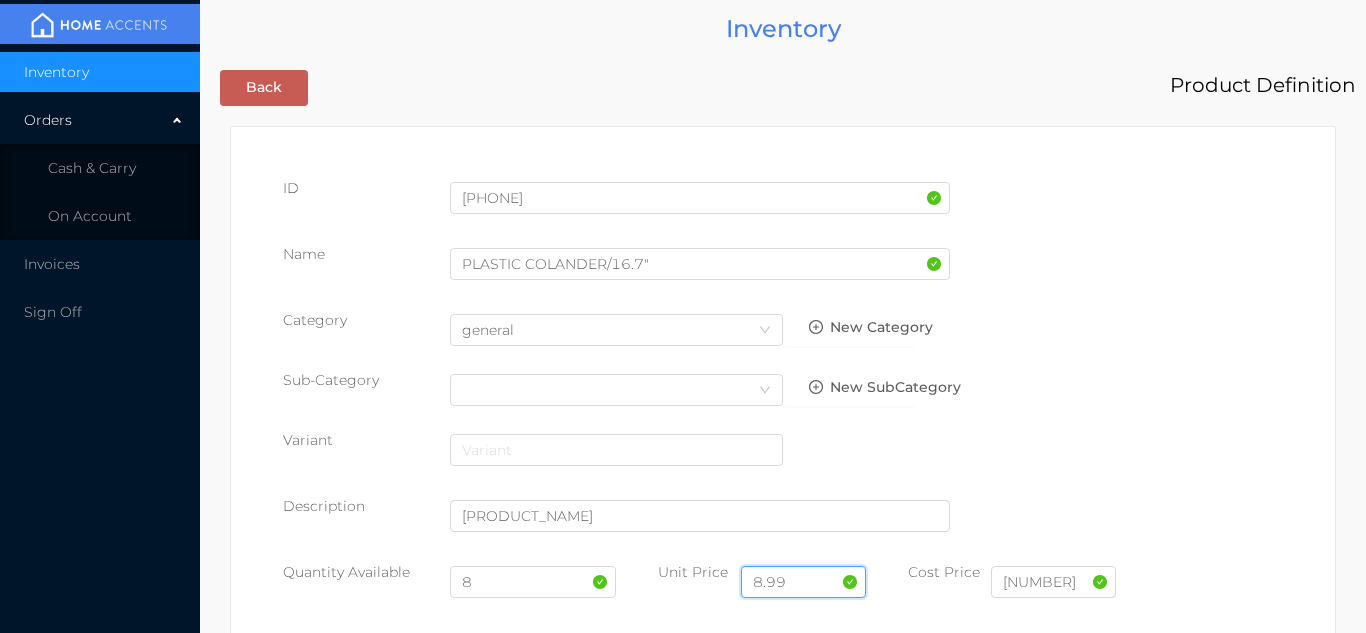click on "8.99" at bounding box center (803, 582) 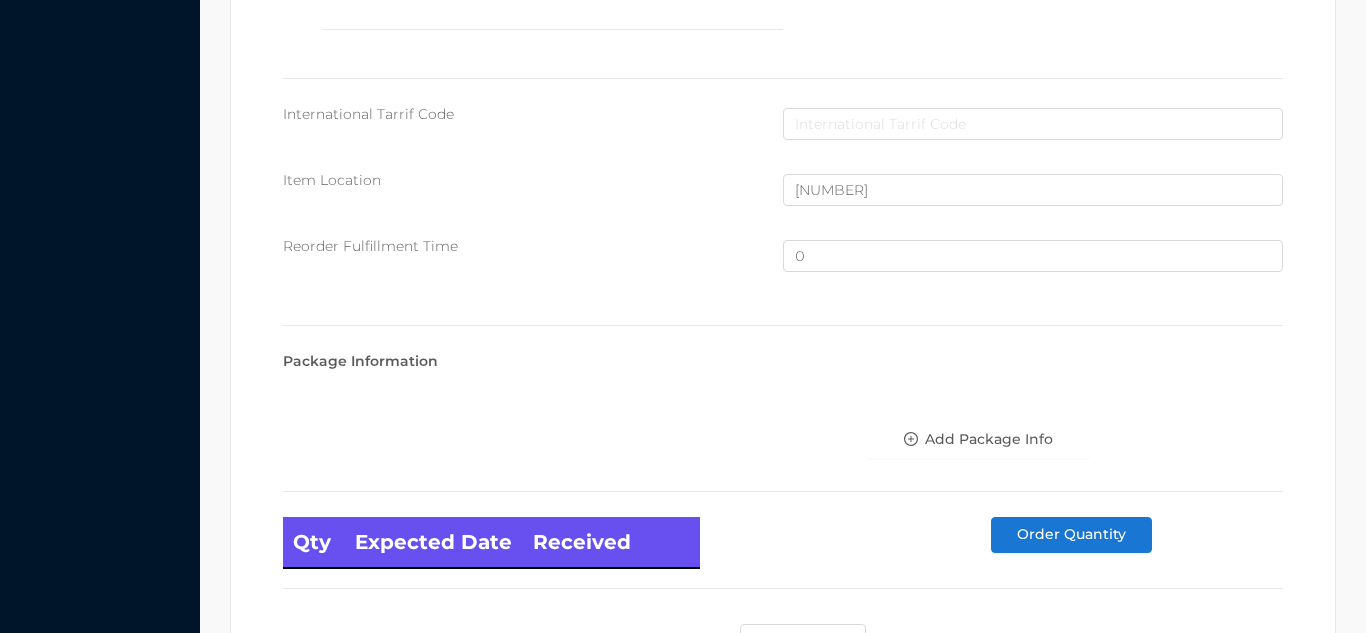 scroll, scrollTop: 1346, scrollLeft: 0, axis: vertical 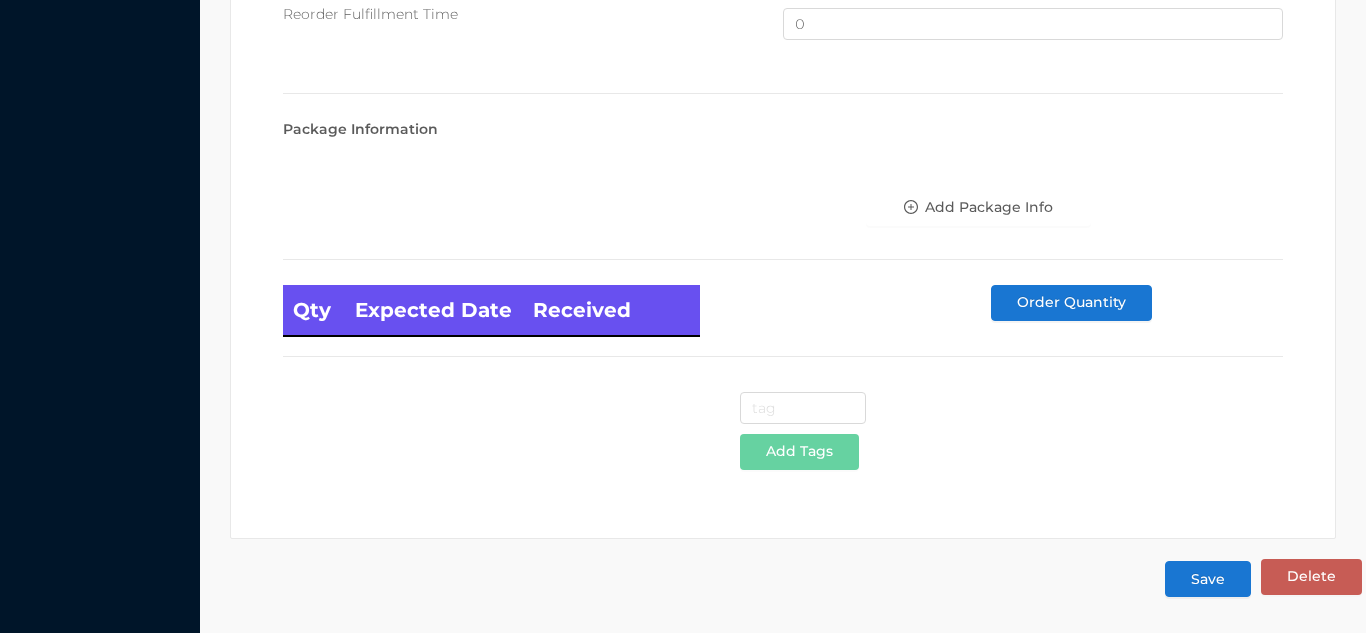 type on "7.99" 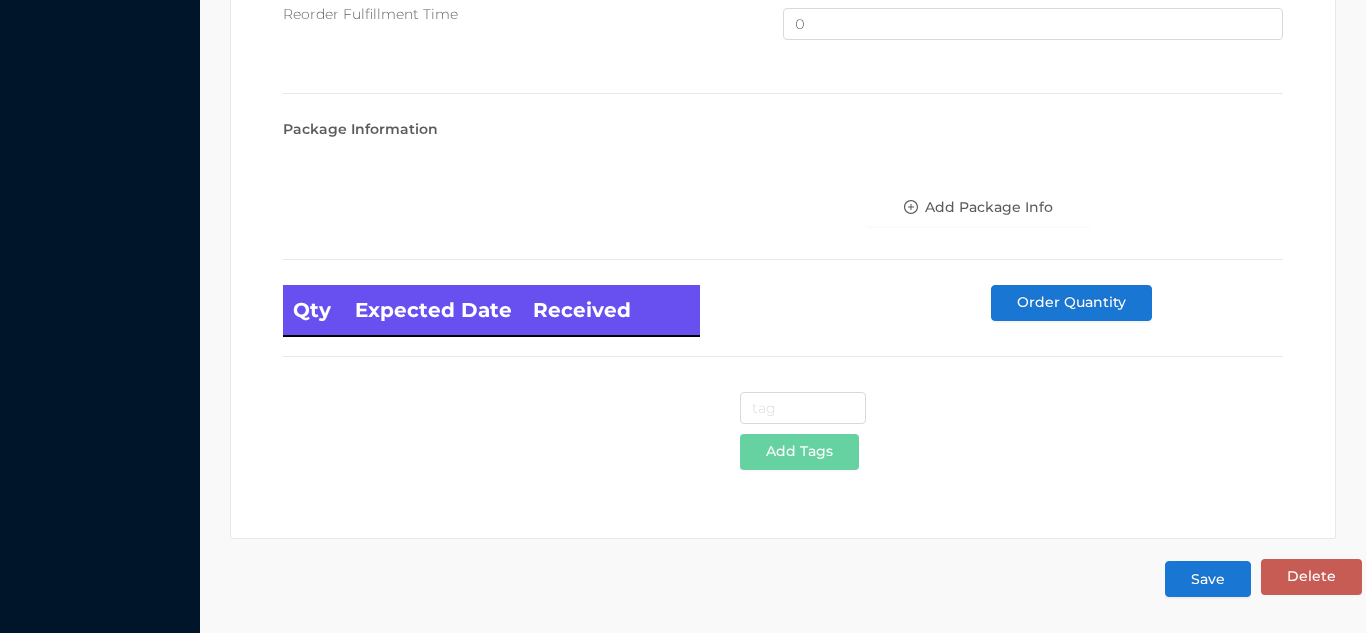 click on "Save" at bounding box center [1208, 579] 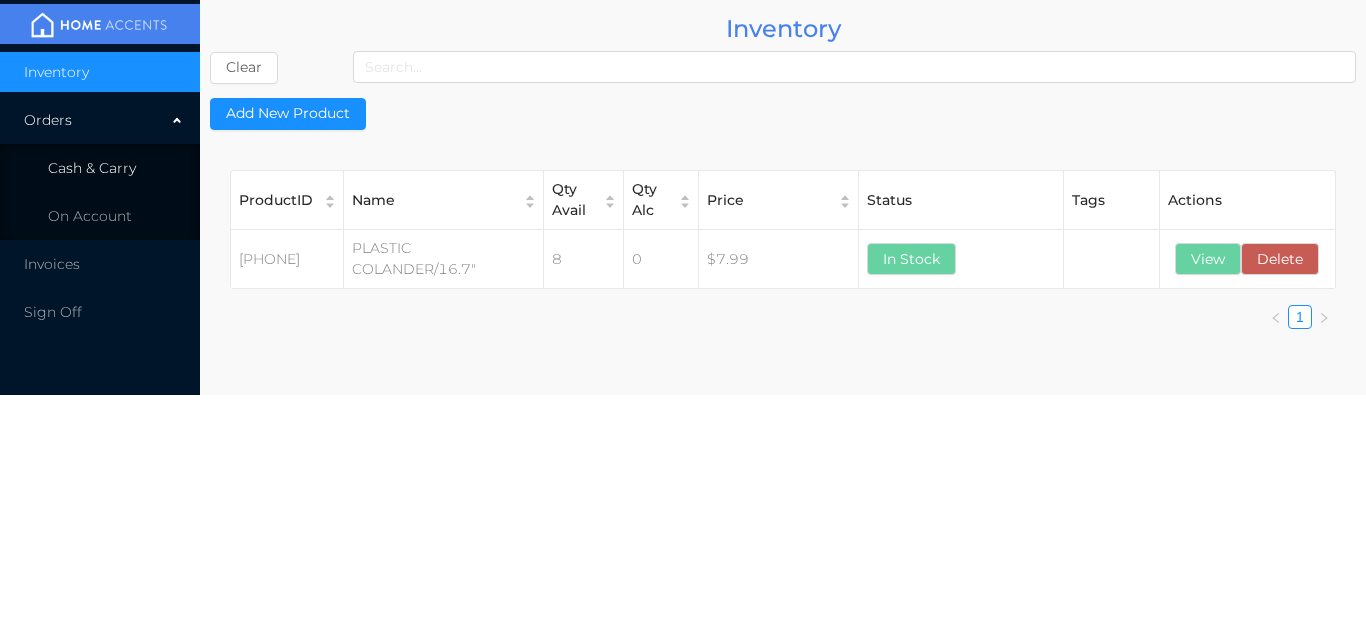 click on "Cash & Carry" at bounding box center (92, 168) 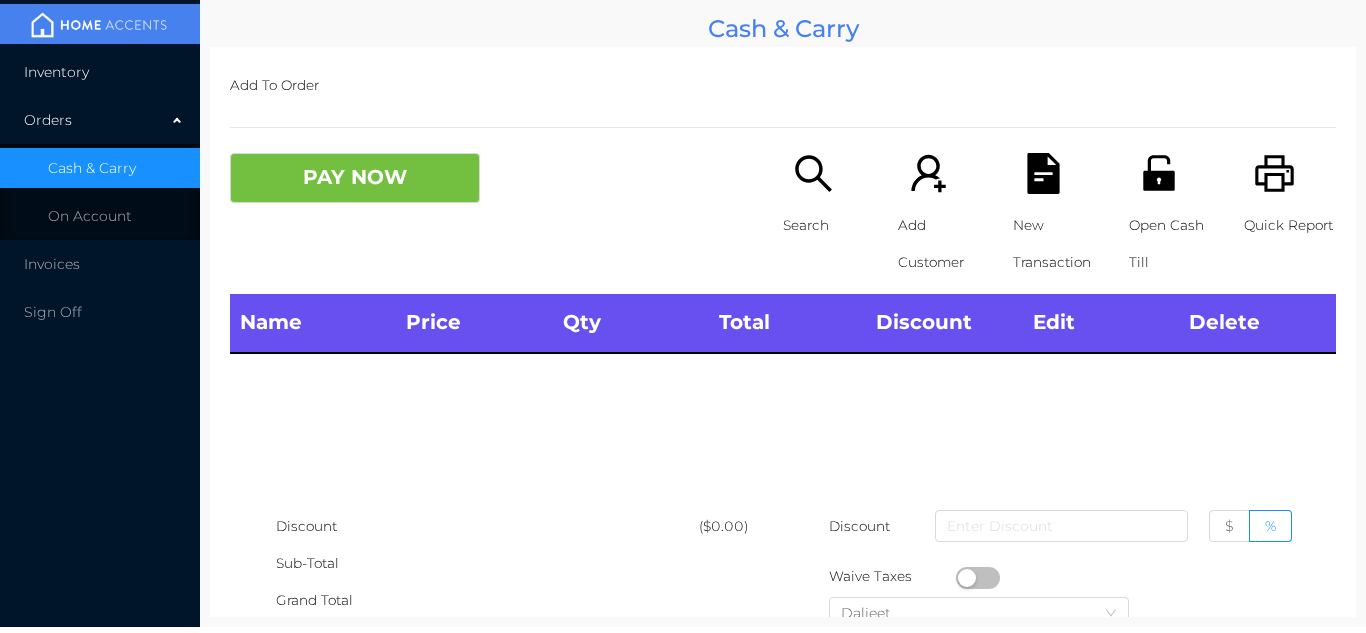 click on "Inventory" at bounding box center [100, 72] 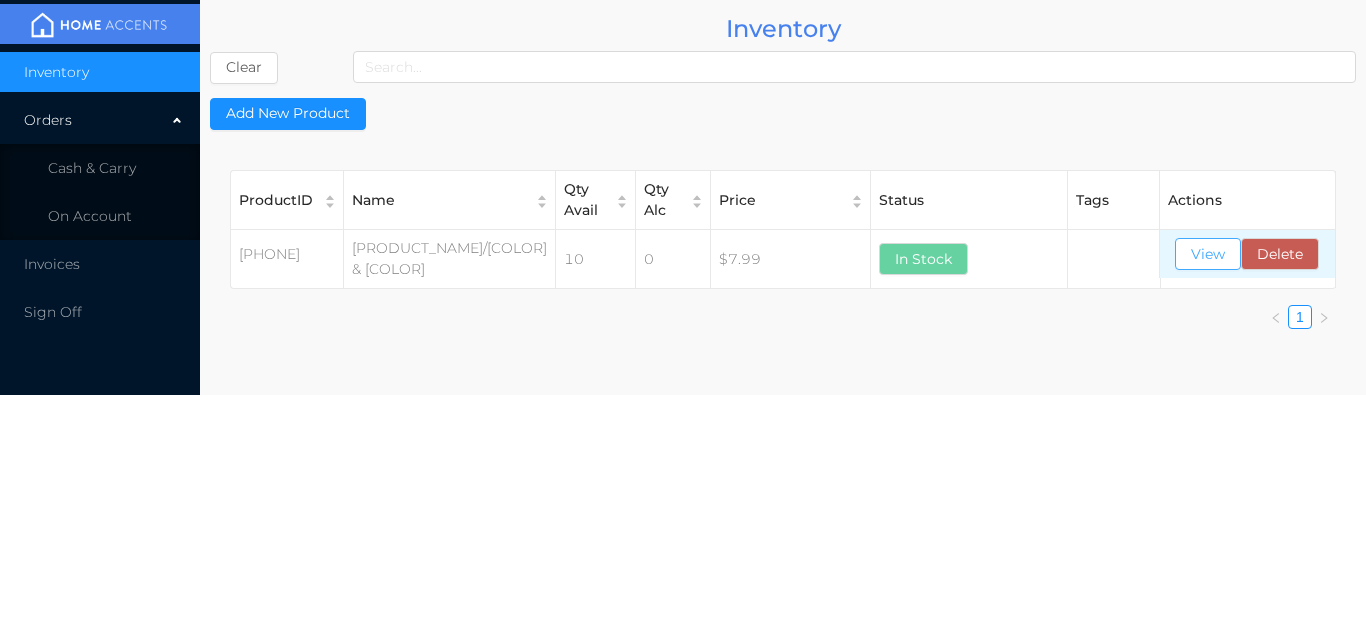 click on "View" at bounding box center (1208, 254) 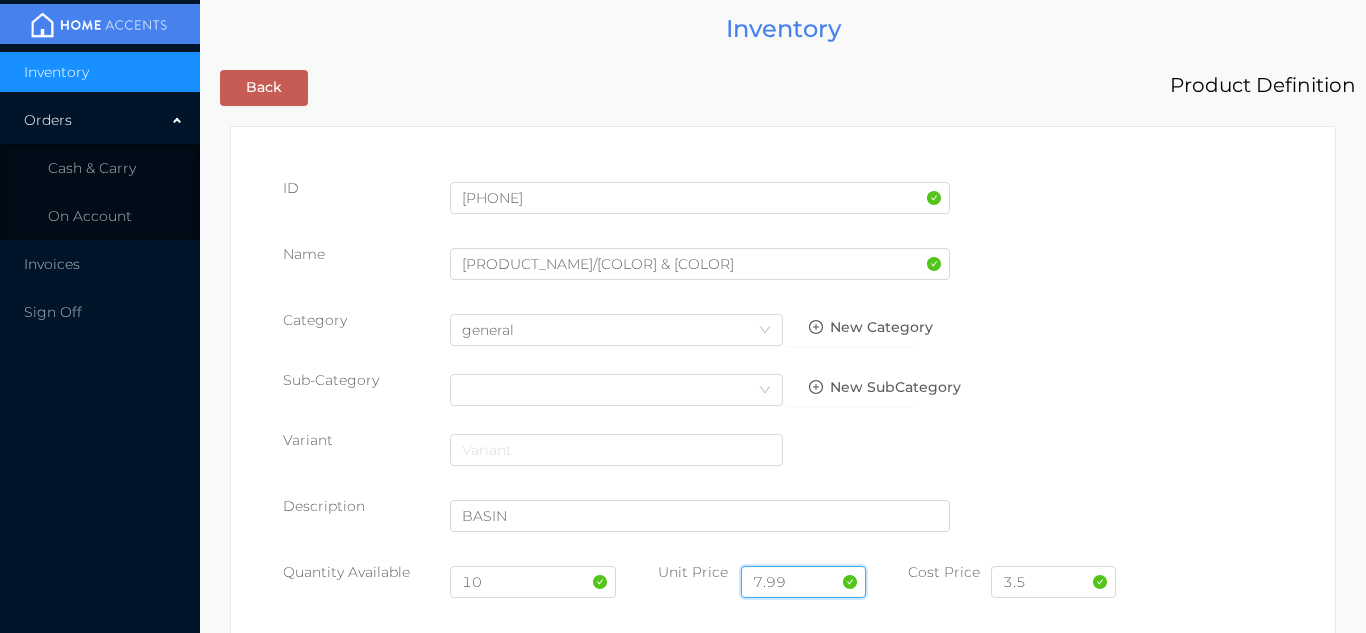 click on "7.99" at bounding box center (803, 582) 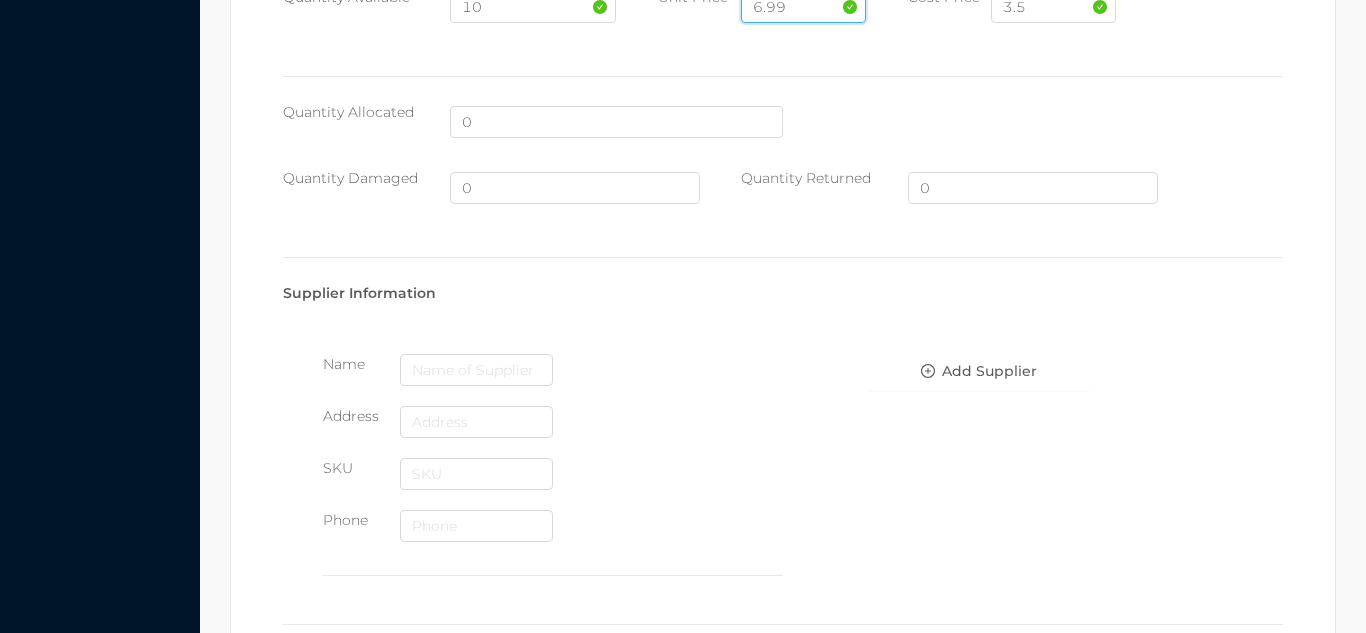 scroll, scrollTop: 1346, scrollLeft: 0, axis: vertical 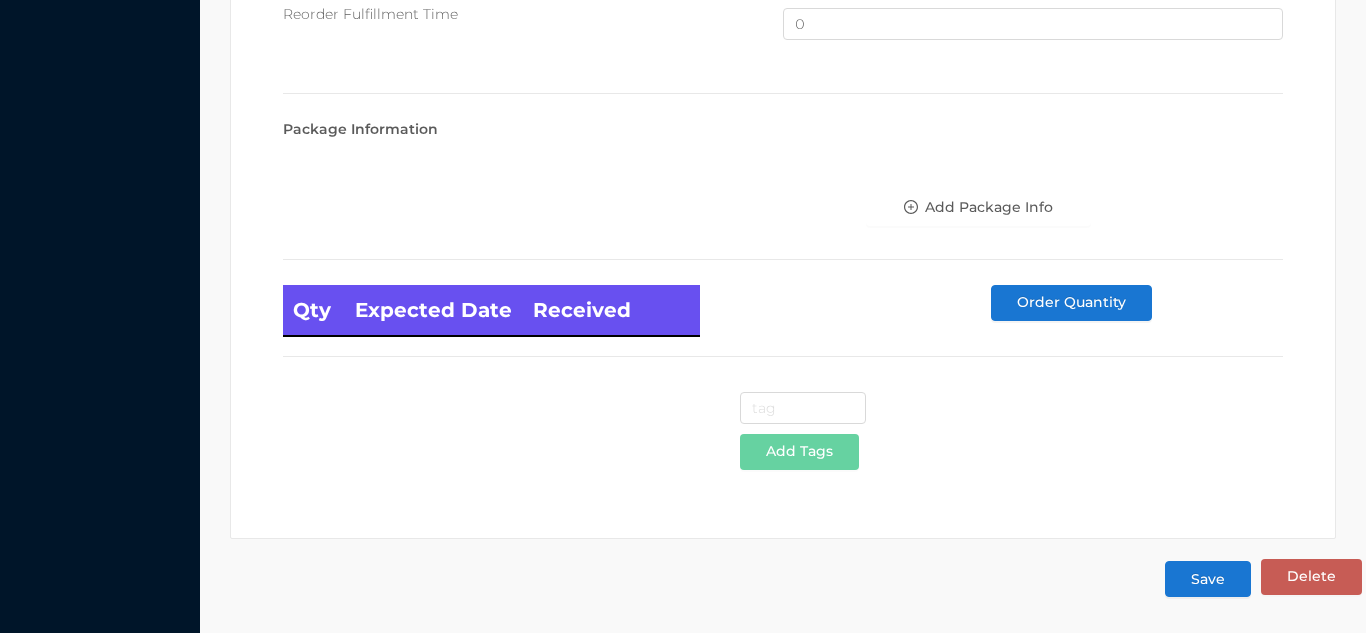 type on "6.99" 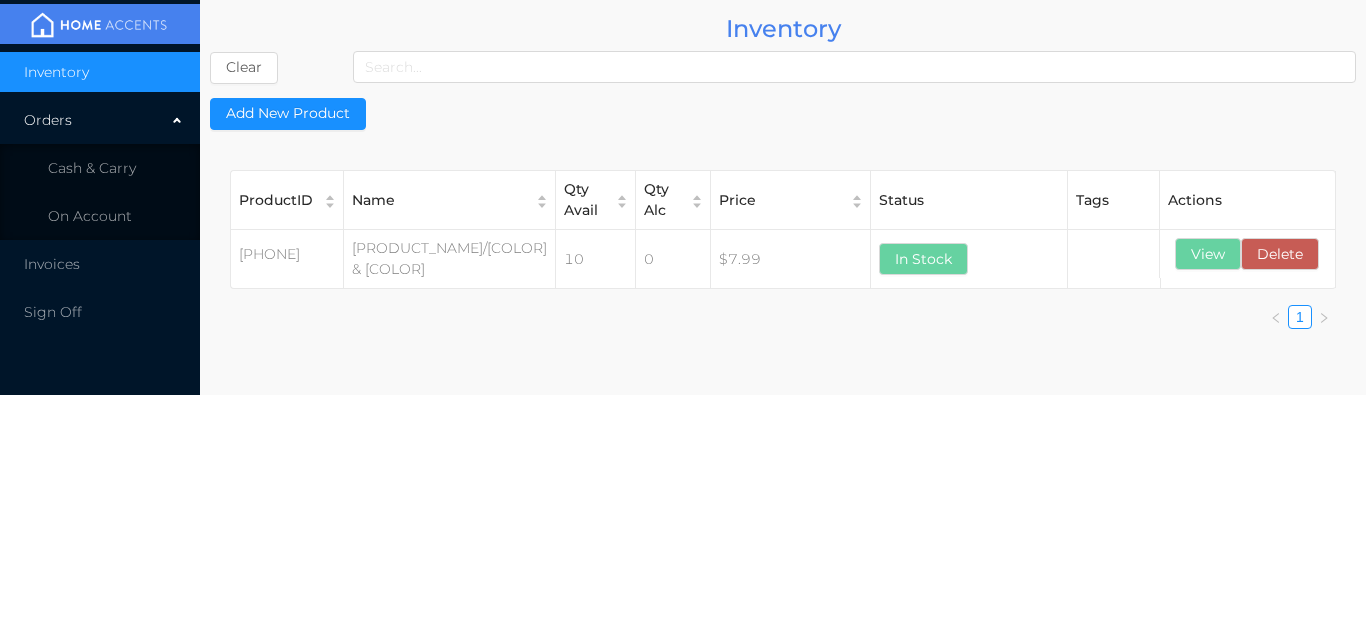 scroll, scrollTop: 0, scrollLeft: 0, axis: both 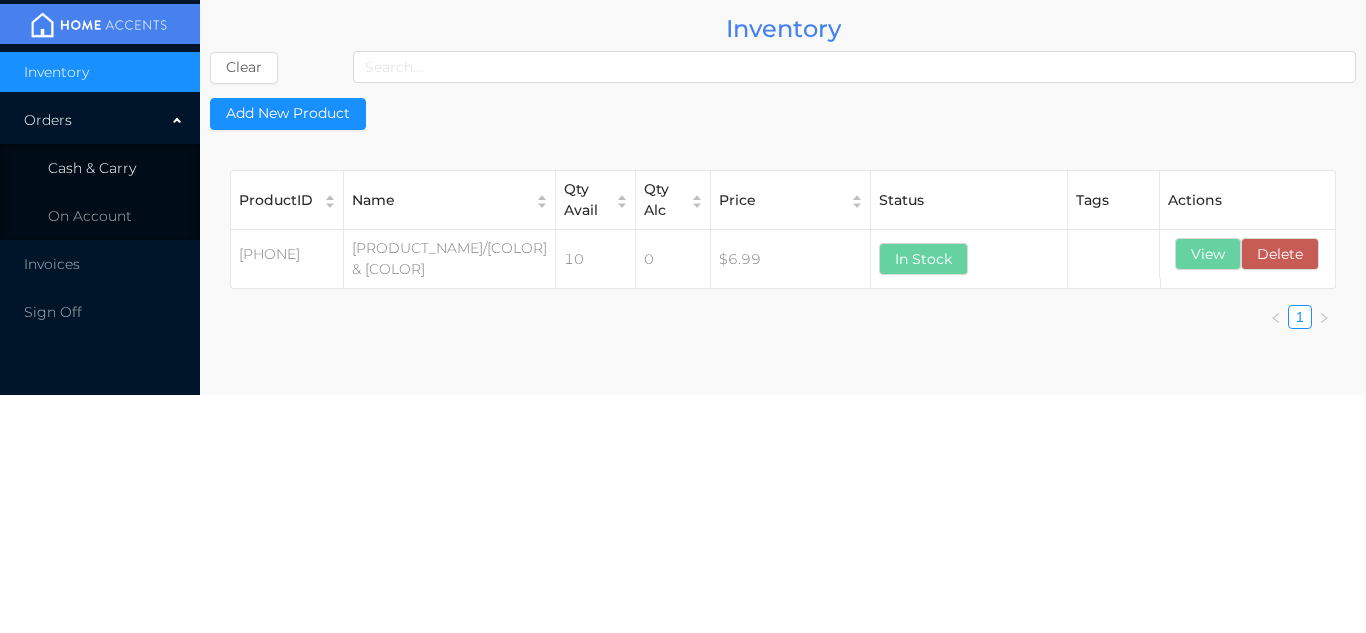 click on "Cash & Carry" at bounding box center [100, 168] 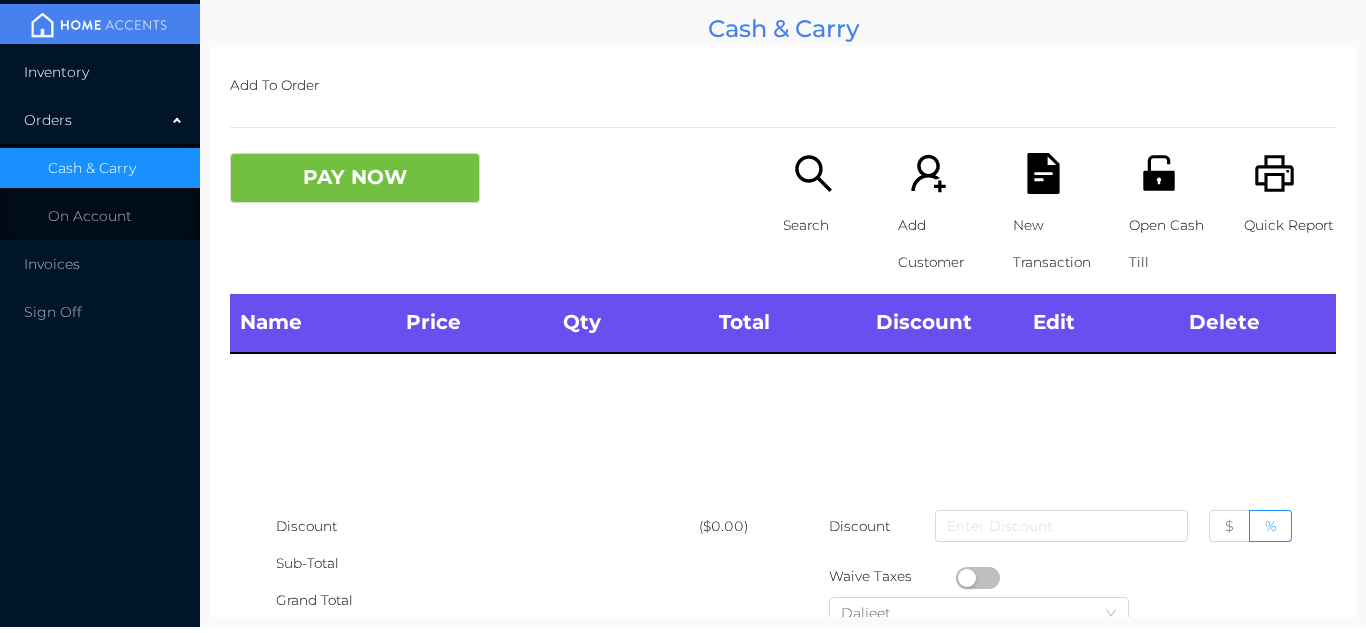 click on "Inventory" at bounding box center (100, 72) 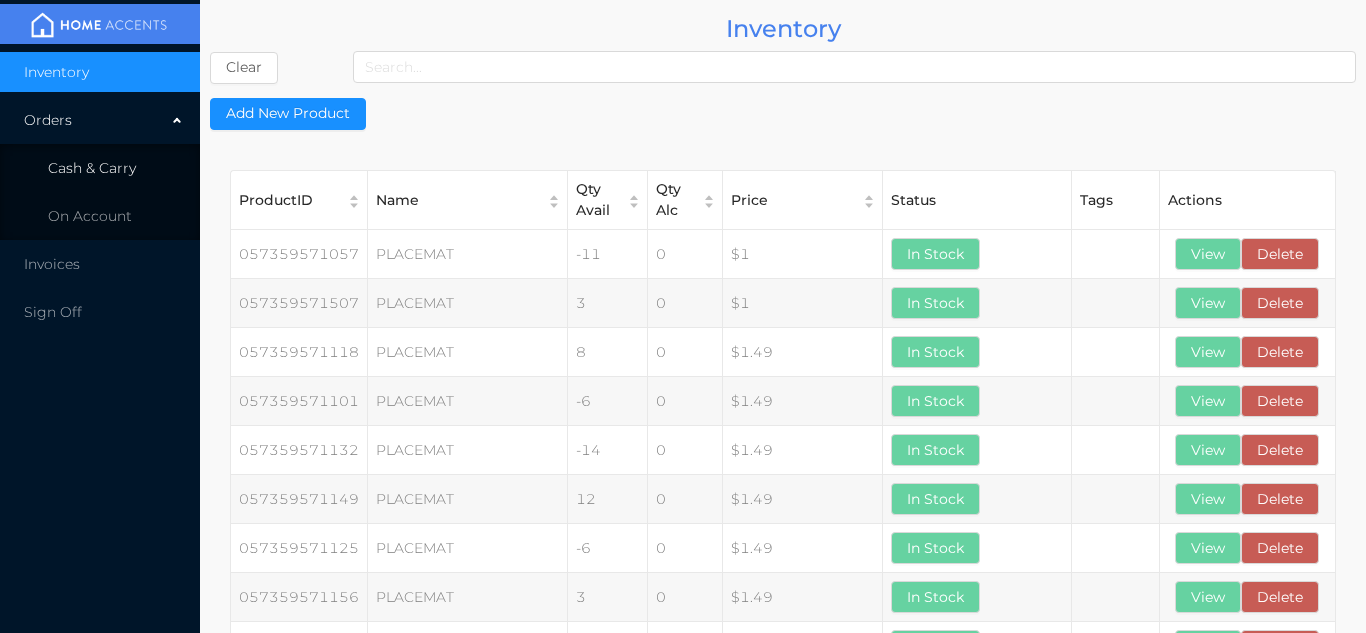 click on "Cash & Carry" at bounding box center [100, 168] 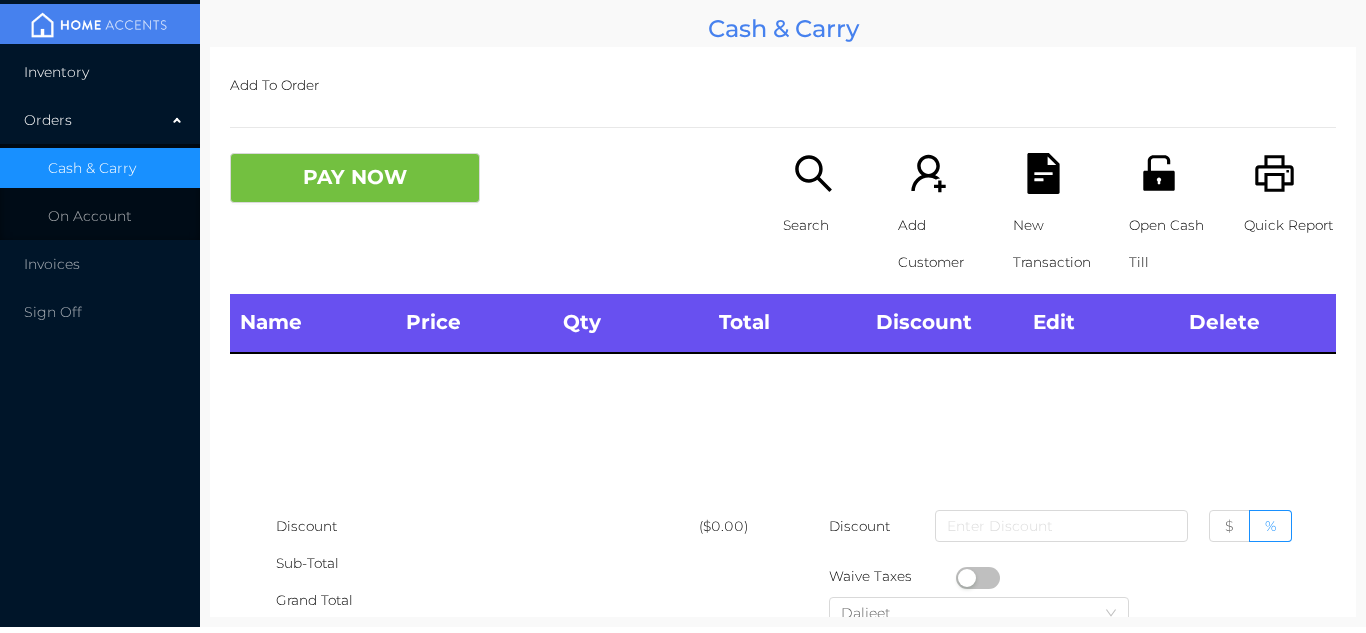 click on "Inventory" at bounding box center (100, 72) 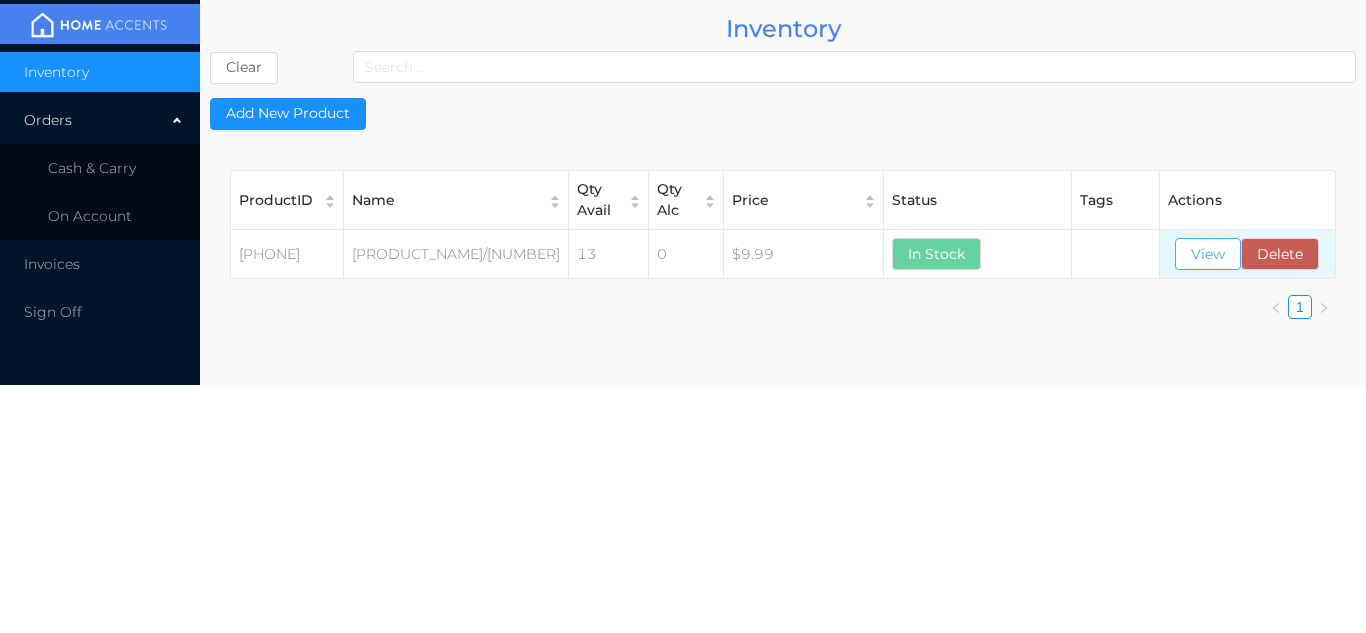 click on "View" at bounding box center [1208, 254] 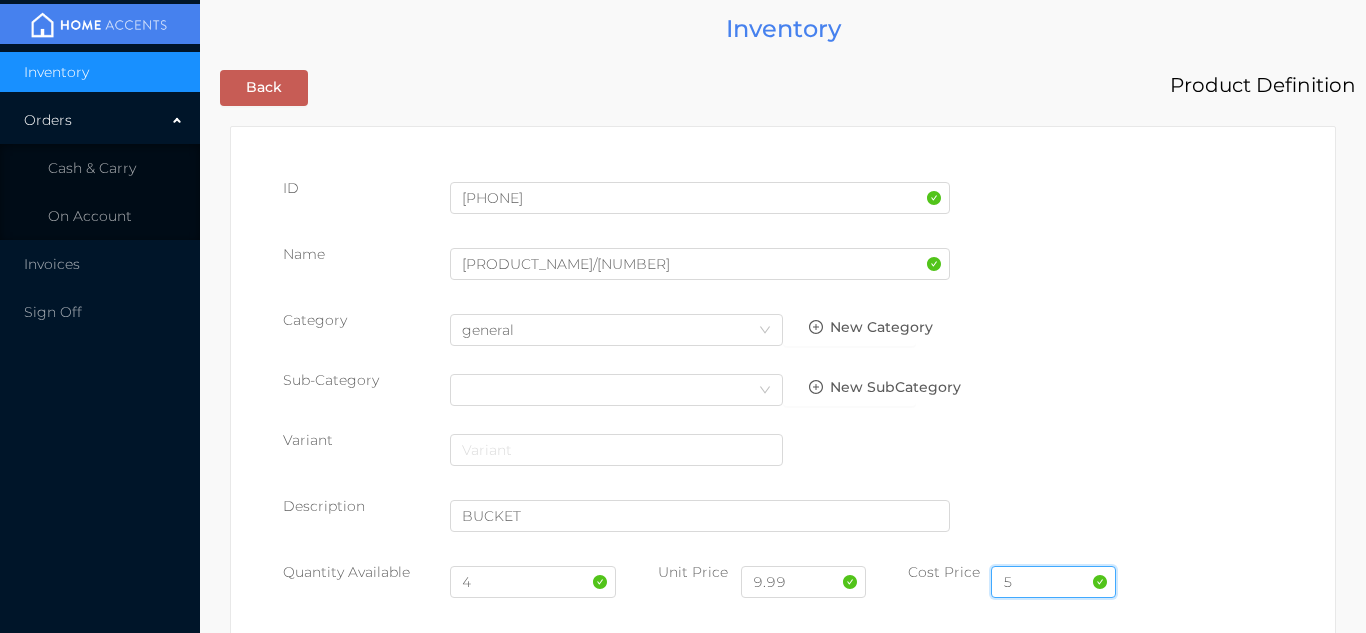 click on "5" at bounding box center [1053, 582] 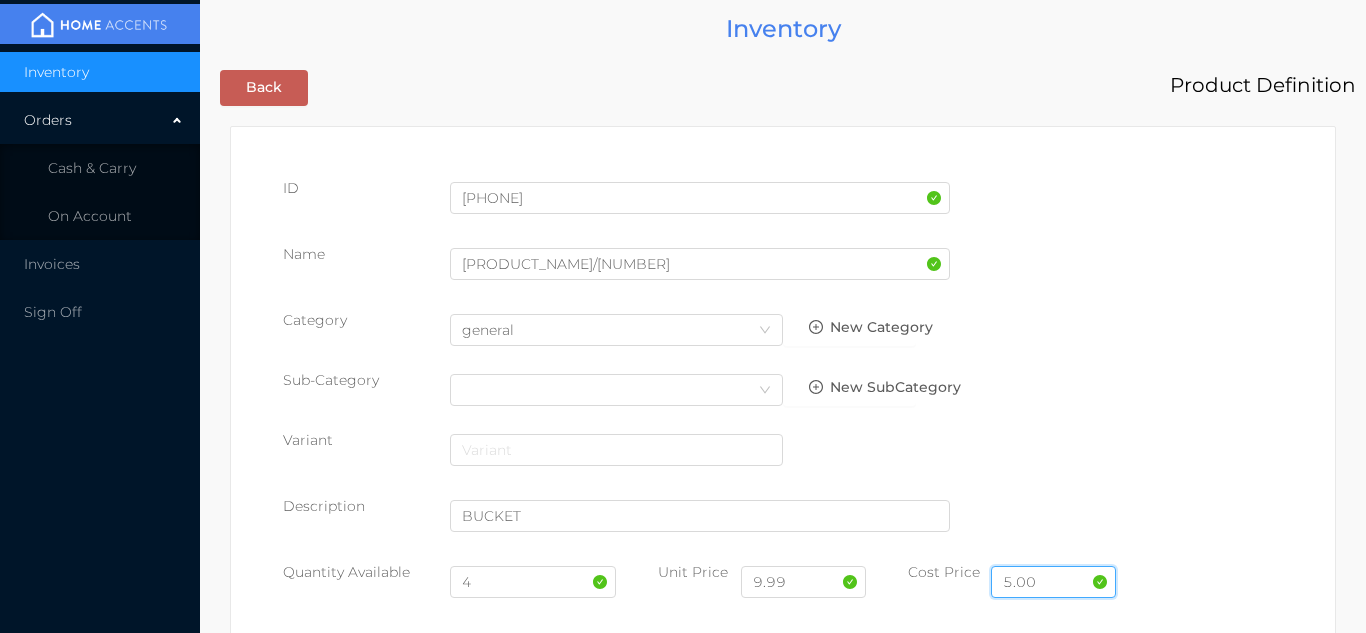 type on "5.00" 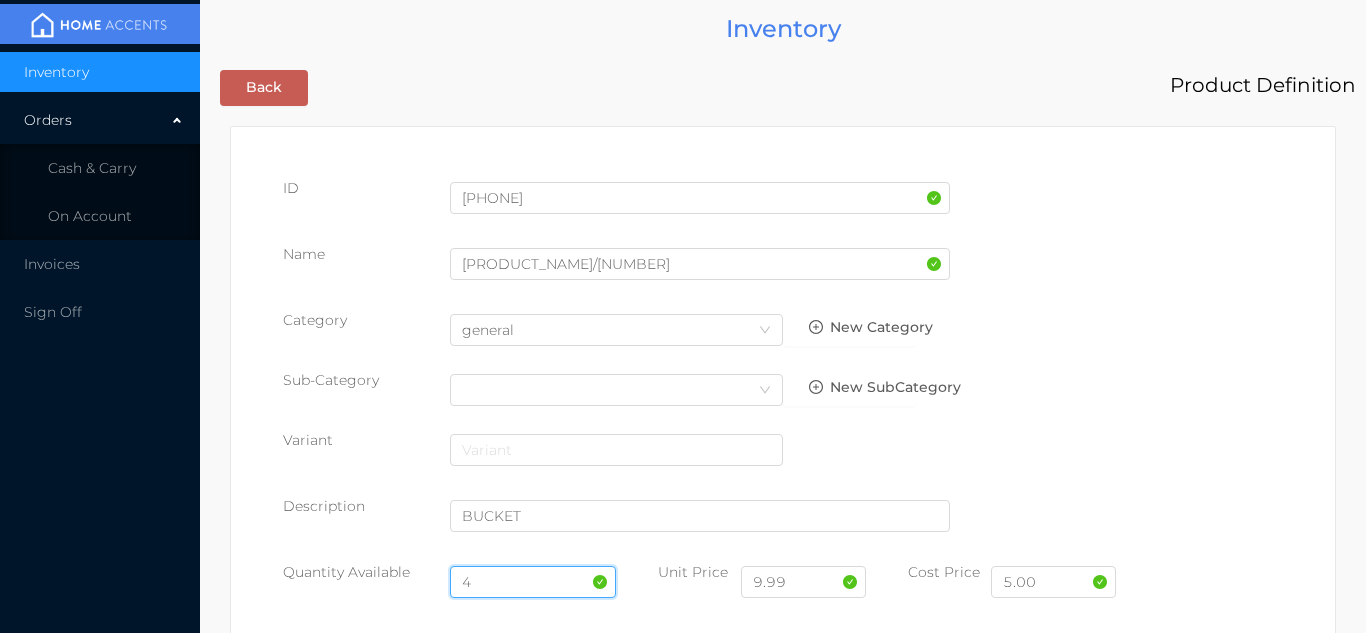 click on "4" at bounding box center [533, 582] 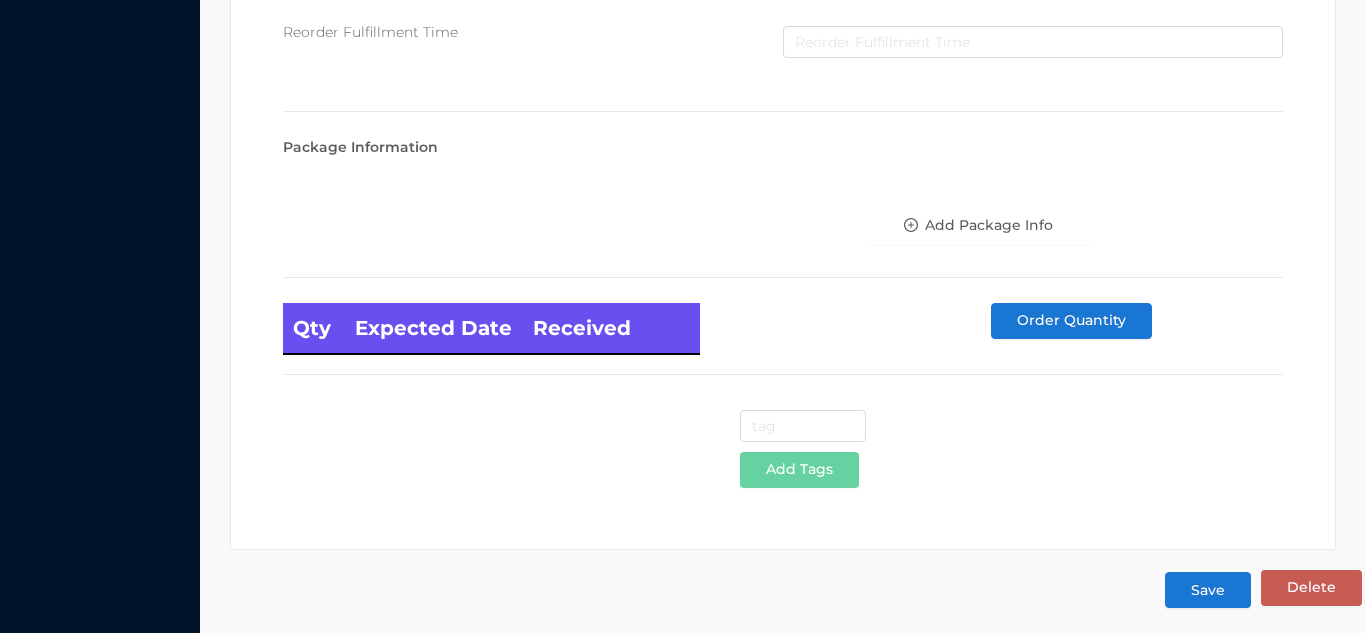 scroll, scrollTop: 1135, scrollLeft: 0, axis: vertical 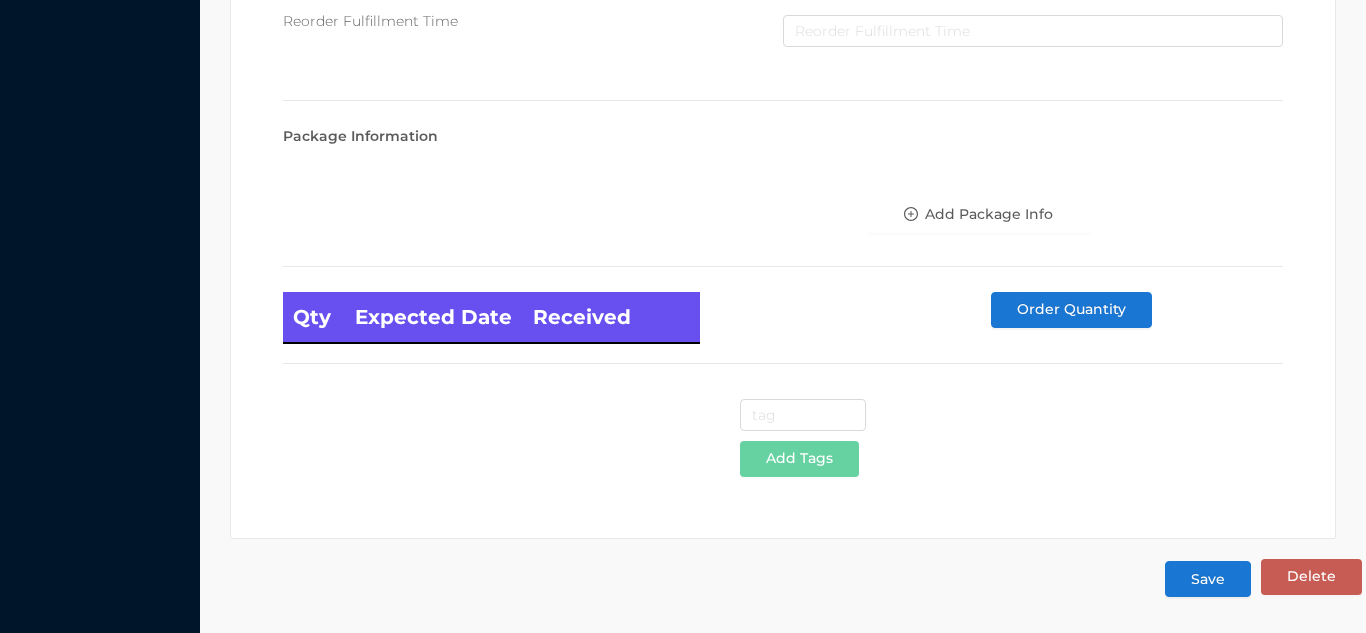type on "10" 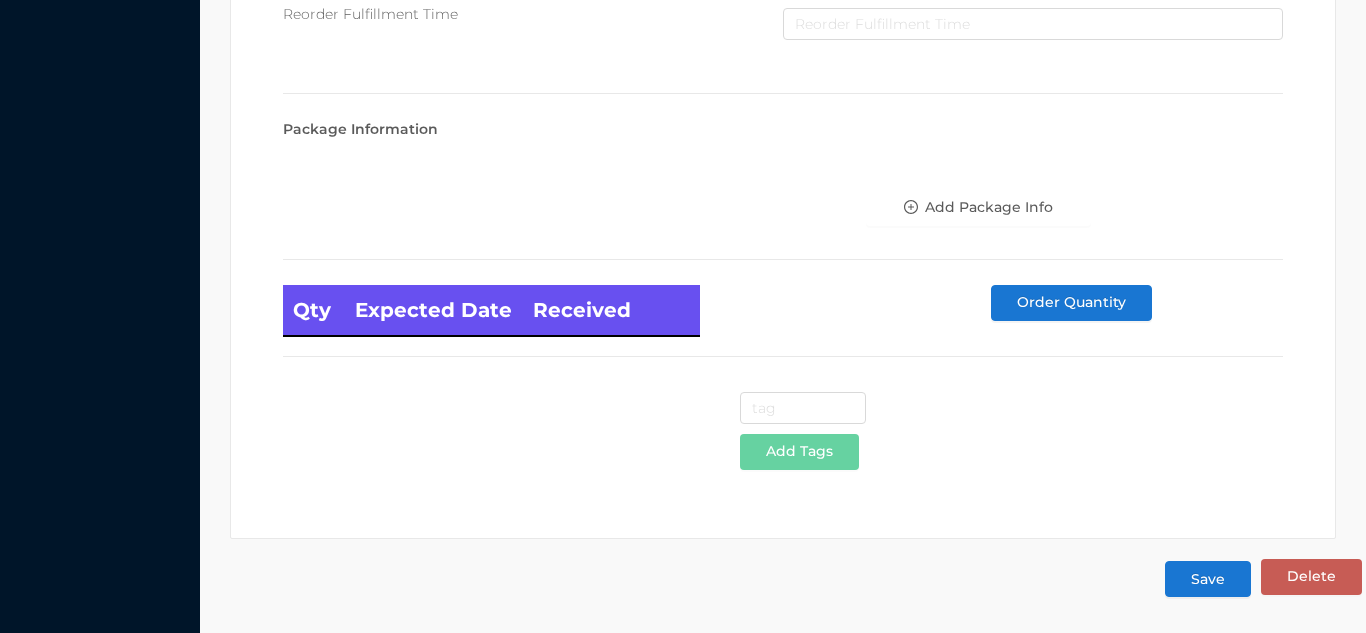 click on "Save" at bounding box center [1208, 579] 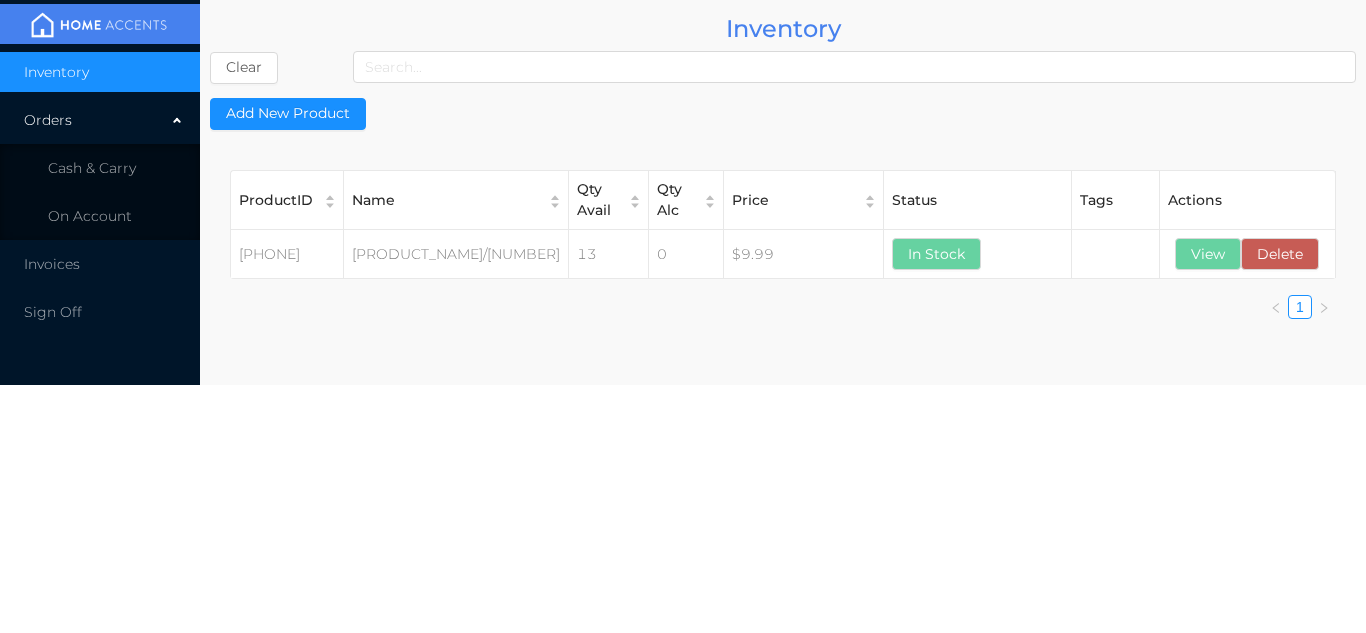 scroll, scrollTop: 0, scrollLeft: 0, axis: both 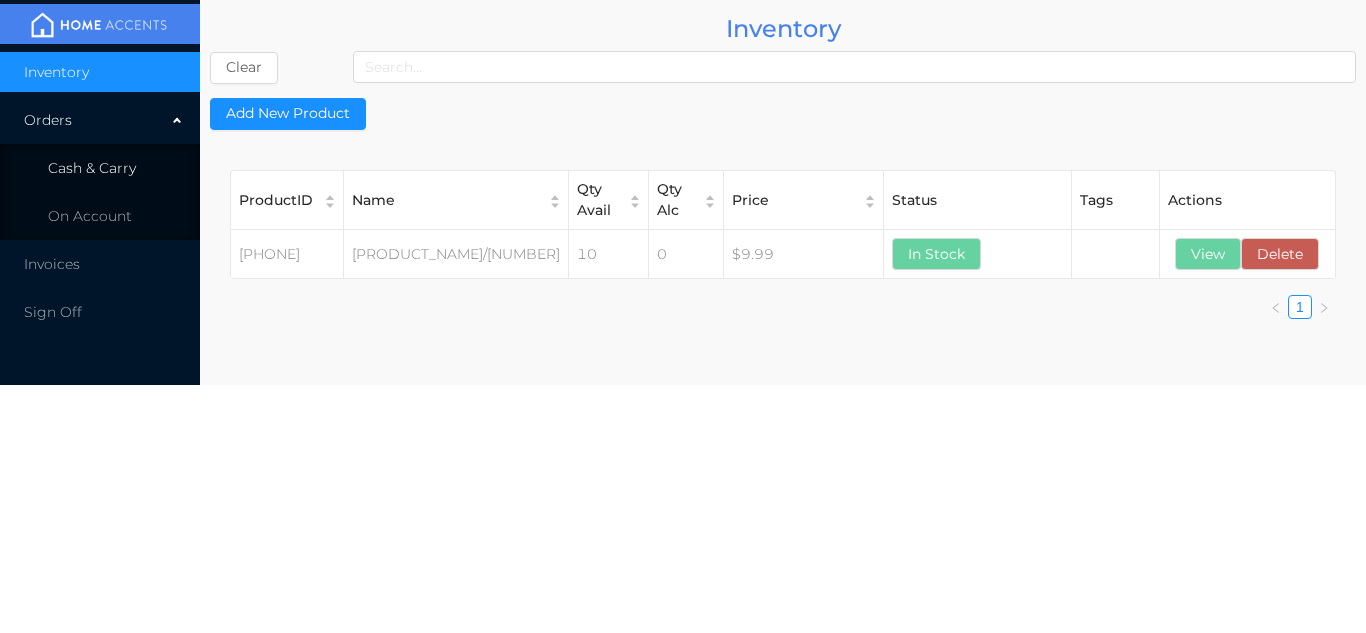 click on "Cash & Carry" at bounding box center (100, 168) 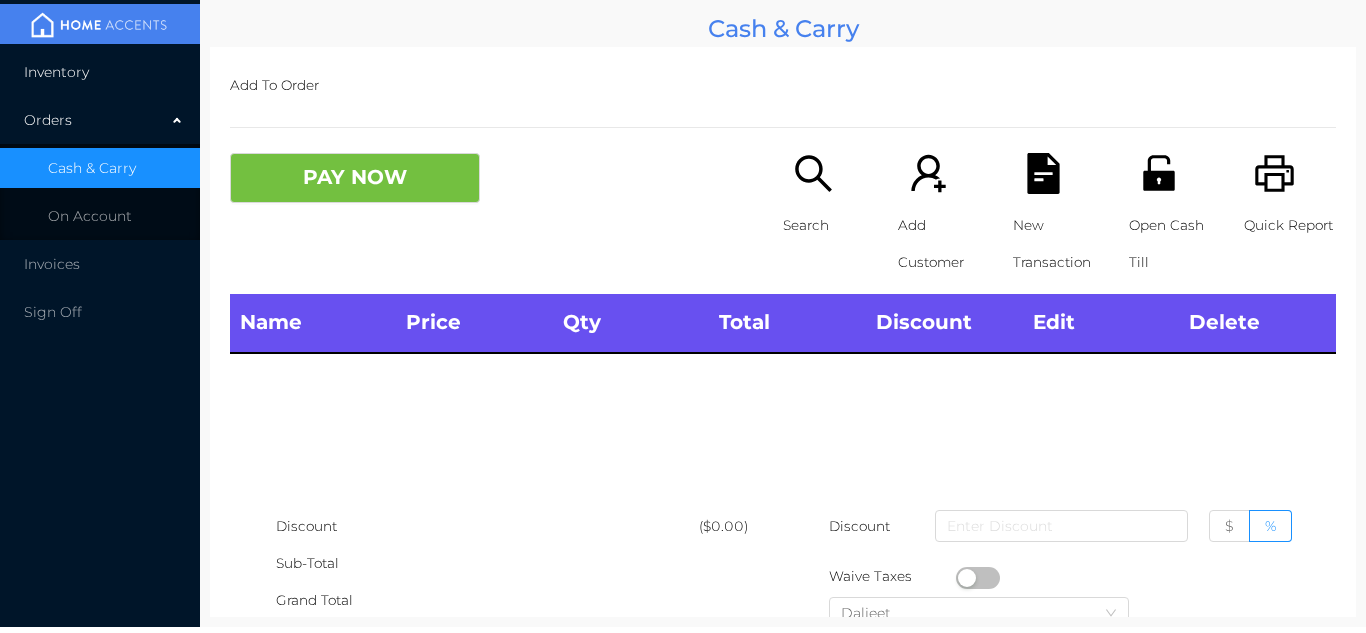 click on "Inventory" at bounding box center [100, 72] 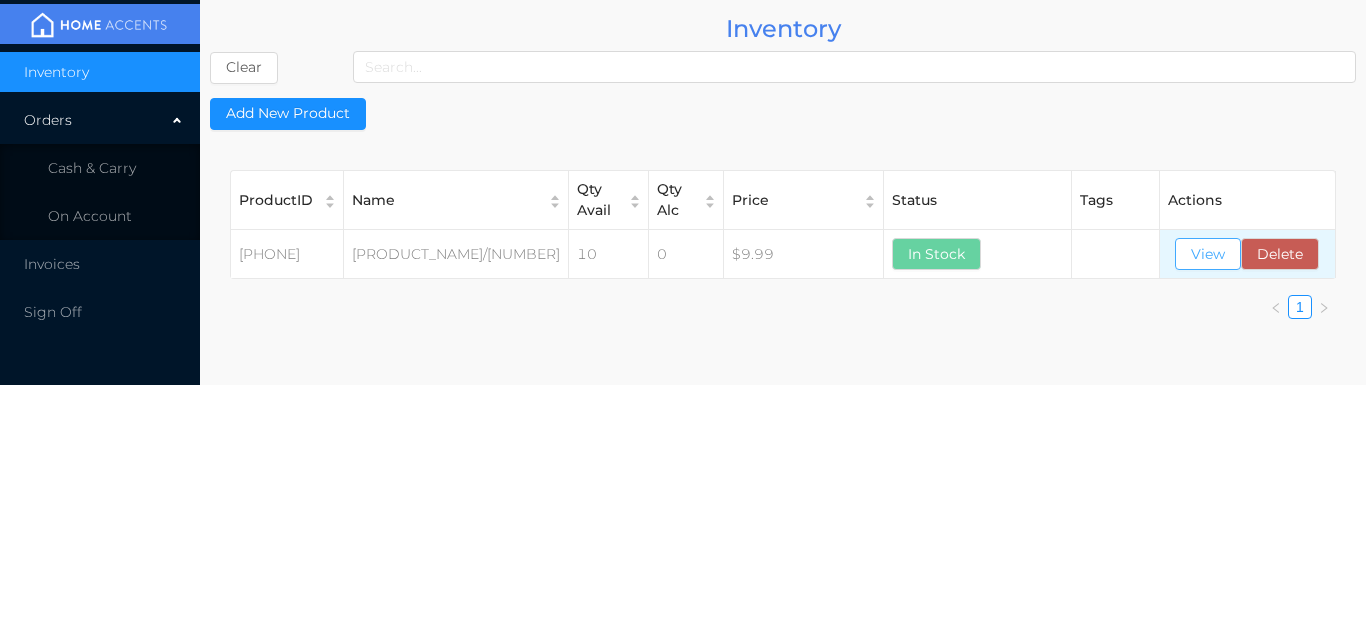 click on "View" at bounding box center [1208, 254] 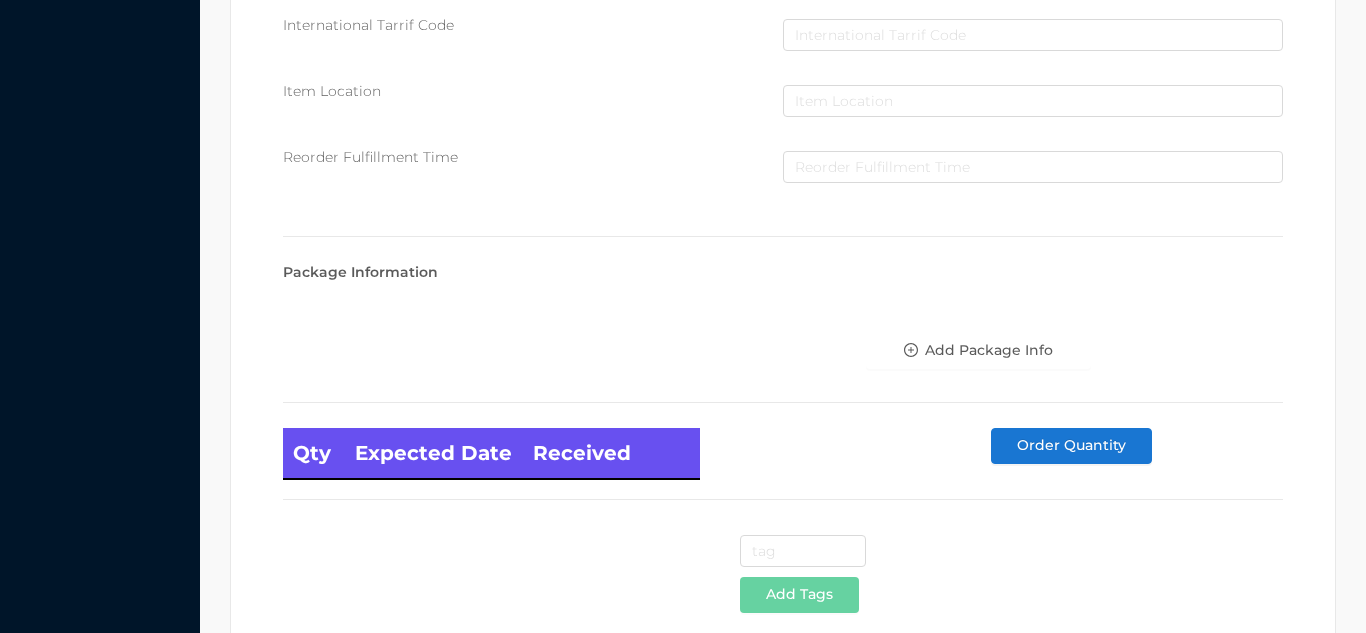 scroll, scrollTop: 1135, scrollLeft: 0, axis: vertical 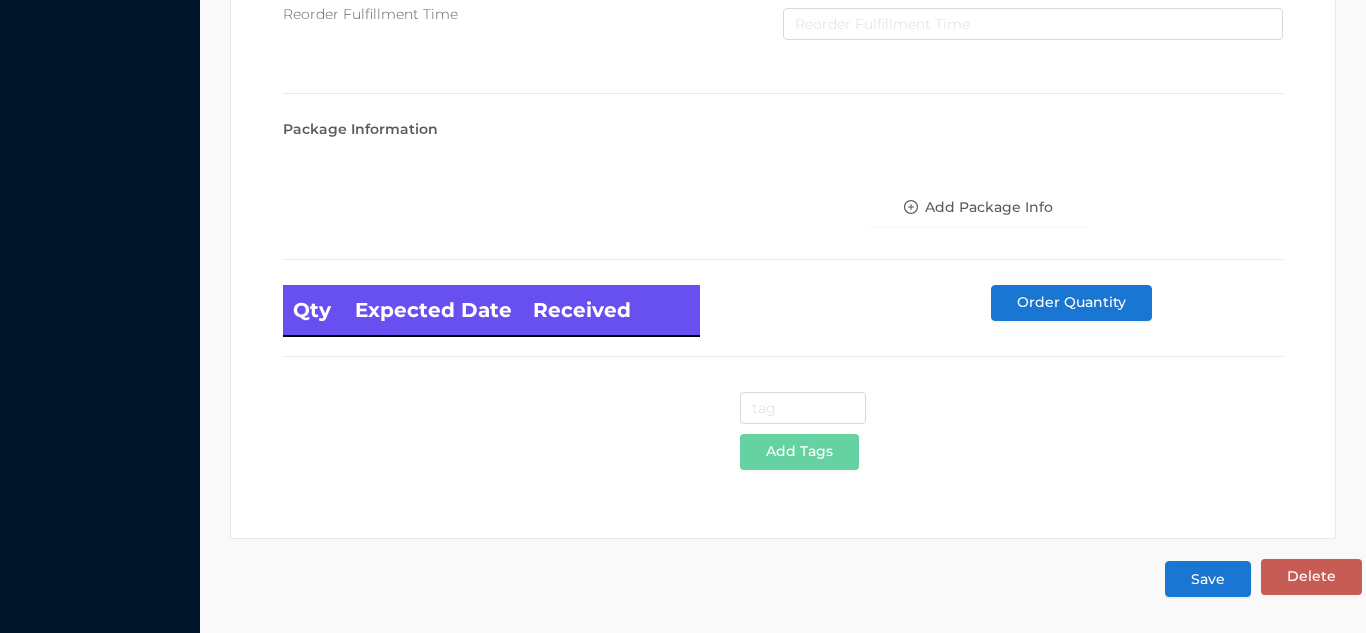 click on "Save" at bounding box center [1208, 579] 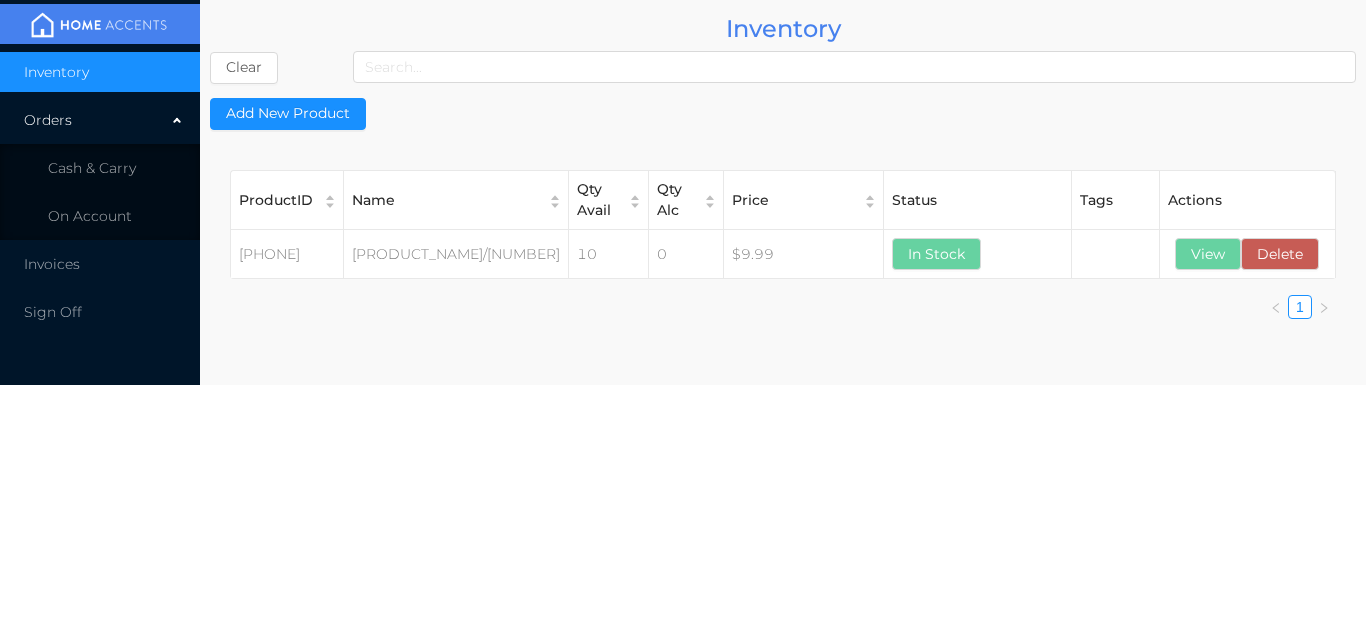 scroll, scrollTop: 0, scrollLeft: 0, axis: both 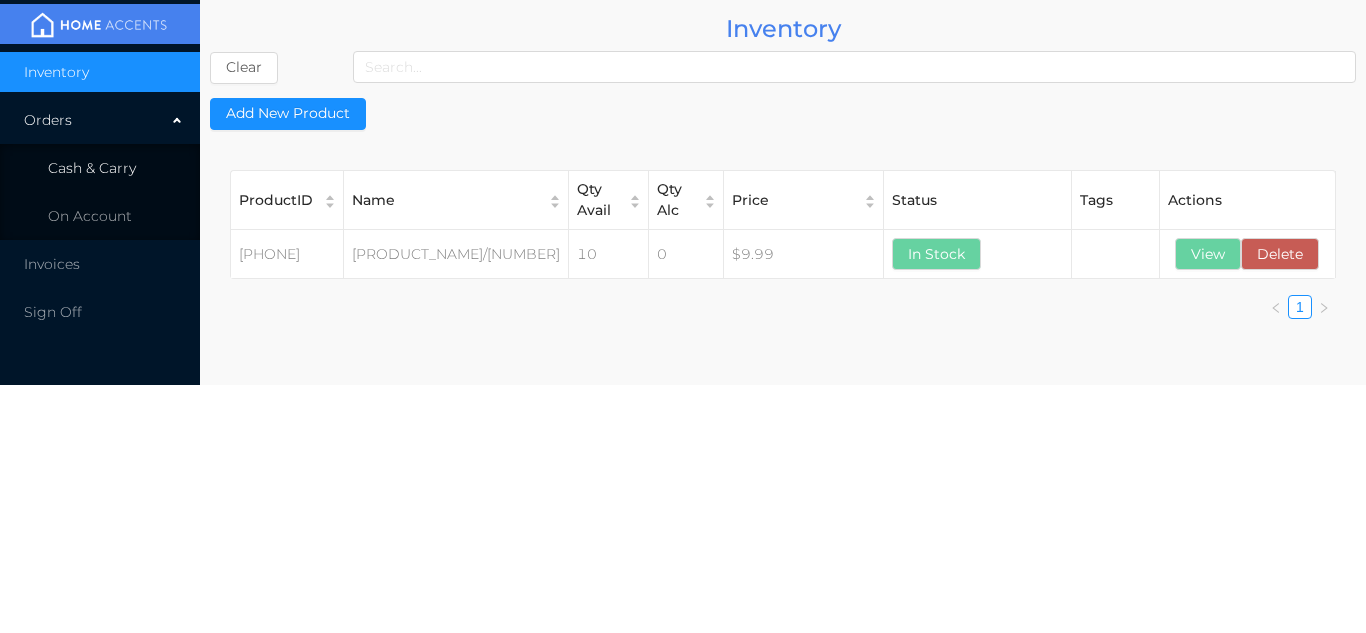 click on "Cash & Carry" at bounding box center [92, 168] 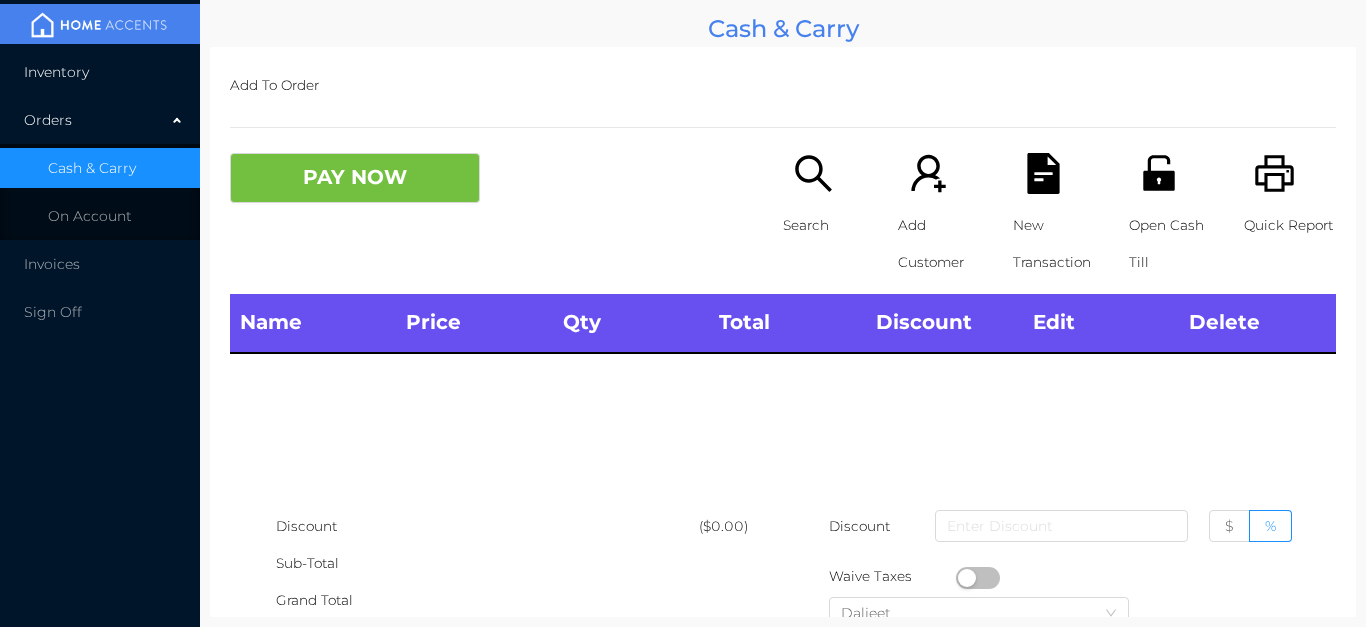 click on "Inventory" at bounding box center (100, 72) 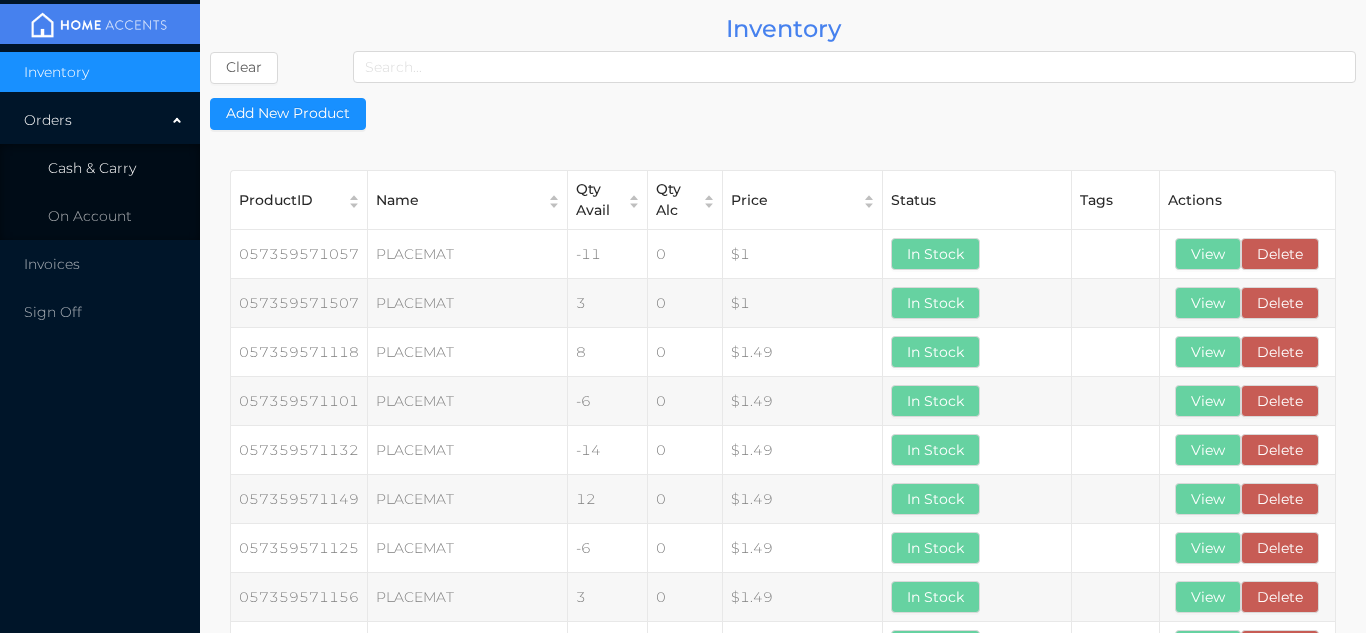 click on "Cash & Carry" at bounding box center [92, 168] 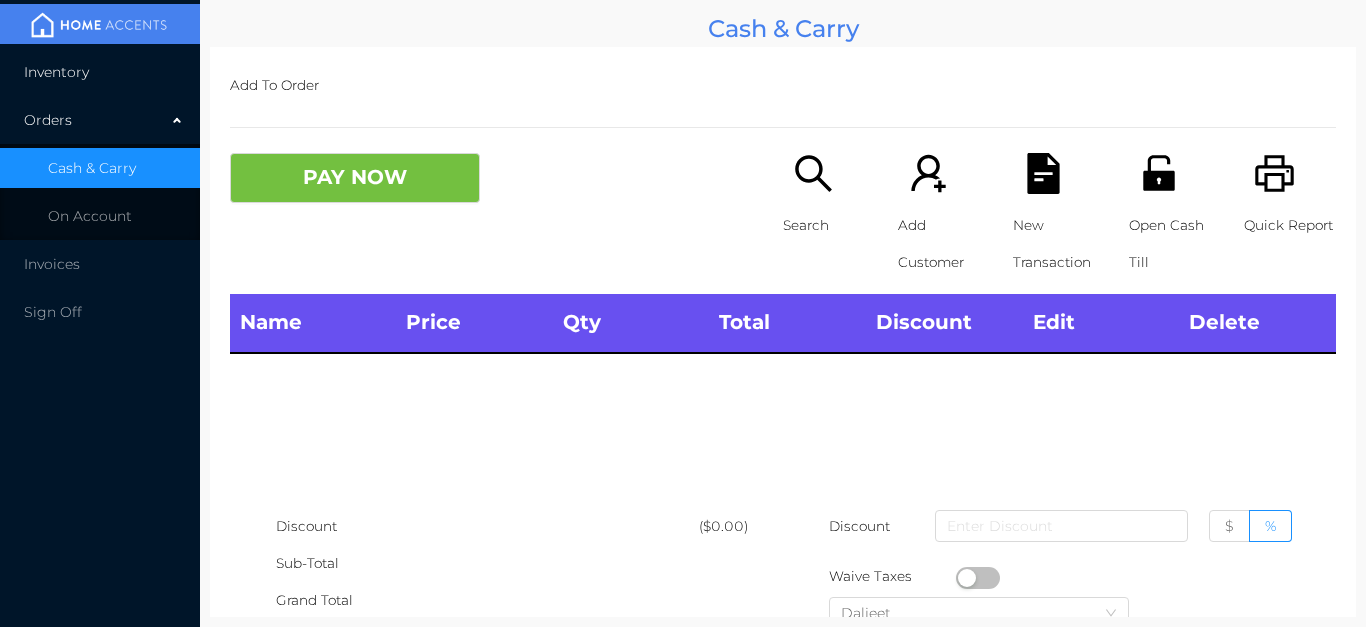 click on "Inventory" at bounding box center (100, 72) 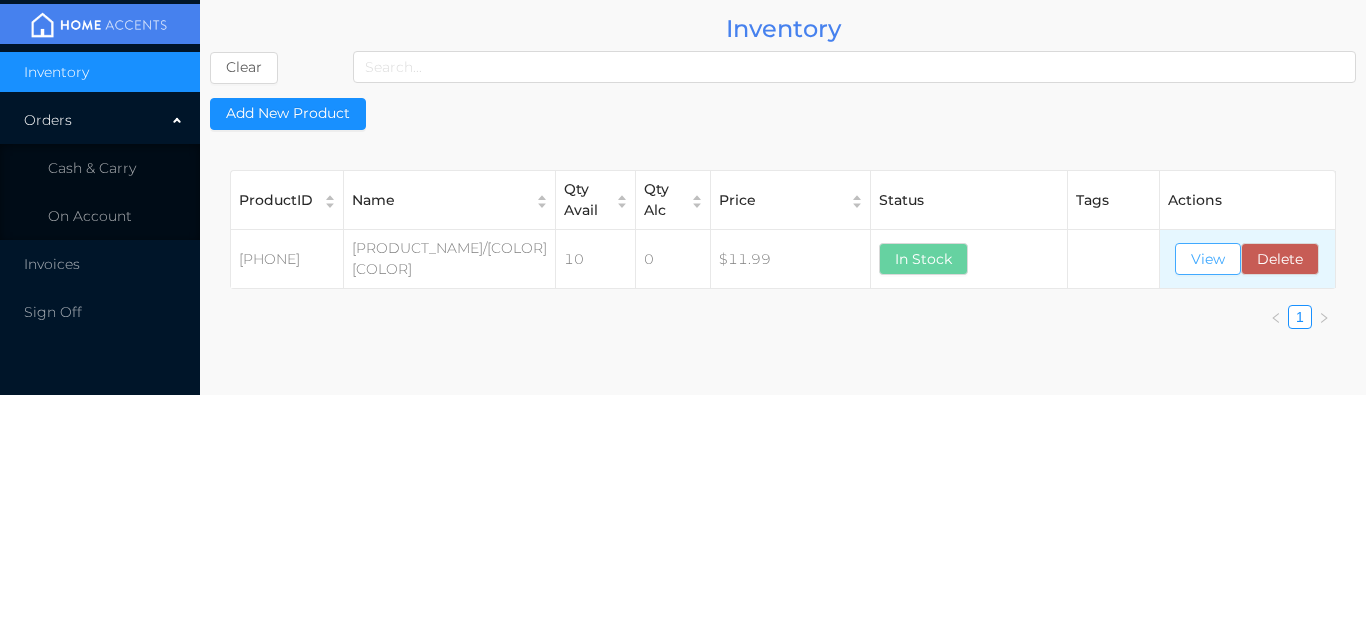 click on "View" at bounding box center (1208, 259) 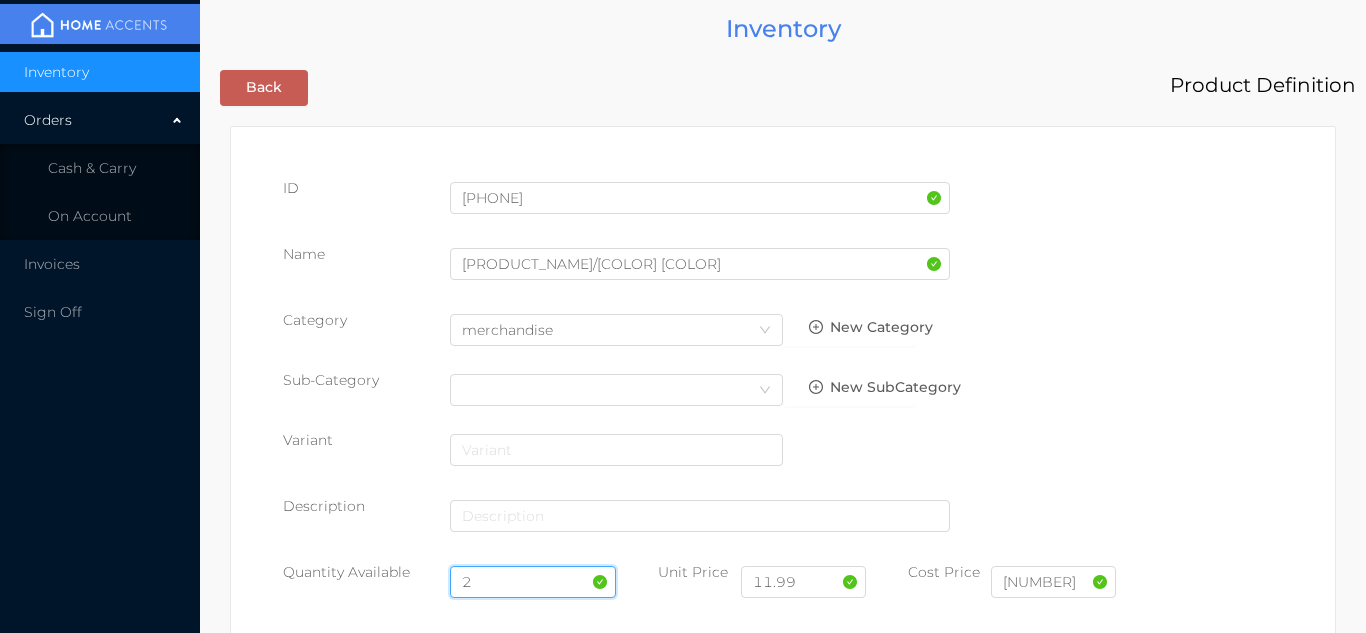 click on "2" at bounding box center [533, 582] 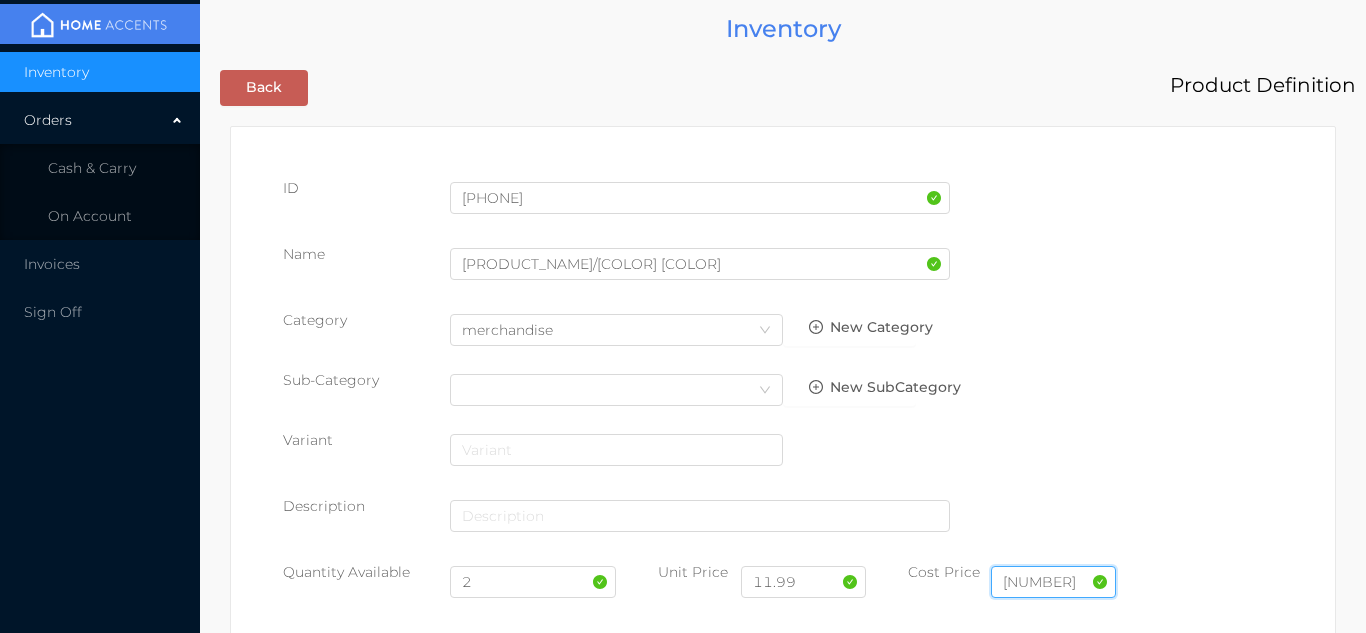 click on "5.5" at bounding box center (1053, 582) 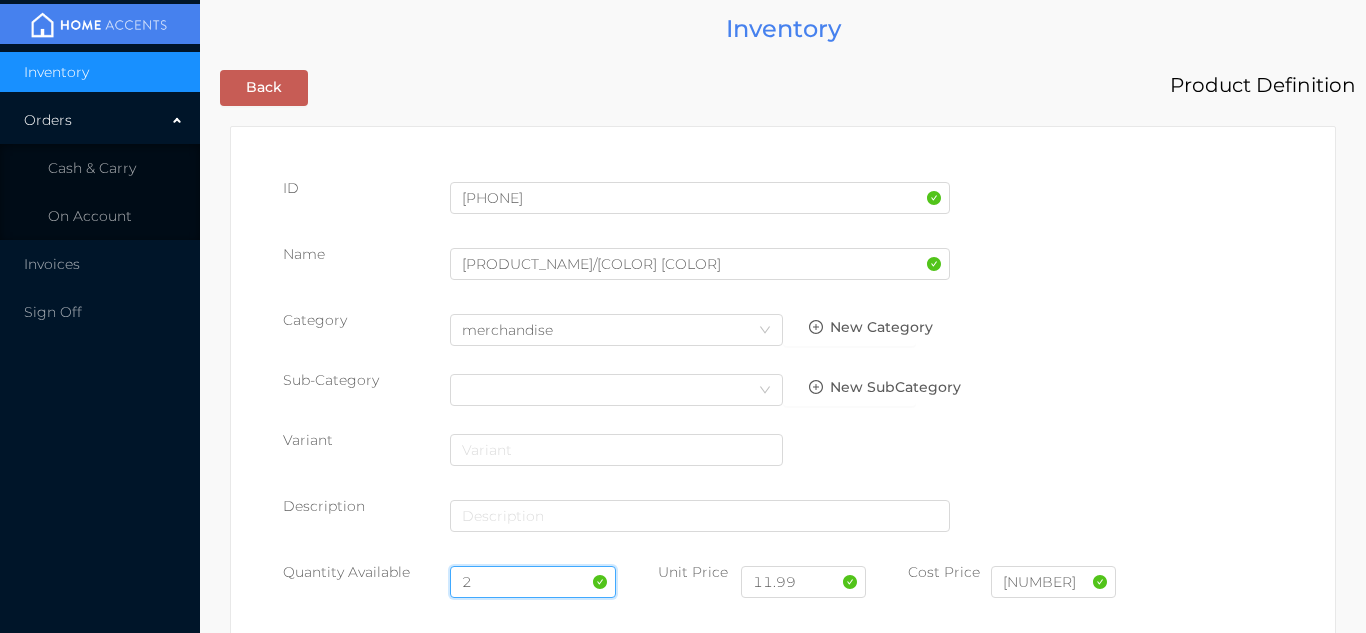 click on "2" at bounding box center (533, 582) 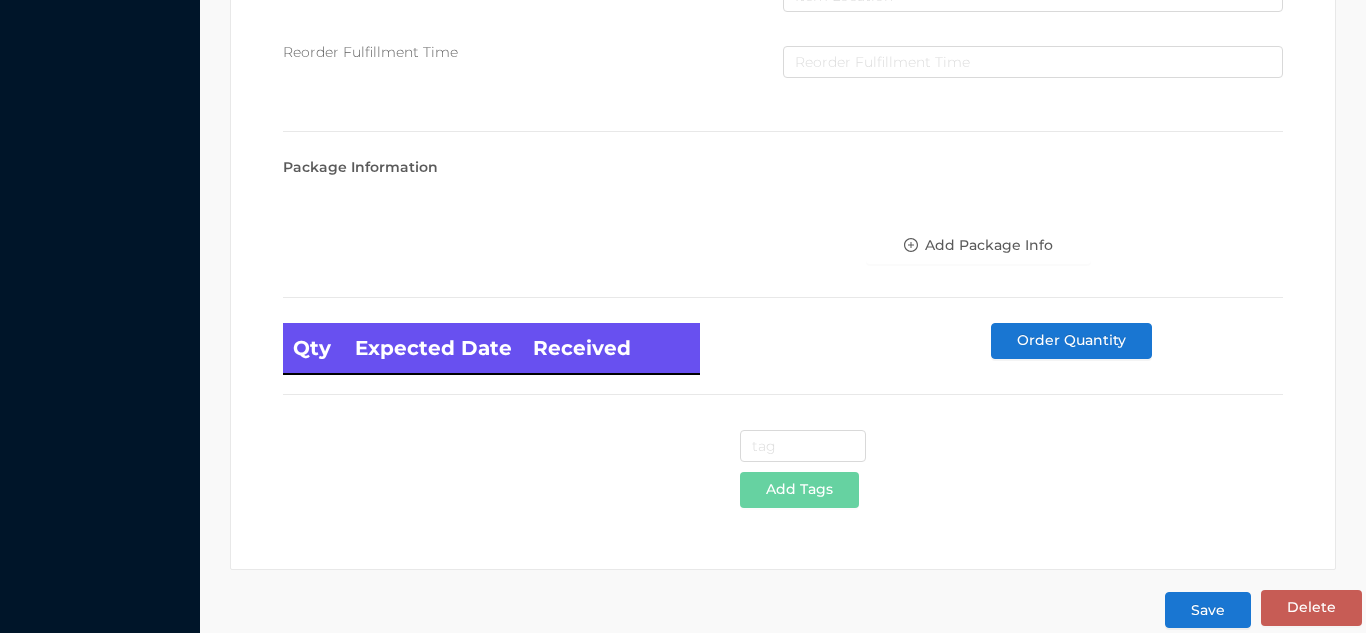 scroll, scrollTop: 1135, scrollLeft: 0, axis: vertical 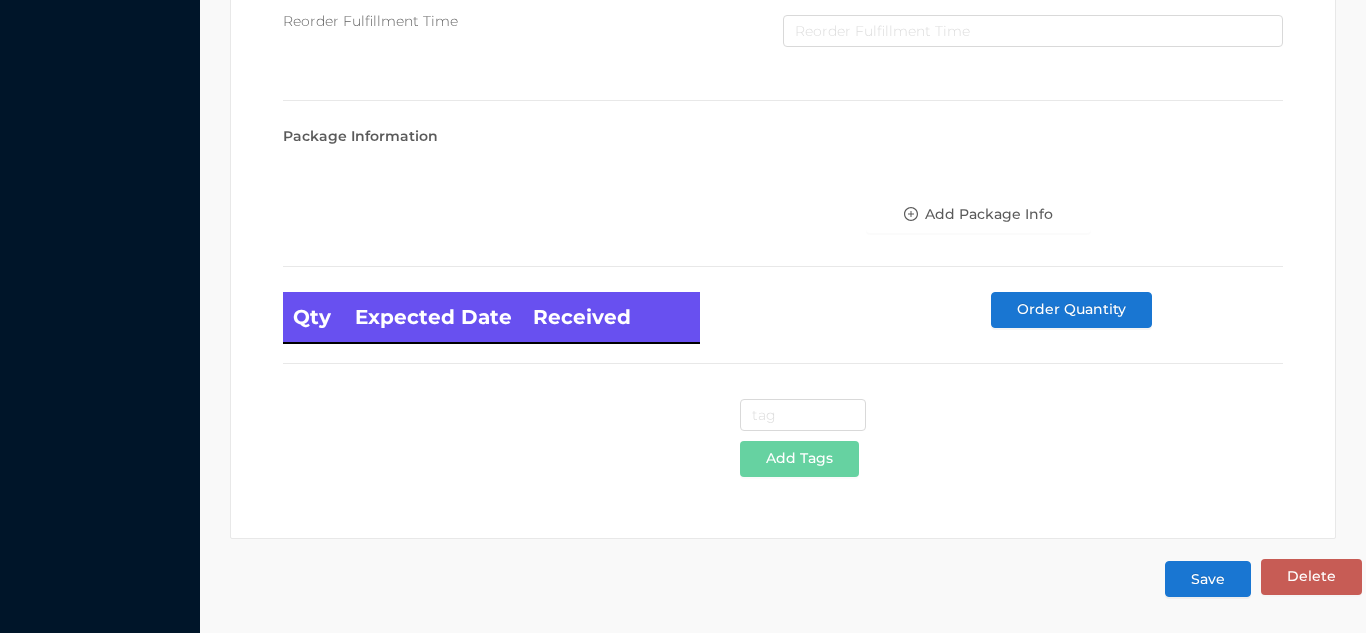 type on "8" 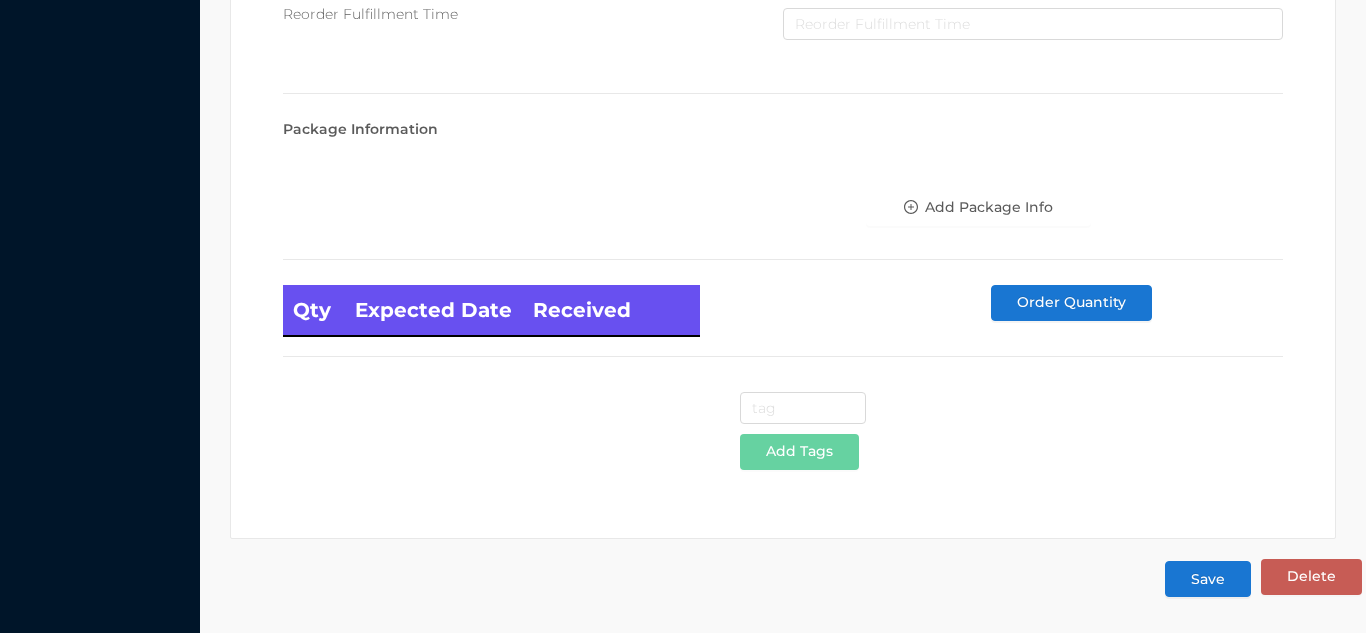 click on "Save" at bounding box center (1208, 579) 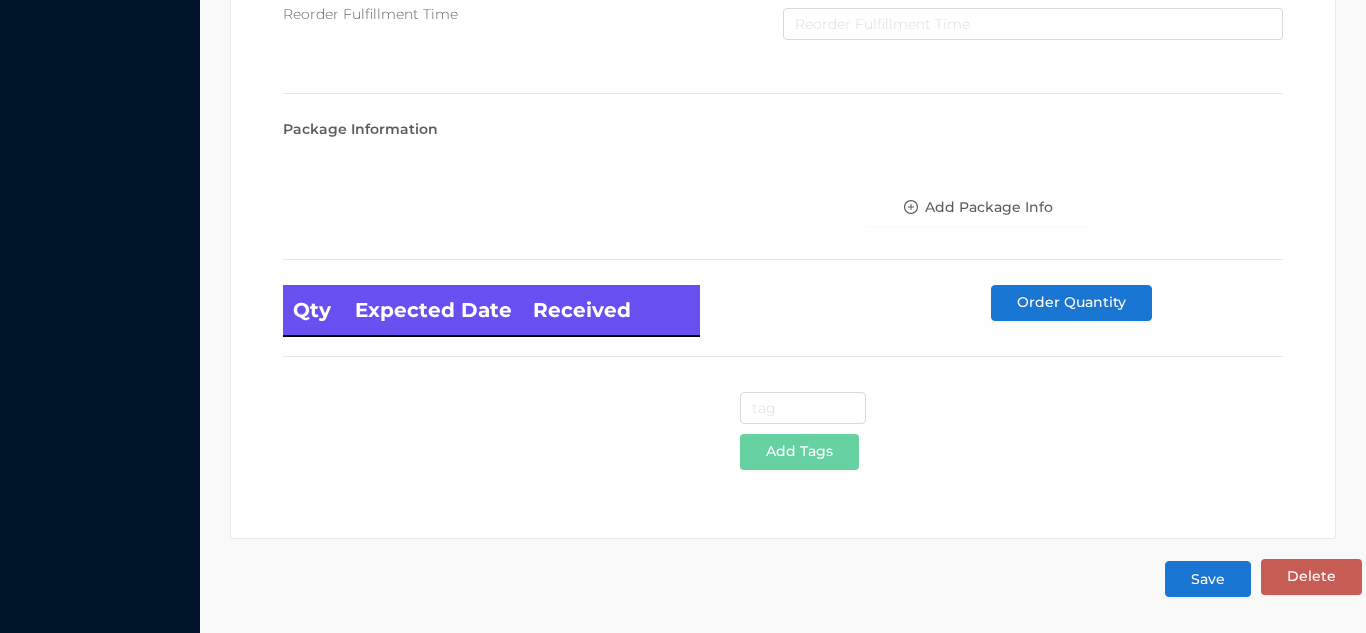scroll, scrollTop: 0, scrollLeft: 0, axis: both 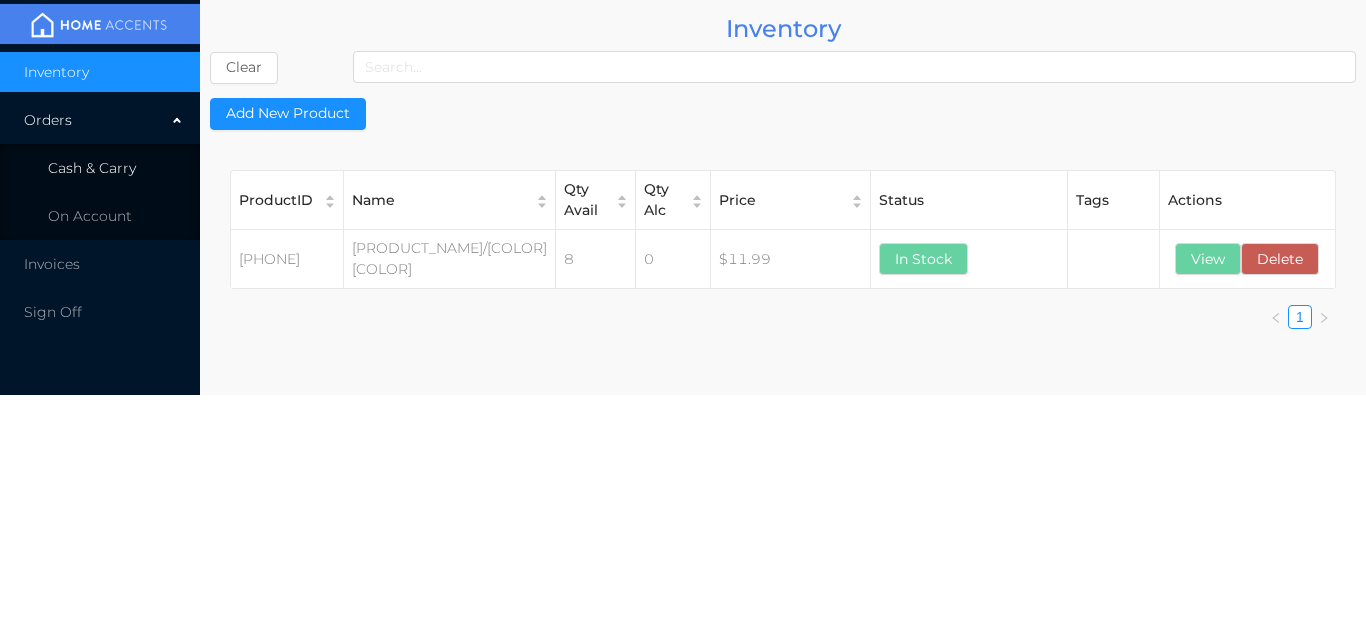 click on "Cash & Carry" at bounding box center [100, 168] 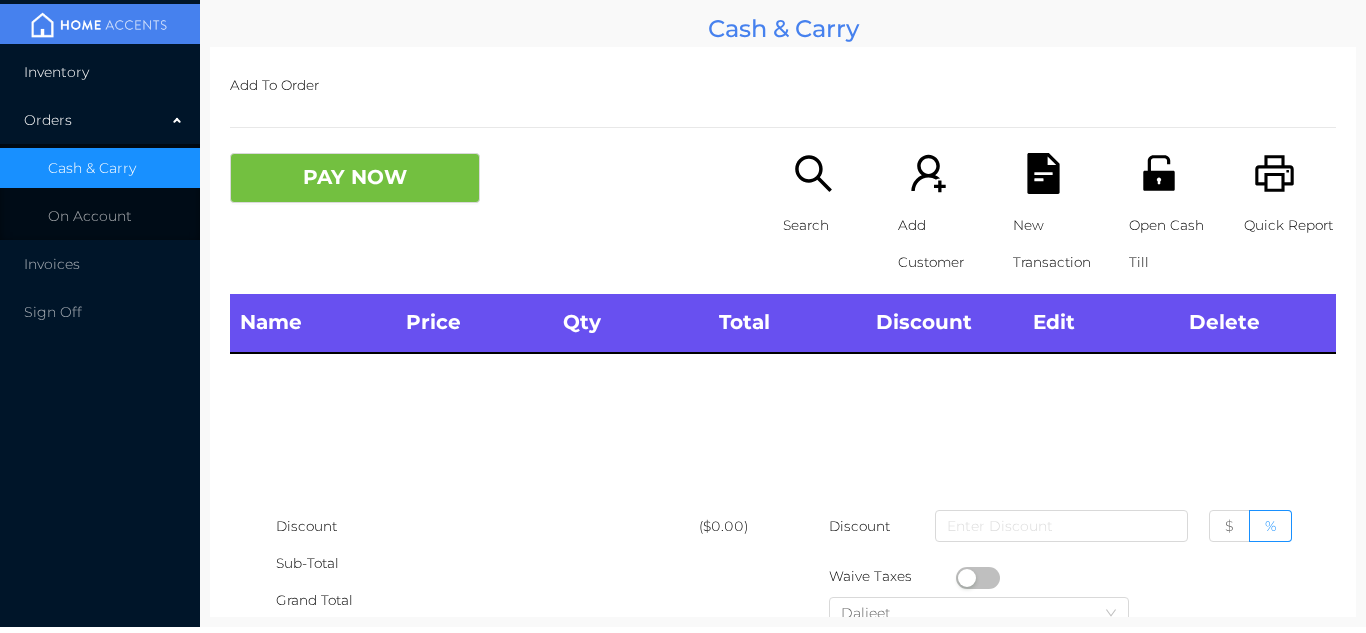 click on "Inventory" at bounding box center (100, 72) 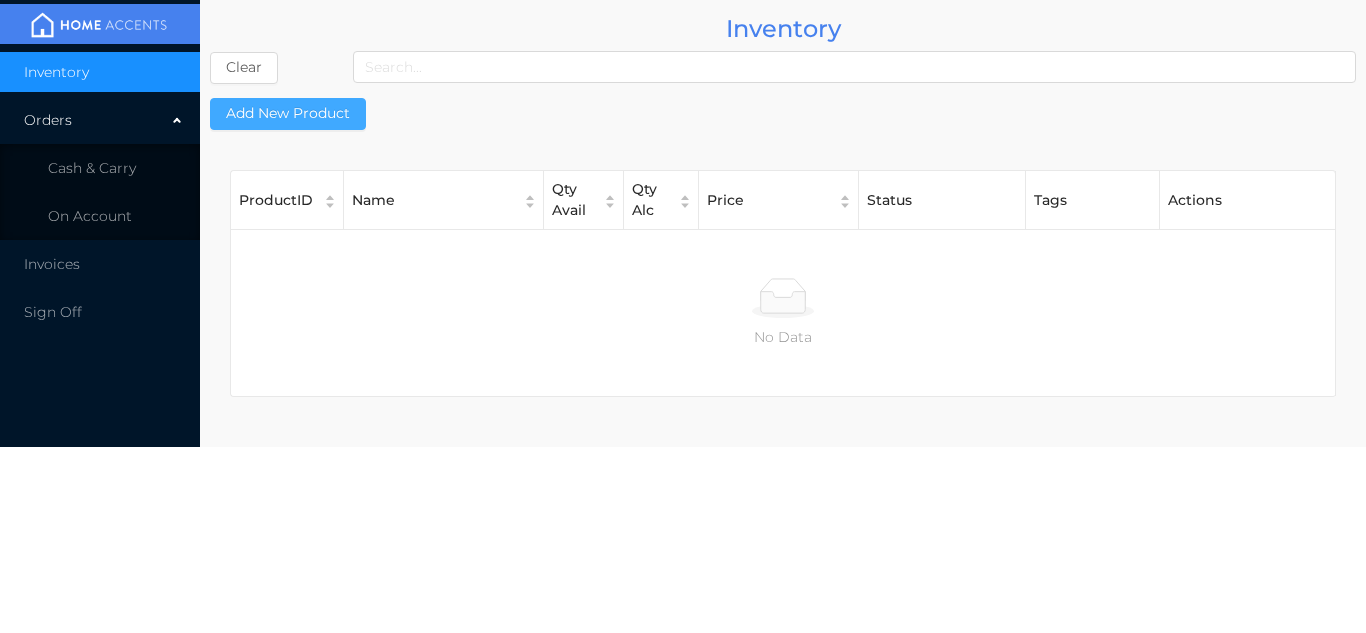 click on "Add New Product" at bounding box center (288, 114) 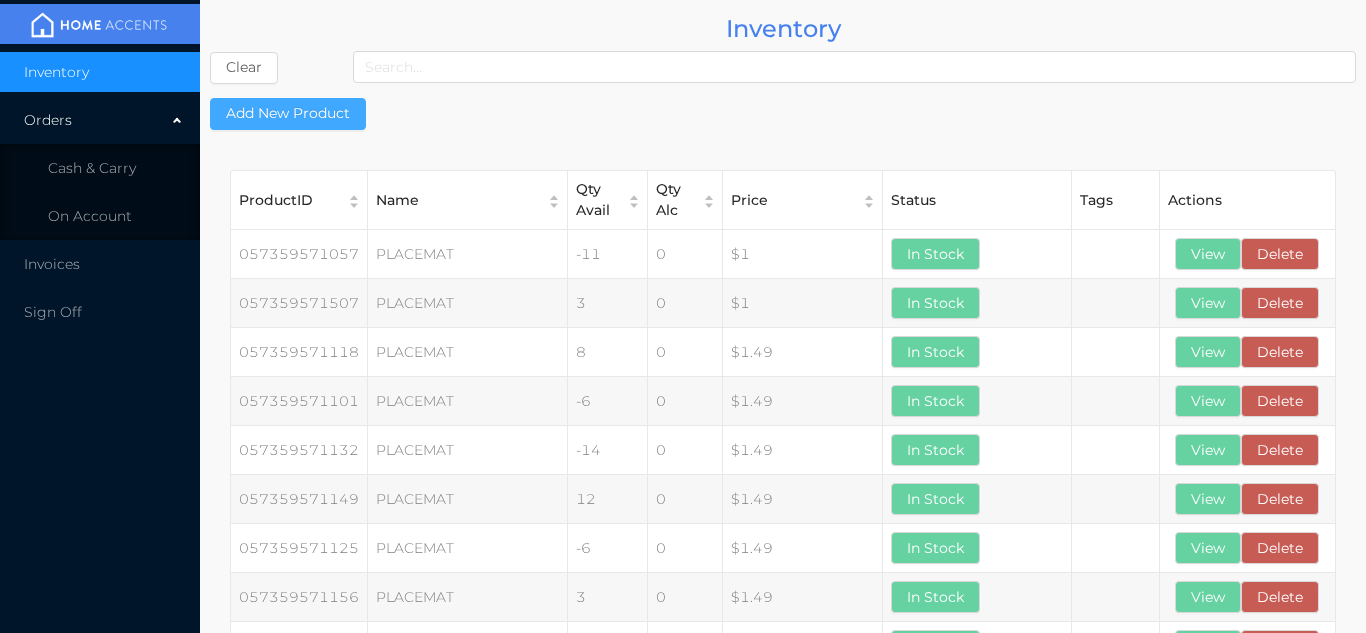click on "Add New Product" at bounding box center [288, 114] 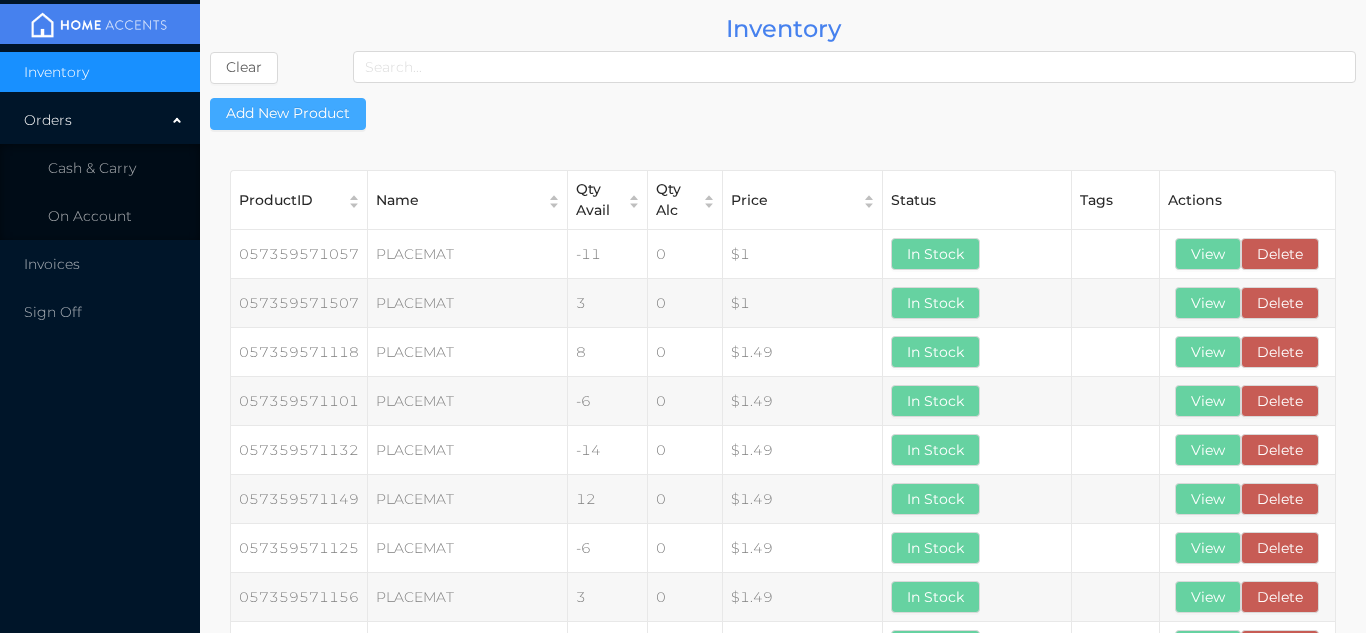 click on "Add New Product" at bounding box center [288, 114] 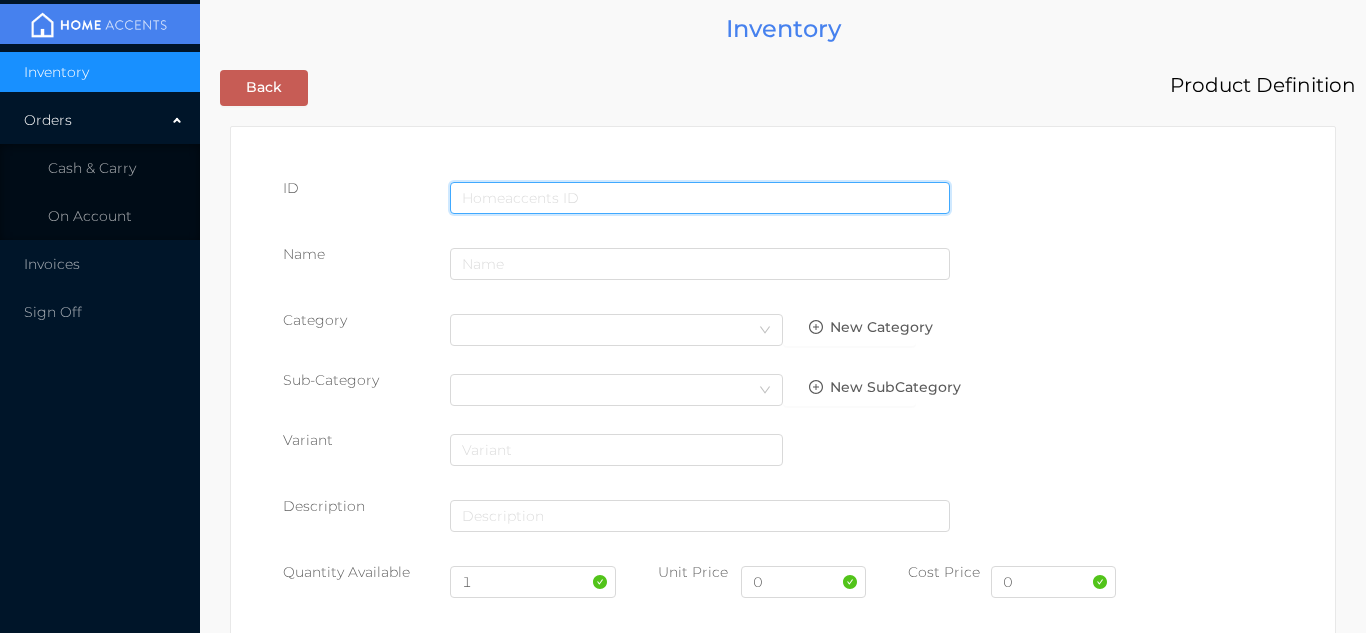 click at bounding box center (700, 198) 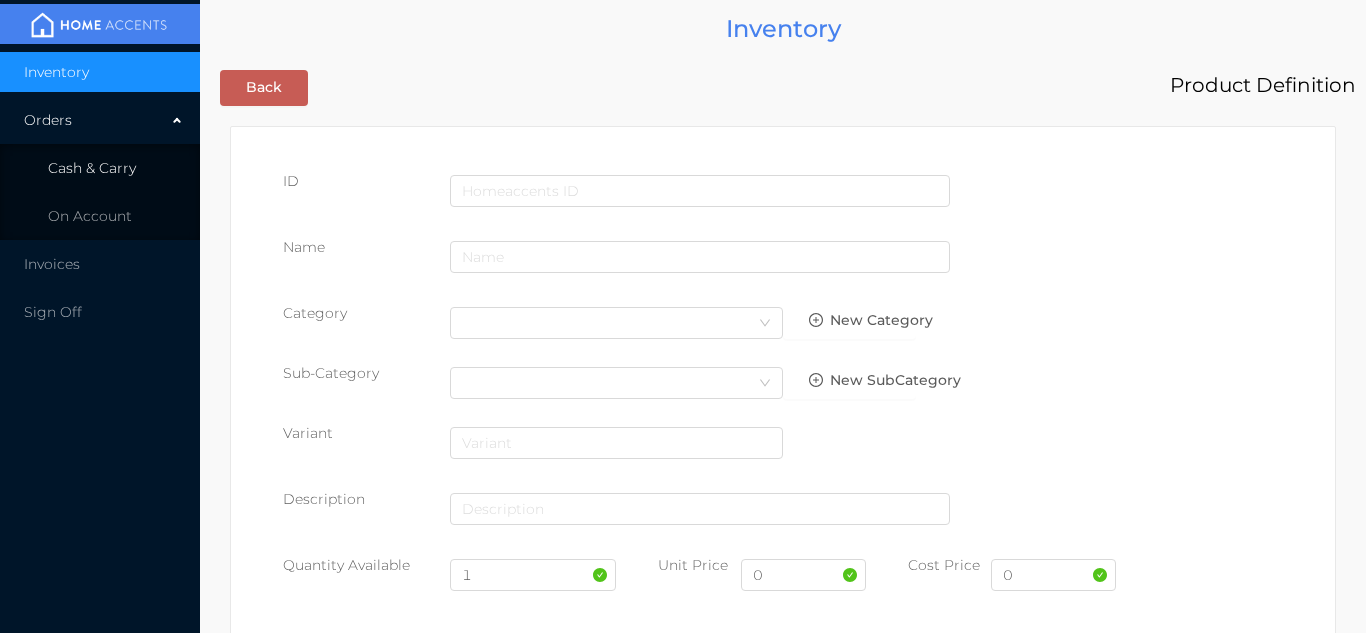 click on "Cash & Carry" at bounding box center [100, 168] 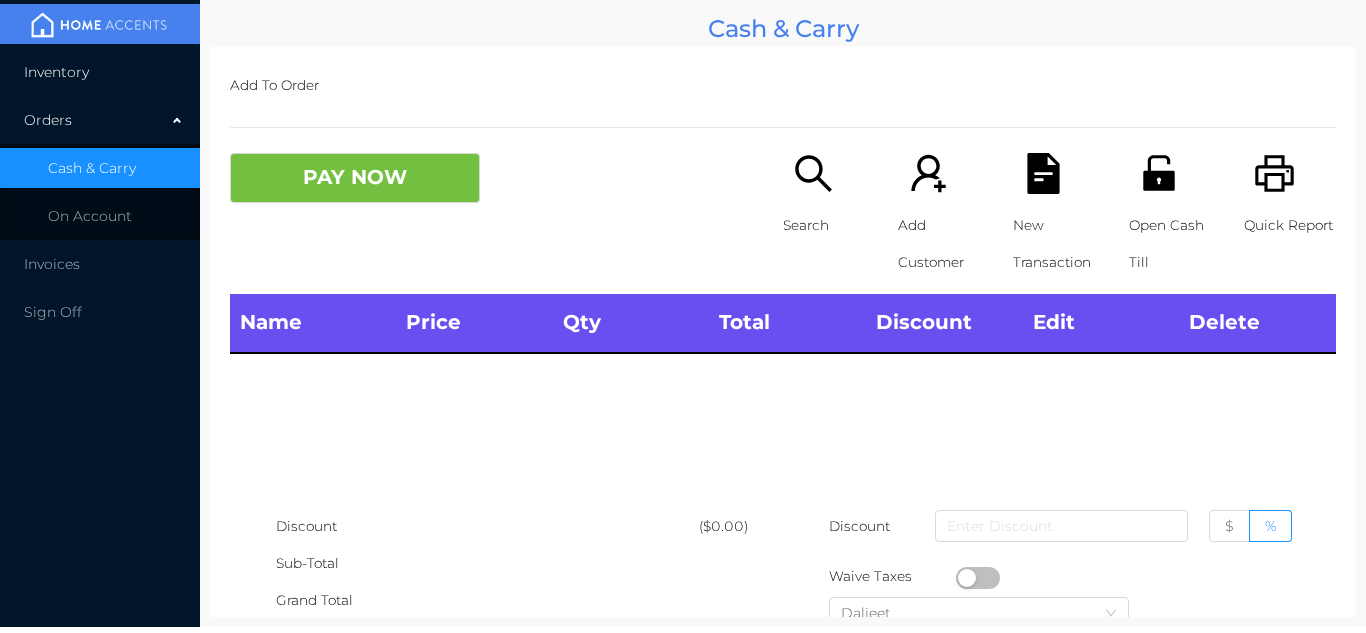 click on "Inventory" at bounding box center (100, 72) 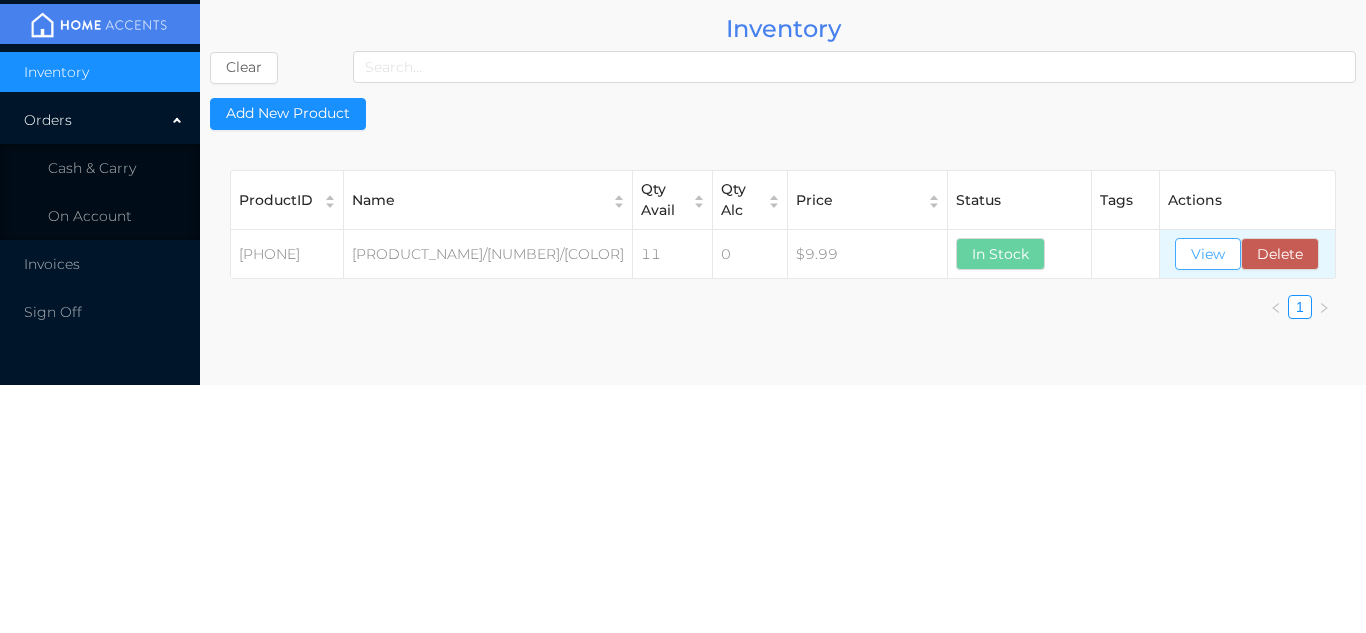 click on "View" at bounding box center [1208, 254] 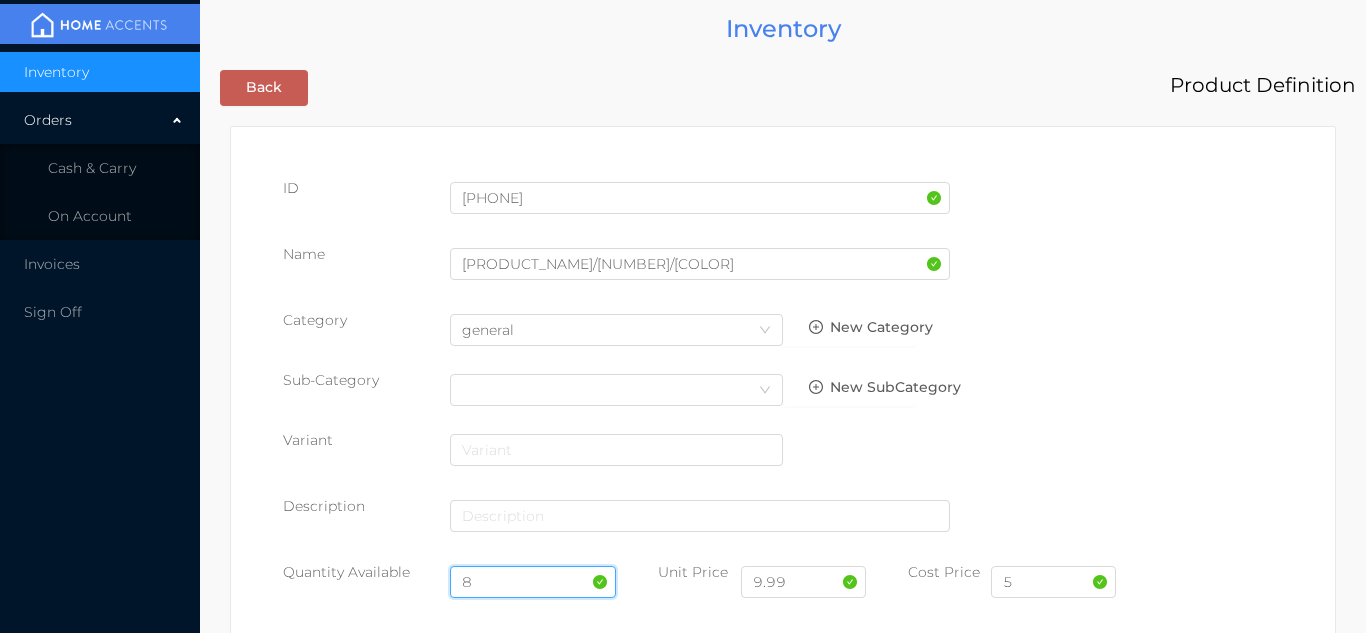 click on "8" at bounding box center (533, 582) 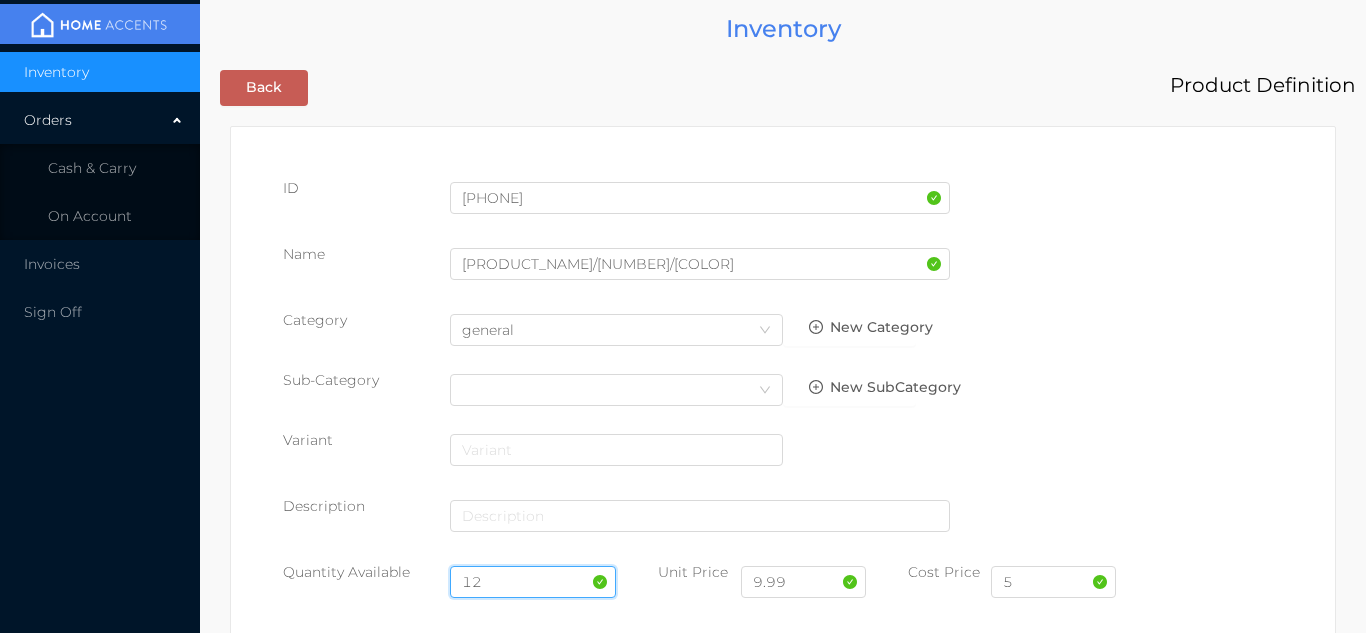 type on "12" 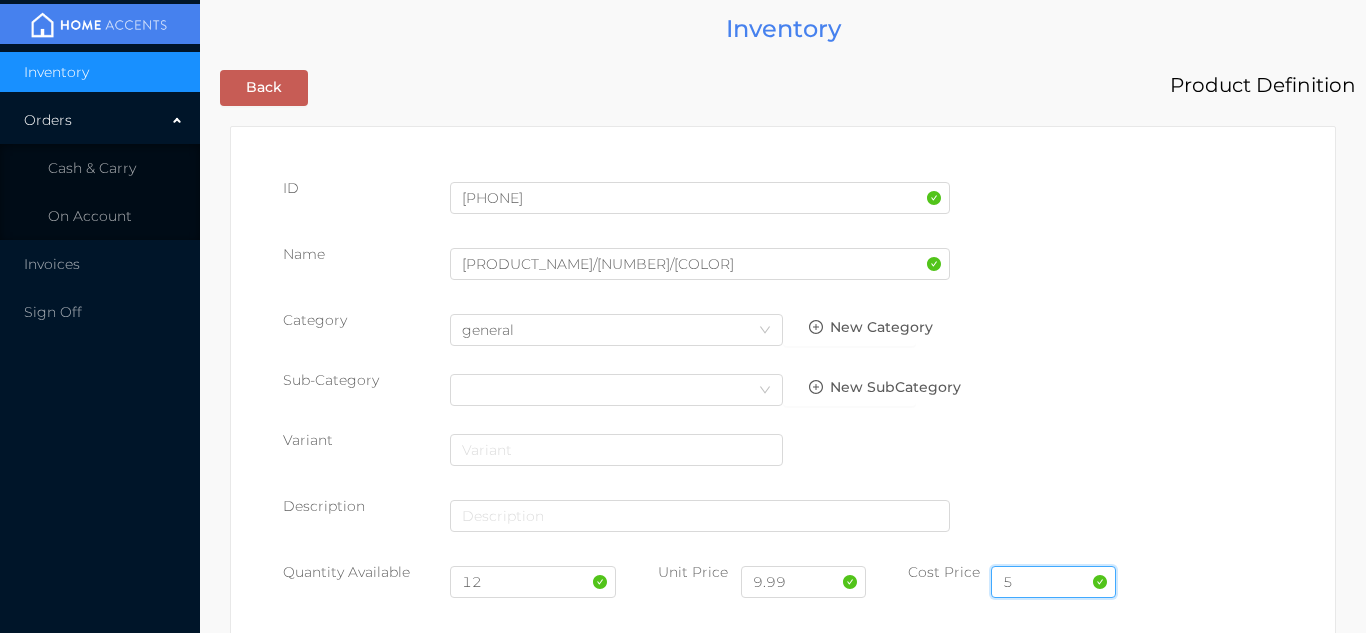 click on "5" at bounding box center (1053, 582) 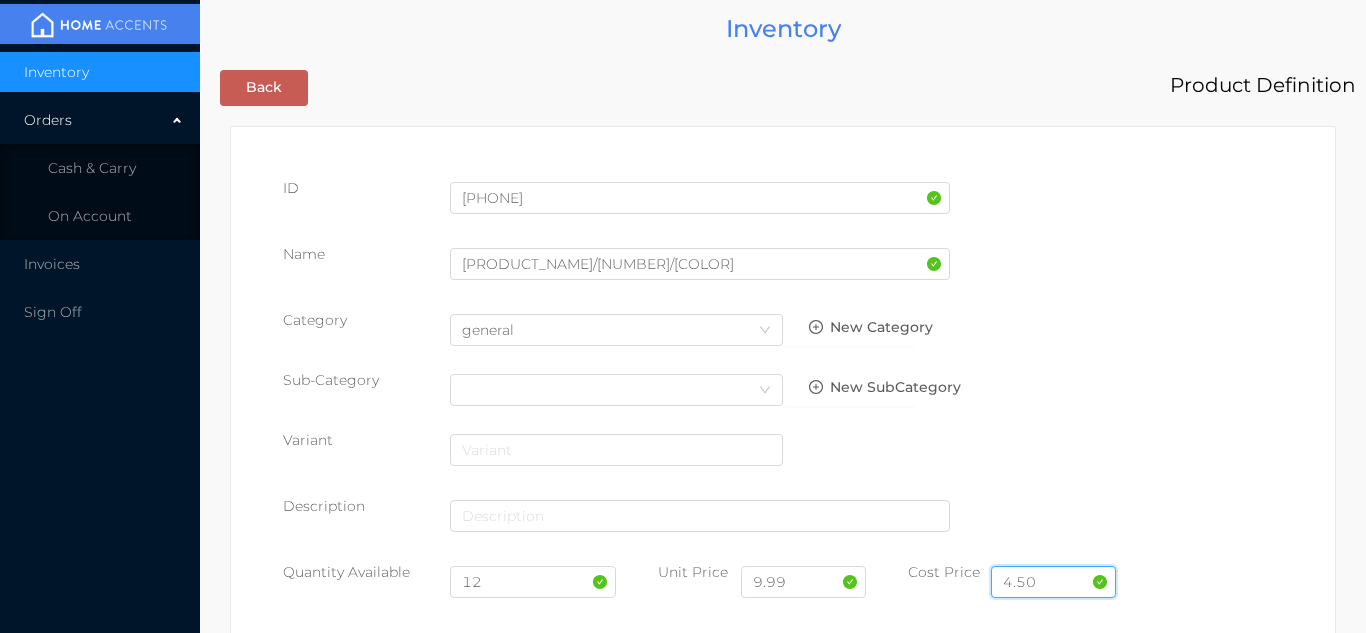 type on "4.50" 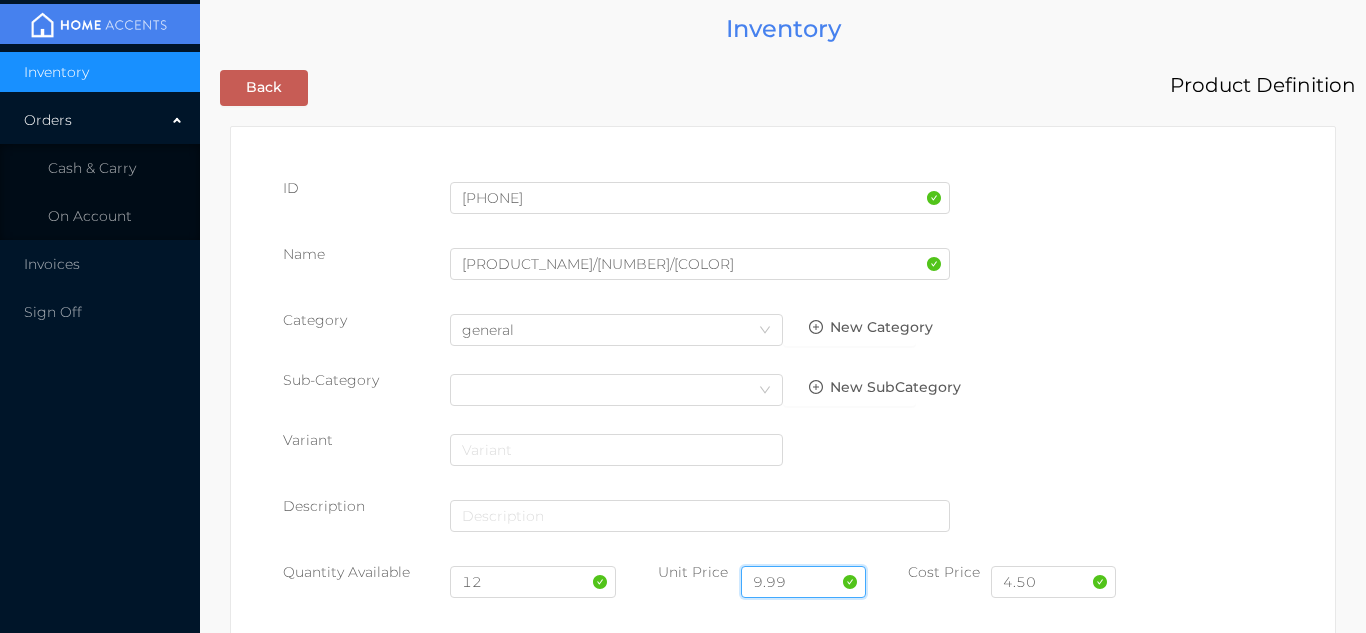 click on "9.99" at bounding box center [803, 582] 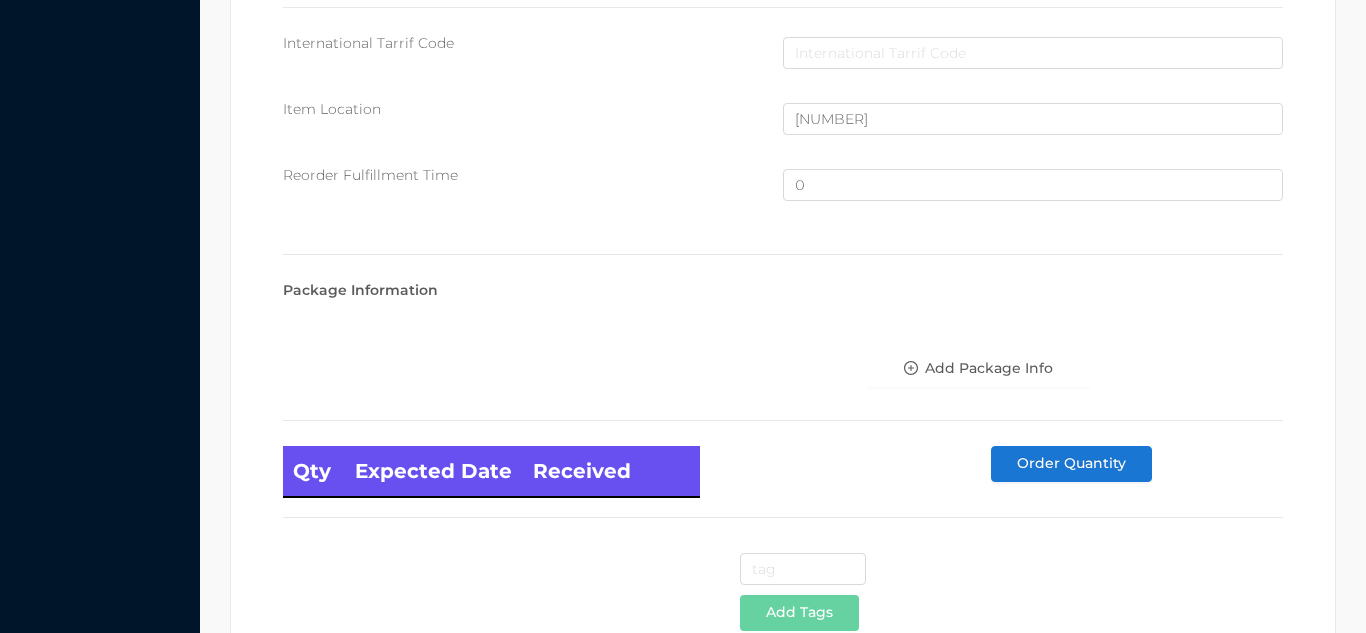 scroll, scrollTop: 1346, scrollLeft: 0, axis: vertical 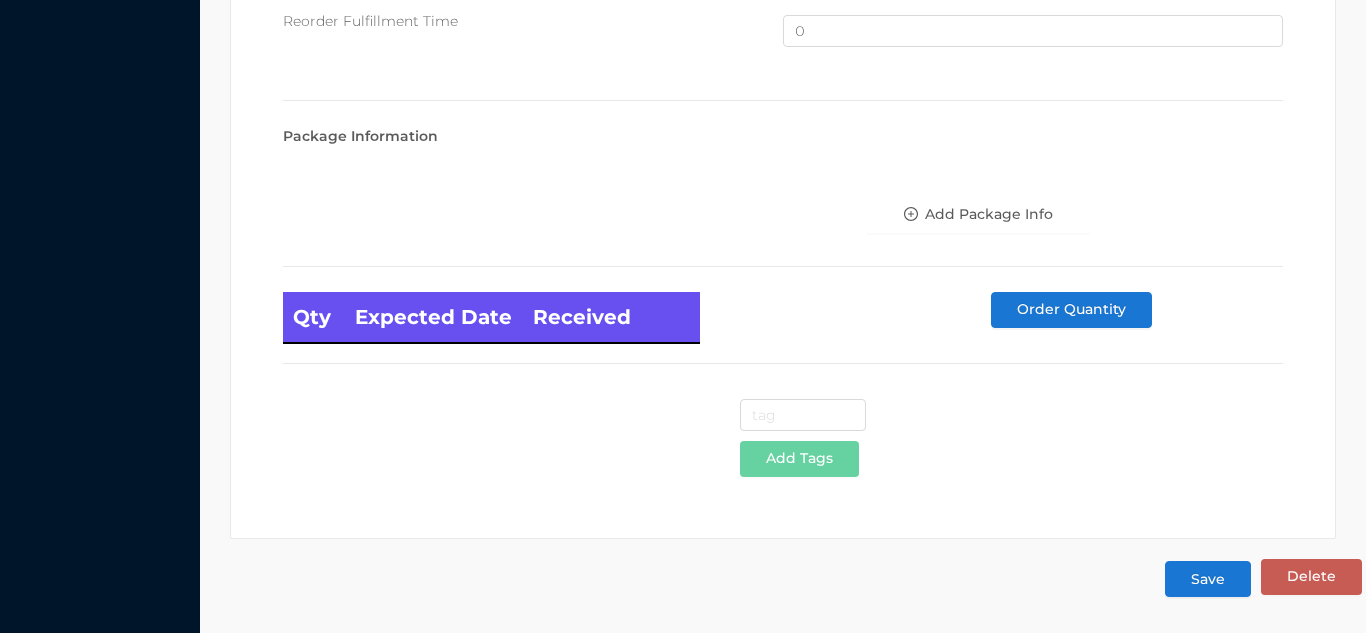 type on "8.99" 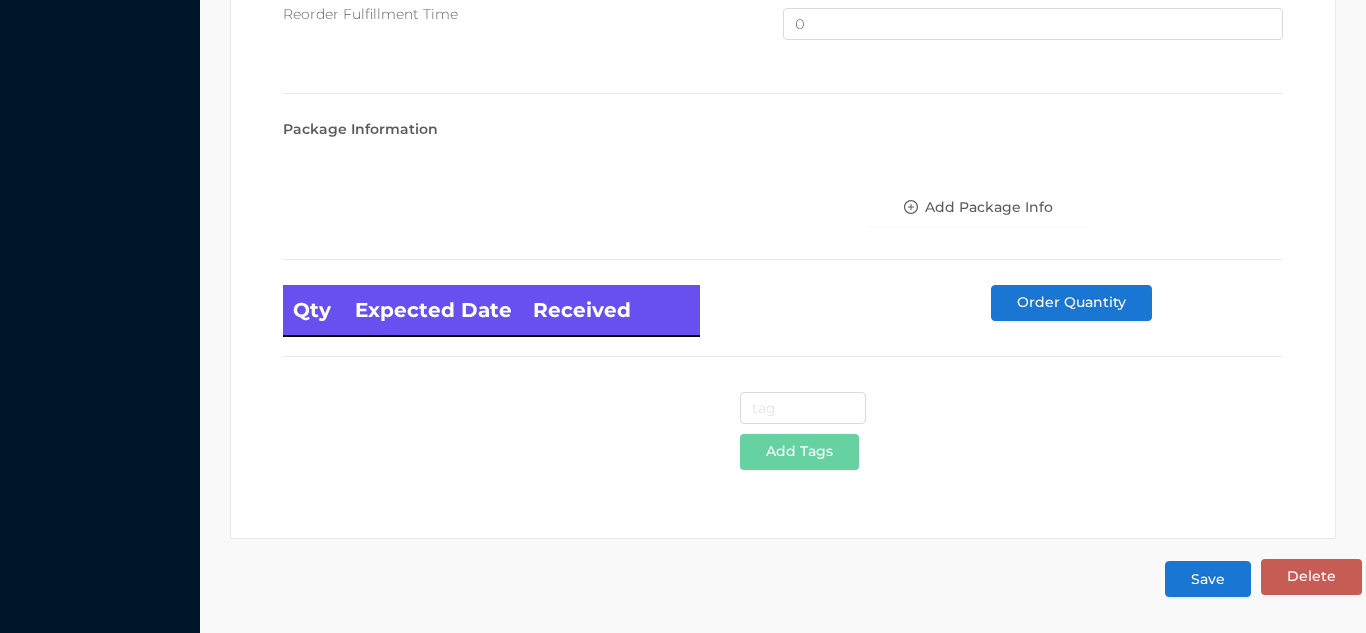 click on "Save" at bounding box center [1208, 579] 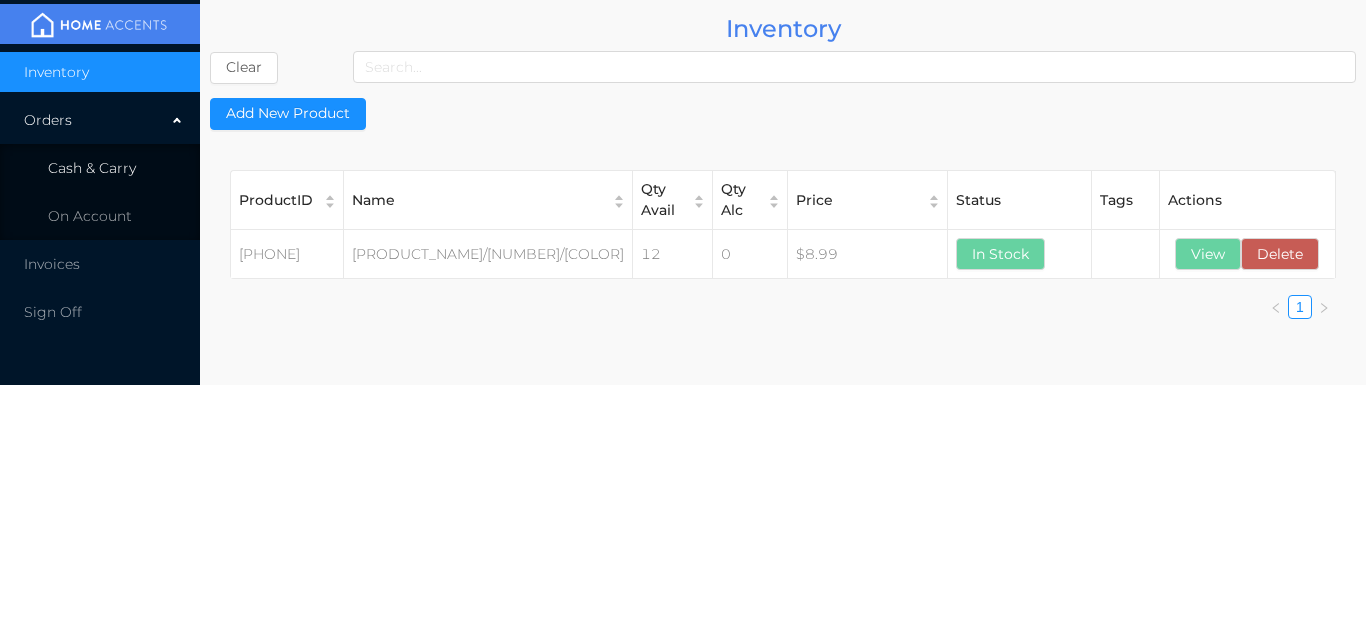 click on "Cash & Carry" at bounding box center [92, 168] 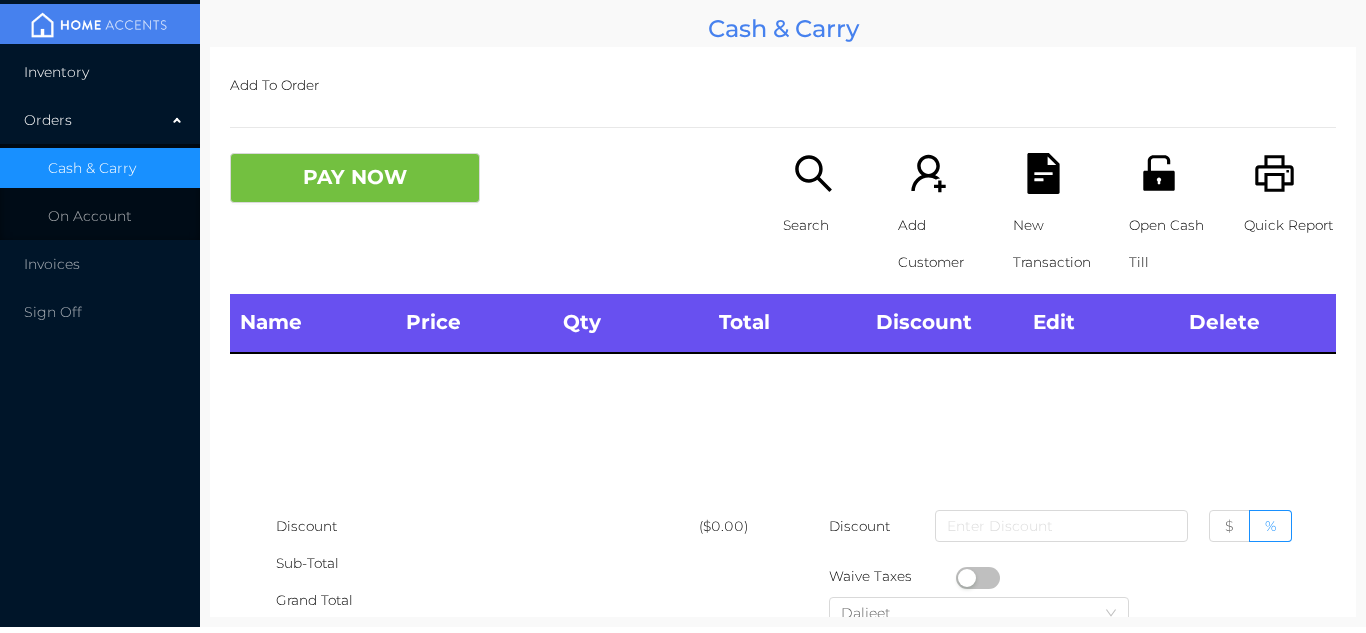 click on "Inventory" at bounding box center [100, 72] 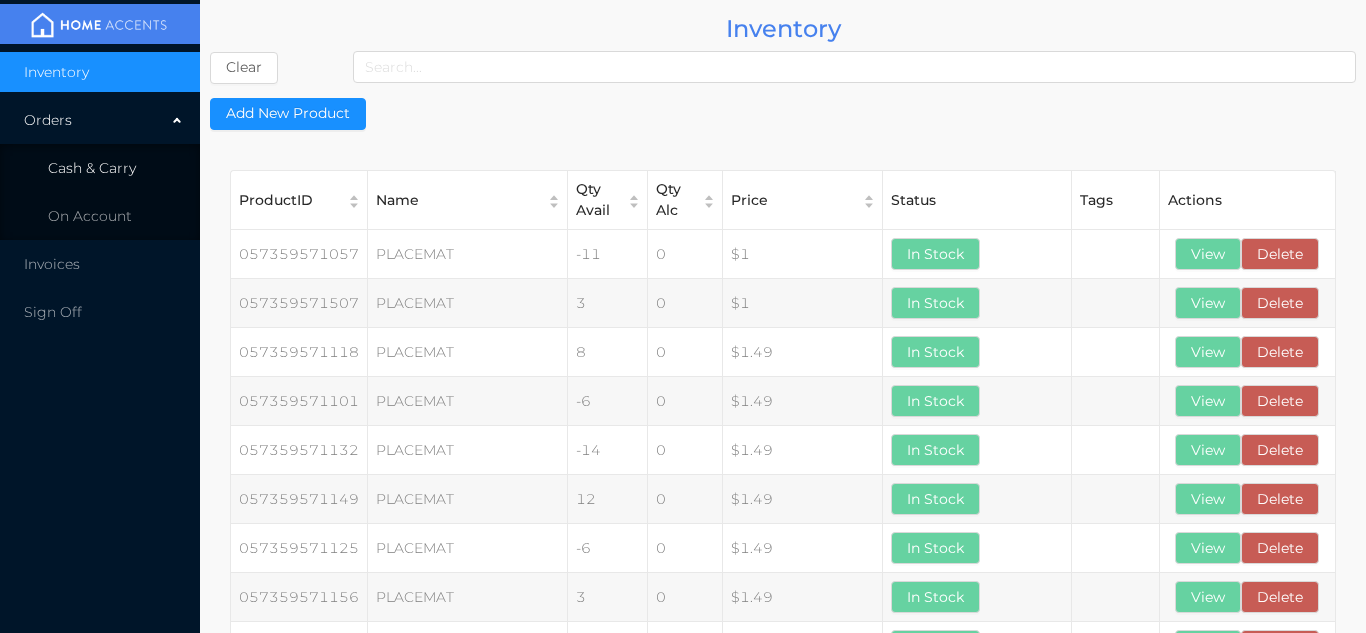 click on "Cash & Carry" at bounding box center (100, 168) 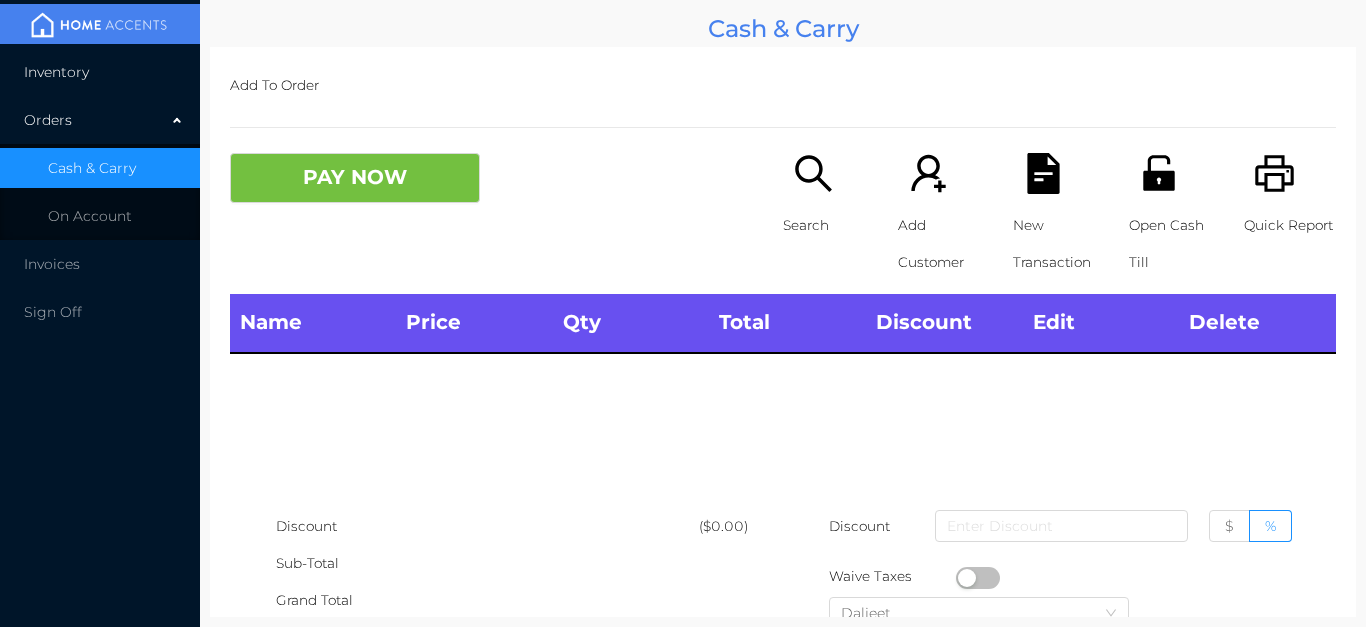 click on "Inventory" at bounding box center (100, 72) 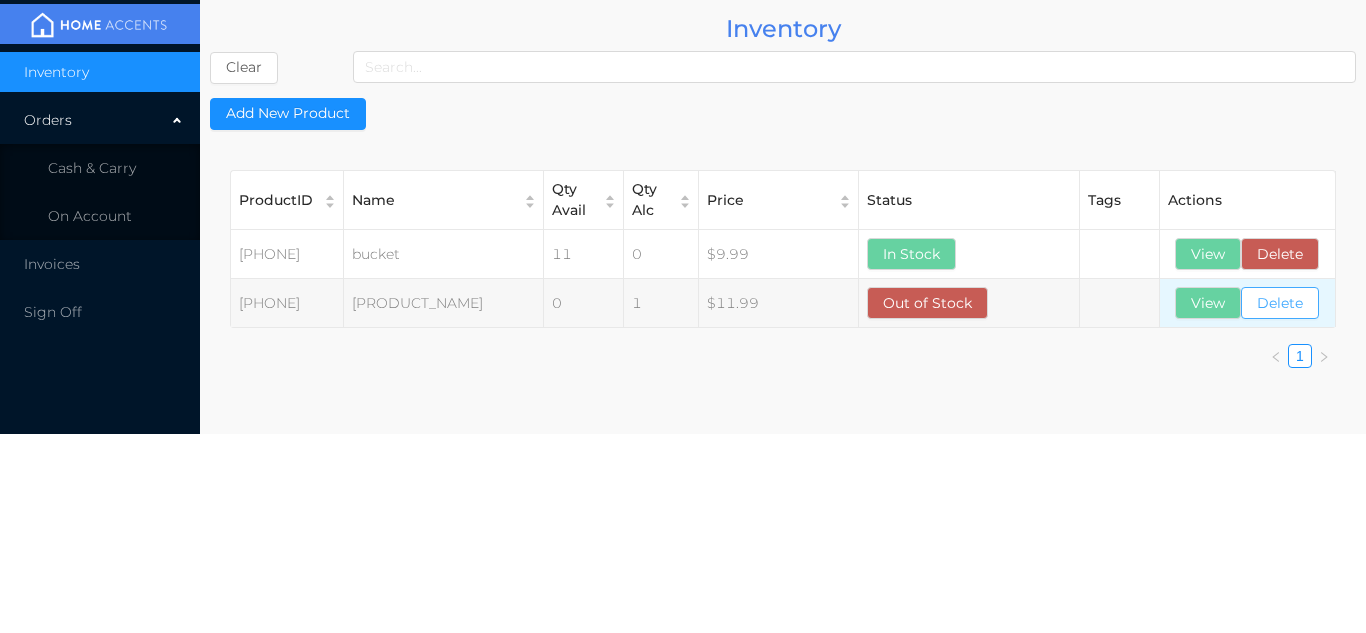 click on "Delete" at bounding box center [1280, 254] 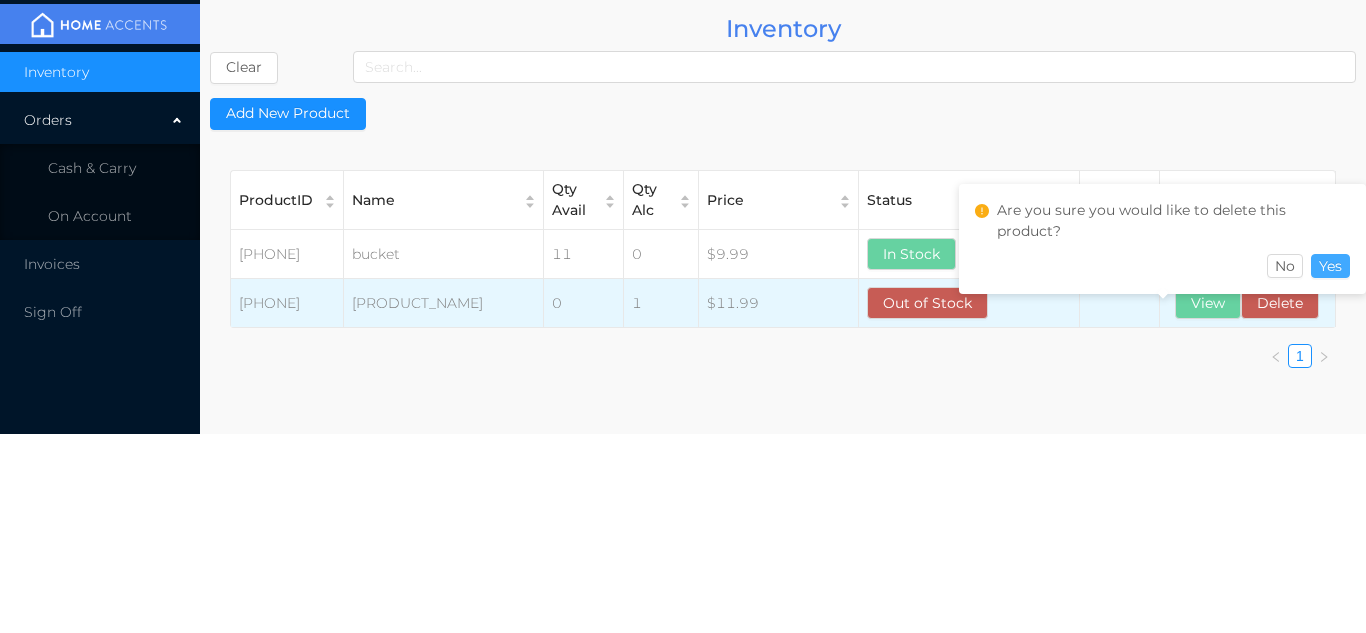 click on "Yes" at bounding box center (1330, 266) 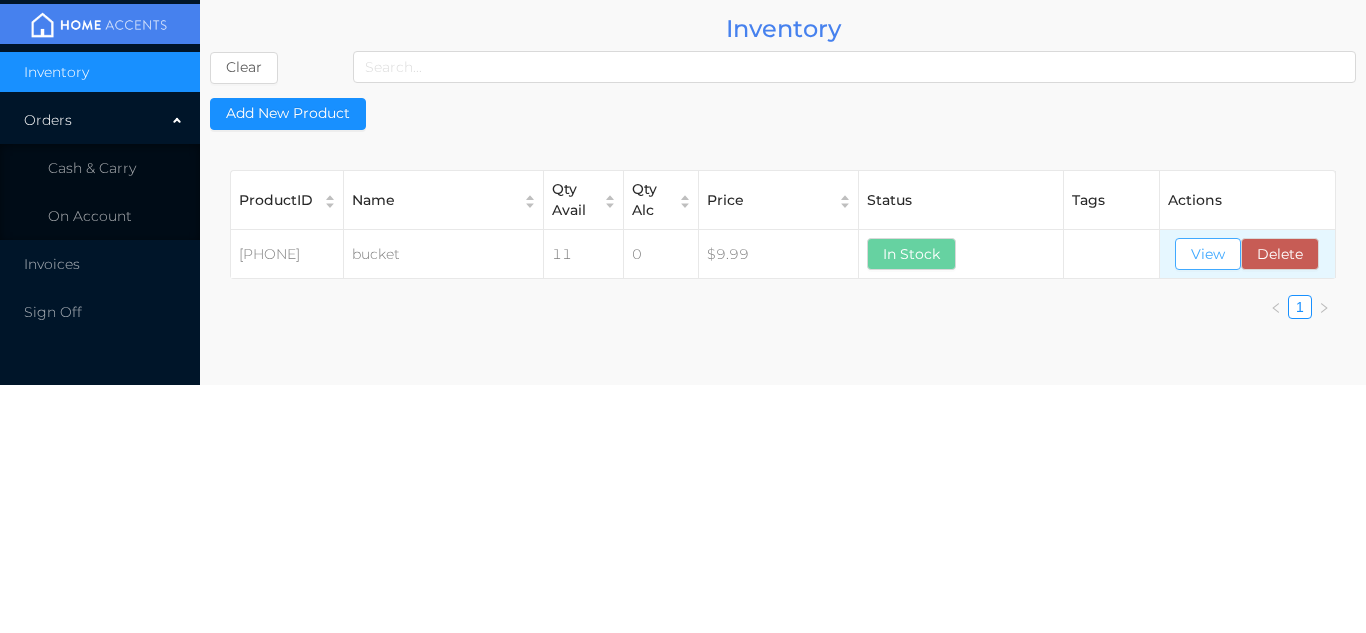 click on "View" at bounding box center (1208, 254) 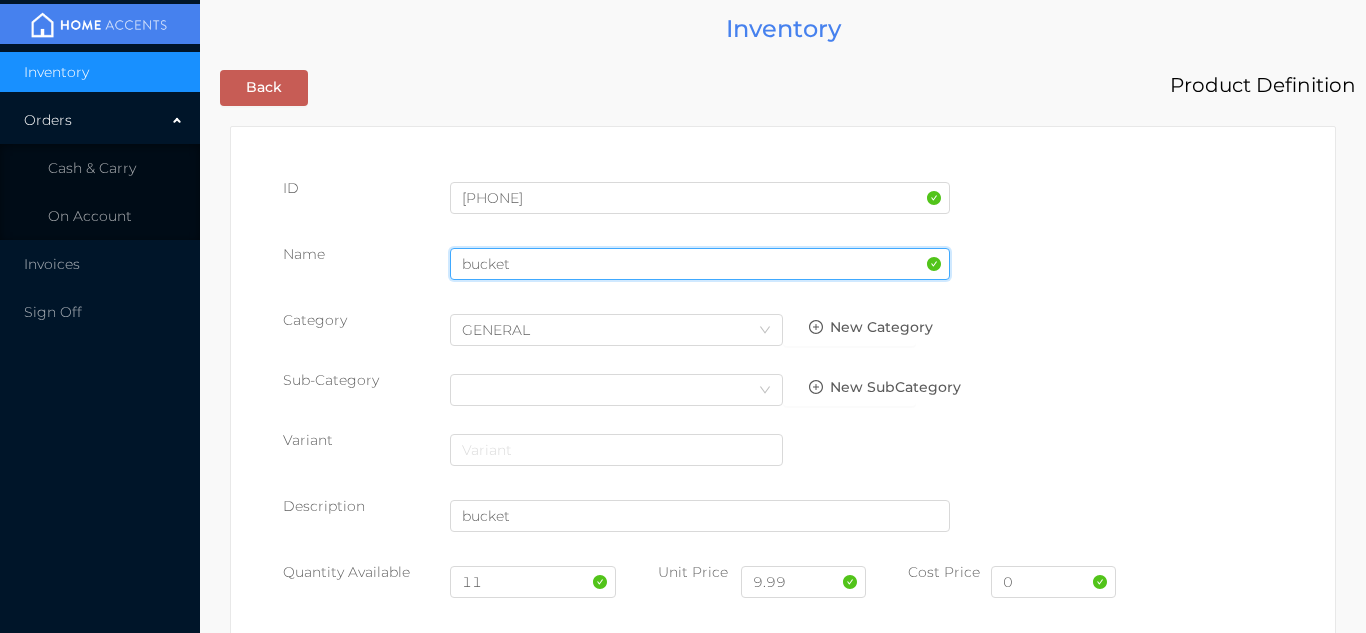 click on "bucket" at bounding box center [700, 264] 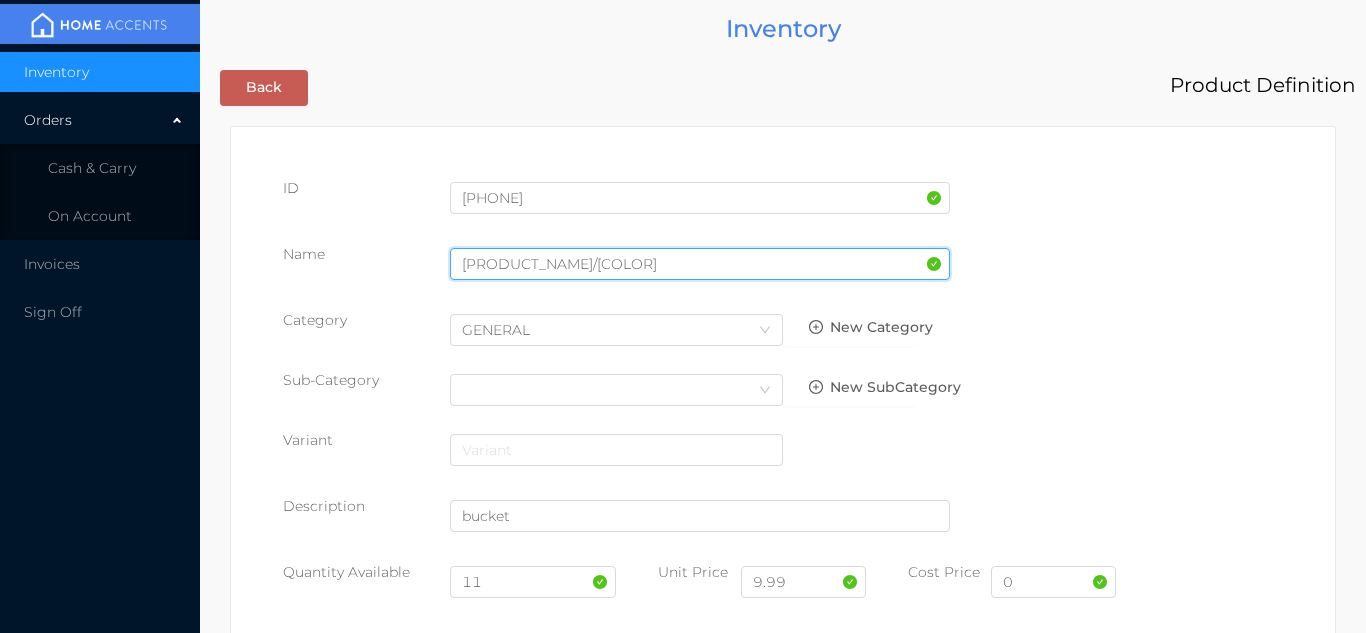 type on "bucket/red" 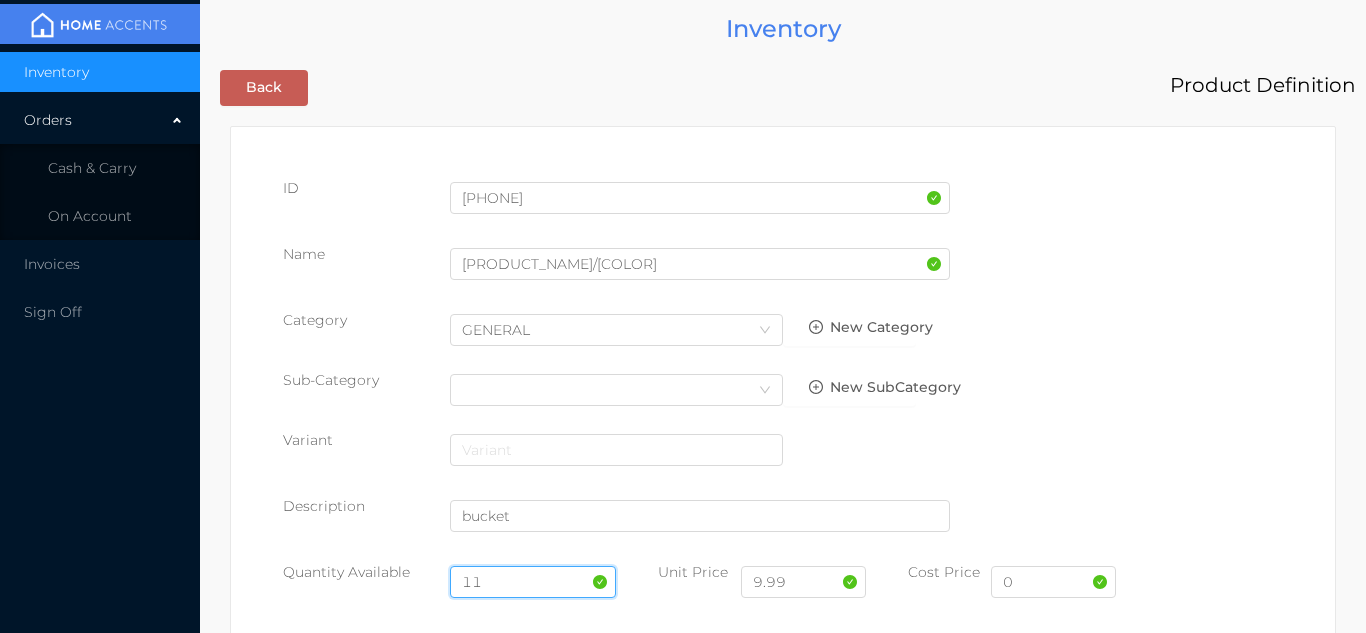 click on "11" at bounding box center [533, 582] 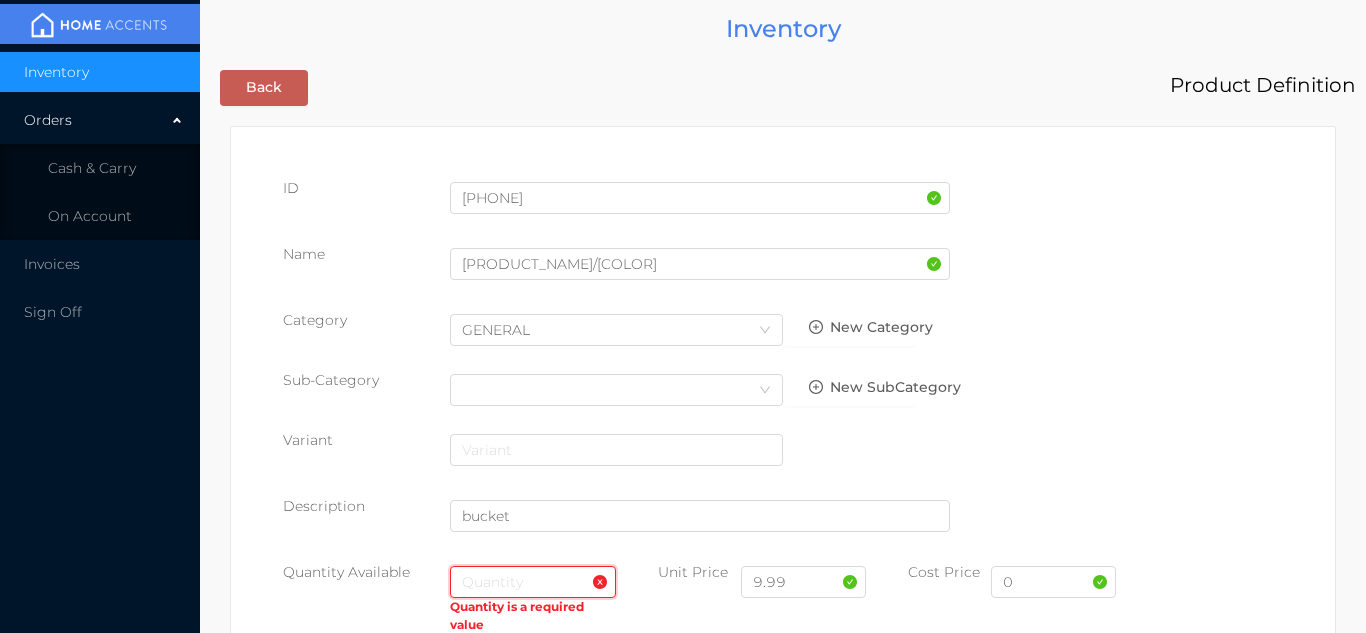 type 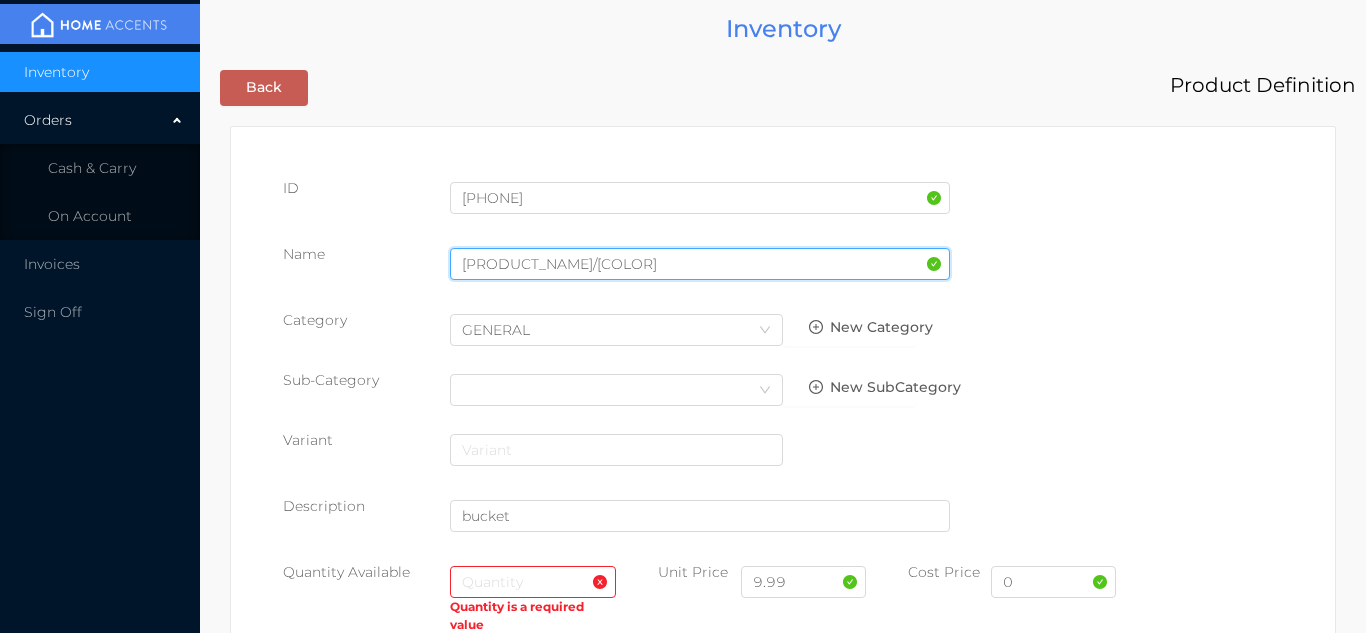 click on "bucket/red" at bounding box center [700, 264] 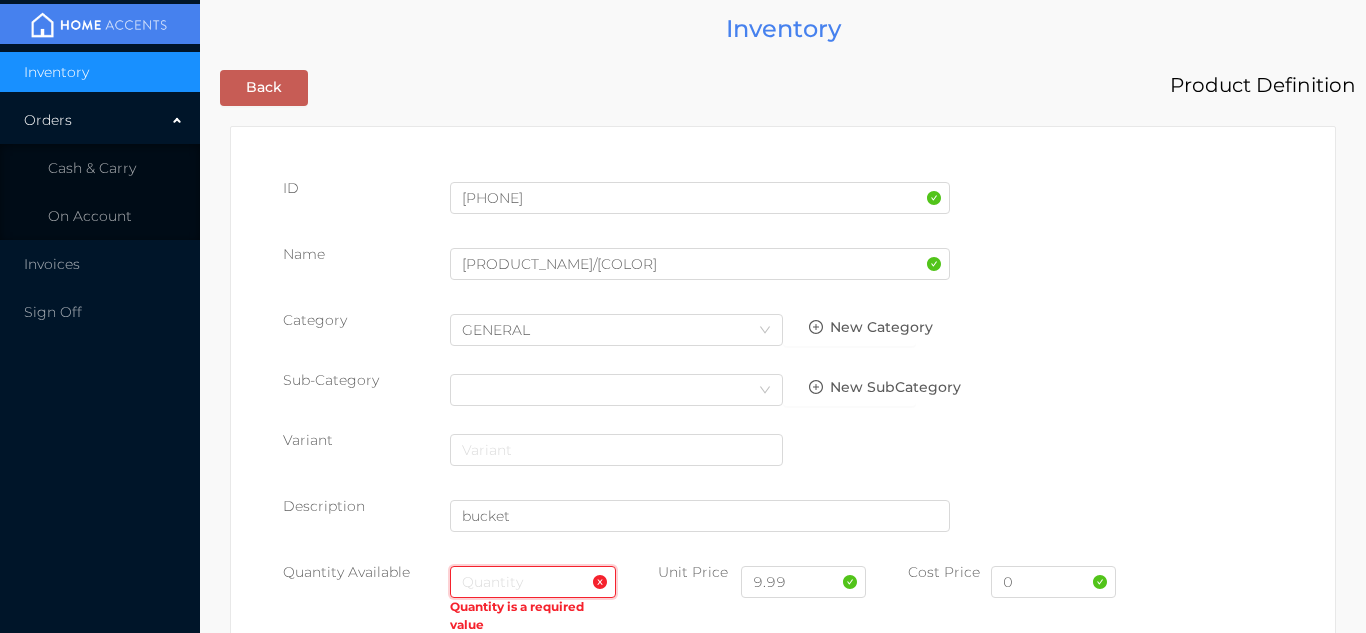 click at bounding box center [533, 582] 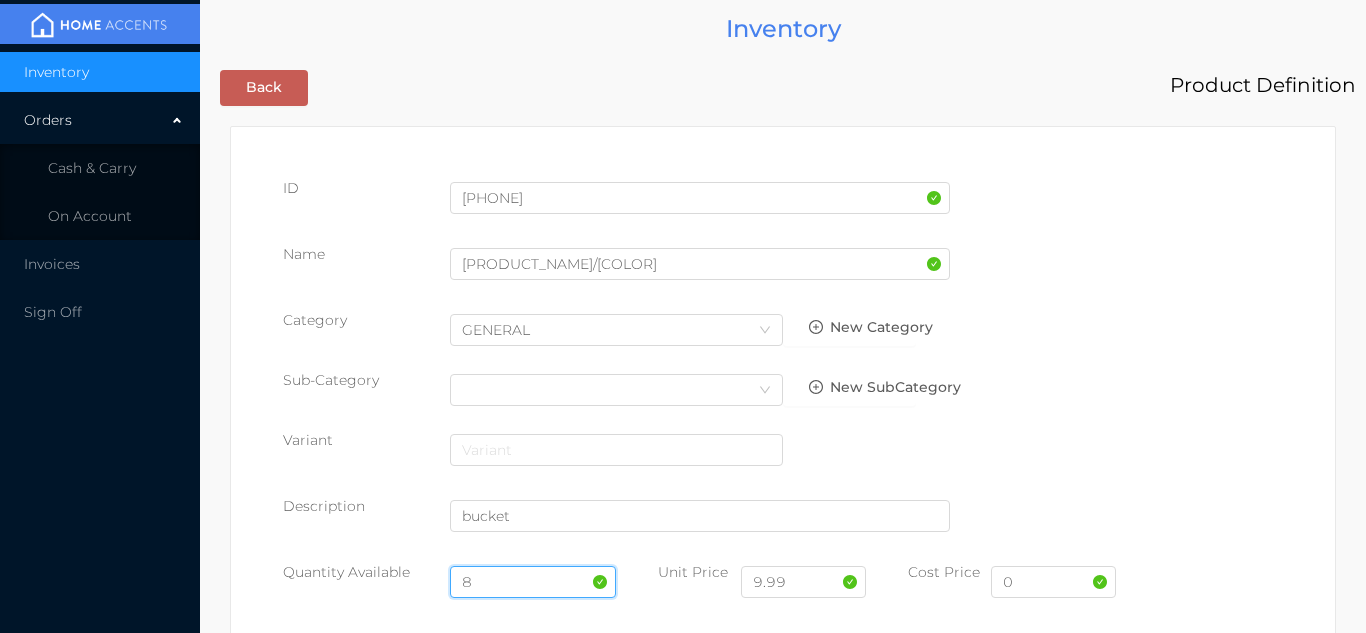 type on "8" 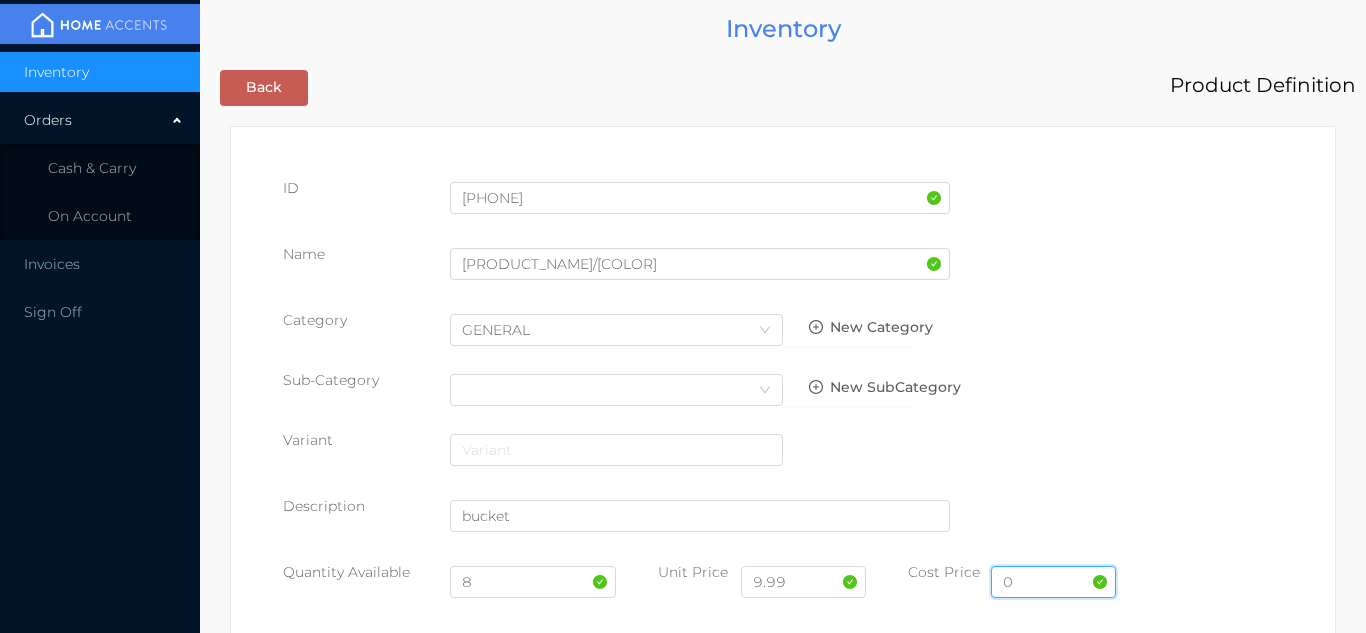 click on "0" at bounding box center (1053, 582) 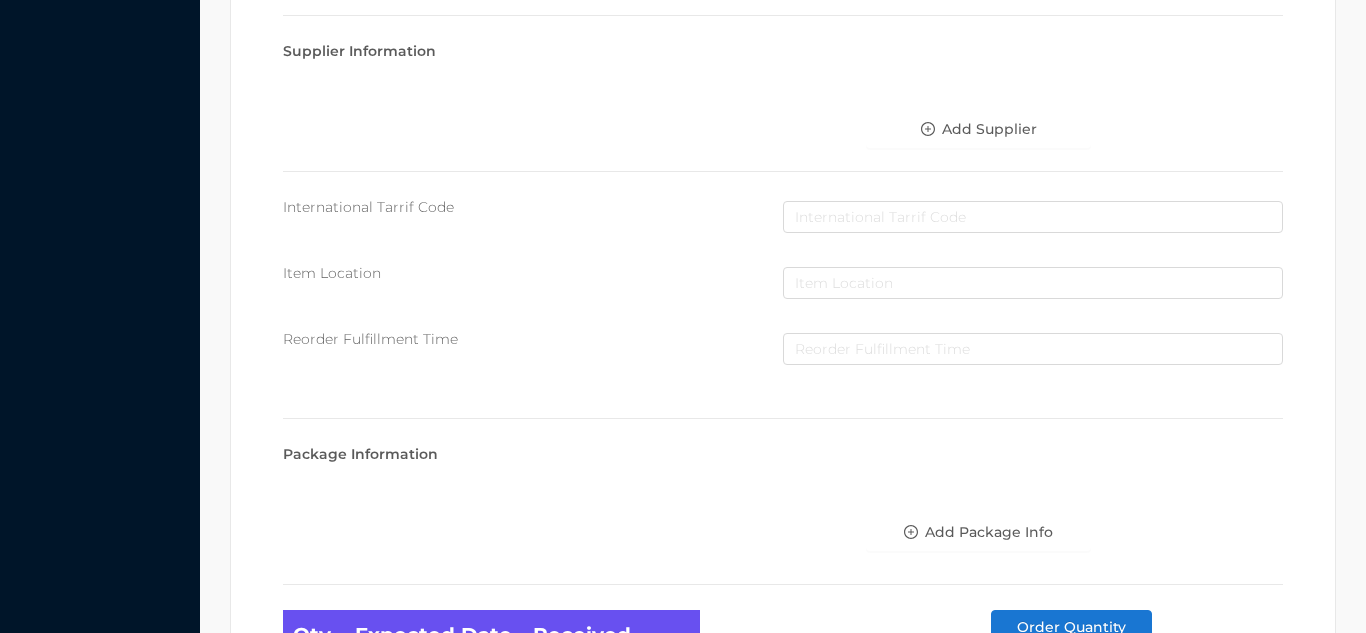 scroll, scrollTop: 1135, scrollLeft: 0, axis: vertical 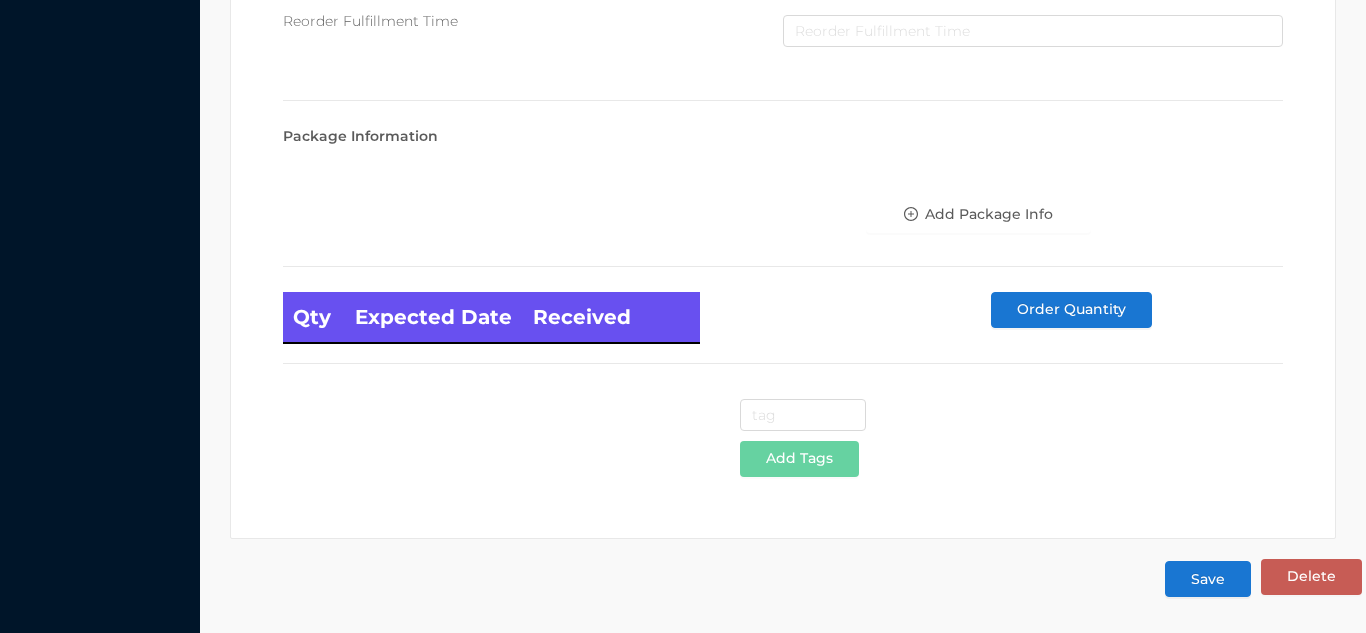 type on "4.66" 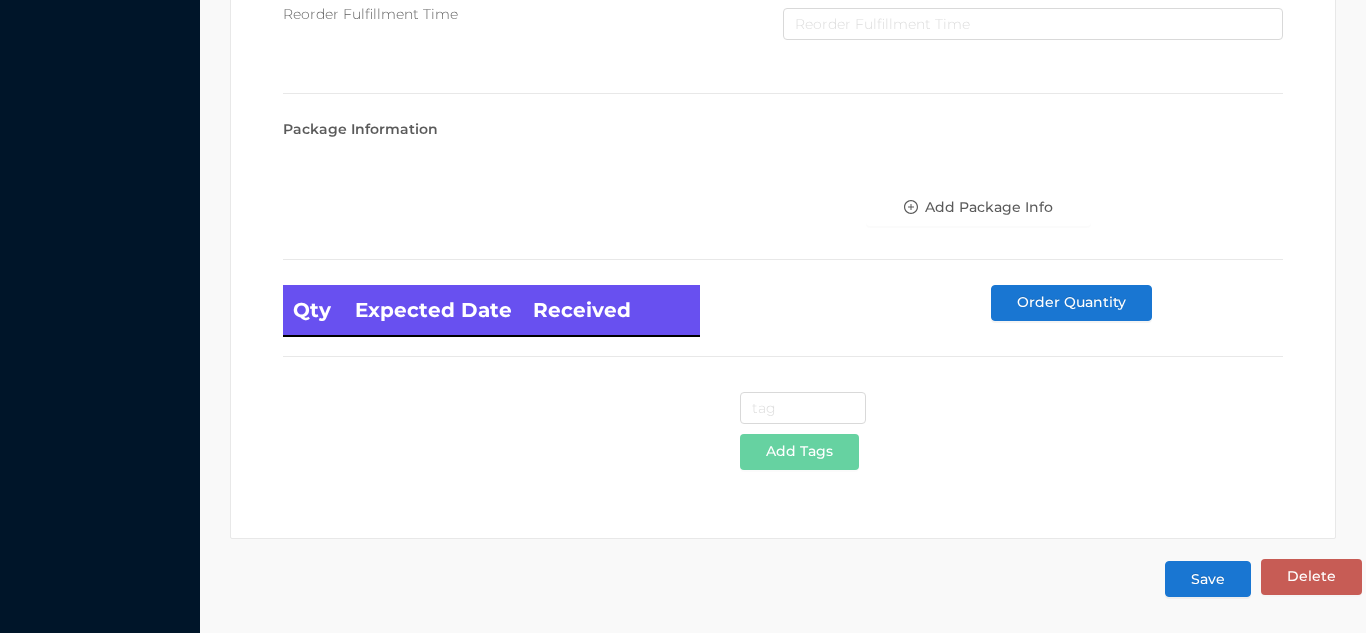 click on "Save" at bounding box center [1208, 579] 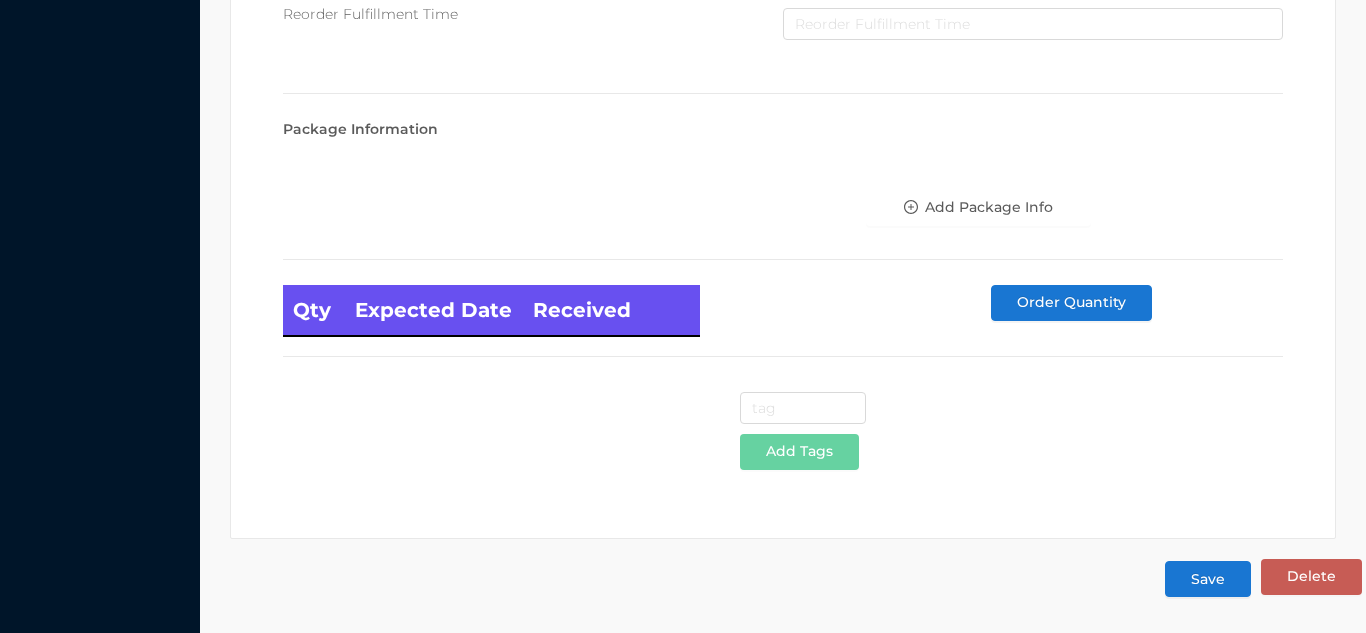 scroll, scrollTop: 0, scrollLeft: 0, axis: both 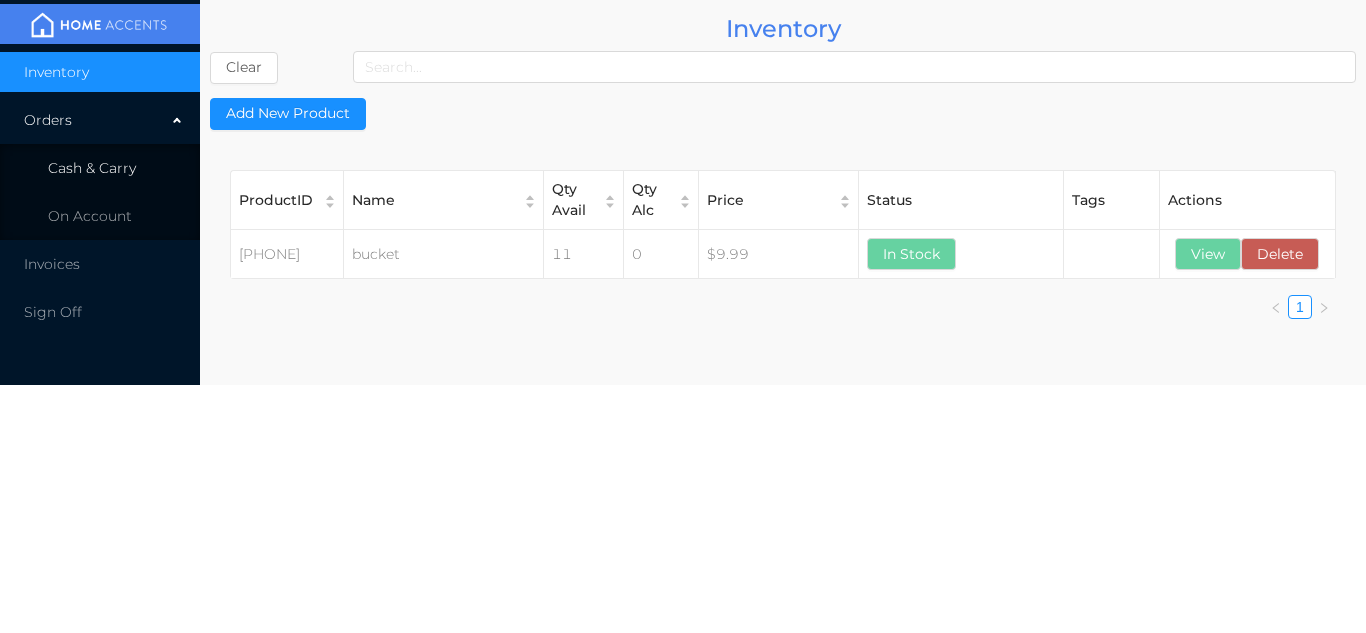 click on "Cash & Carry" at bounding box center (100, 168) 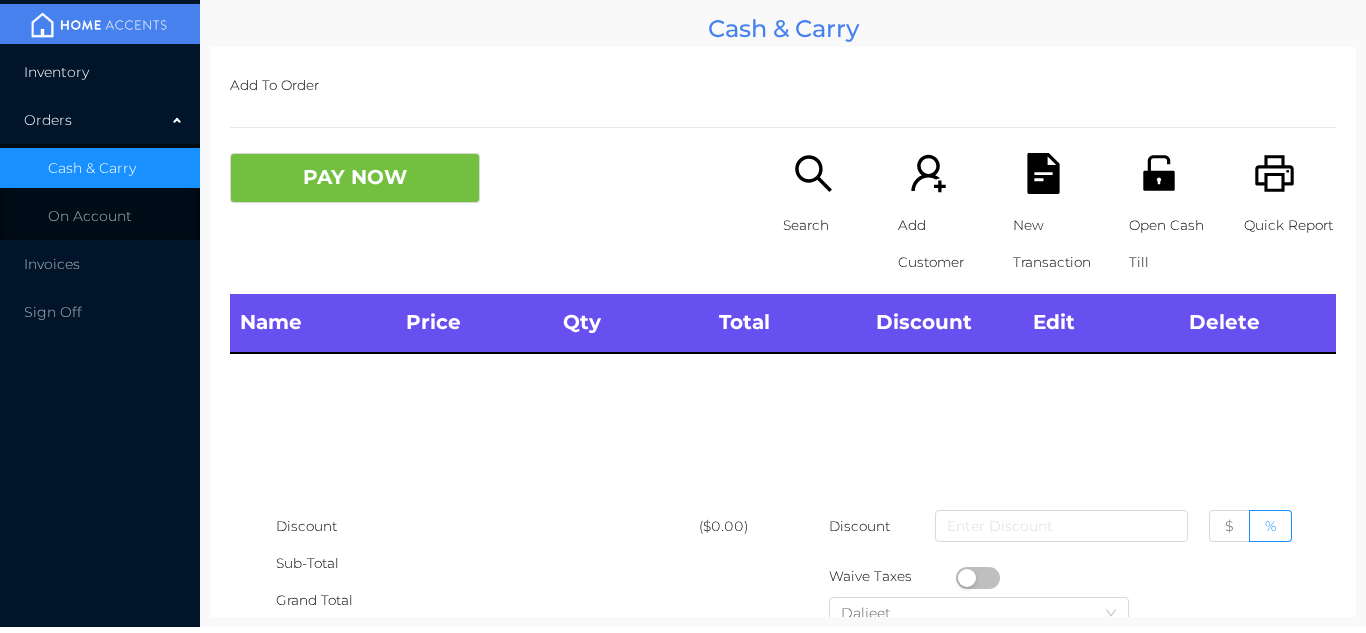click on "Inventory" at bounding box center [100, 72] 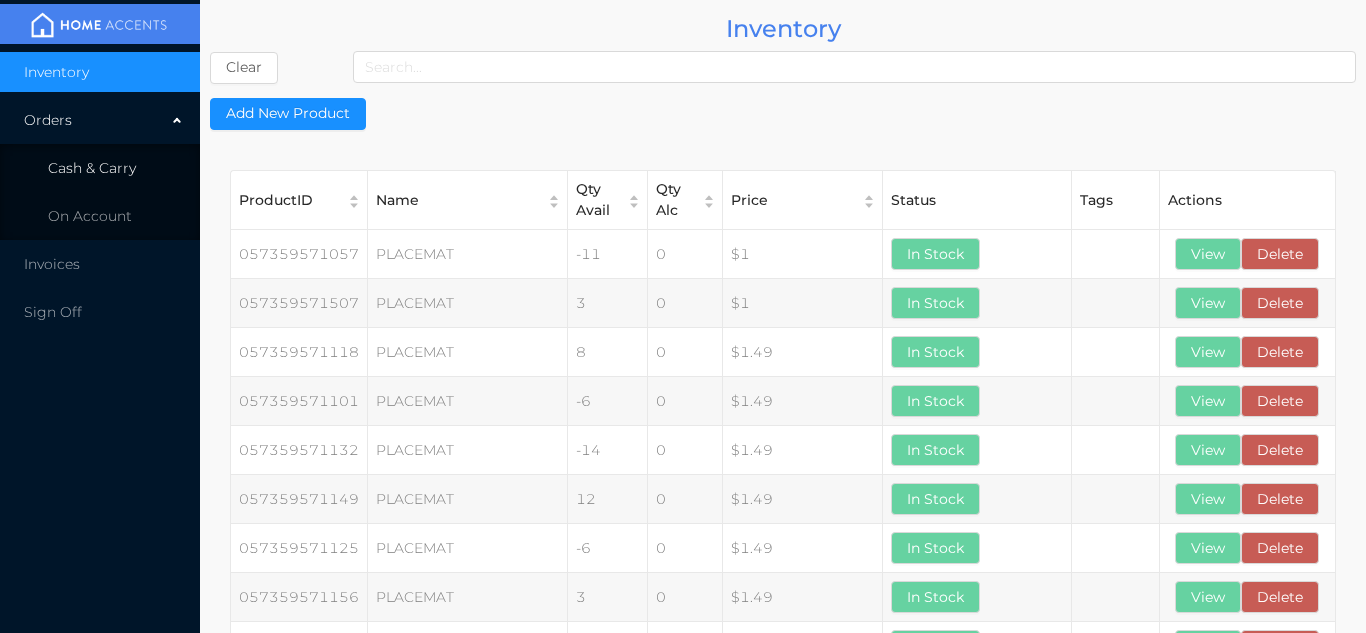 click on "Cash & Carry" at bounding box center [100, 168] 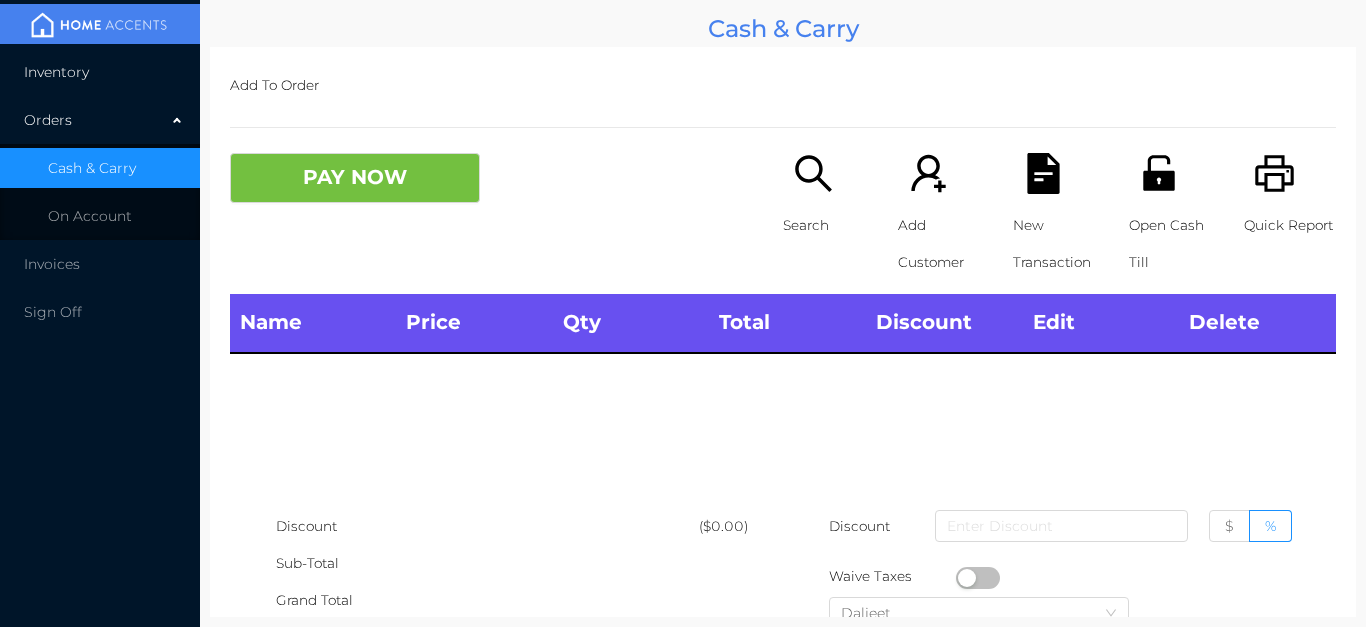 click on "Inventory" at bounding box center [100, 72] 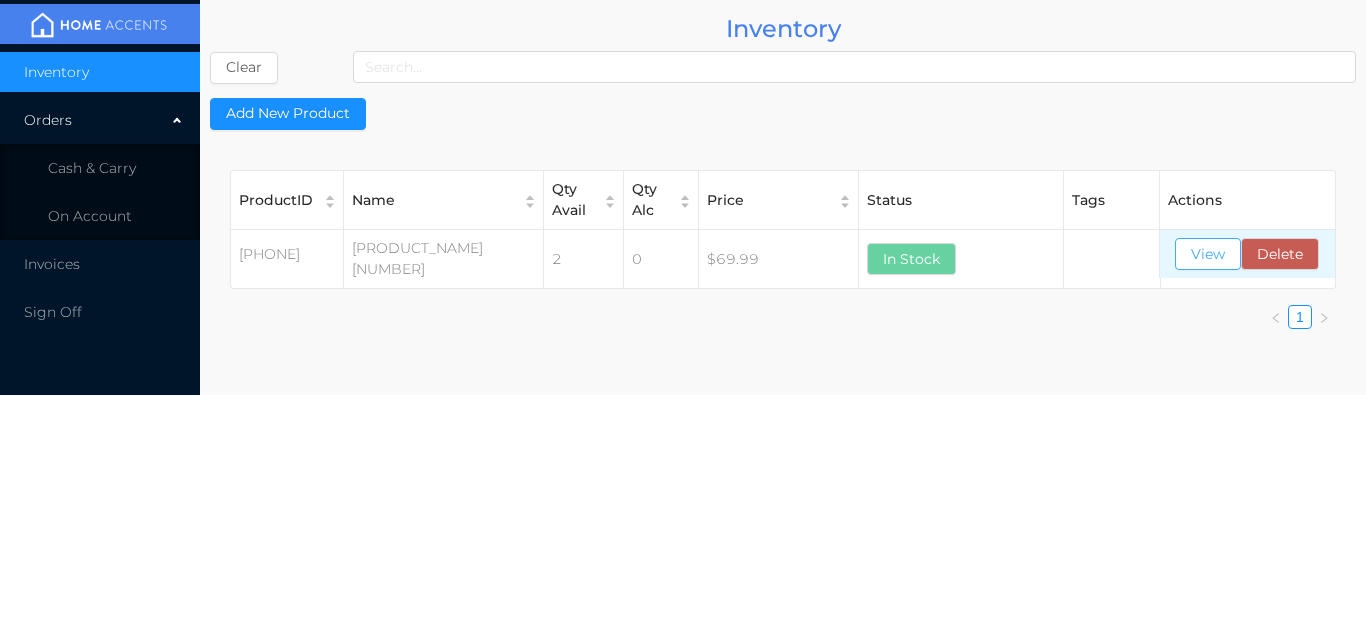 click on "View" at bounding box center [1208, 254] 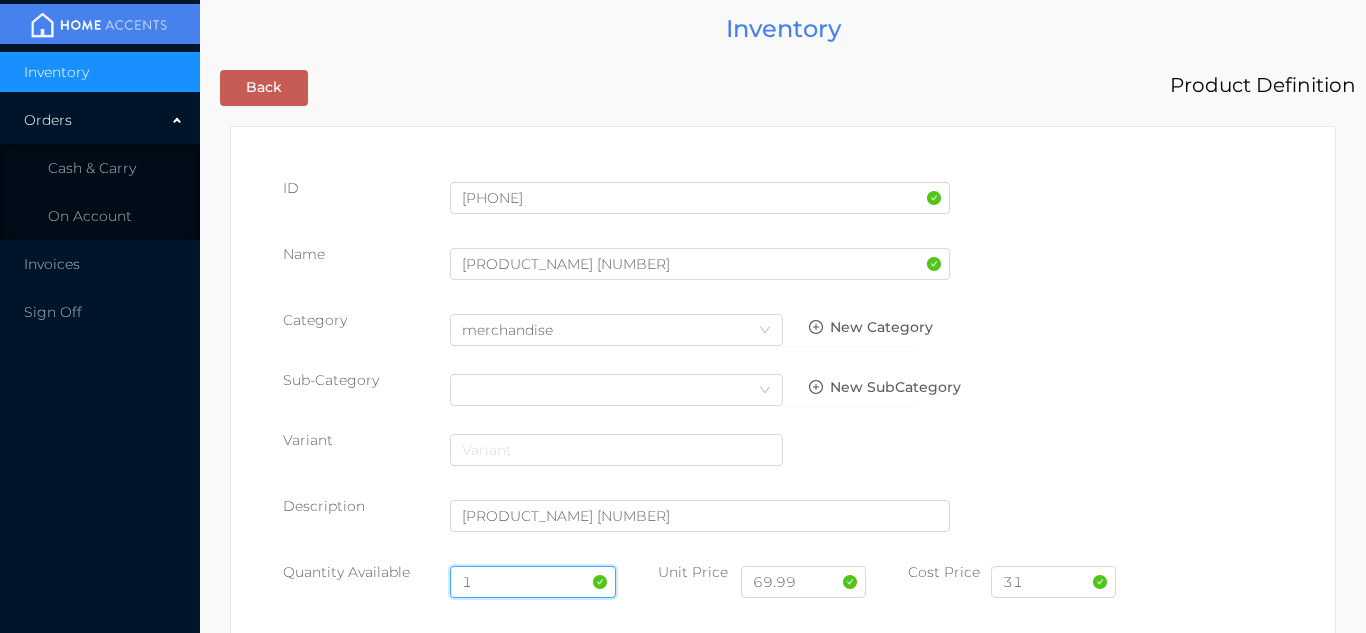 click on "1" at bounding box center (533, 582) 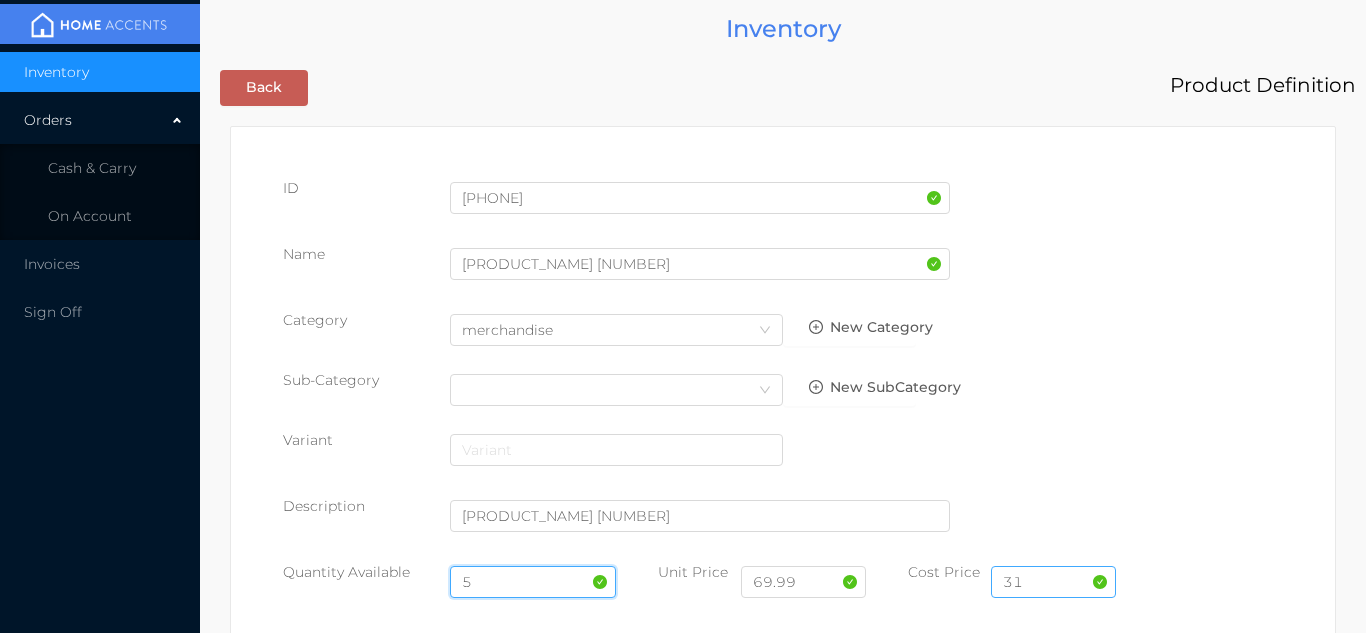 type on "5" 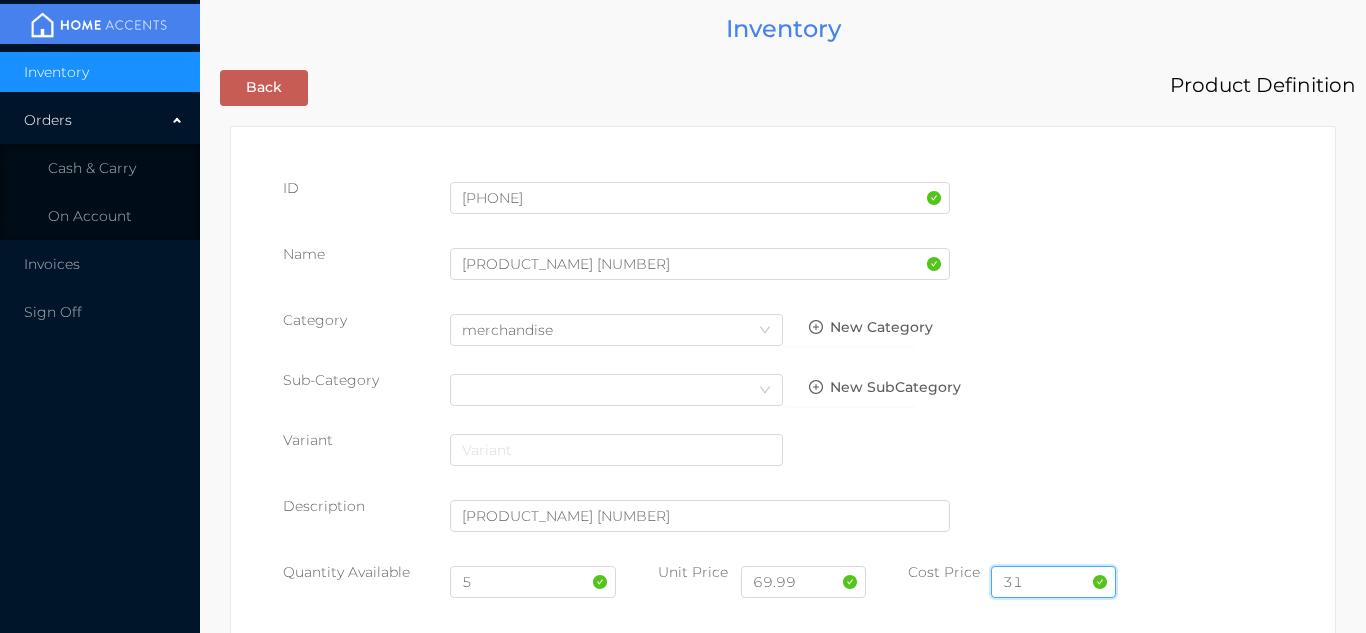 click on "31" at bounding box center (1053, 582) 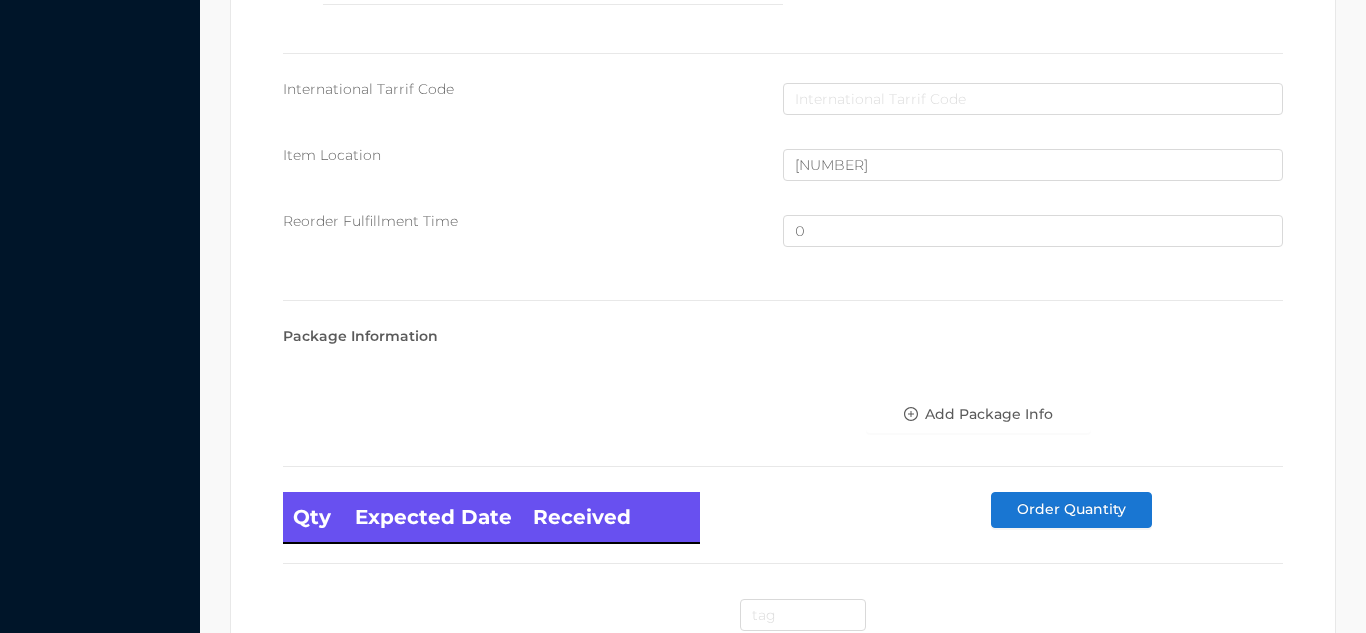 scroll, scrollTop: 1346, scrollLeft: 0, axis: vertical 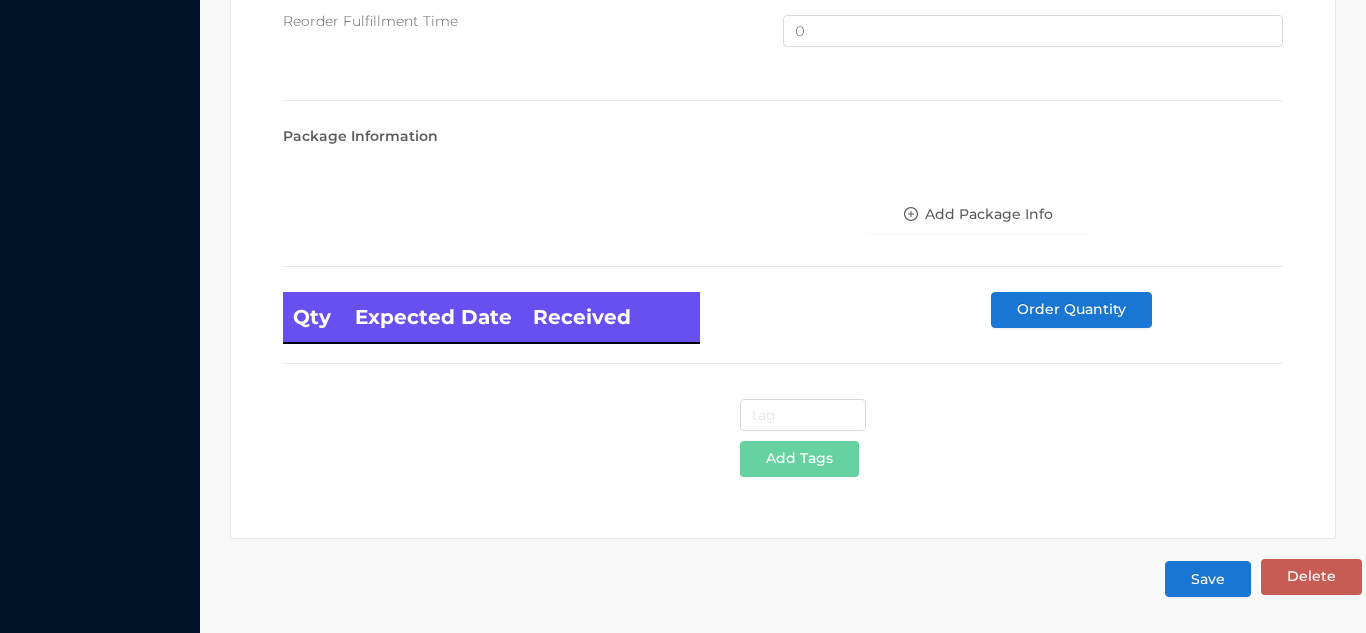 type on "31.00" 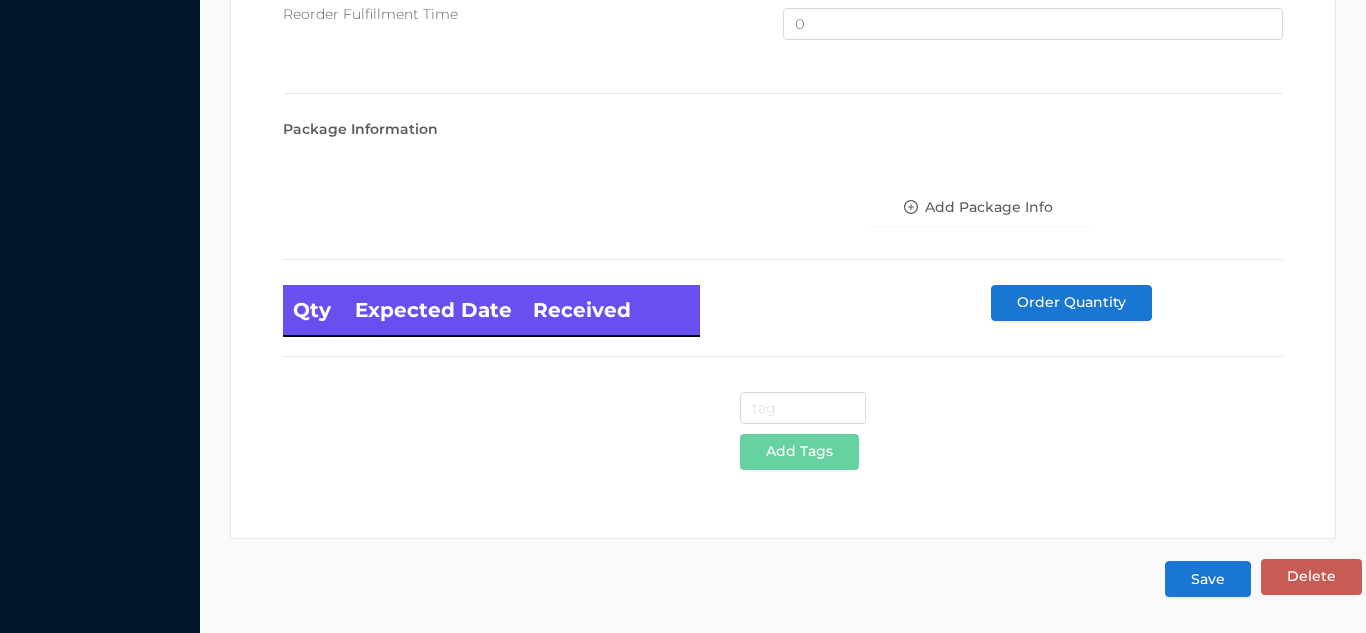 click on "Save" at bounding box center [1208, 579] 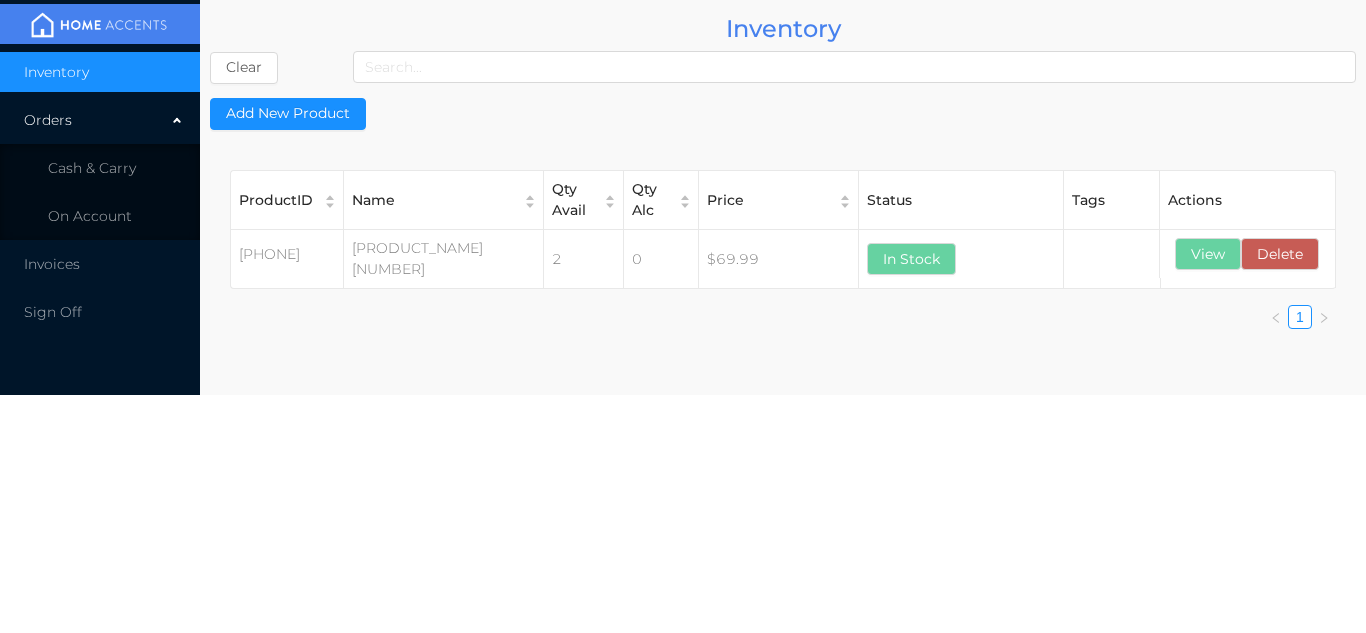 scroll, scrollTop: 0, scrollLeft: 0, axis: both 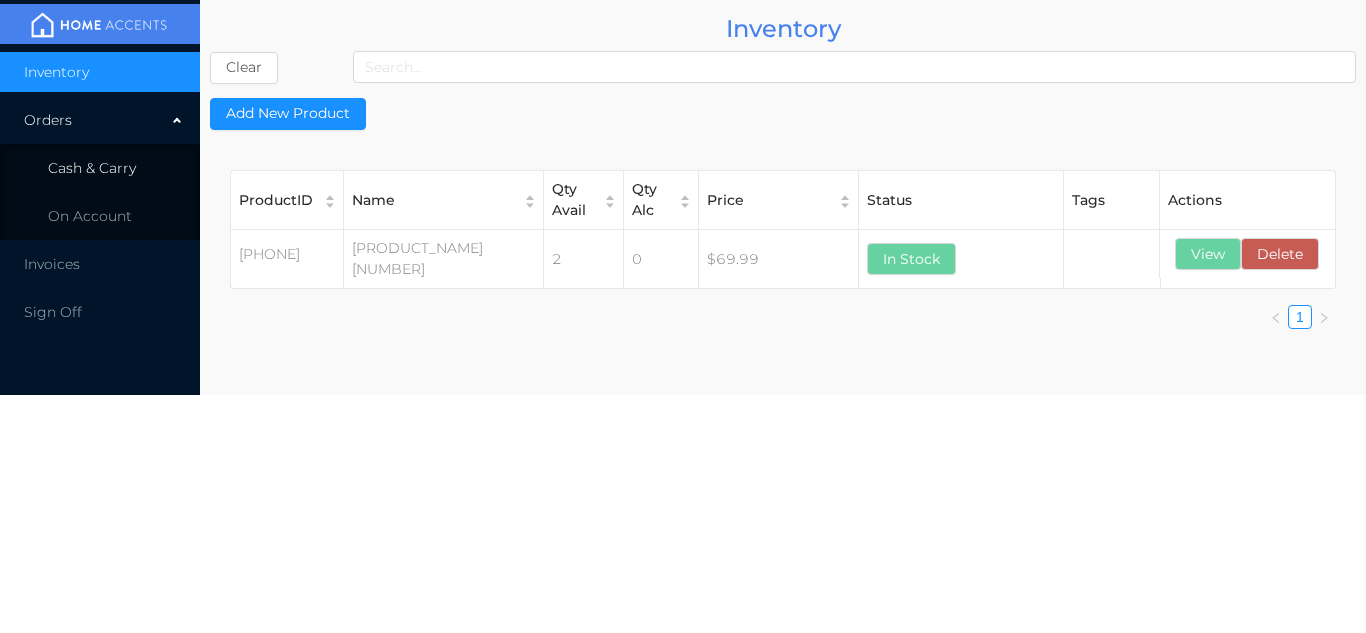 click on "Cash & Carry" at bounding box center (100, 168) 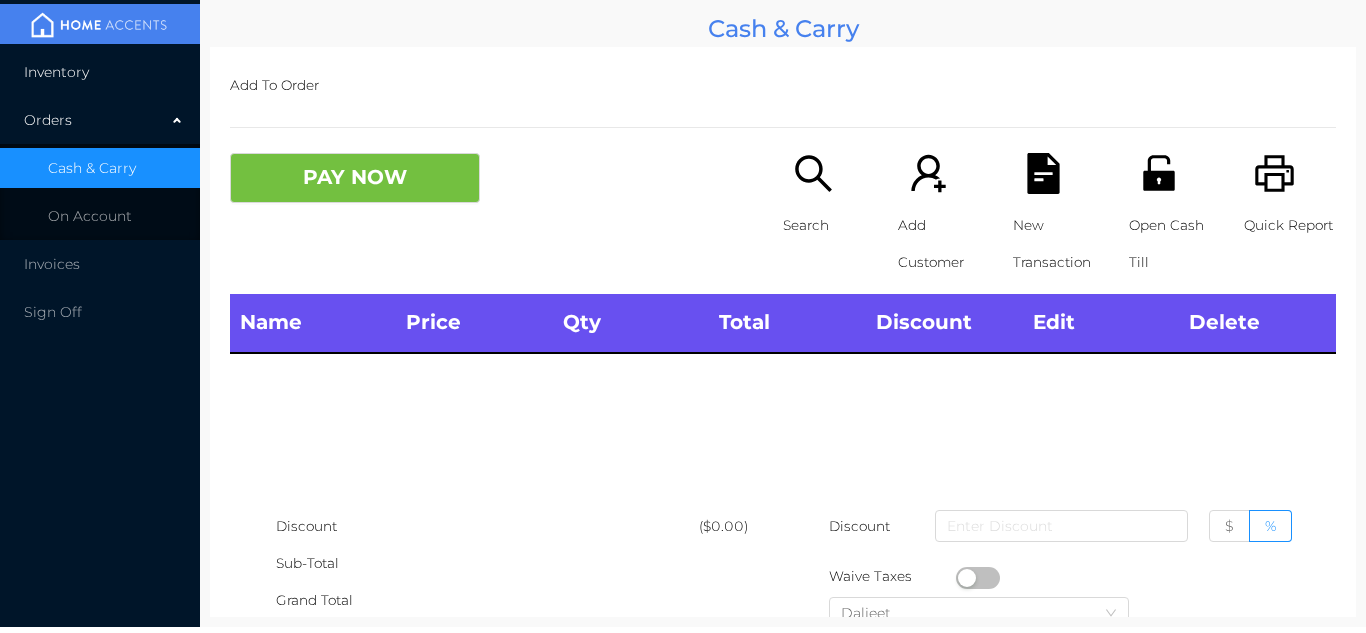 click on "Inventory" at bounding box center (100, 72) 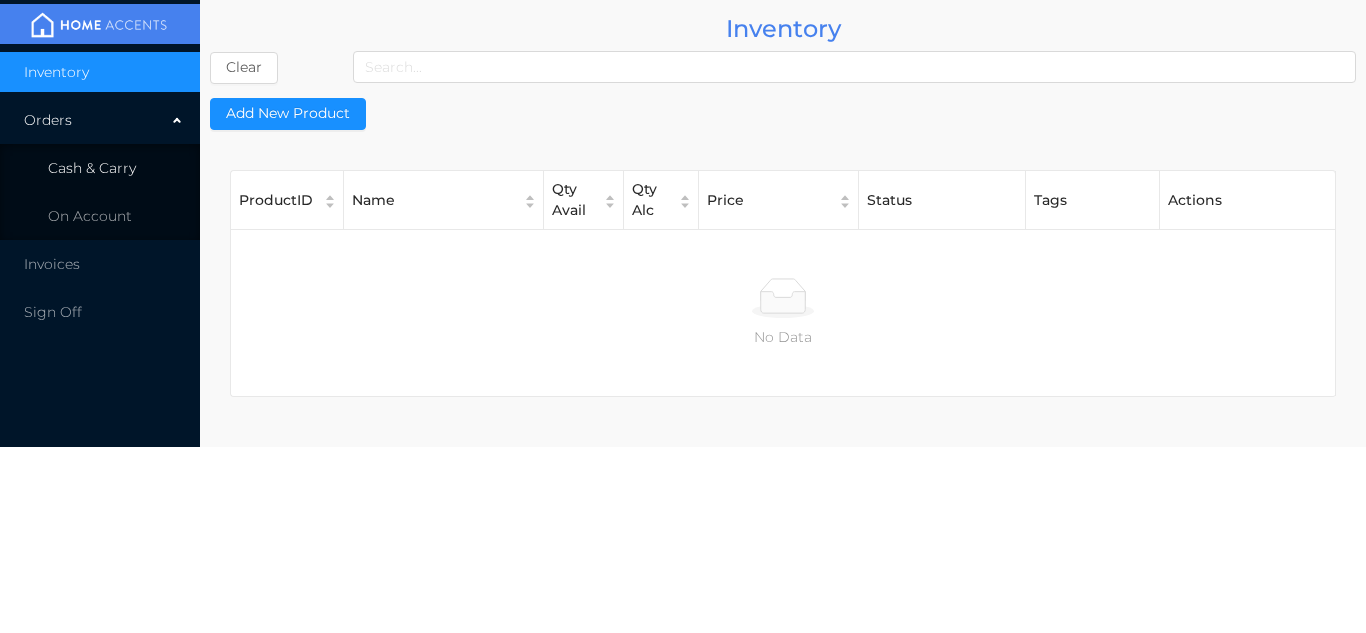 click on "Cash & Carry" at bounding box center (100, 168) 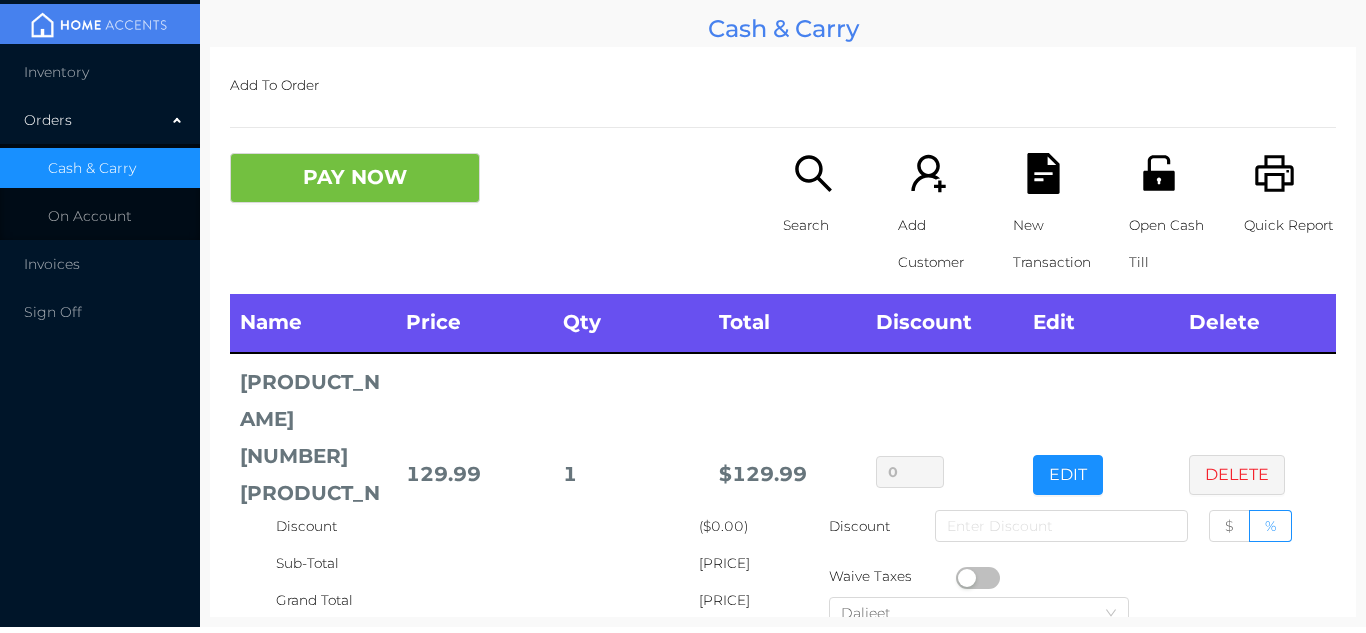 click on "Cash & Carry" at bounding box center (783, 28) 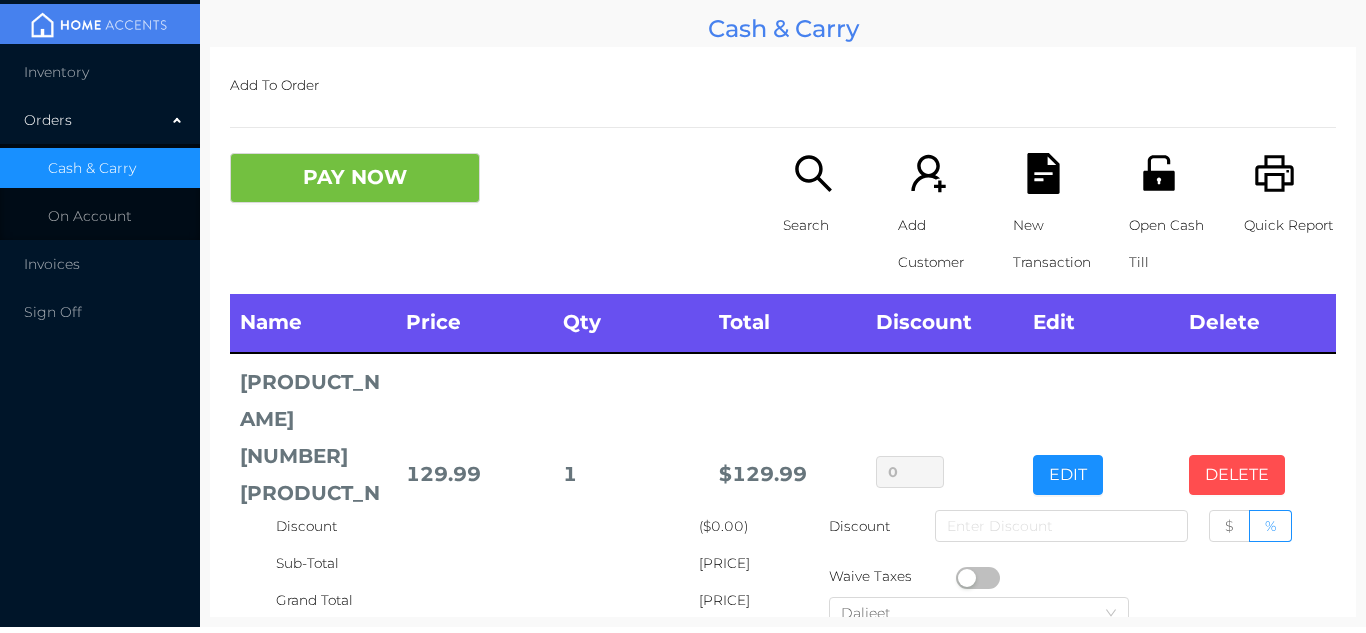 click on "DELETE" at bounding box center [1237, 475] 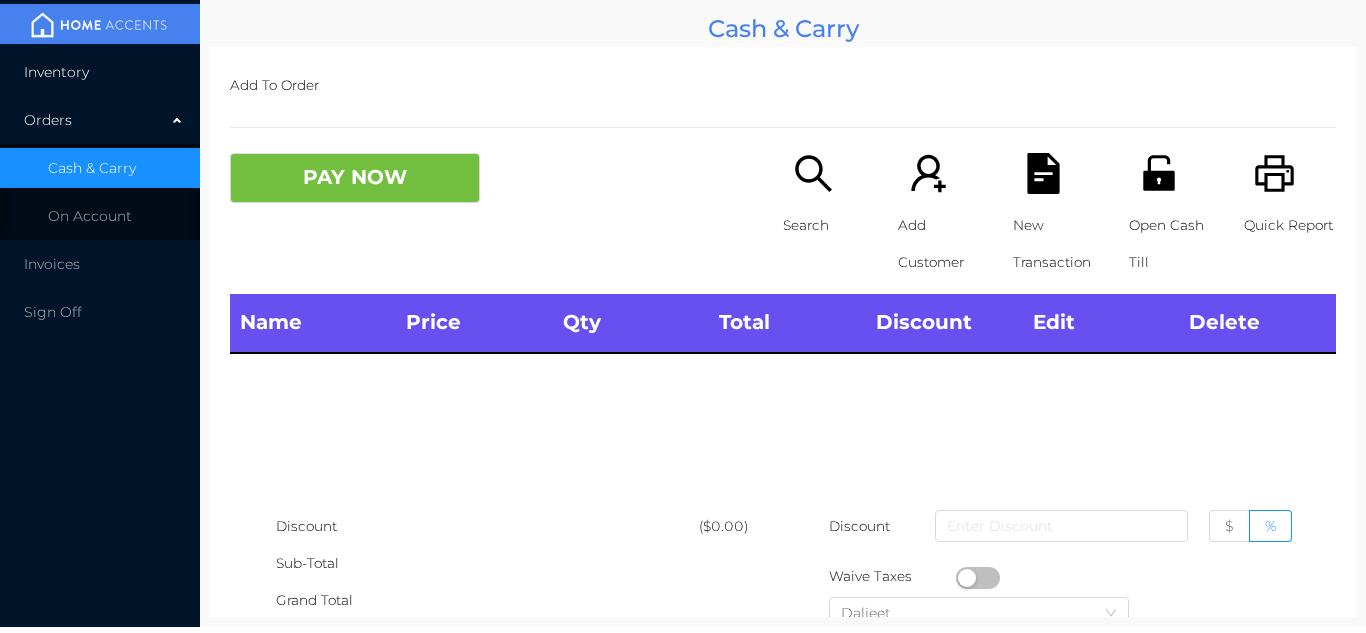 click on "Inventory" at bounding box center [100, 72] 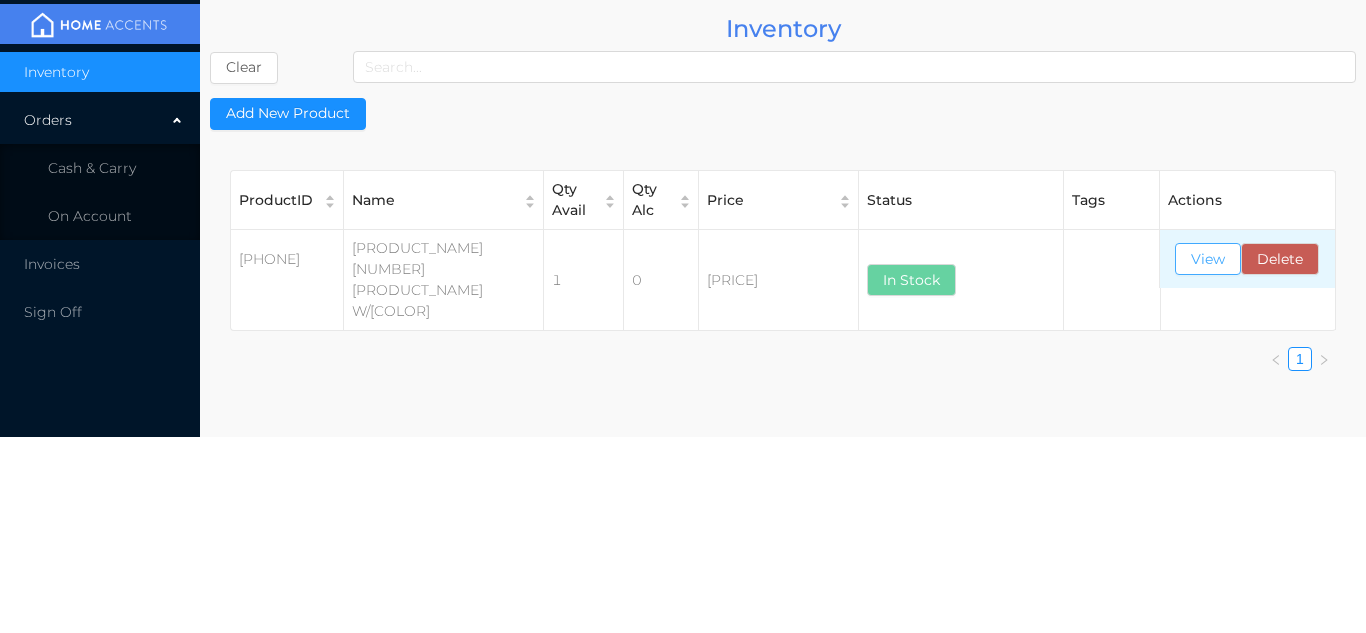 click on "View" at bounding box center [1208, 259] 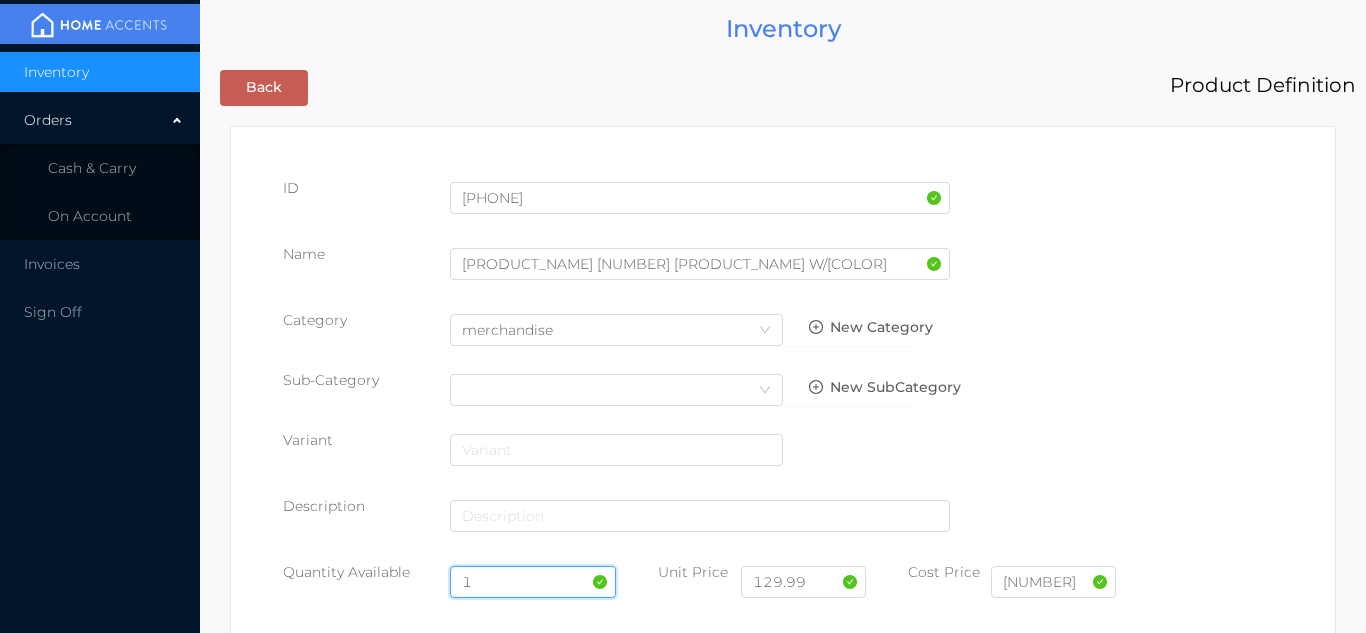 click on "1" at bounding box center (533, 582) 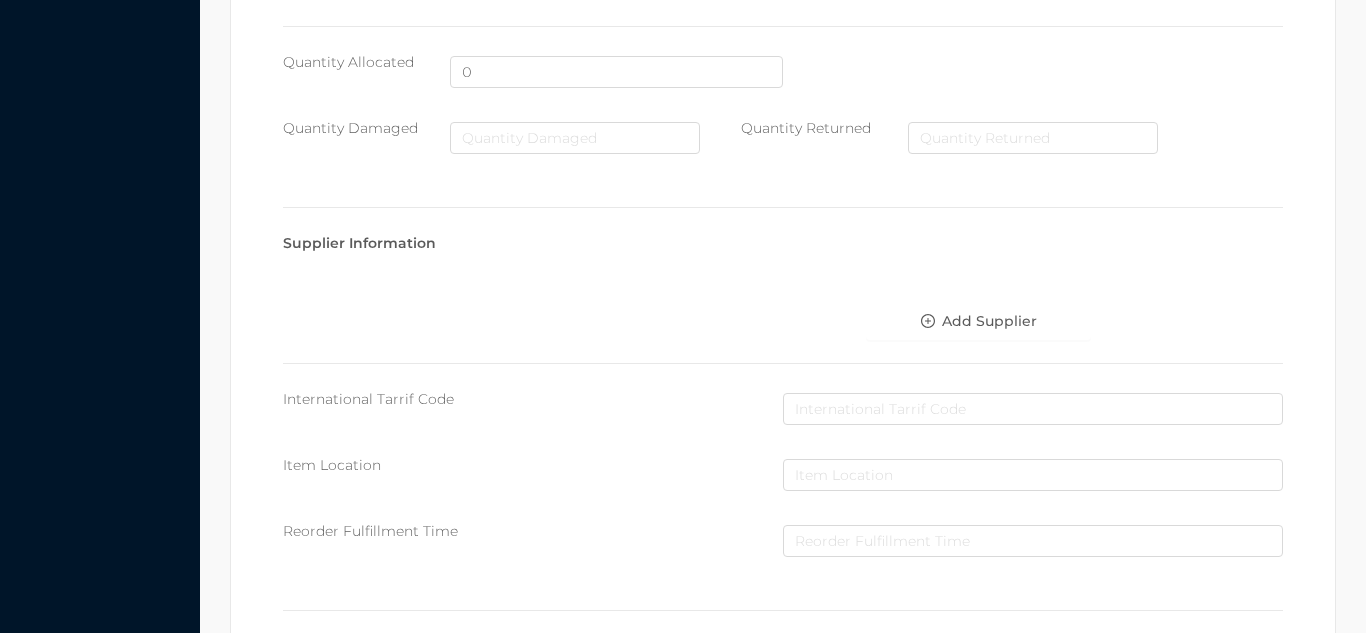 scroll, scrollTop: 1135, scrollLeft: 0, axis: vertical 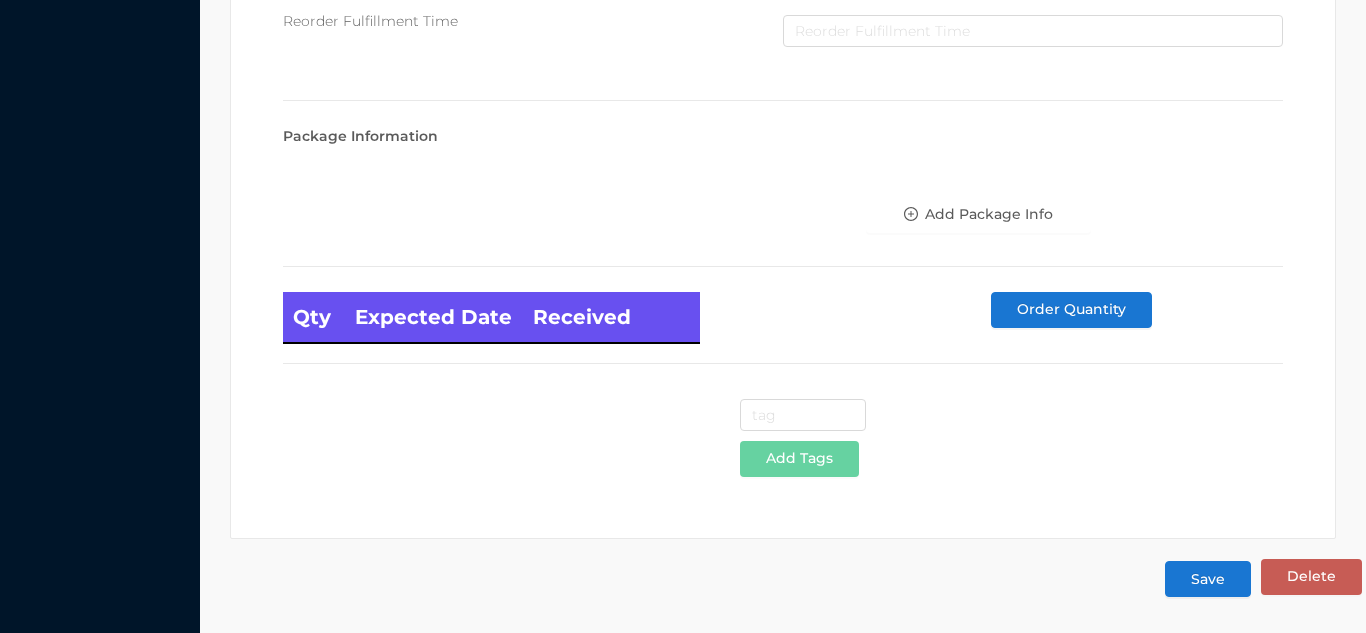 type on "3" 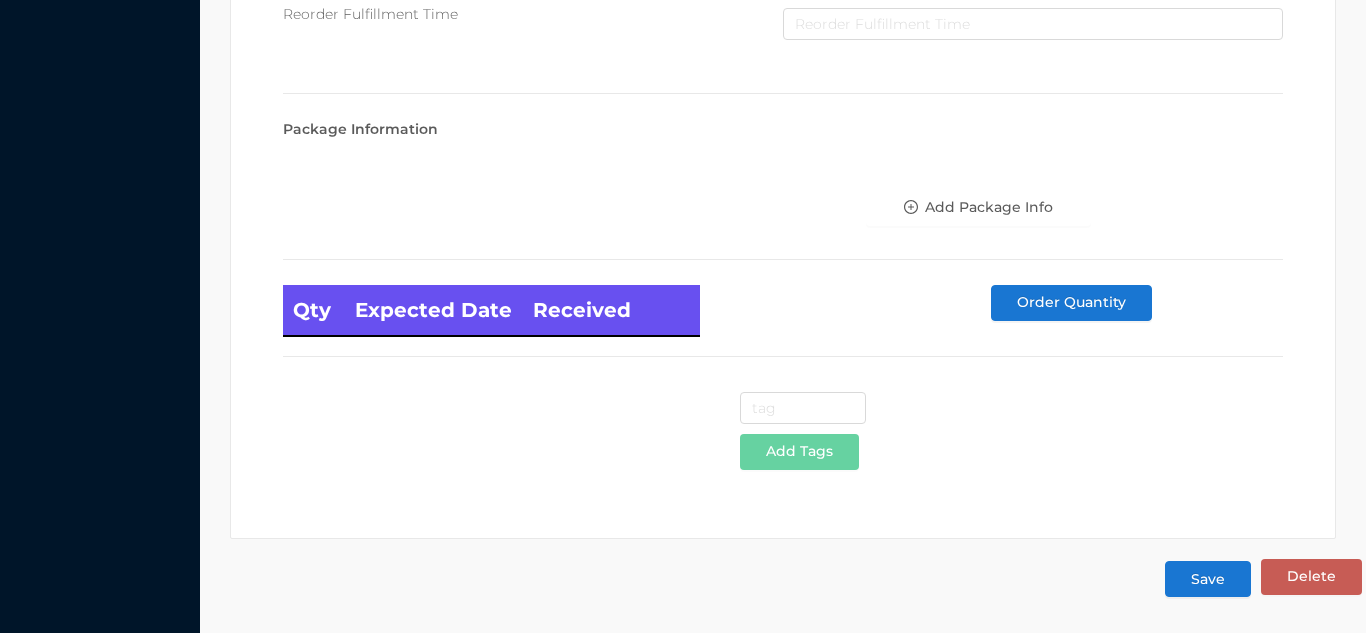 click on "Save" at bounding box center (1208, 579) 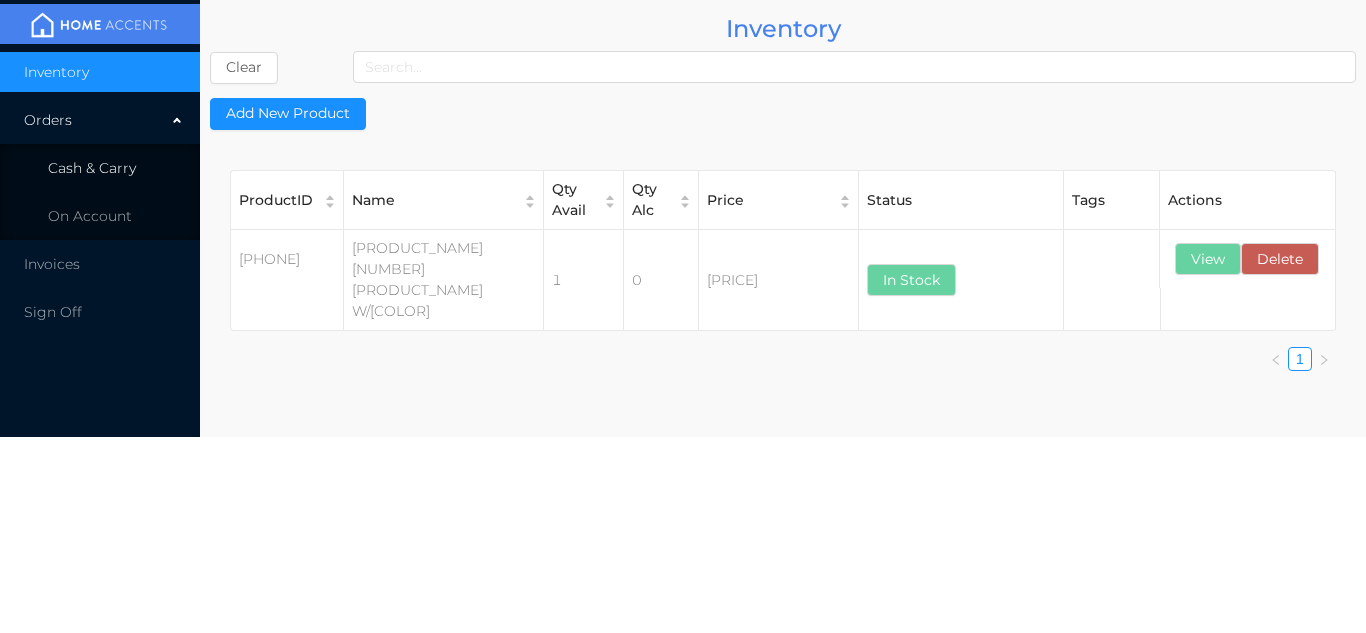 click on "Cash & Carry" at bounding box center [100, 168] 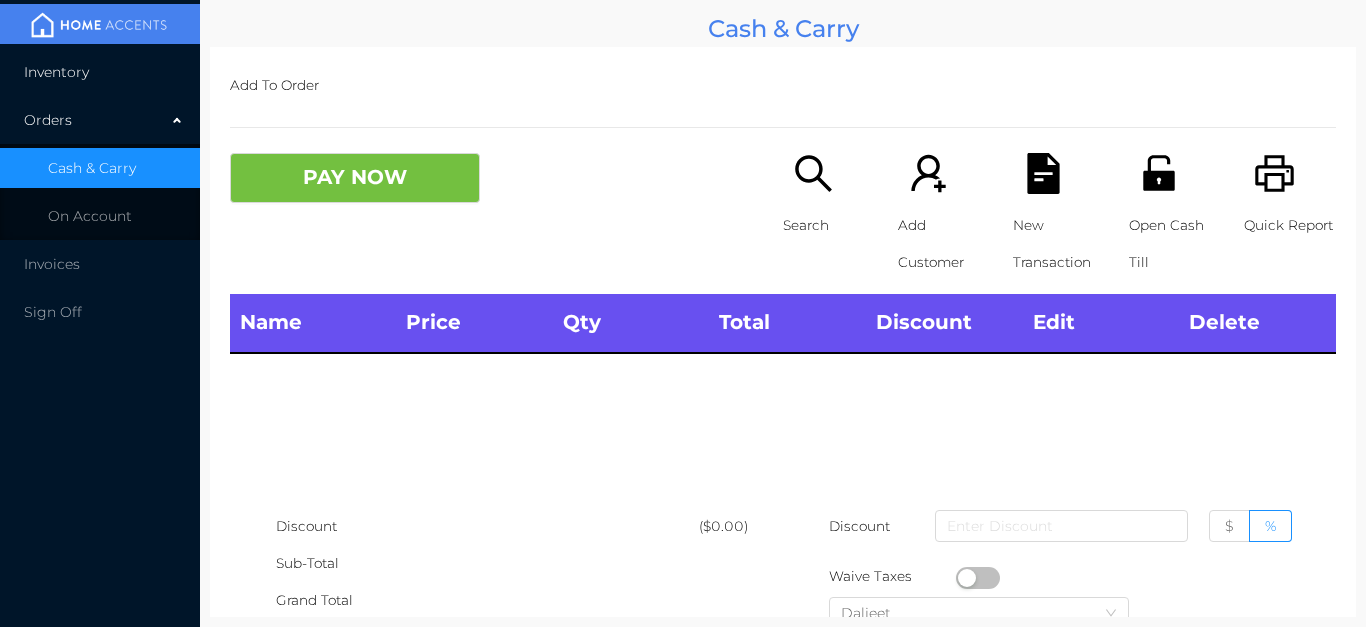click on "Inventory" at bounding box center (100, 72) 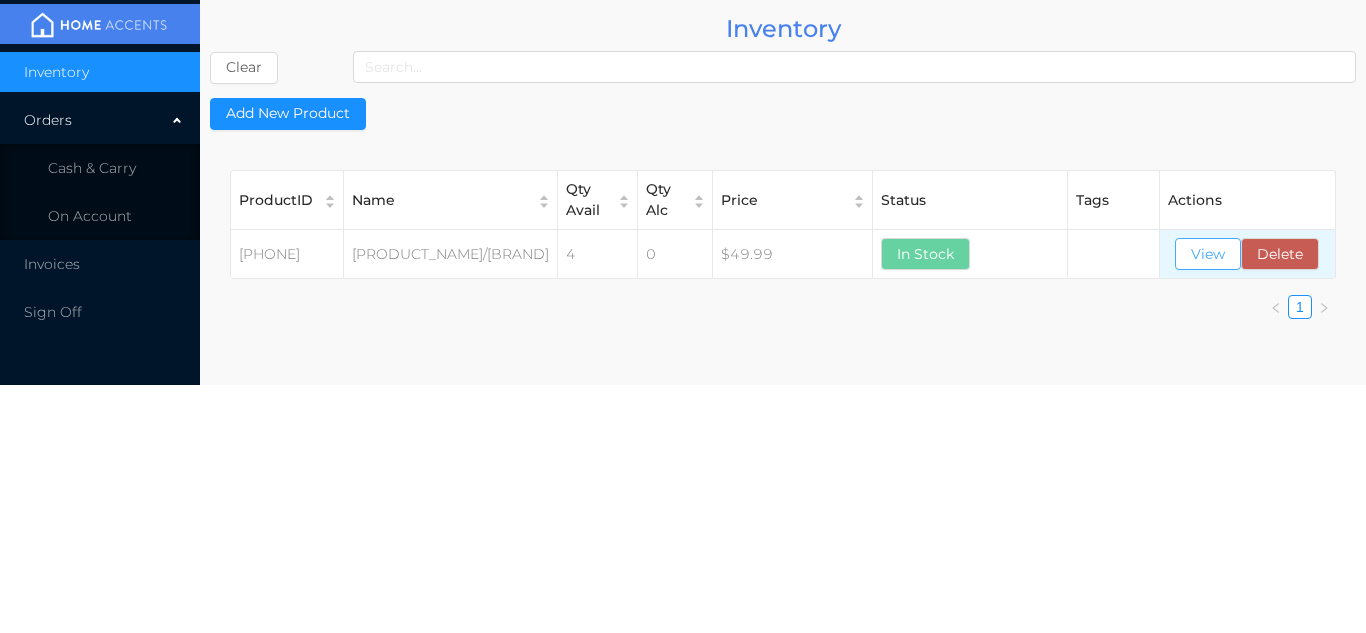 click on "View" at bounding box center (1208, 254) 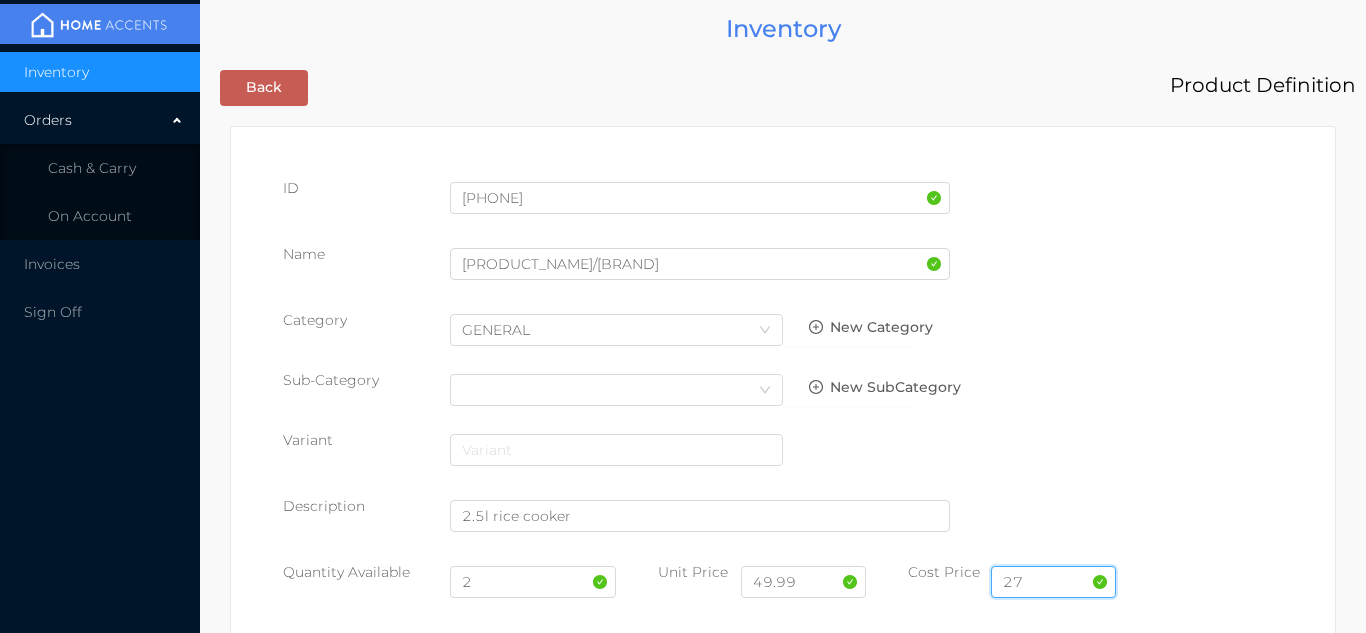 click on "27" at bounding box center [1053, 582] 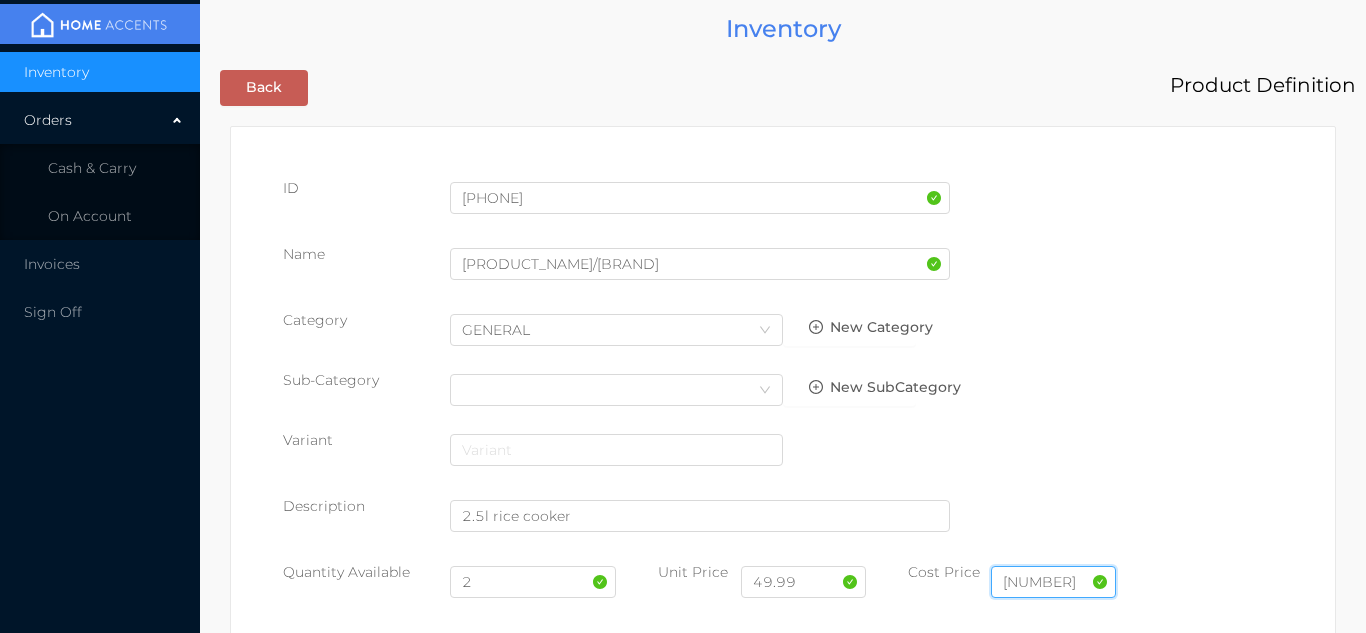 type on "29.00" 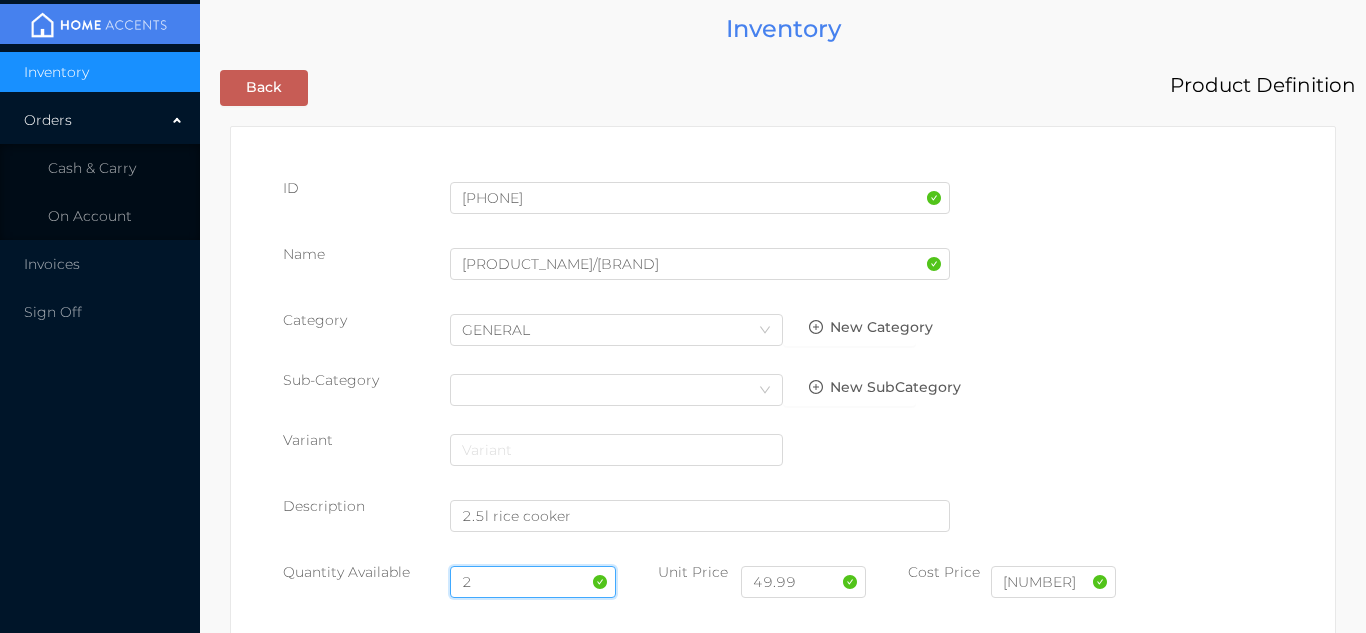 click on "2" at bounding box center [533, 582] 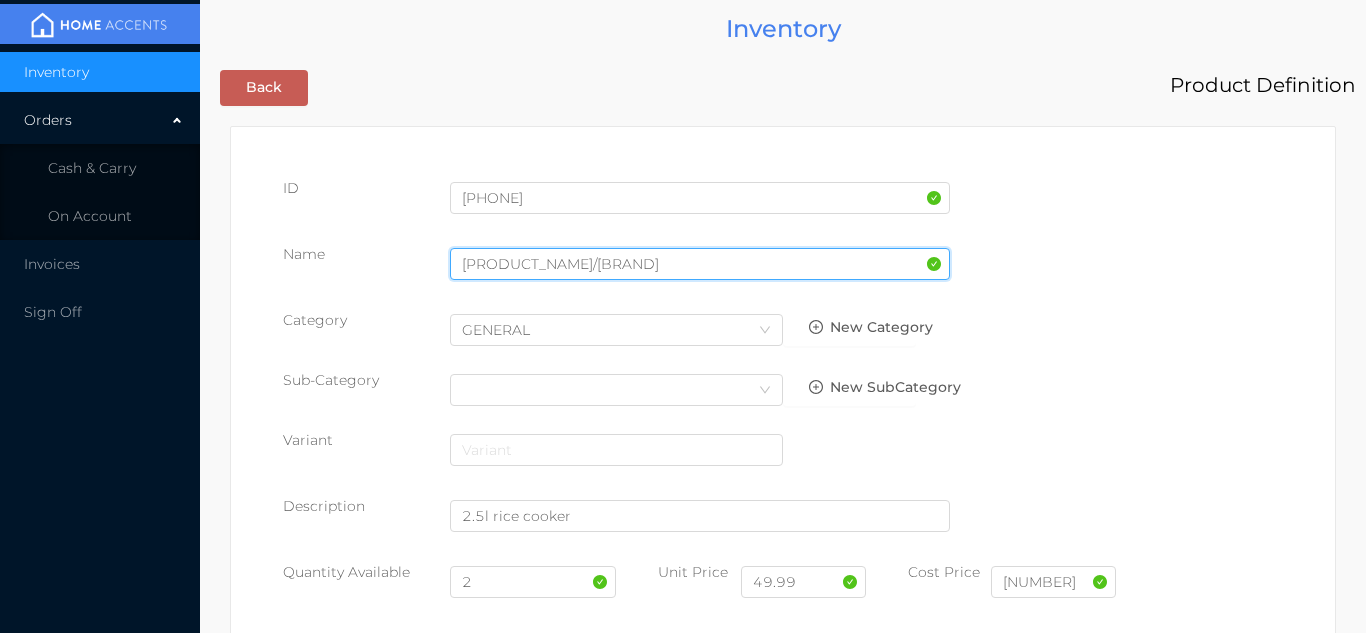 click on "2.5 l rice cooker/midea" at bounding box center (700, 264) 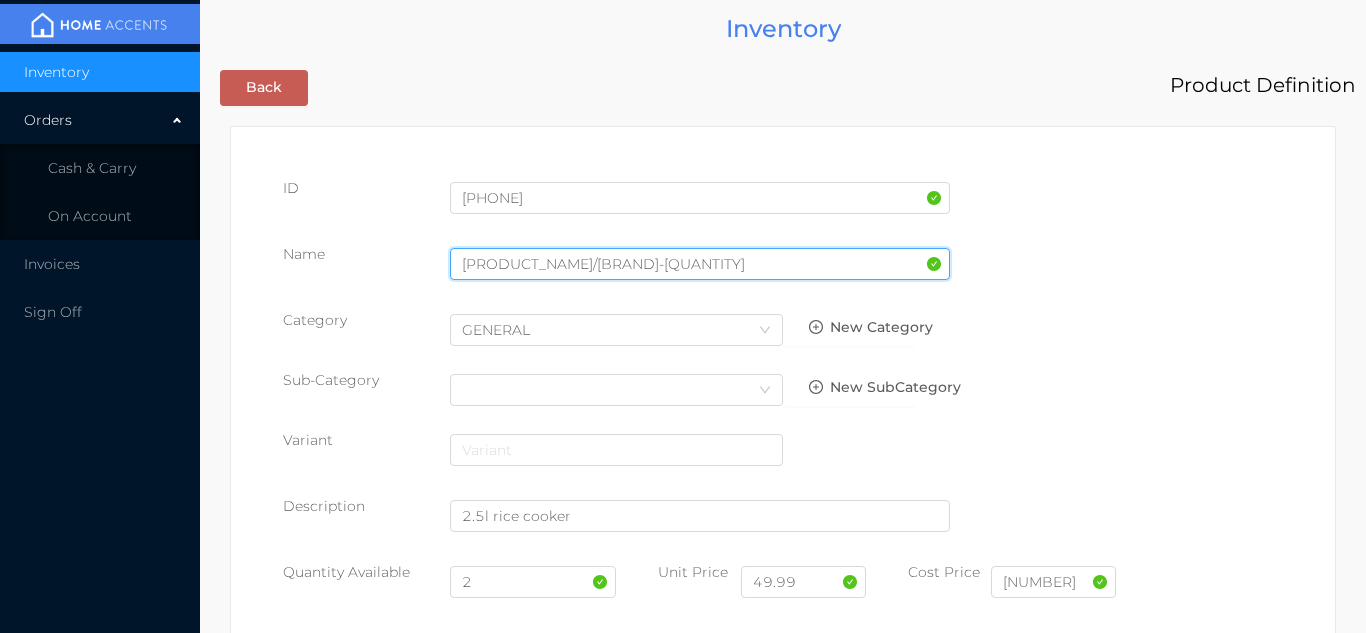 click on "2.5 l rice cooker/midea-5cup" at bounding box center [700, 264] 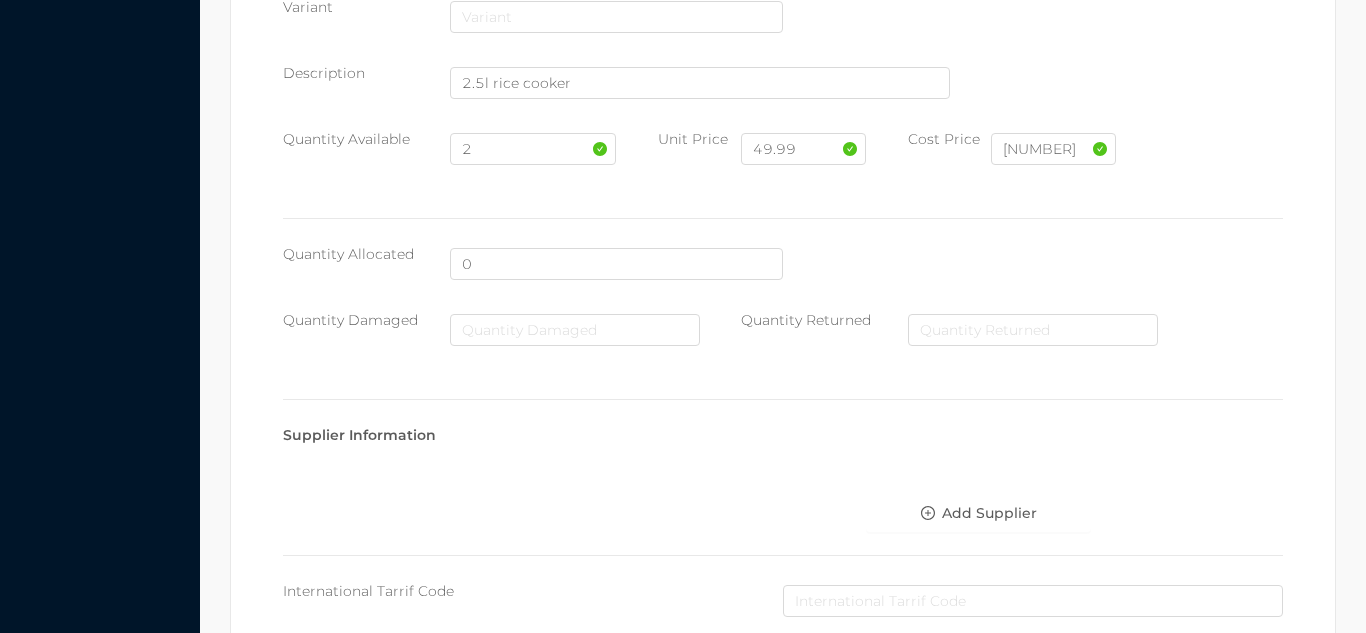 scroll, scrollTop: 1135, scrollLeft: 0, axis: vertical 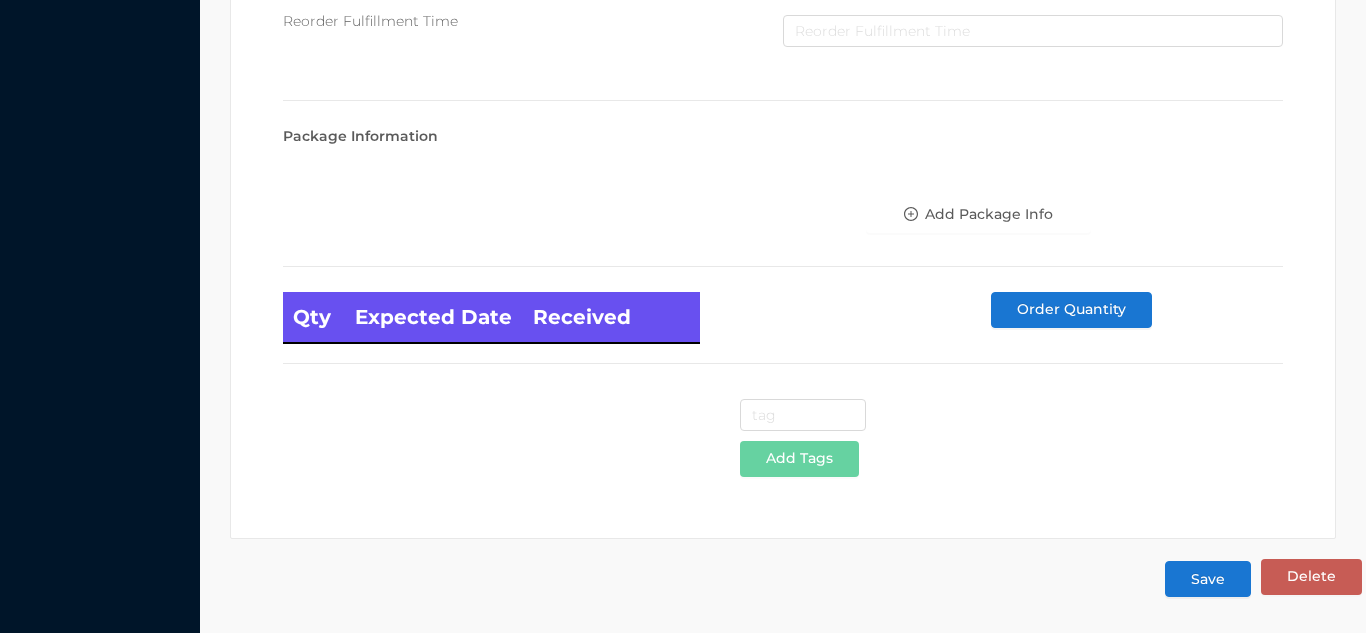 type on "2.5 l rice cooker/ midea -5cup" 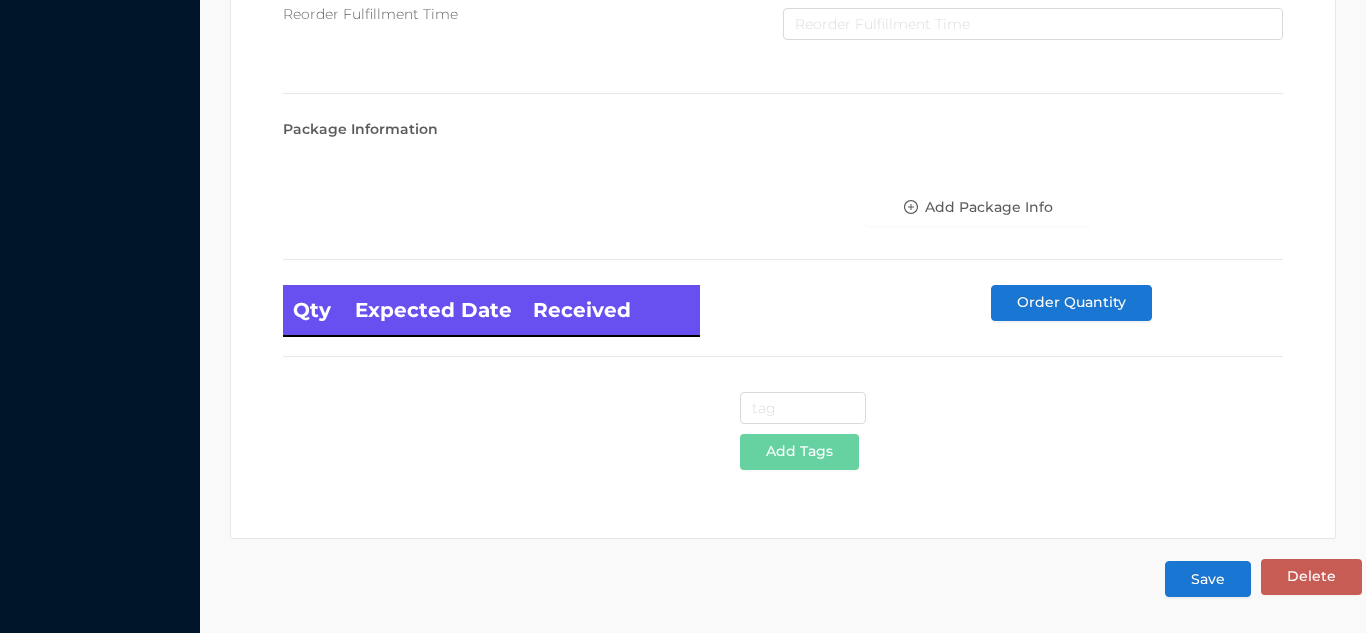 click on "Save" at bounding box center (1208, 579) 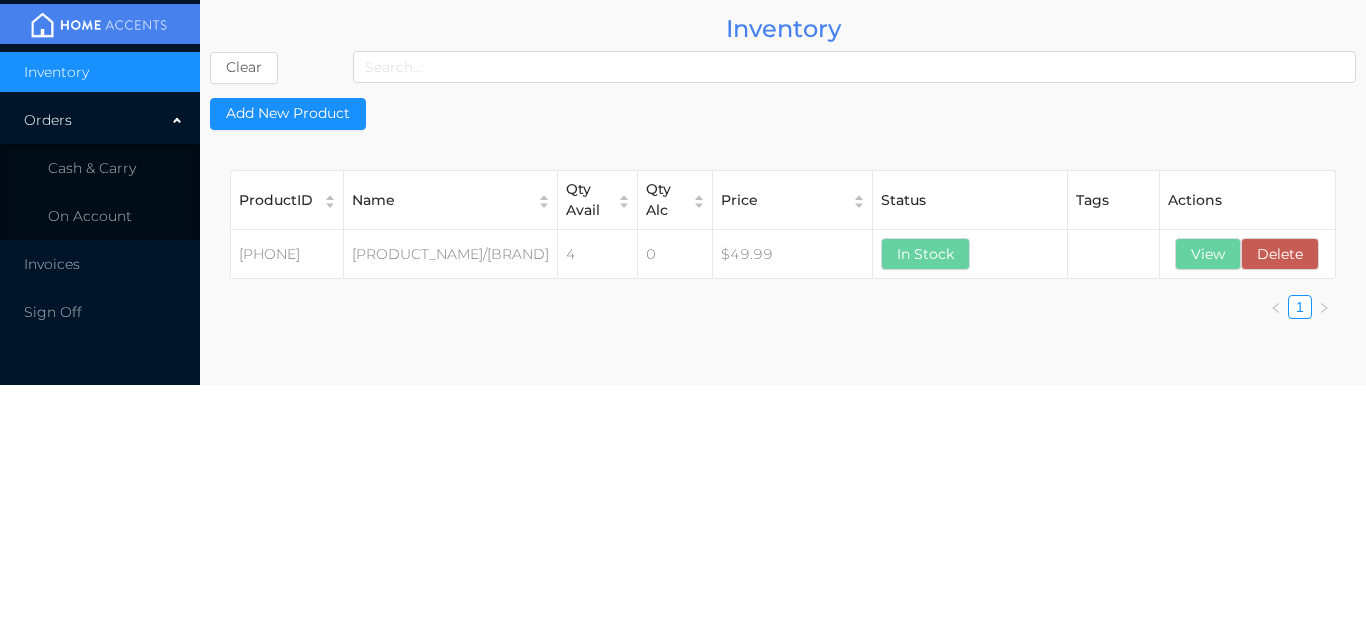 scroll, scrollTop: 0, scrollLeft: 0, axis: both 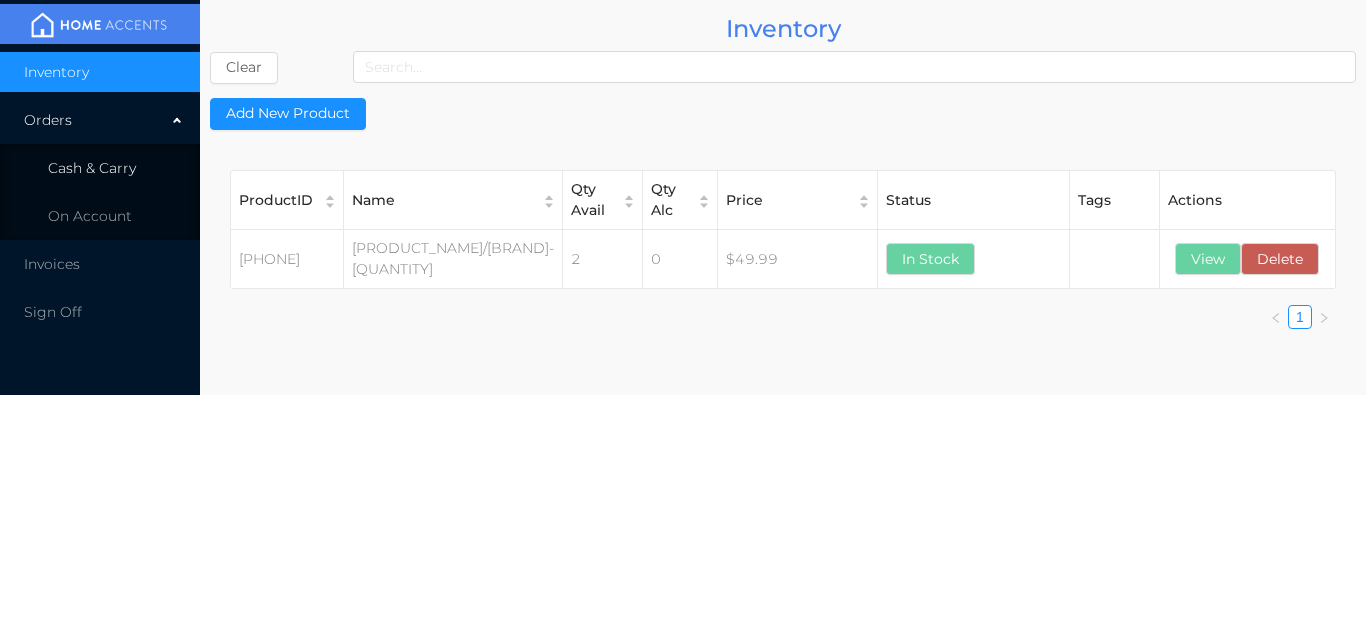 click on "Cash & Carry" at bounding box center (100, 168) 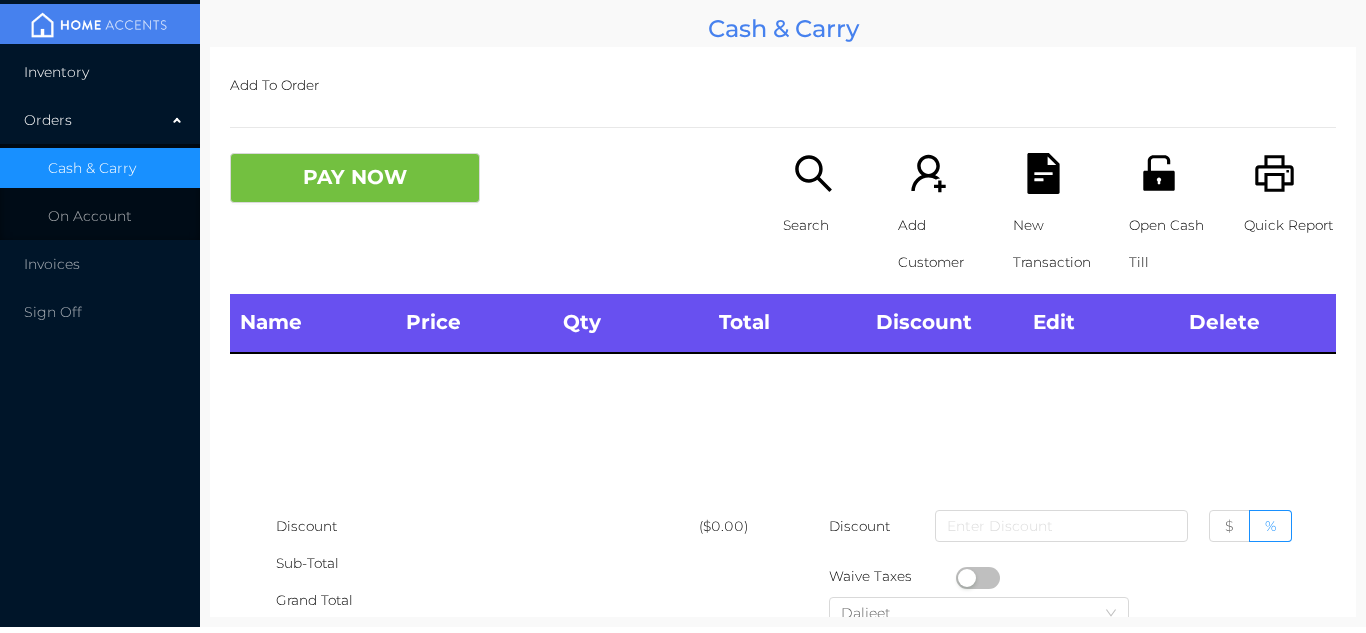 click on "Inventory" at bounding box center [100, 72] 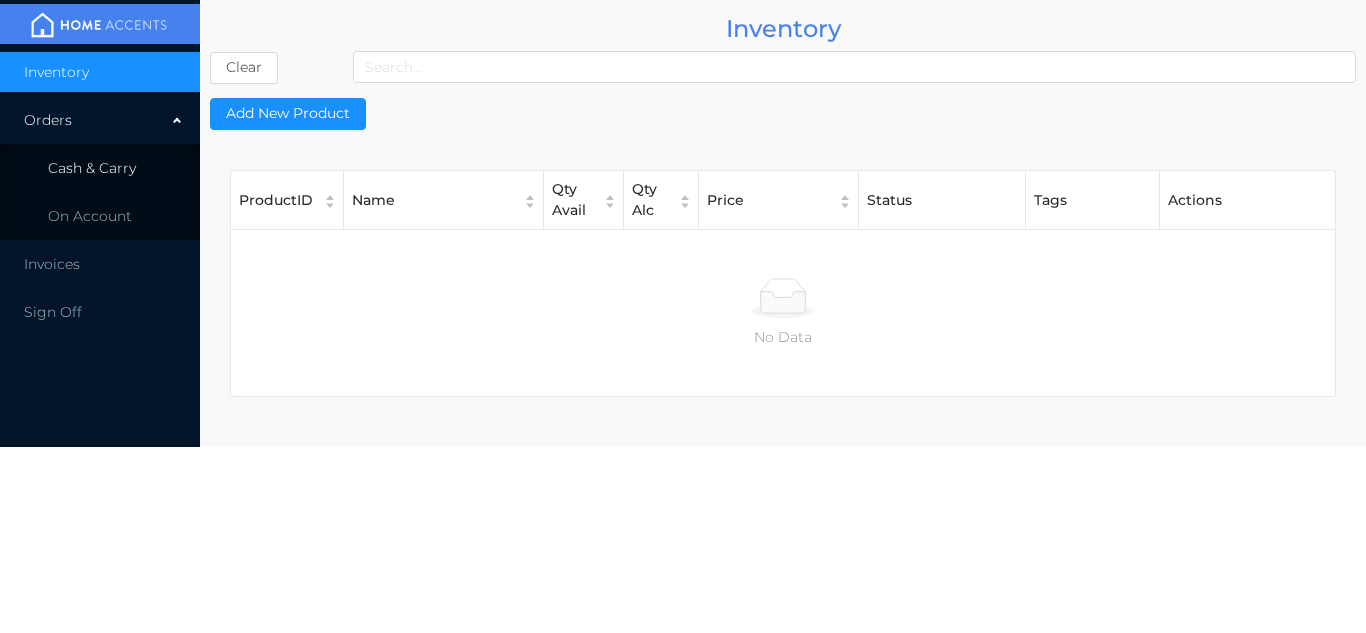 click on "Cash & Carry" at bounding box center [100, 168] 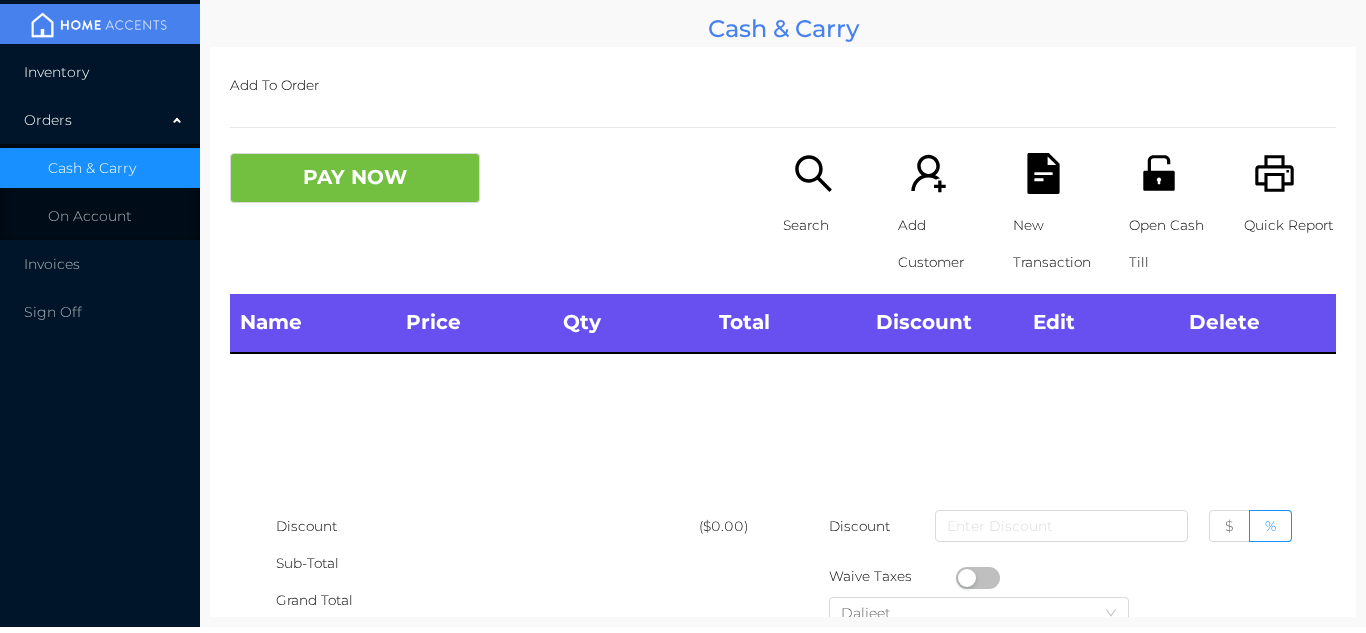 click on "Inventory" at bounding box center (100, 72) 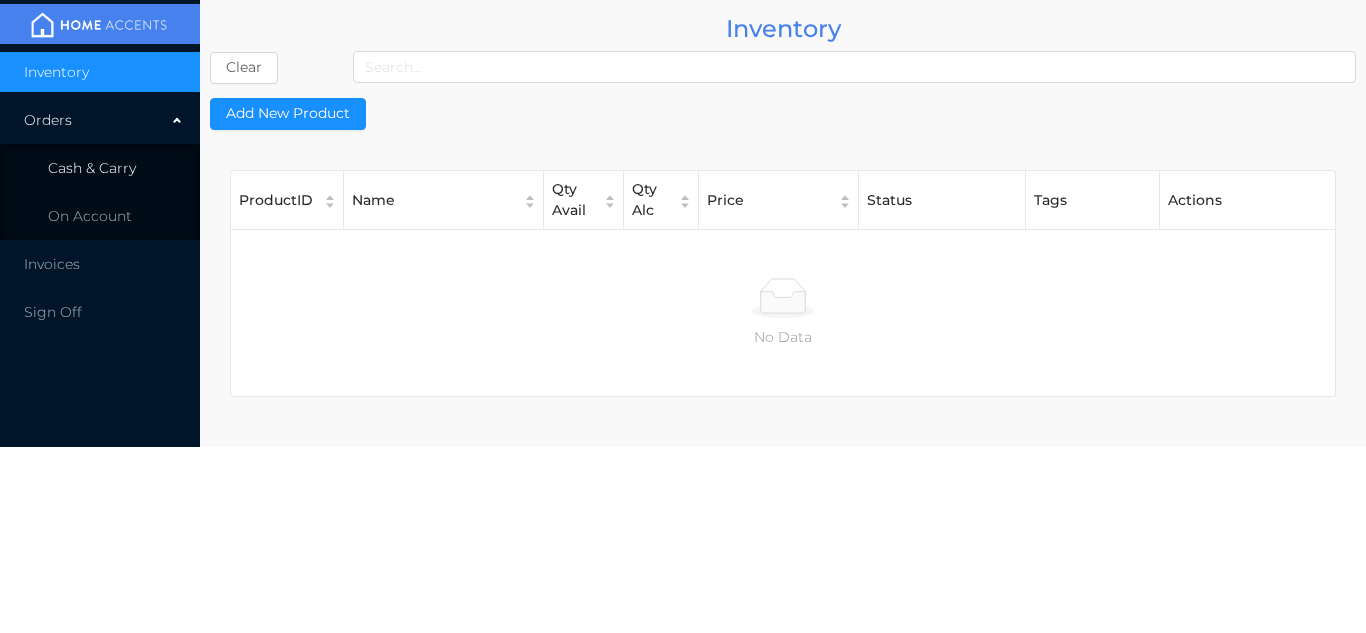click on "Cash & Carry" at bounding box center (100, 168) 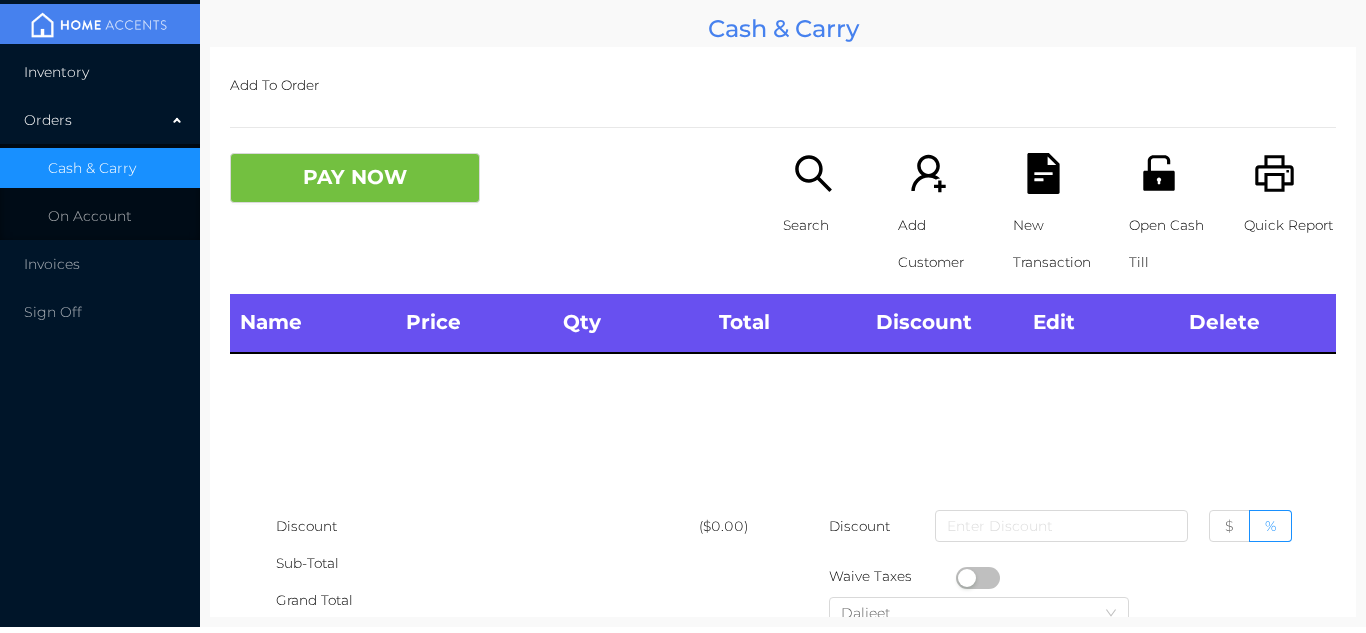 click on "Inventory" at bounding box center (100, 72) 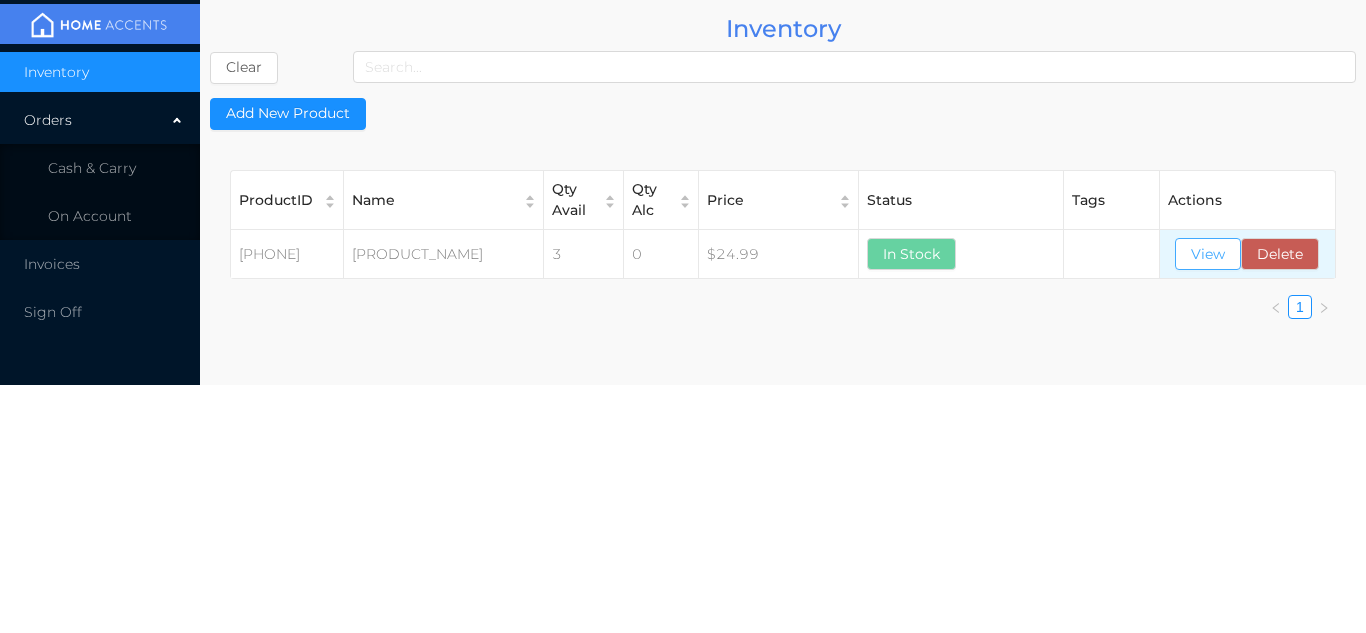 click on "View" at bounding box center (1208, 254) 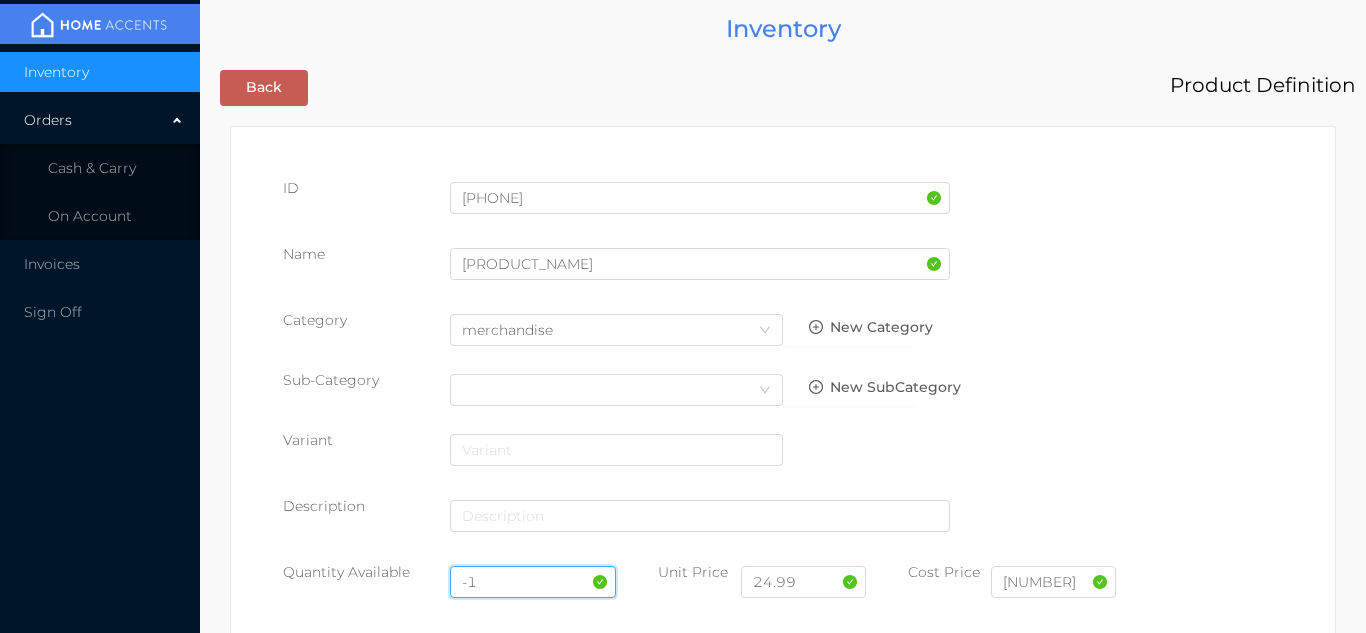 click on "-1" at bounding box center [533, 582] 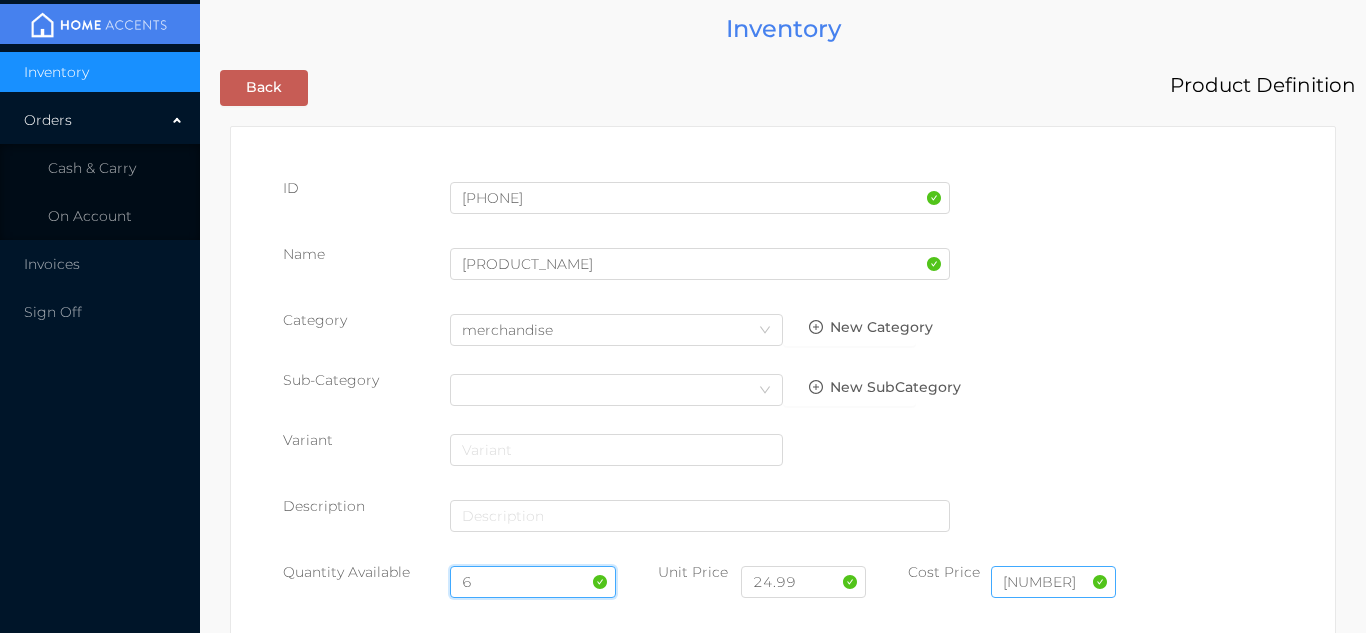type on "6" 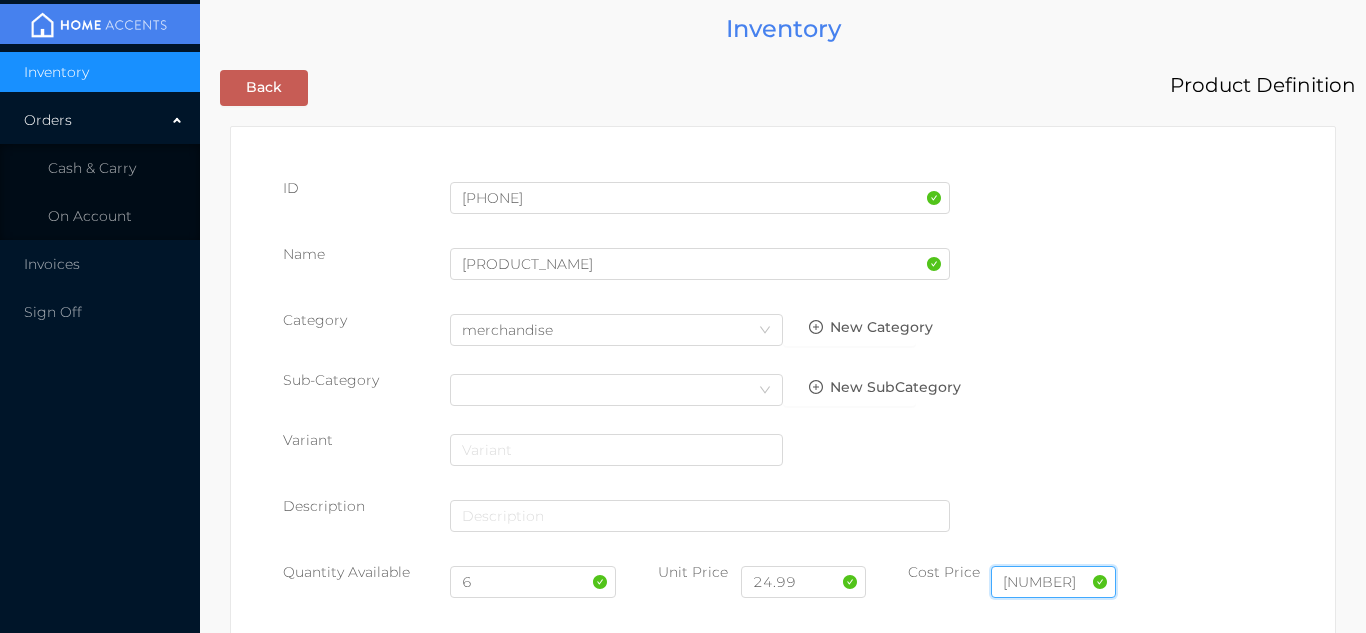 click on "13.75" at bounding box center (1053, 582) 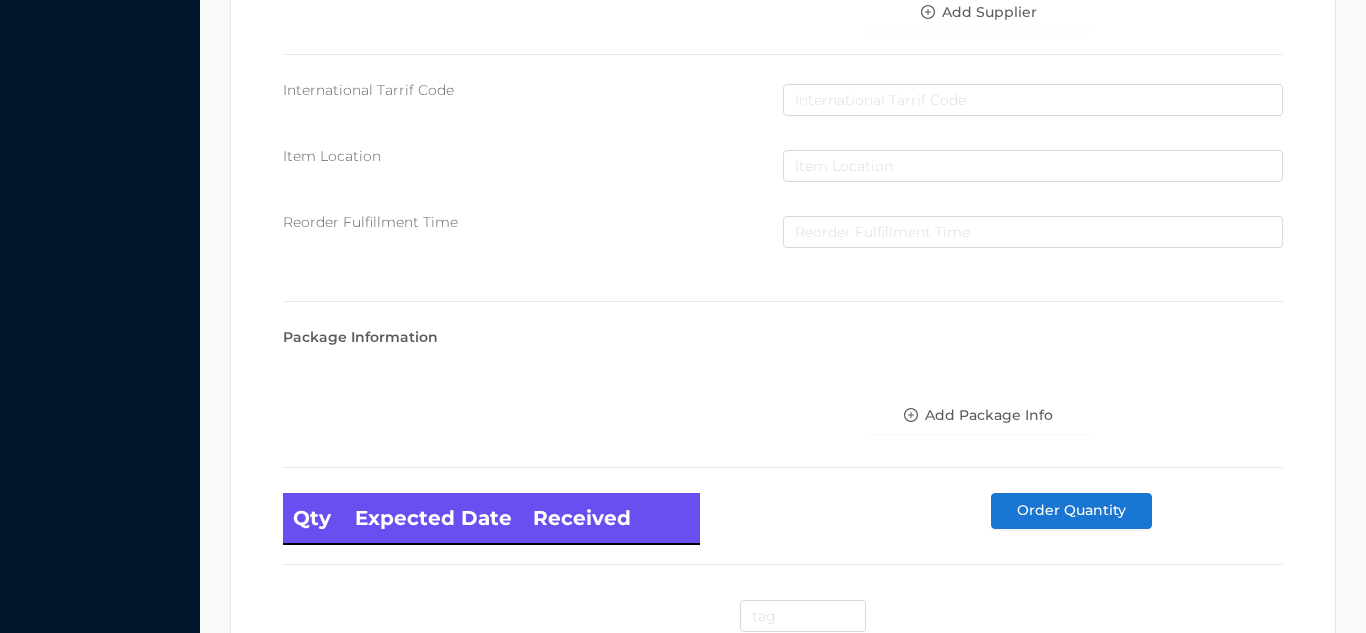 scroll, scrollTop: 1135, scrollLeft: 0, axis: vertical 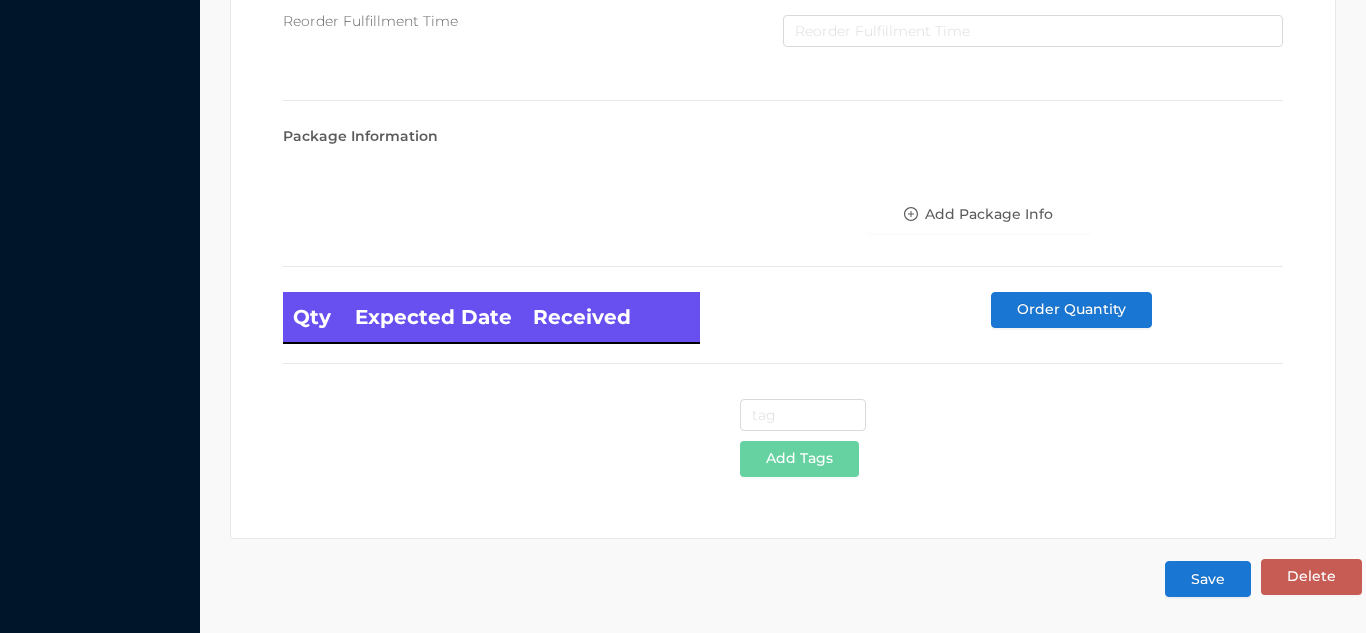 type on "12.75" 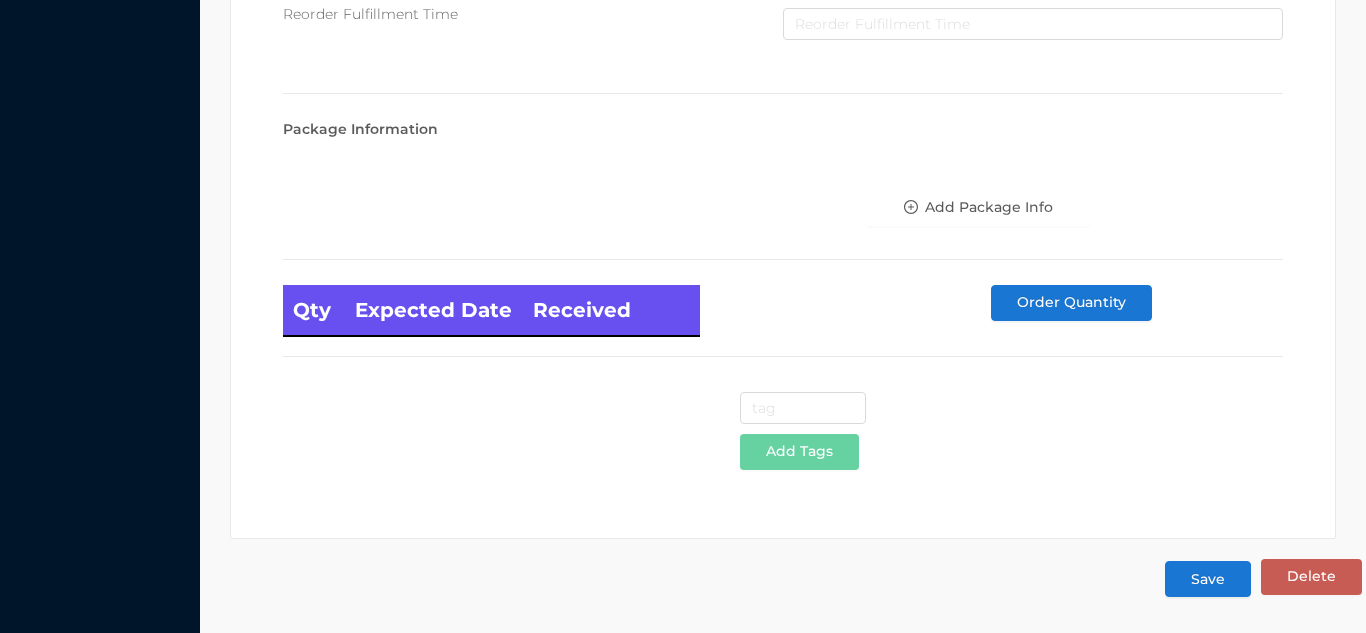 click on "Save" at bounding box center (1208, 579) 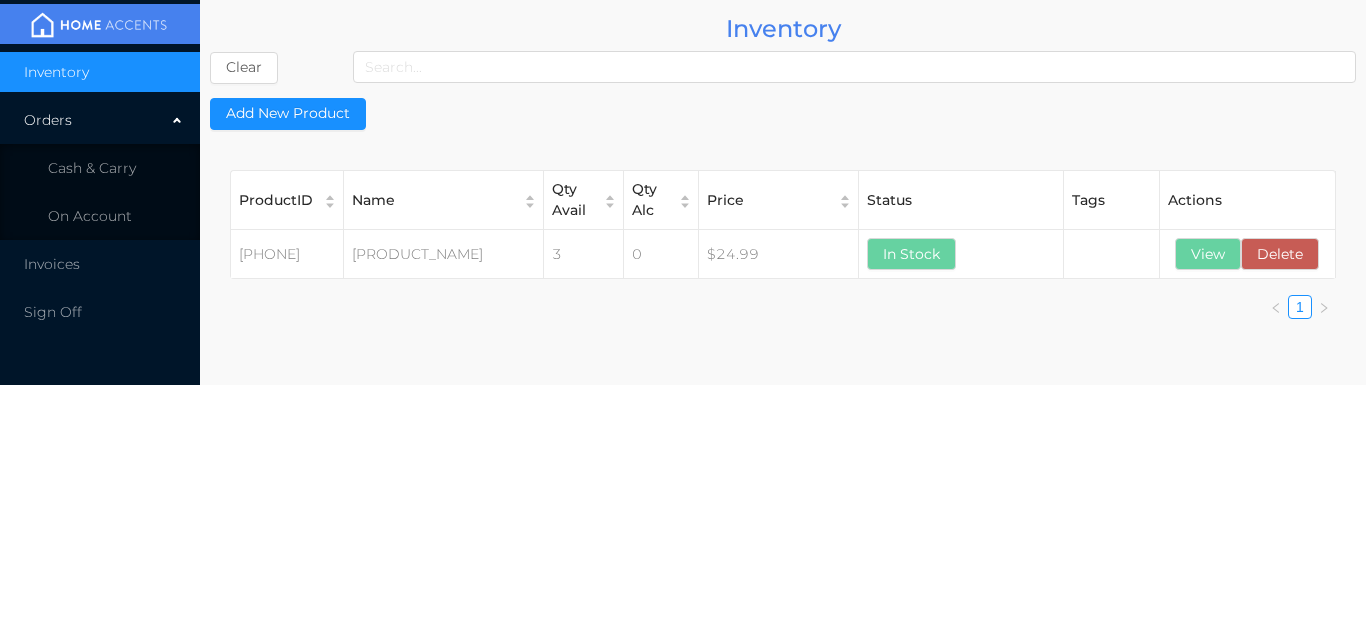 scroll, scrollTop: 0, scrollLeft: 0, axis: both 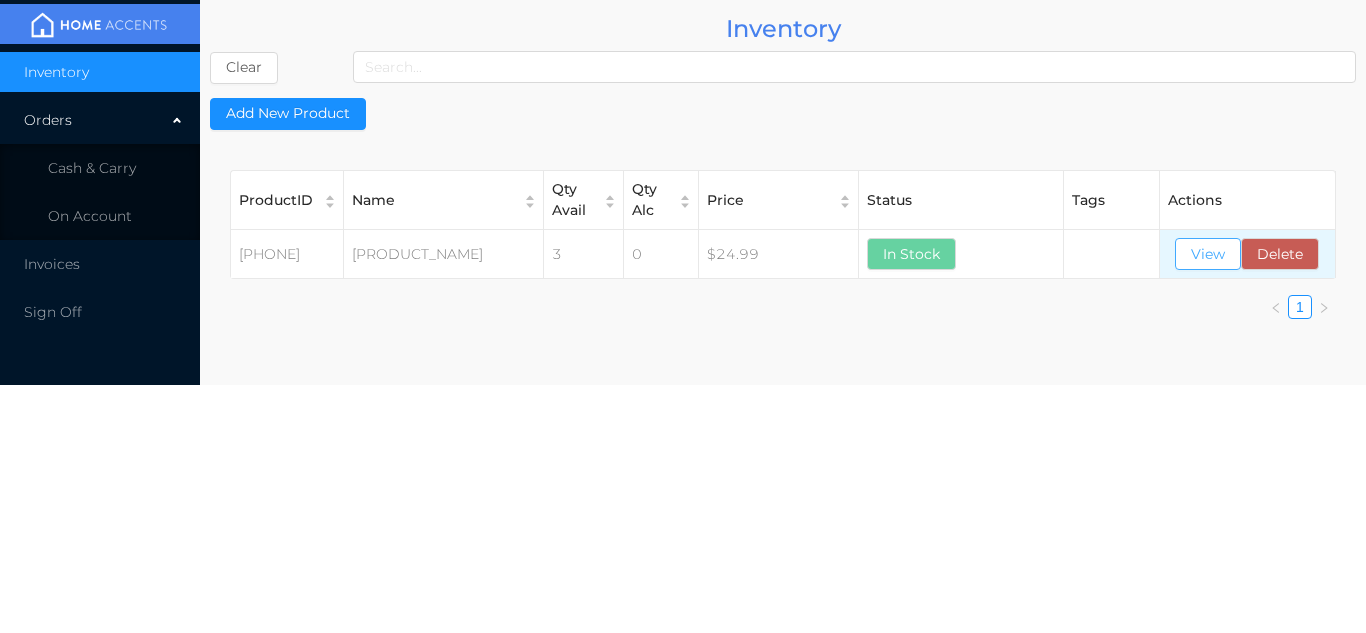 click on "View" at bounding box center [1208, 254] 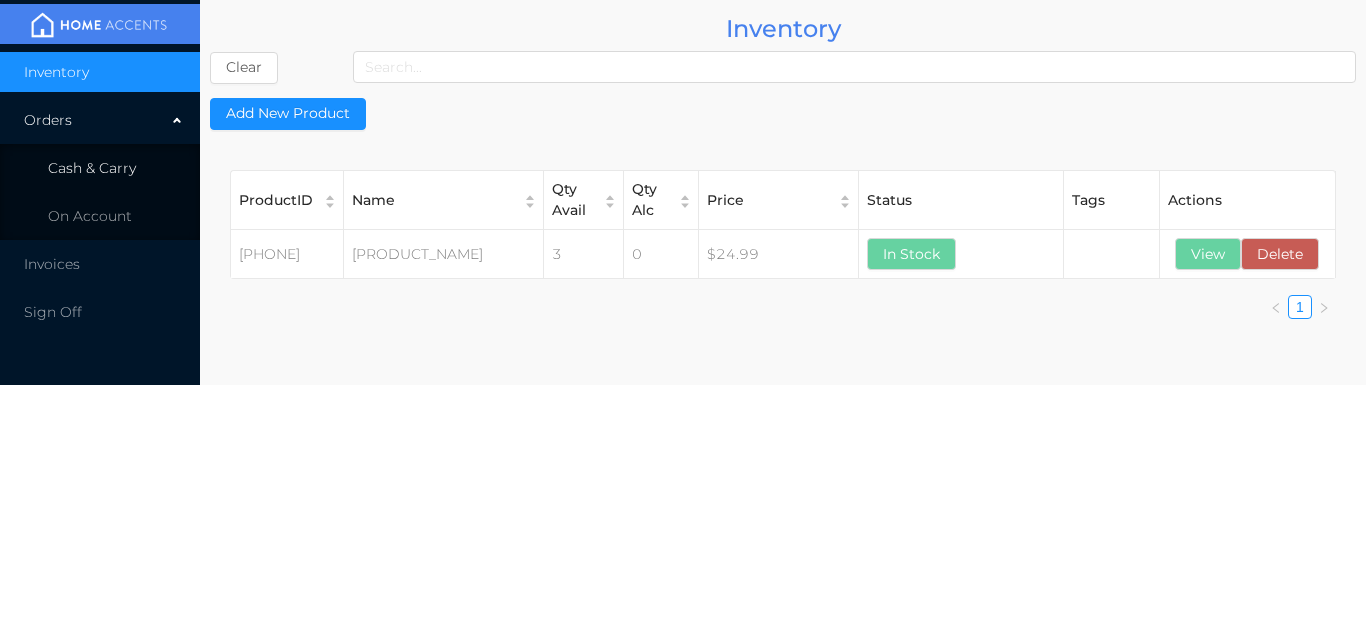 click on "Cash & Carry" at bounding box center (92, 168) 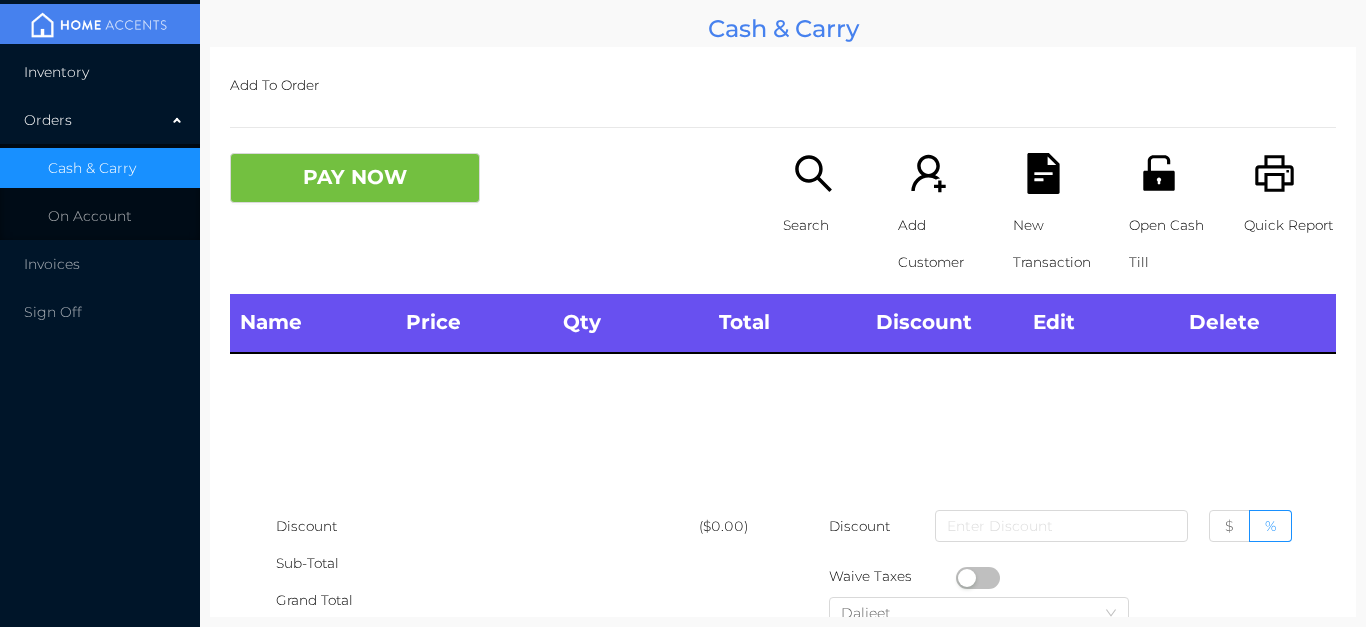 click on "Inventory" at bounding box center [100, 72] 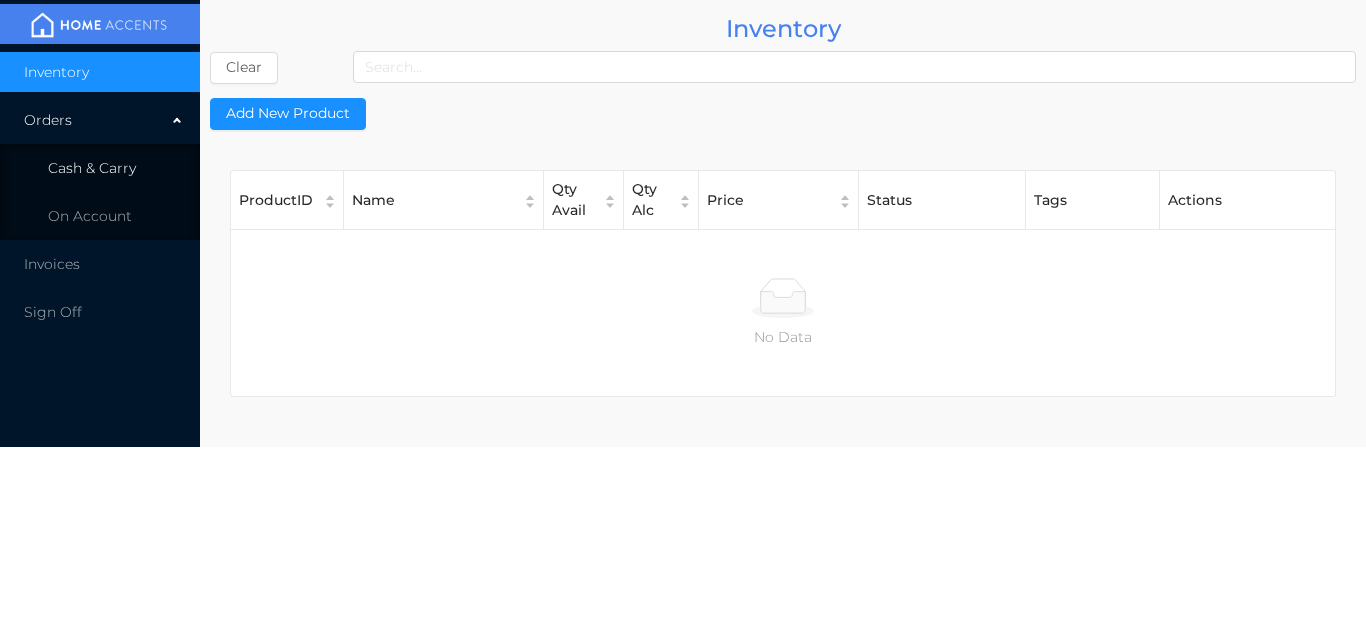click on "Cash & Carry" at bounding box center (100, 168) 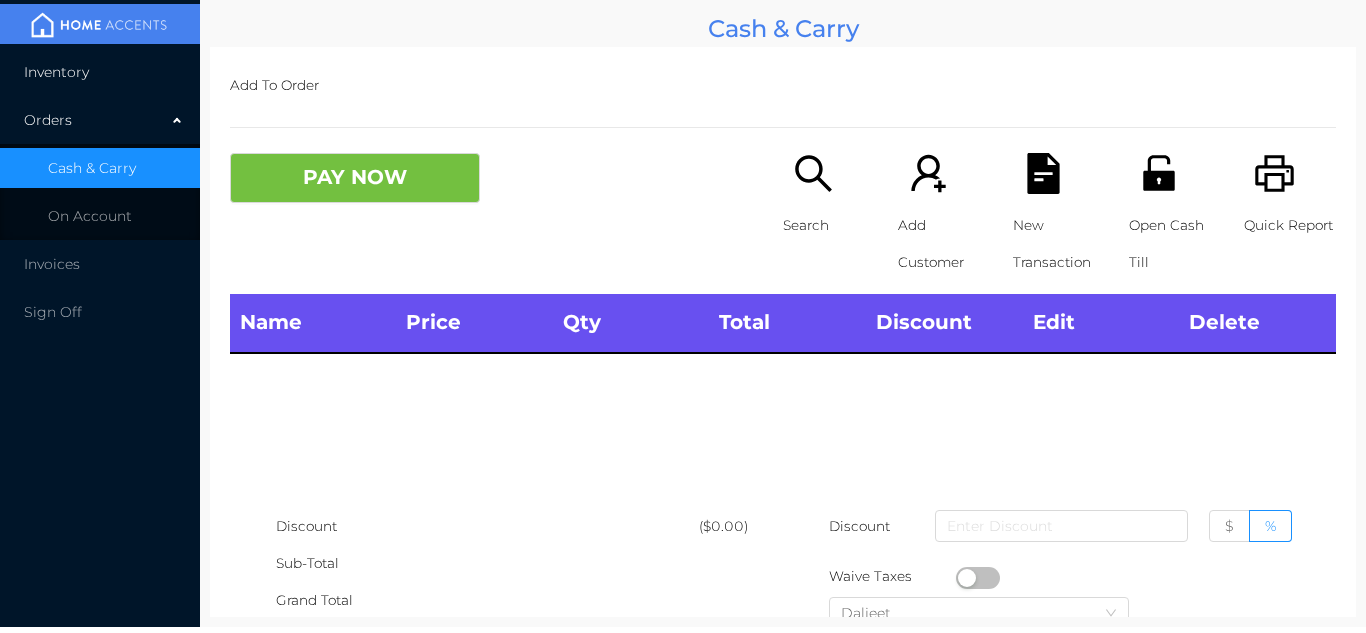 click on "Inventory" at bounding box center (100, 72) 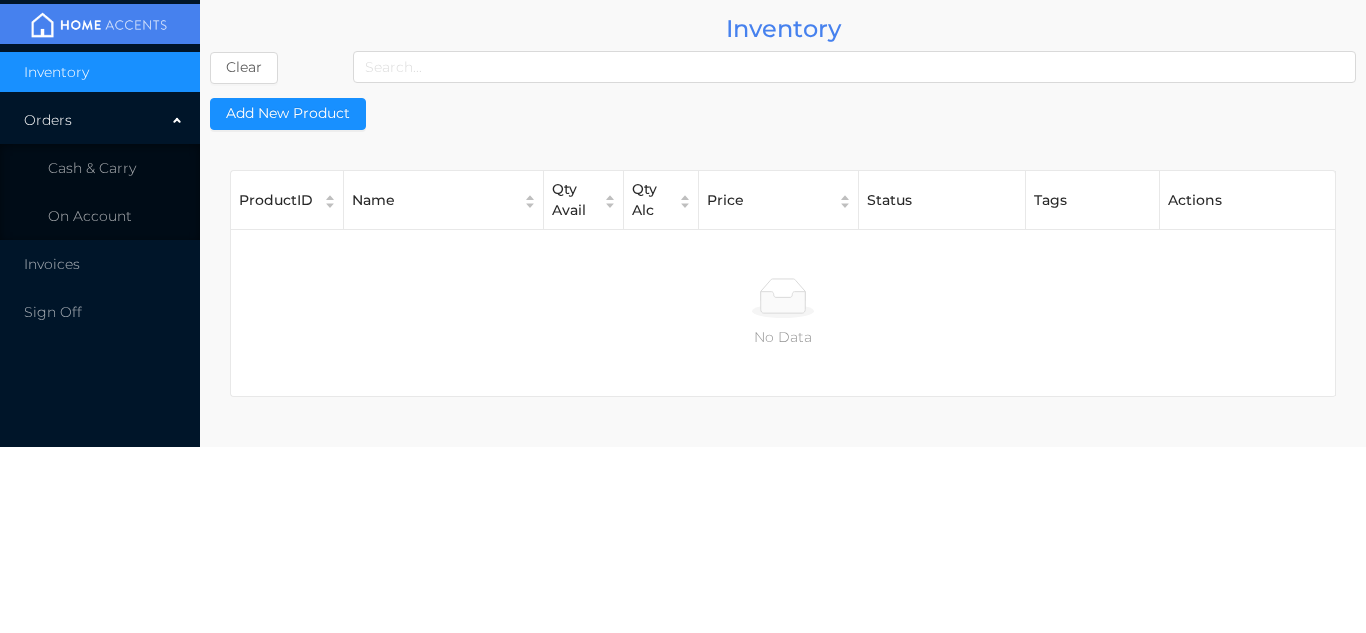 click at bounding box center (783, 298) 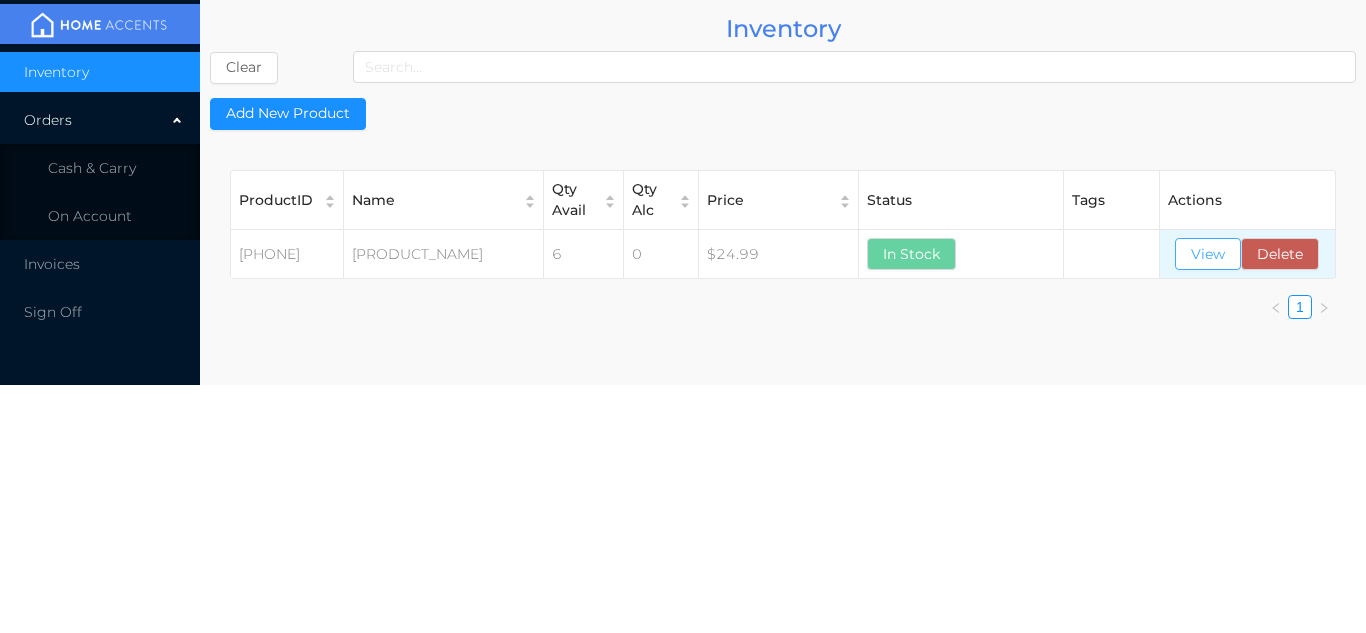 click on "View" at bounding box center [1208, 254] 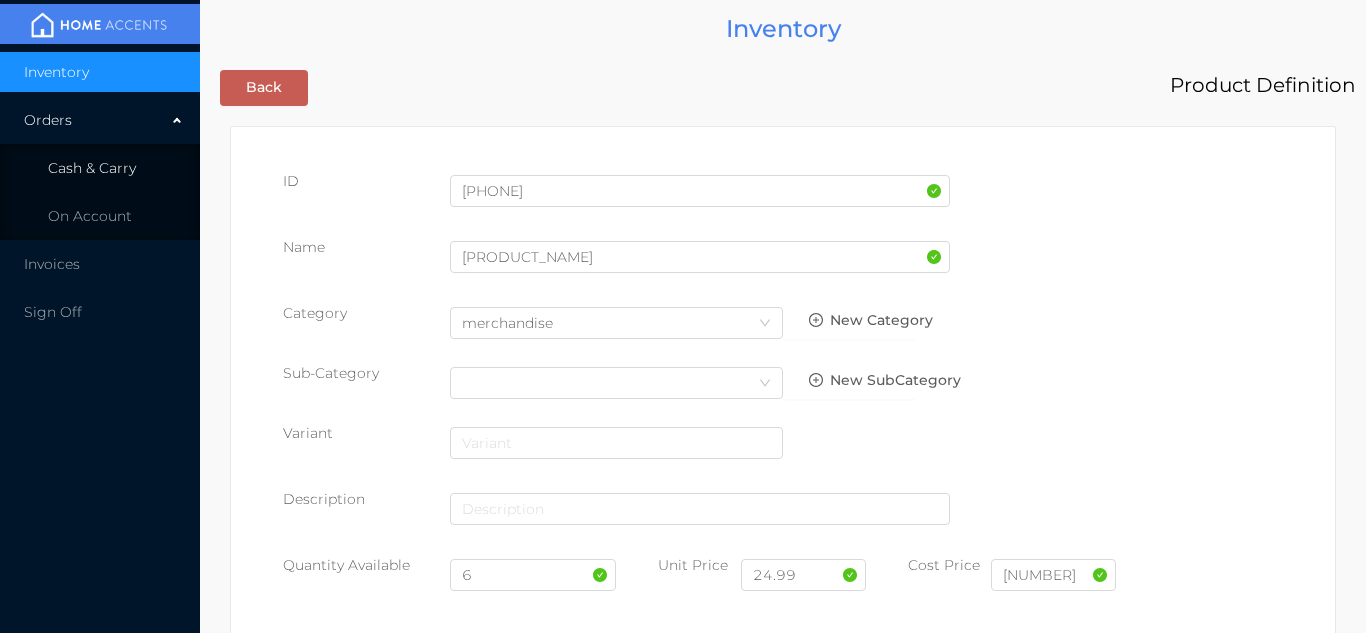 click on "Cash & Carry" at bounding box center (92, 168) 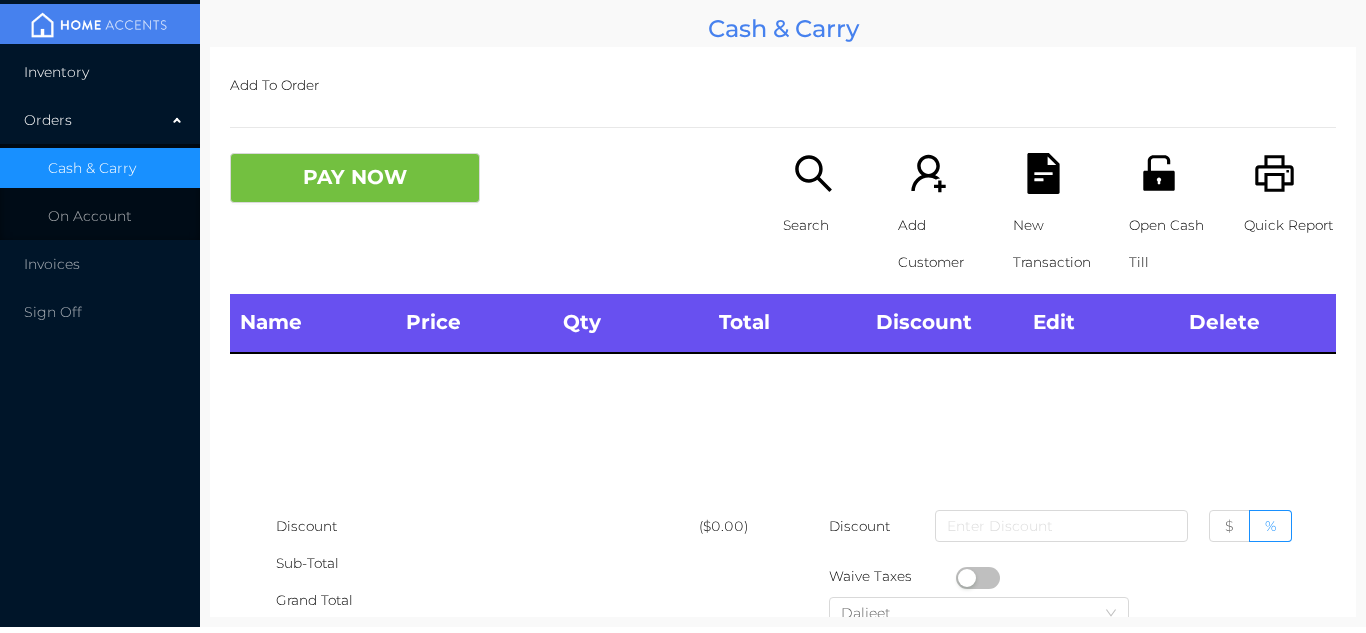 click on "Inventory" at bounding box center (100, 72) 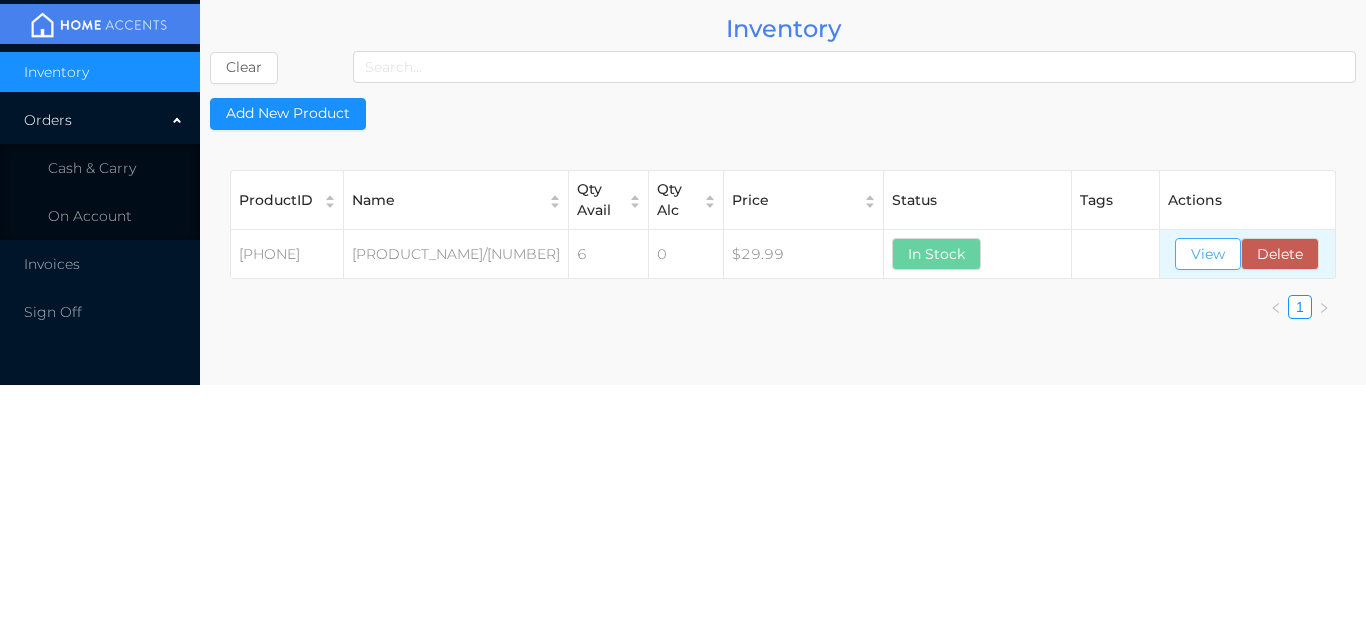 click on "View" at bounding box center (1208, 254) 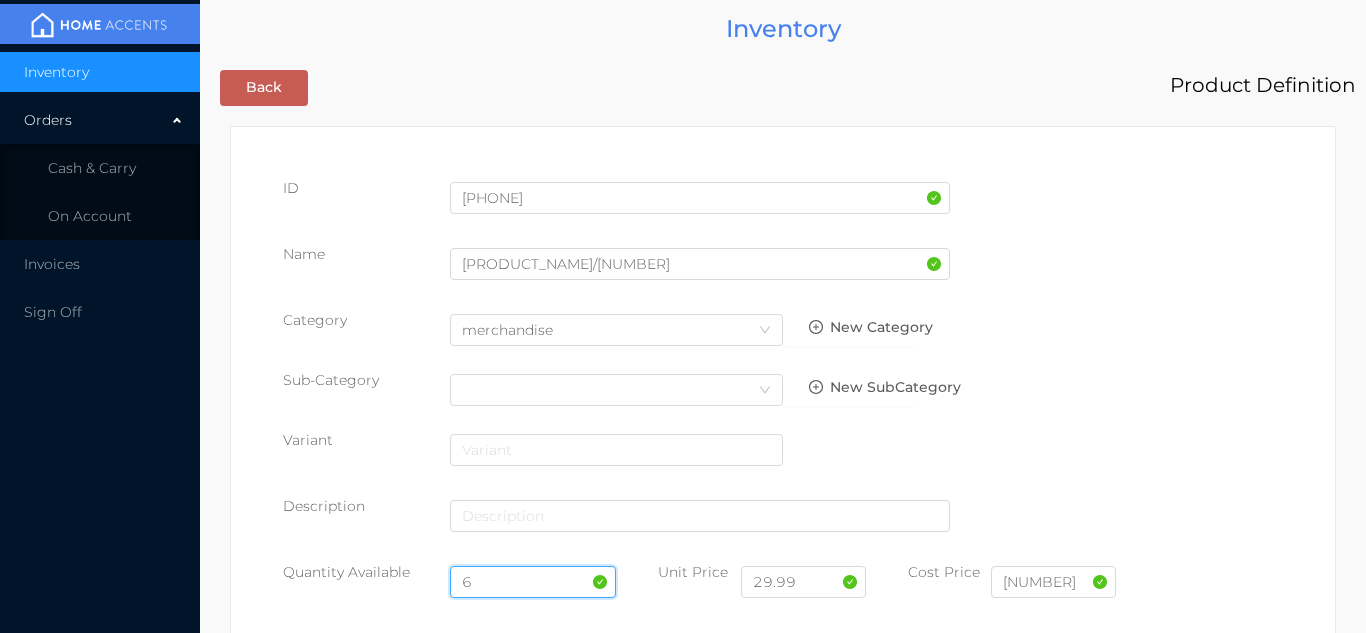 click on "6" at bounding box center [533, 582] 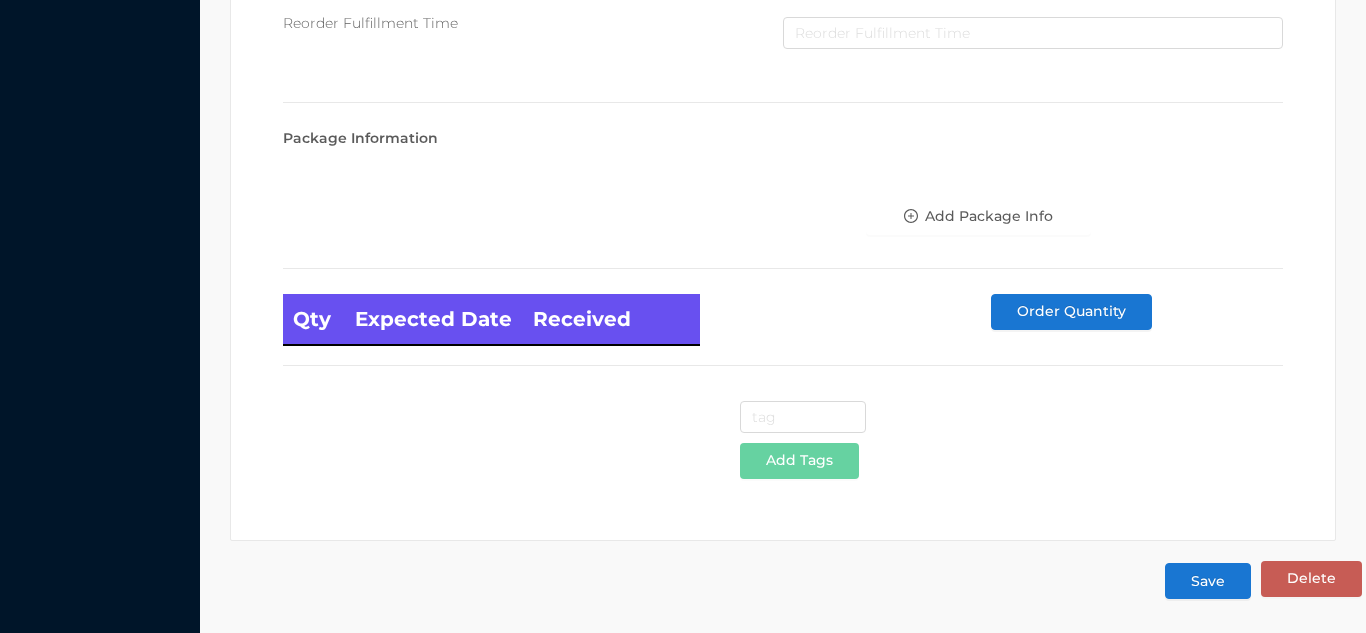 scroll, scrollTop: 1135, scrollLeft: 0, axis: vertical 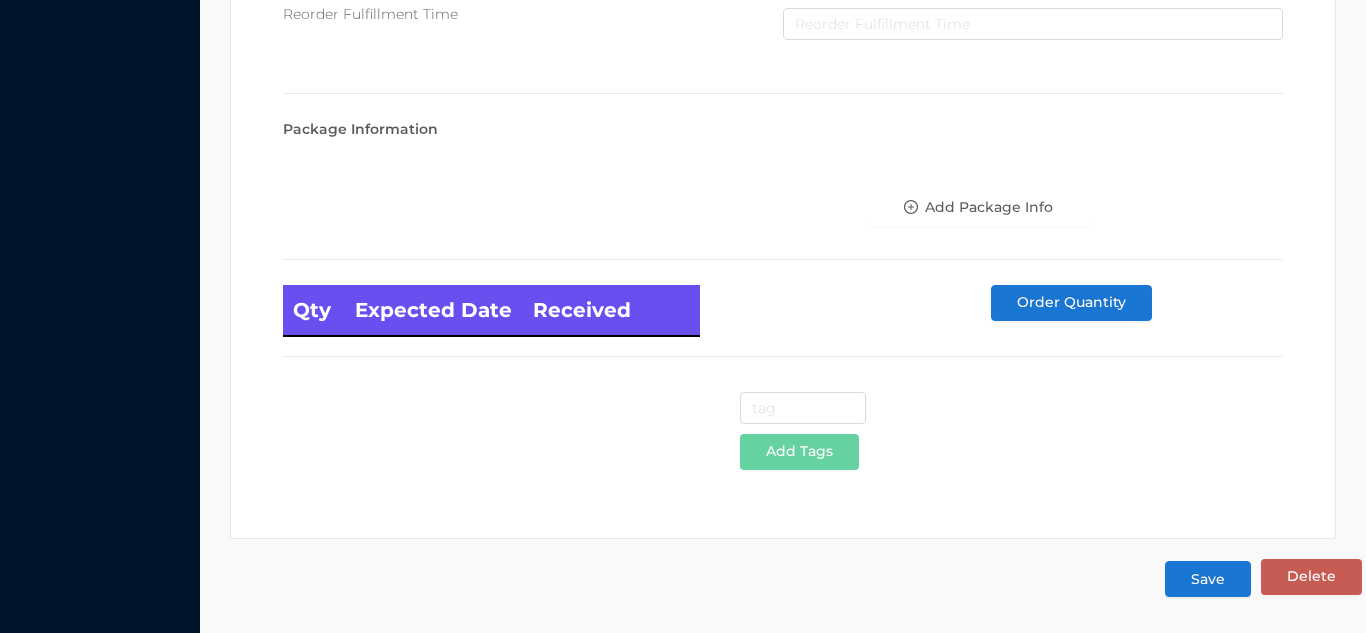 click on "Save" at bounding box center [1208, 579] 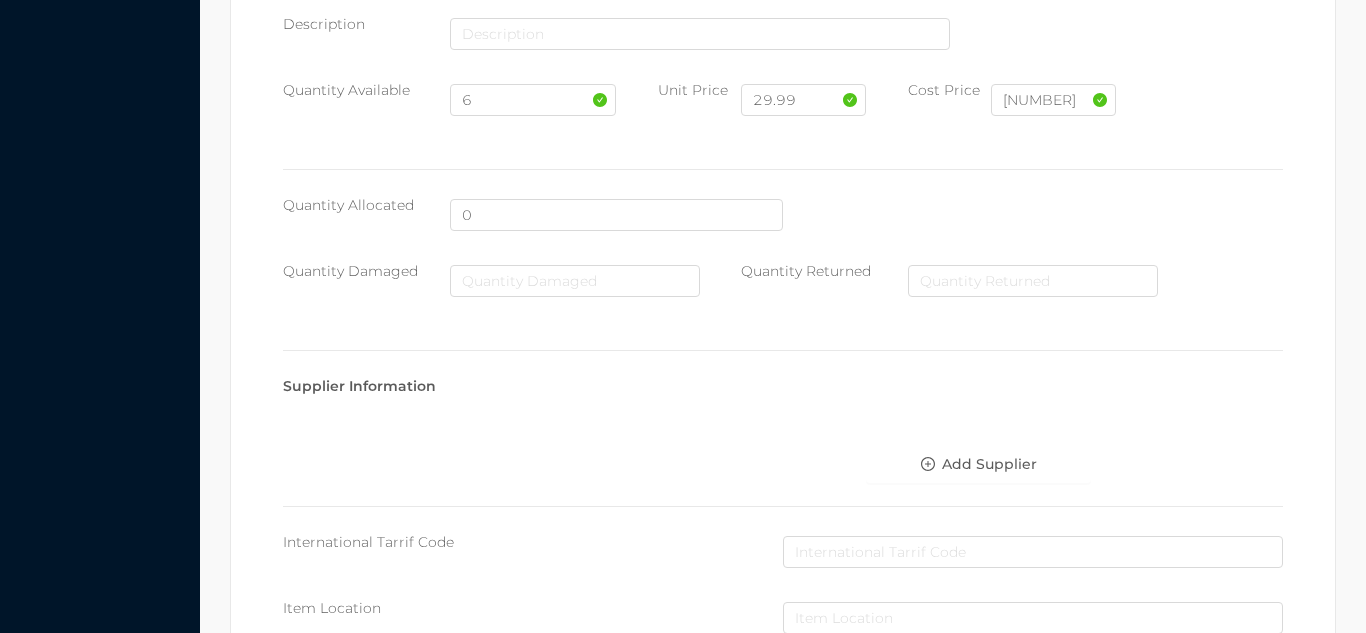 scroll, scrollTop: 1135, scrollLeft: 0, axis: vertical 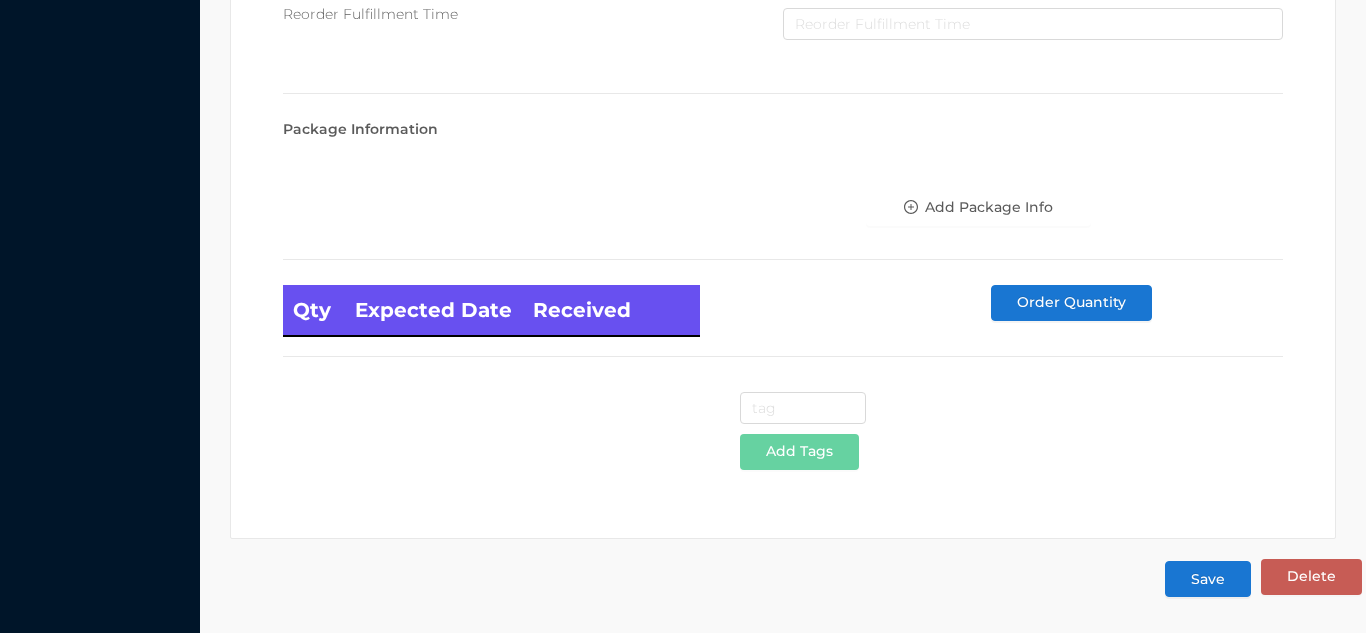 click on "Save" at bounding box center [1208, 579] 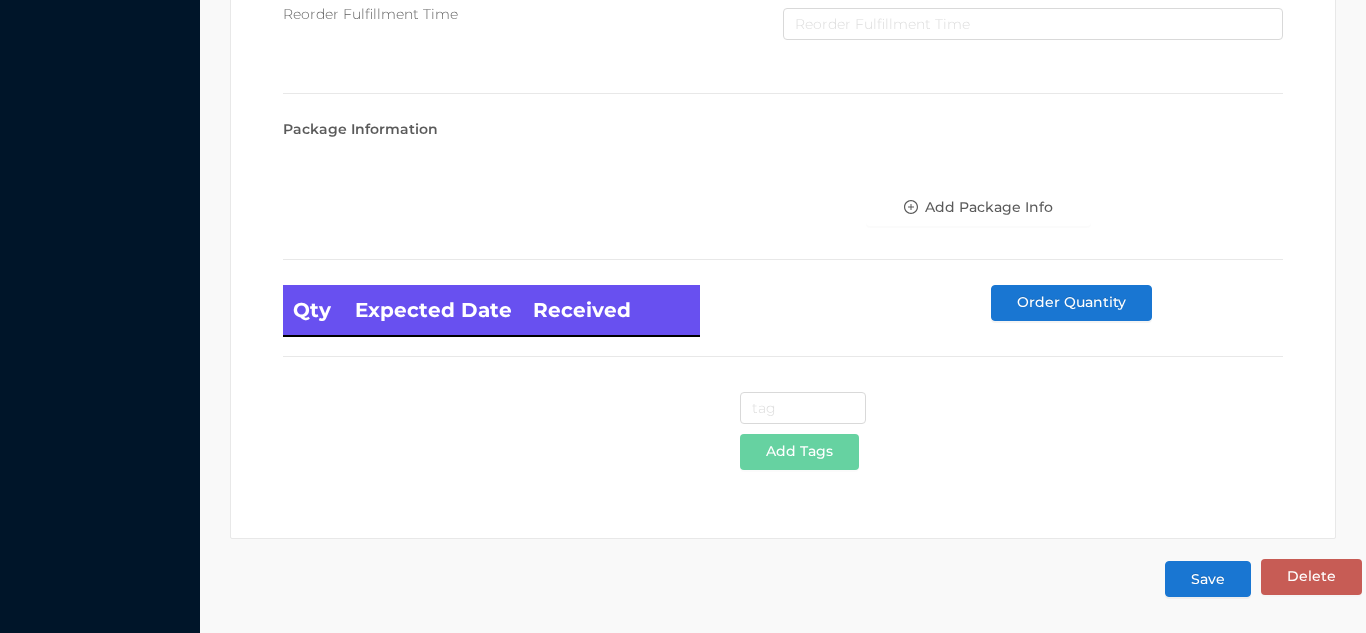 type 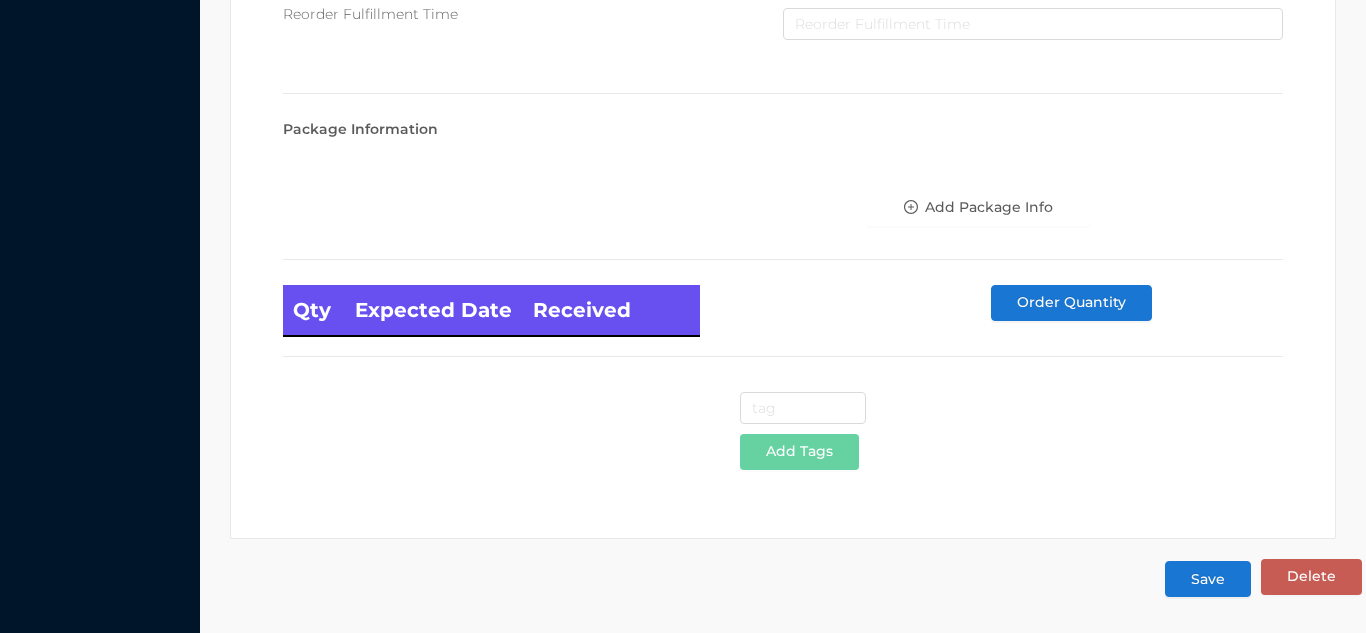 click on "Save" at bounding box center [1208, 579] 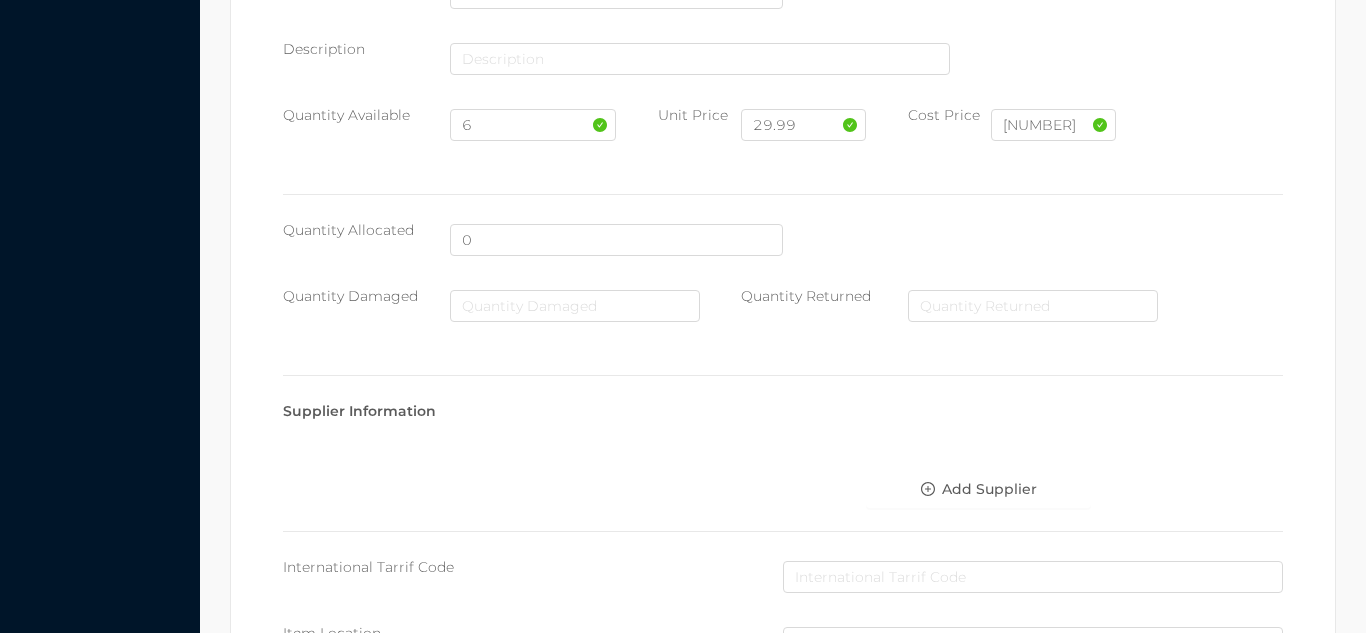 scroll, scrollTop: 1135, scrollLeft: 0, axis: vertical 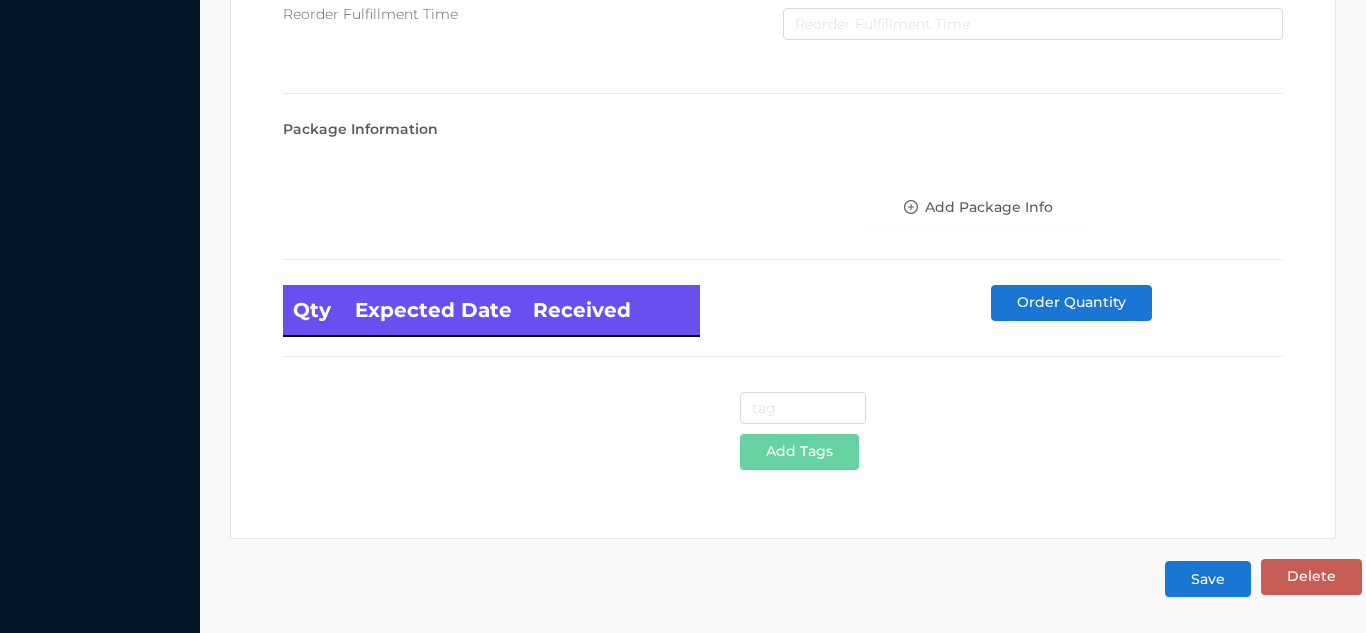 click on "Save" at bounding box center [1208, 579] 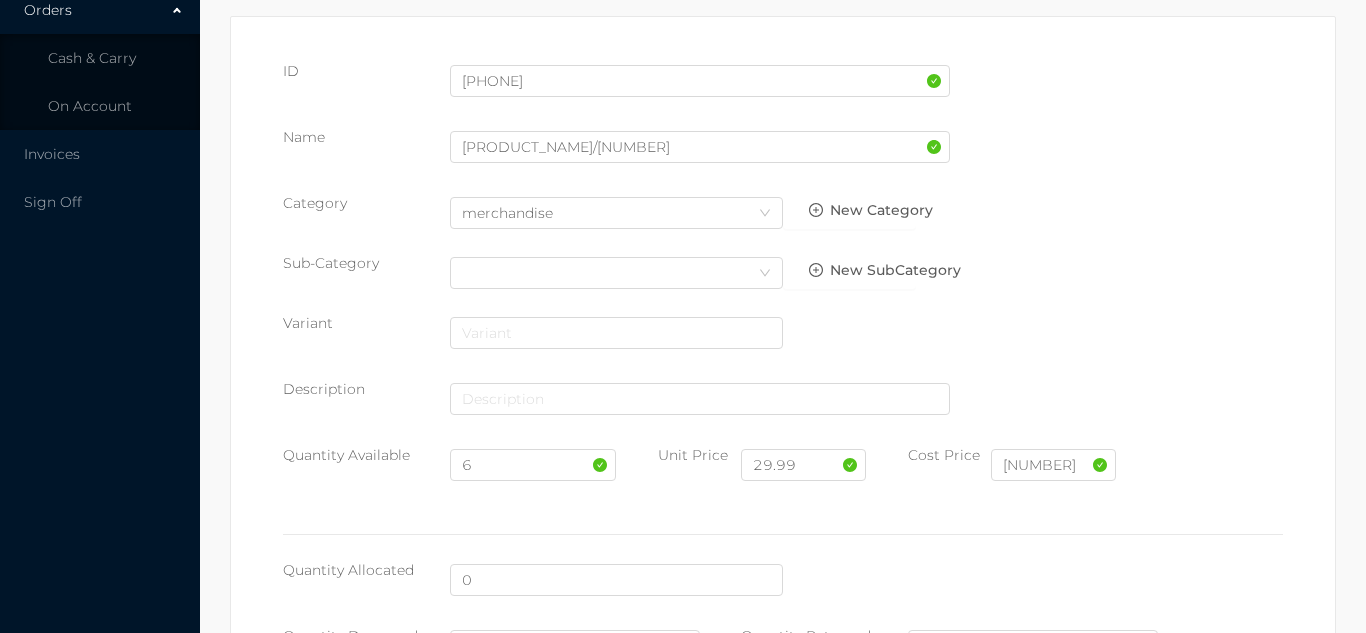 scroll, scrollTop: 0, scrollLeft: 0, axis: both 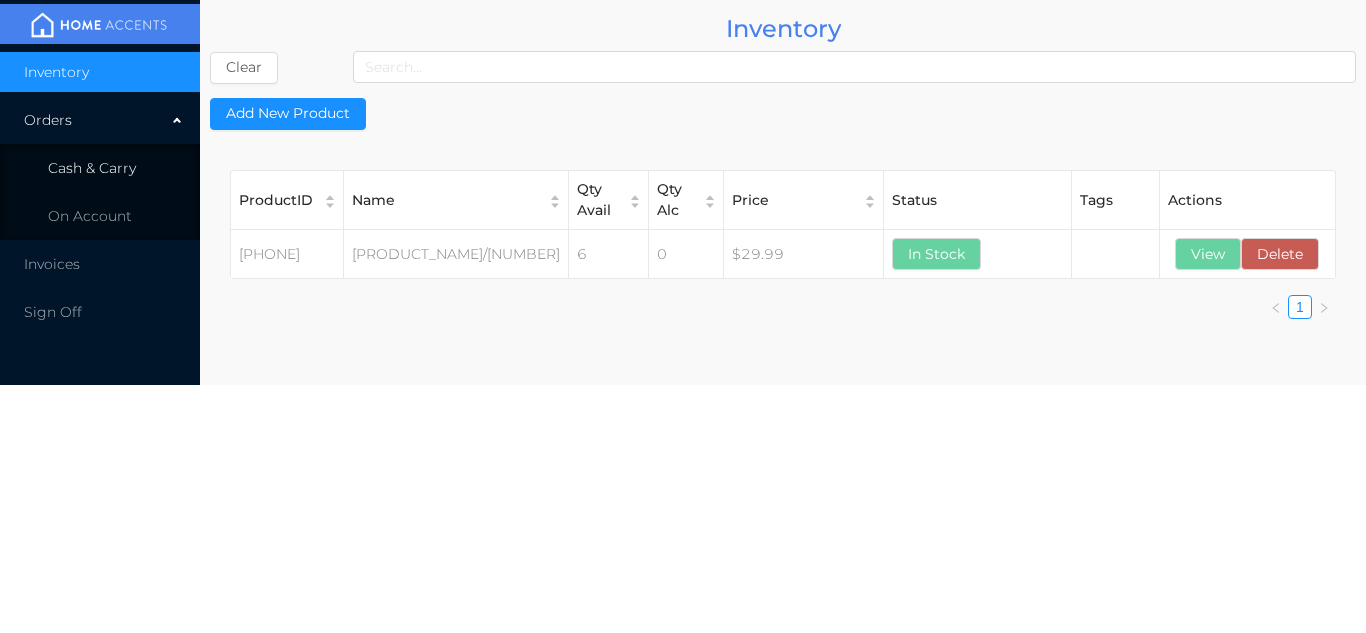 click on "Cash & Carry" at bounding box center (100, 168) 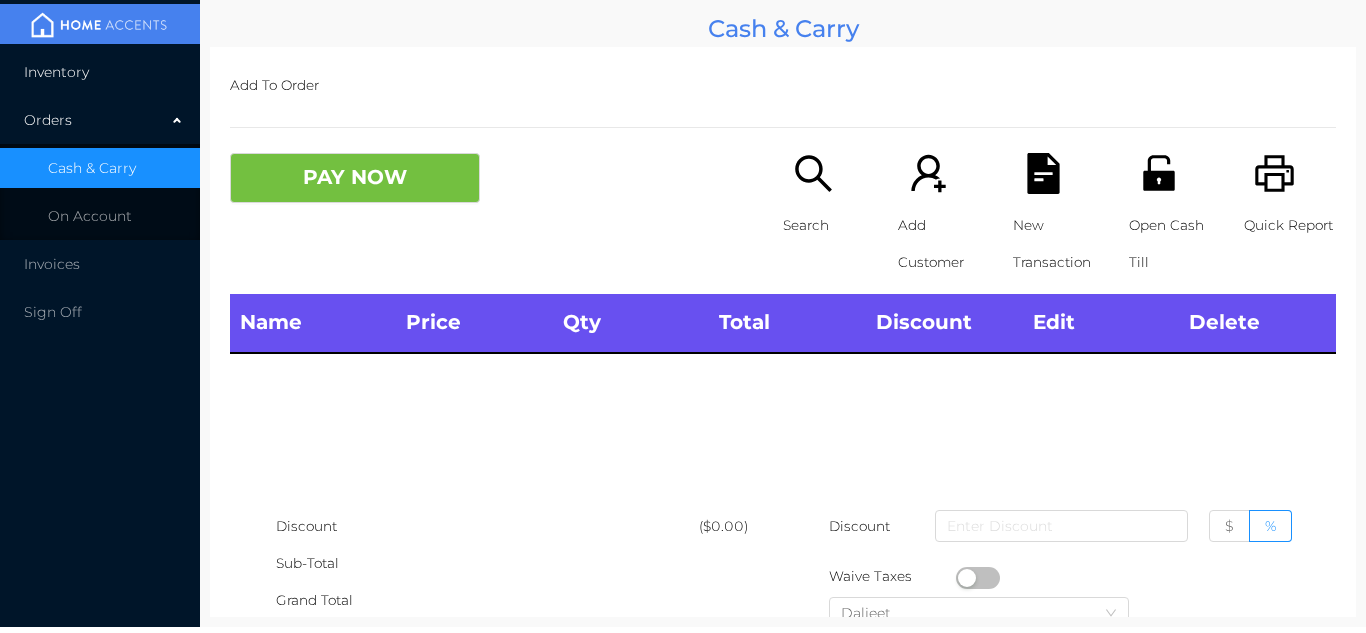 click on "Inventory" at bounding box center (100, 72) 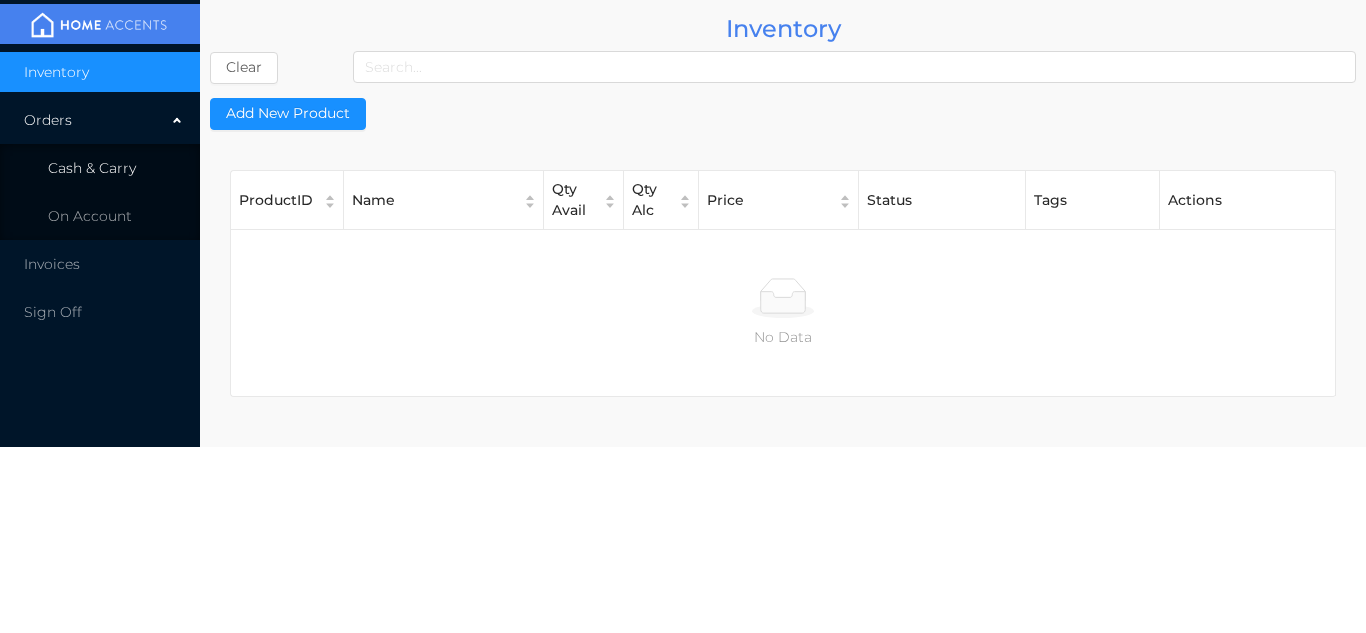 click on "Cash & Carry" at bounding box center [100, 168] 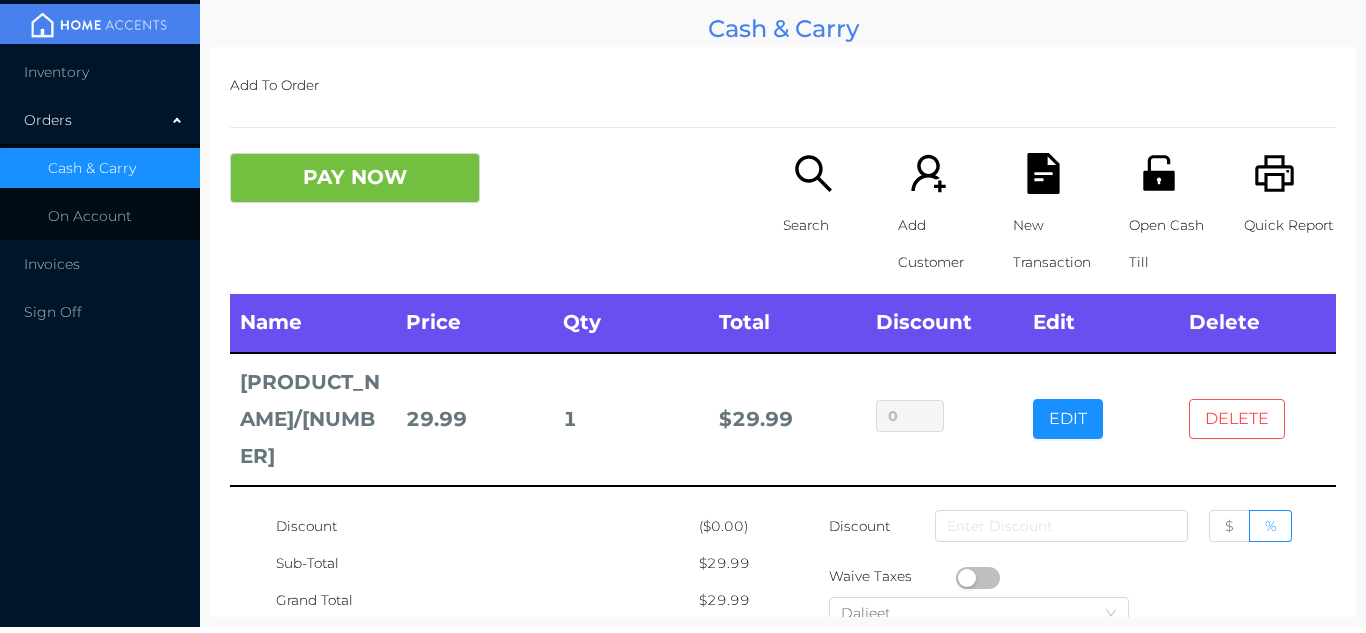 click on "DELETE" at bounding box center (1237, 419) 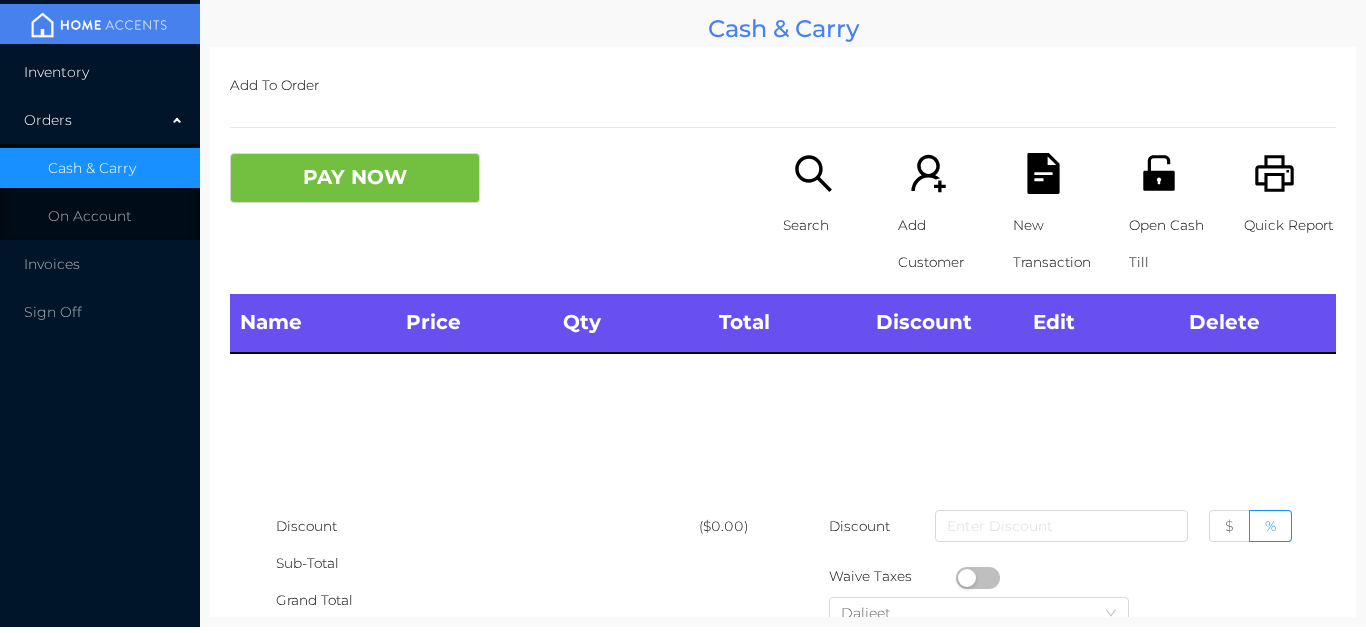 click on "Inventory" at bounding box center (100, 72) 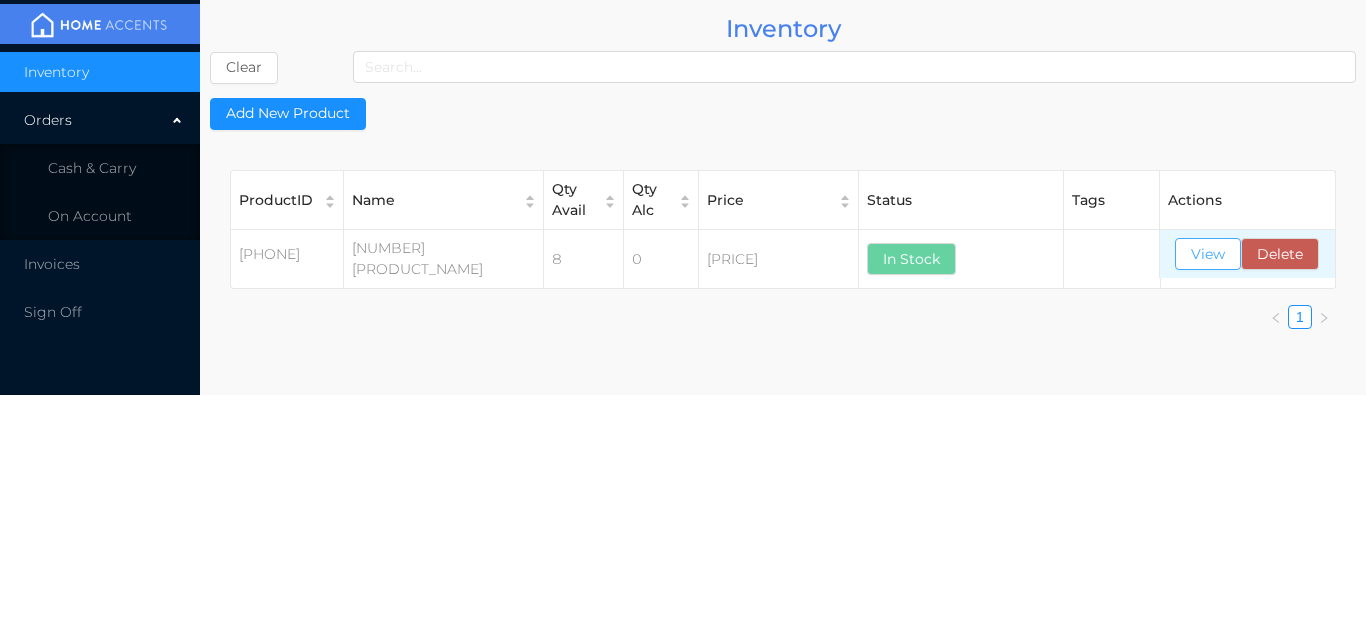 click on "View" at bounding box center [1208, 254] 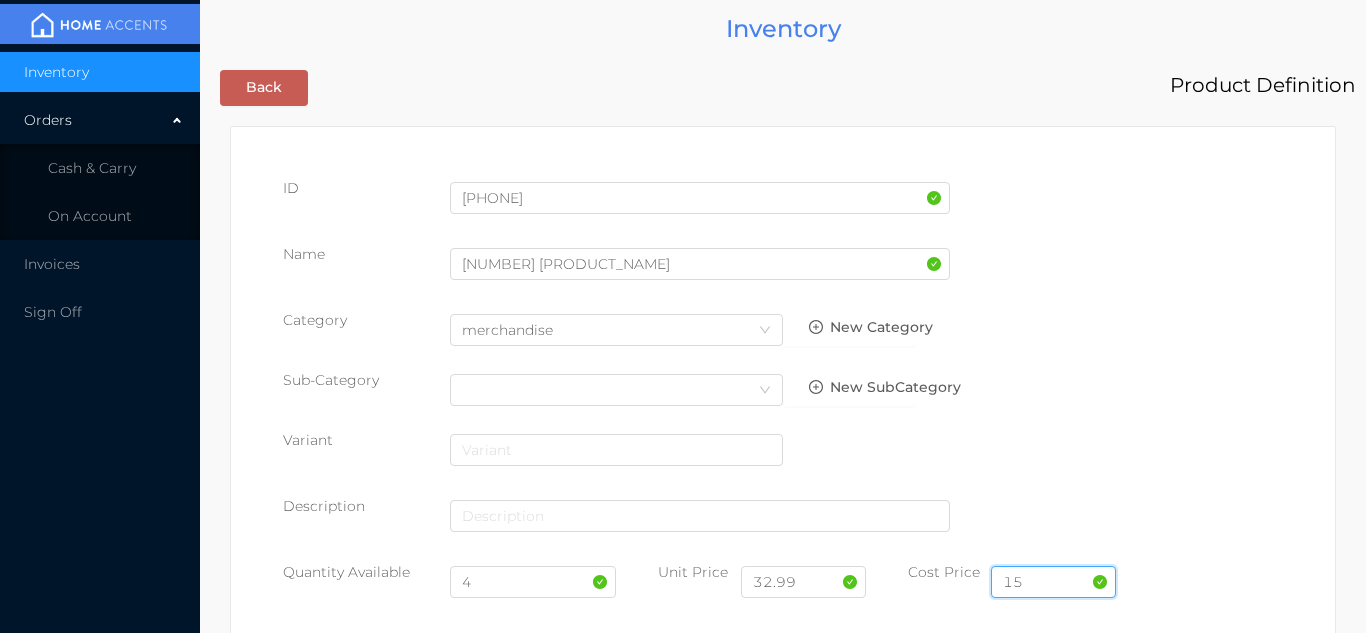 click on "15" at bounding box center (1053, 582) 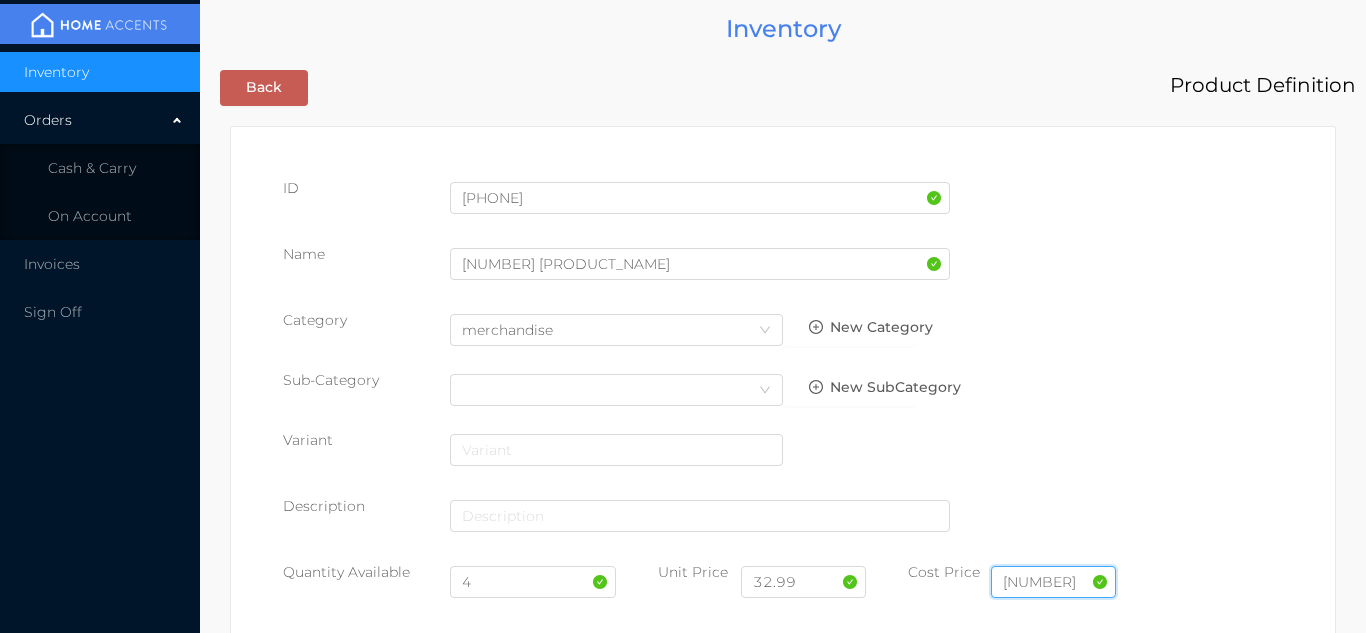 type on "15.00" 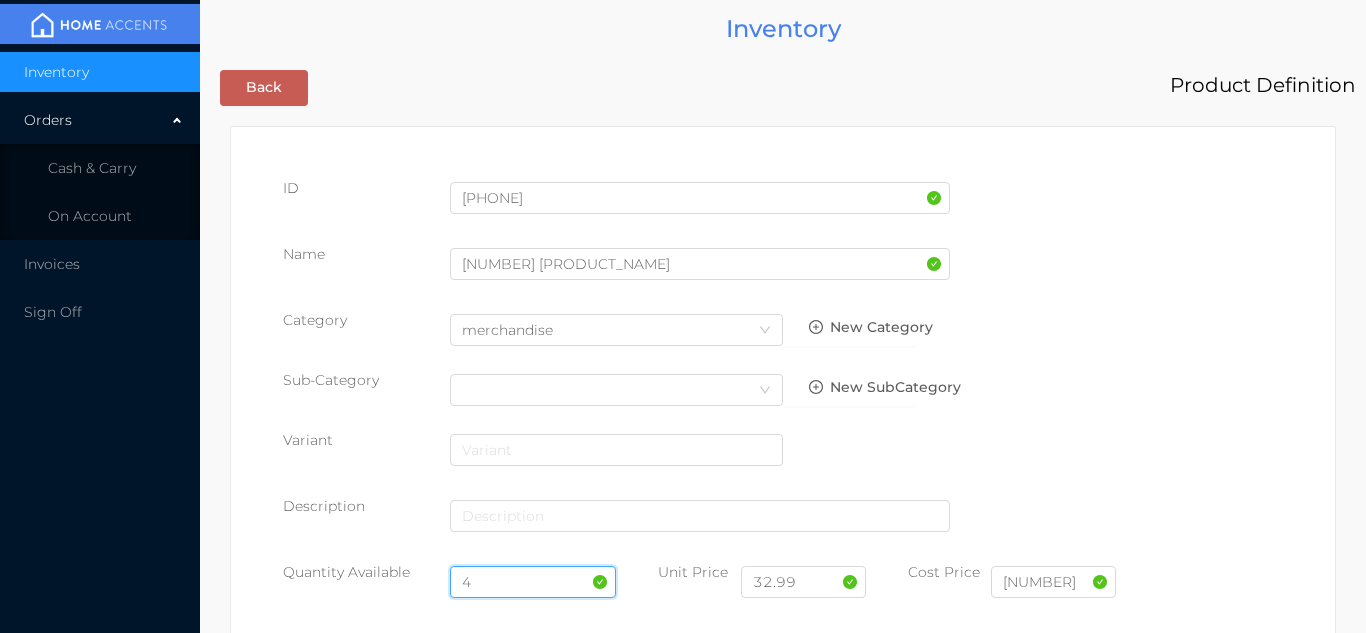 click on "4" at bounding box center (533, 582) 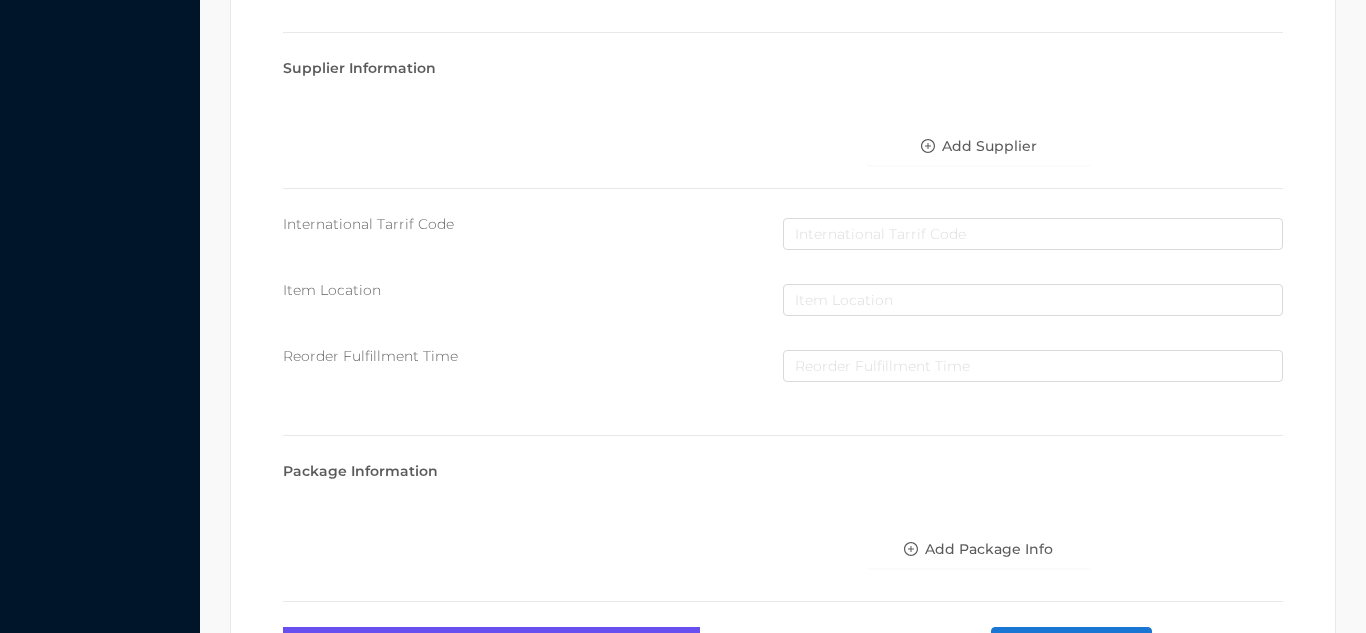 scroll, scrollTop: 1135, scrollLeft: 0, axis: vertical 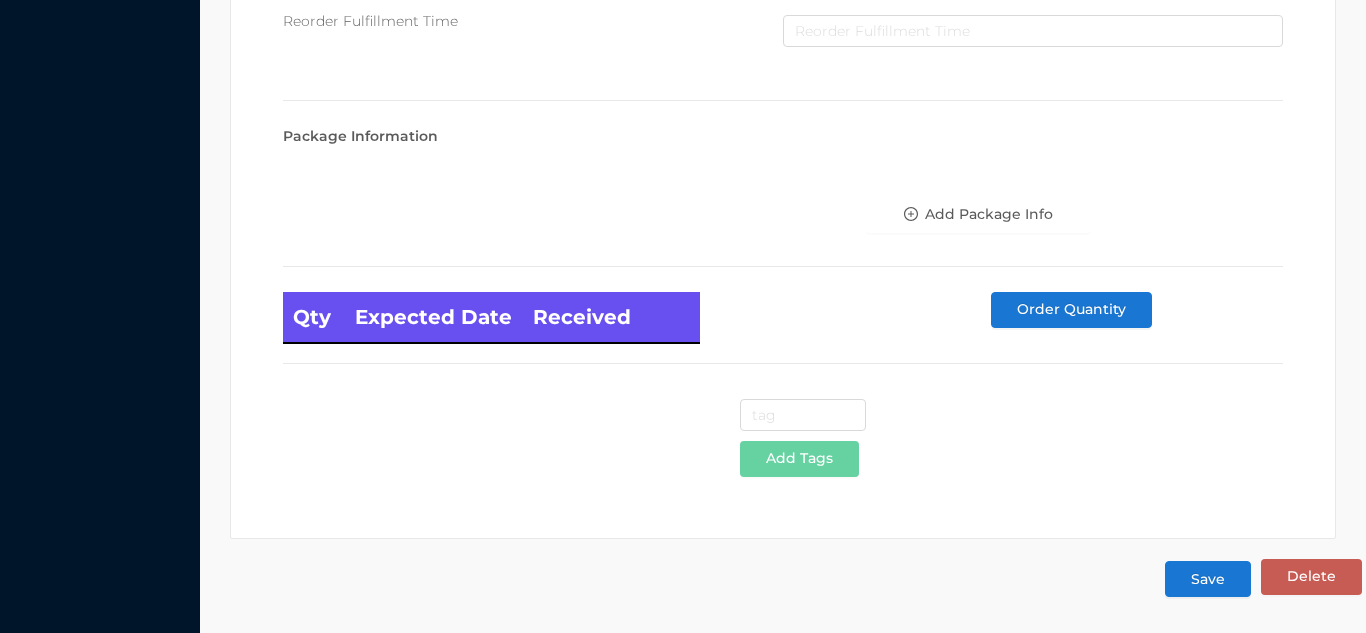 type on "12" 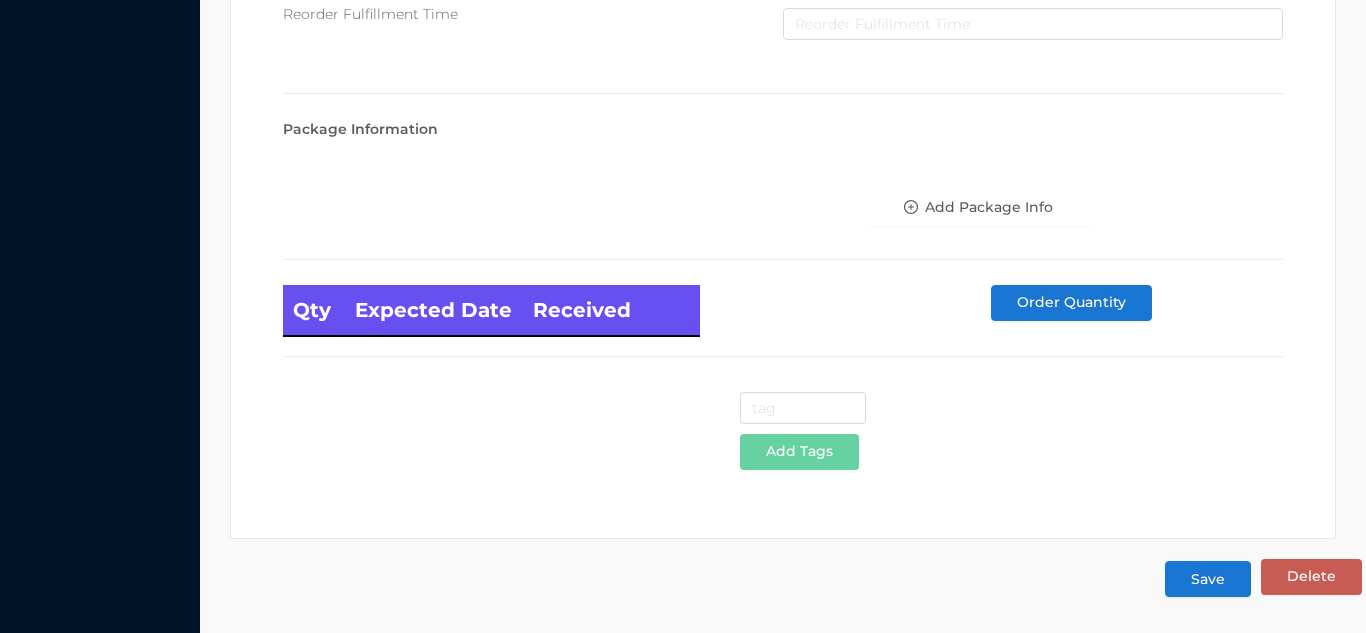 click on "Save" at bounding box center (1208, 579) 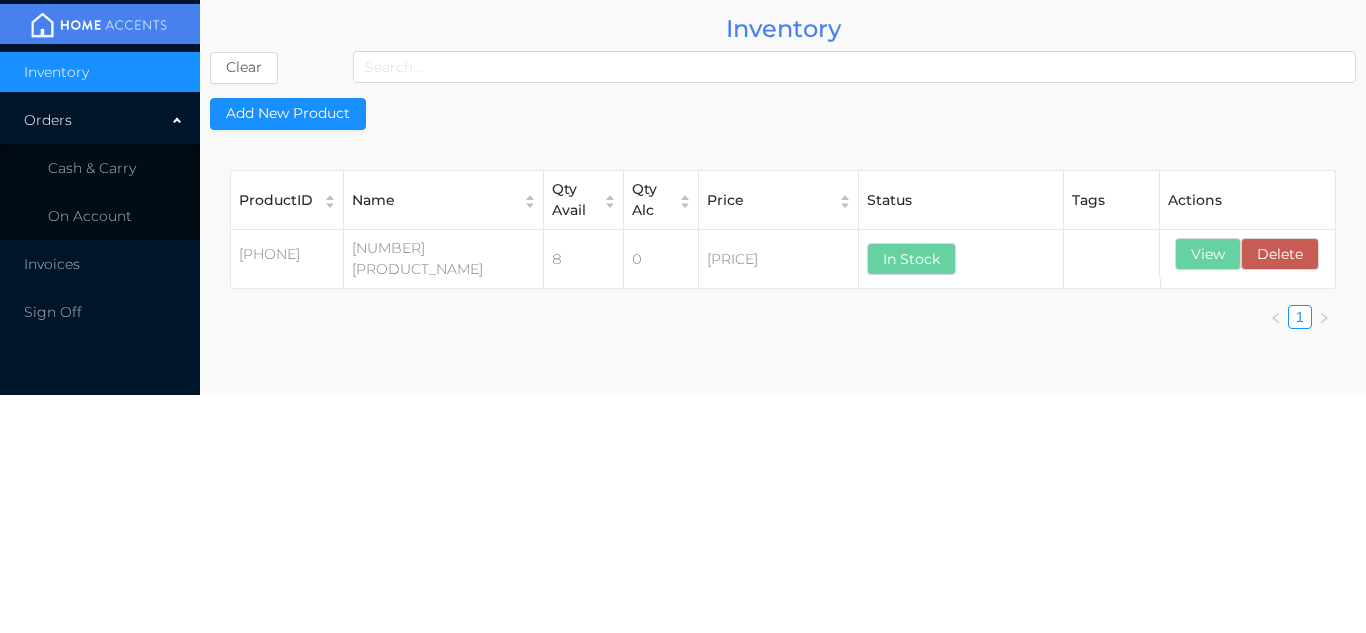 scroll, scrollTop: 0, scrollLeft: 0, axis: both 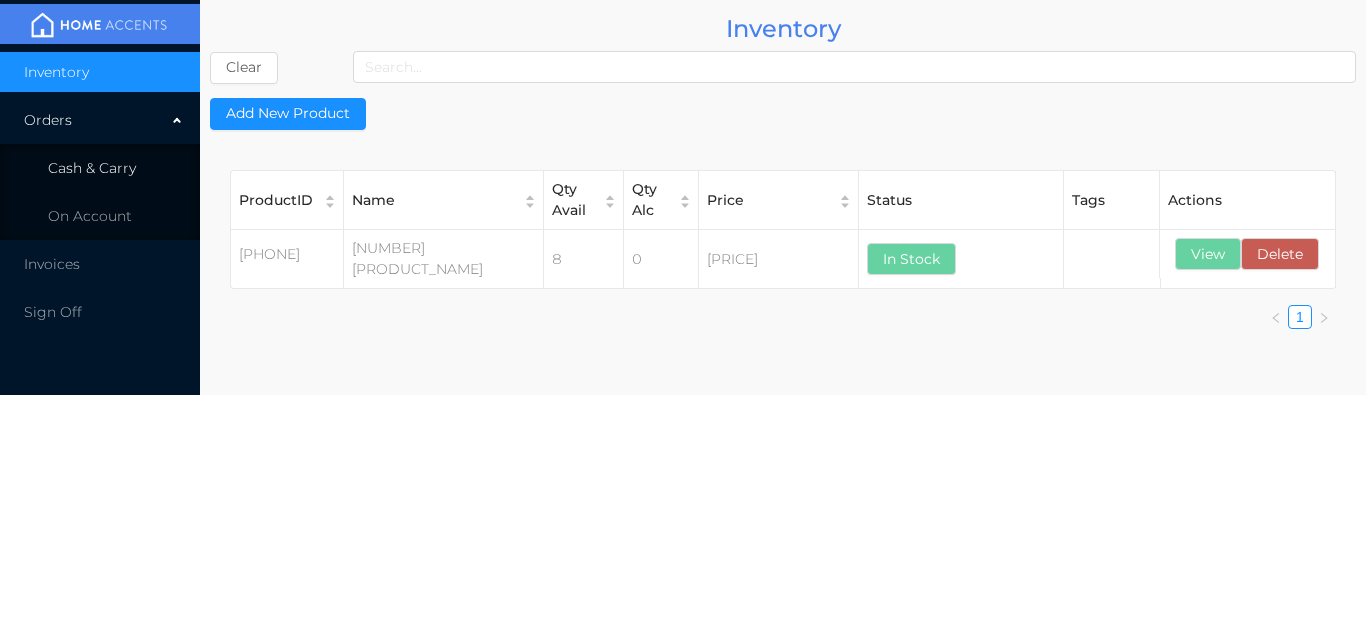 click on "Cash & Carry" at bounding box center [100, 168] 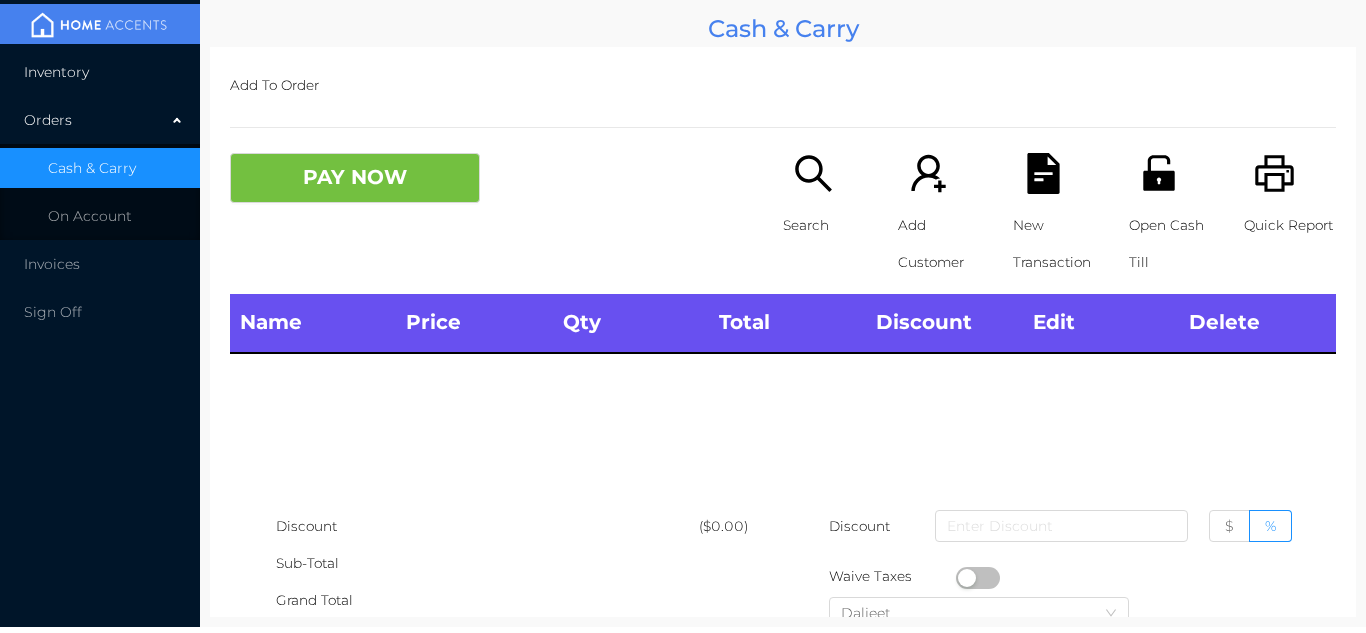 click on "Inventory" at bounding box center [100, 72] 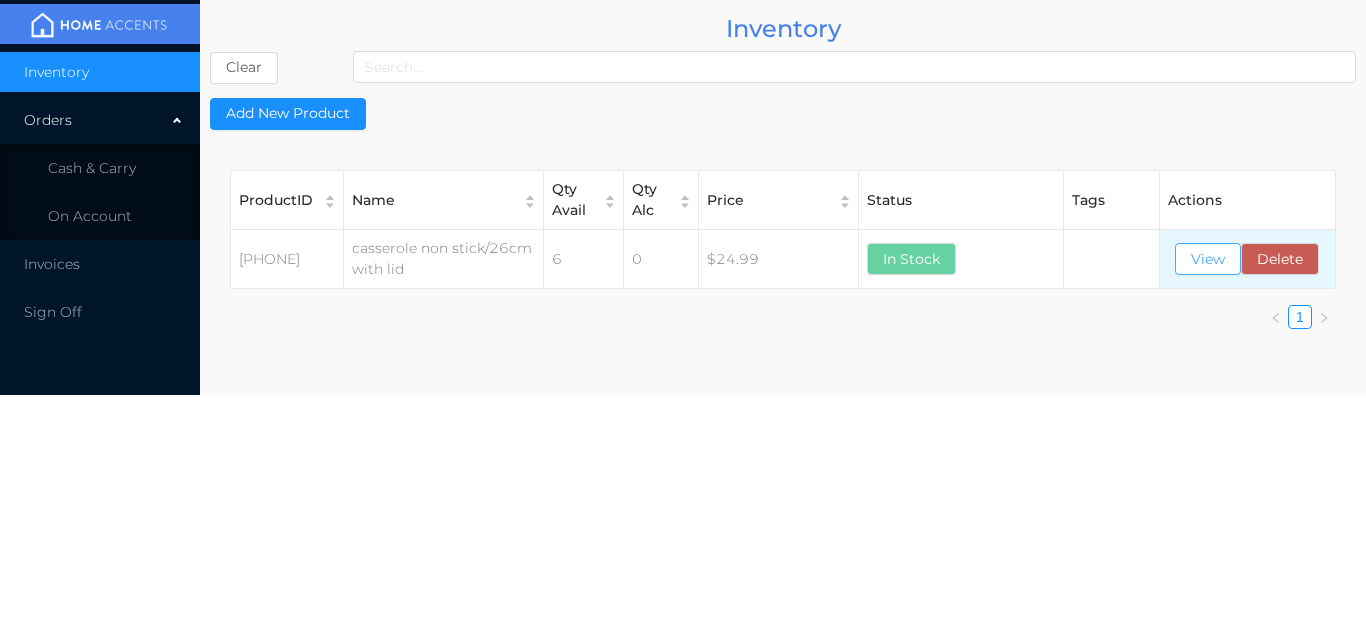 click on "View" at bounding box center [1208, 259] 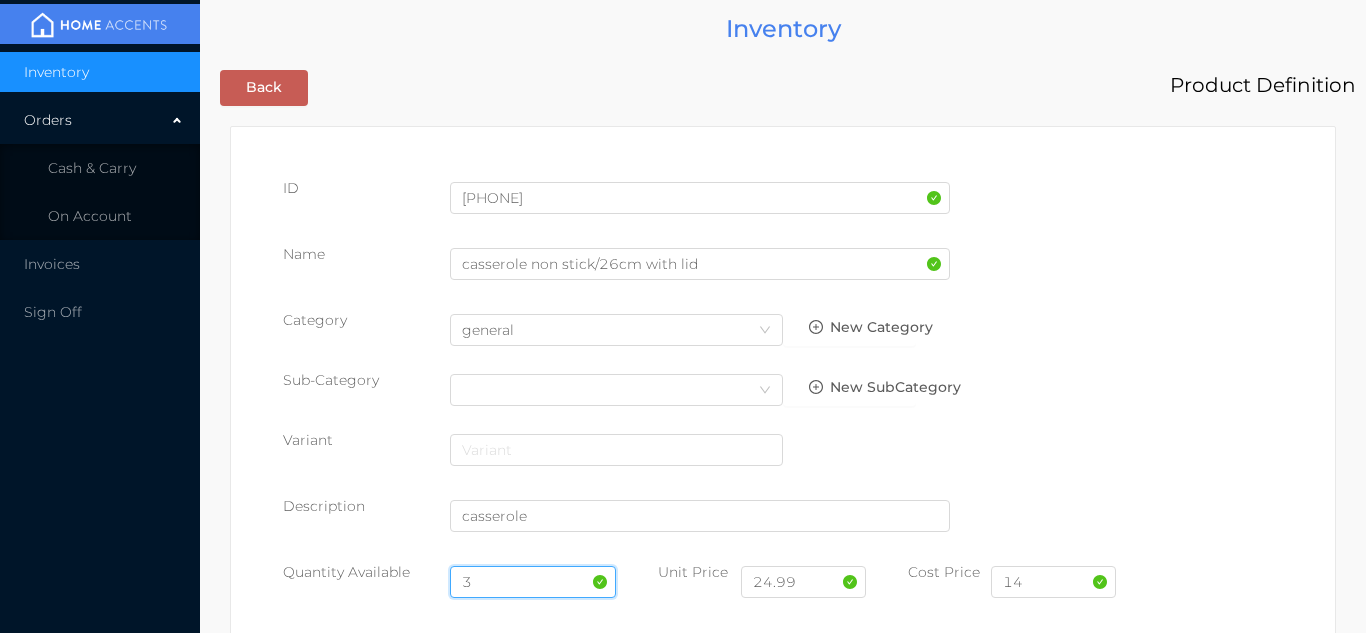 click on "3" at bounding box center (533, 582) 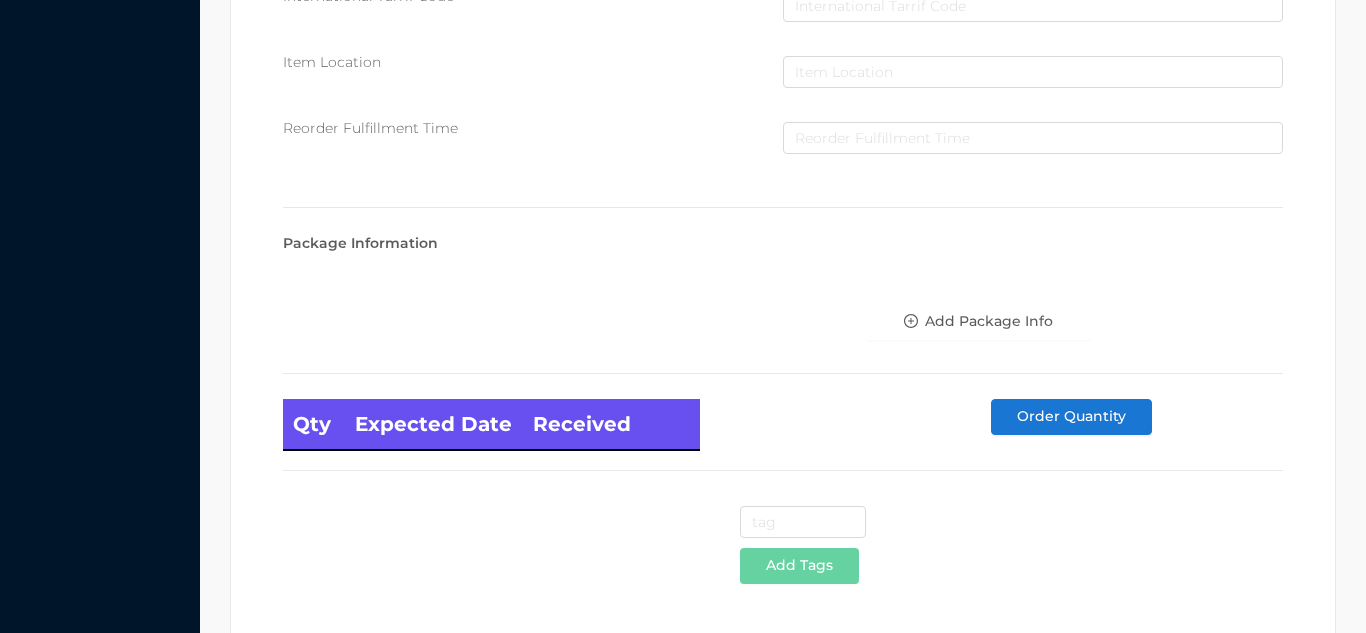 scroll, scrollTop: 1135, scrollLeft: 0, axis: vertical 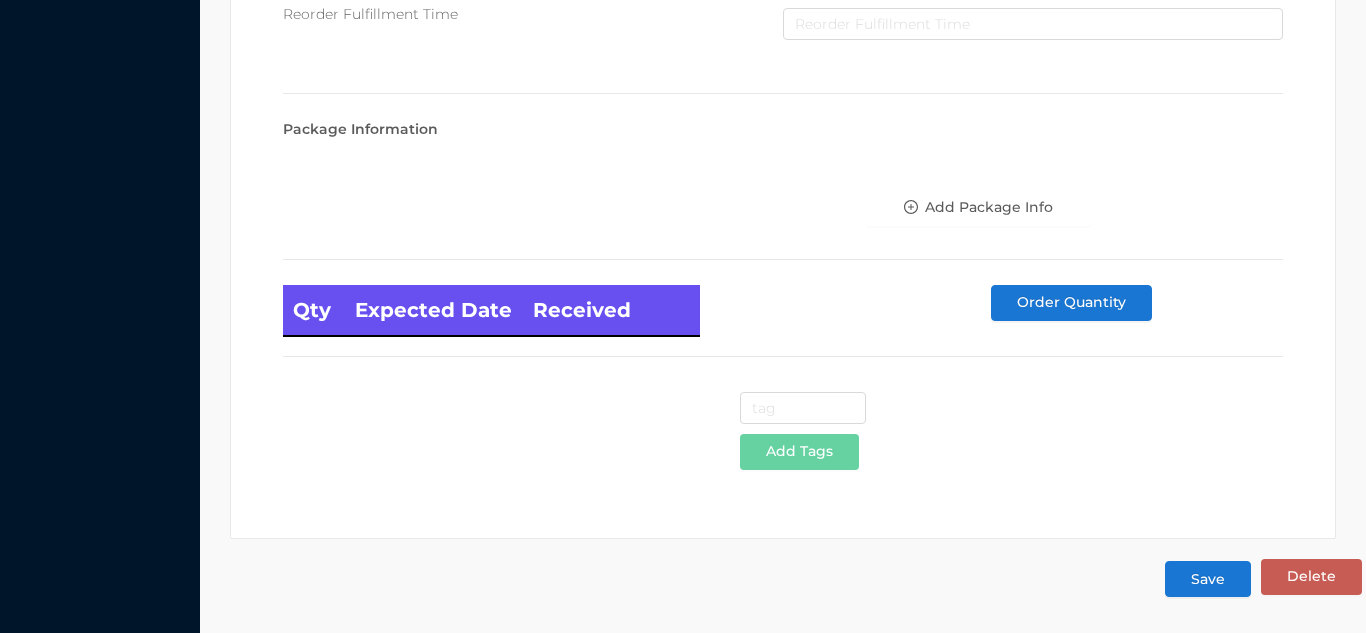 type on "9" 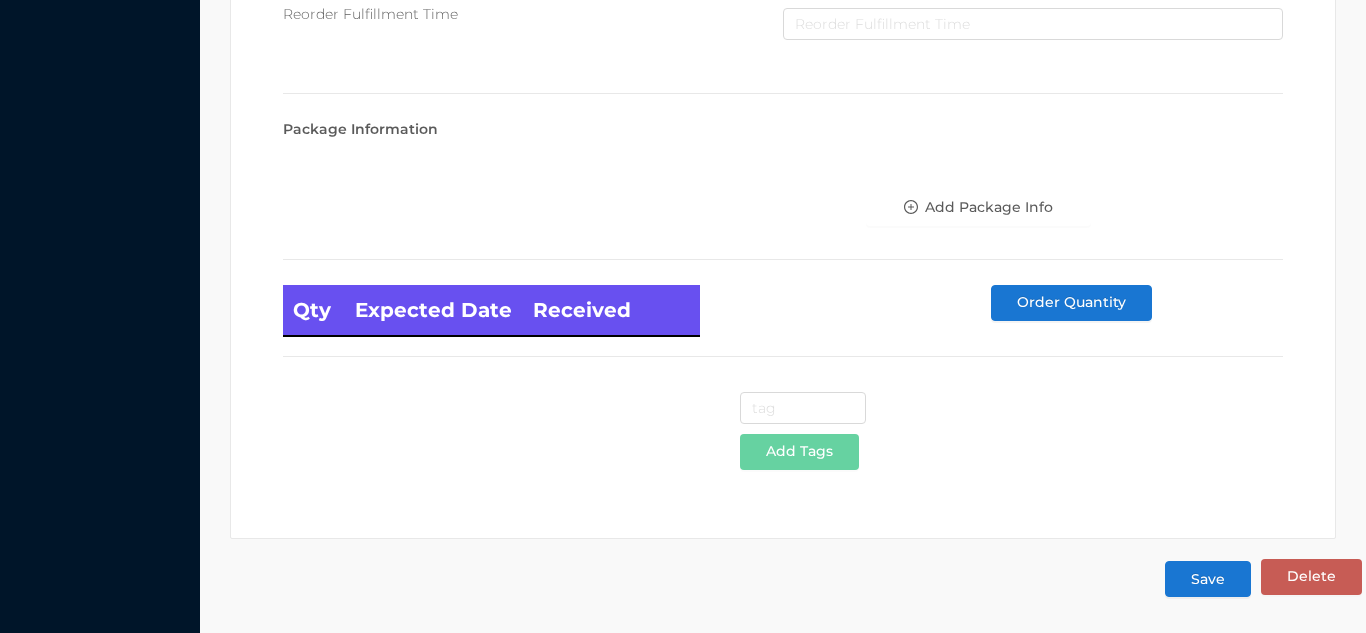 click on "Save" at bounding box center (1208, 579) 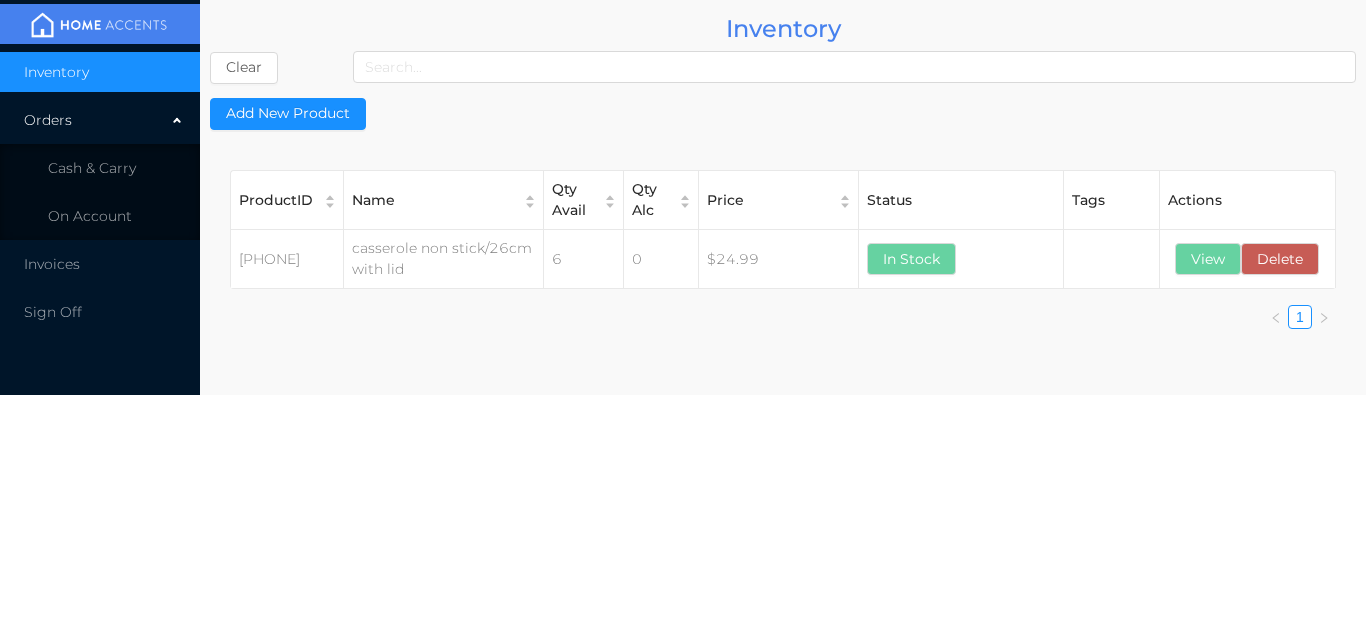 scroll, scrollTop: 0, scrollLeft: 0, axis: both 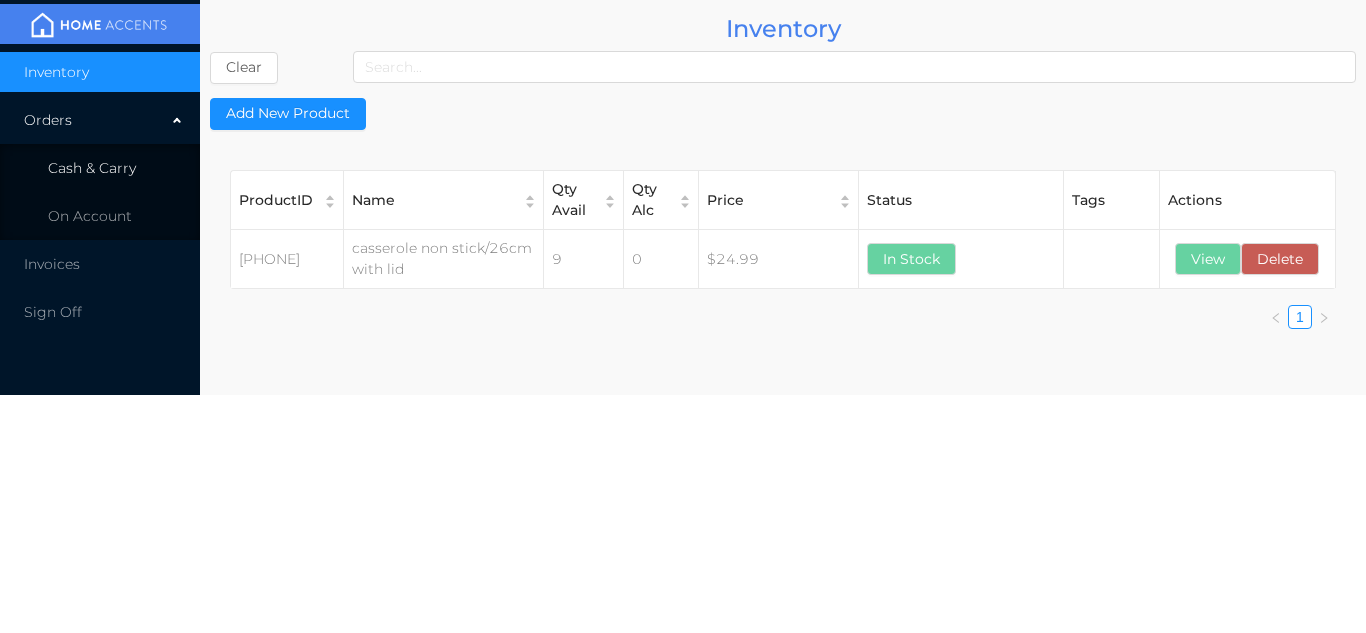 click on "Cash & Carry" at bounding box center [100, 168] 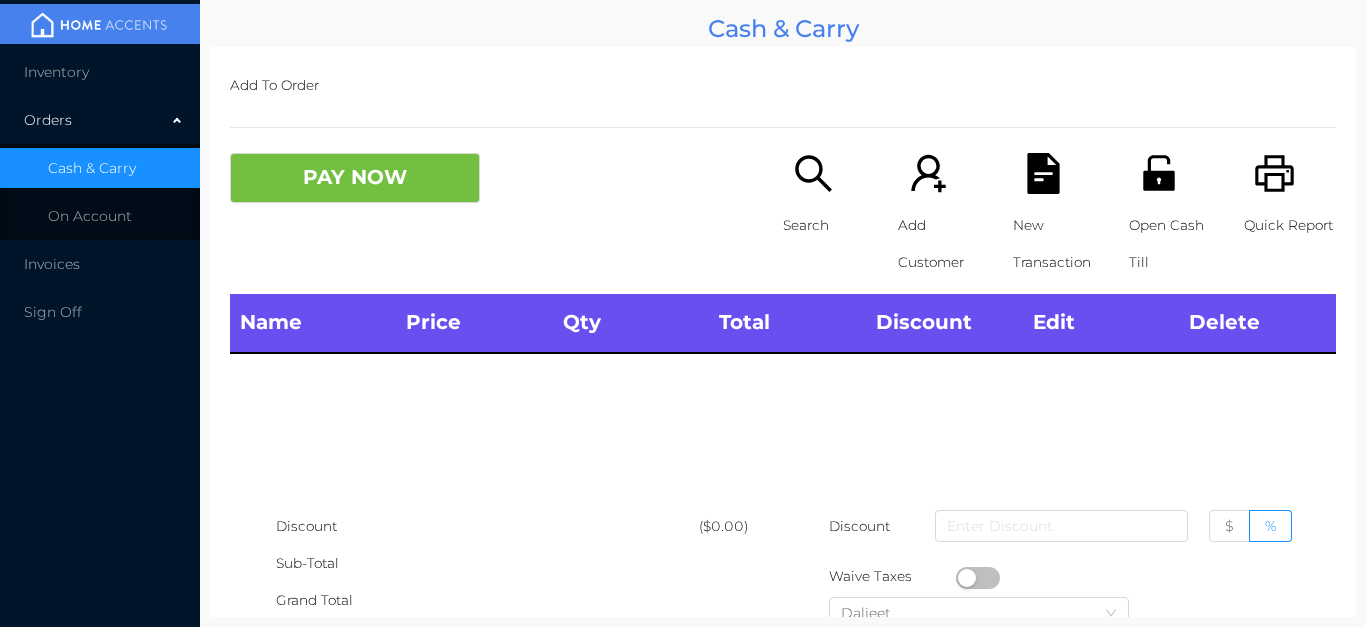 click on "Inventory" at bounding box center (100, 72) 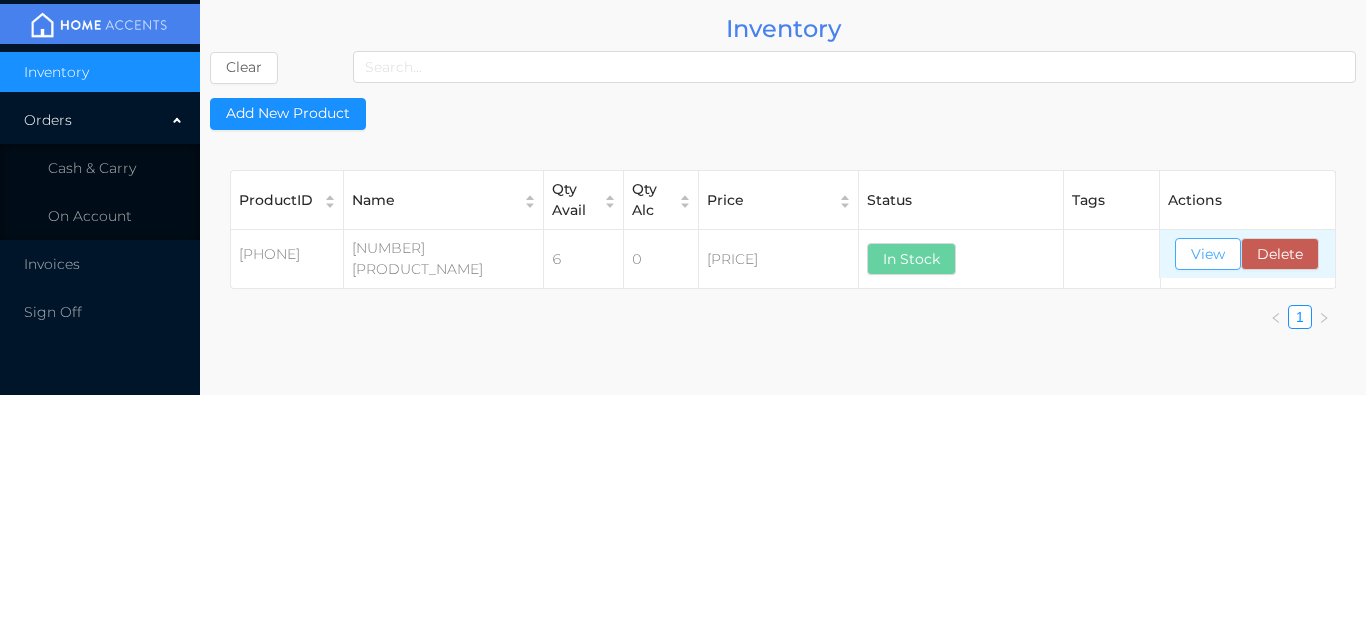 click on "View" at bounding box center (1208, 254) 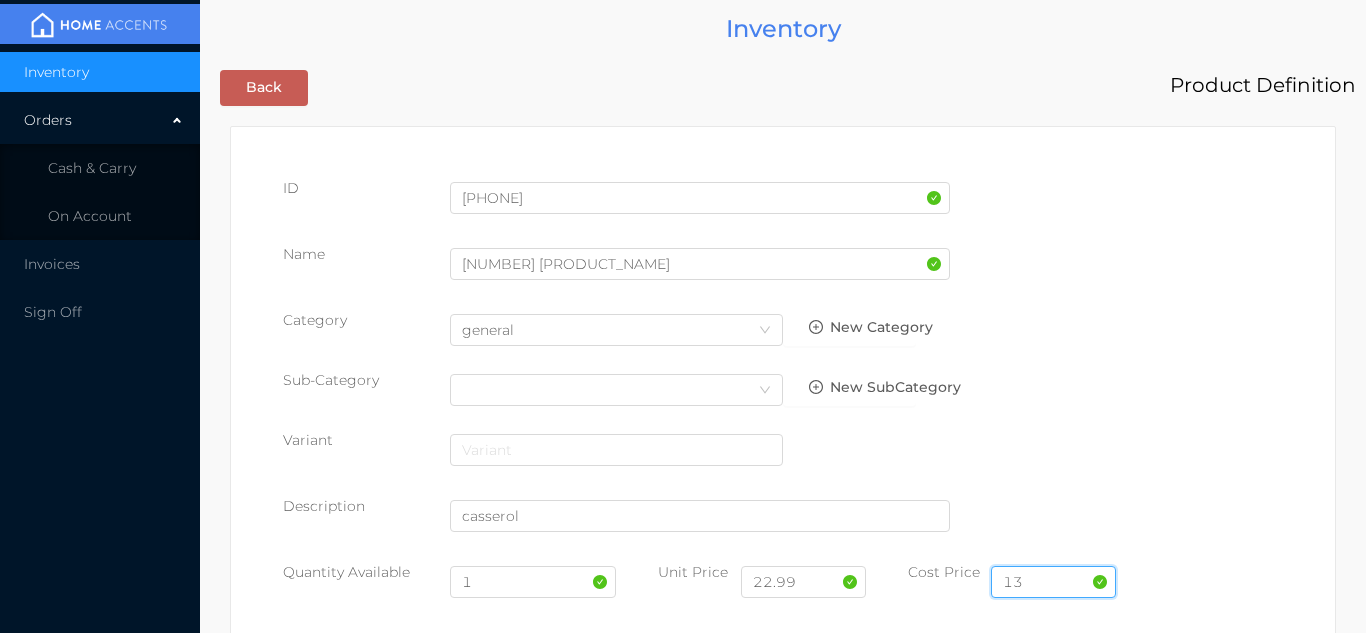 click on "13" at bounding box center [1053, 582] 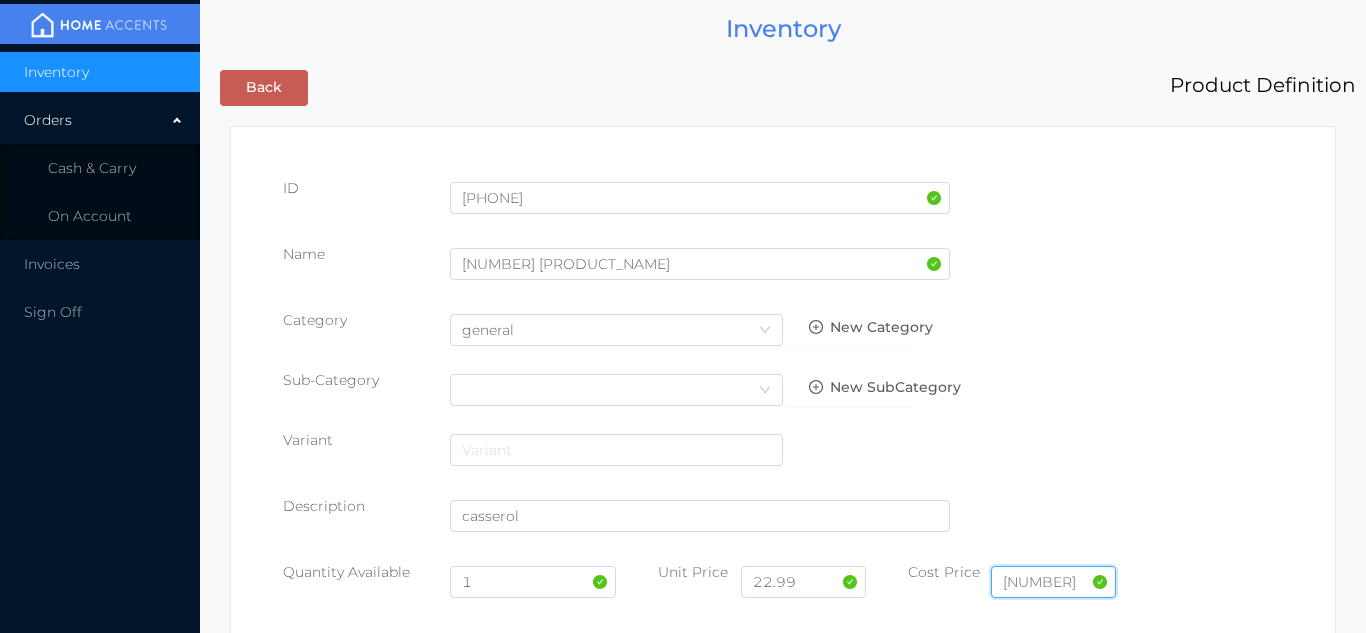 type on "13.00" 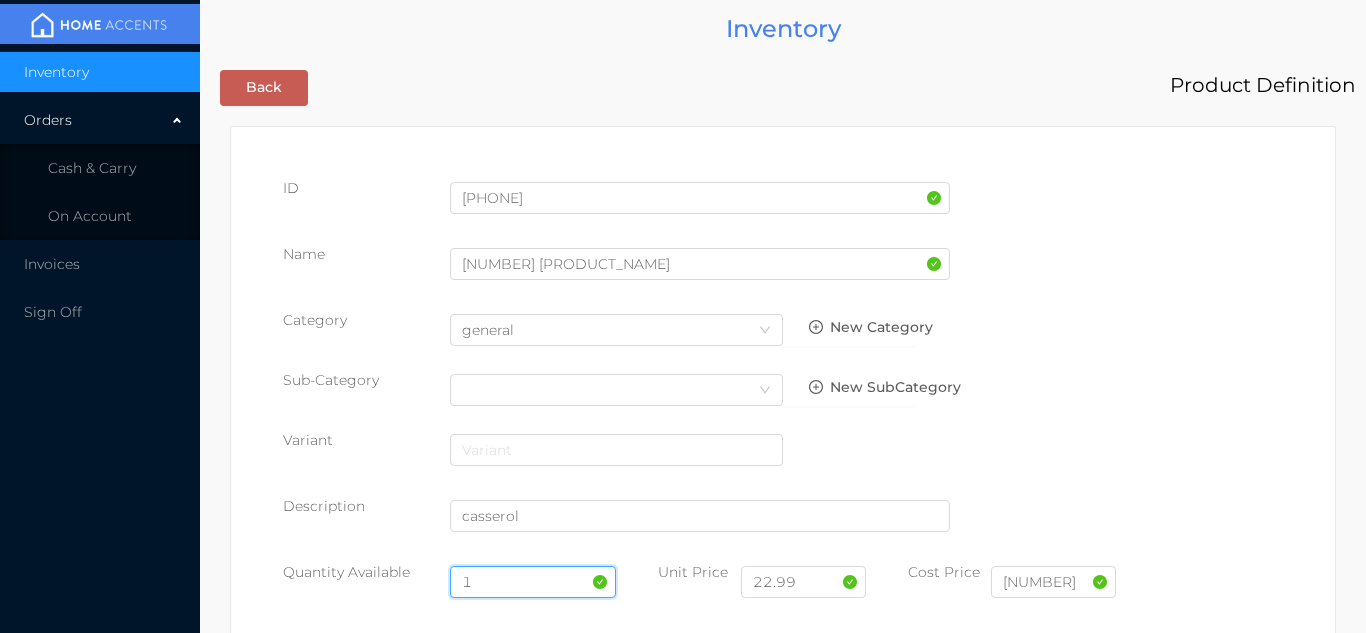 click on "1" at bounding box center [533, 582] 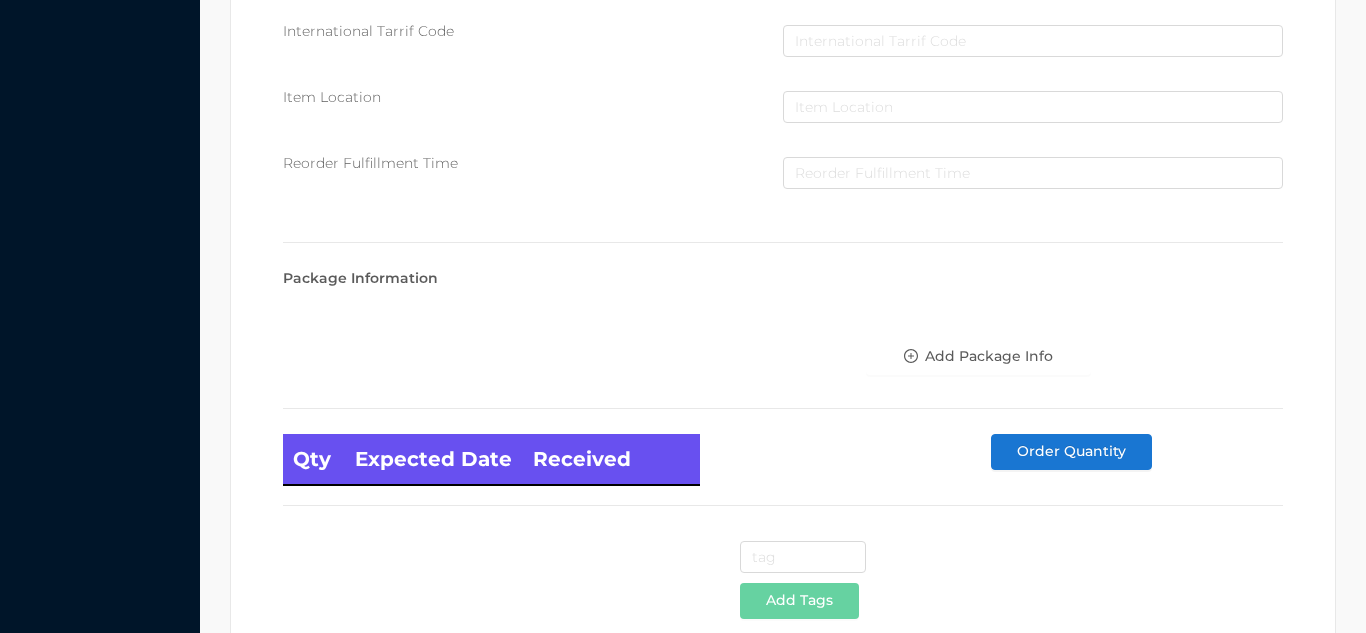 scroll, scrollTop: 1135, scrollLeft: 0, axis: vertical 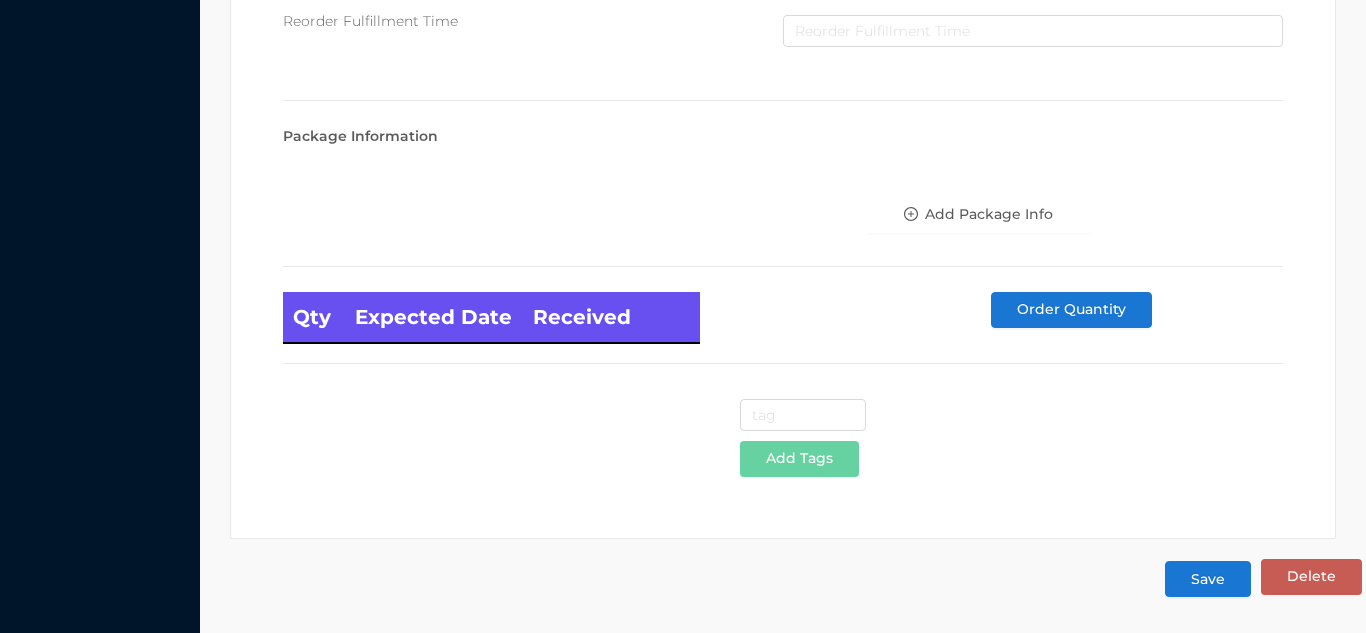 type on "7" 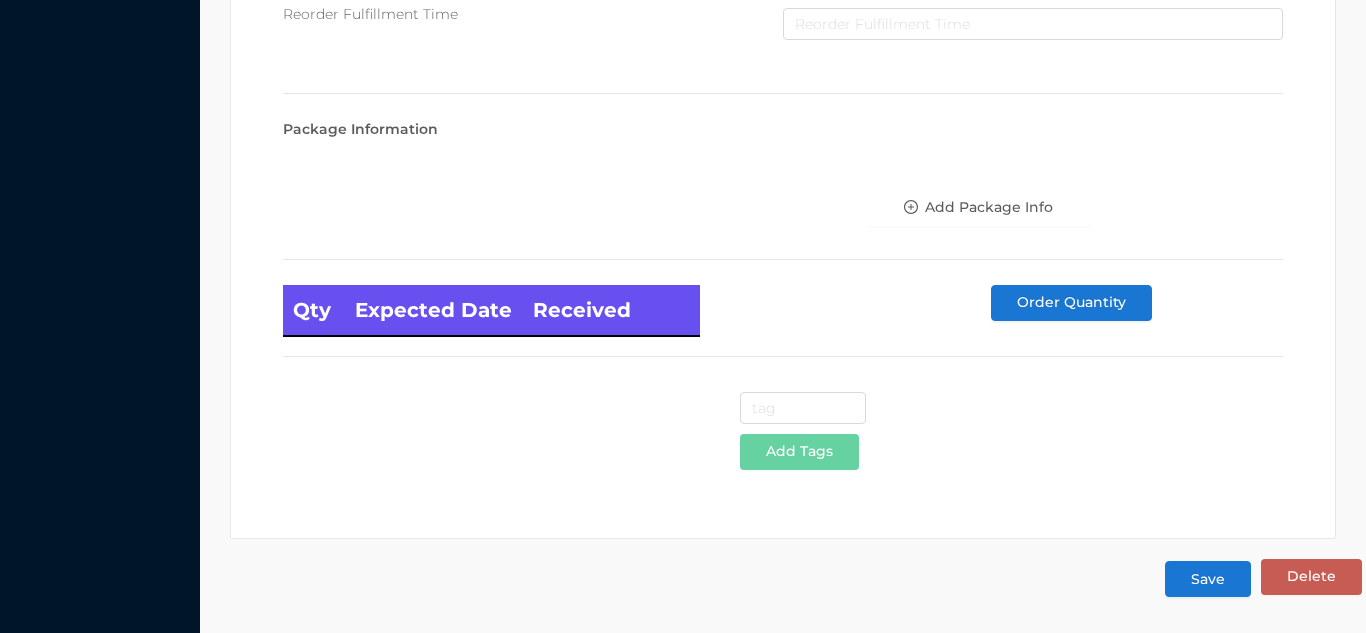 click on "Save" at bounding box center (1208, 579) 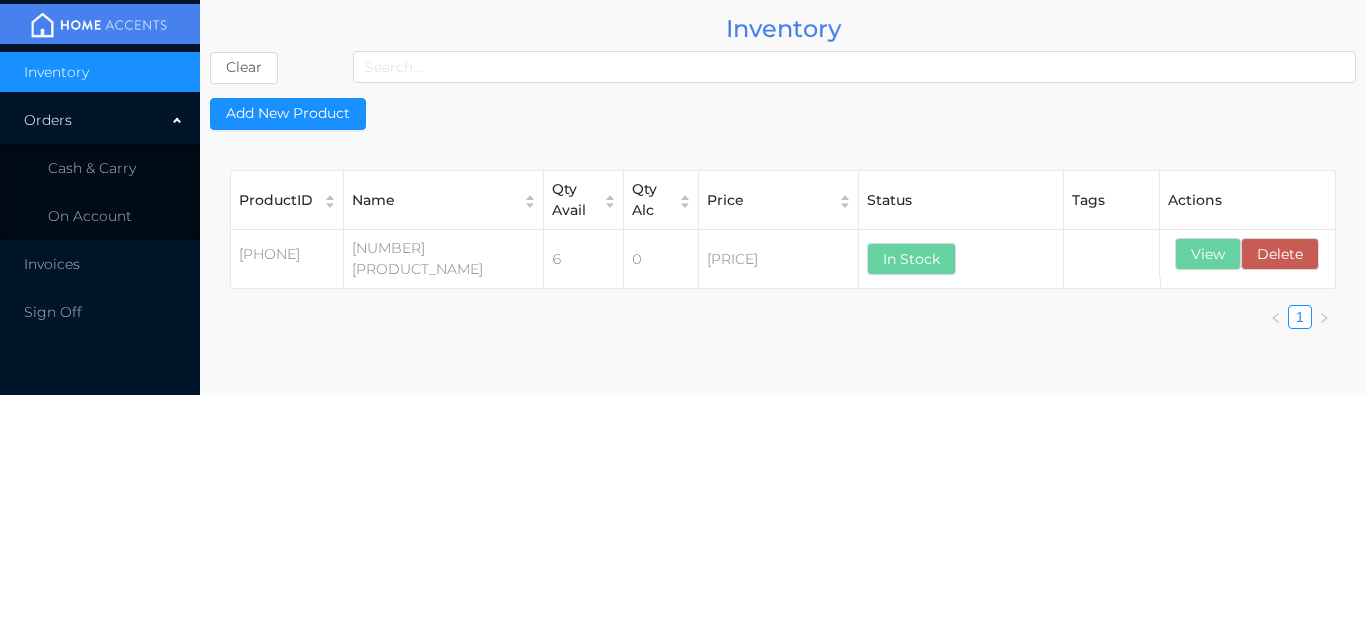 scroll, scrollTop: 0, scrollLeft: 0, axis: both 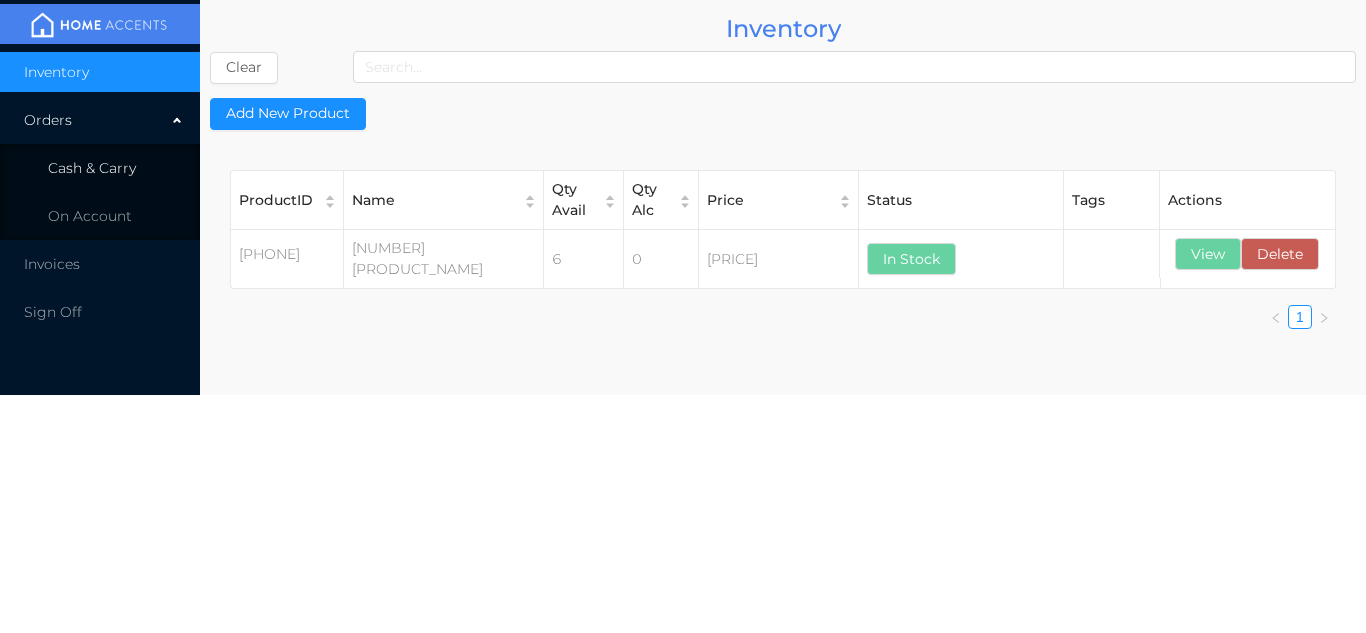 click on "Cash & Carry" at bounding box center (100, 168) 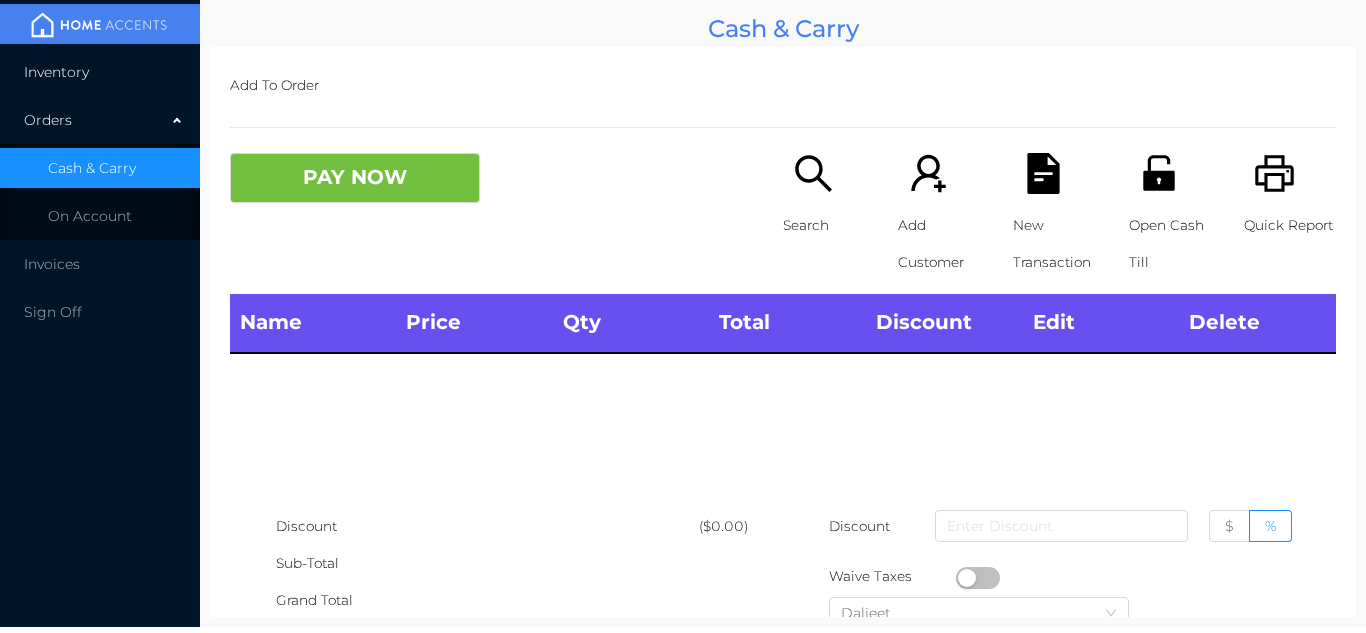 click on "Inventory" at bounding box center (100, 72) 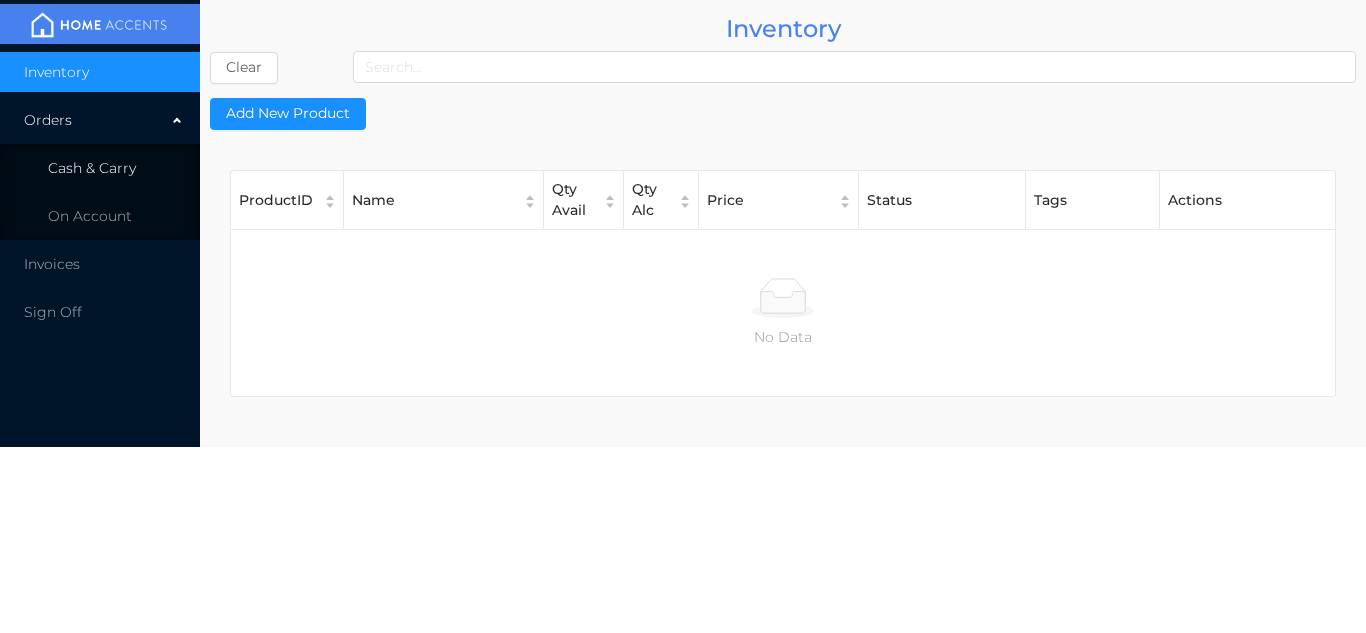 click on "Cash & Carry" at bounding box center [100, 168] 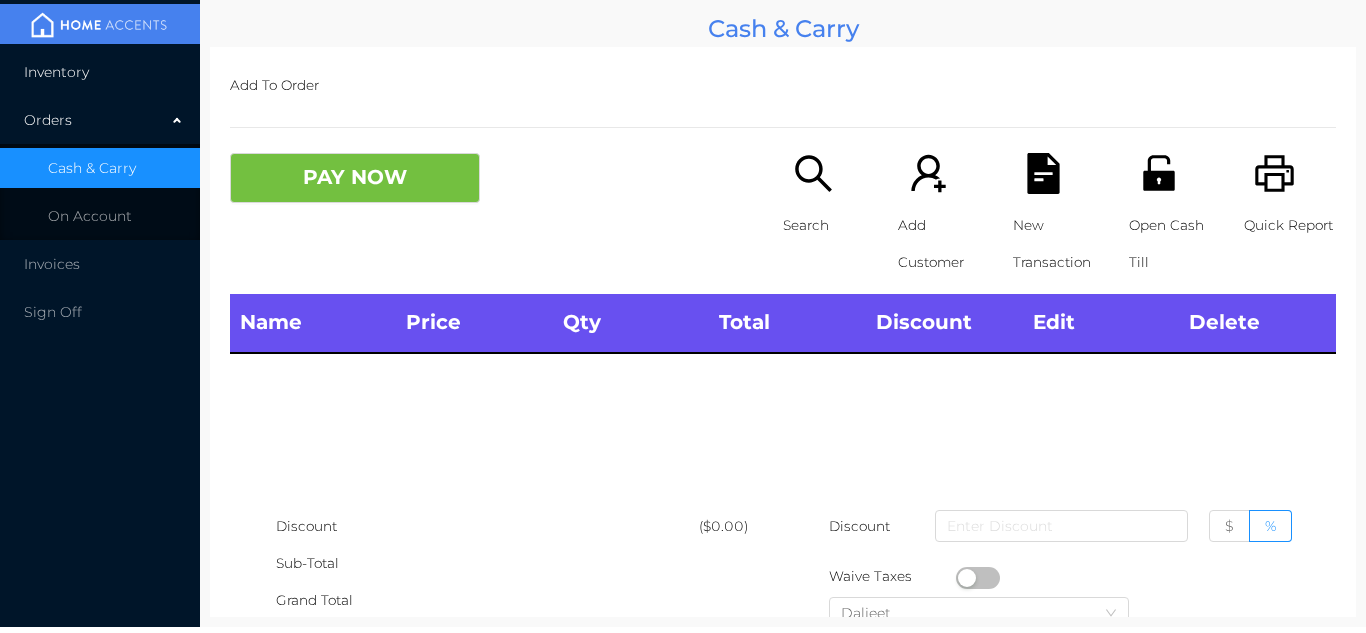 click on "Inventory" at bounding box center (100, 72) 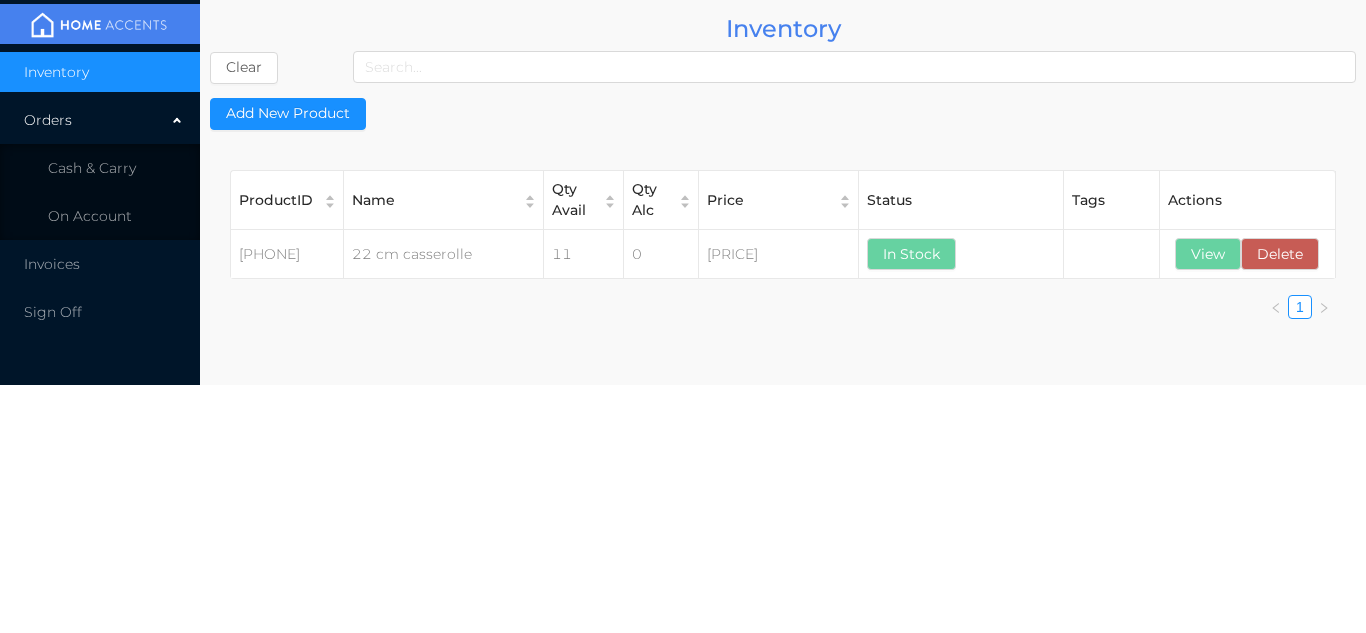 click on "ProductID Name Qty Avail Qty Alc Price Status Tags Actions 715470422022 22 cm casserolle 11 0 $21.99 In Stock View Delete ProductID 715470422022 Actions View Delete 1" at bounding box center [783, 252] 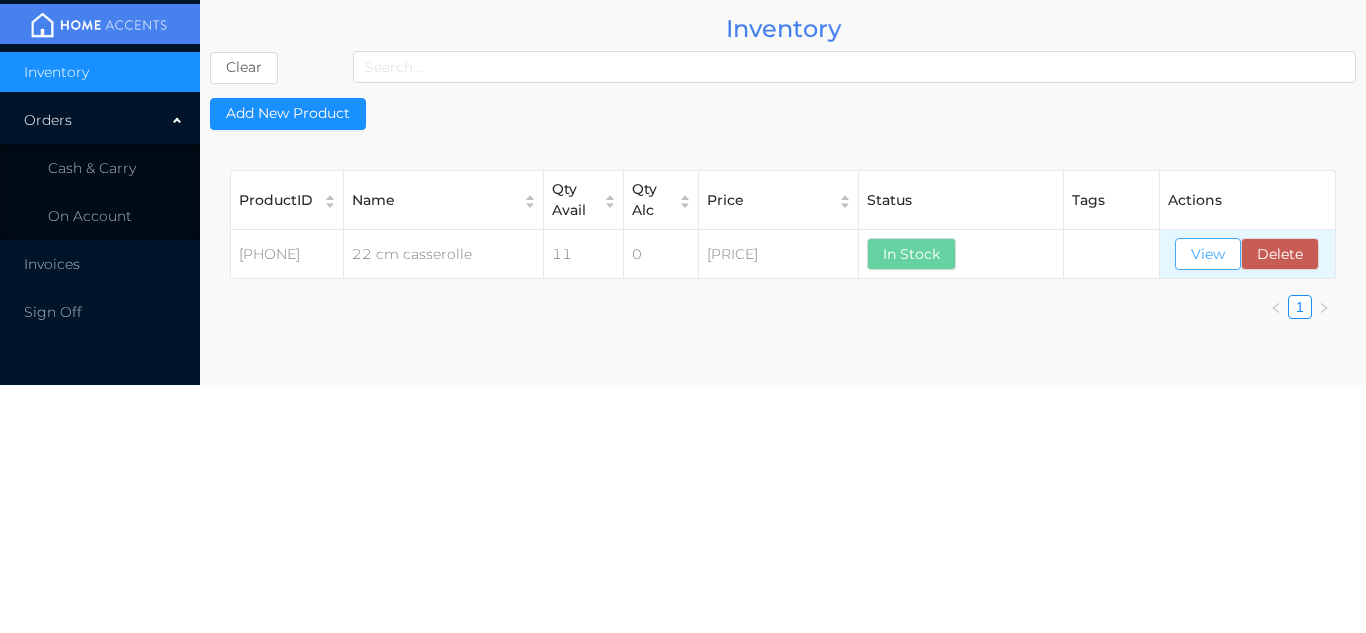 click on "View" at bounding box center (1208, 254) 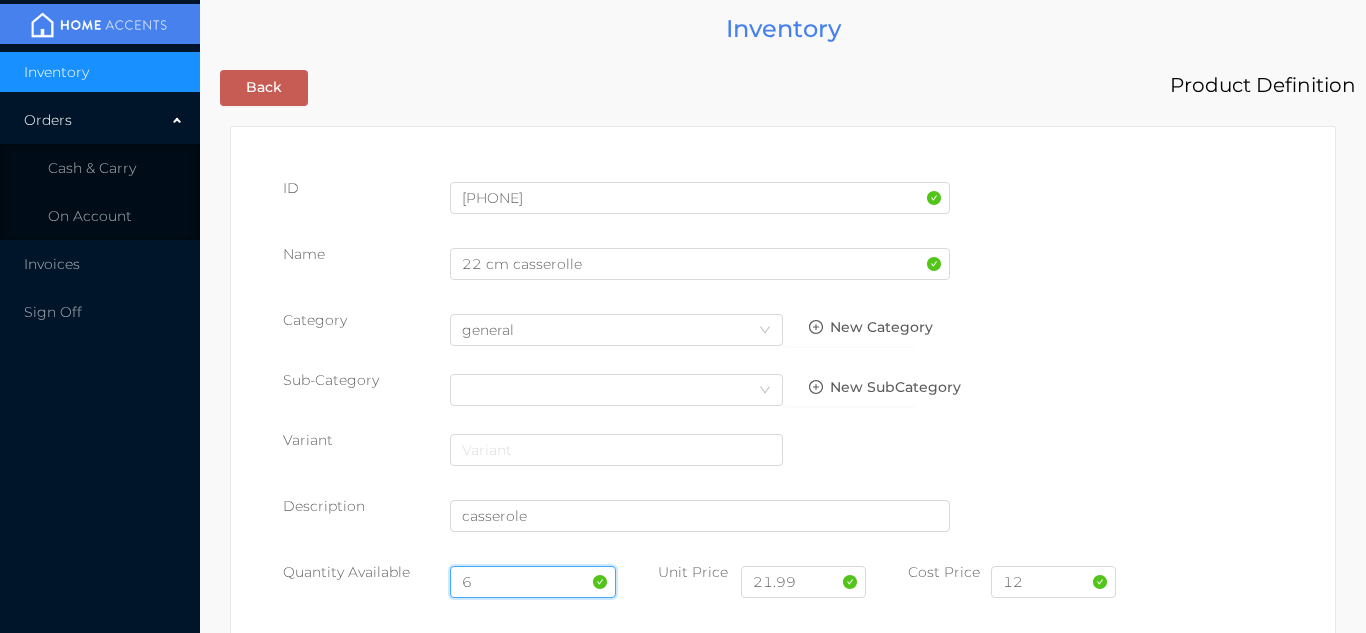 click on "6" at bounding box center [533, 582] 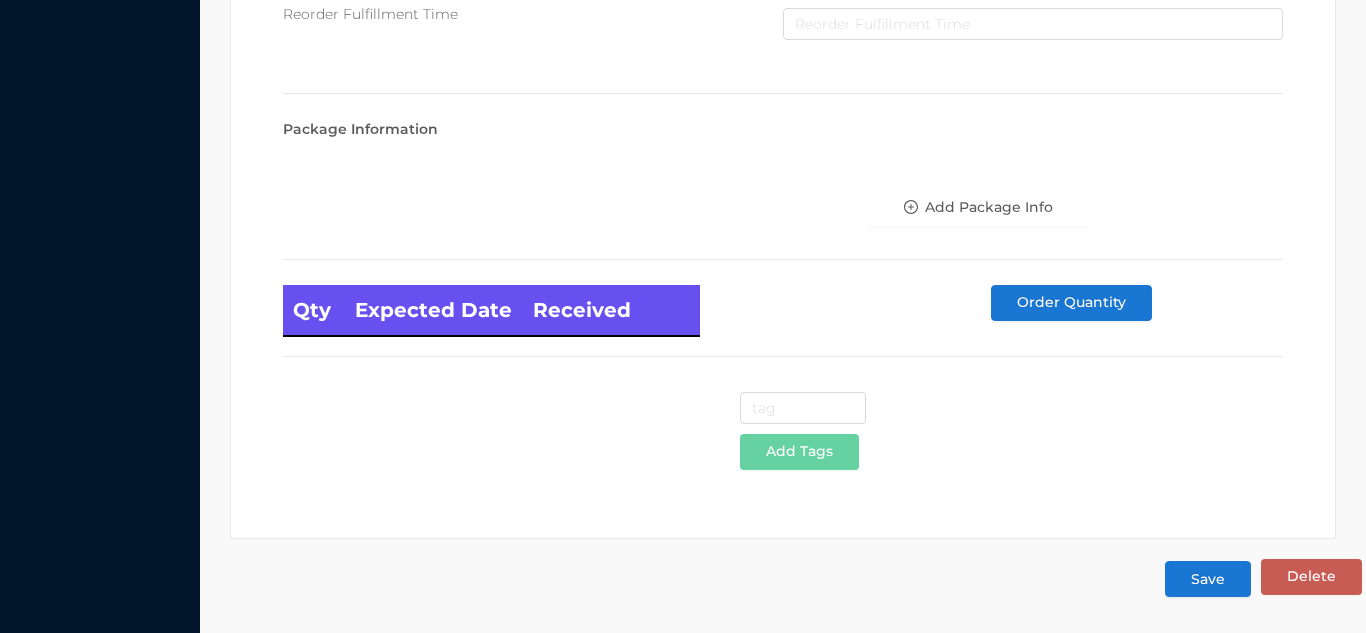 type on "12" 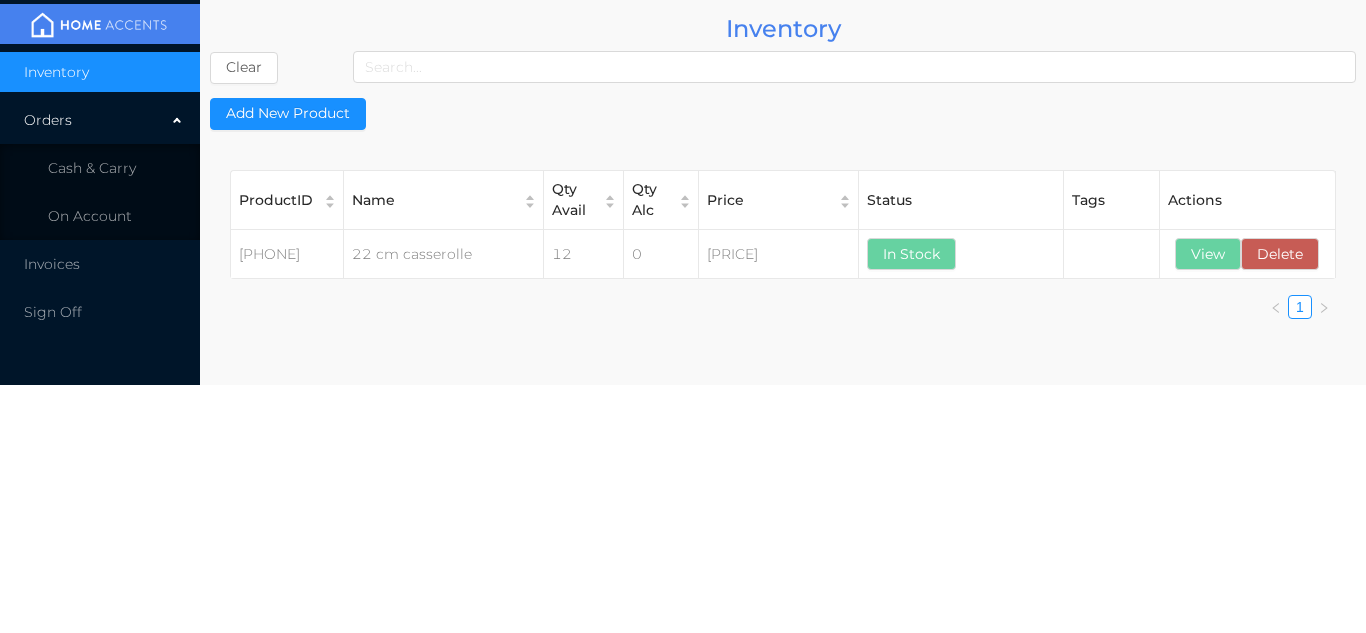 scroll, scrollTop: 0, scrollLeft: 0, axis: both 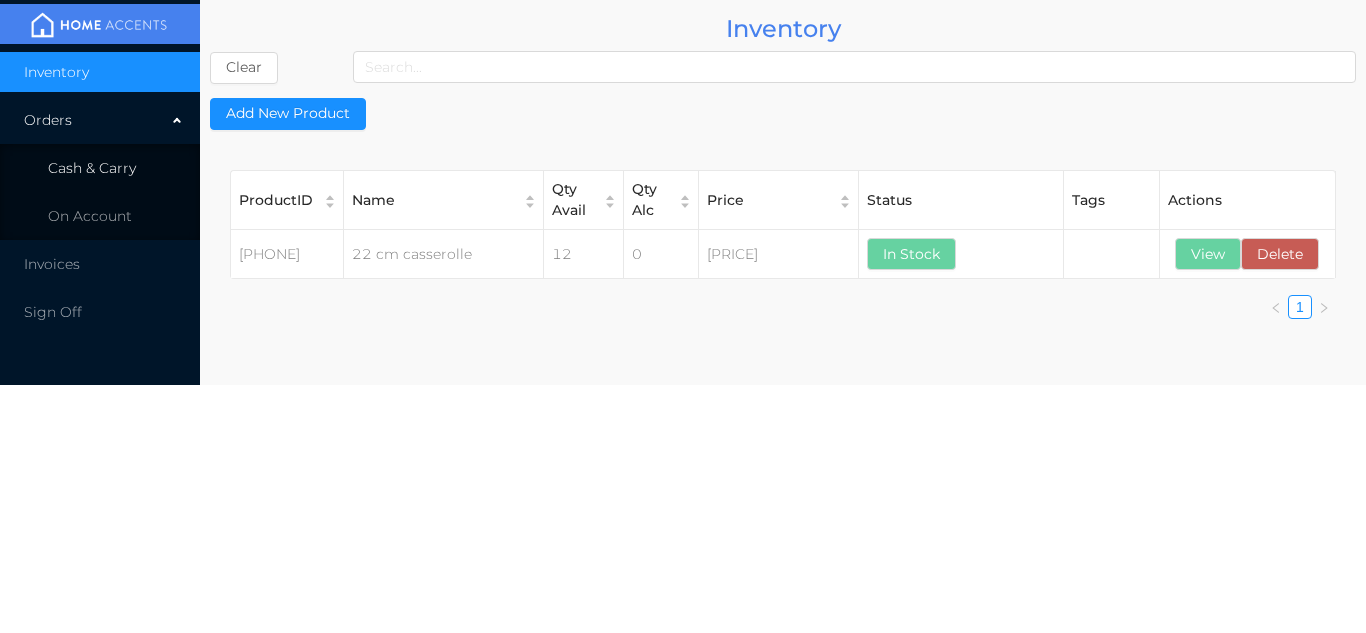 click on "Cash & Carry" at bounding box center (100, 168) 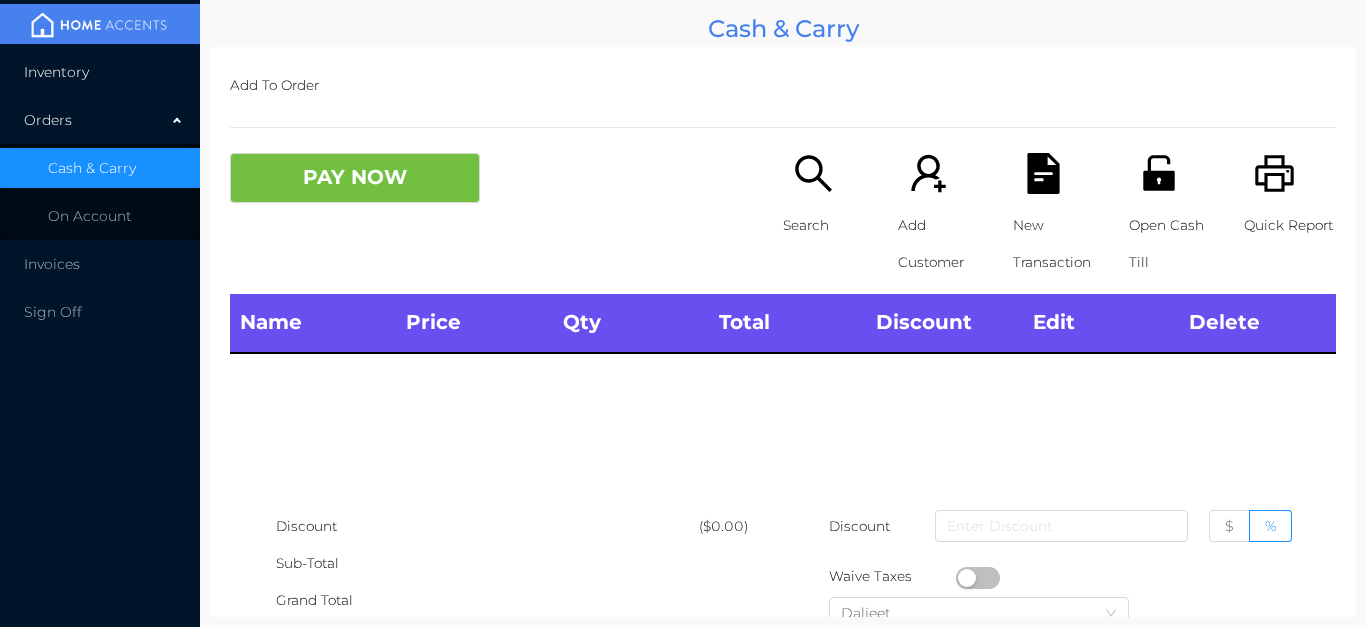 click on "Inventory" at bounding box center (100, 72) 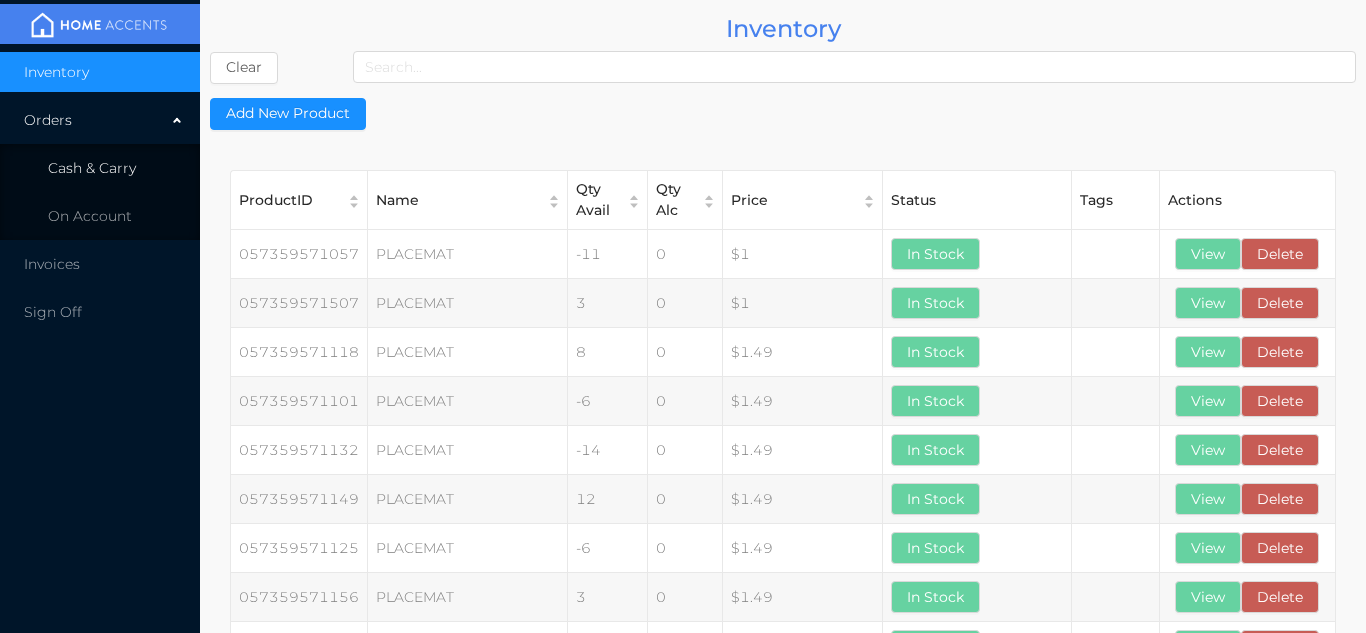 click on "Cash & Carry" at bounding box center (100, 168) 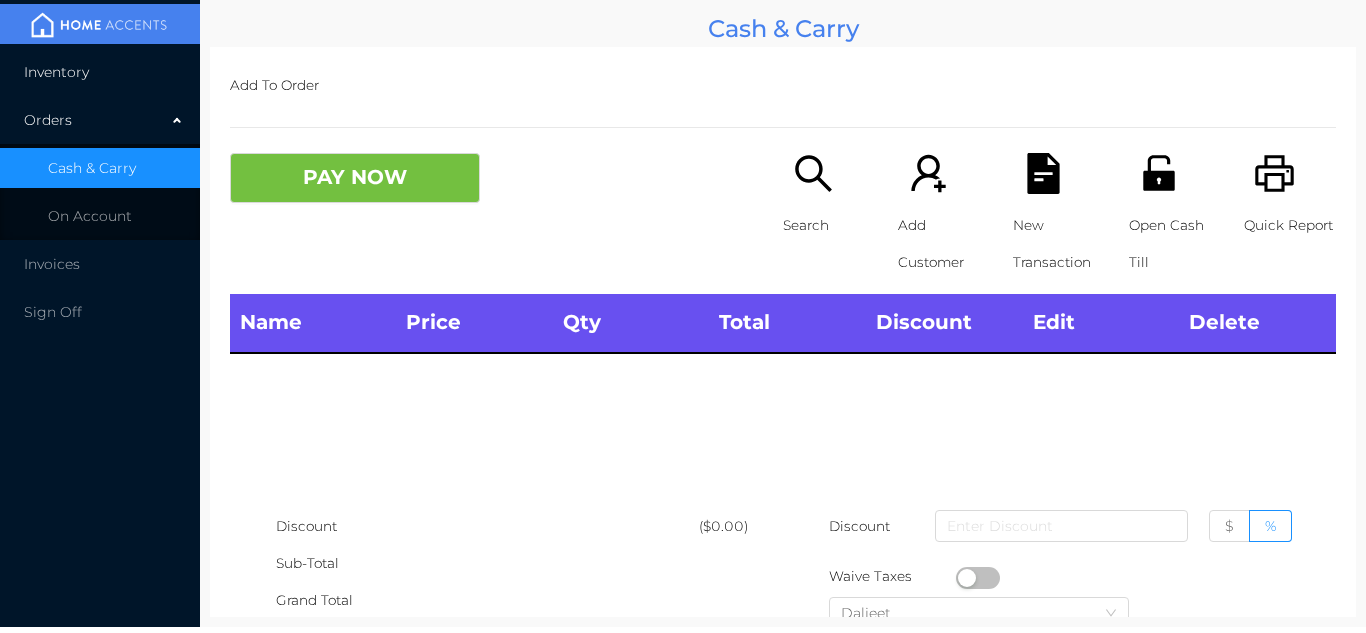 click on "Inventory" at bounding box center [100, 72] 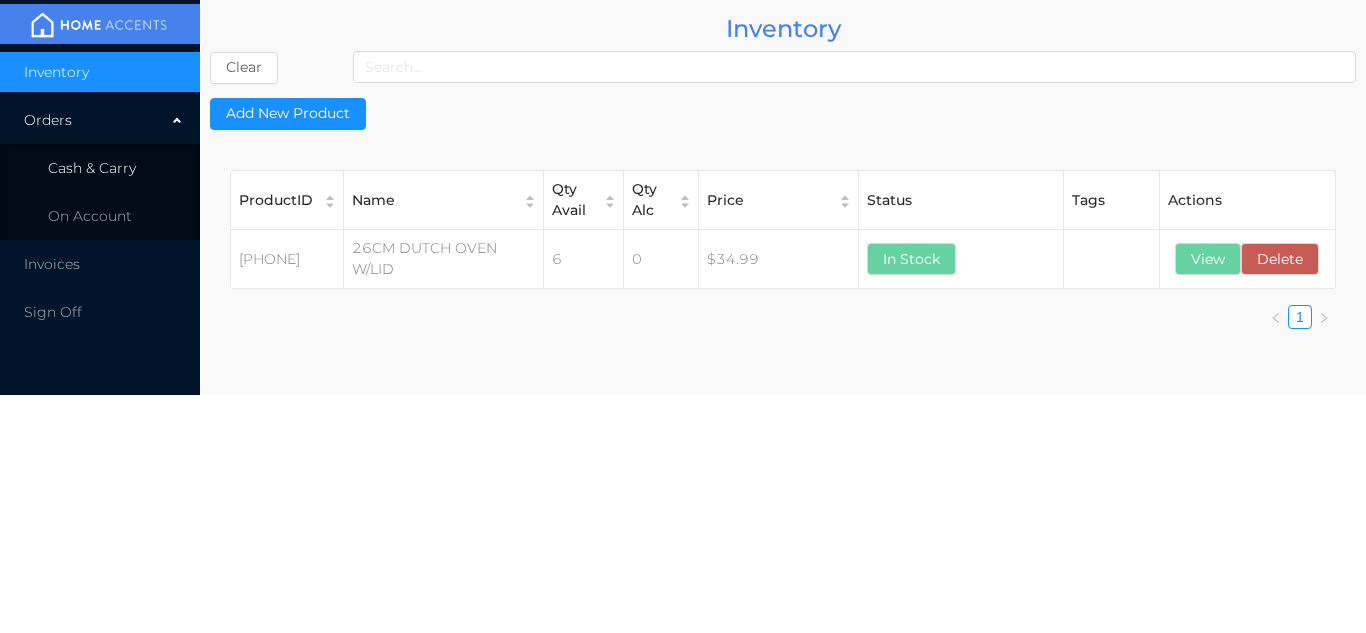 click on "Cash & Carry" at bounding box center (92, 168) 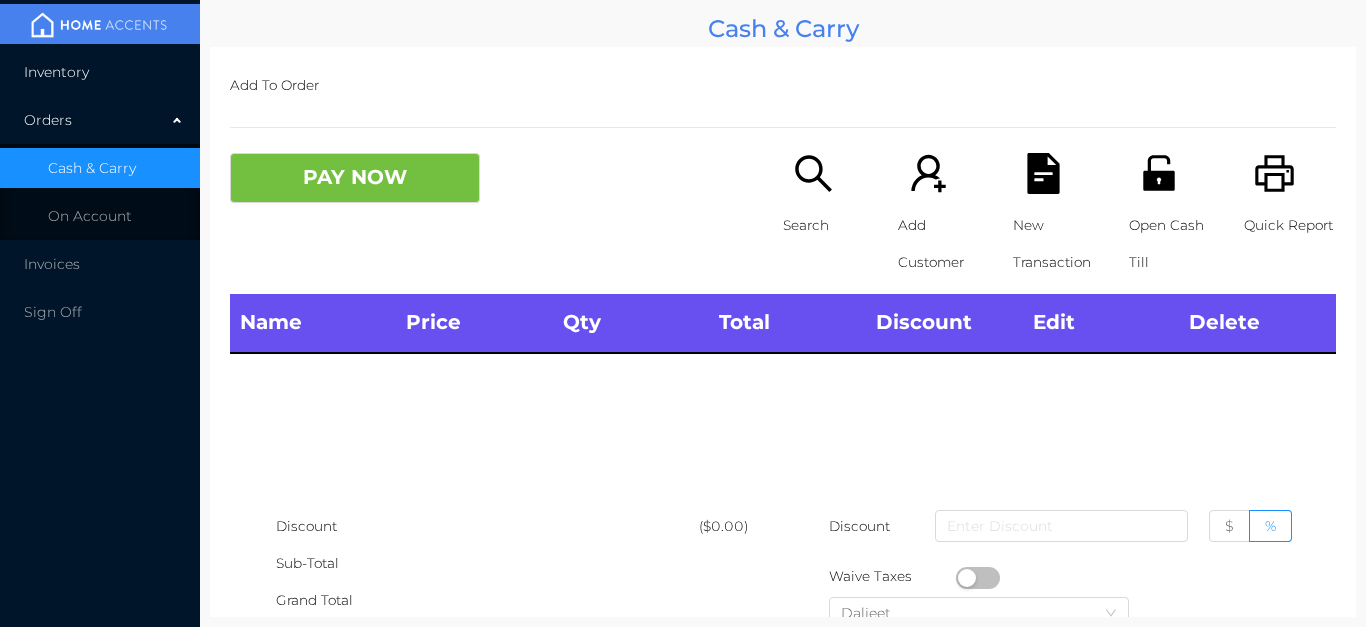click on "Inventory" at bounding box center [100, 72] 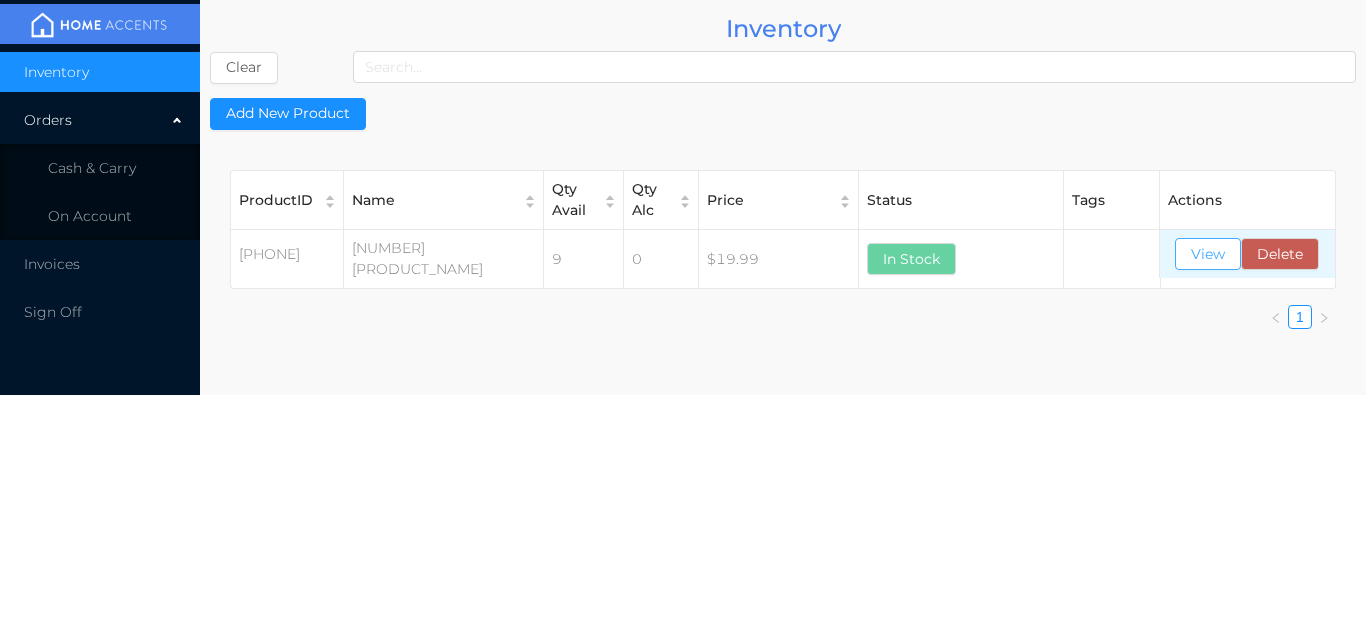 click on "View" at bounding box center [1208, 254] 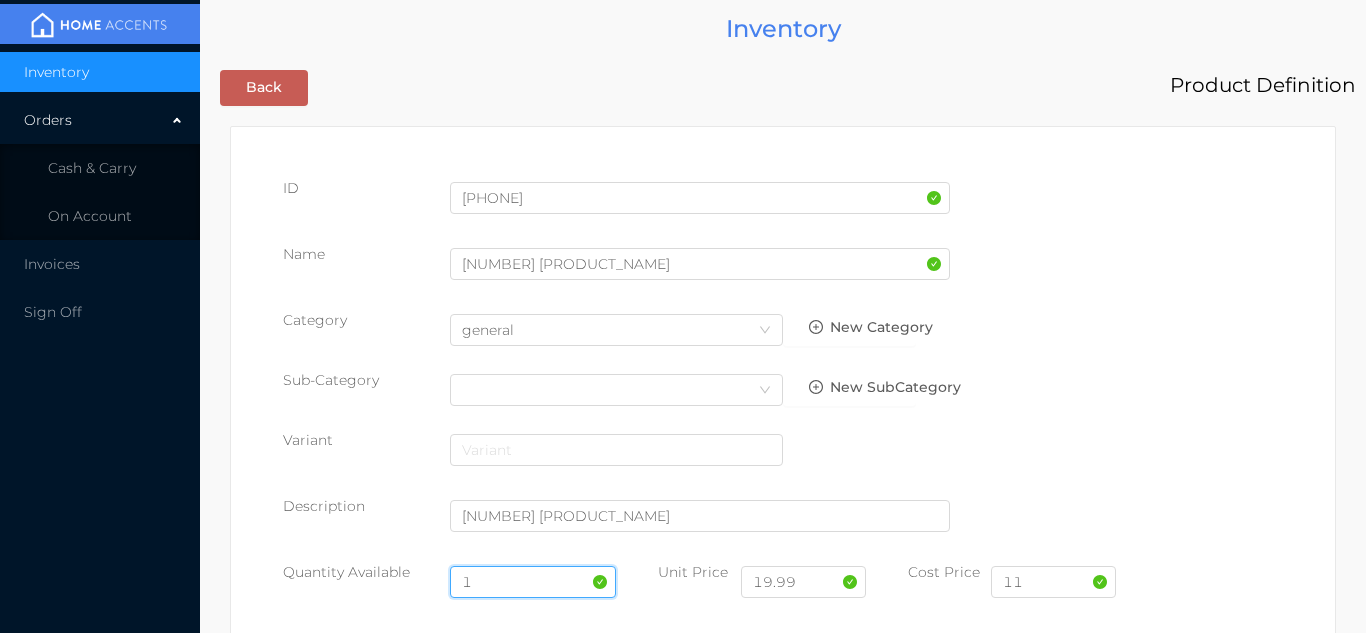click on "1" at bounding box center [533, 582] 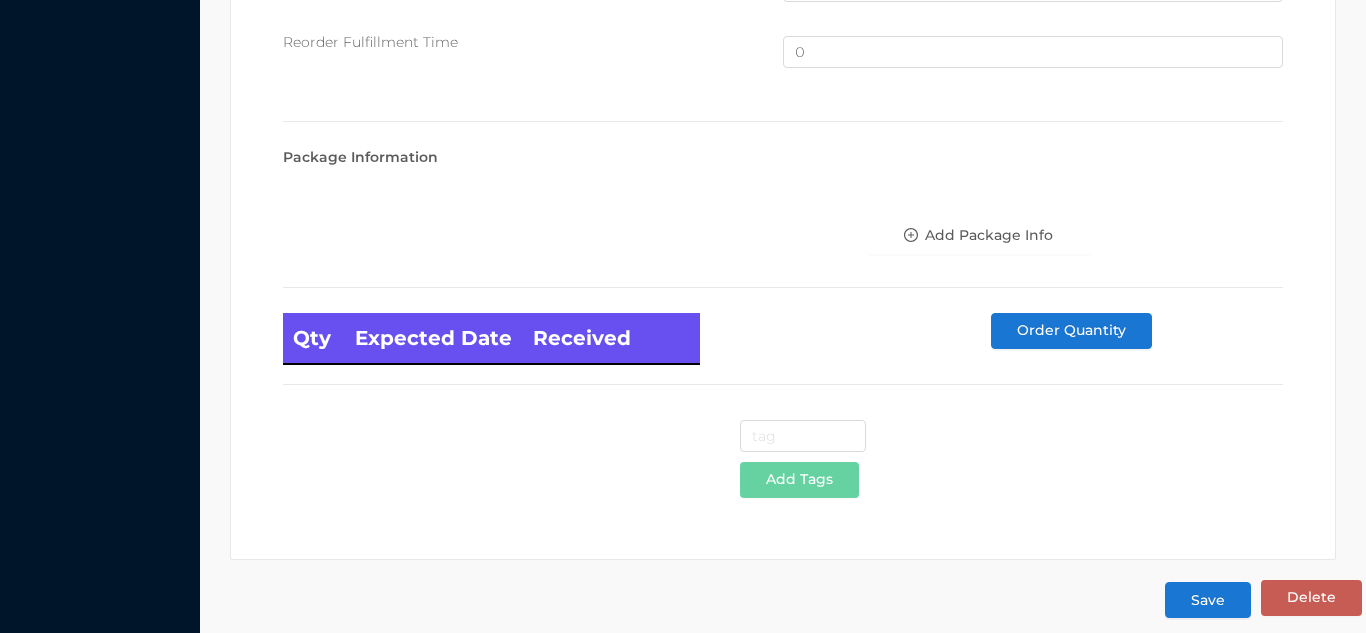 scroll, scrollTop: 1346, scrollLeft: 0, axis: vertical 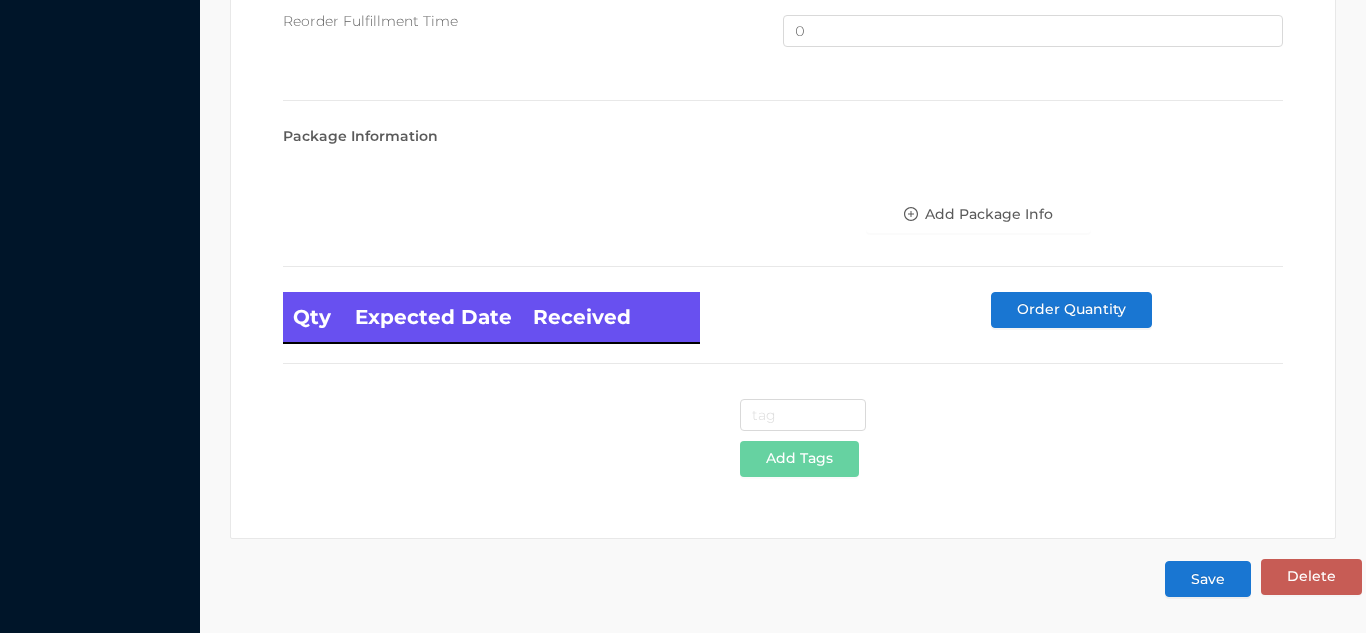 type on "7" 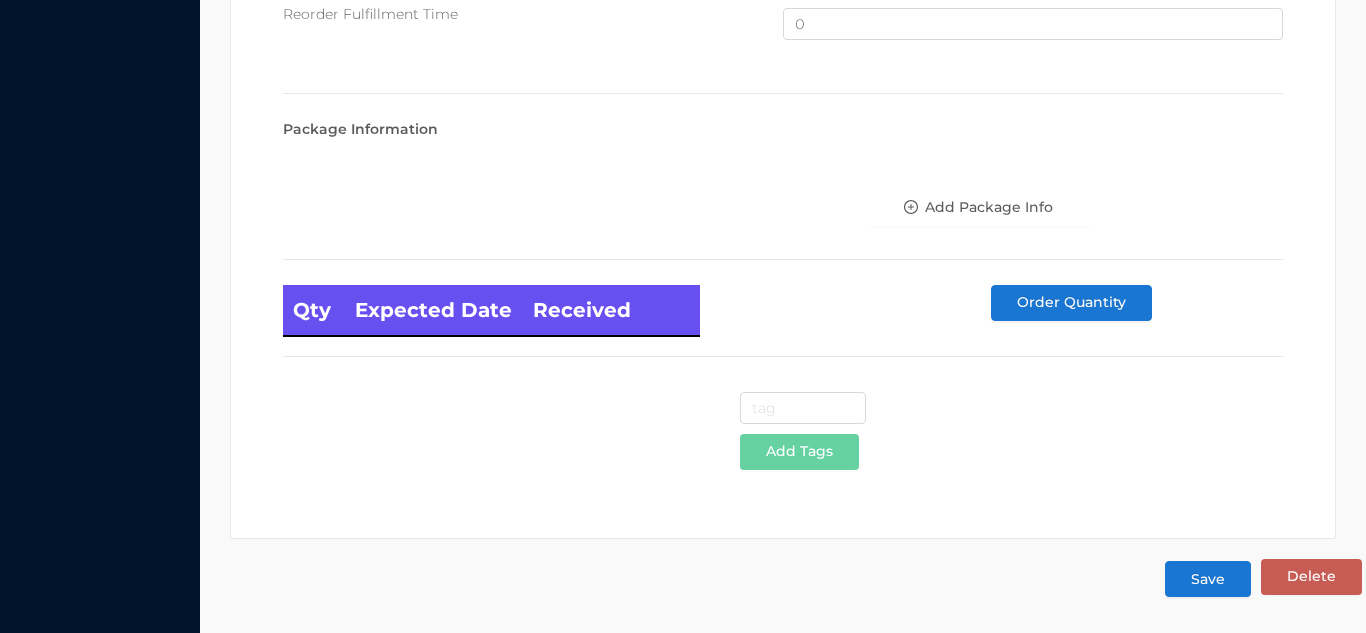 click on "Save" at bounding box center (1208, 579) 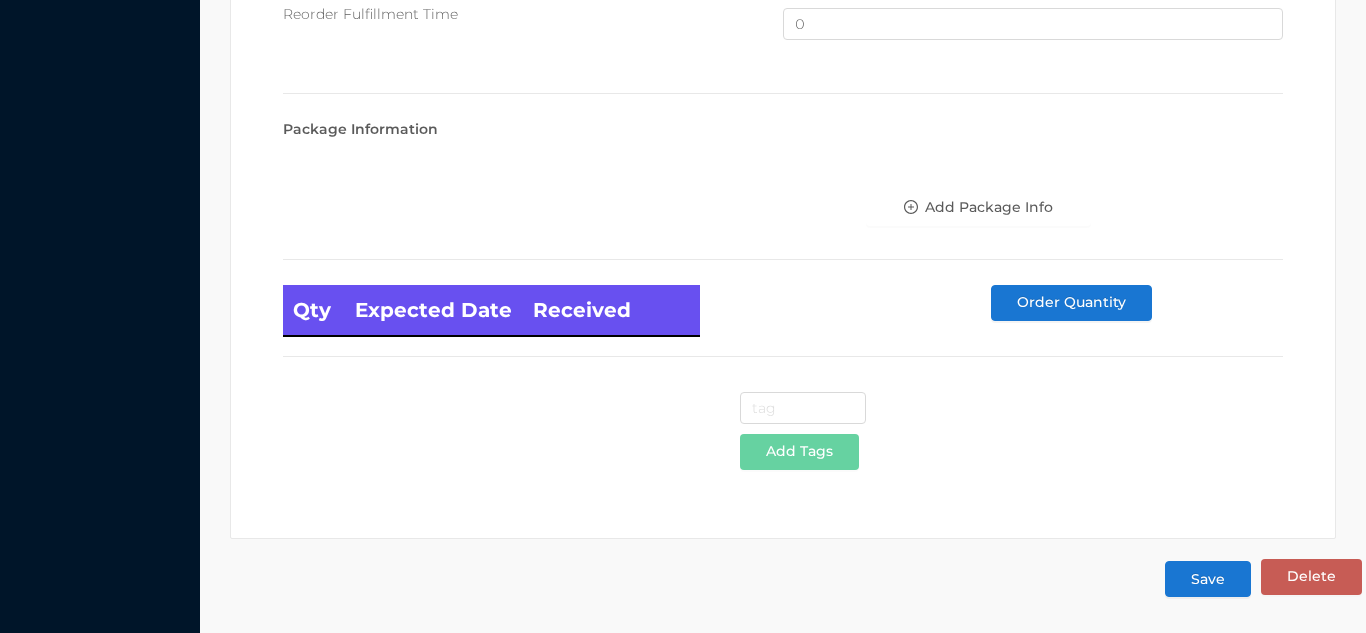 scroll, scrollTop: 0, scrollLeft: 0, axis: both 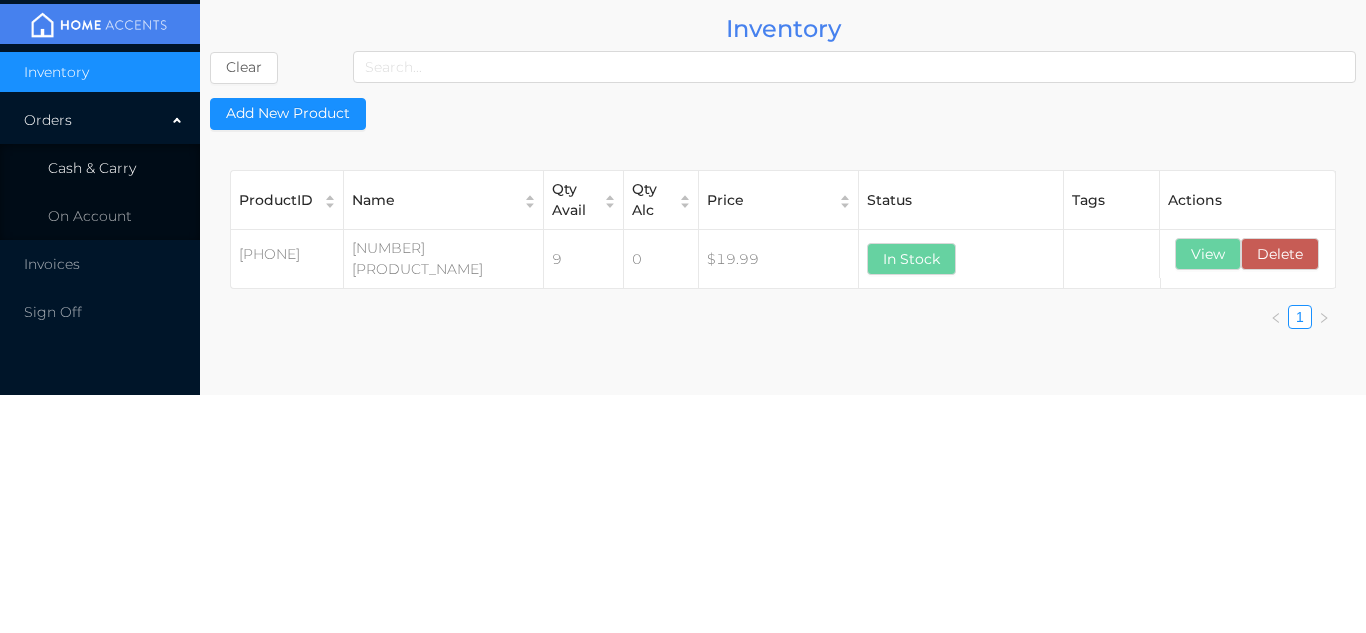click on "Cash & Carry" at bounding box center [100, 168] 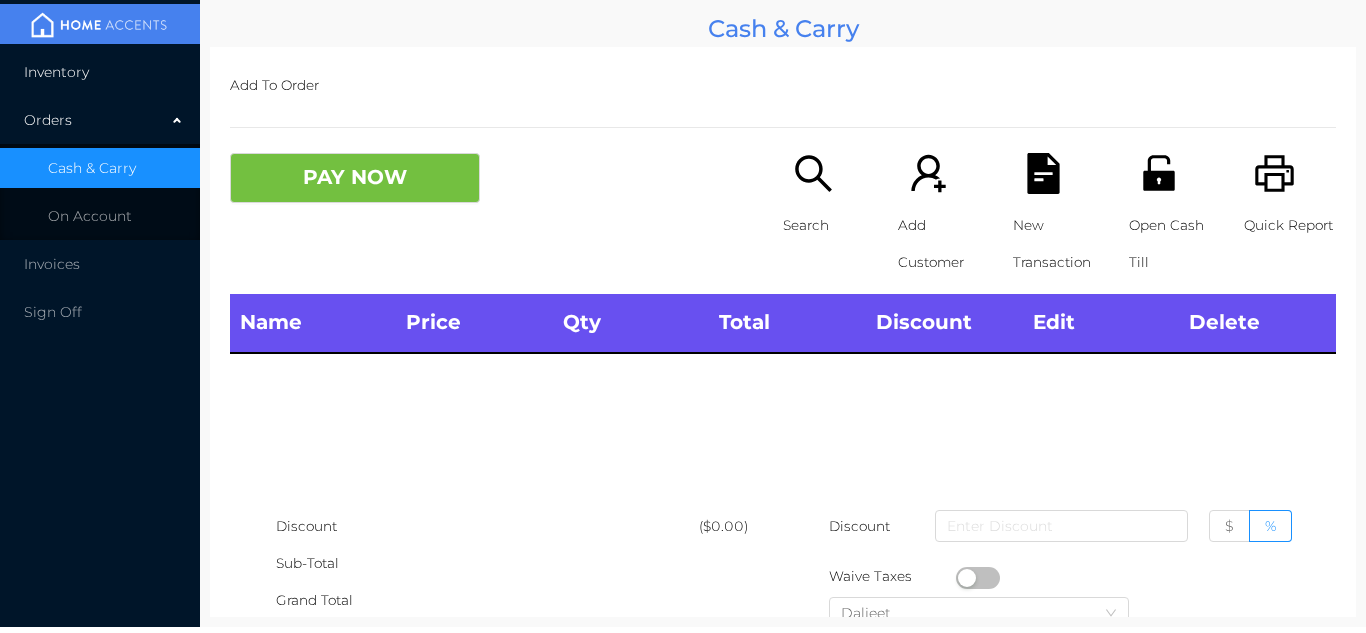 click on "Inventory" at bounding box center (100, 72) 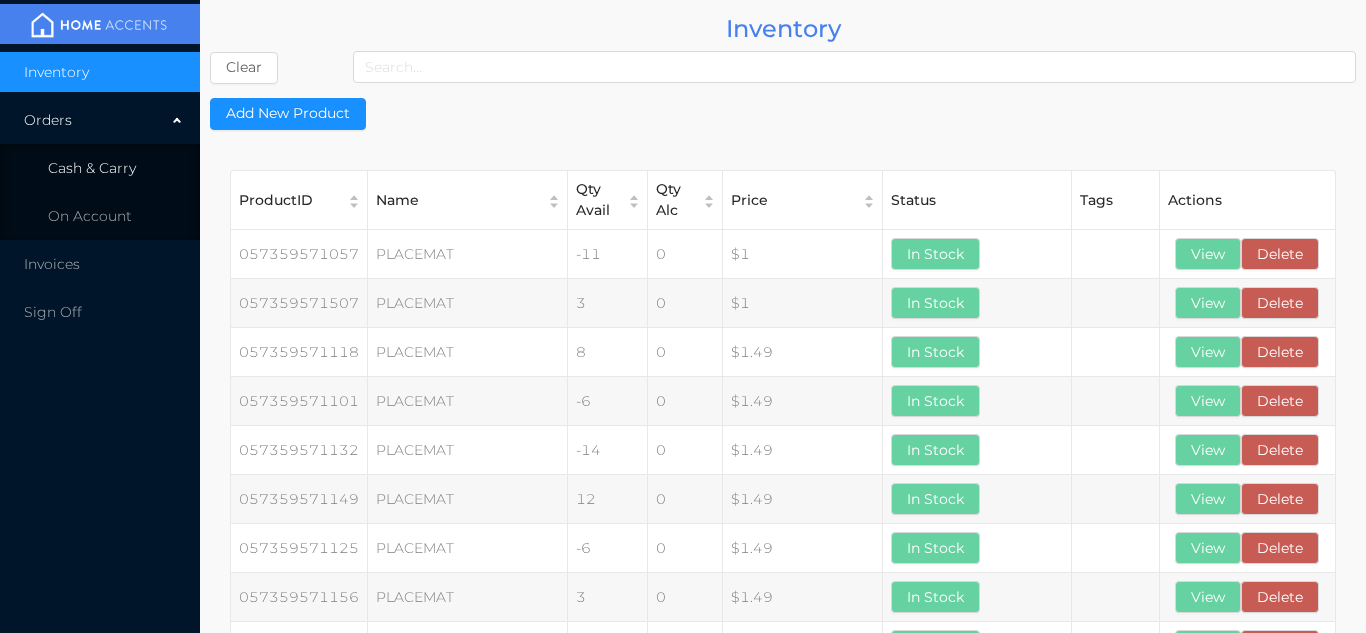 click on "Cash & Carry" at bounding box center [100, 168] 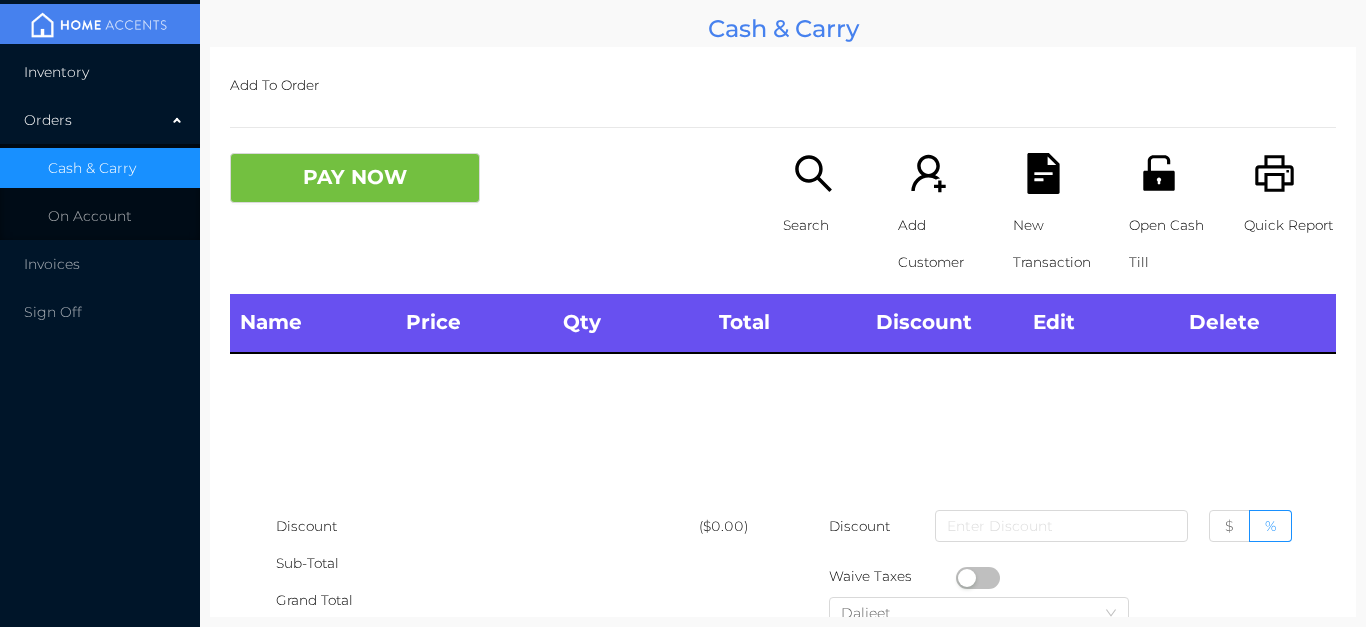 click on "Inventory" at bounding box center (100, 72) 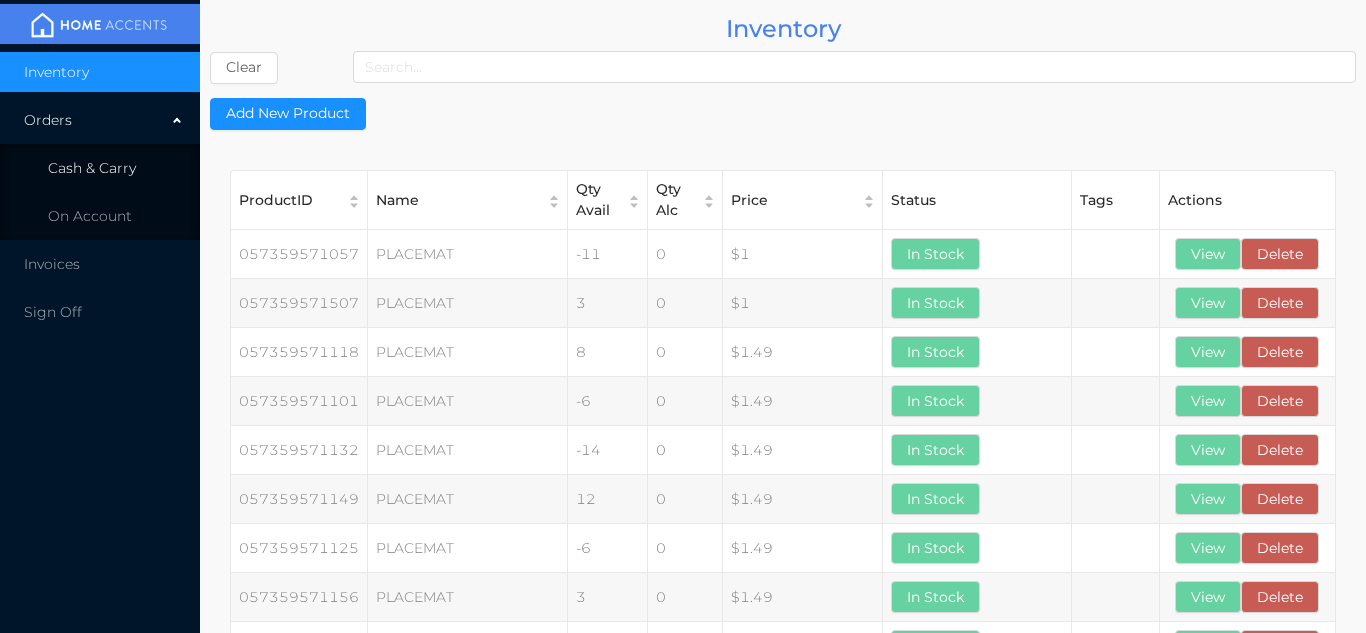 click on "Cash & Carry" at bounding box center [100, 168] 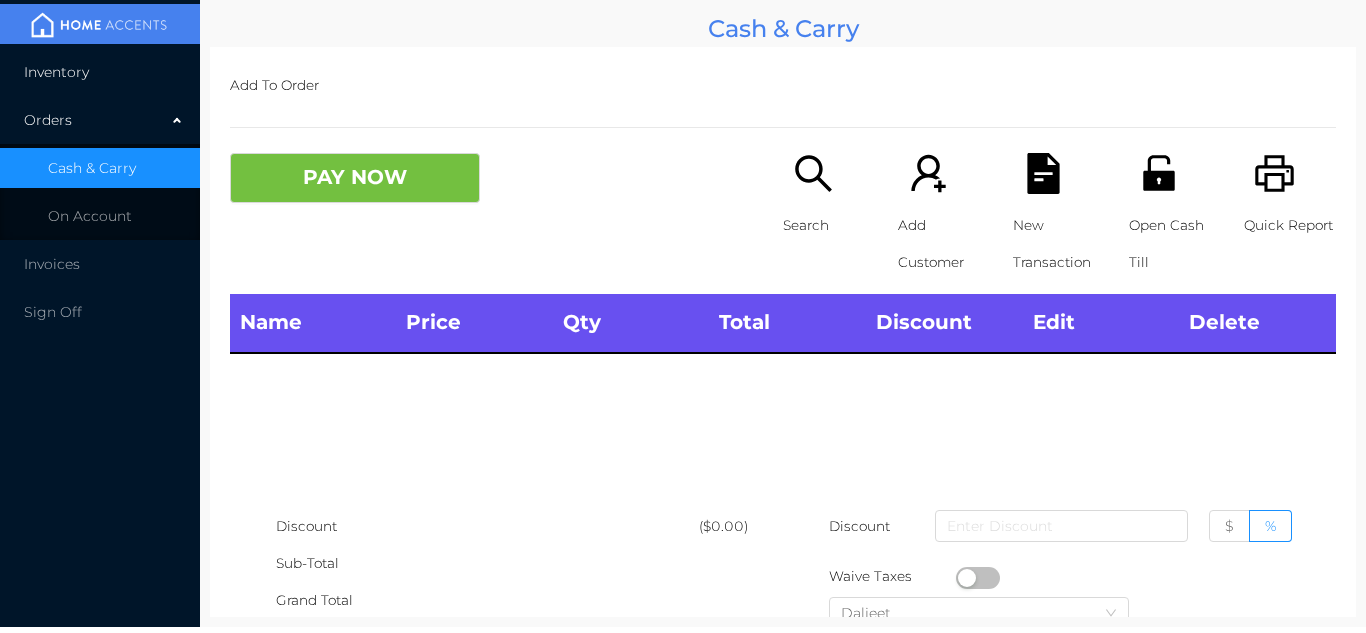 click on "Inventory" at bounding box center (100, 72) 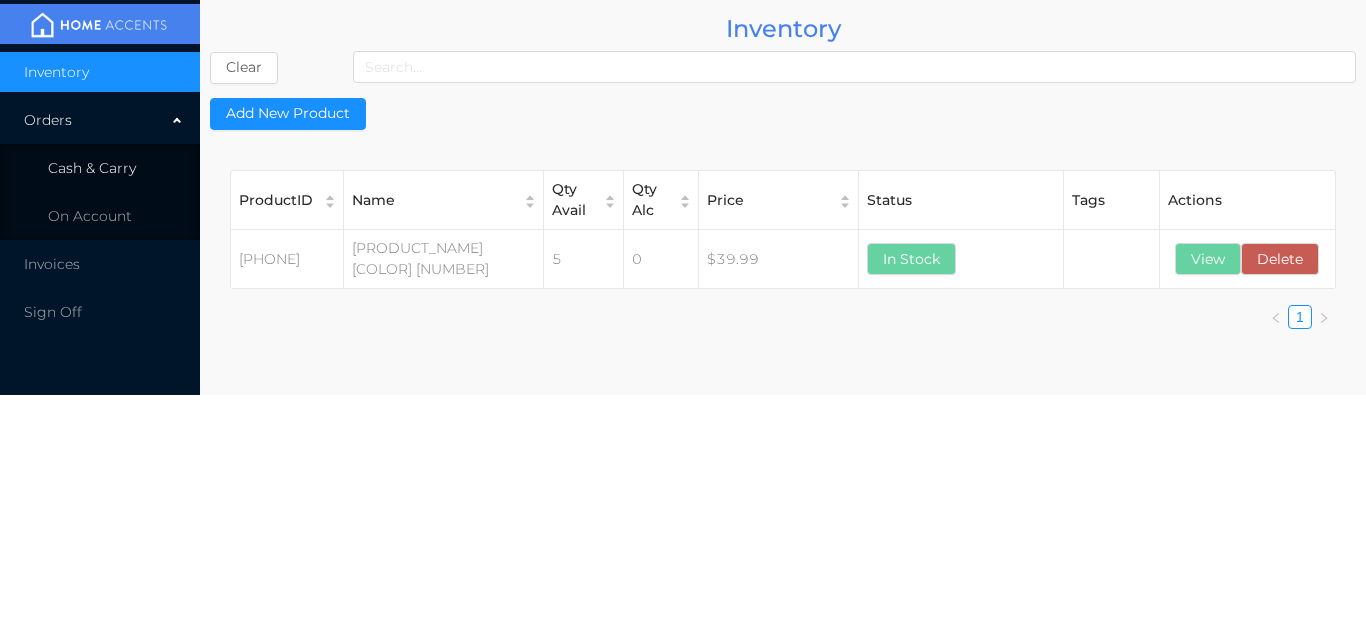click on "Cash & Carry" at bounding box center [92, 168] 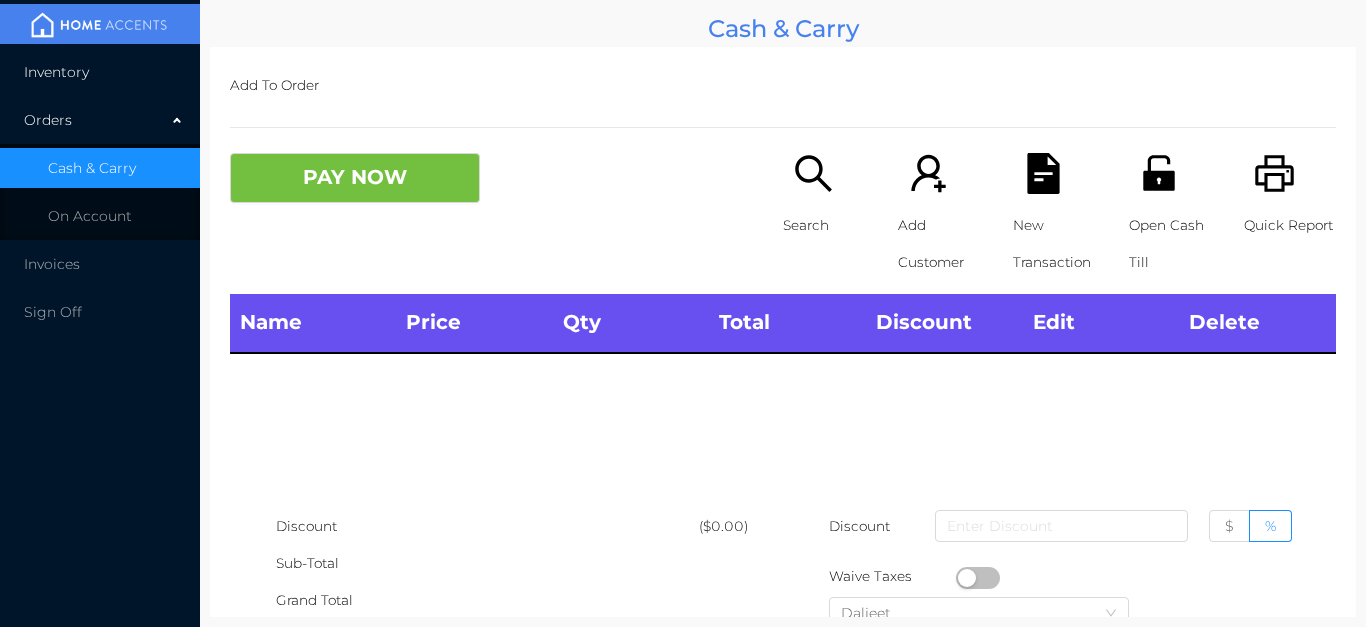 click on "Inventory" at bounding box center [100, 72] 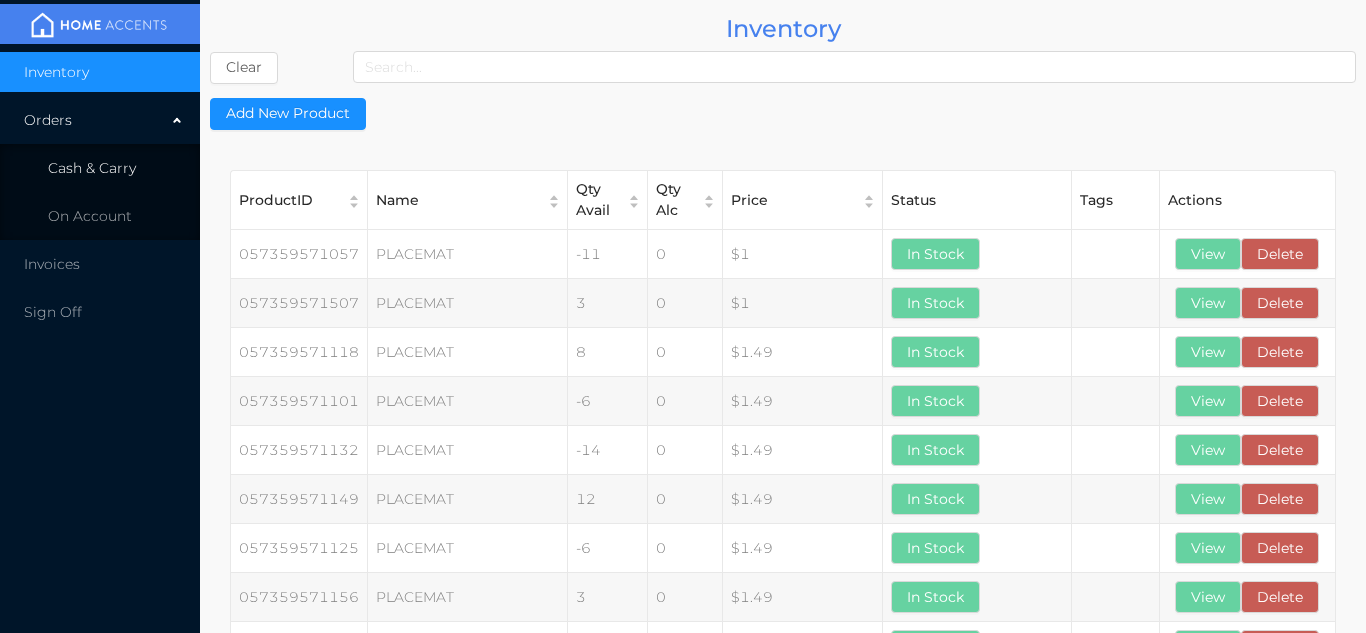 click on "Cash & Carry" at bounding box center [92, 168] 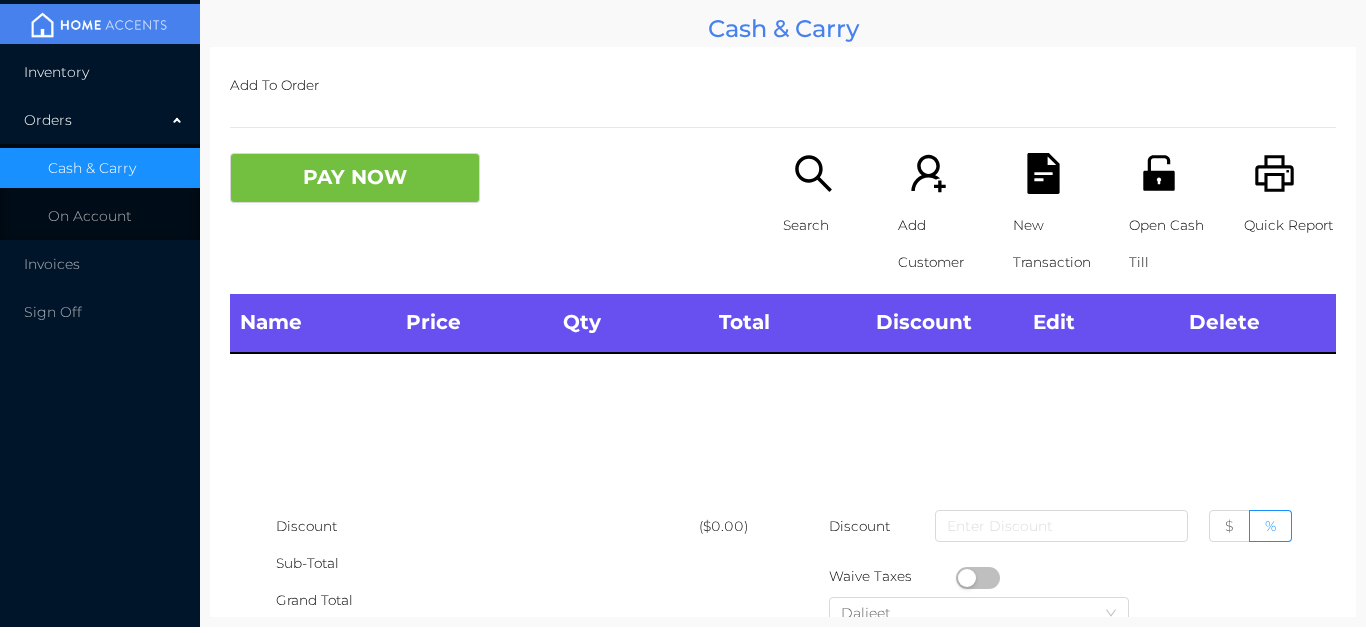 click on "Inventory" at bounding box center [100, 72] 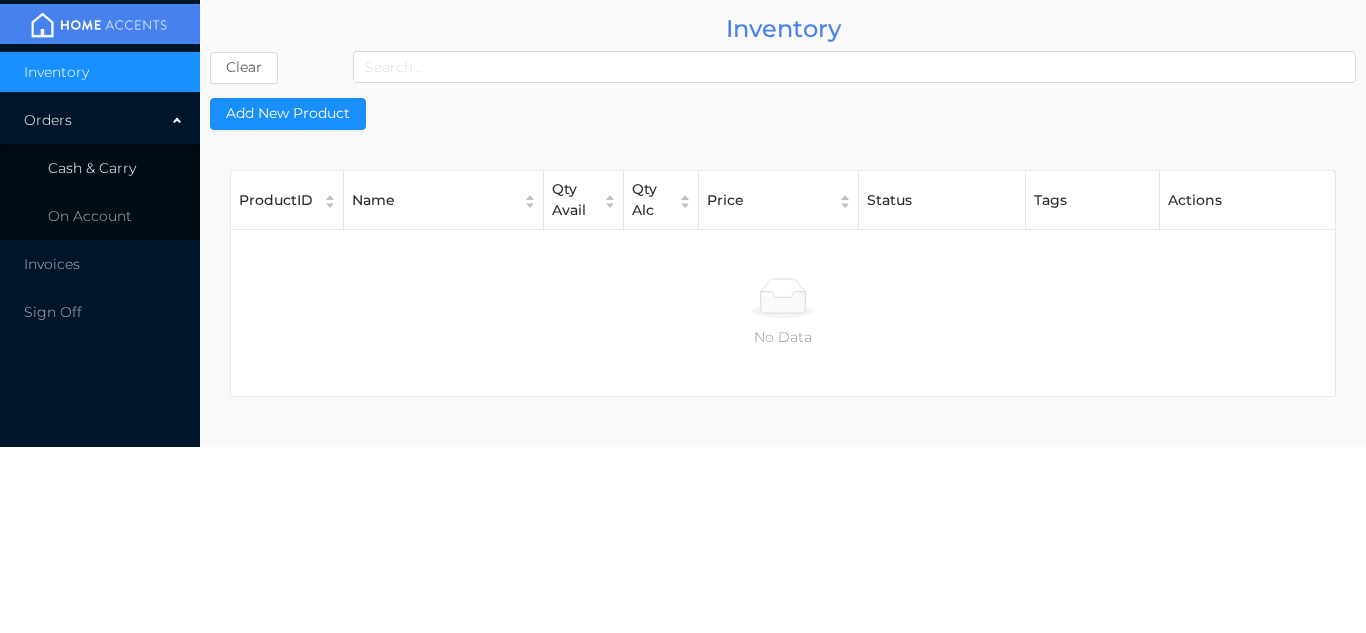 click on "Cash & Carry" at bounding box center [100, 168] 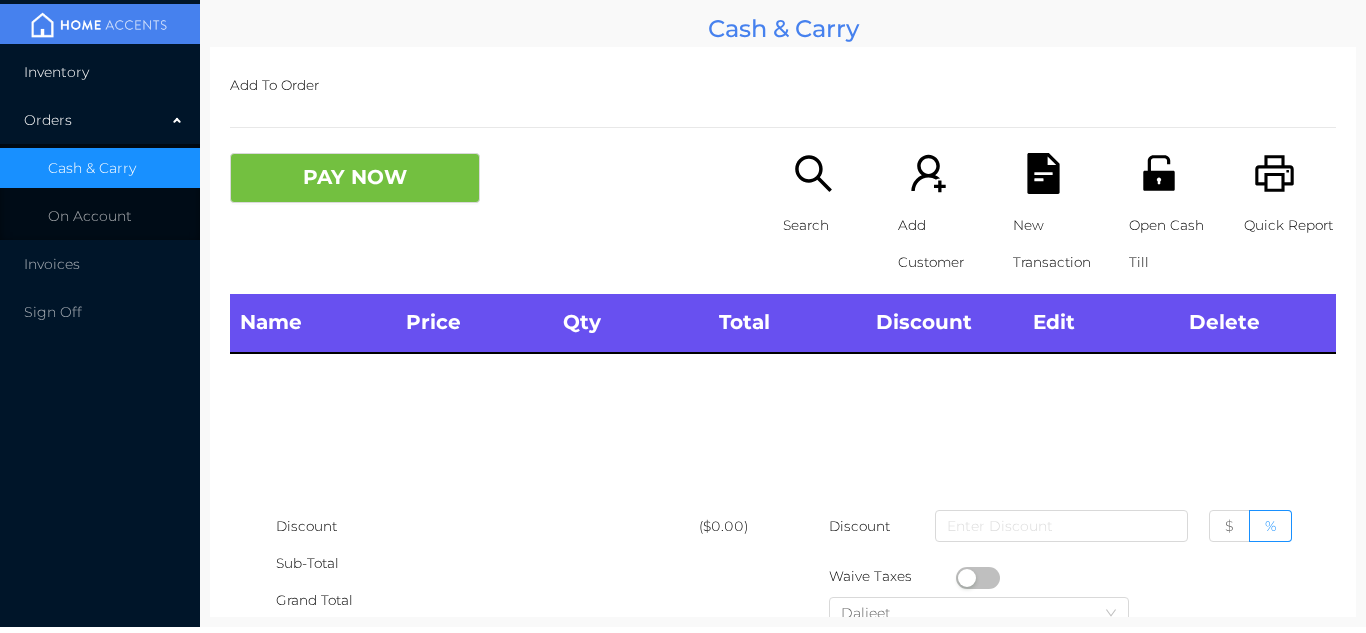 click on "Inventory" at bounding box center [100, 72] 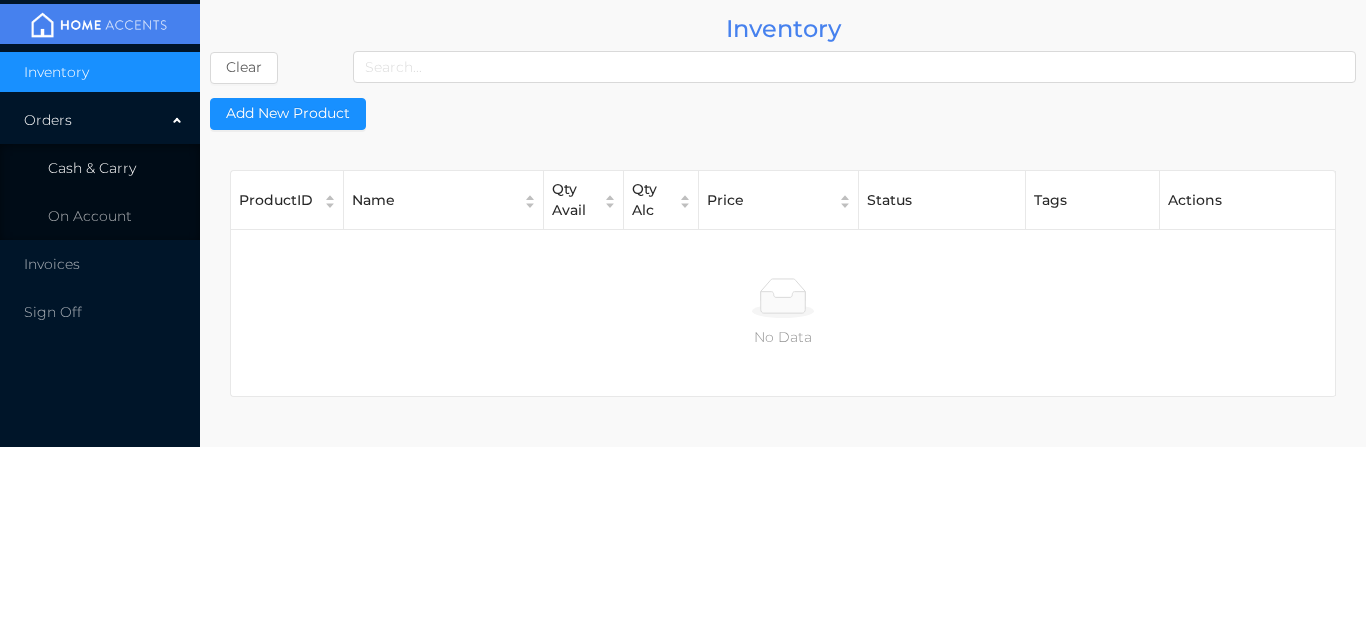 click on "Cash & Carry" at bounding box center [92, 168] 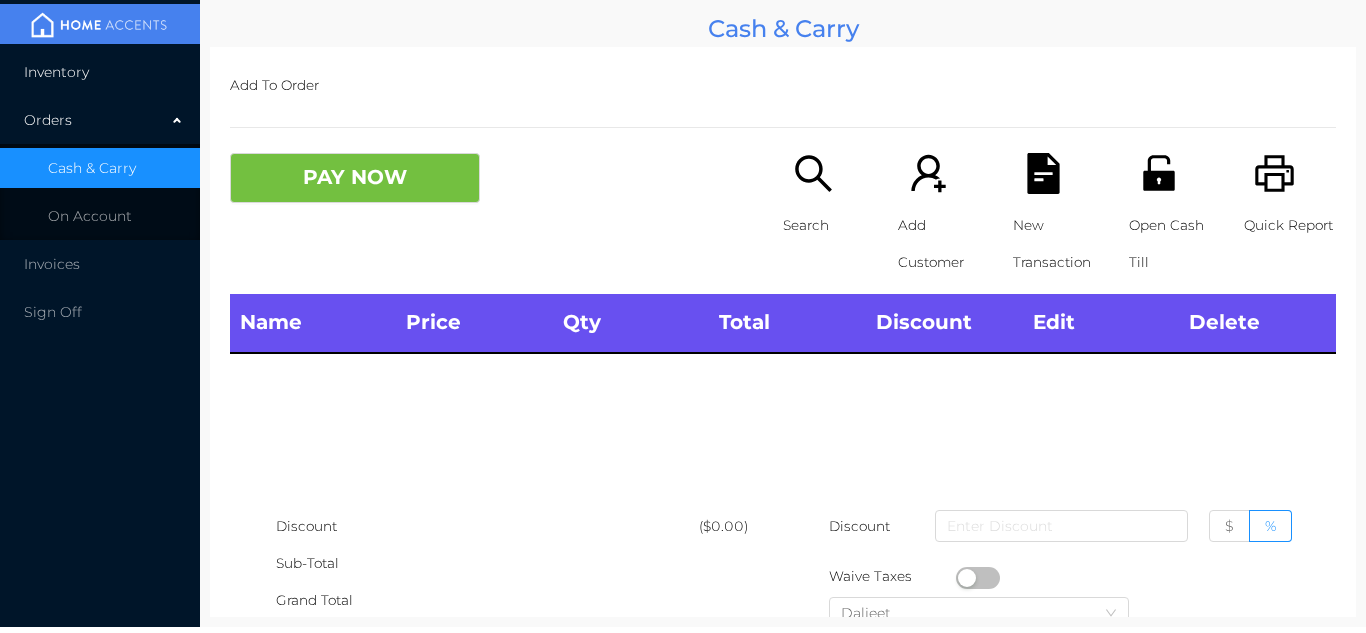click on "Inventory" at bounding box center (100, 72) 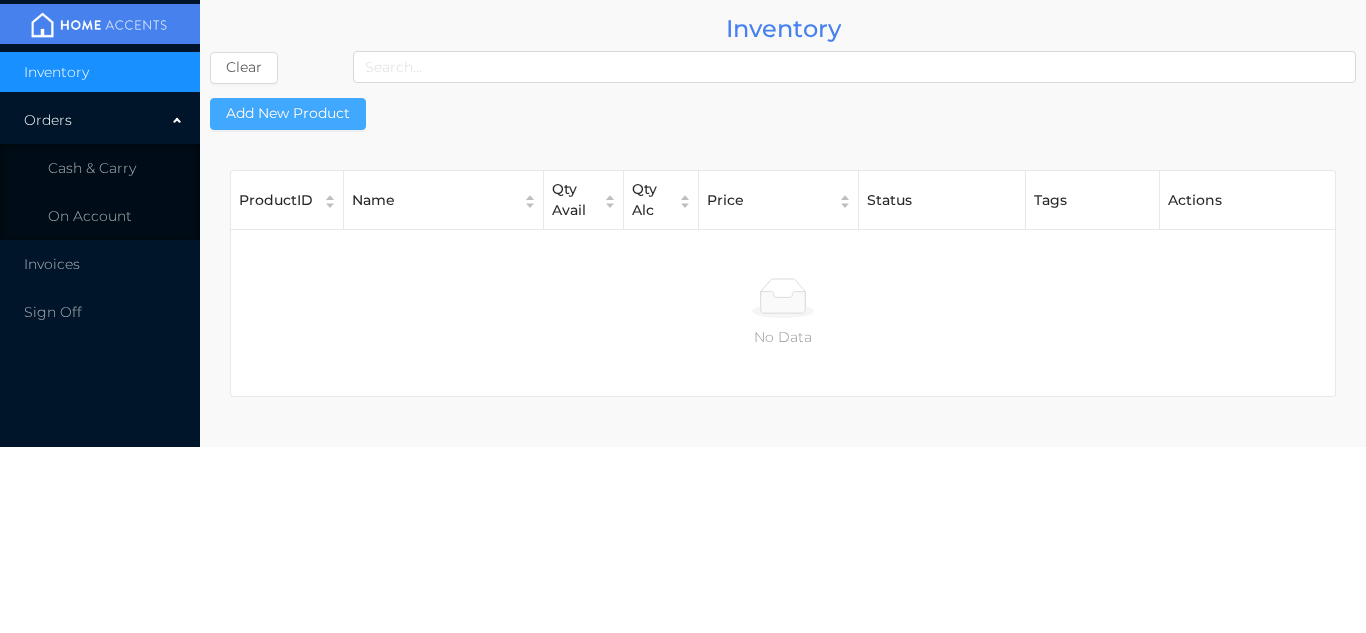 click on "Add New Product" at bounding box center [288, 114] 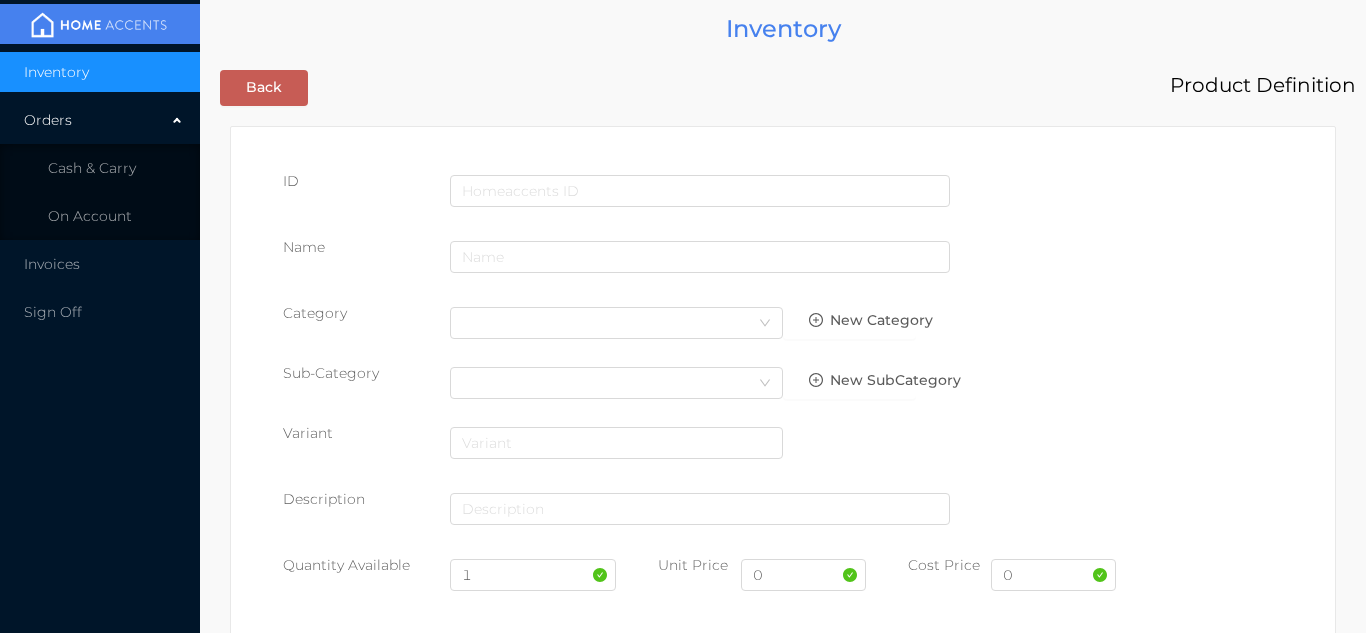 click on "Product Definition" at bounding box center (835, 85) 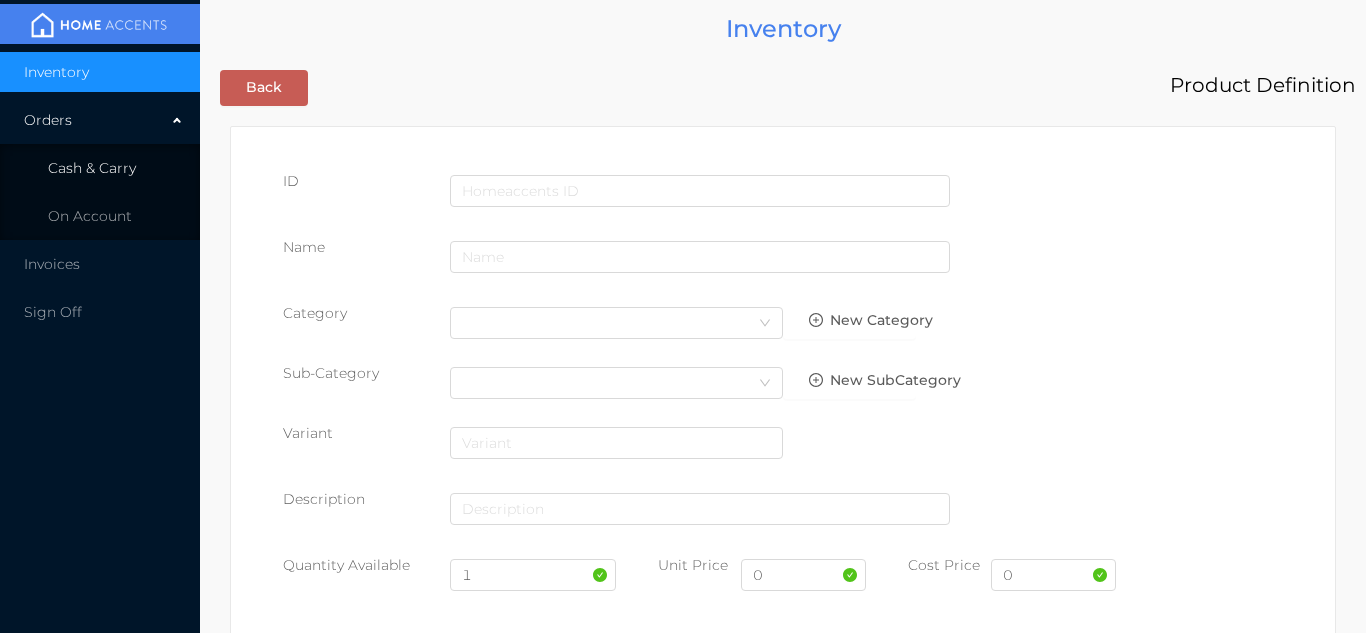 click on "Cash & Carry" at bounding box center [100, 168] 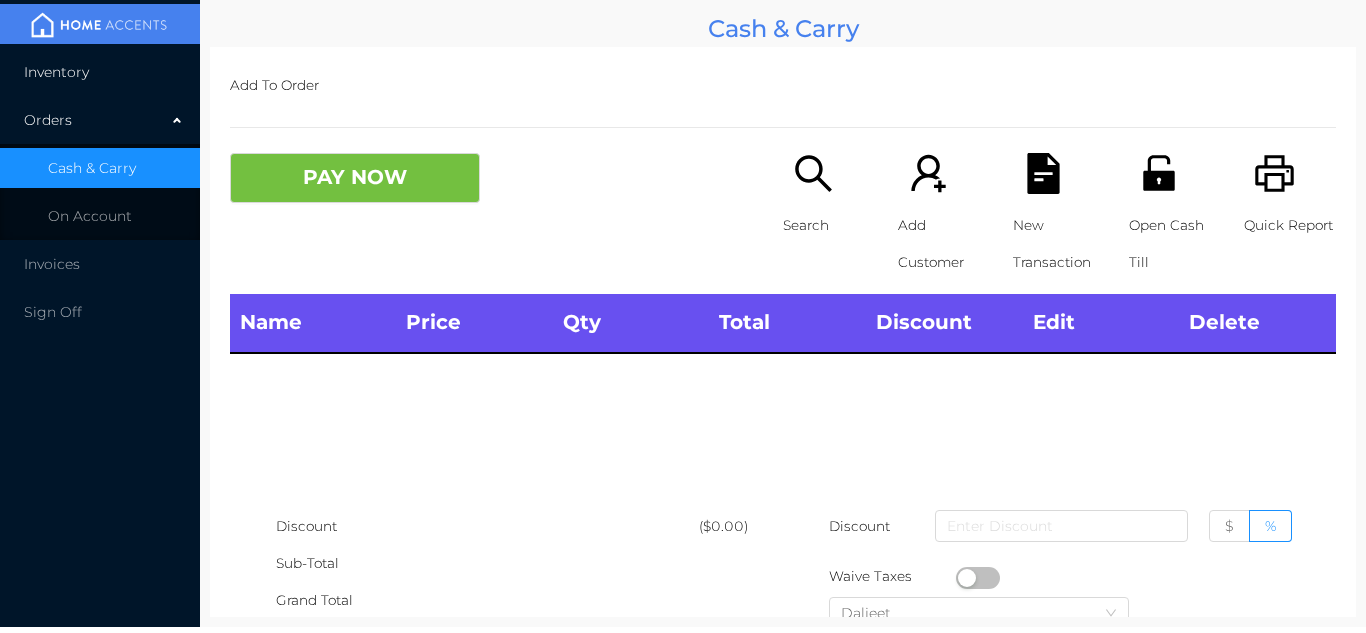 click on "Inventory" at bounding box center (100, 72) 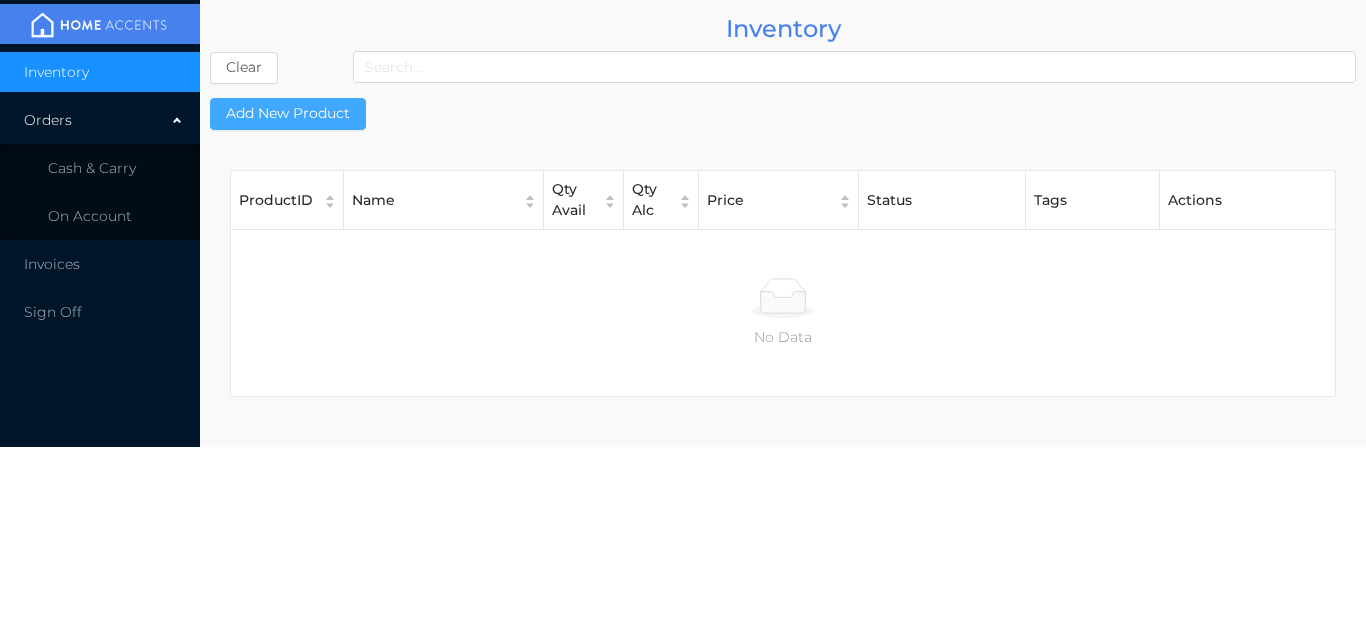 click on "Add New Product" at bounding box center (288, 114) 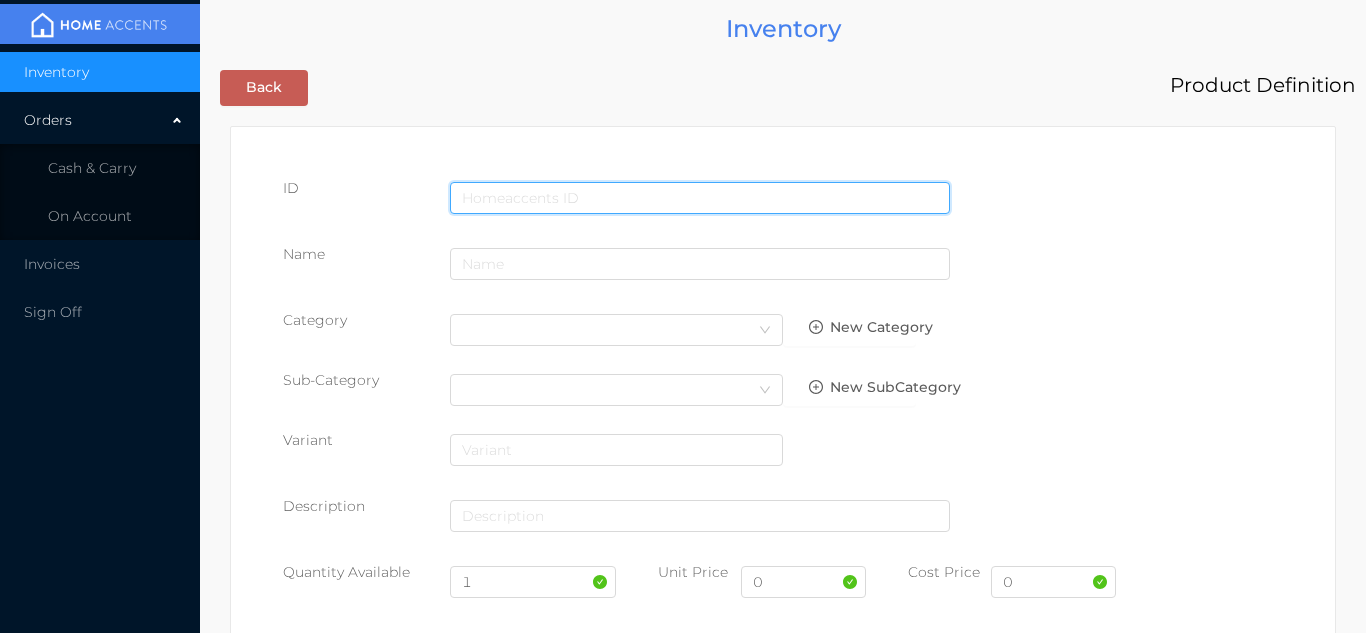 click at bounding box center [700, 198] 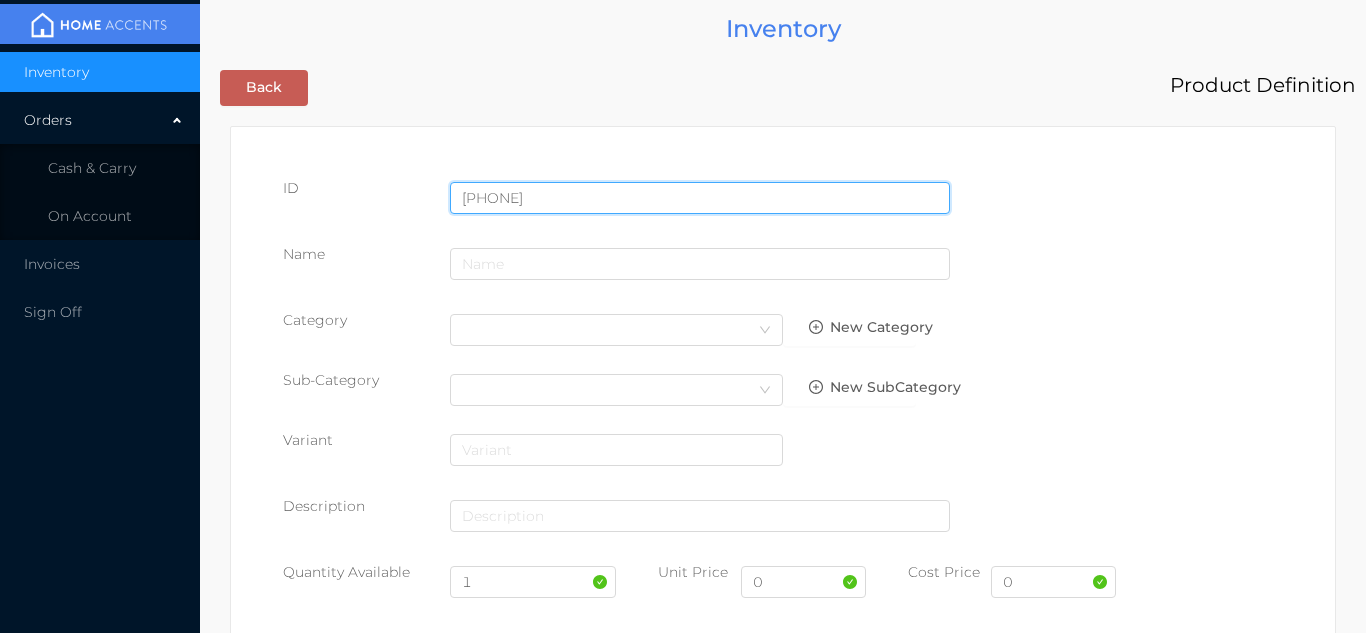 type on "4903779099823" 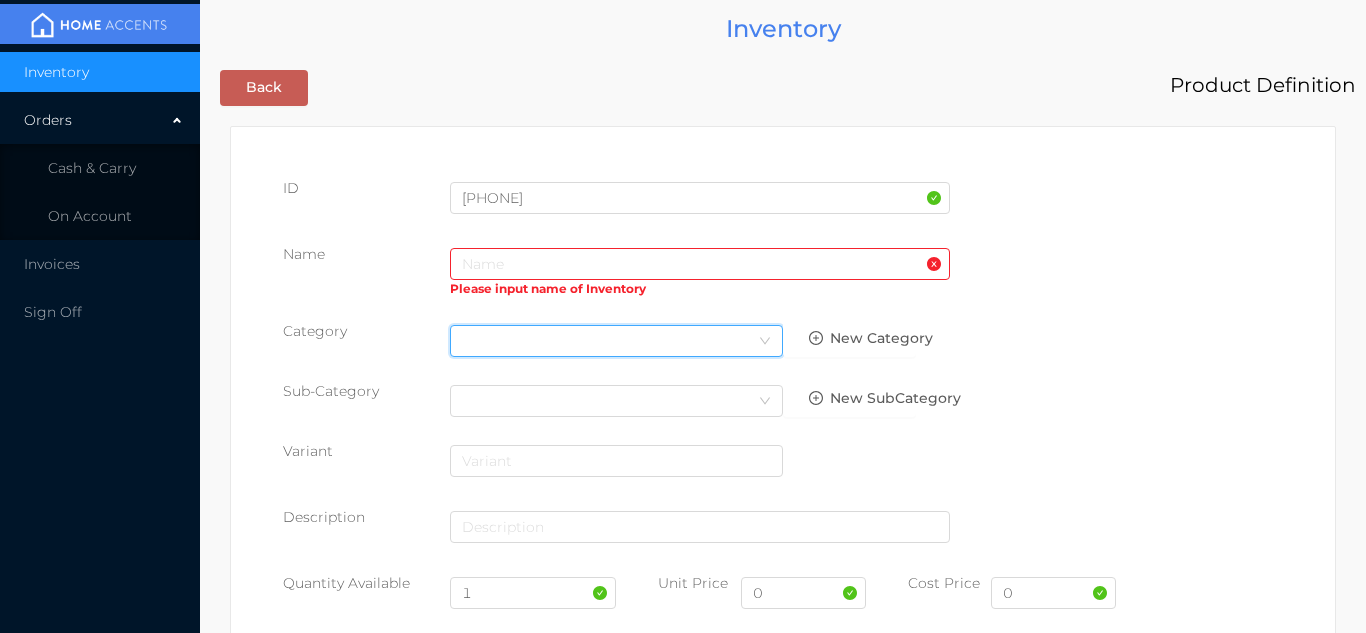 click on "Select Category" at bounding box center (616, 341) 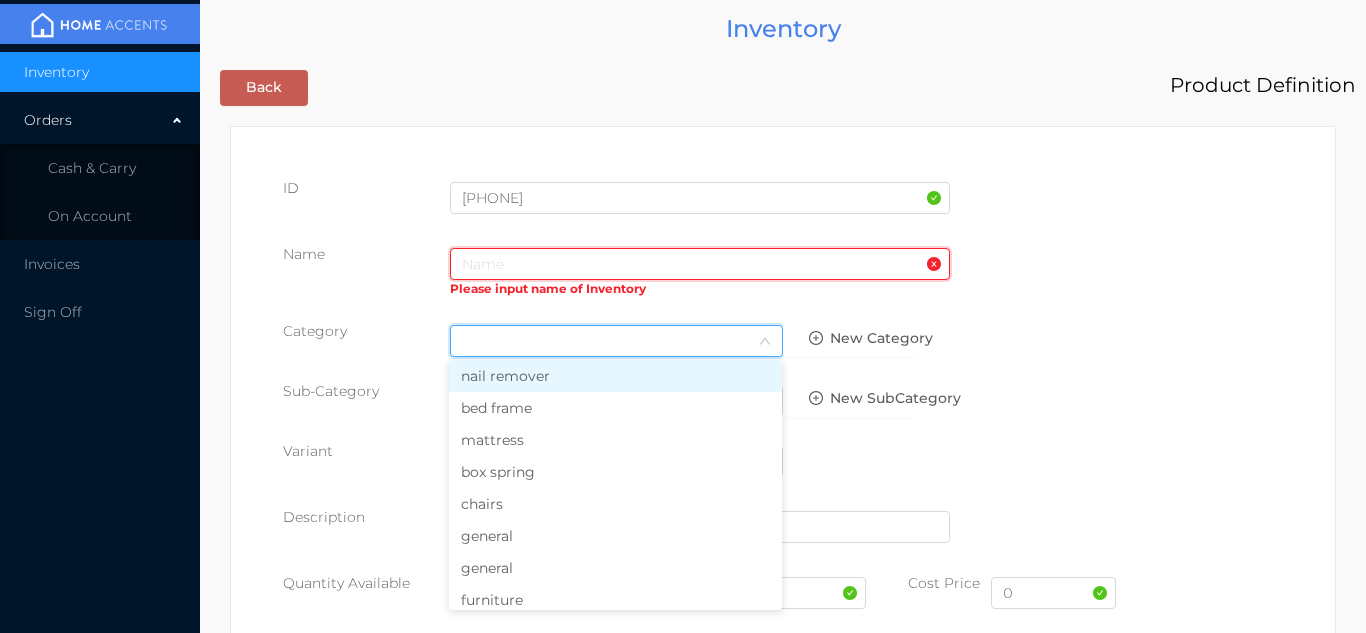 click at bounding box center [700, 264] 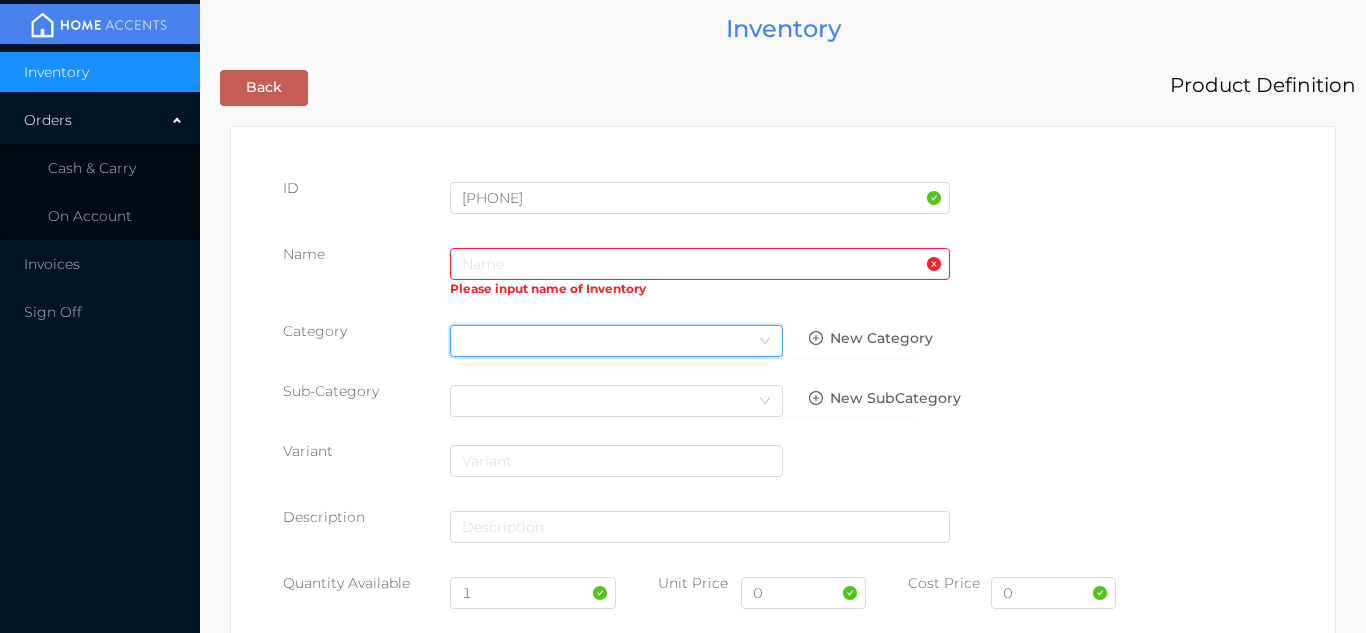 click on "Select Category" at bounding box center [616, 341] 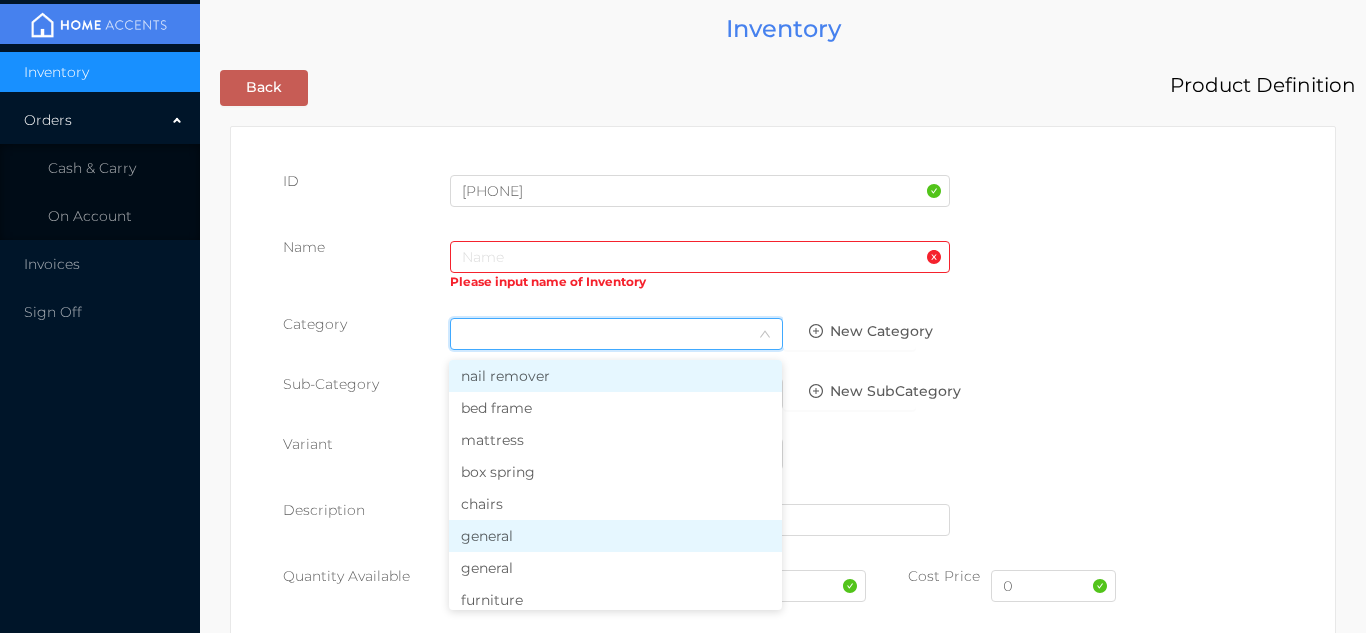click on "general" at bounding box center [615, 536] 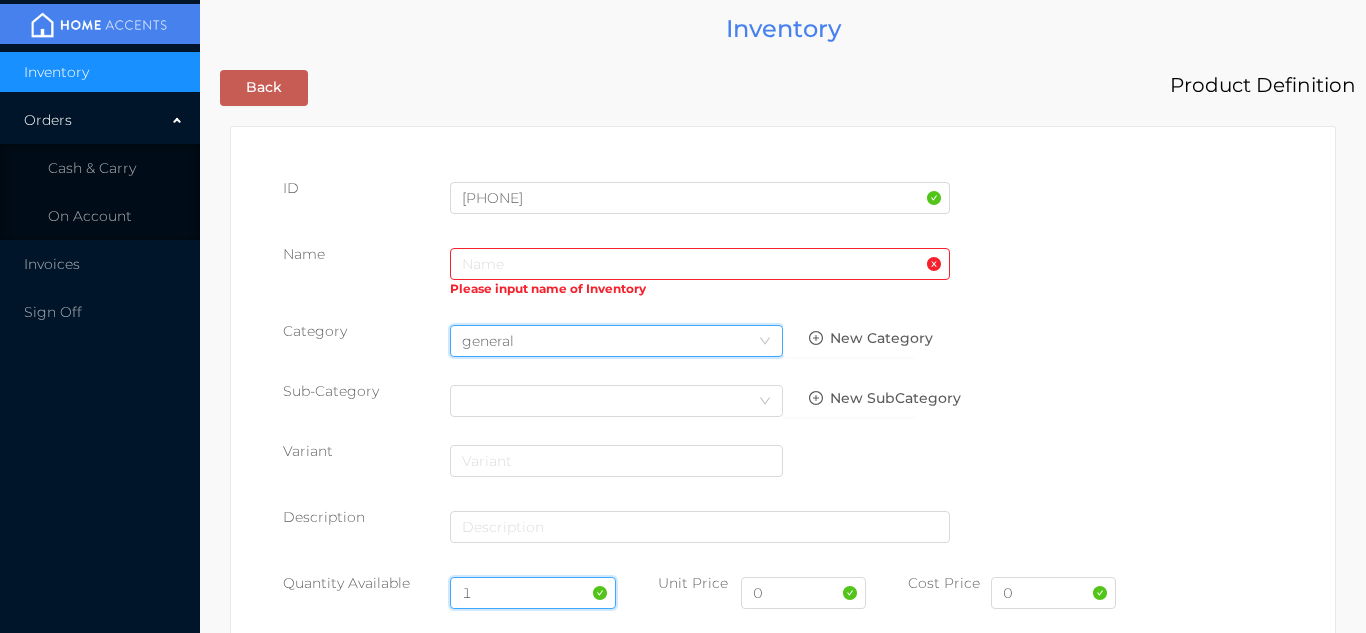click on "1" at bounding box center (533, 593) 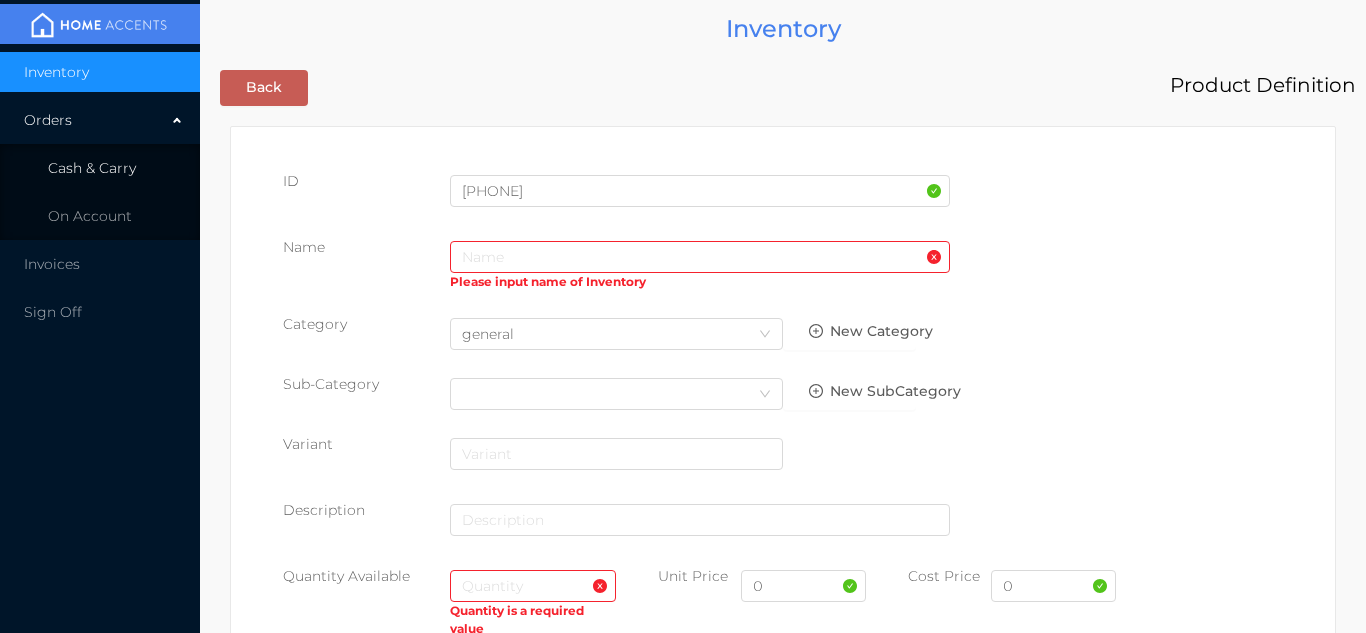 click on "Cash & Carry" at bounding box center [92, 168] 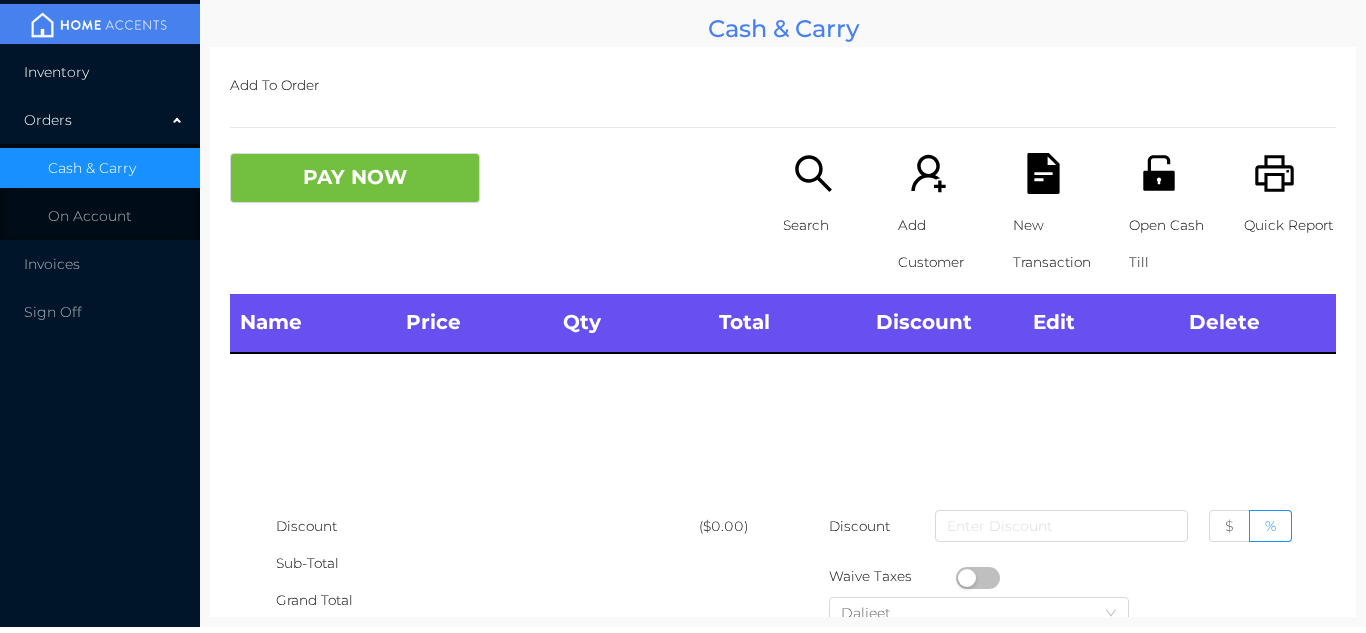 click on "Inventory" at bounding box center (100, 72) 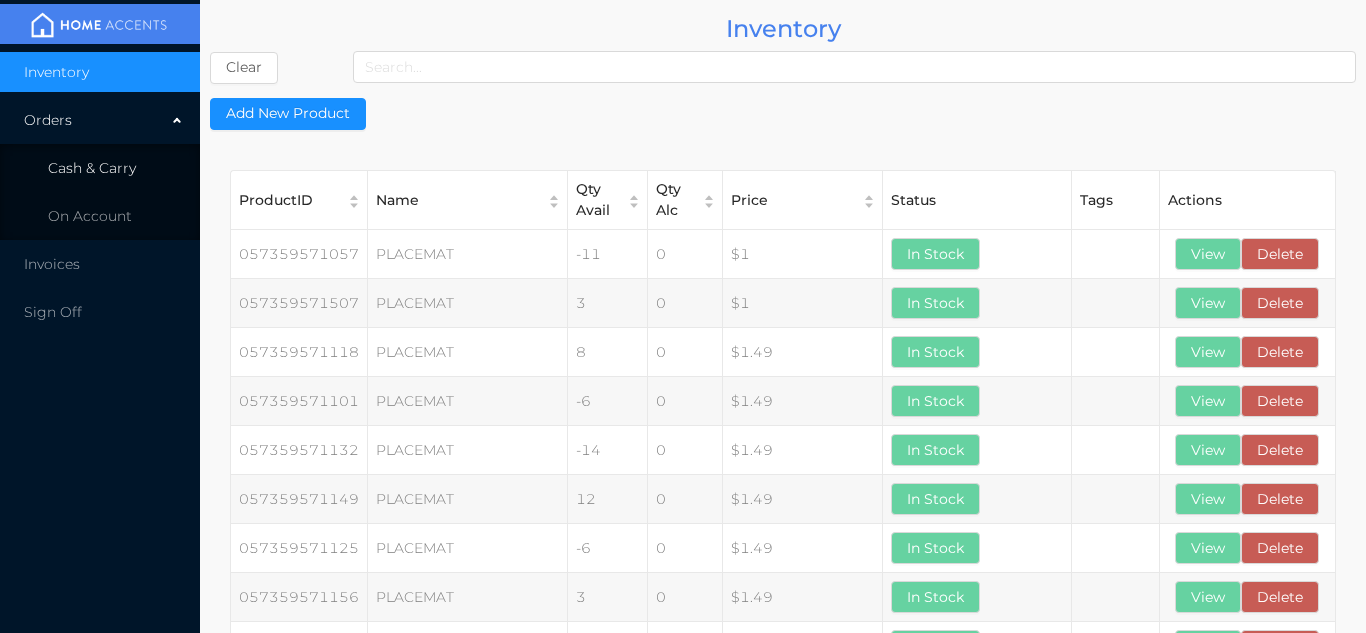 click on "Cash & Carry" at bounding box center [100, 168] 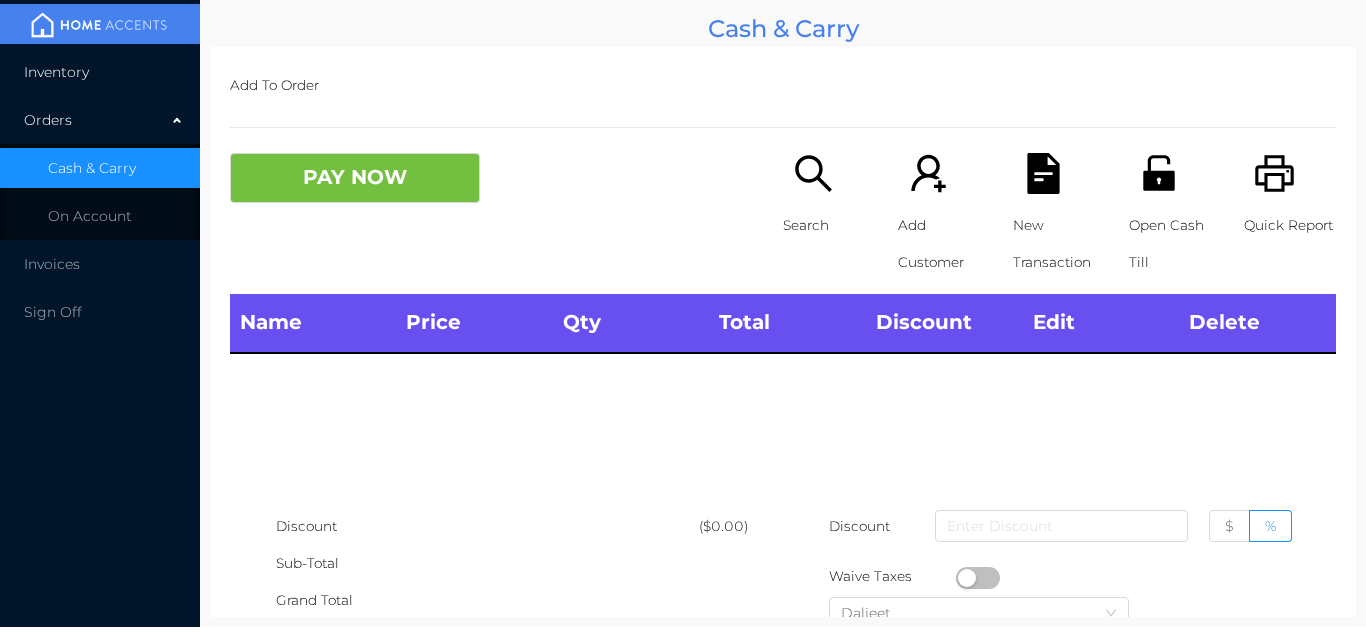 click on "Inventory" at bounding box center (100, 72) 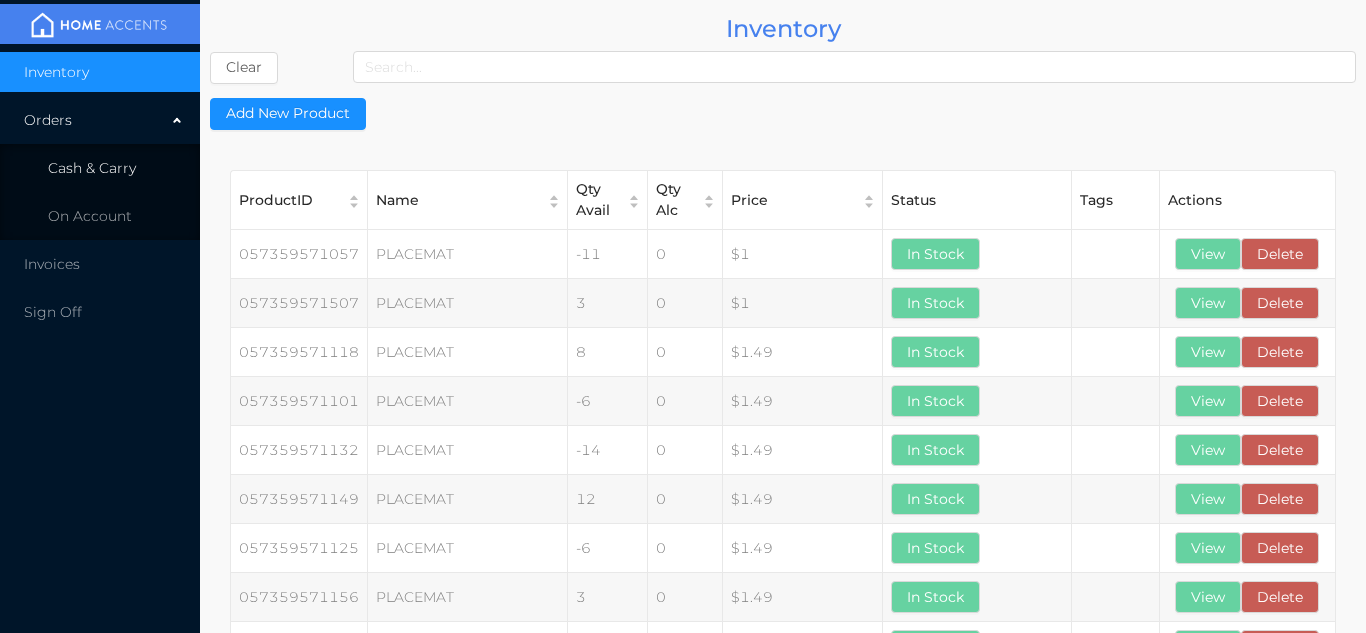 click on "Cash & Carry" at bounding box center (100, 168) 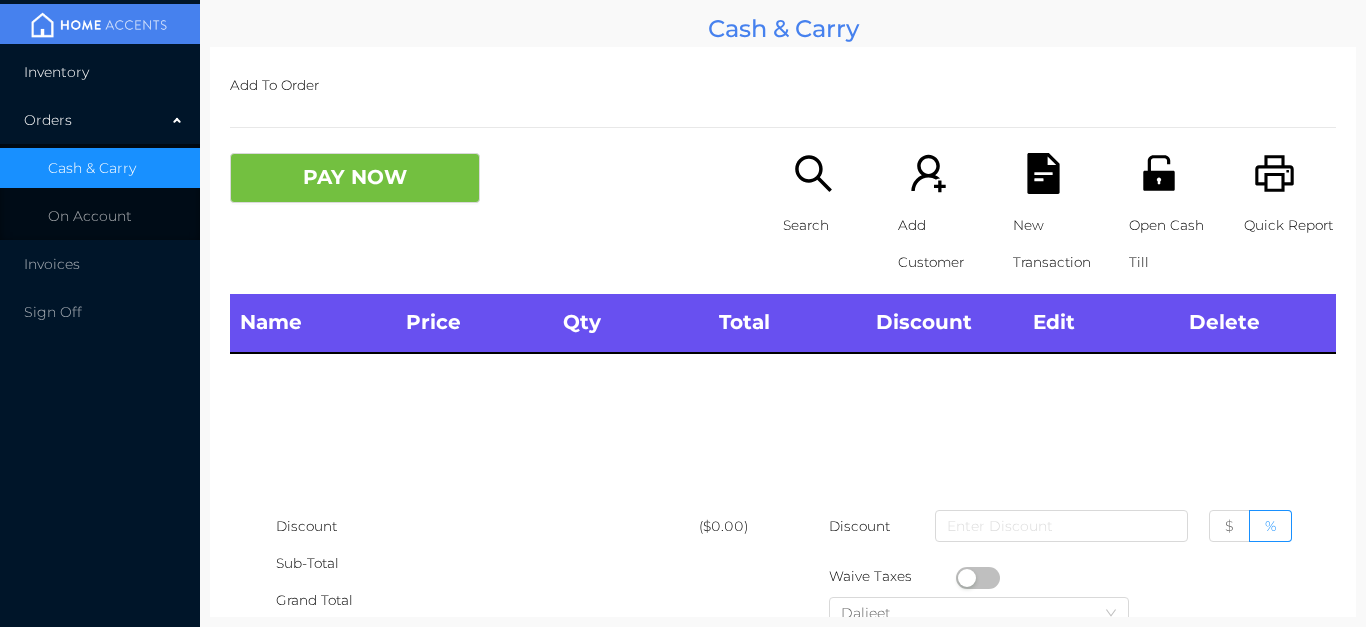 click on "Inventory" at bounding box center (100, 72) 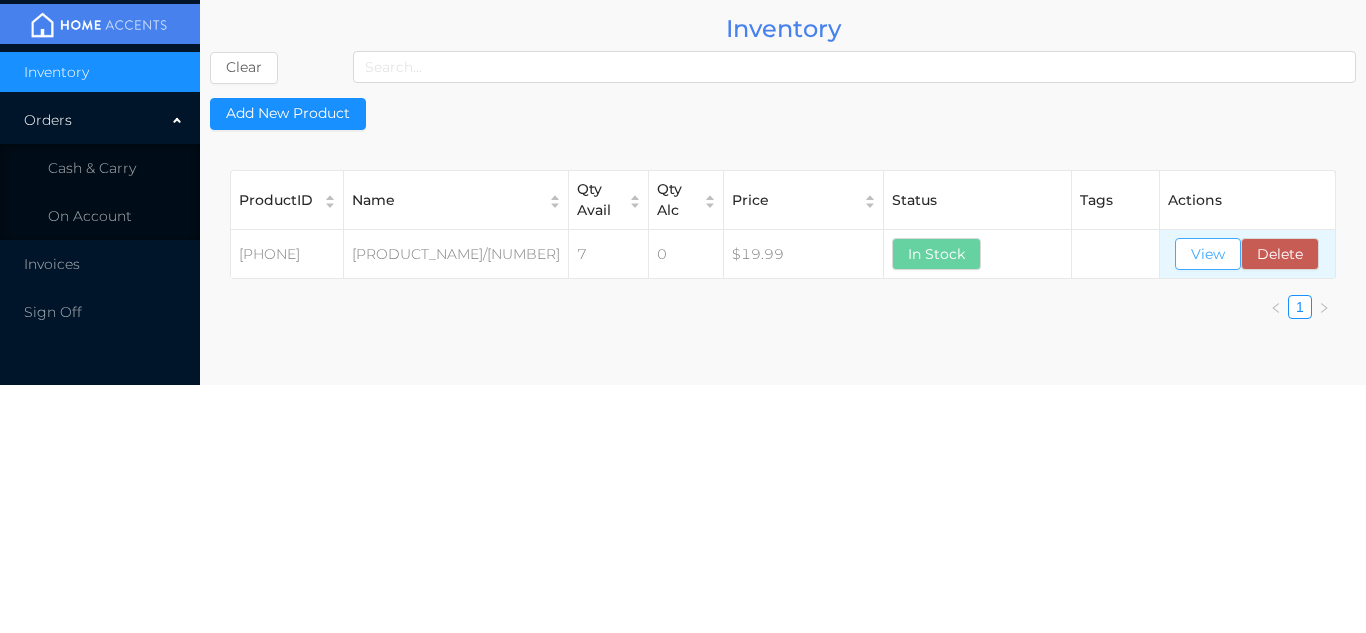 click on "View" at bounding box center [1208, 254] 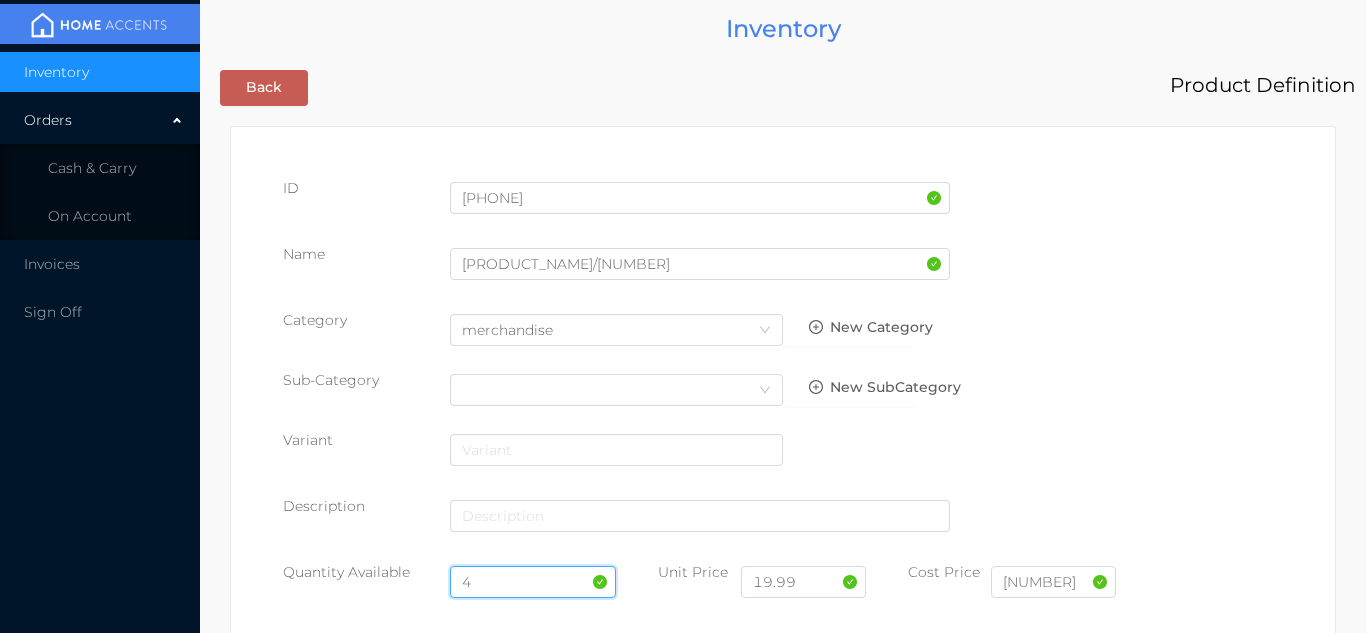 click on "4" at bounding box center (533, 582) 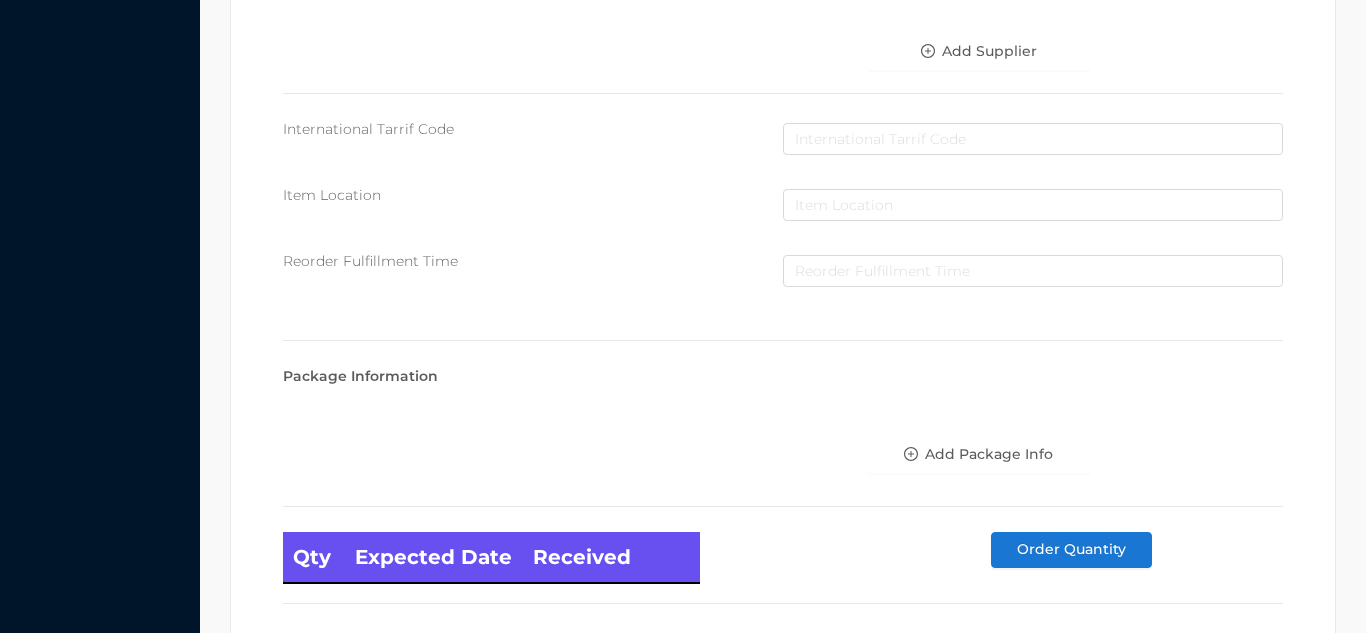 scroll, scrollTop: 1135, scrollLeft: 0, axis: vertical 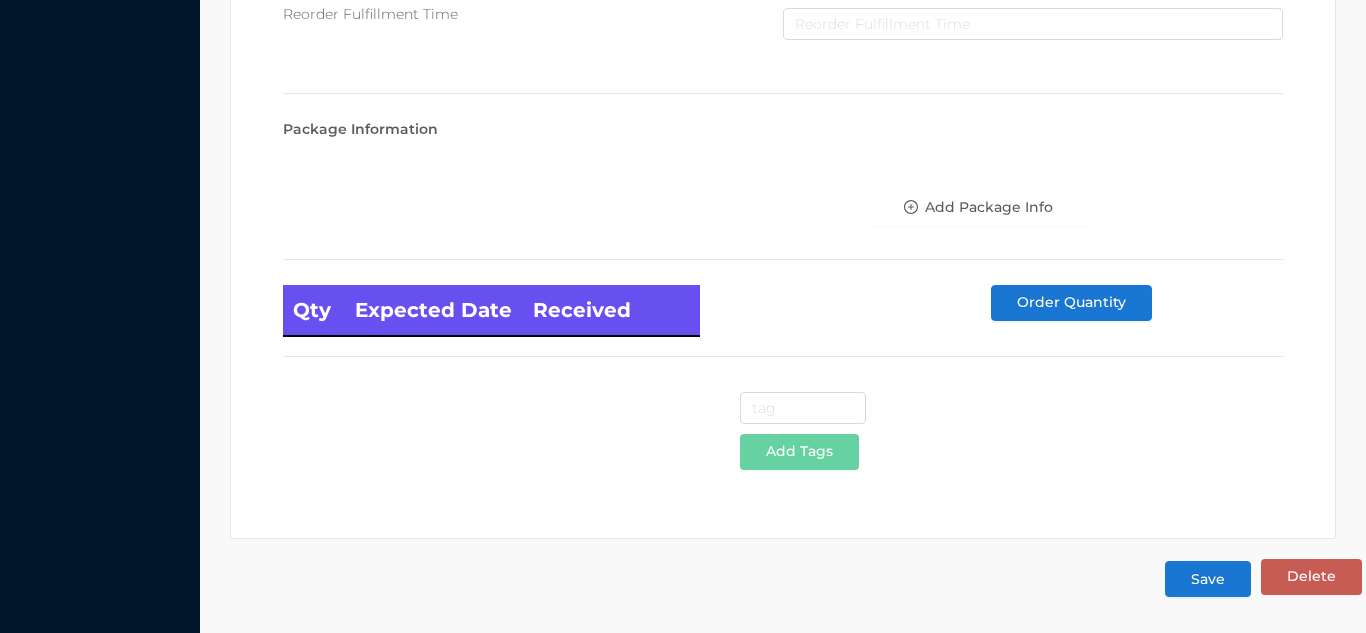 click on "Save" at bounding box center (1208, 579) 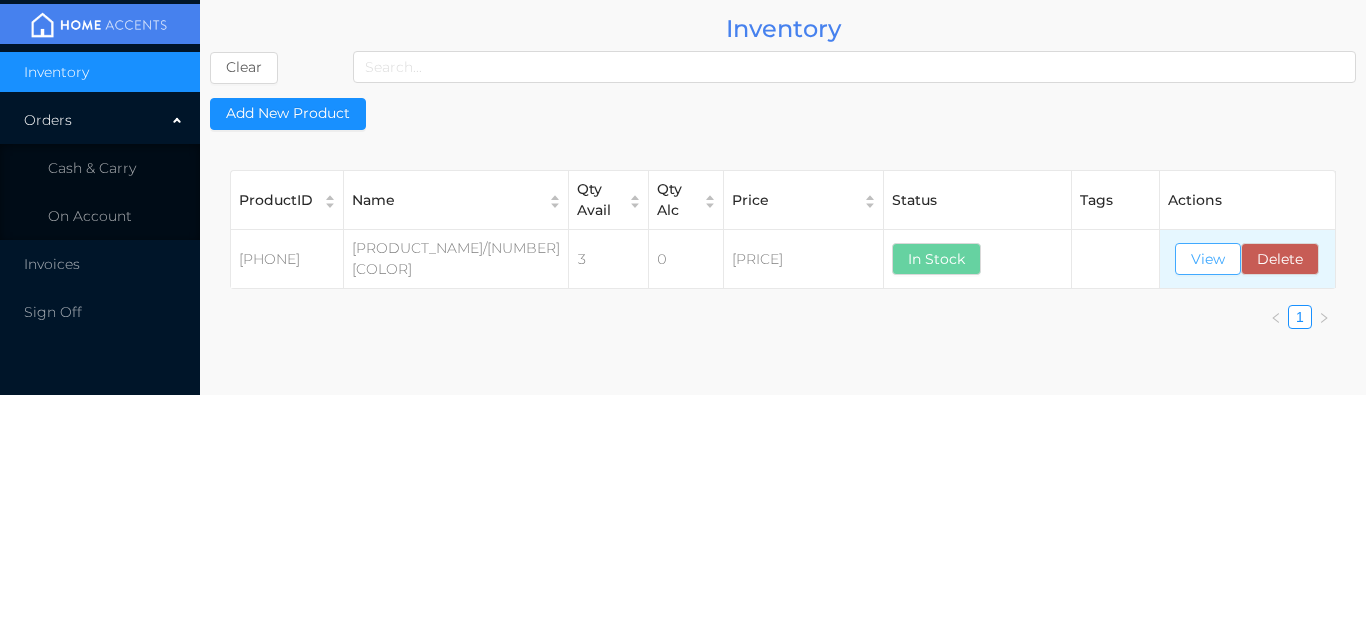 click on "View" at bounding box center (1208, 259) 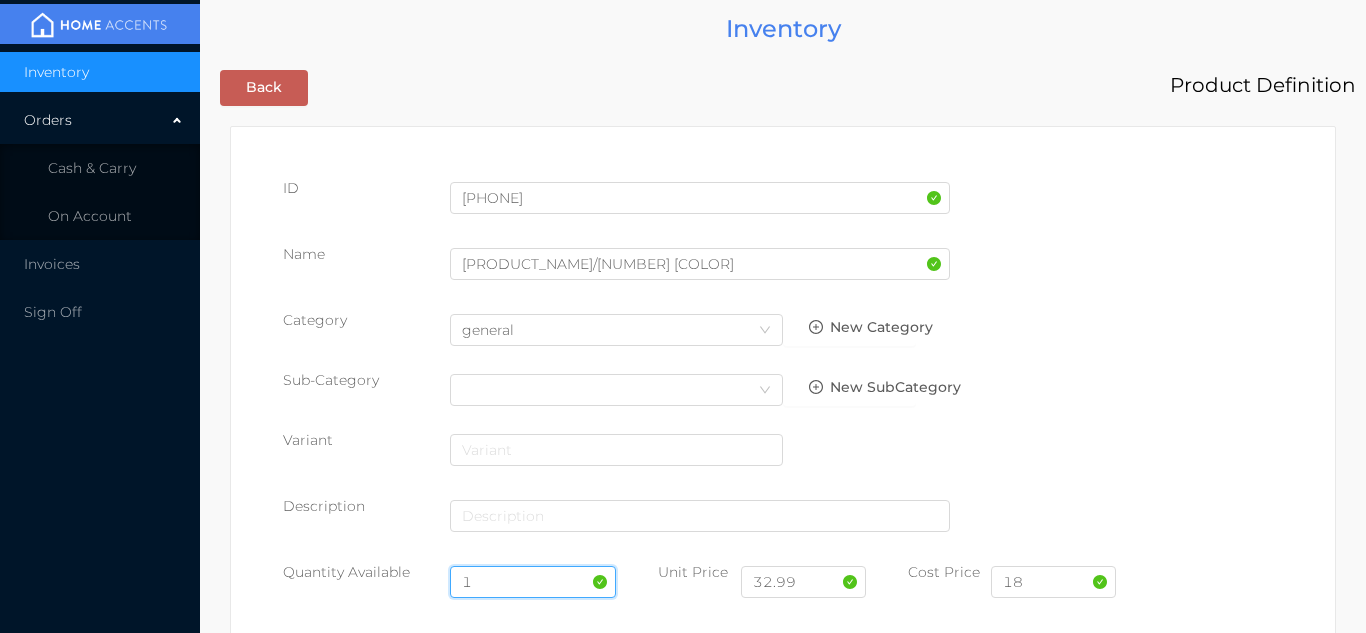 click on "1" at bounding box center [533, 582] 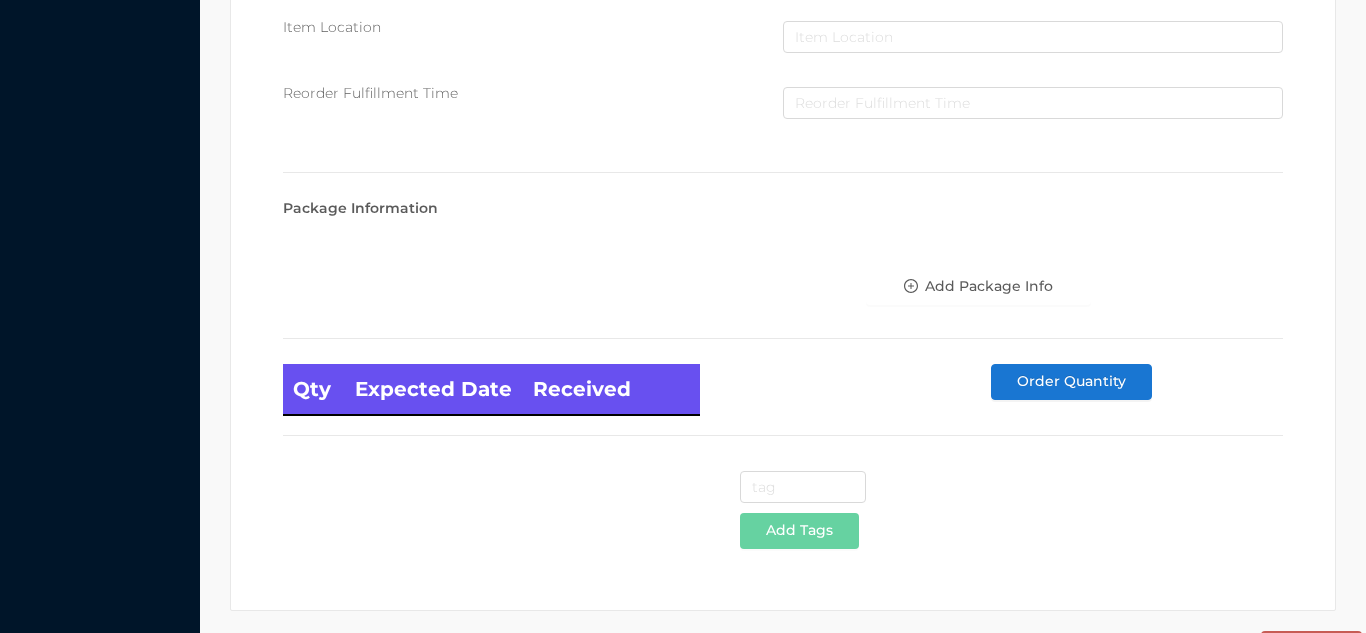scroll, scrollTop: 1135, scrollLeft: 0, axis: vertical 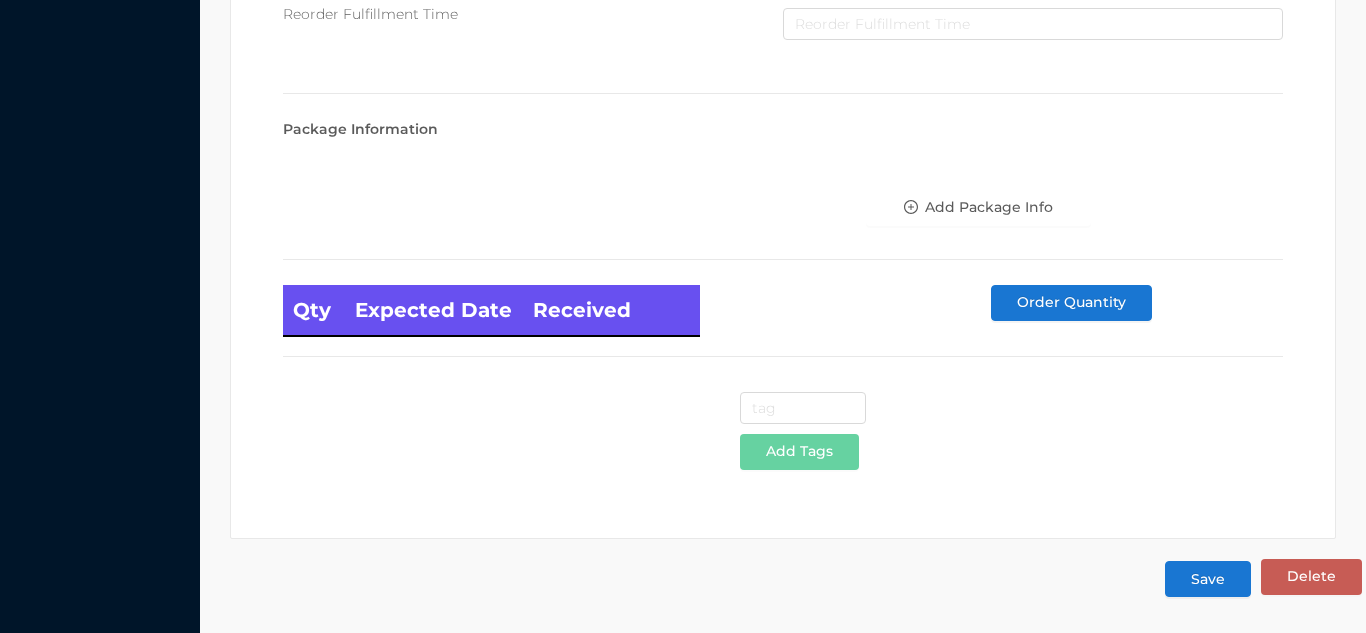 type on "6" 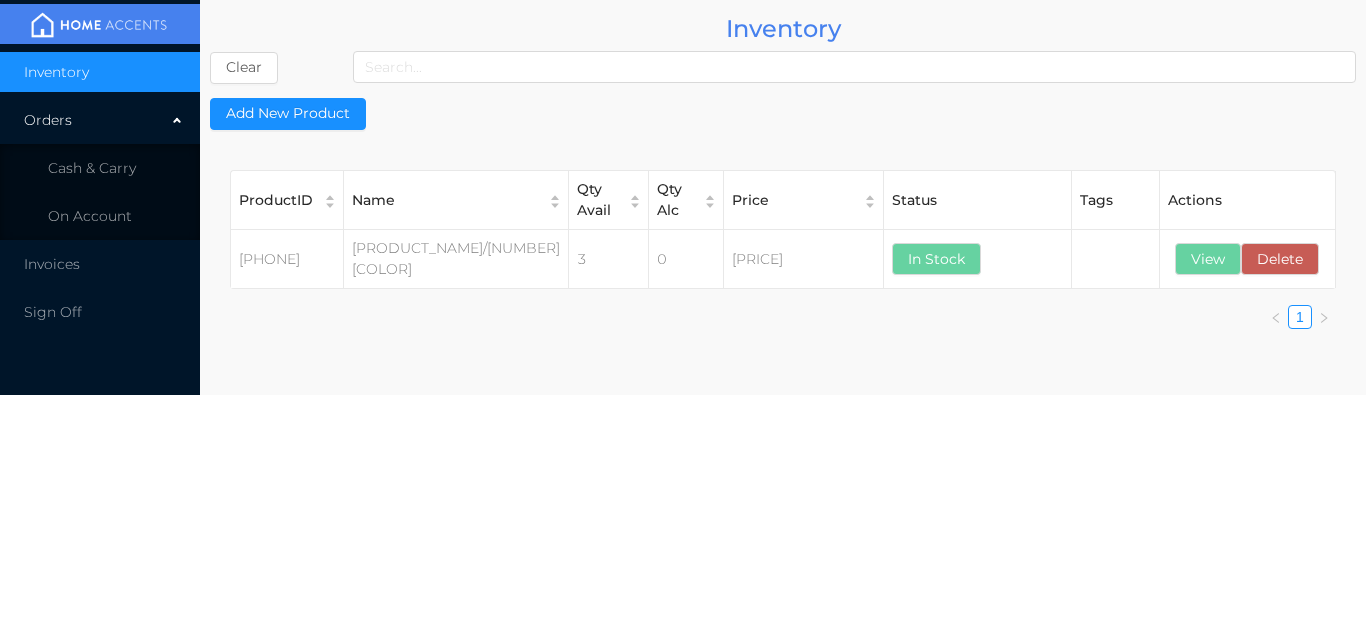 scroll, scrollTop: 0, scrollLeft: 0, axis: both 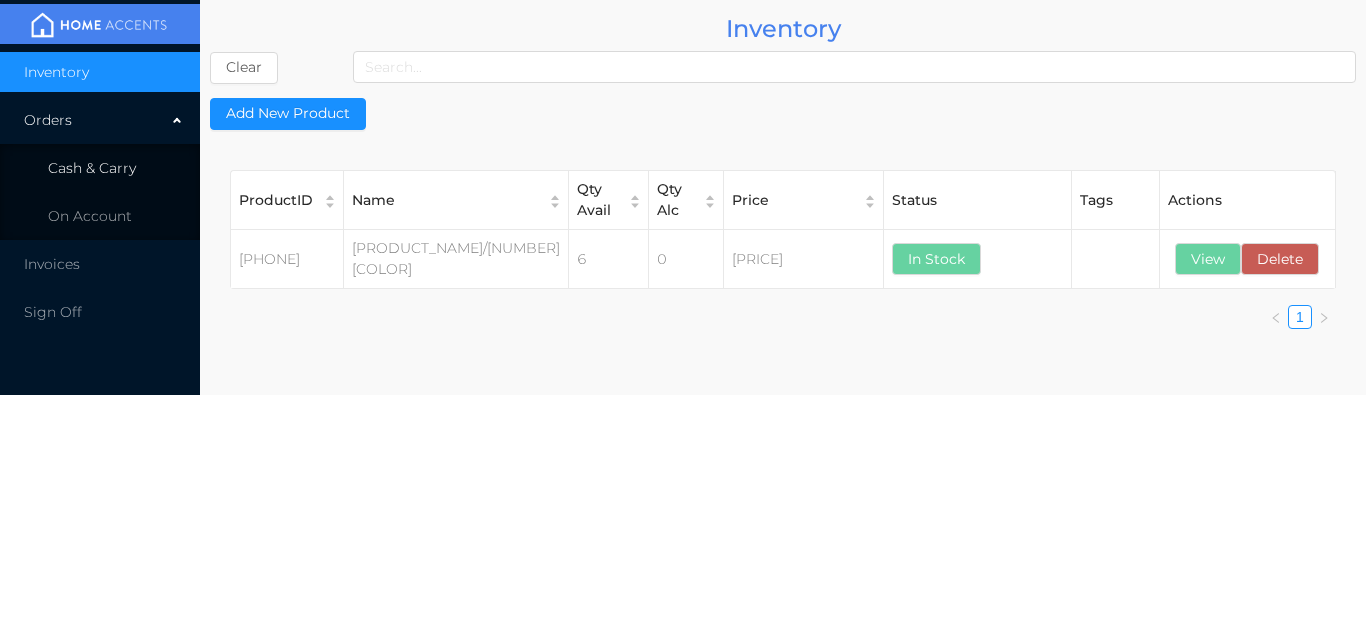 click on "Cash & Carry" at bounding box center [100, 168] 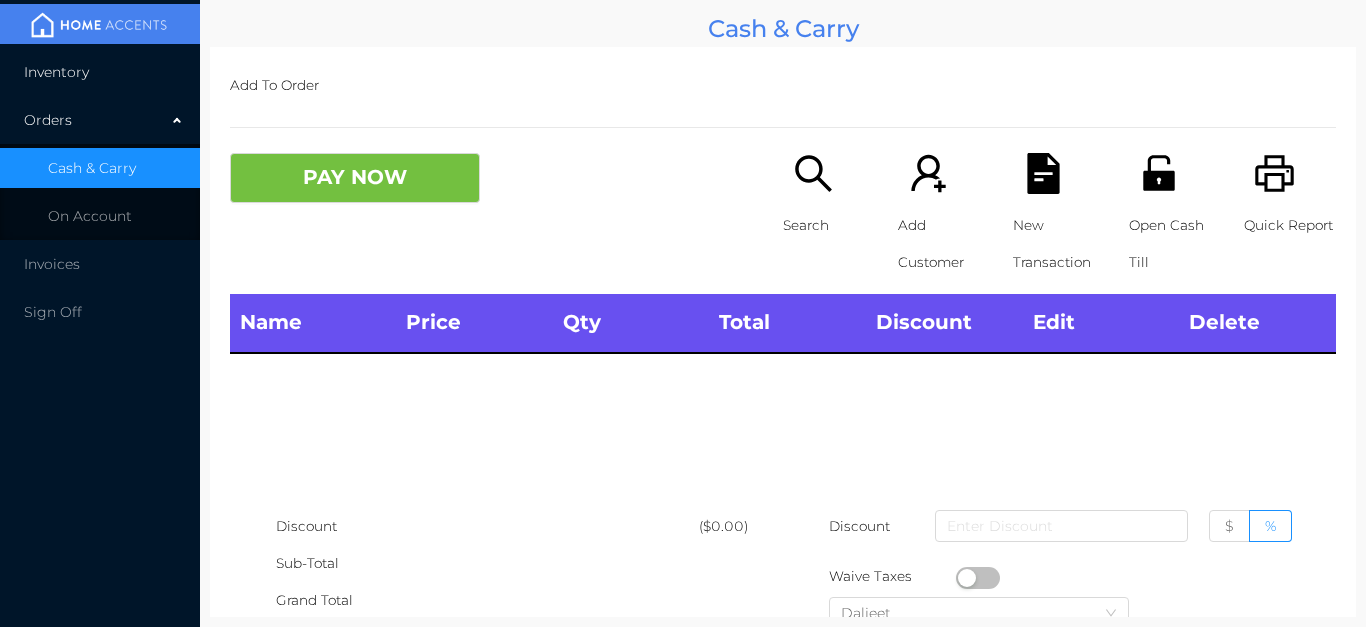 click on "Inventory" at bounding box center (100, 72) 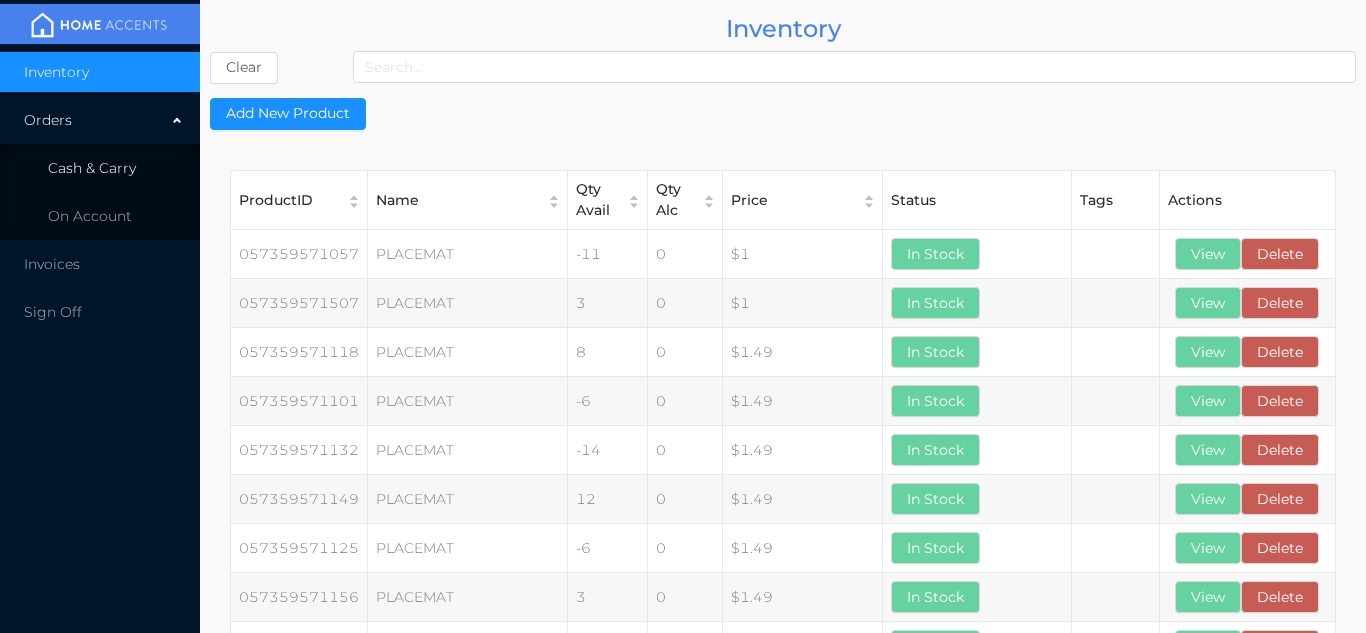 click on "Cash & Carry" at bounding box center [100, 168] 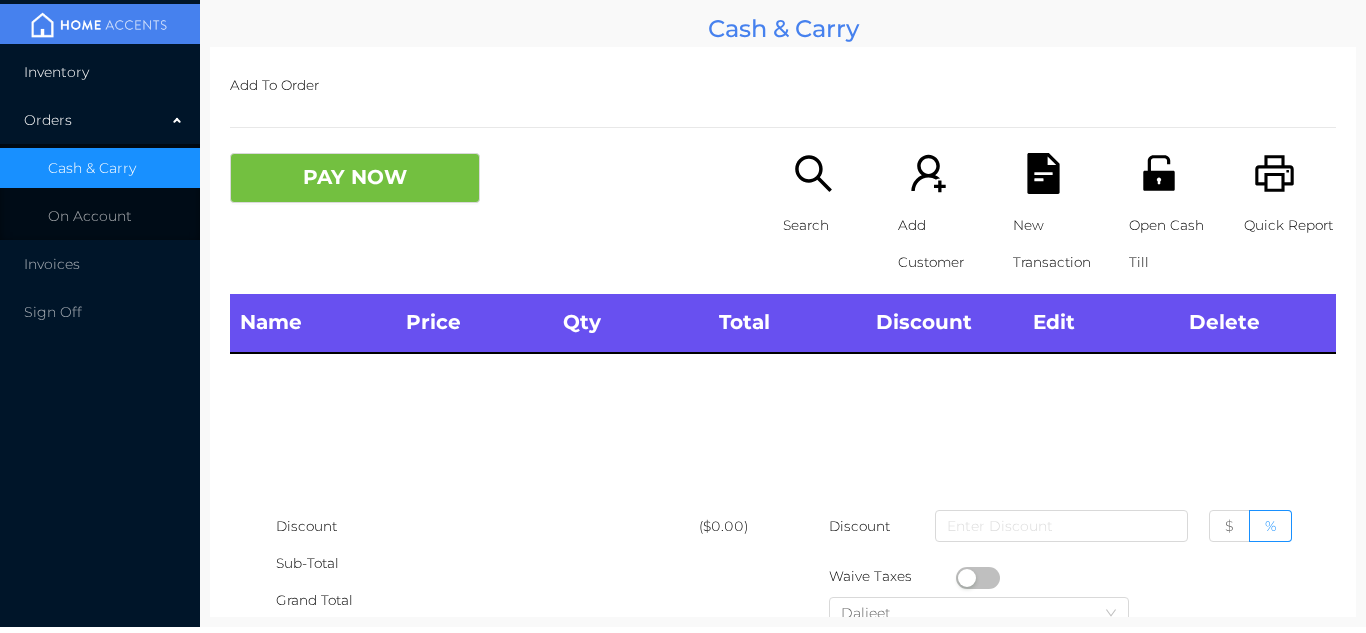 click on "Inventory" at bounding box center [100, 72] 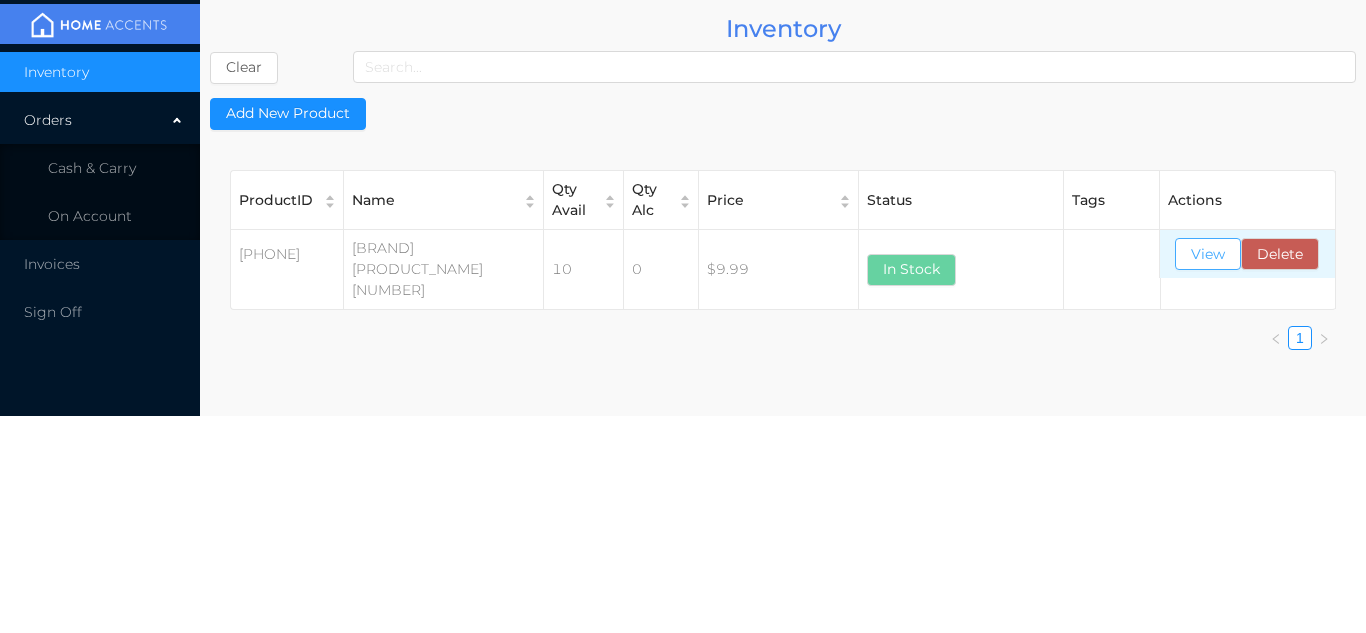 click on "View" at bounding box center (1208, 254) 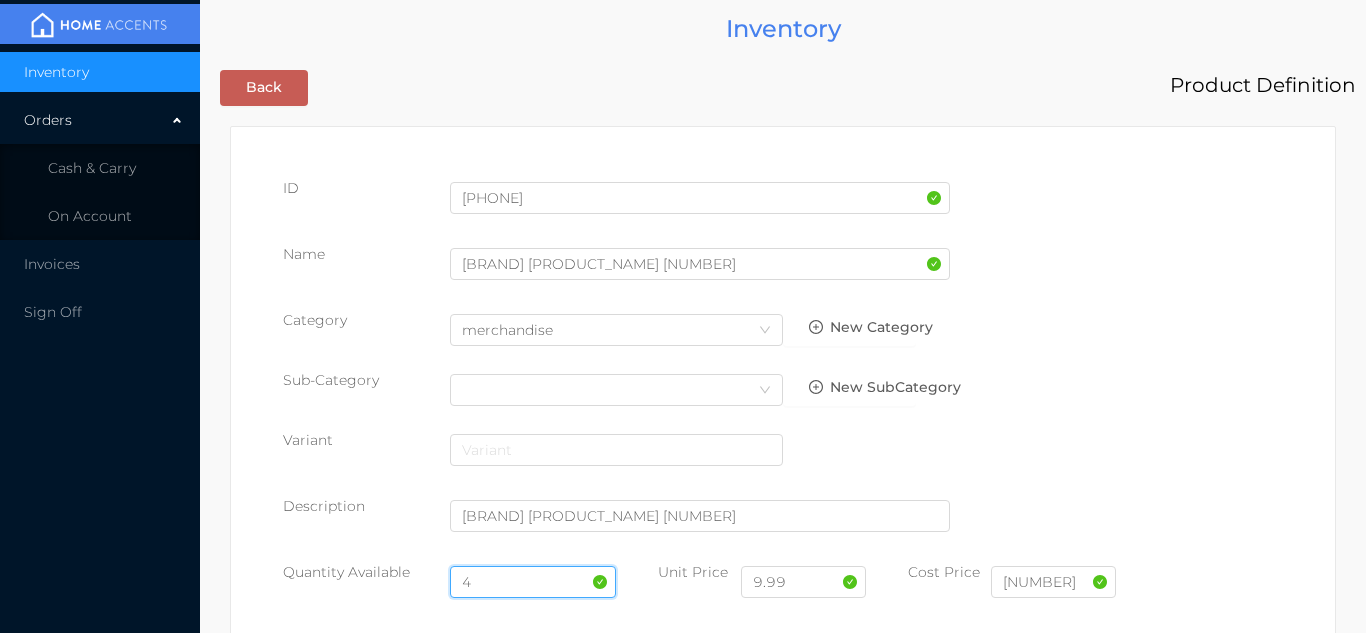 click on "4" at bounding box center [533, 582] 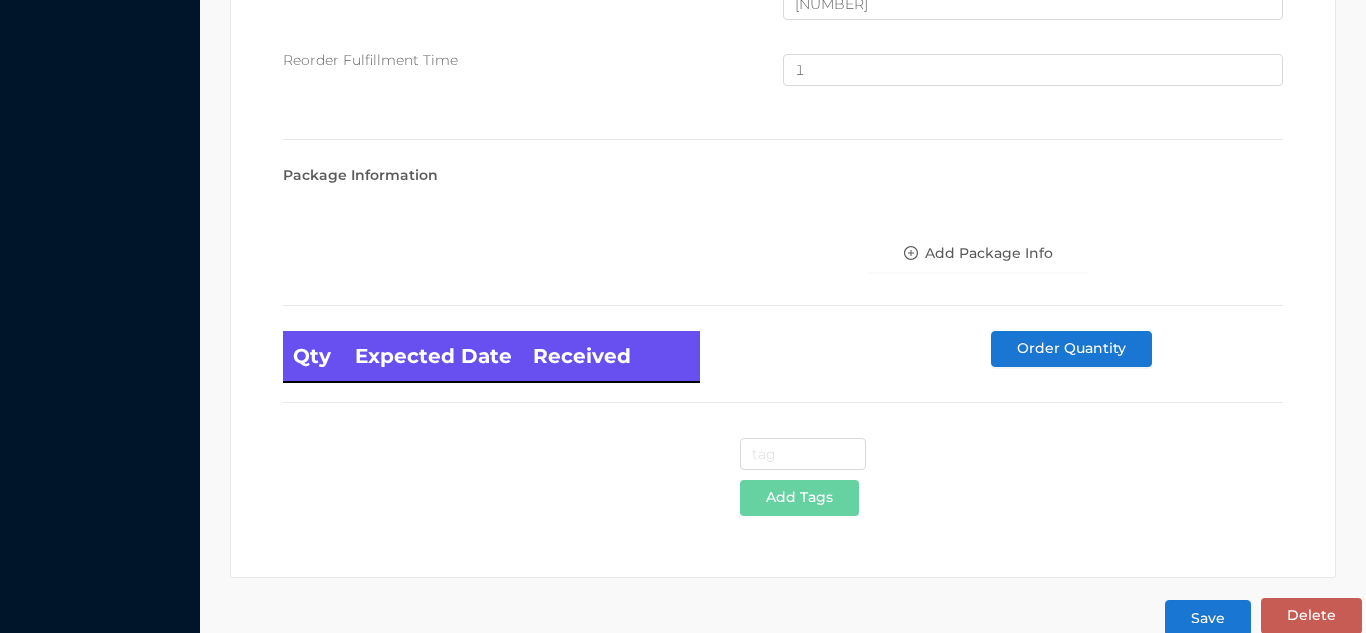 scroll, scrollTop: 1346, scrollLeft: 0, axis: vertical 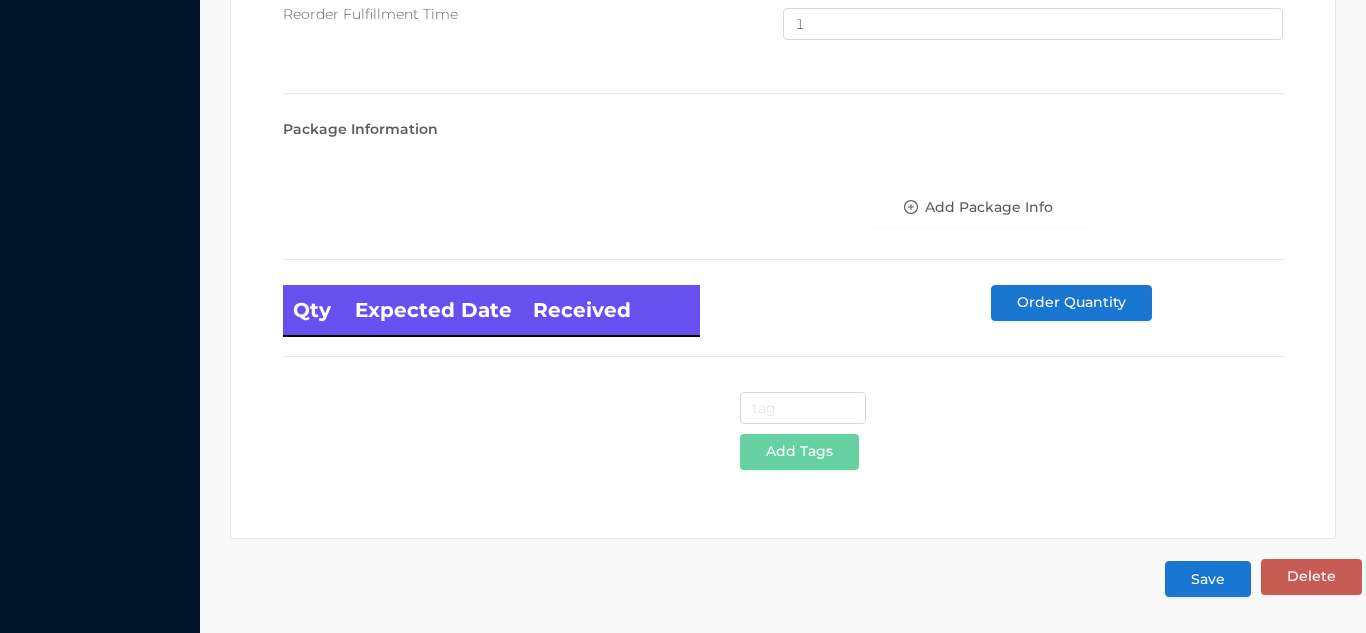 type on "10" 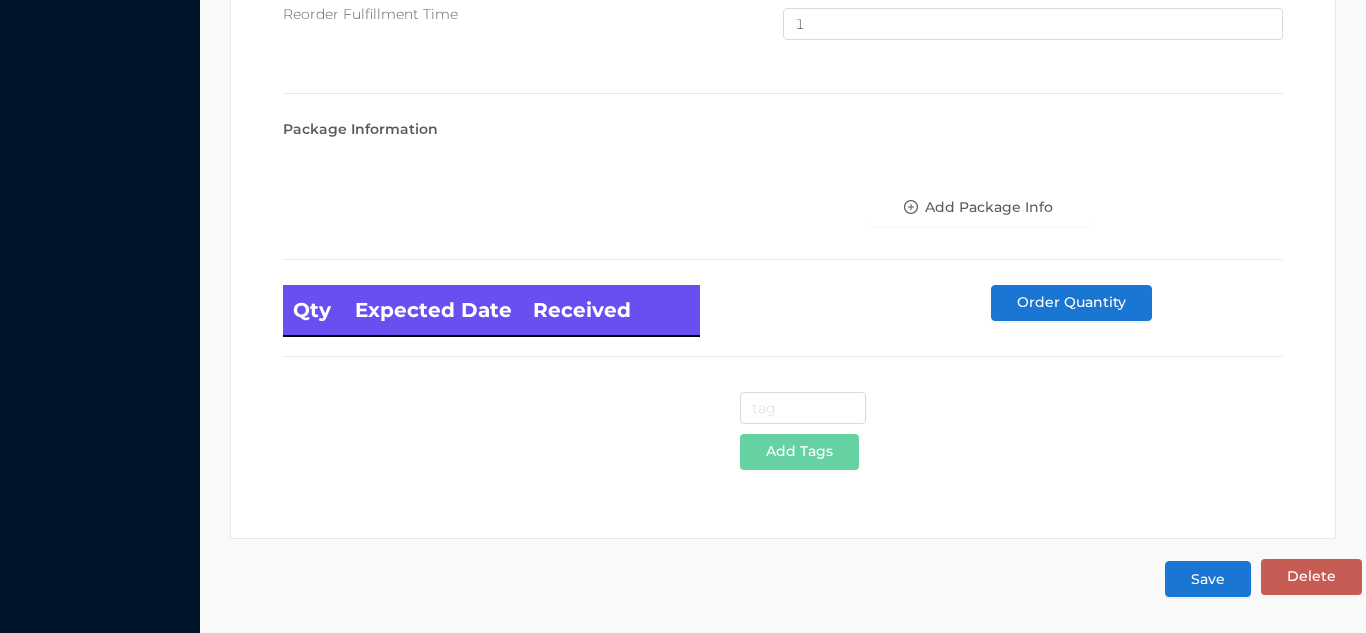 click on "Save" at bounding box center [1208, 579] 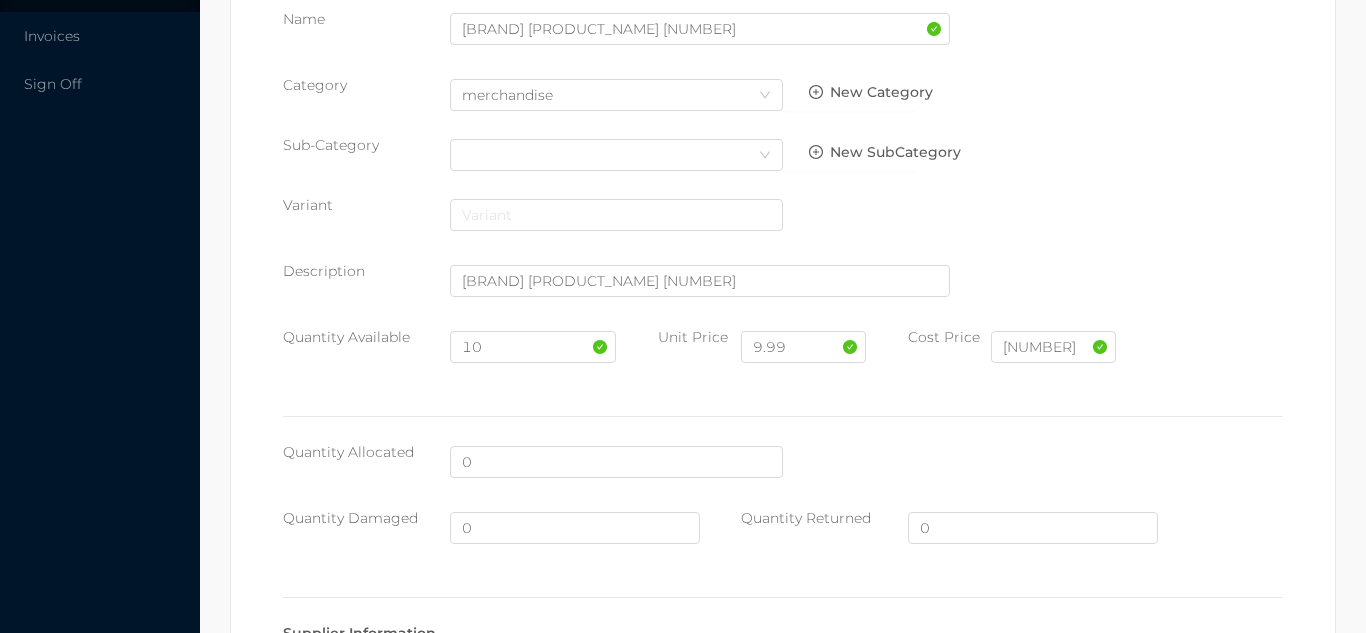 scroll, scrollTop: 0, scrollLeft: 0, axis: both 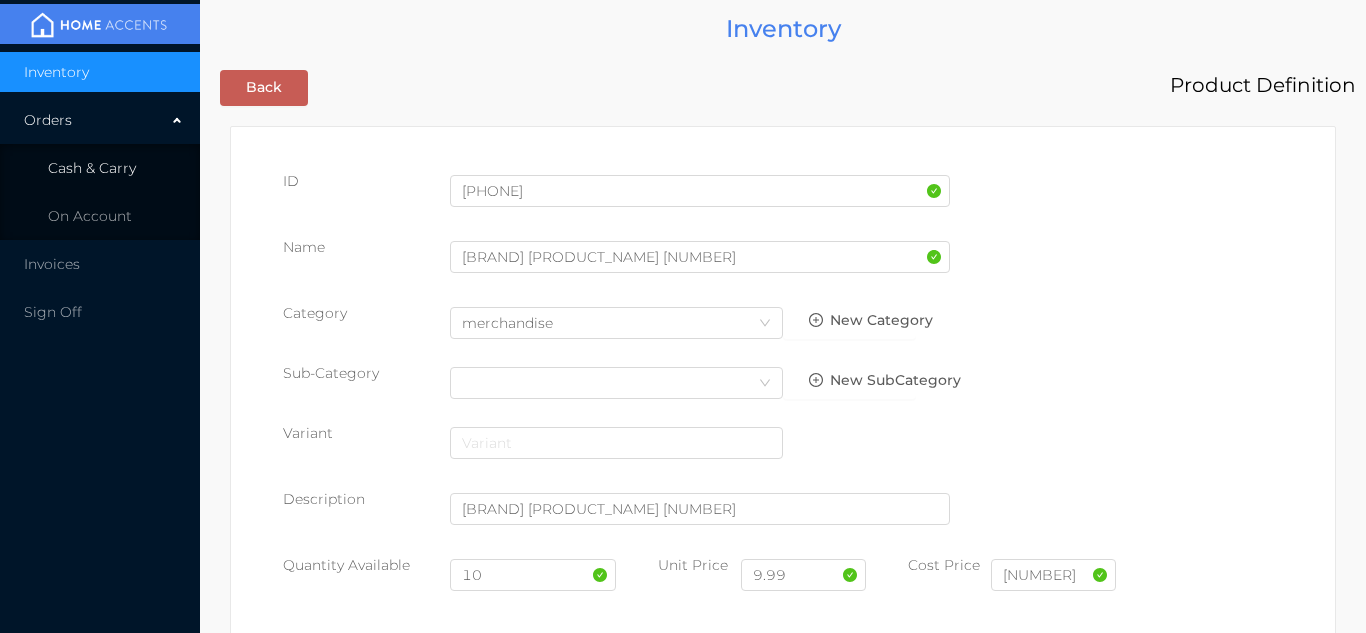 click on "Cash & Carry" at bounding box center (92, 168) 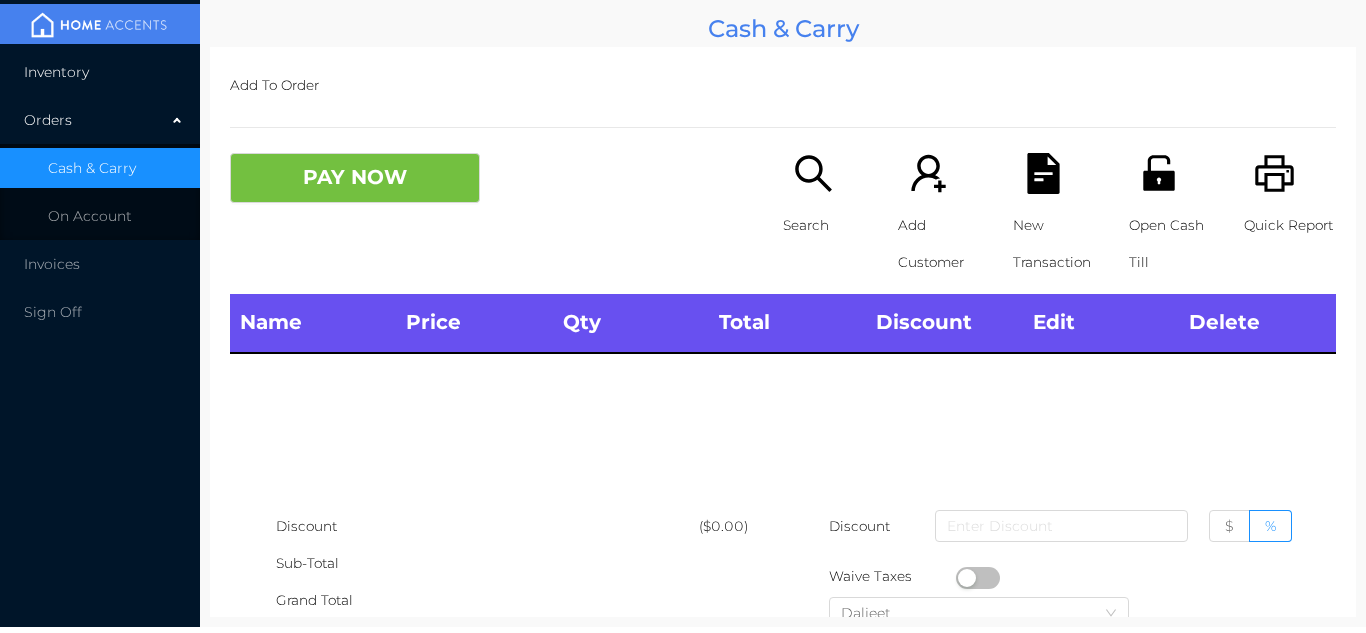 click on "Inventory" at bounding box center (100, 72) 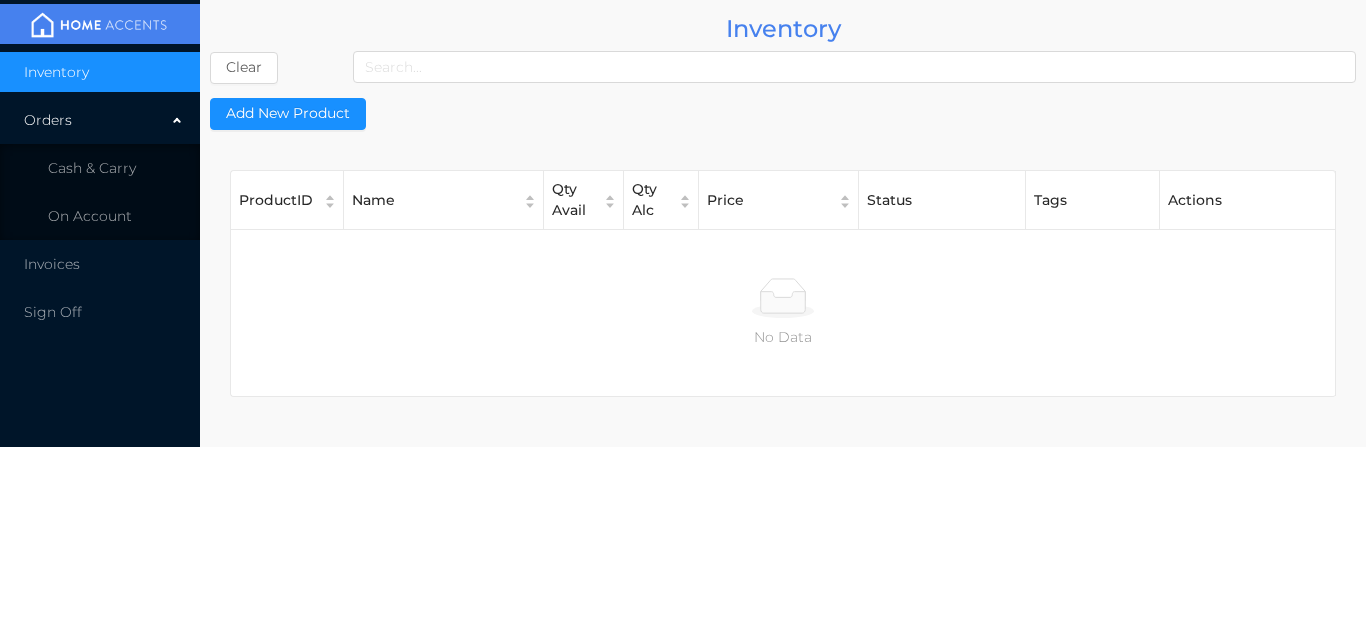 click on "No Data" at bounding box center [783, 313] 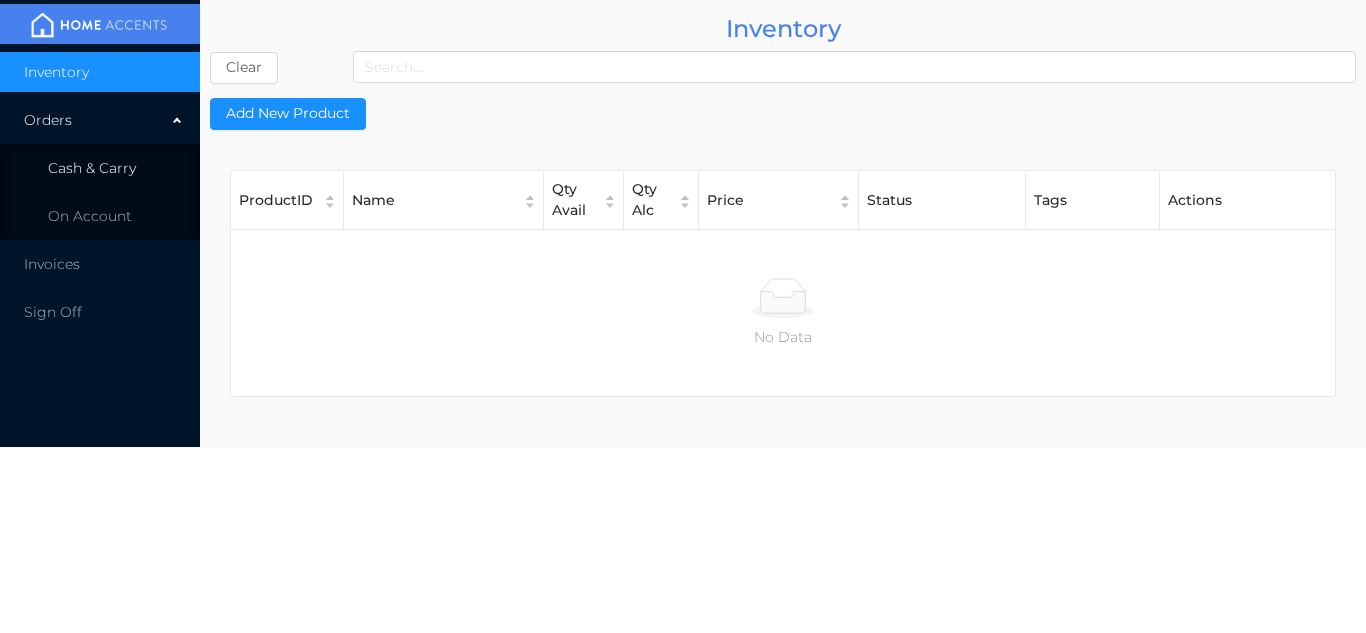 click on "Cash & Carry" at bounding box center (92, 168) 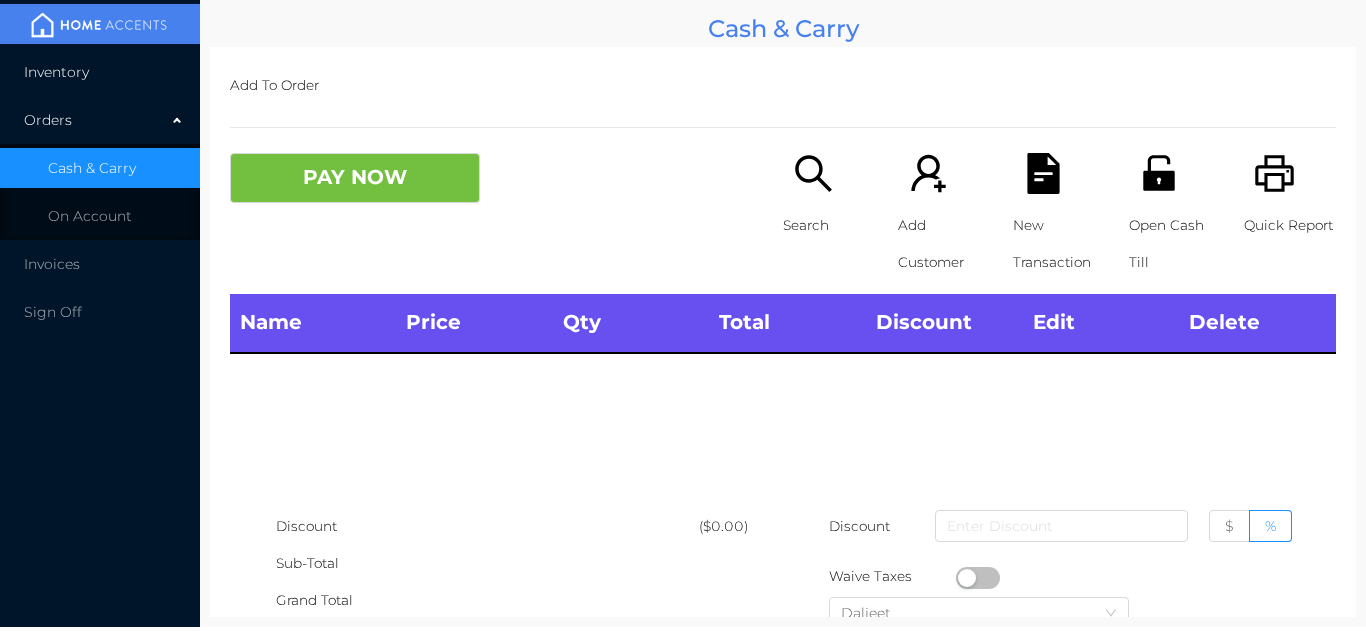 click on "Inventory" at bounding box center [100, 72] 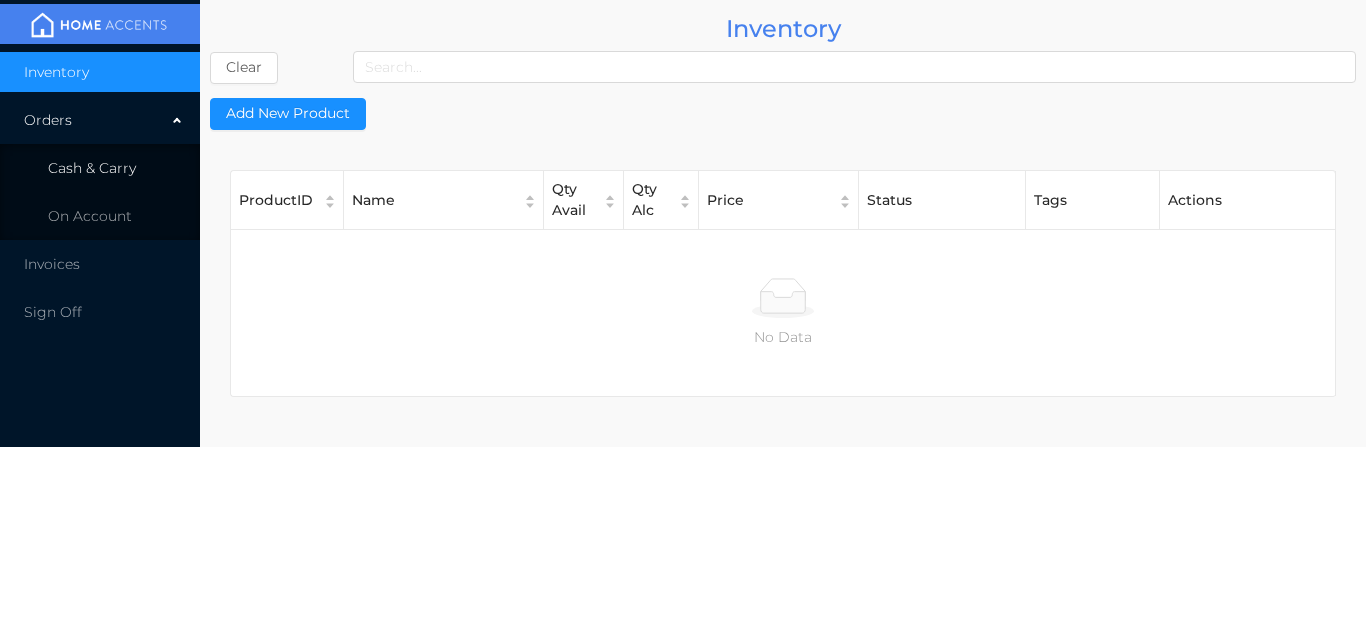 click on "Cash & Carry" at bounding box center (100, 168) 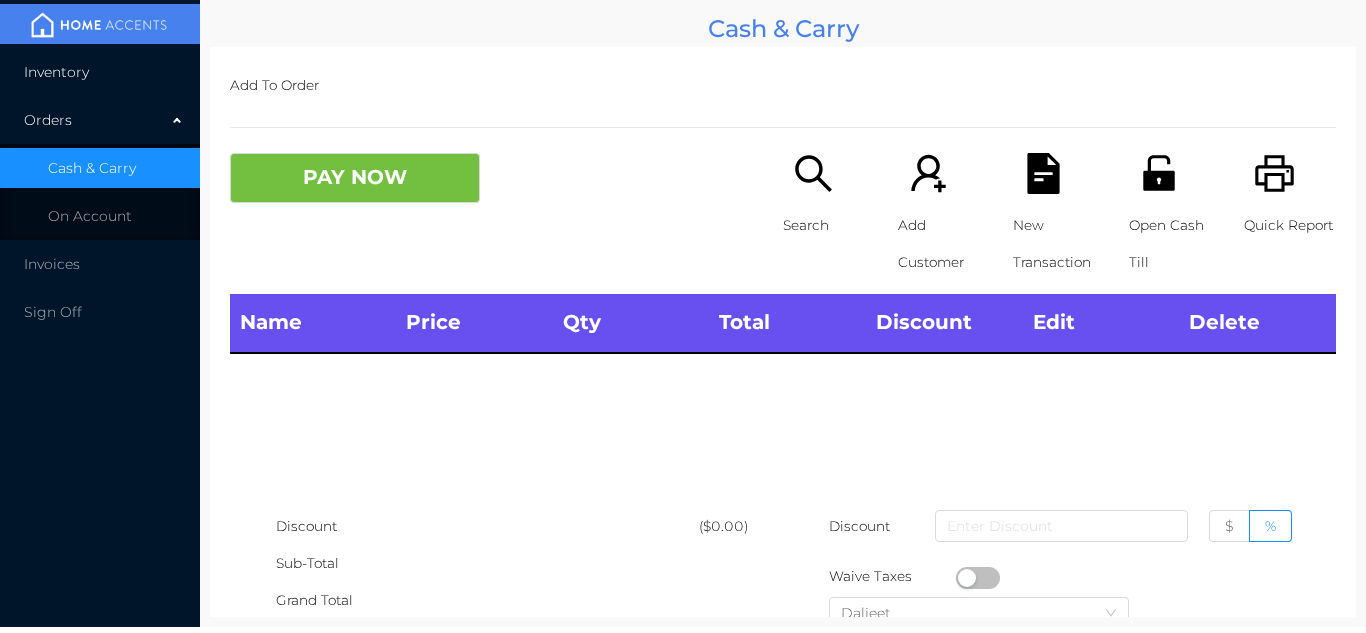 click on "Inventory" at bounding box center [100, 72] 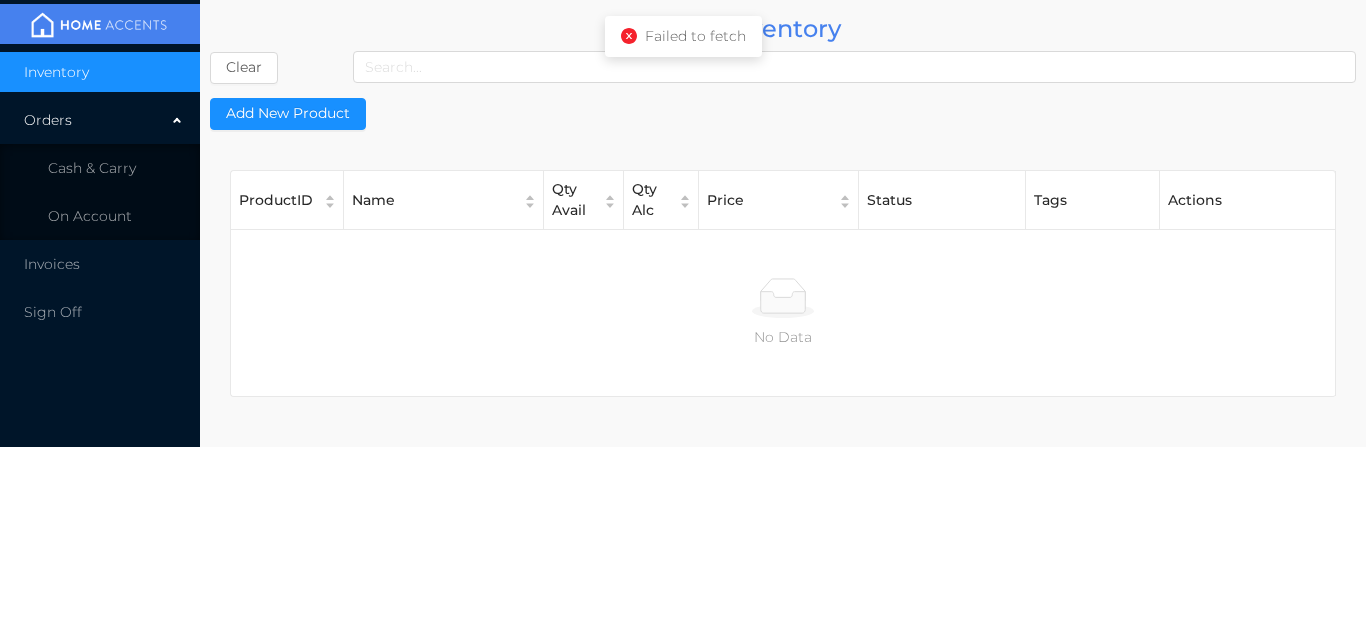 click at bounding box center (629, 36) 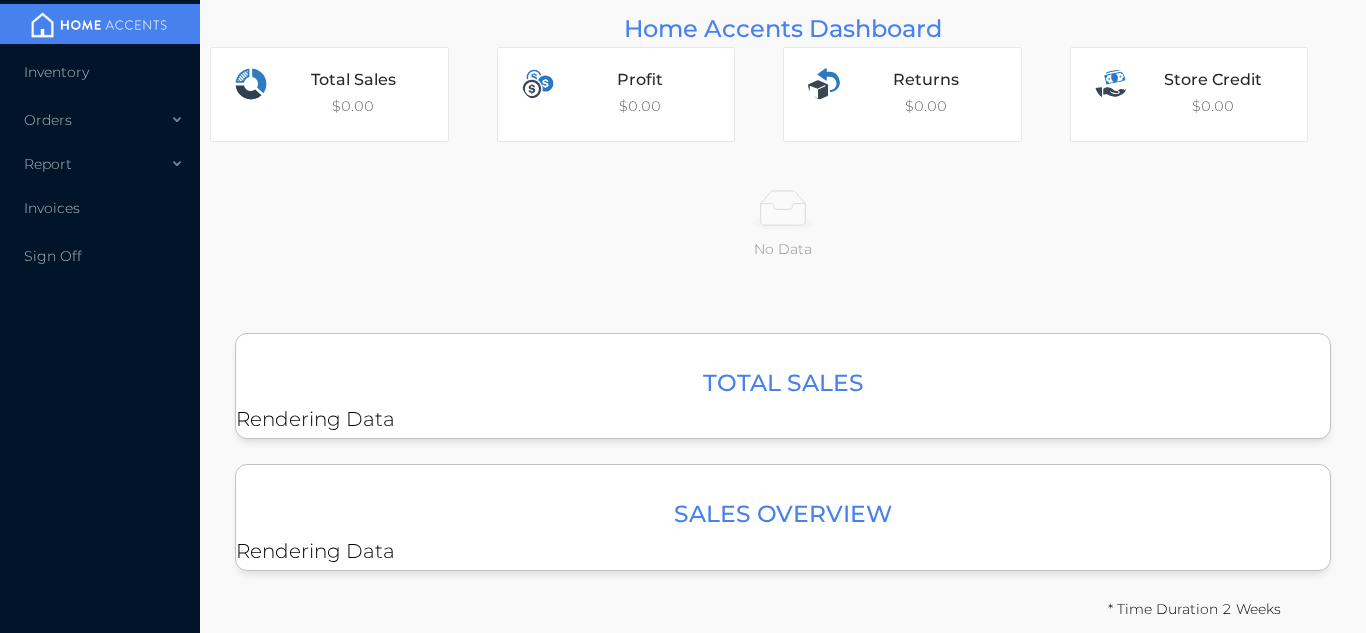 scroll, scrollTop: 0, scrollLeft: 0, axis: both 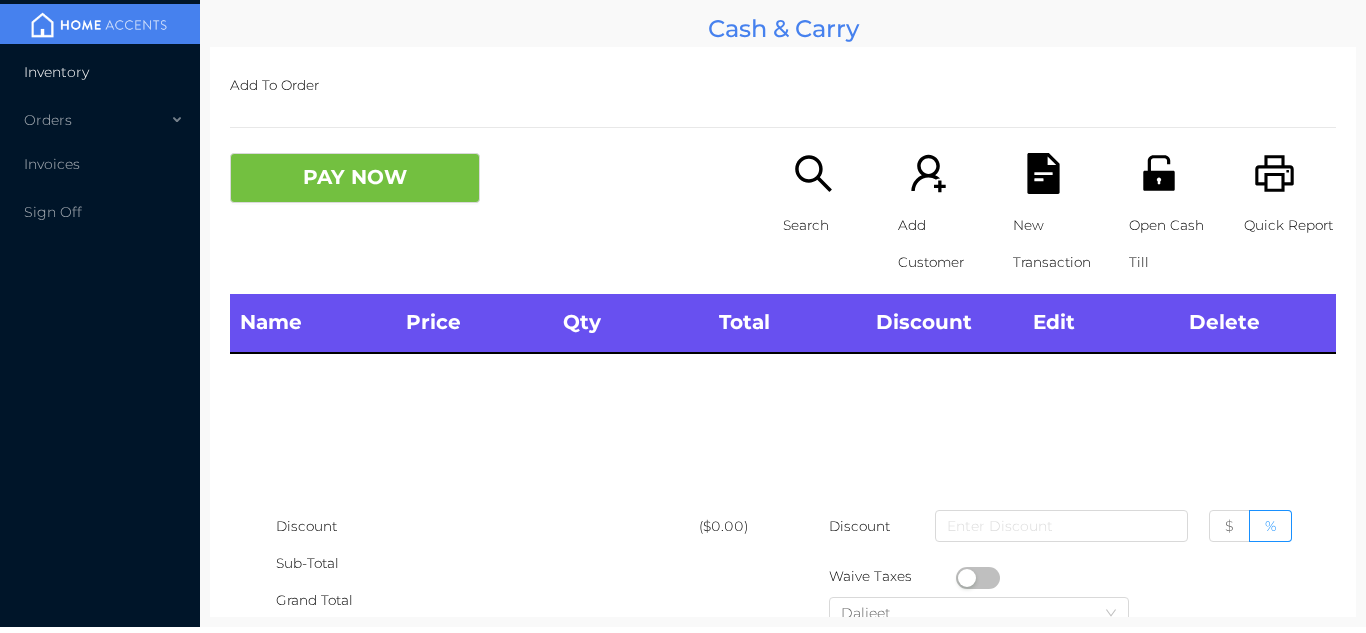 click on "Inventory" at bounding box center (100, 72) 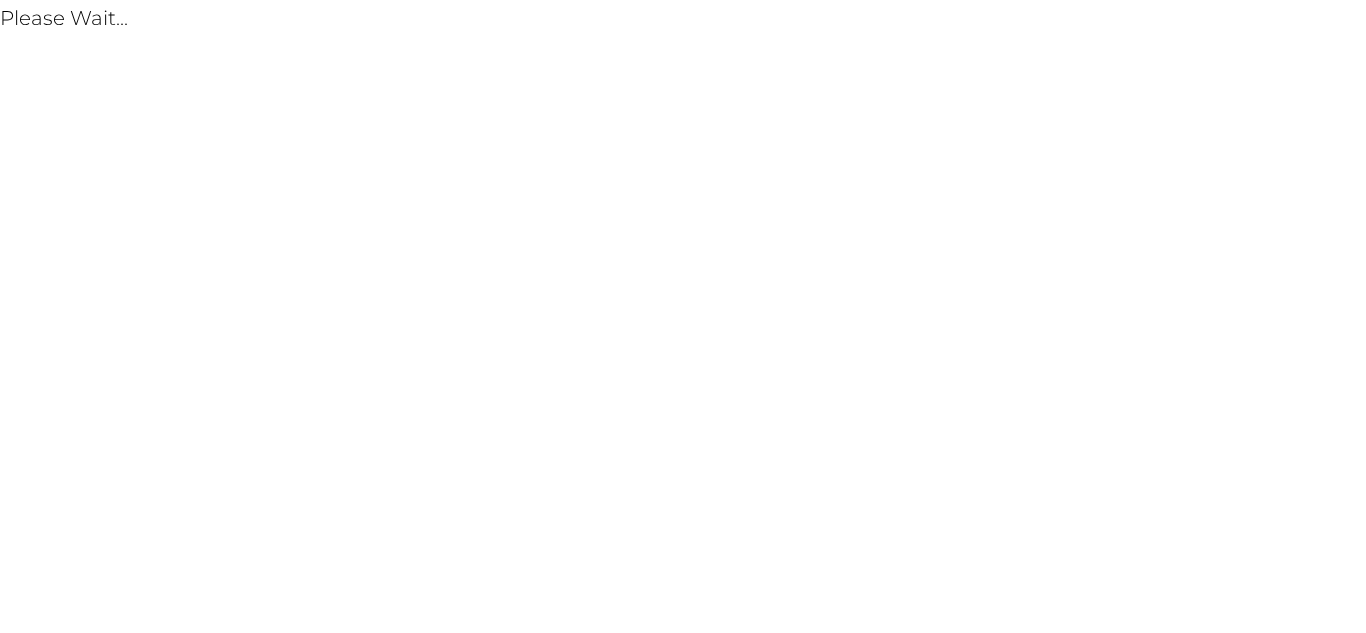 scroll, scrollTop: 0, scrollLeft: 0, axis: both 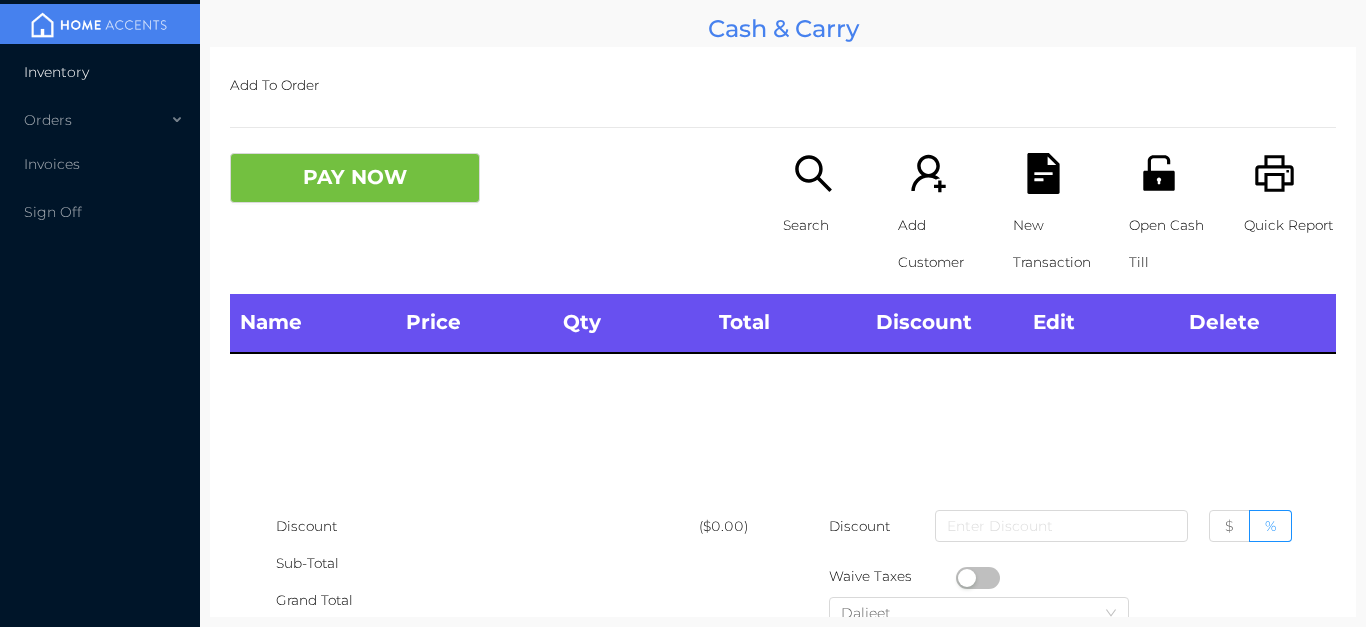 click on "Inventory" at bounding box center (100, 72) 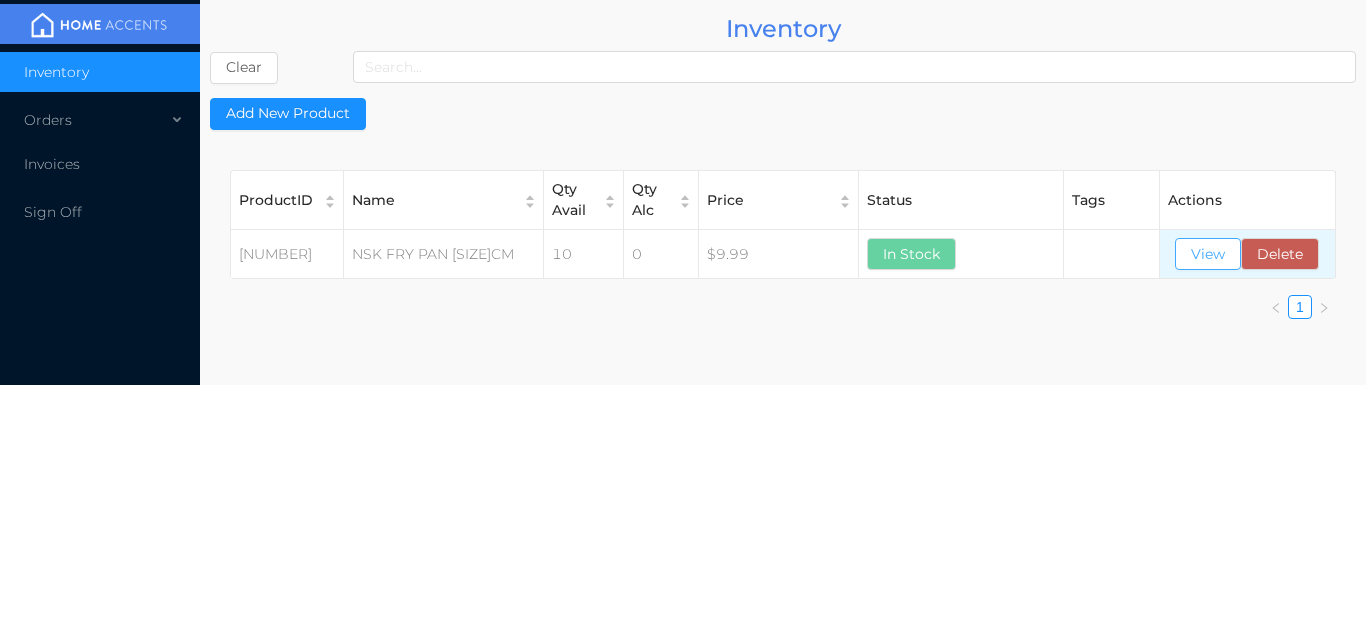 click on "View" at bounding box center [1208, 254] 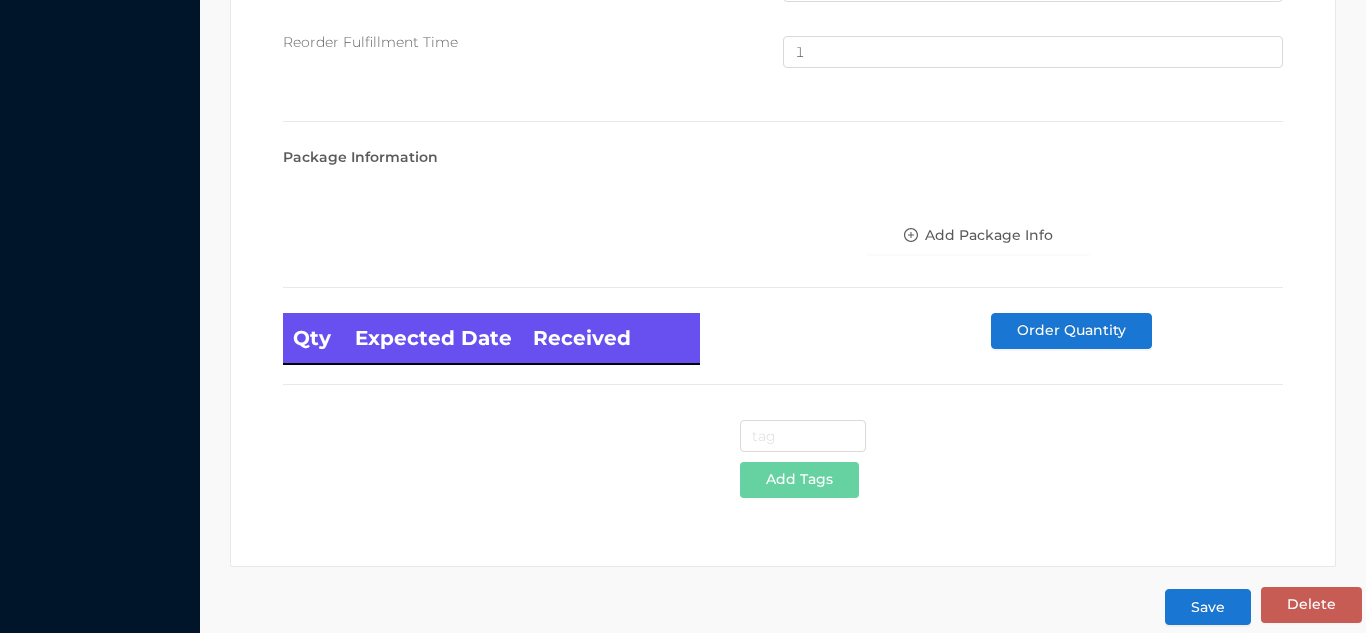 scroll, scrollTop: 1346, scrollLeft: 0, axis: vertical 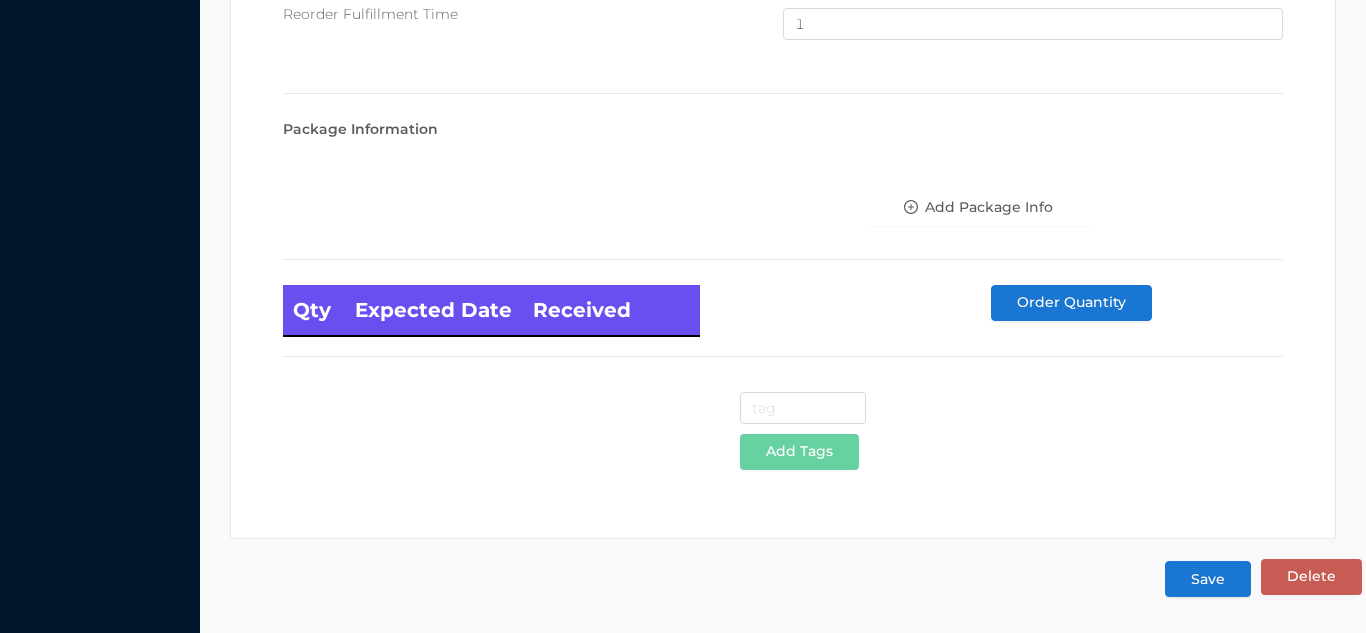 click on "Save" at bounding box center (1208, 579) 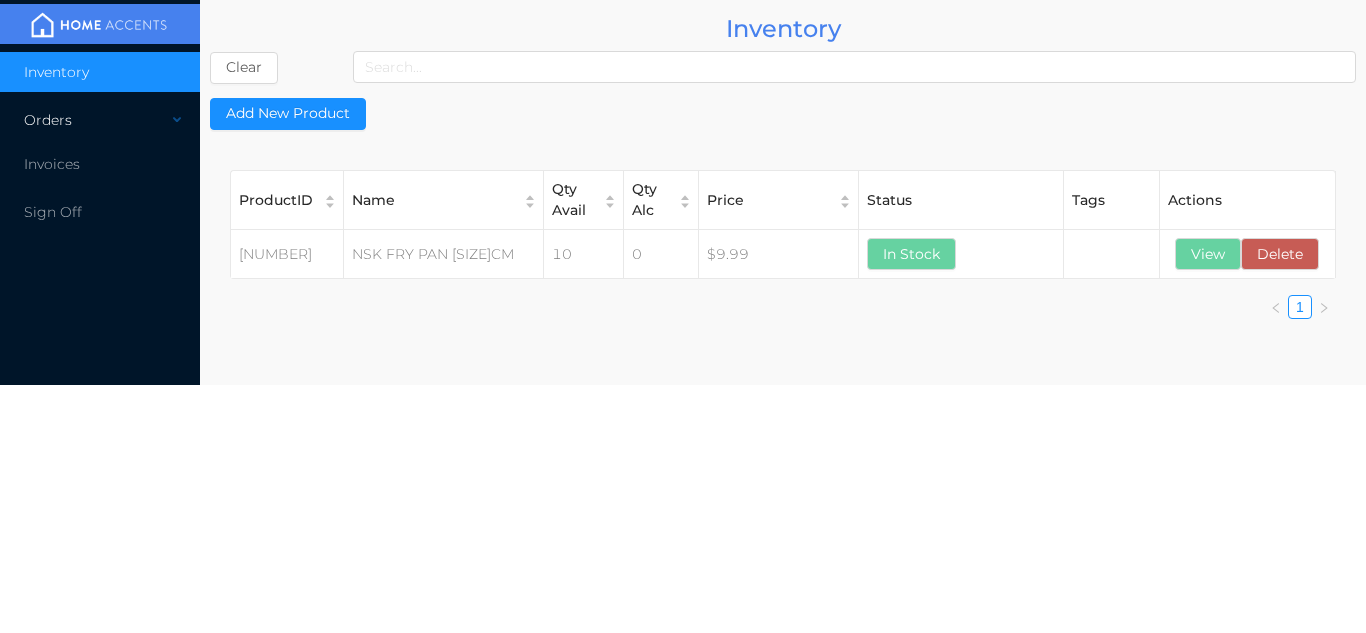 click on "Orders" at bounding box center [100, 120] 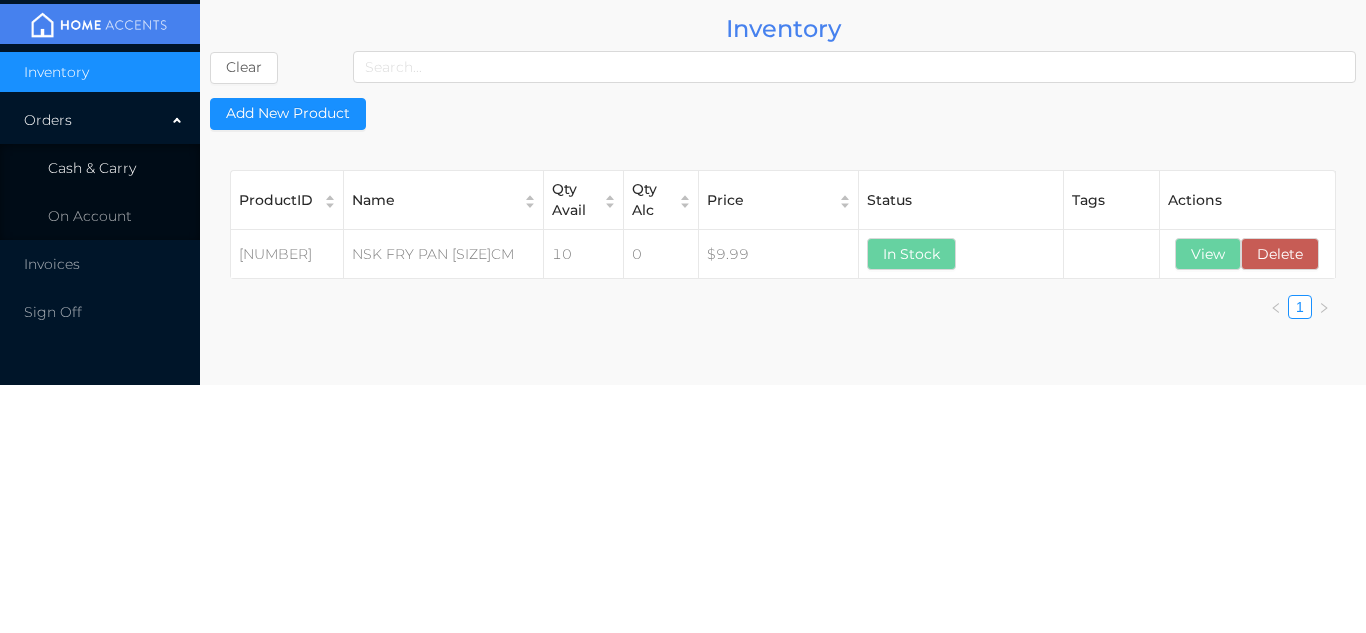 click on "Cash & Carry" at bounding box center (92, 168) 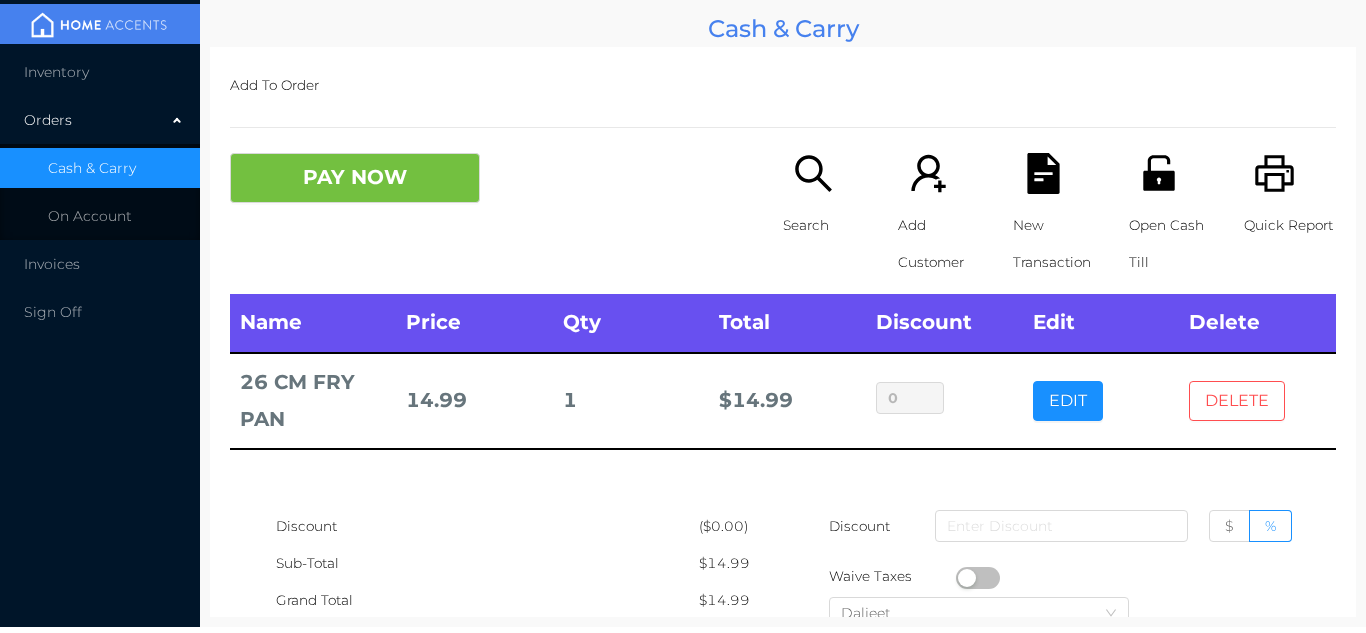 click on "DELETE" at bounding box center [1237, 401] 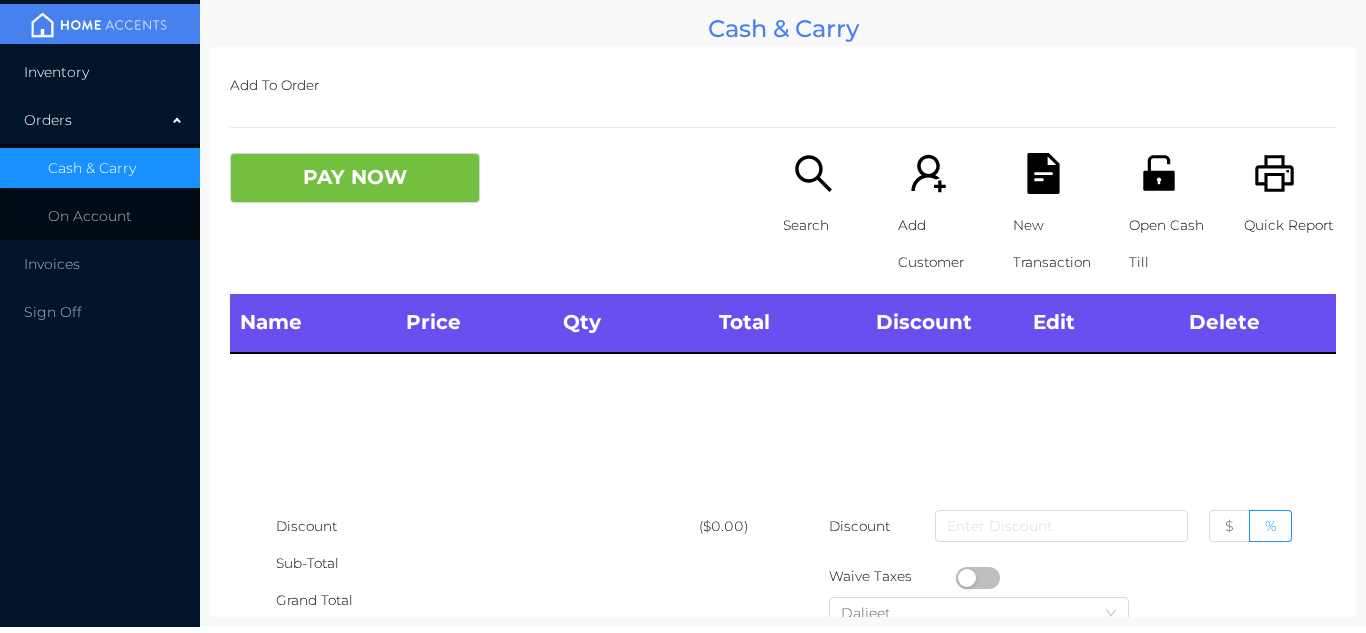 click on "Inventory" at bounding box center [100, 72] 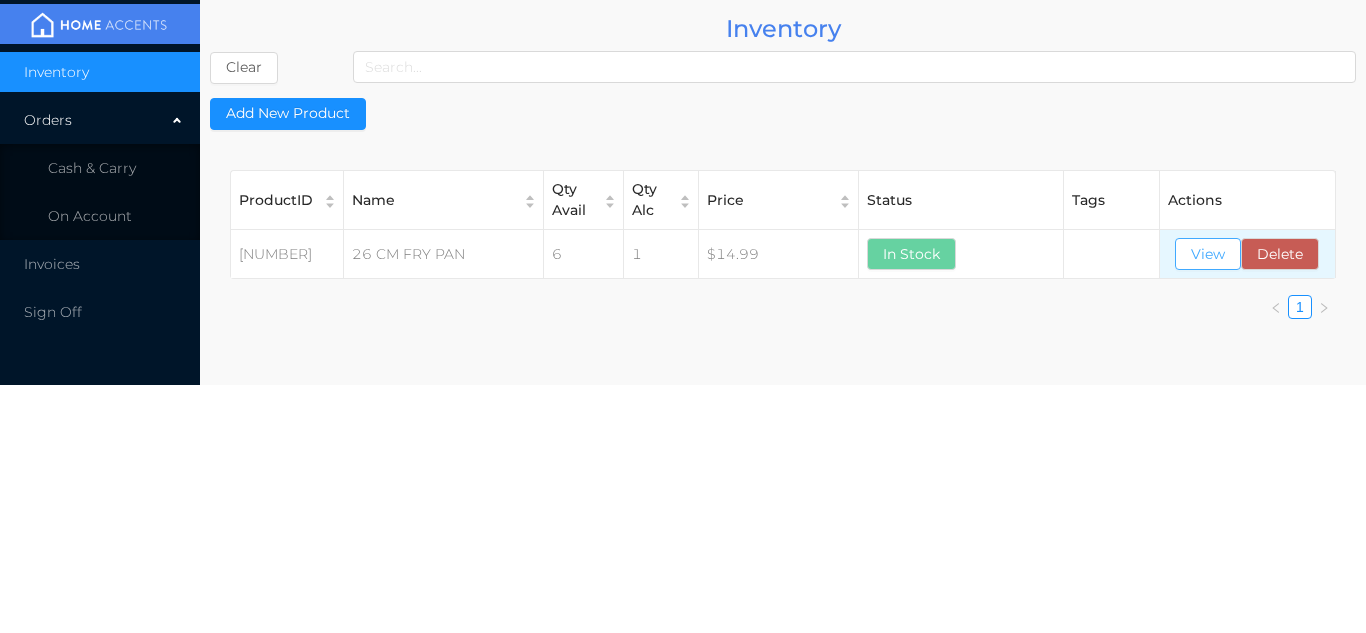 click on "View" at bounding box center (1208, 254) 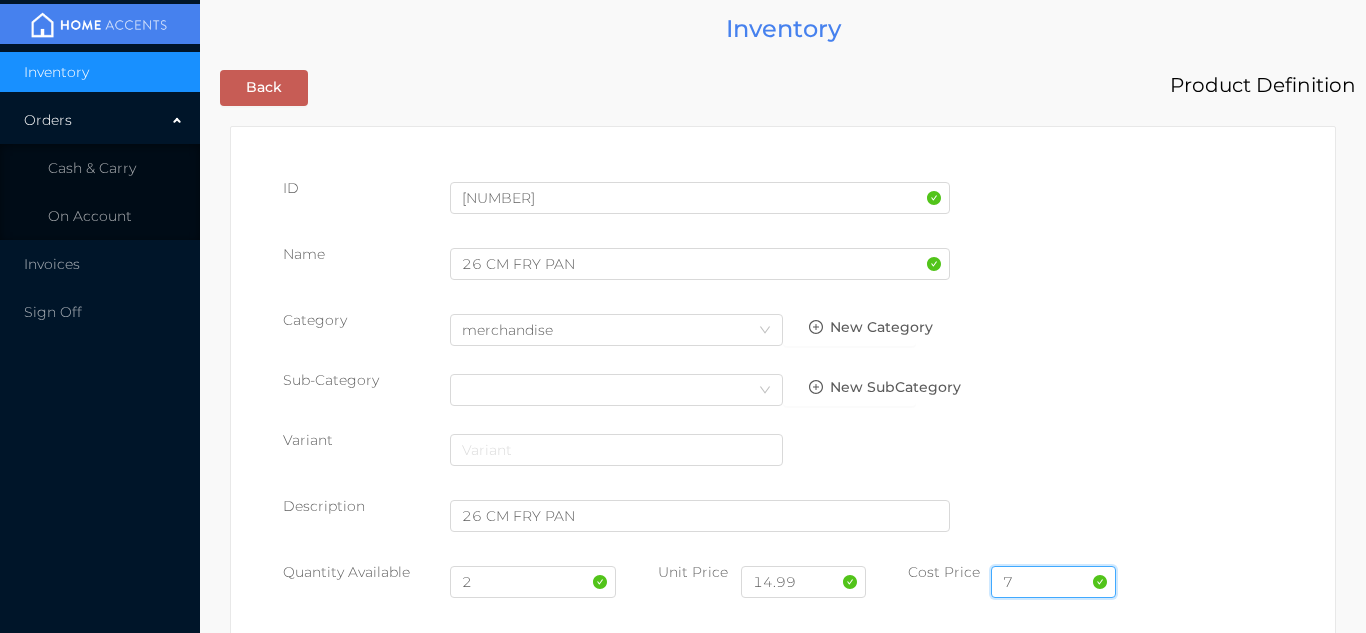 click on "7" at bounding box center (1053, 582) 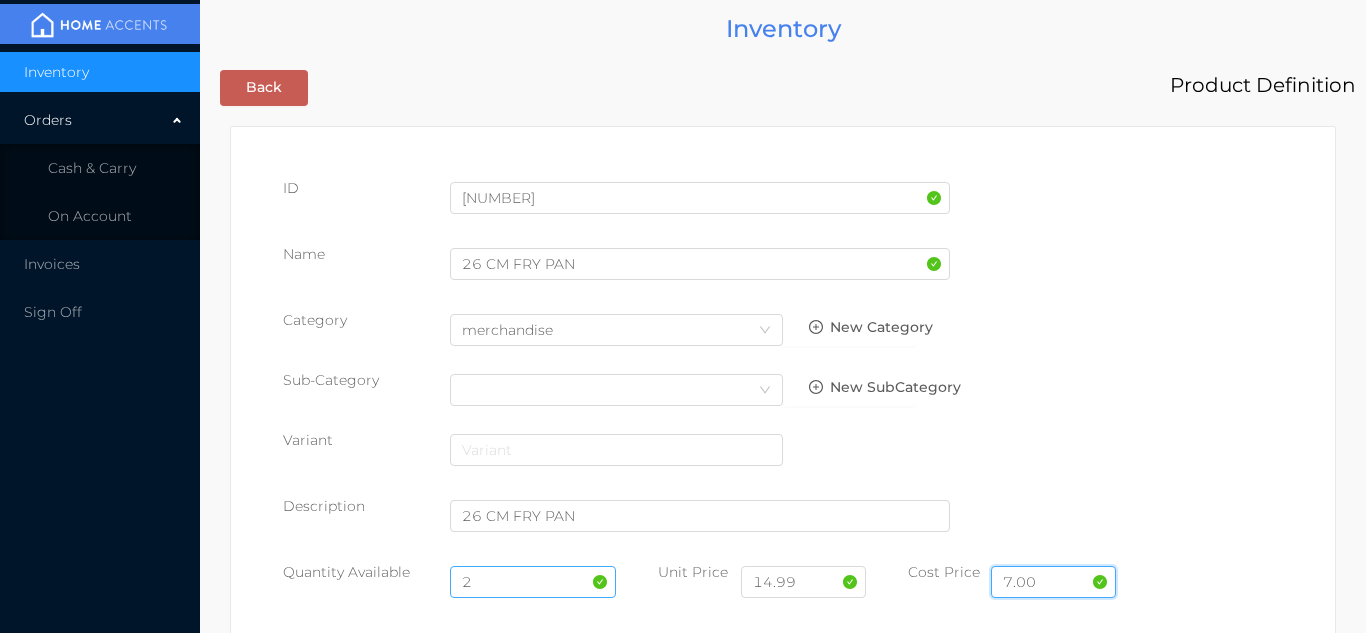 type on "7.00" 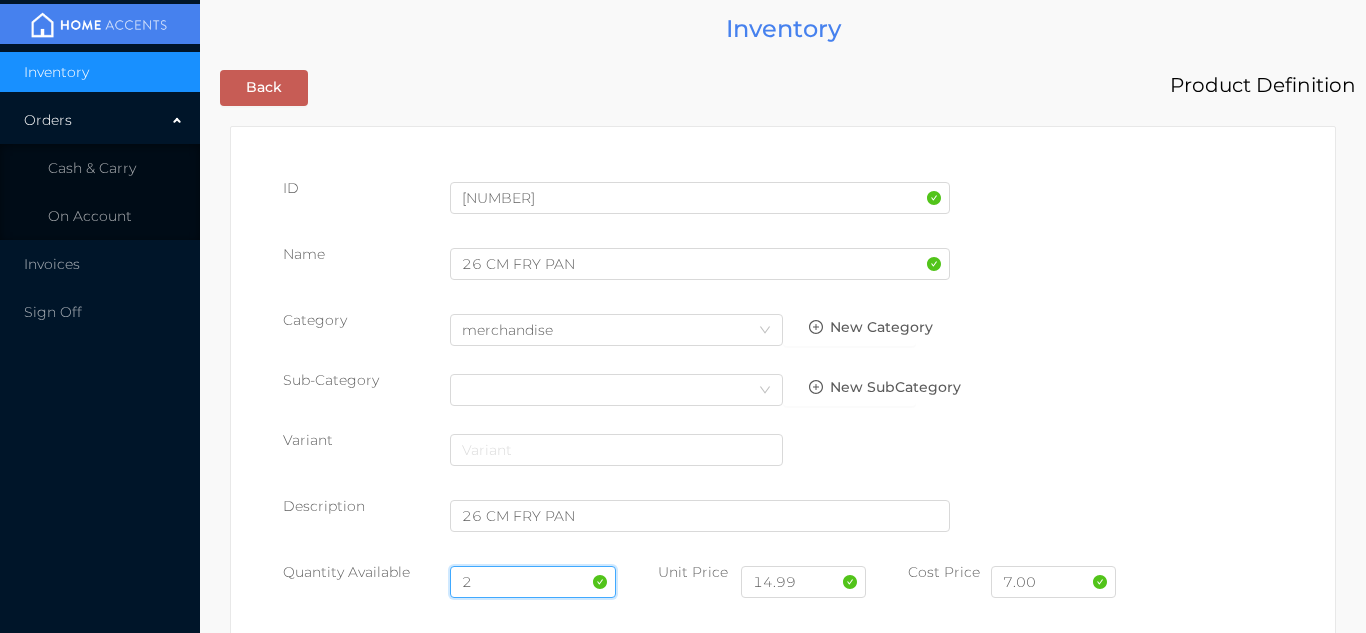 click on "2" at bounding box center [533, 582] 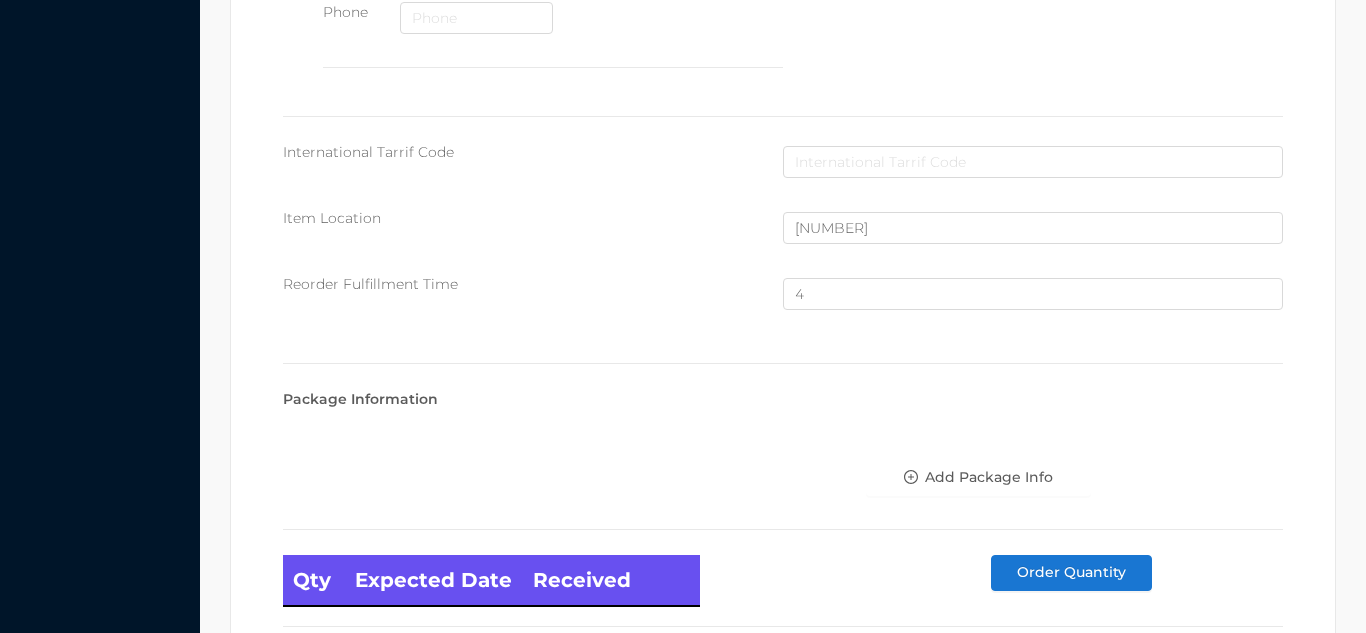 scroll, scrollTop: 1346, scrollLeft: 0, axis: vertical 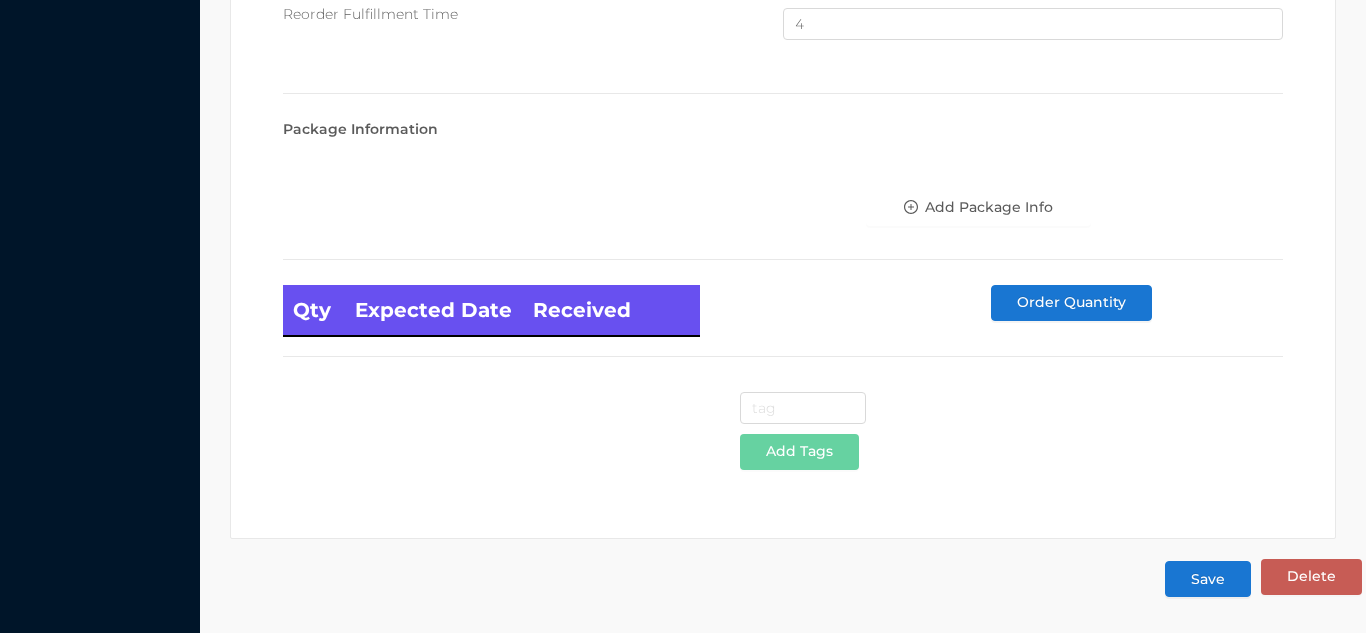 type on "10" 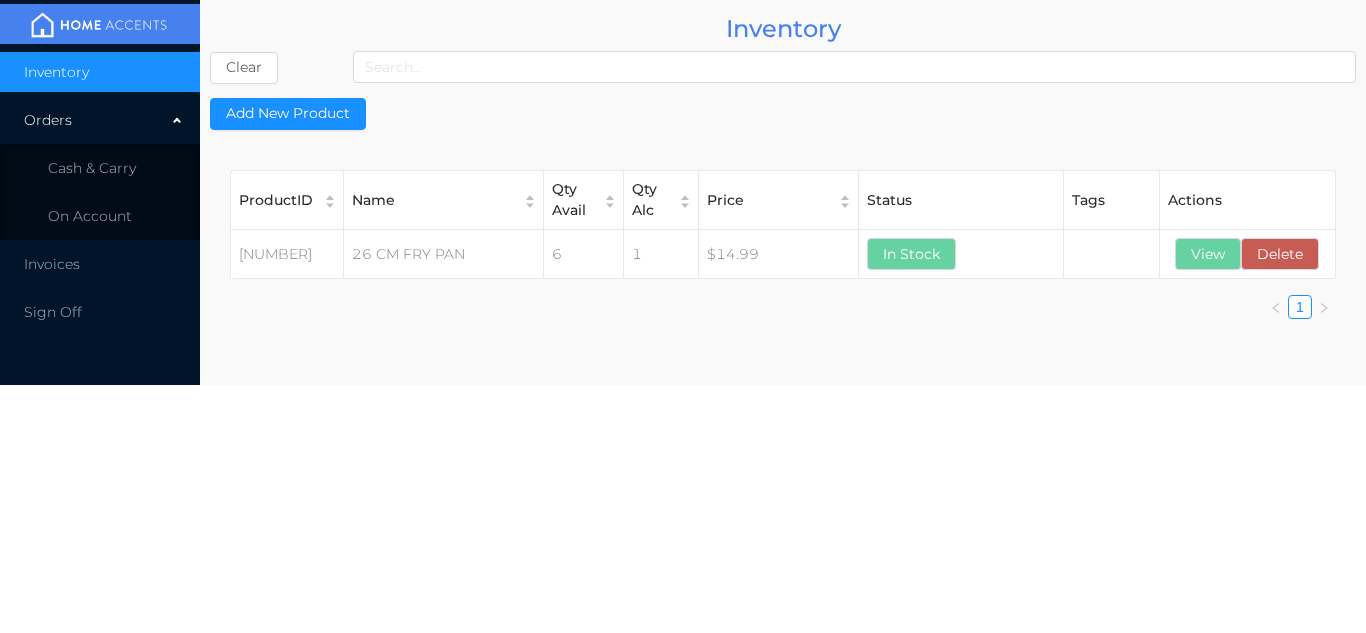 scroll, scrollTop: 0, scrollLeft: 0, axis: both 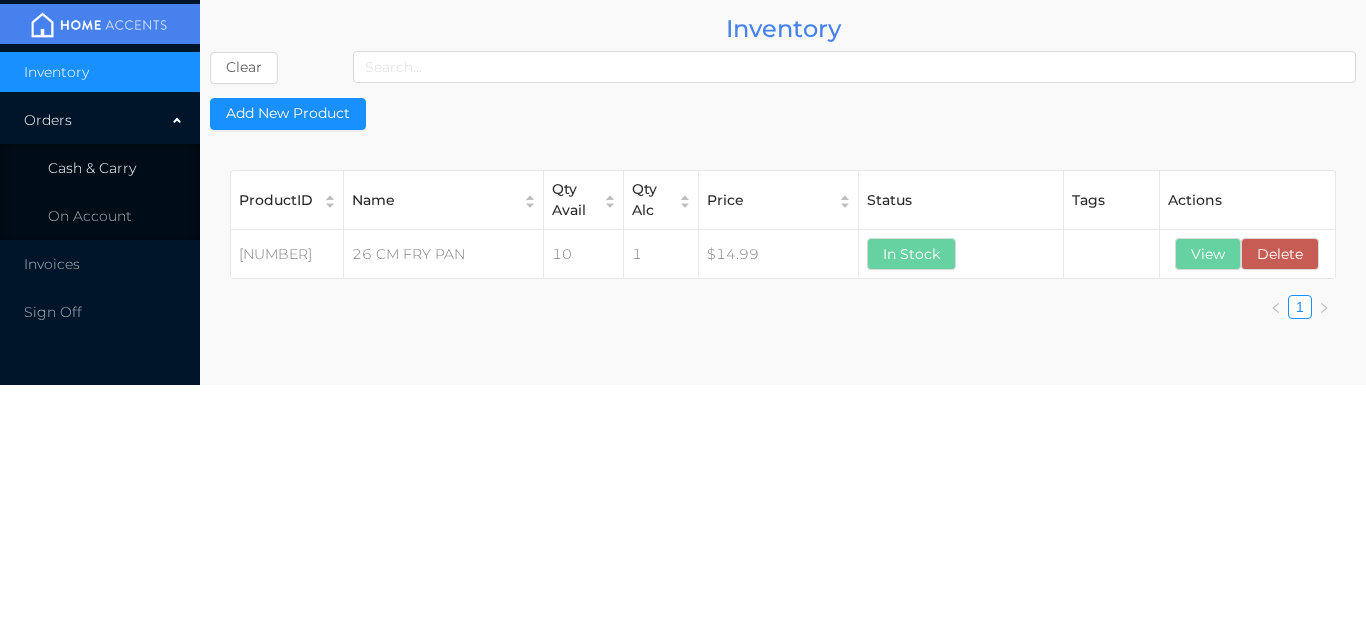 click on "Cash & Carry" at bounding box center (100, 168) 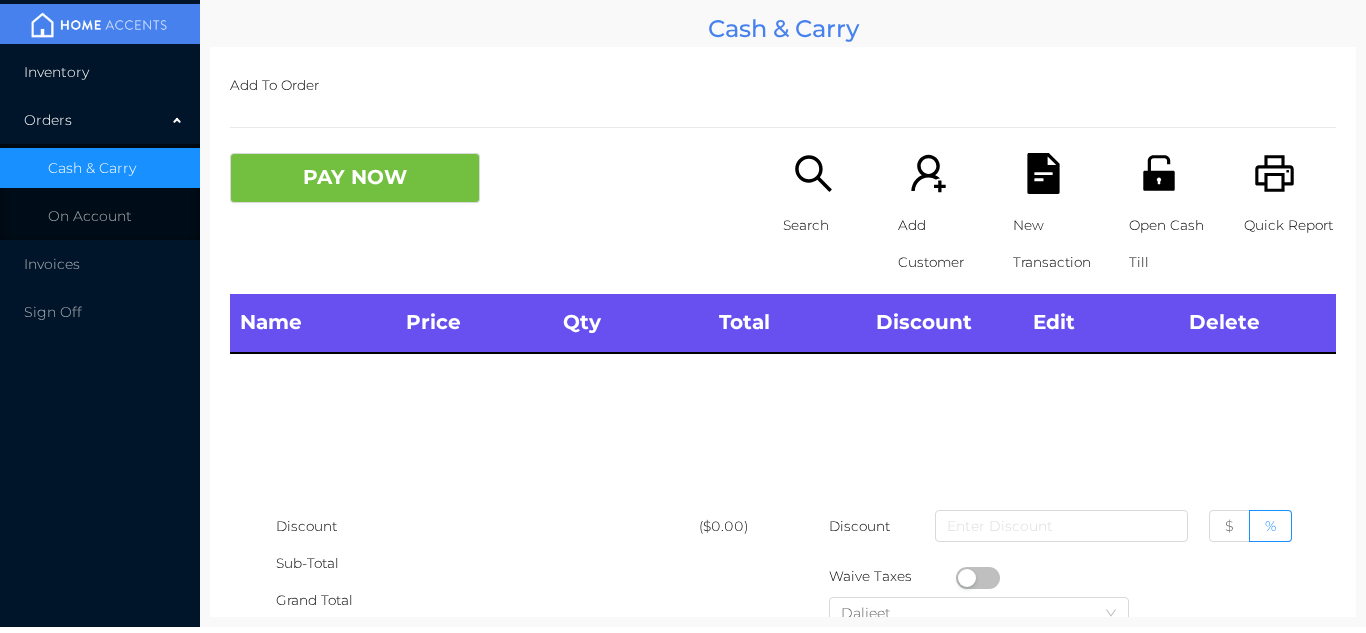 click on "Inventory" at bounding box center [100, 72] 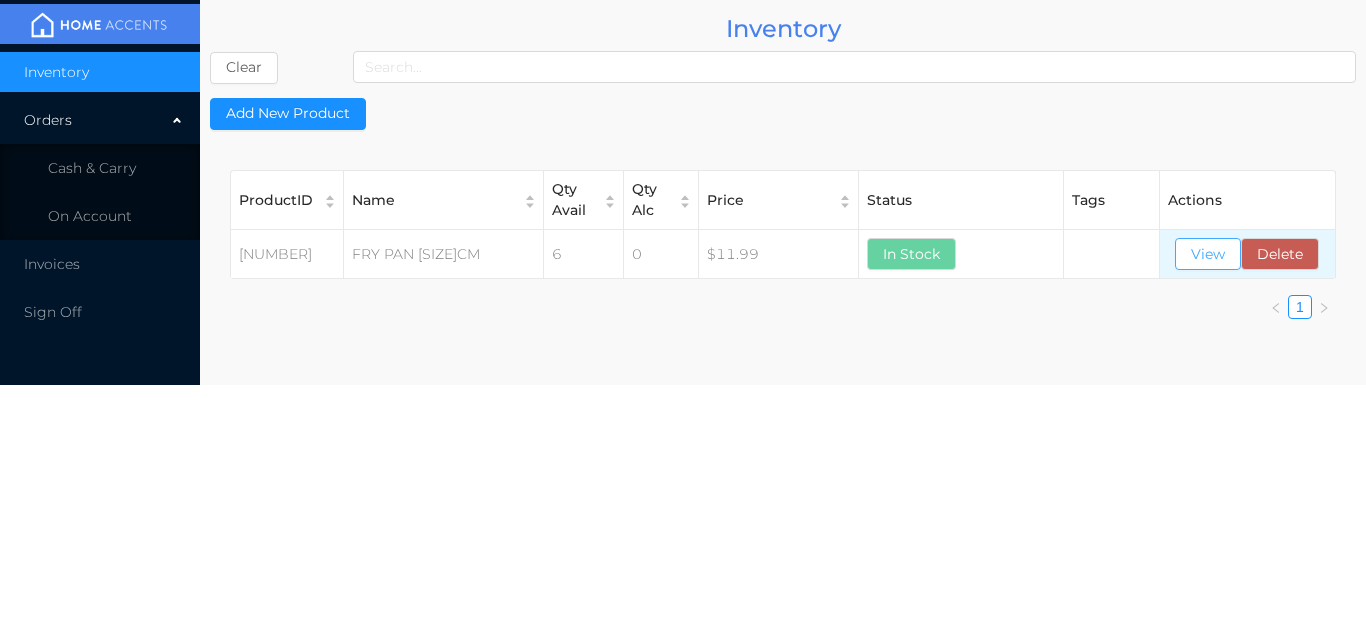 click on "View" at bounding box center (1208, 254) 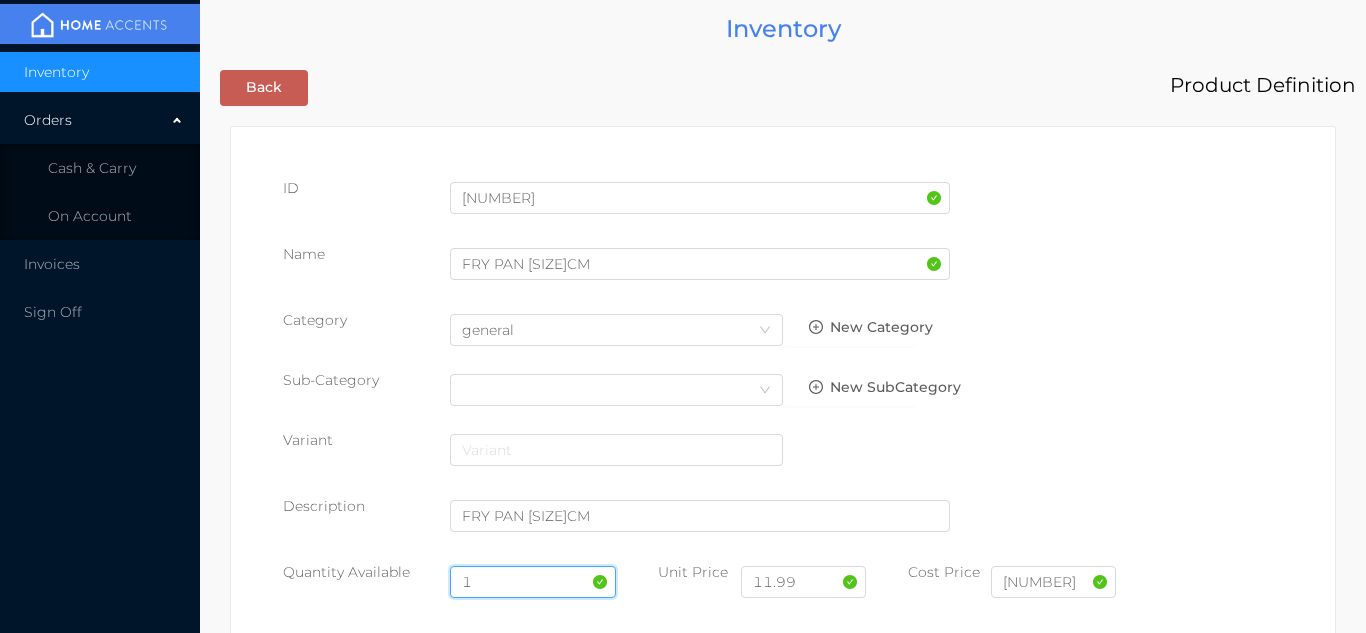 click on "1" at bounding box center (533, 582) 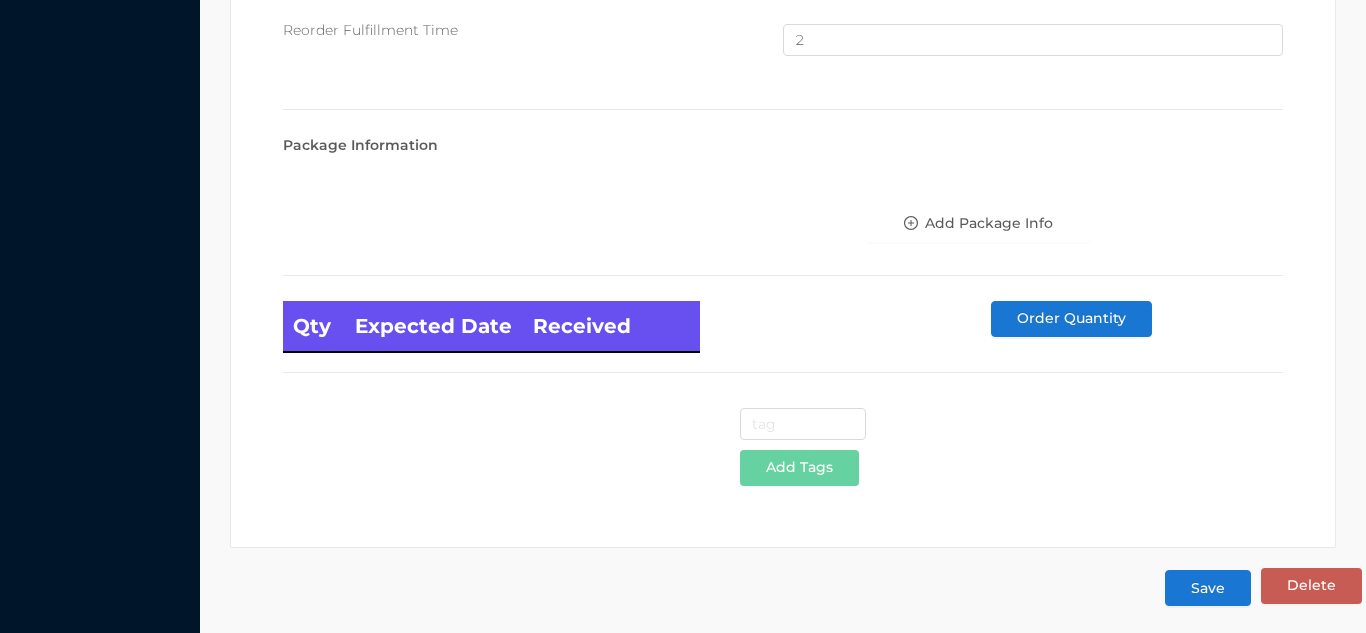 scroll, scrollTop: 1344, scrollLeft: 0, axis: vertical 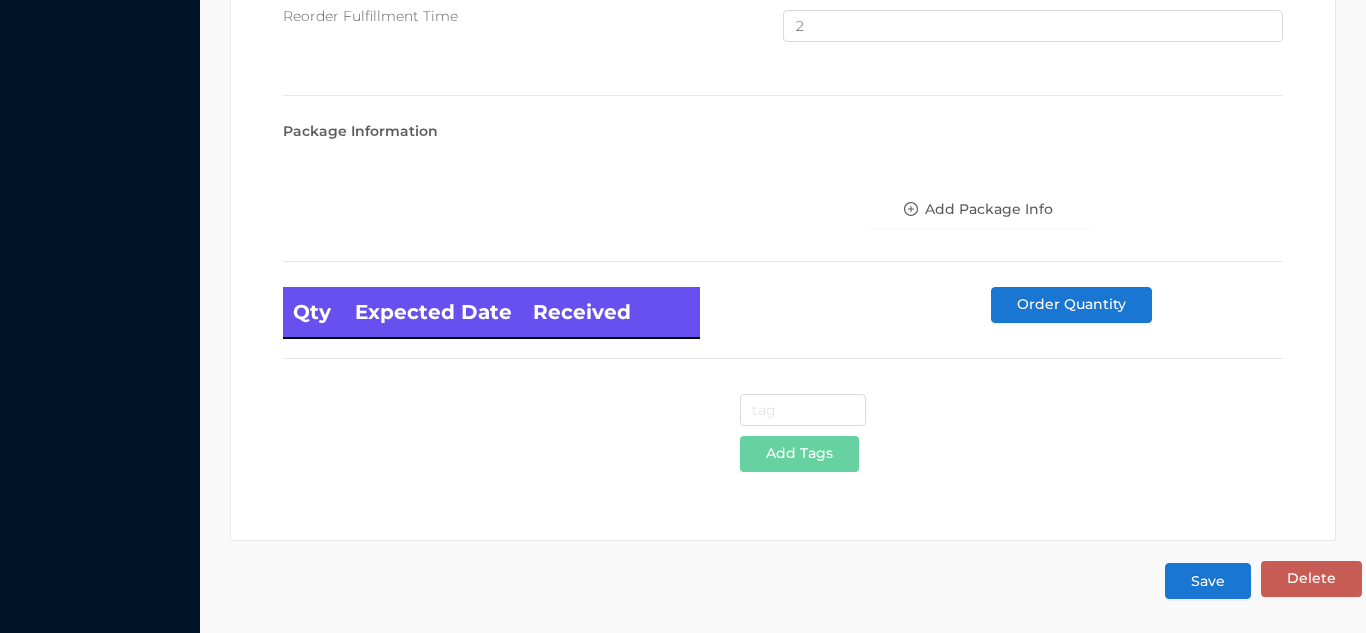 type on "6" 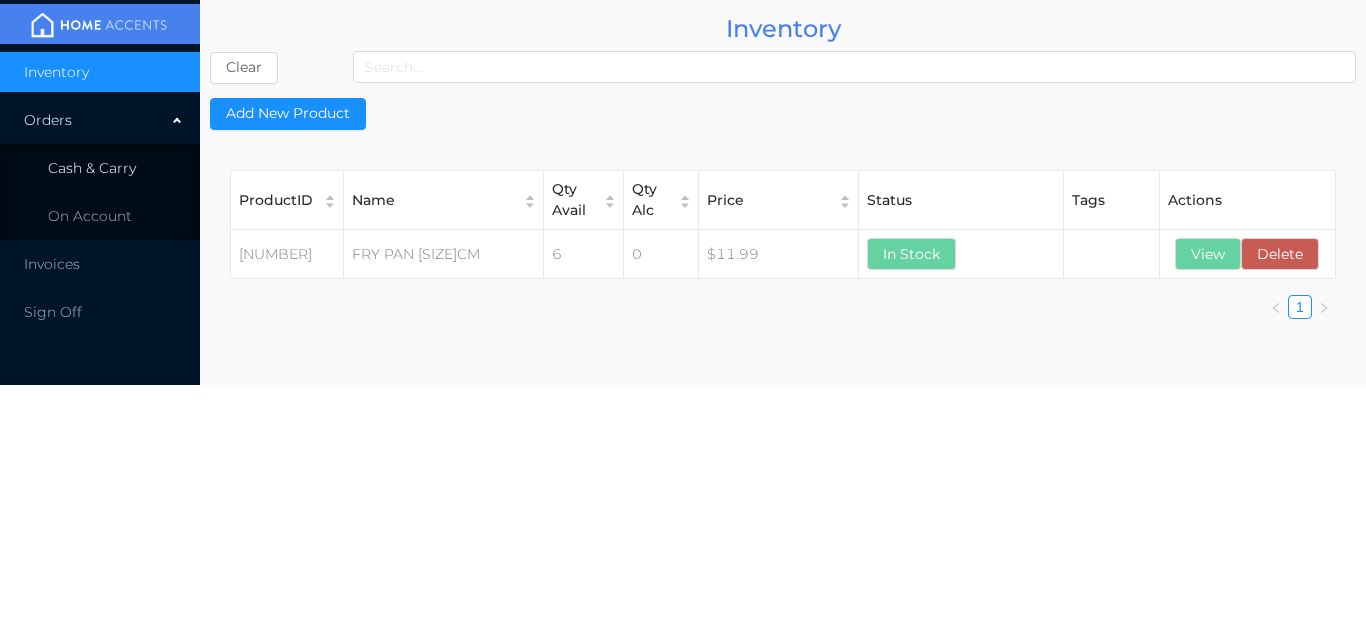 click on "Cash & Carry" at bounding box center [100, 168] 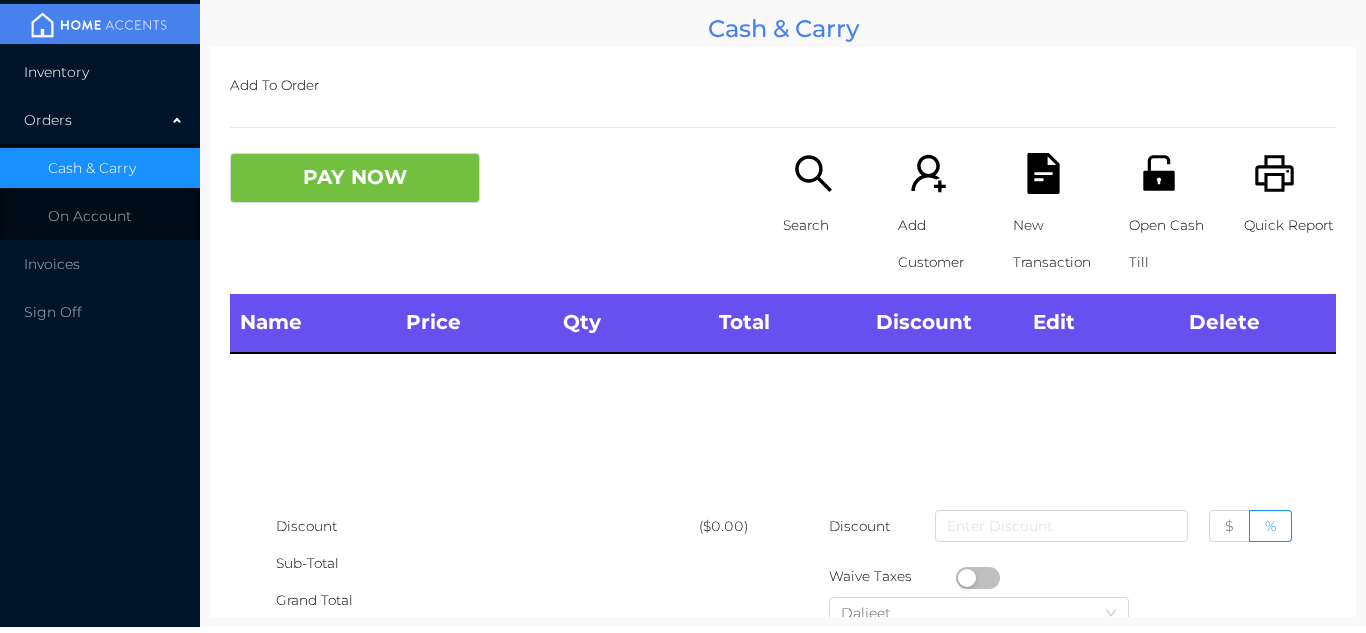 click on "Inventory" at bounding box center [100, 72] 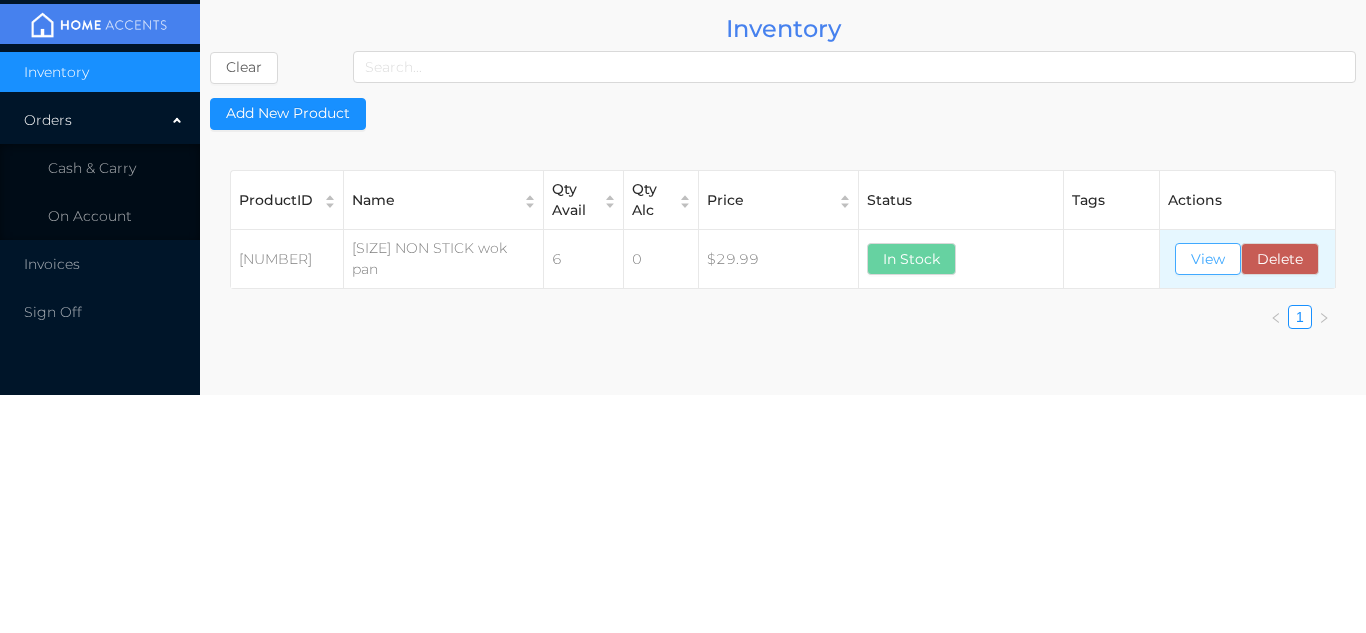 click on "View" at bounding box center (1208, 259) 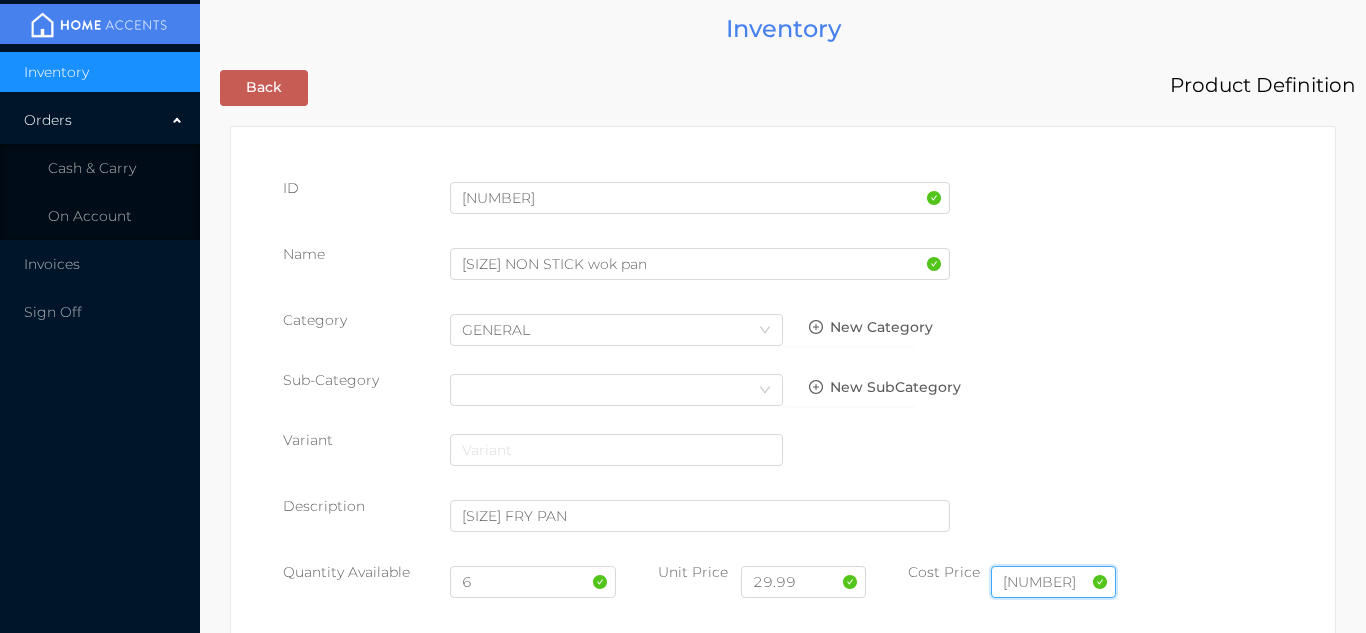 click on "17.5" at bounding box center (1053, 582) 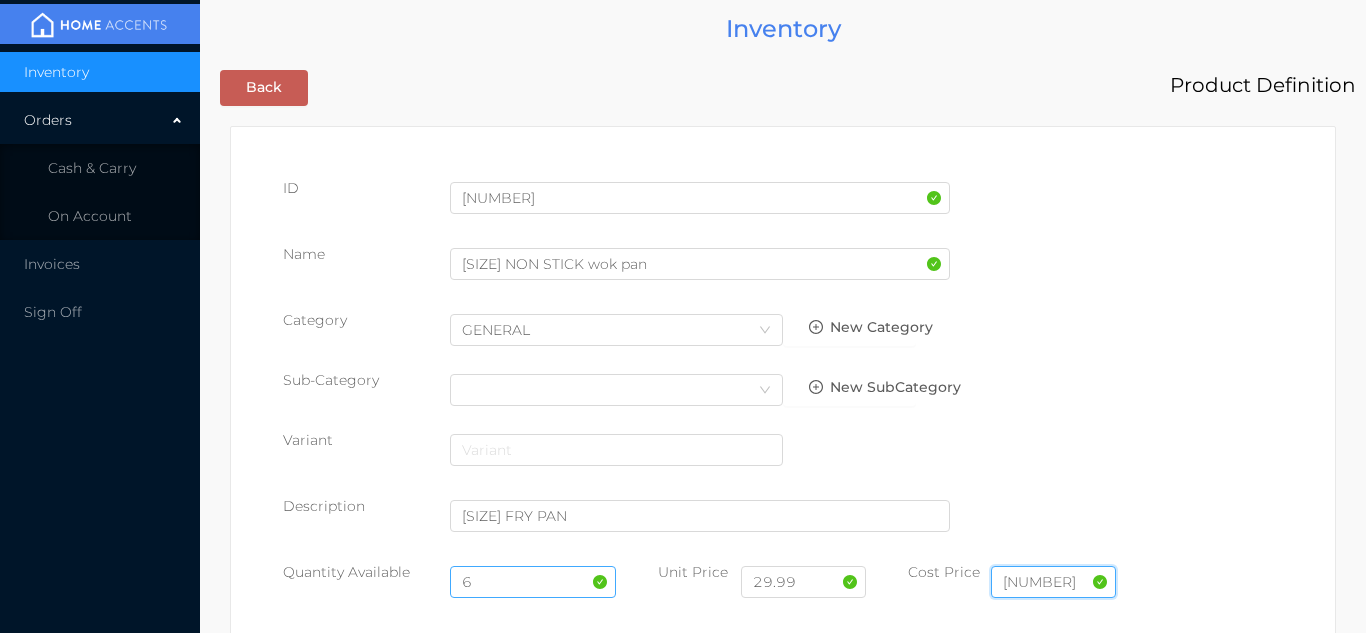 type on "17.50" 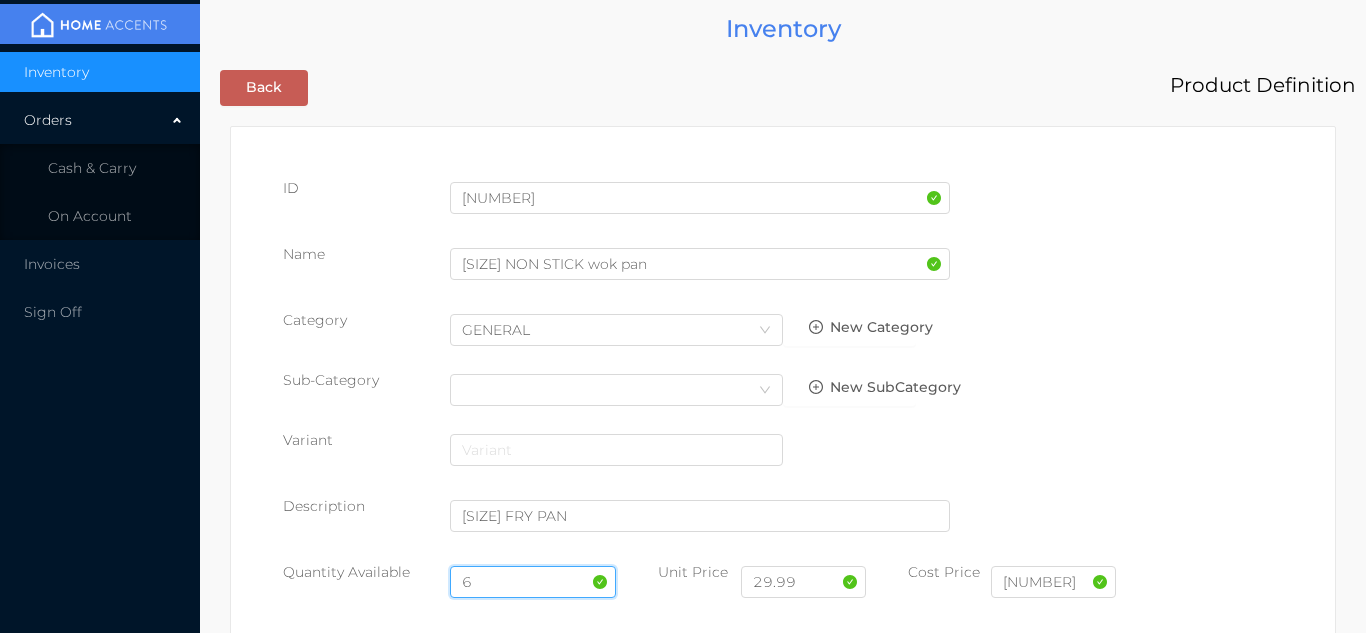 click on "6" at bounding box center (533, 582) 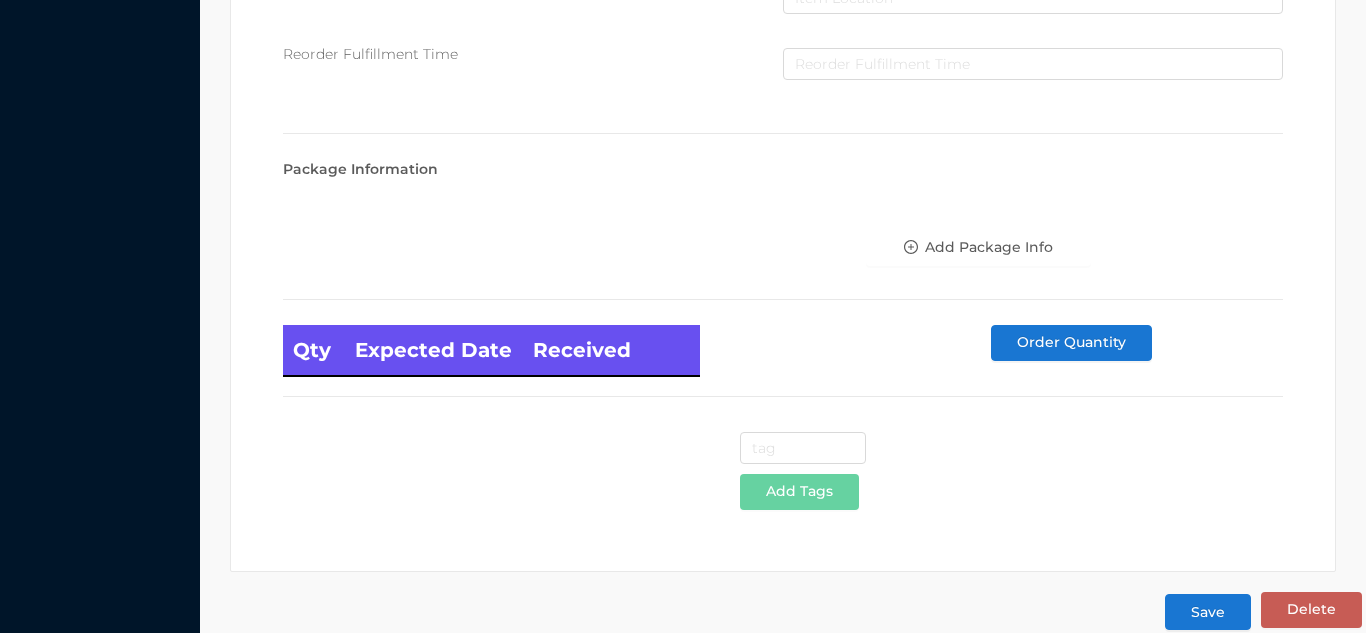 scroll, scrollTop: 1135, scrollLeft: 0, axis: vertical 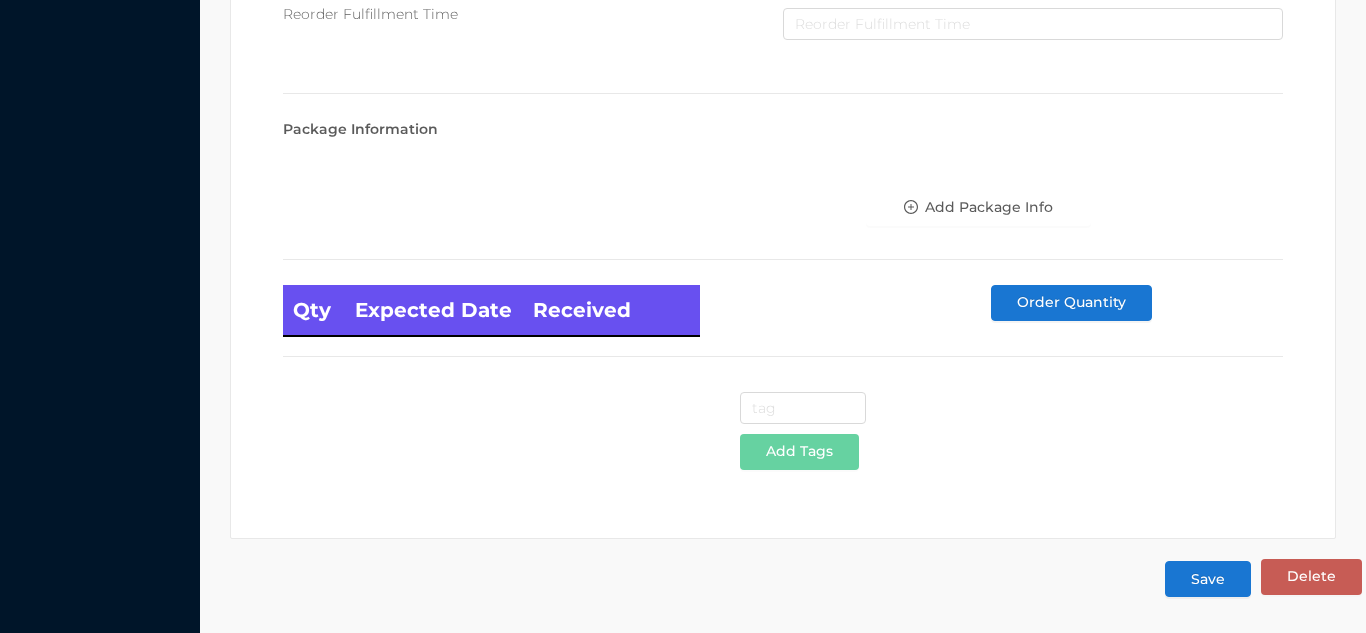 type on "9" 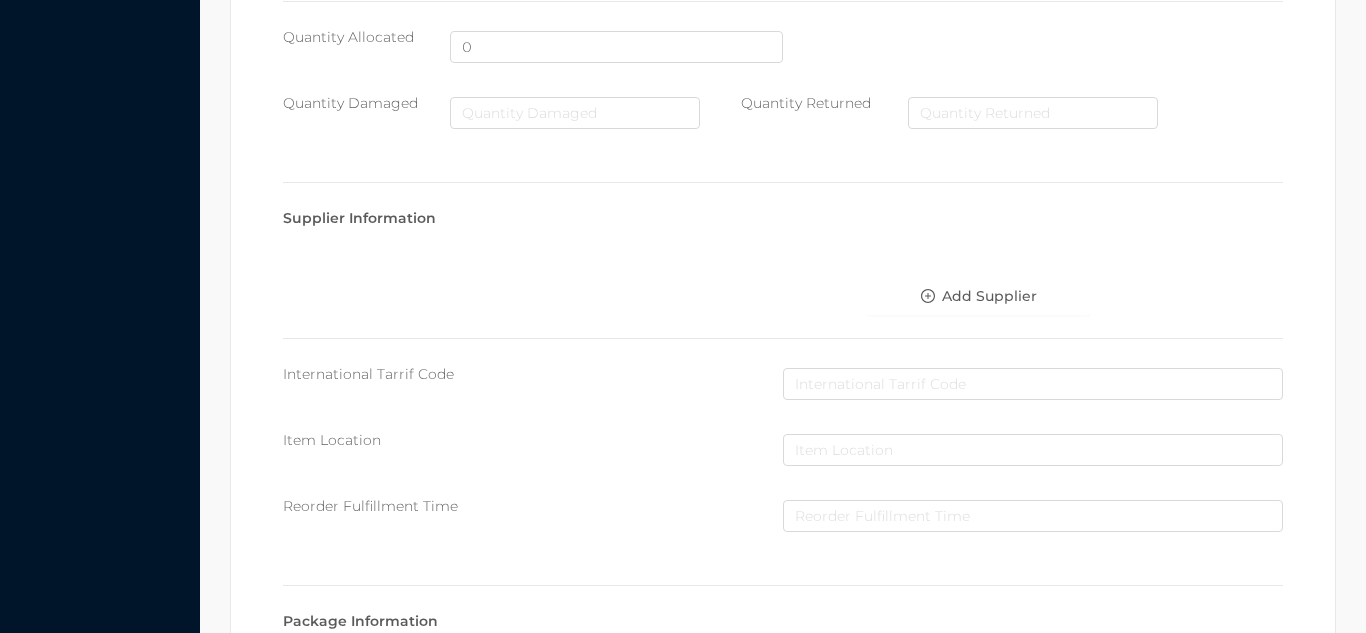 scroll, scrollTop: 1135, scrollLeft: 0, axis: vertical 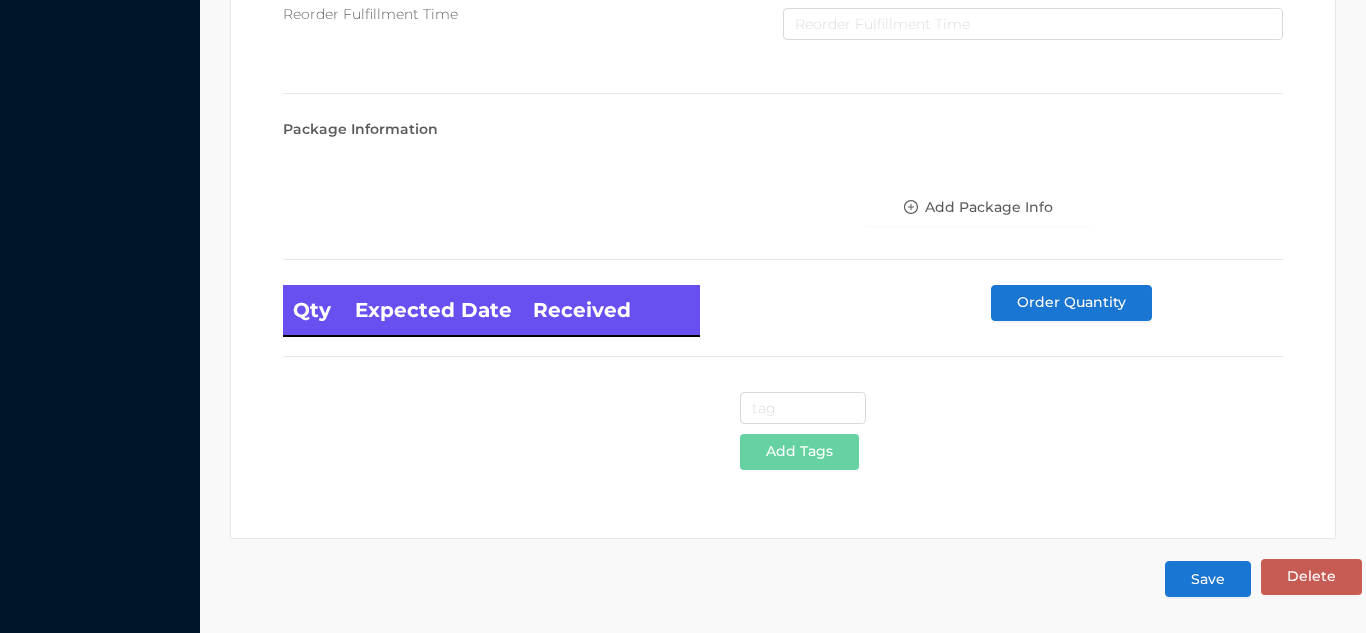 click on "Save" at bounding box center [1208, 579] 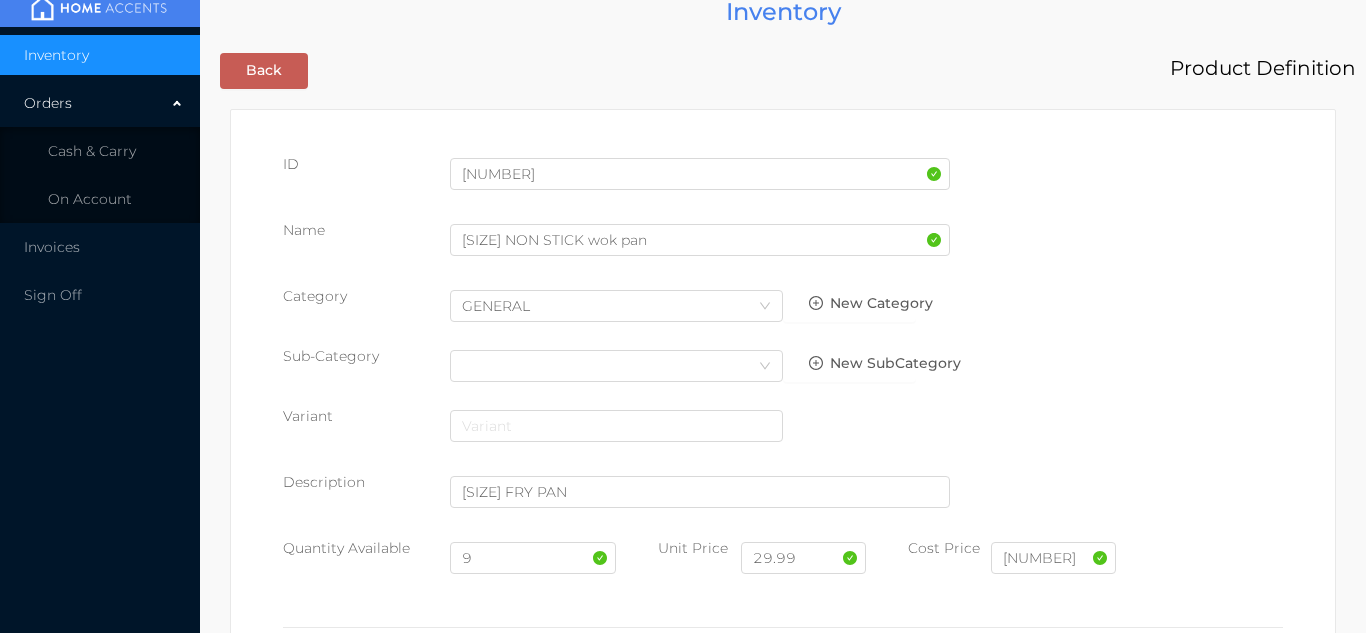 scroll, scrollTop: 0, scrollLeft: 0, axis: both 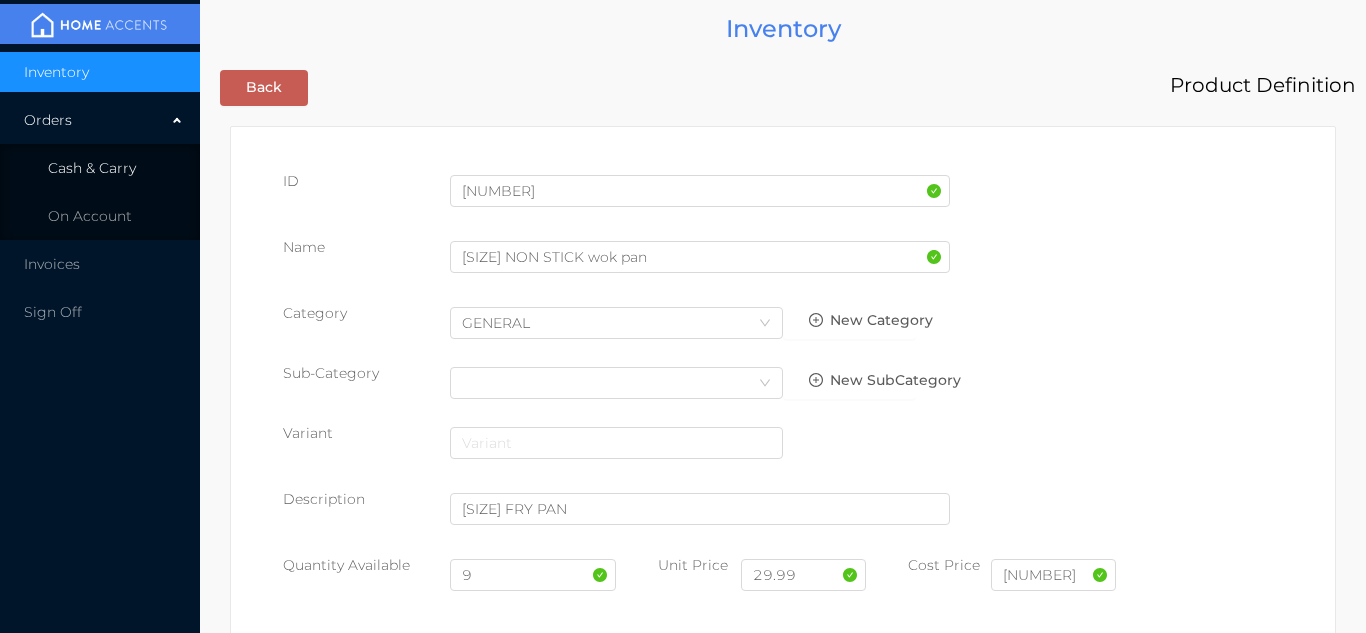 click on "Cash & Carry" at bounding box center (92, 168) 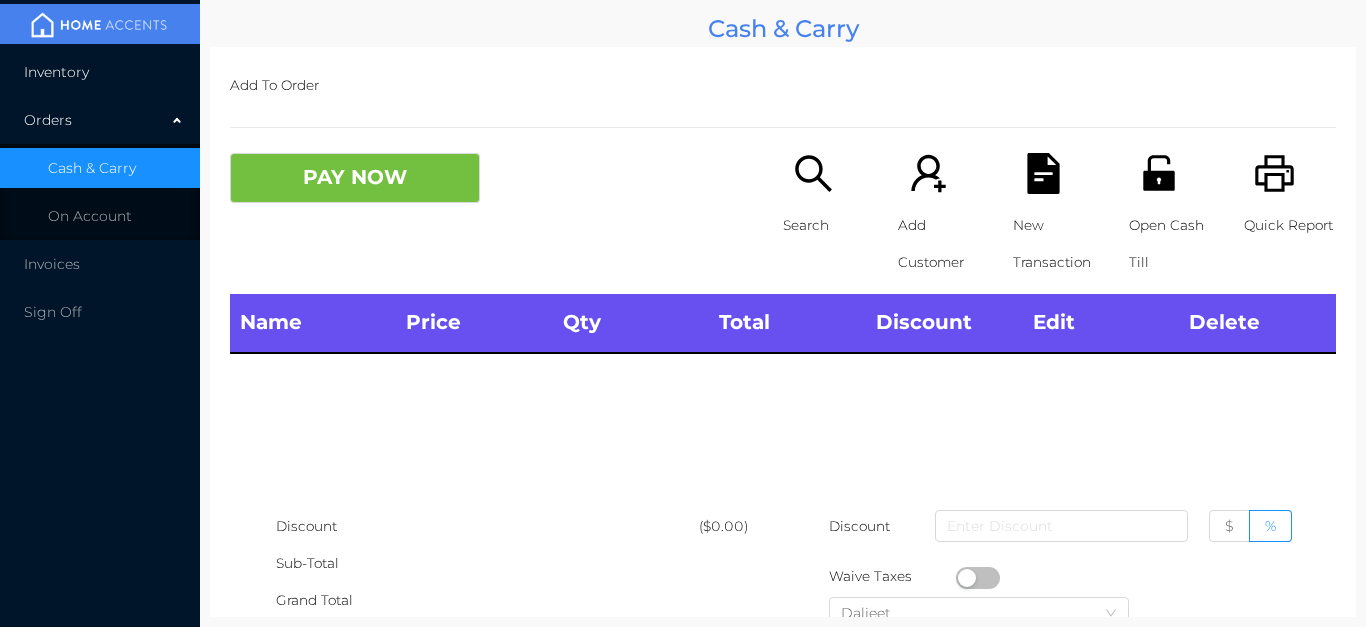 click on "Inventory" at bounding box center [100, 72] 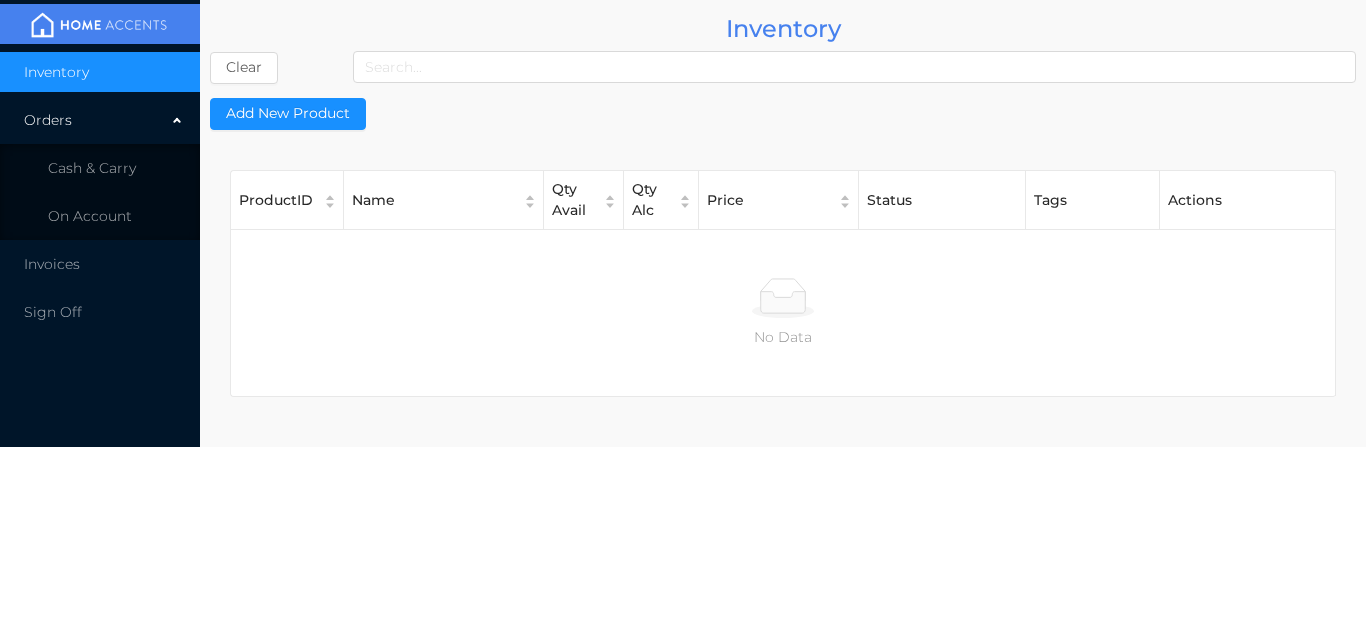 click on "Cash & Carry" at bounding box center (100, 168) 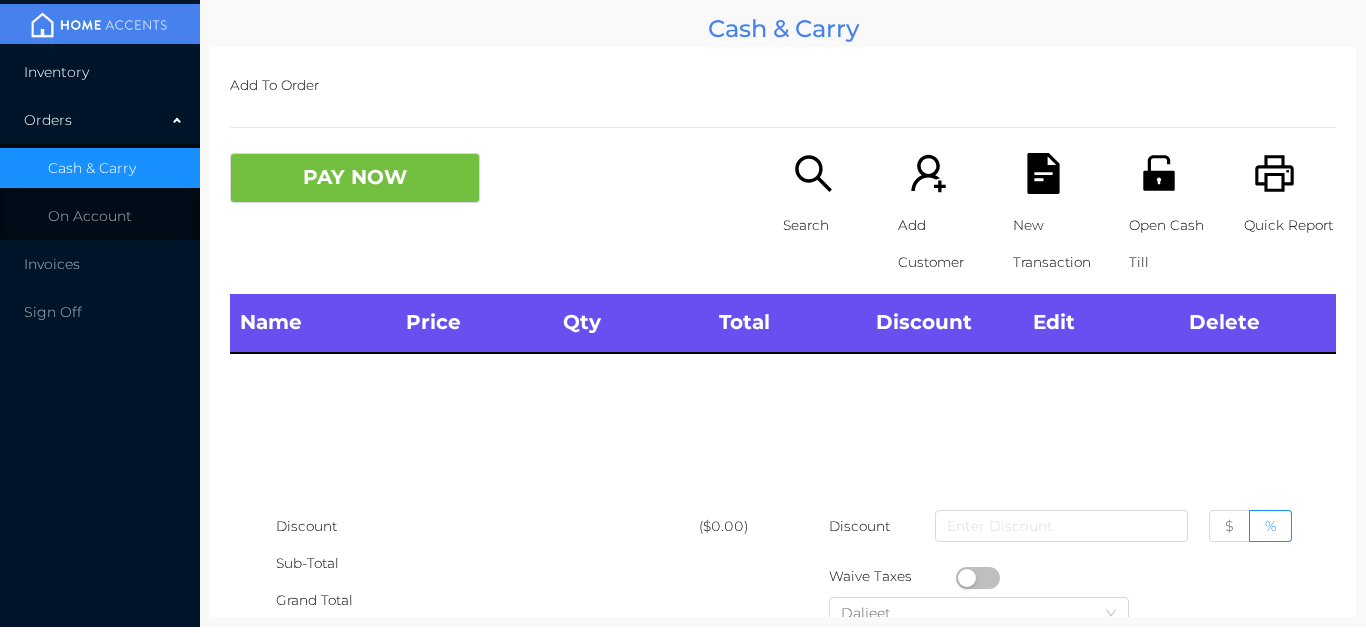 click on "Inventory" at bounding box center (100, 72) 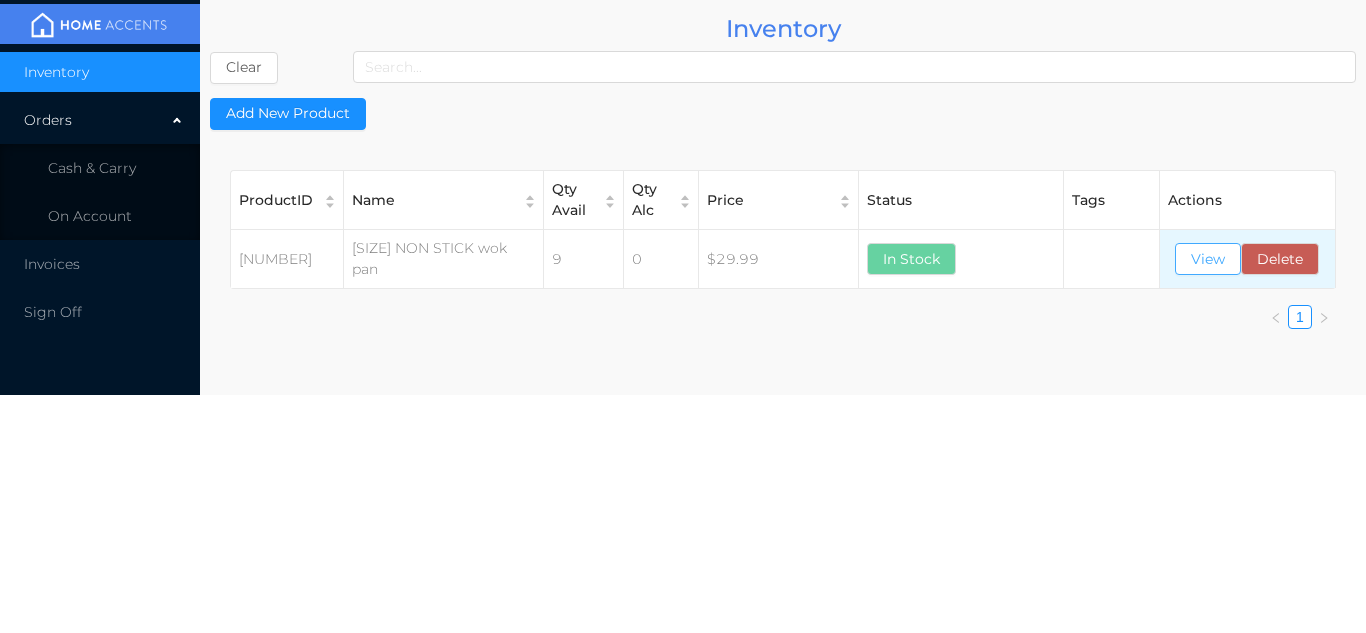 click on "View" at bounding box center (1208, 259) 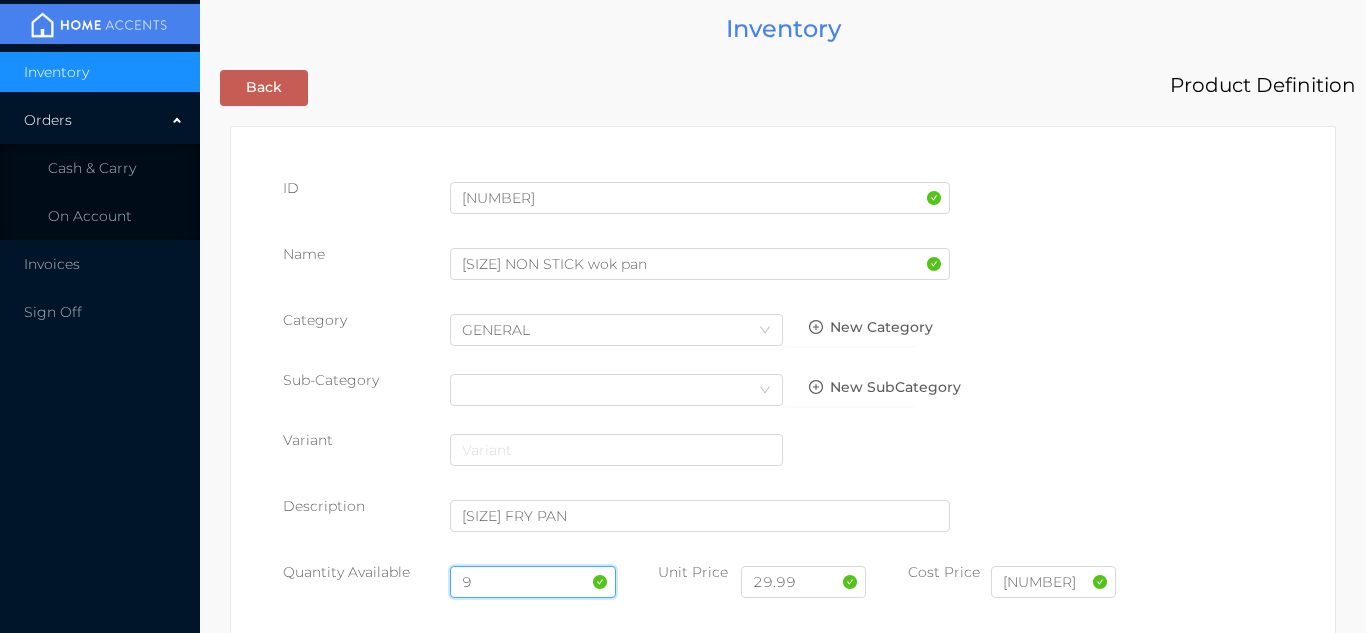 click on "9" at bounding box center [533, 582] 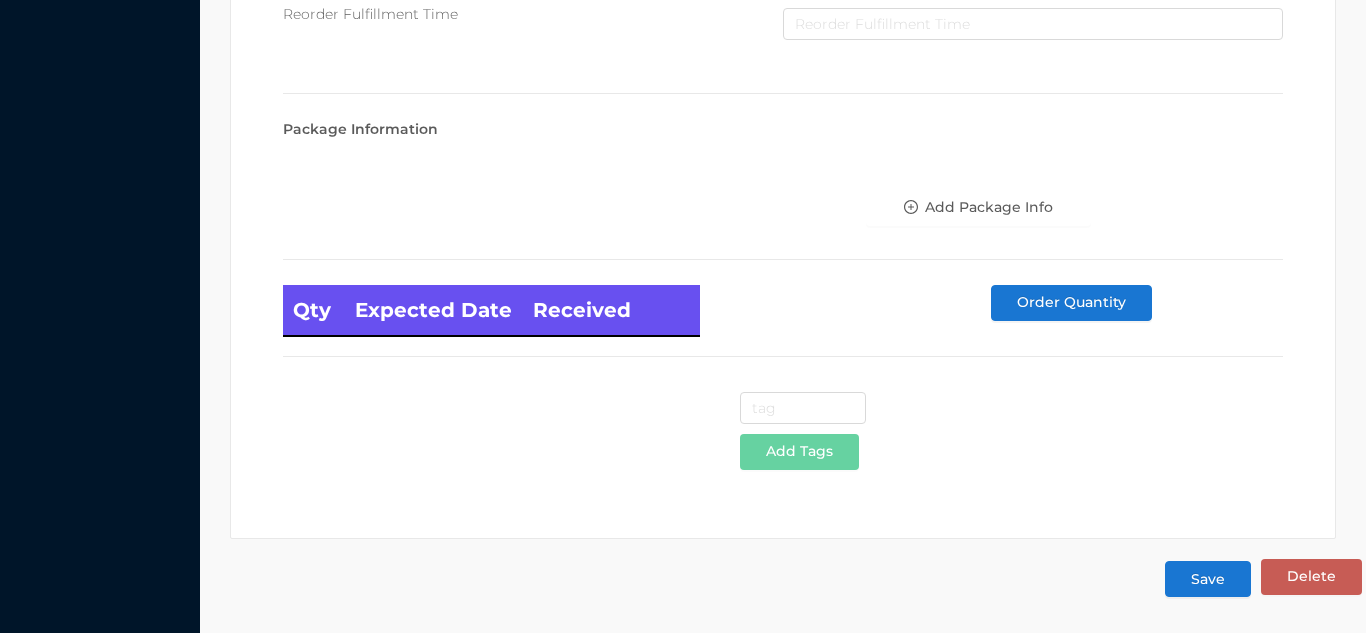 click on "Save" at bounding box center (1208, 579) 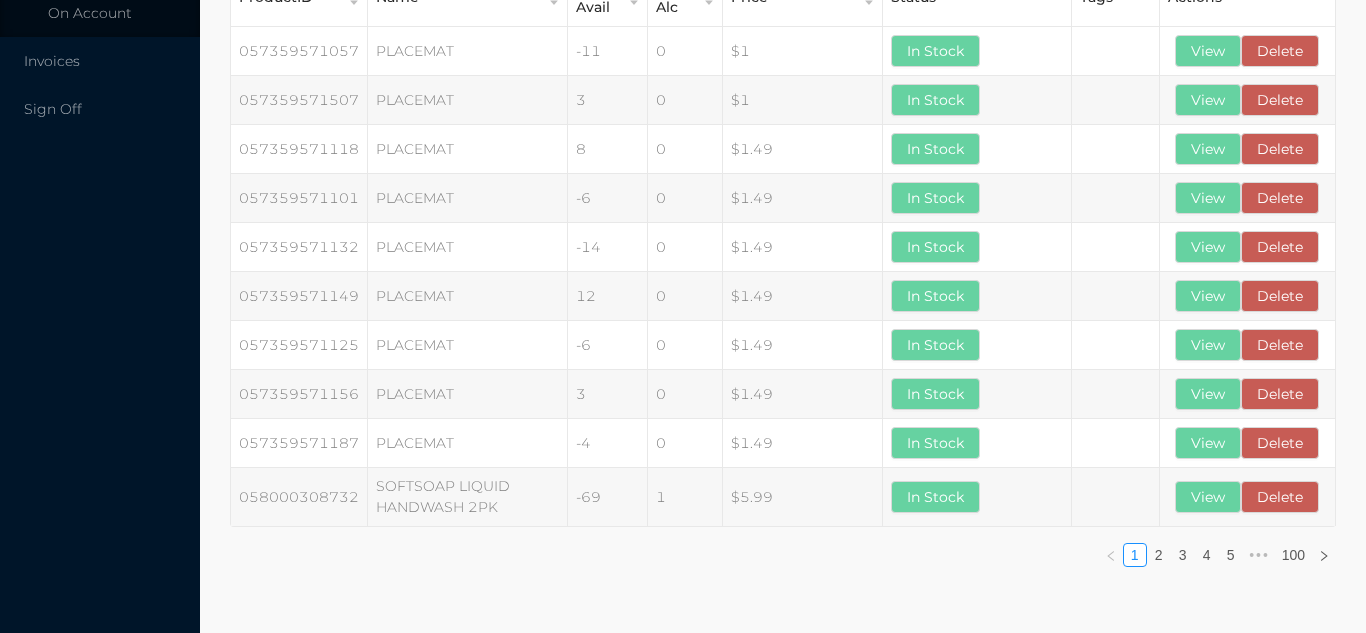scroll, scrollTop: 0, scrollLeft: 0, axis: both 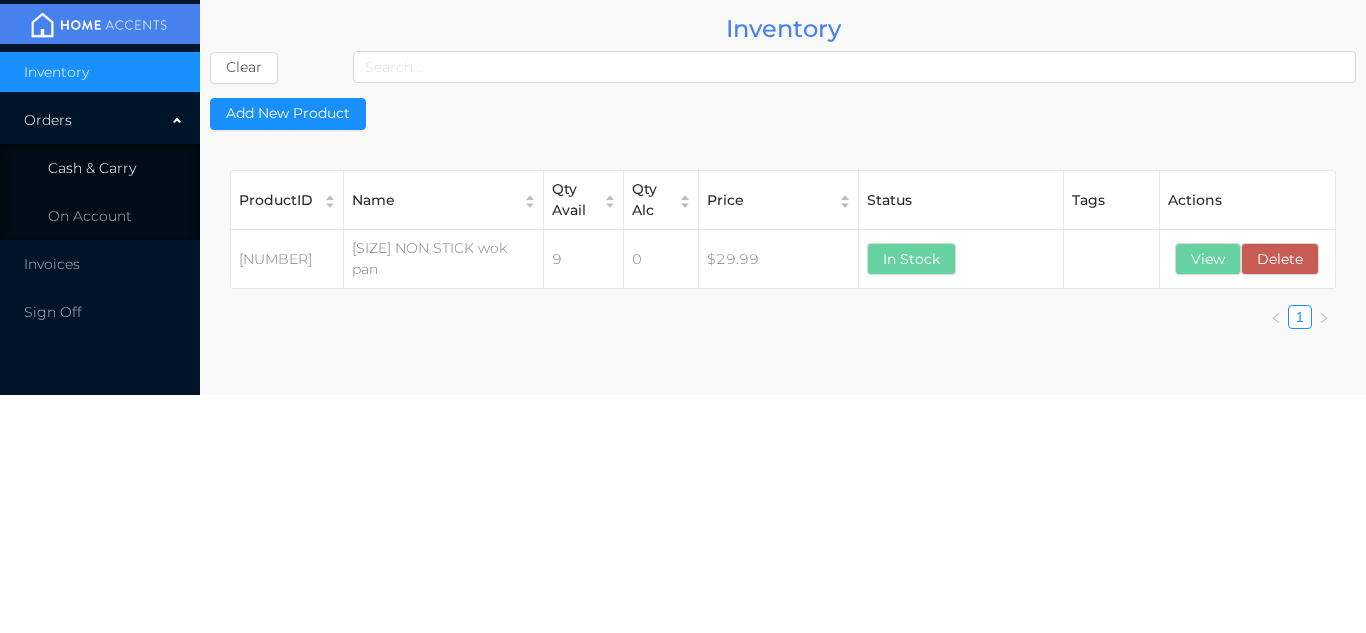 click on "Cash & Carry" at bounding box center (92, 168) 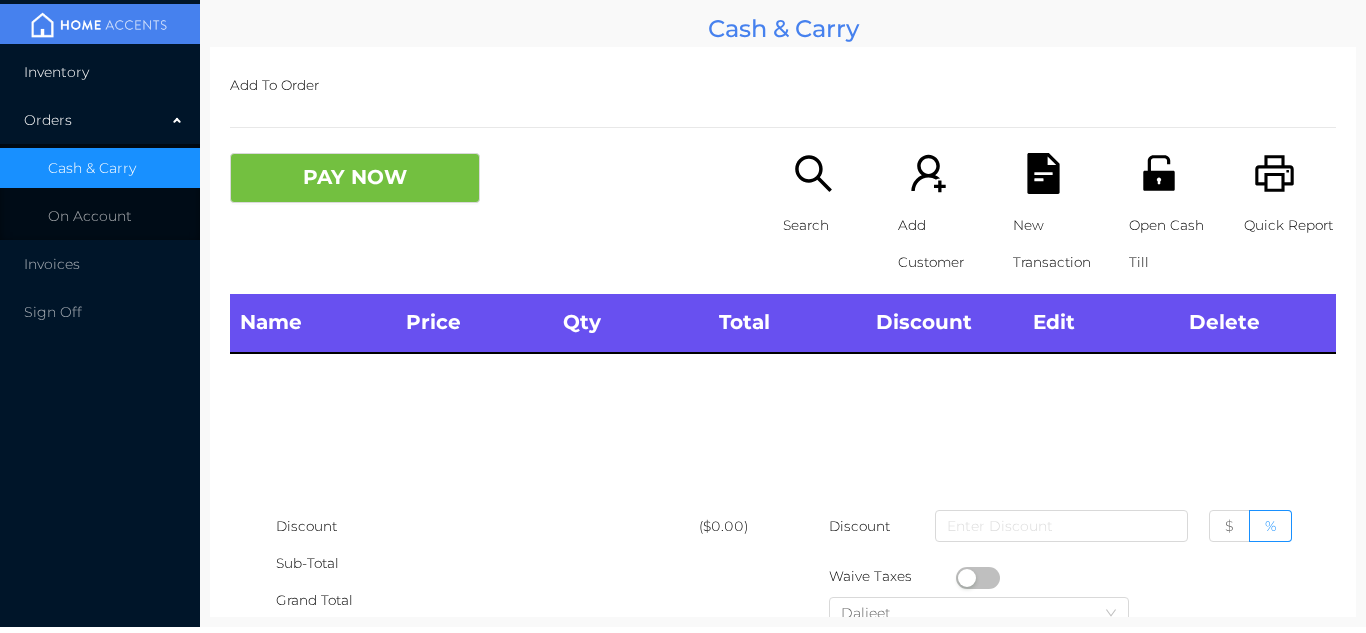 click on "Inventory" at bounding box center [100, 72] 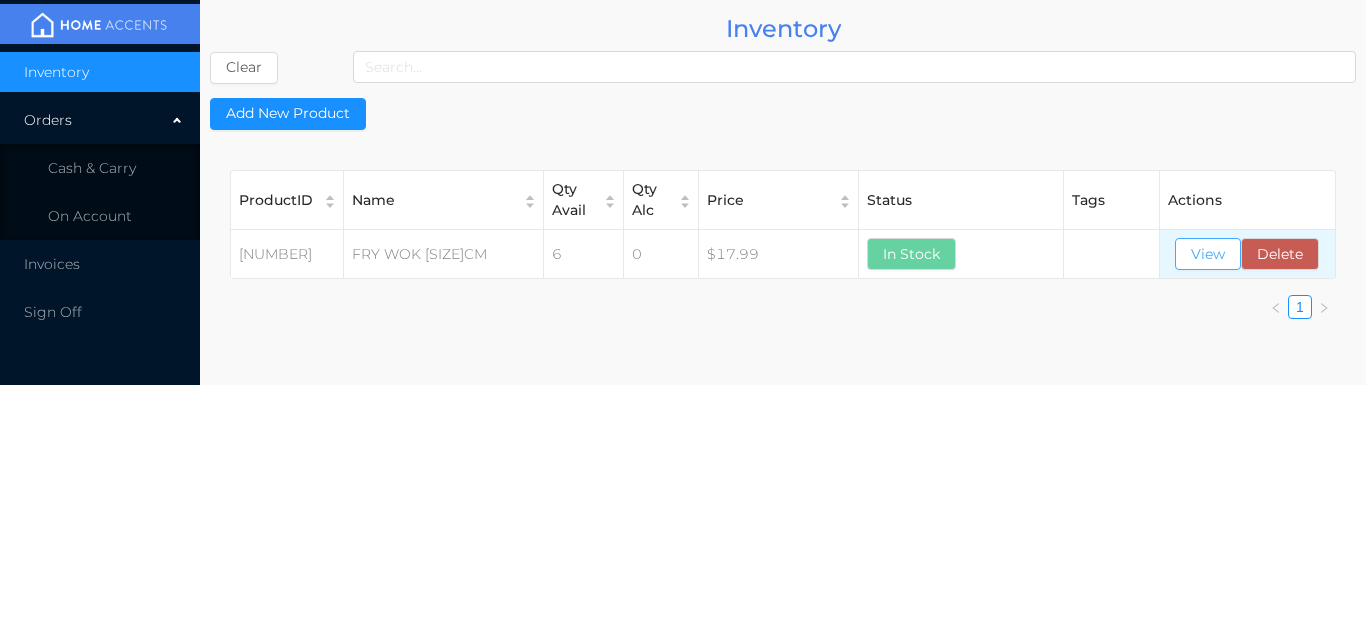 click on "View" at bounding box center [1208, 254] 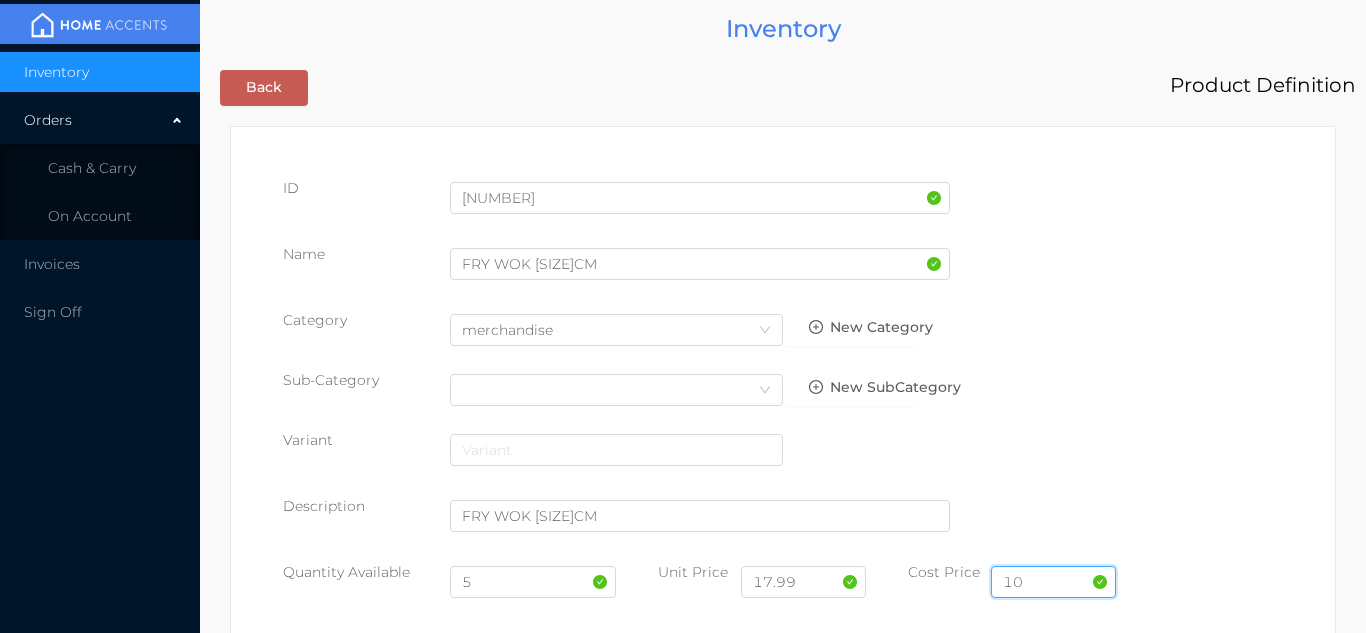 click on "10" at bounding box center [1053, 582] 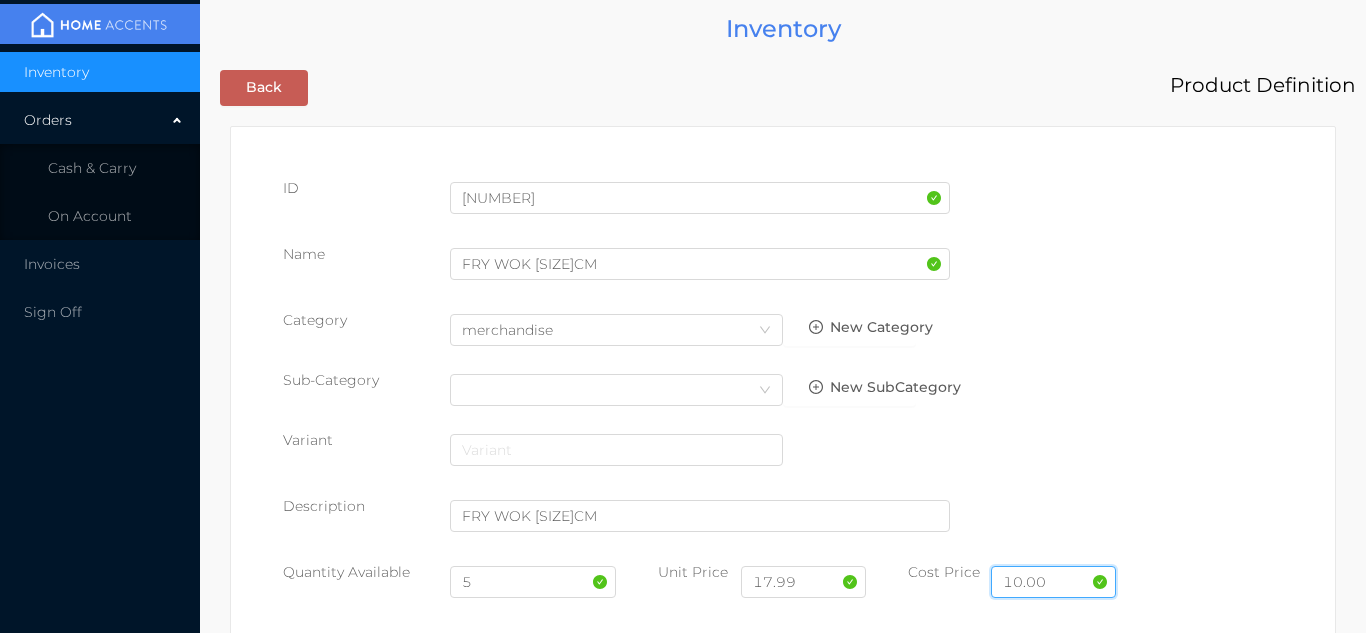 type on "10.00" 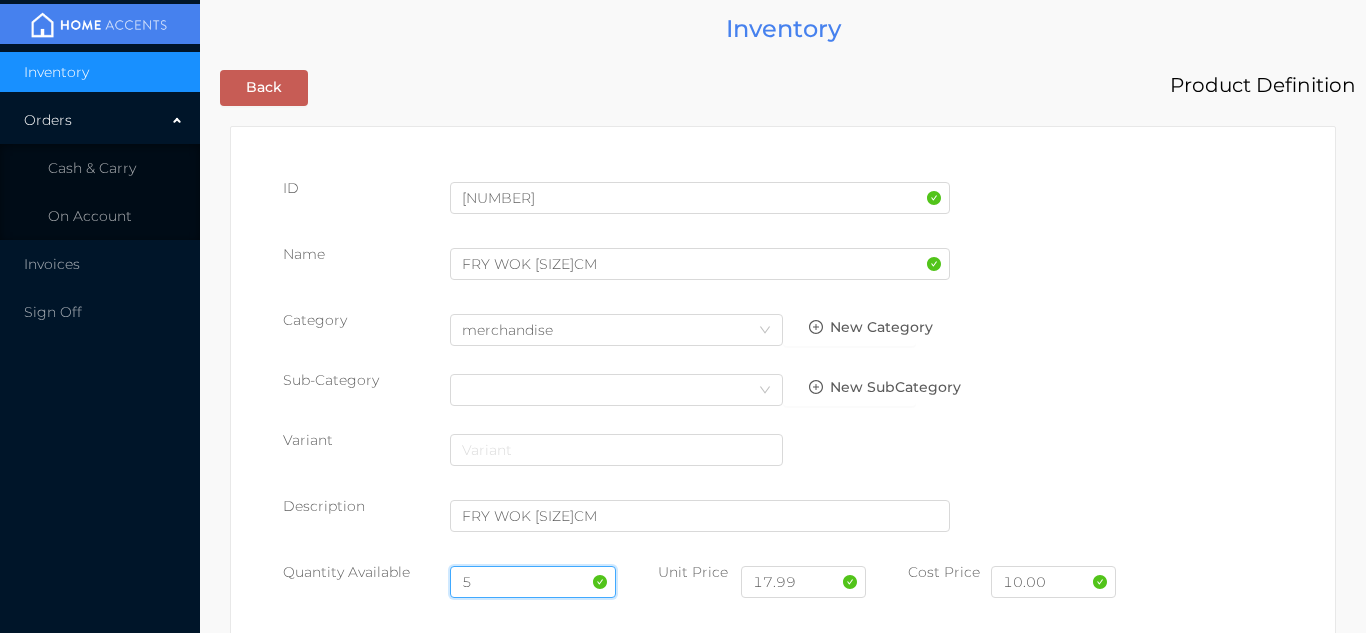 click on "5" at bounding box center (533, 582) 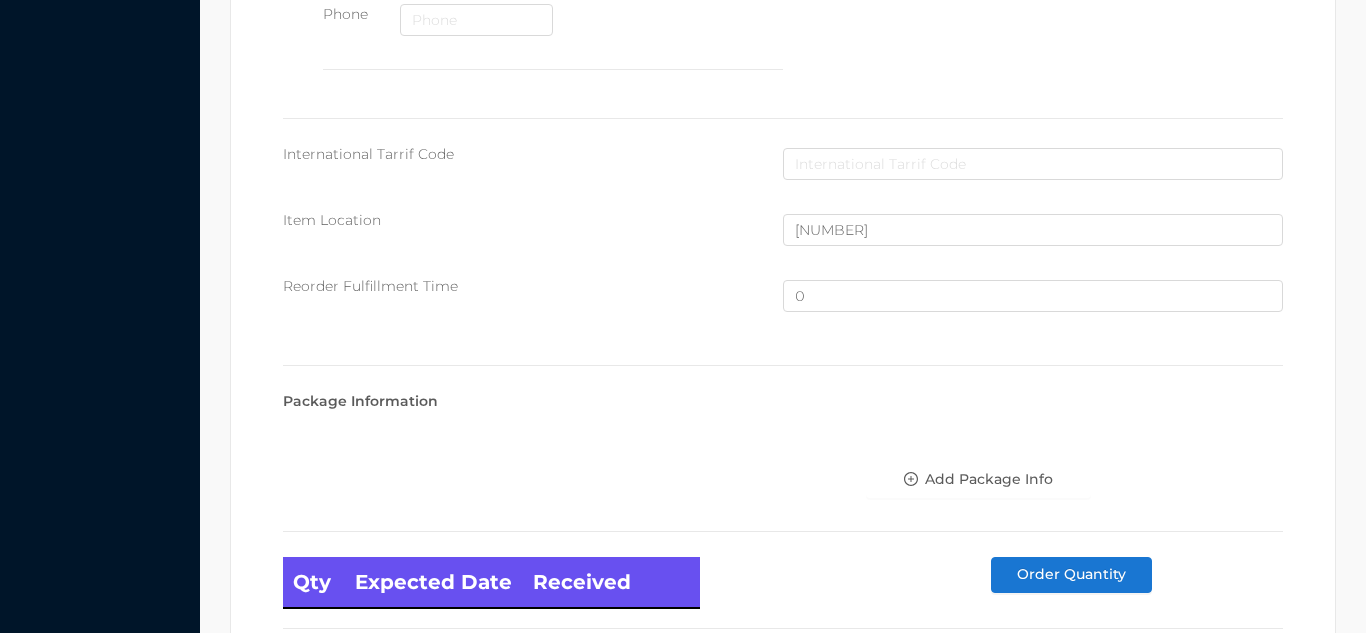 scroll, scrollTop: 1346, scrollLeft: 0, axis: vertical 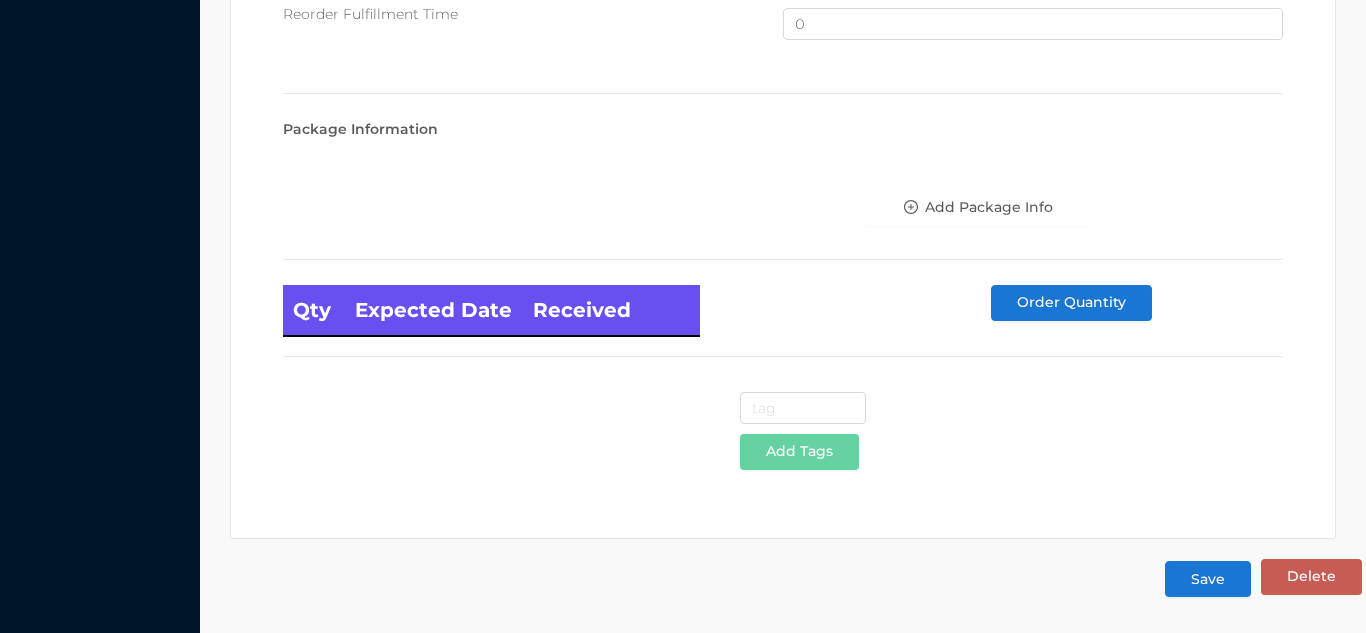 click on "Save" at bounding box center [1208, 579] 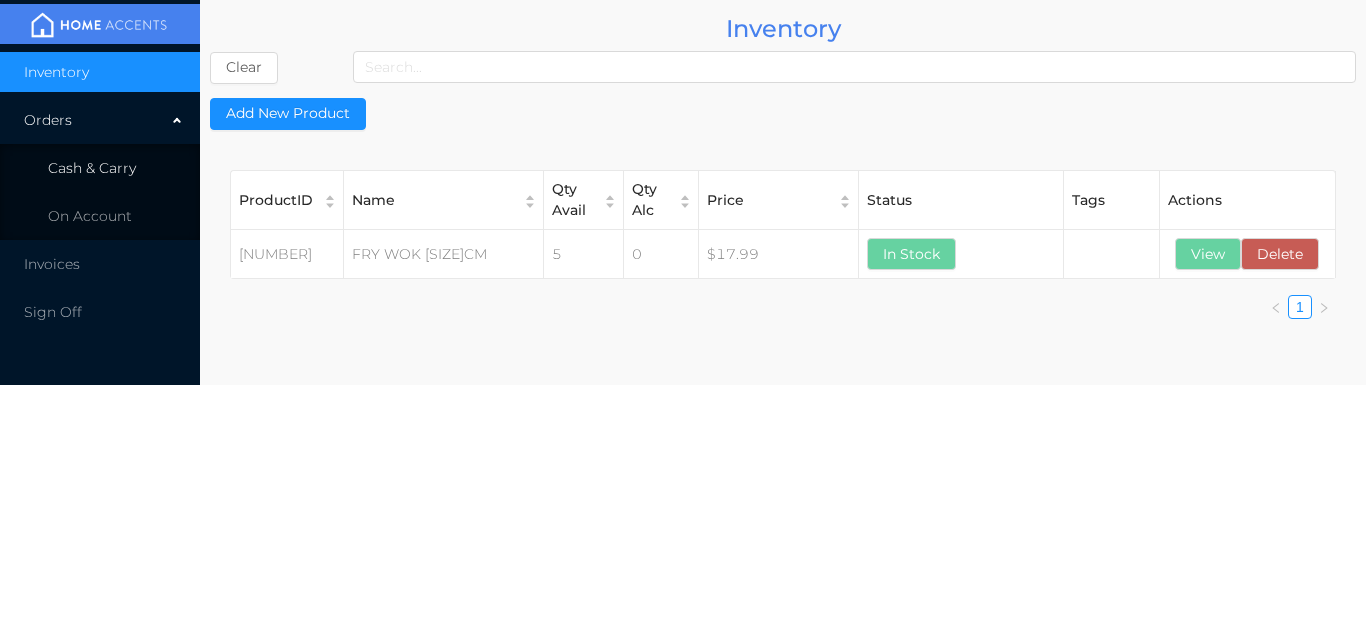 click on "Cash & Carry" at bounding box center (100, 168) 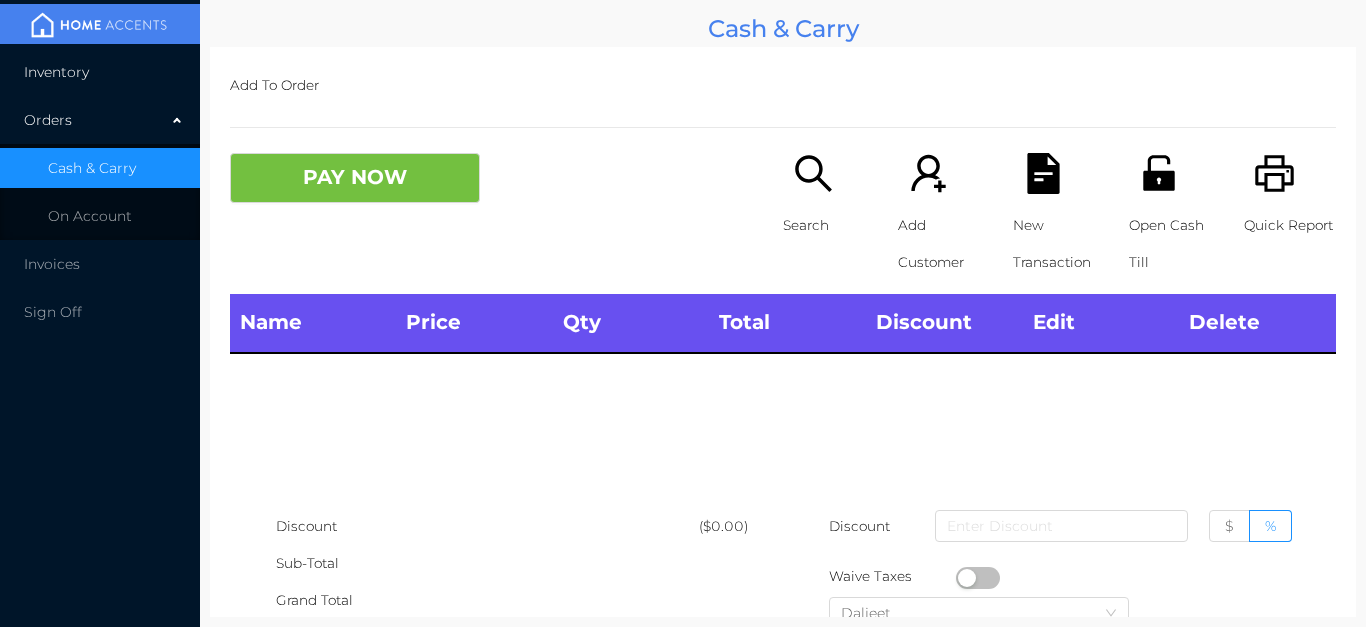 click on "Inventory" at bounding box center (100, 72) 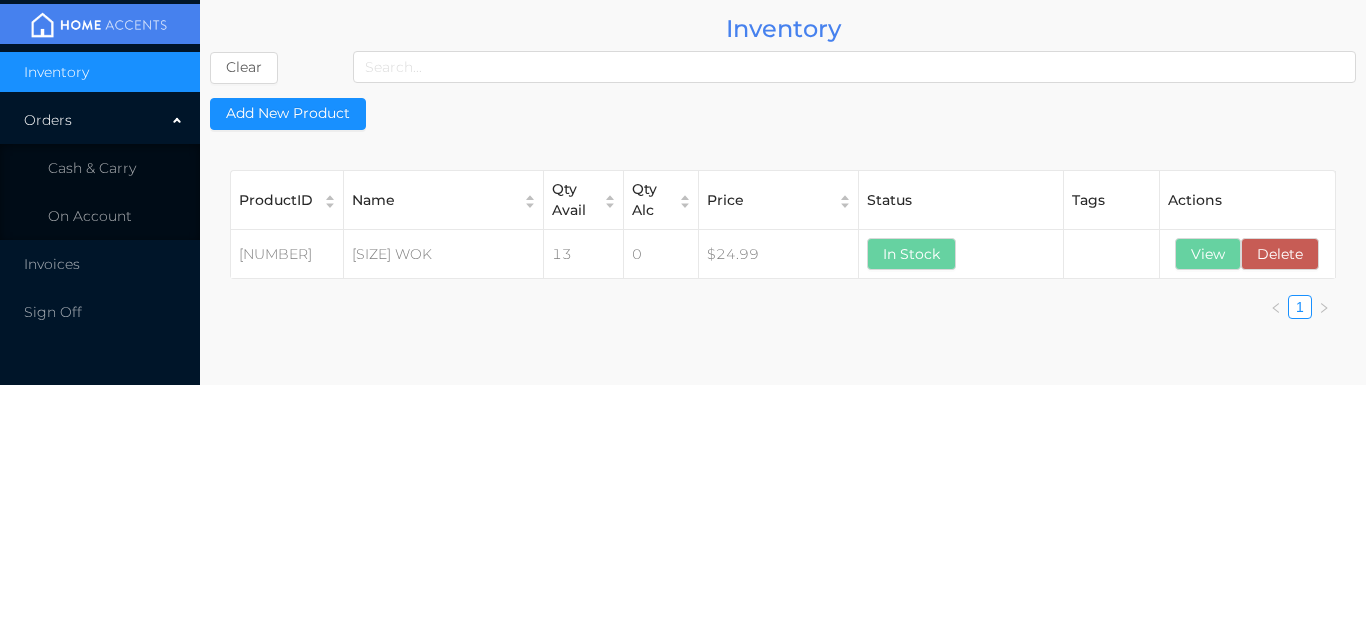 click on "Actions" at bounding box center (1247, 200) 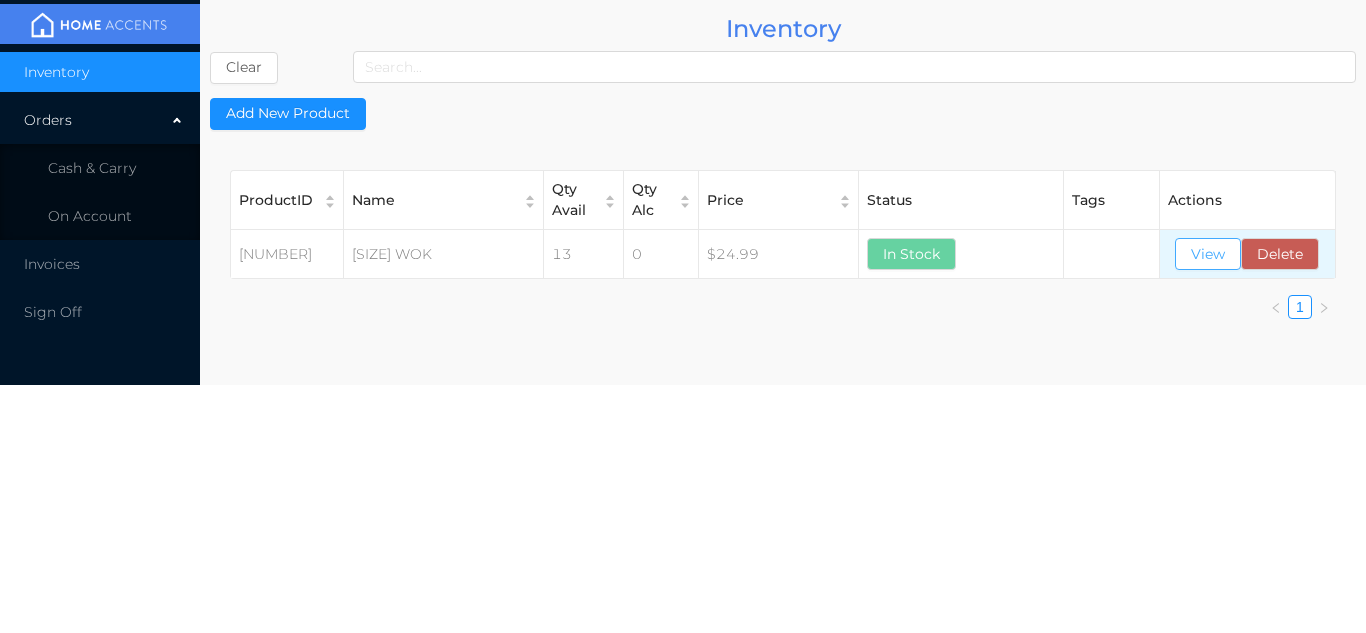 click on "View" at bounding box center [1208, 254] 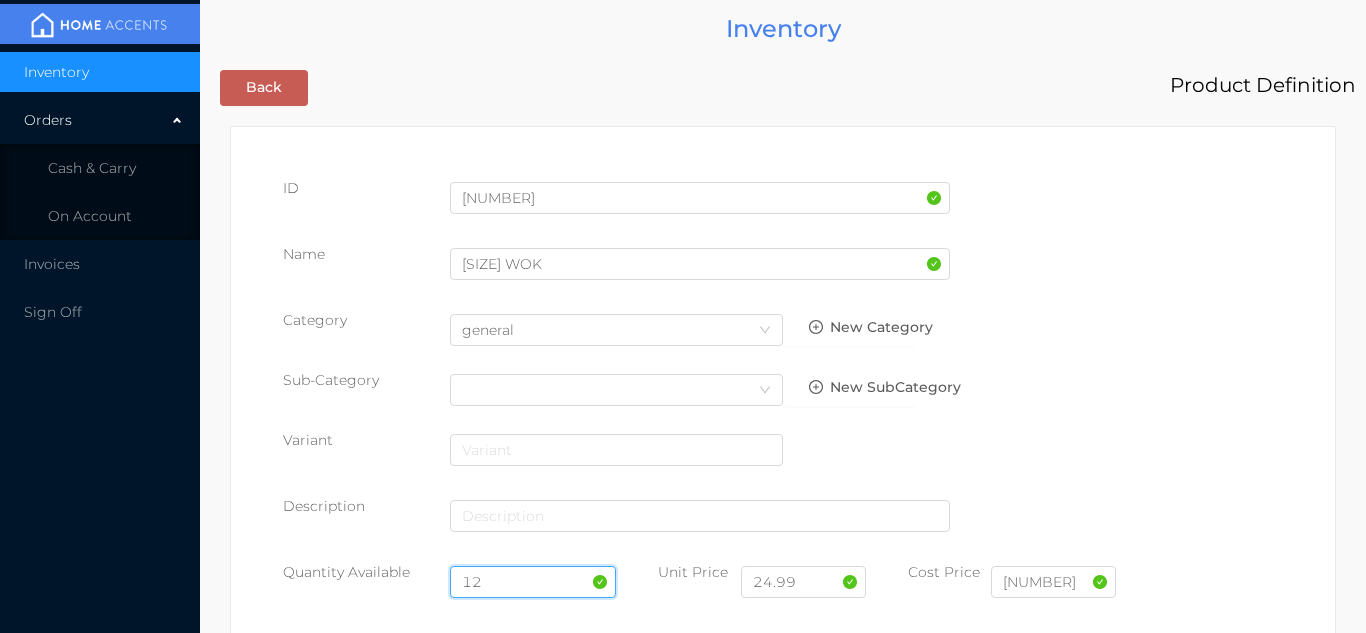 click on "12" at bounding box center (533, 582) 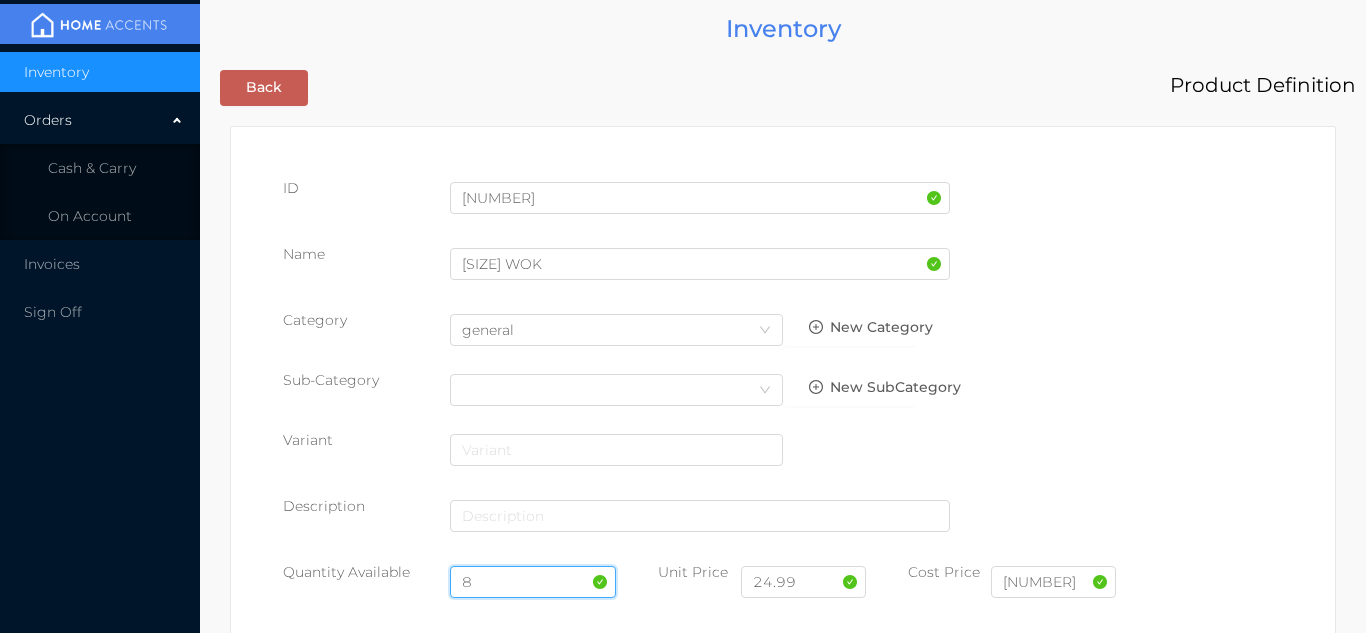 type on "8" 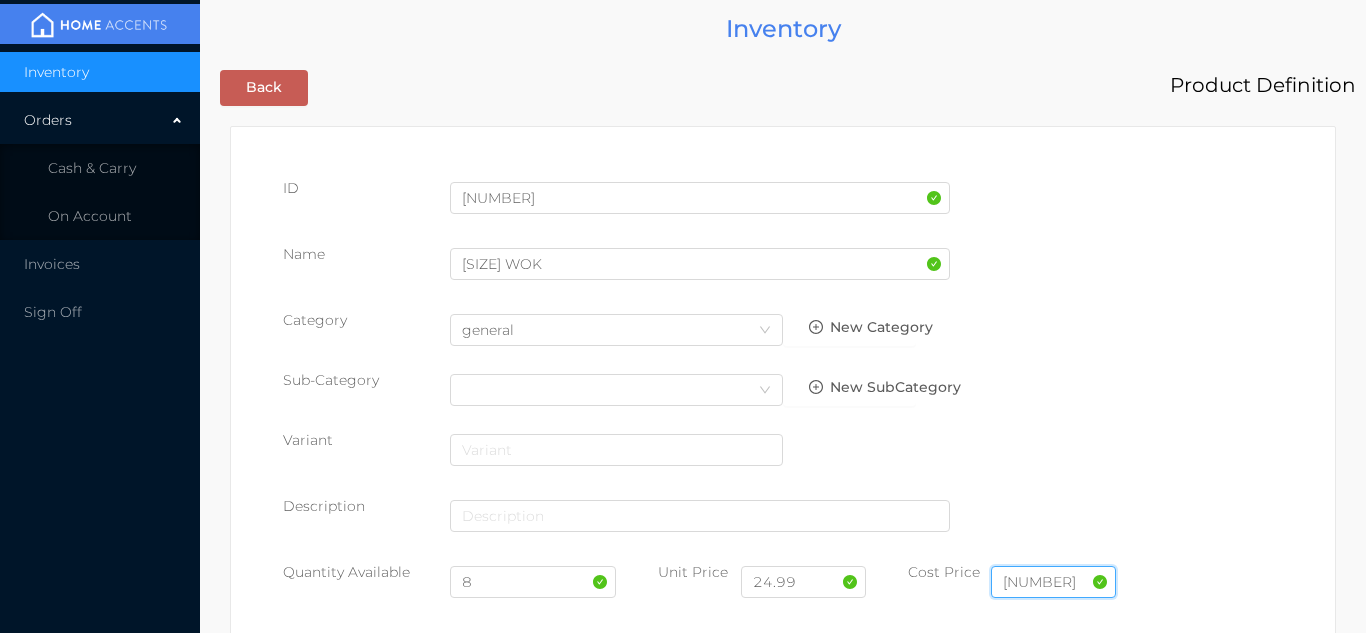 click on "12.3" at bounding box center (1053, 582) 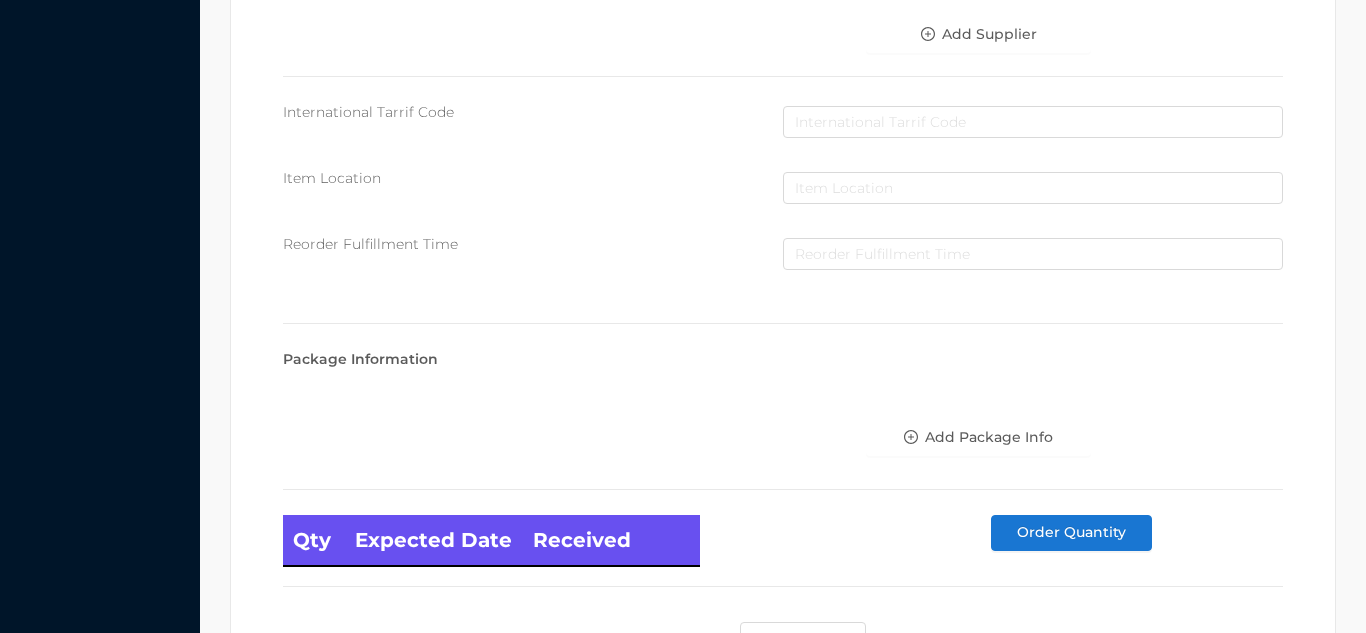 scroll, scrollTop: 1135, scrollLeft: 0, axis: vertical 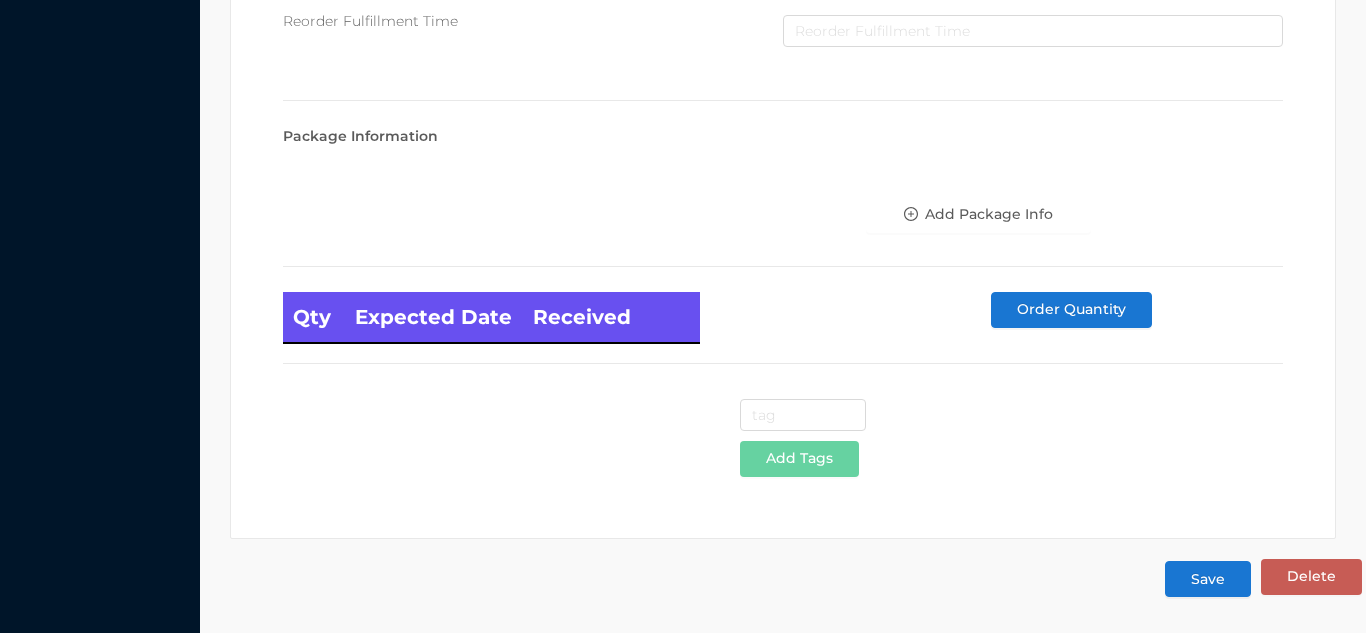 type on "12.30" 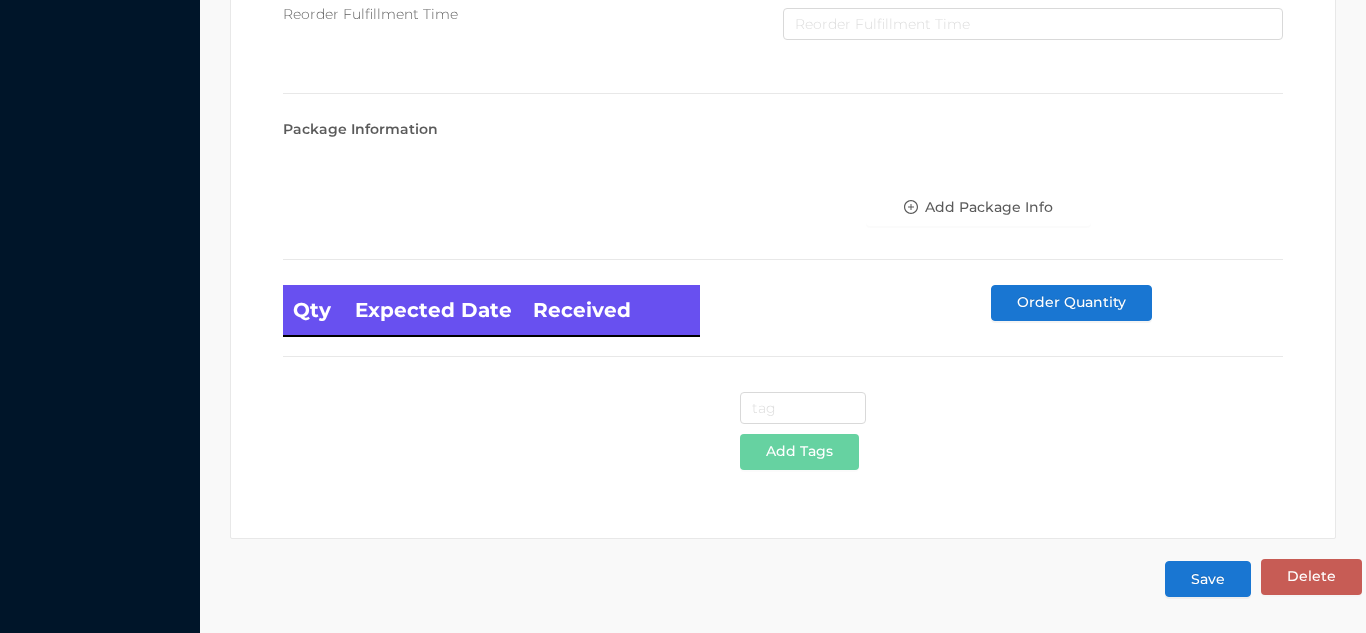 click on "Save" at bounding box center [1208, 579] 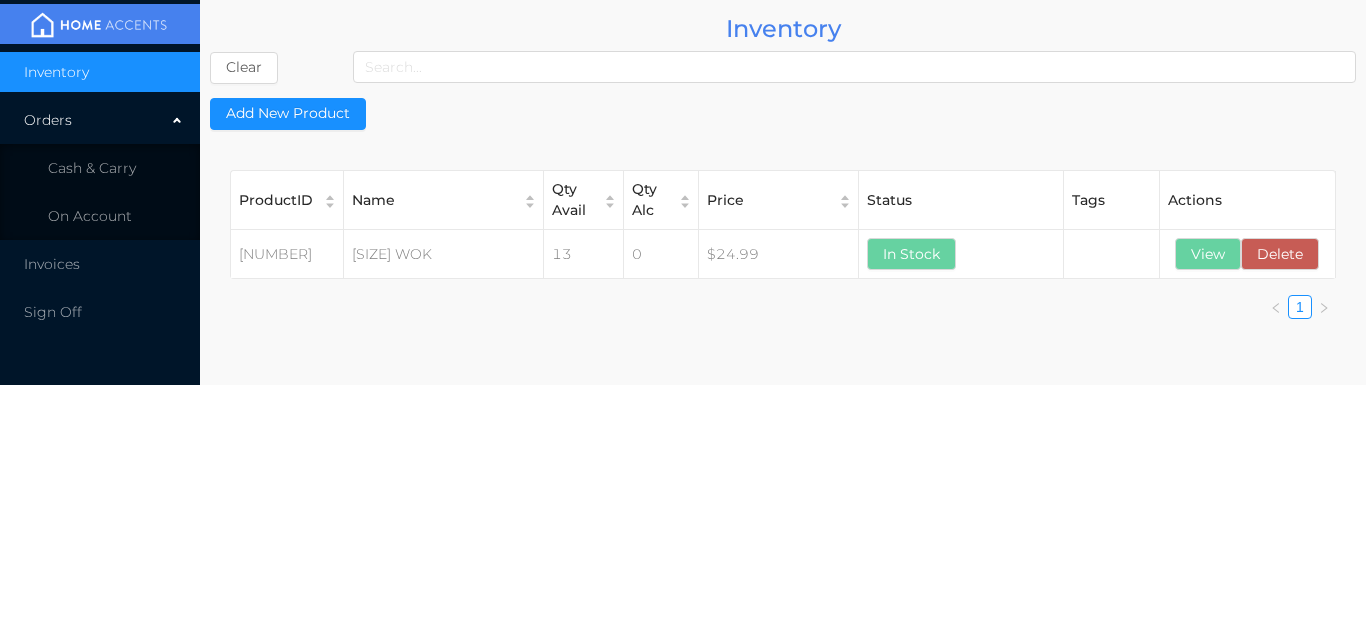 scroll, scrollTop: 0, scrollLeft: 0, axis: both 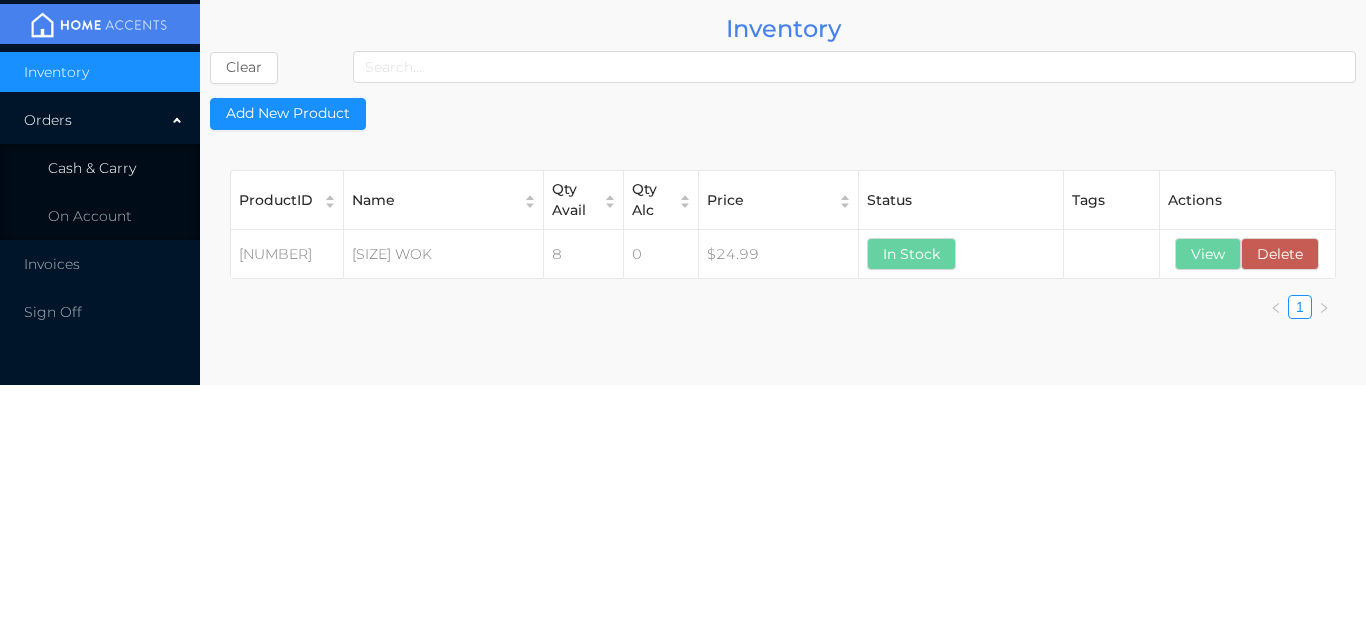 click on "Cash & Carry" at bounding box center [92, 168] 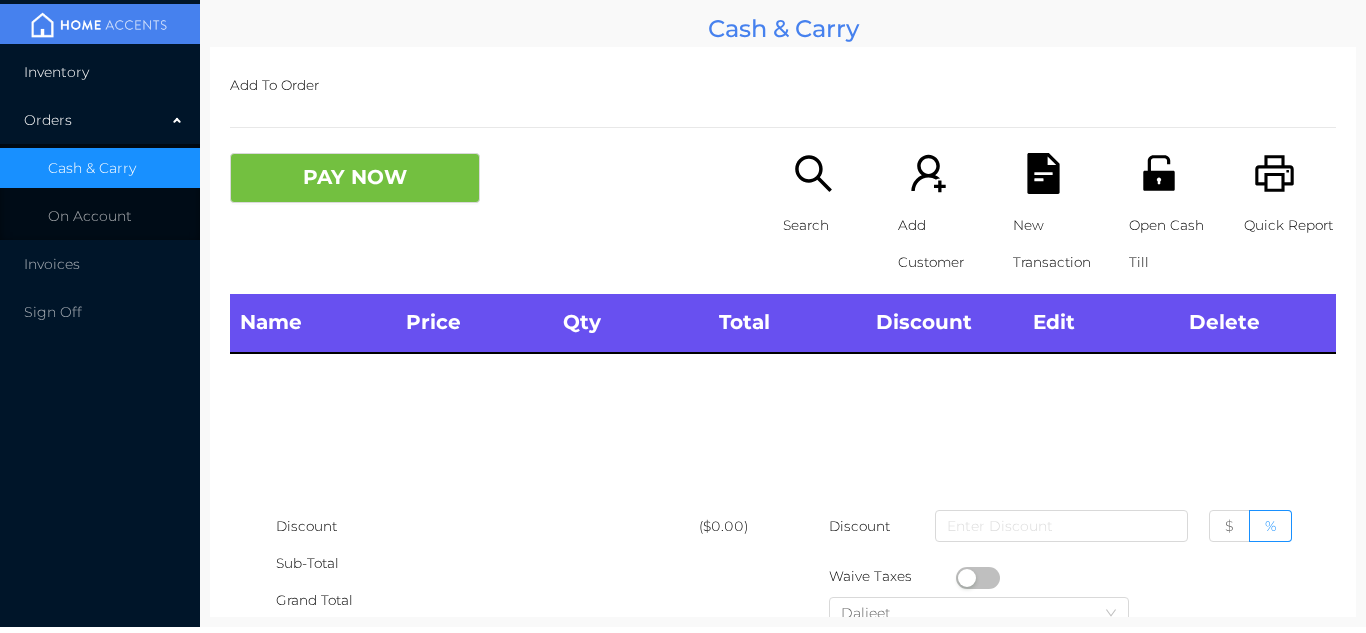 click on "Inventory" at bounding box center [100, 72] 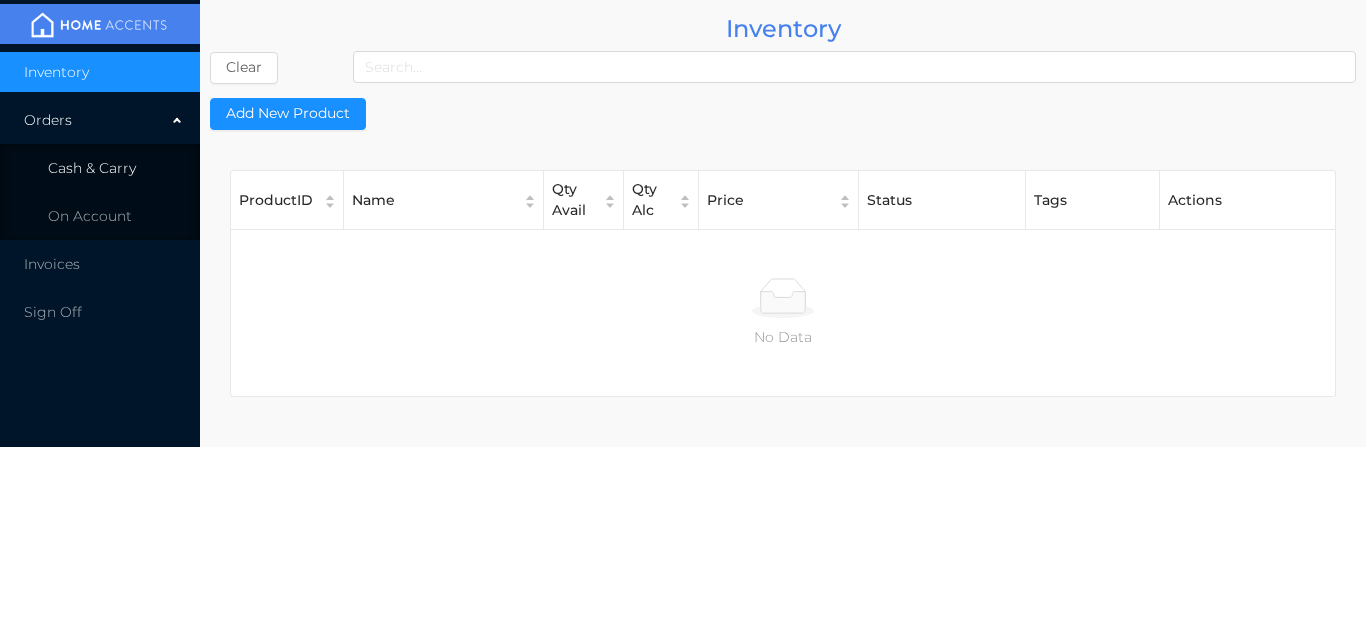 click on "Cash & Carry" at bounding box center (100, 168) 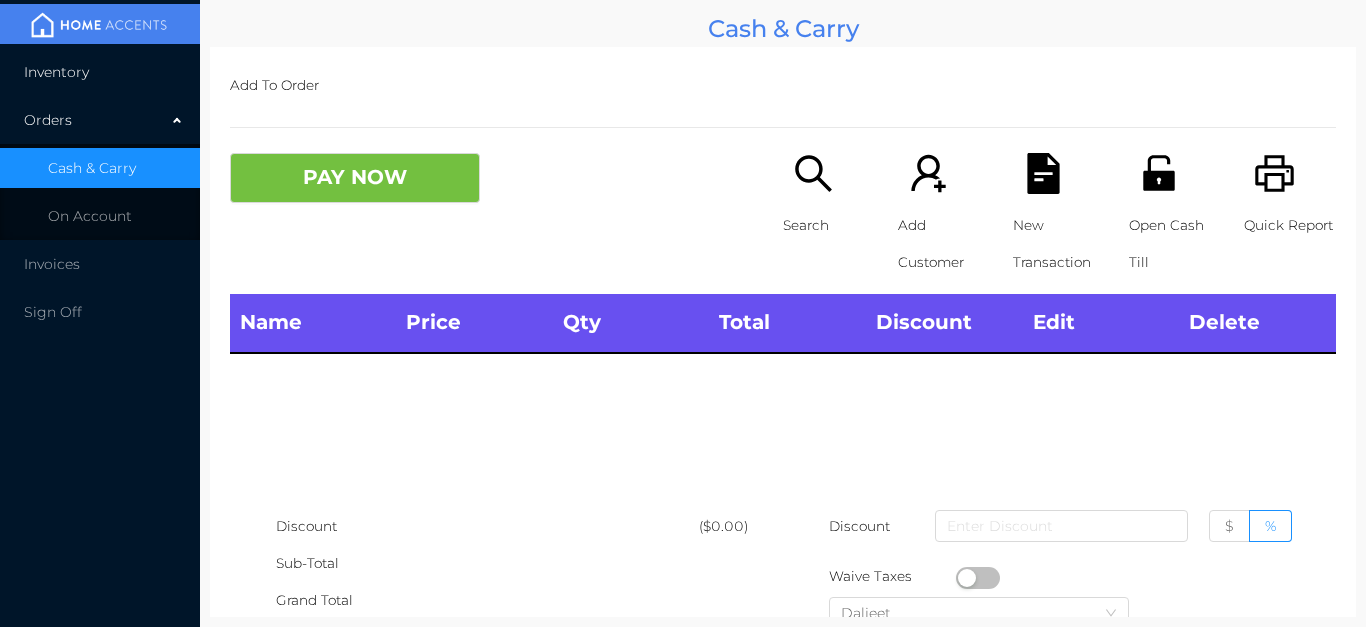 click on "Inventory" at bounding box center (100, 72) 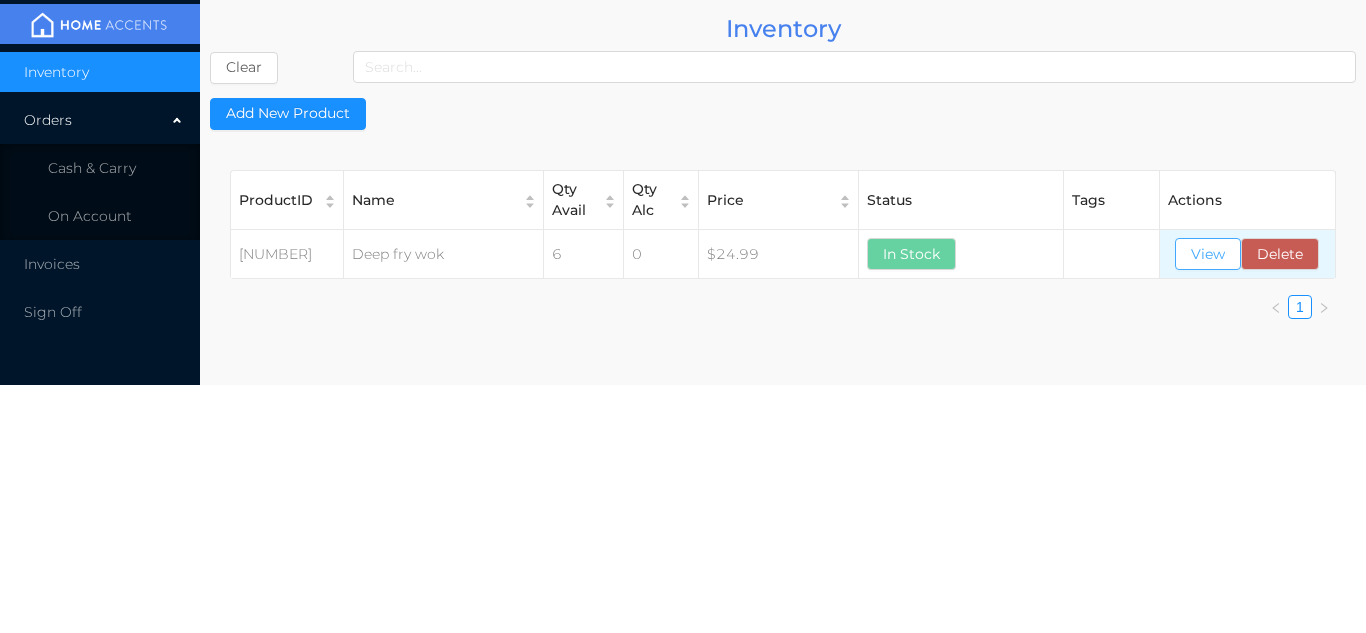 click on "View" at bounding box center [1208, 254] 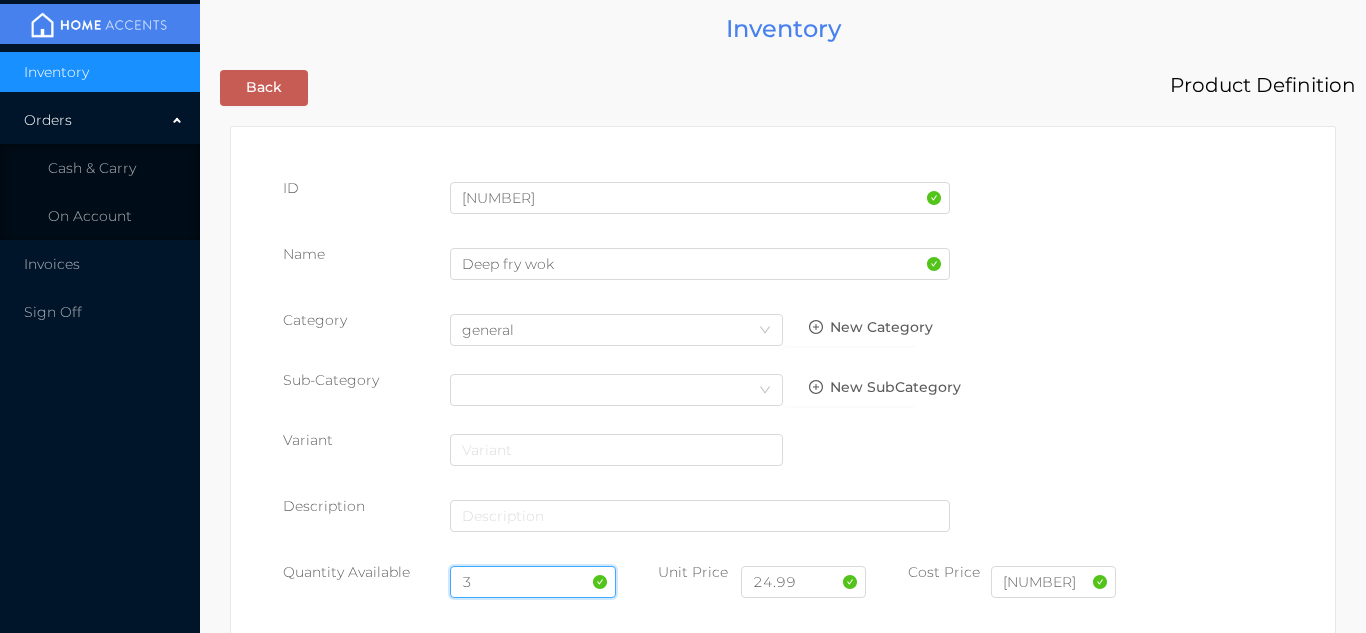 click on "3" at bounding box center [533, 582] 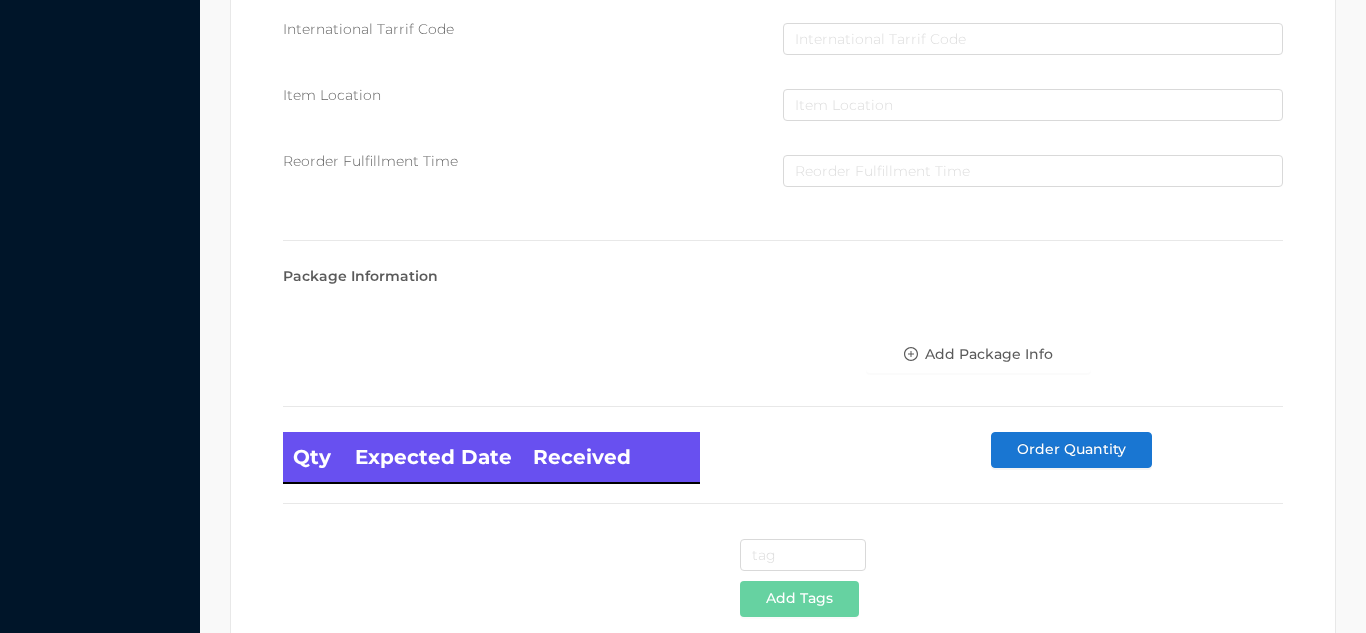 scroll, scrollTop: 1135, scrollLeft: 0, axis: vertical 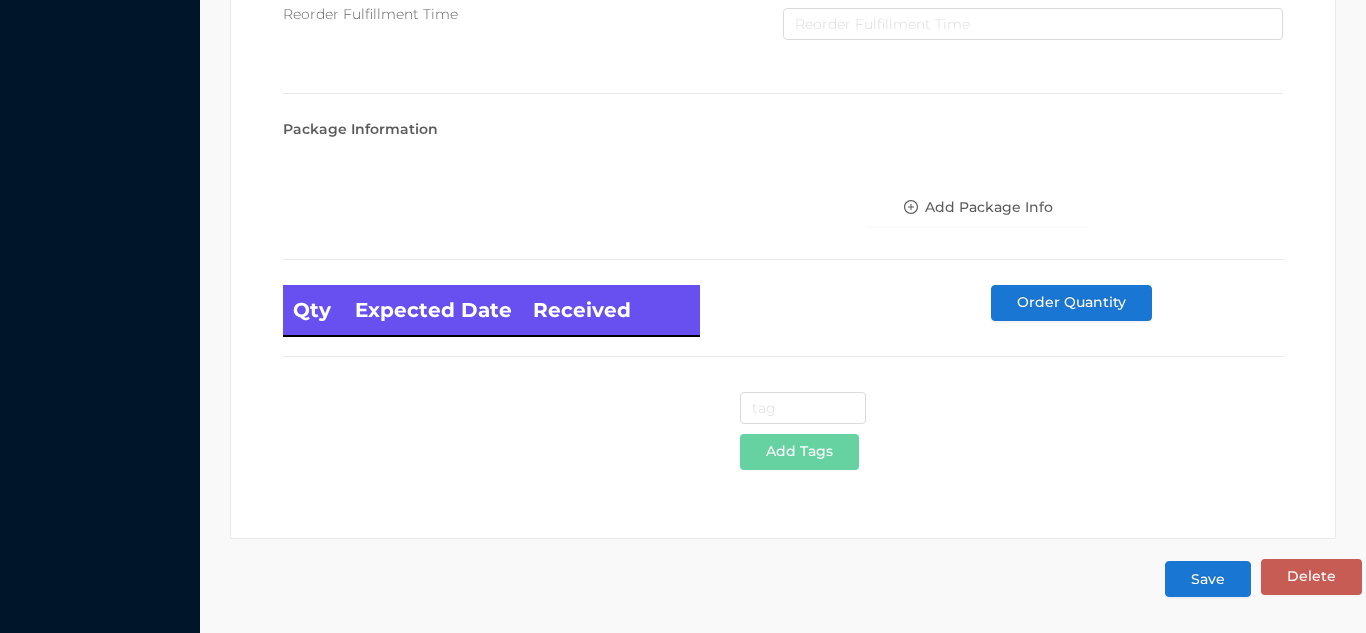 type on "8" 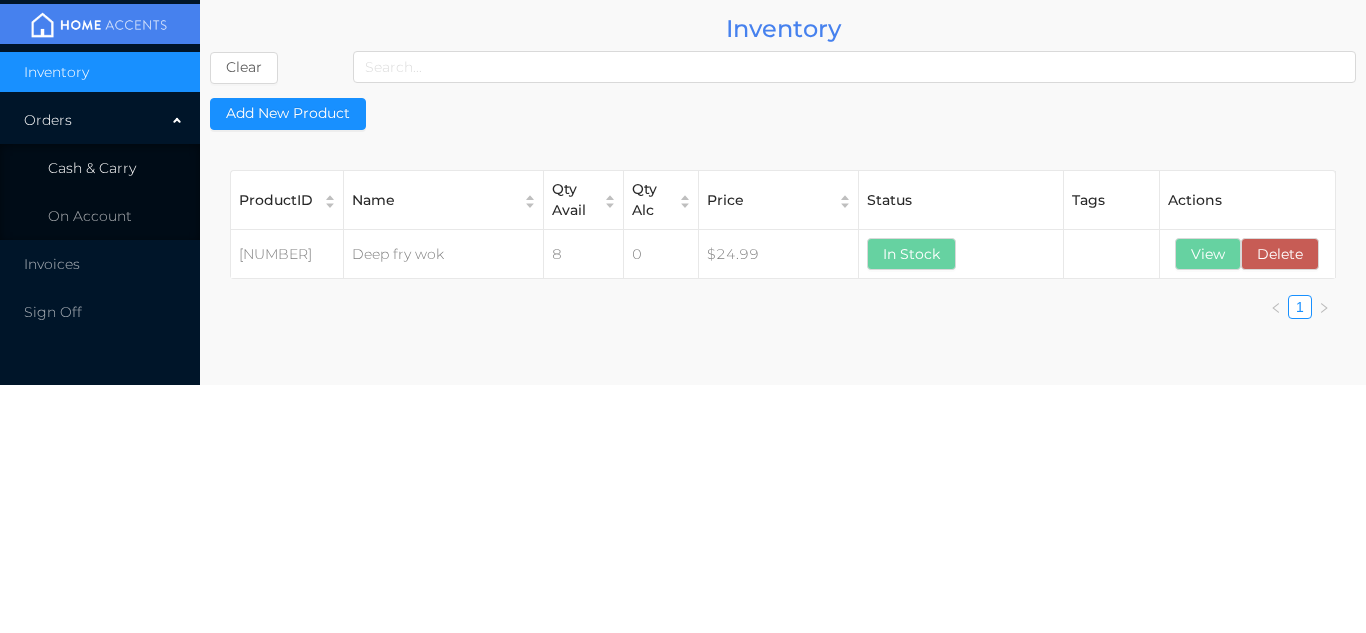 click on "Cash & Carry" at bounding box center [92, 168] 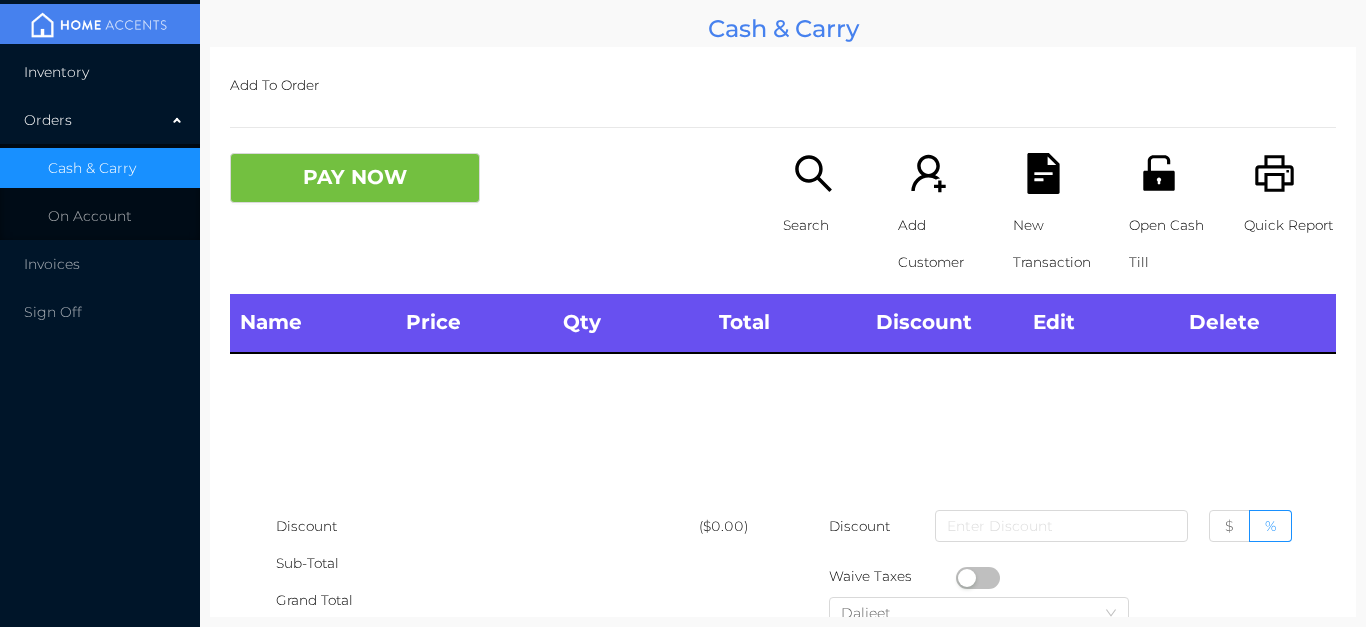 click on "Inventory" at bounding box center [100, 72] 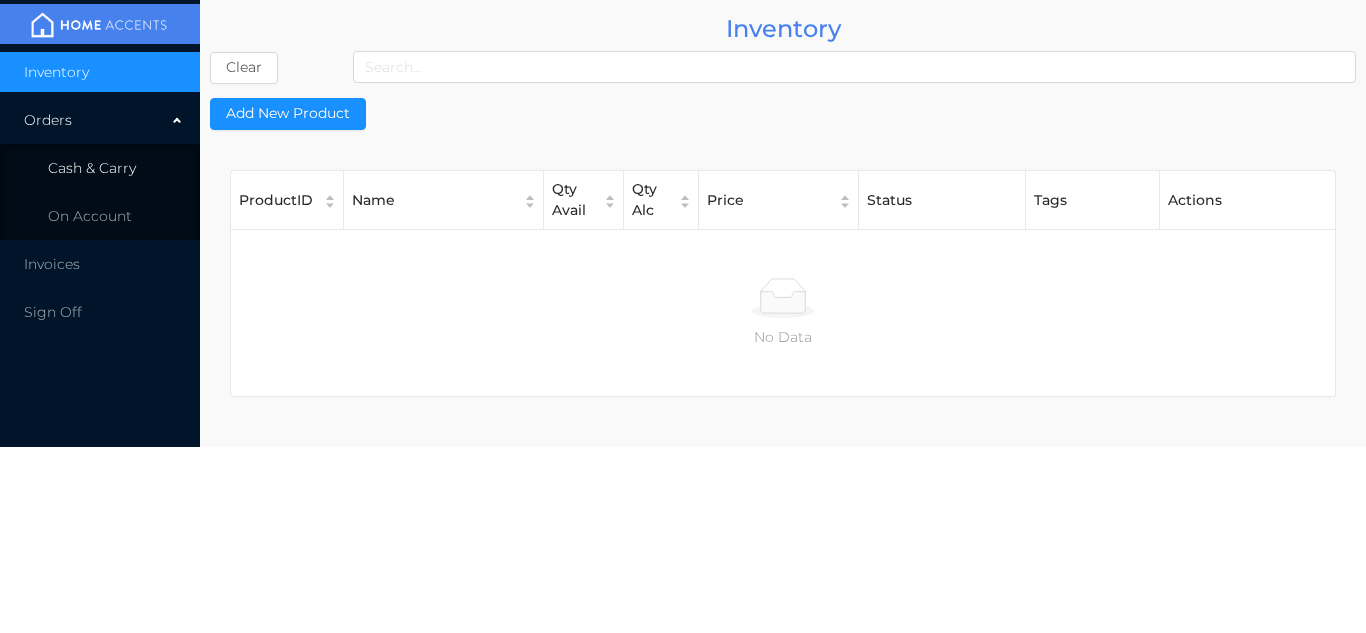 click on "Cash & Carry" at bounding box center [100, 168] 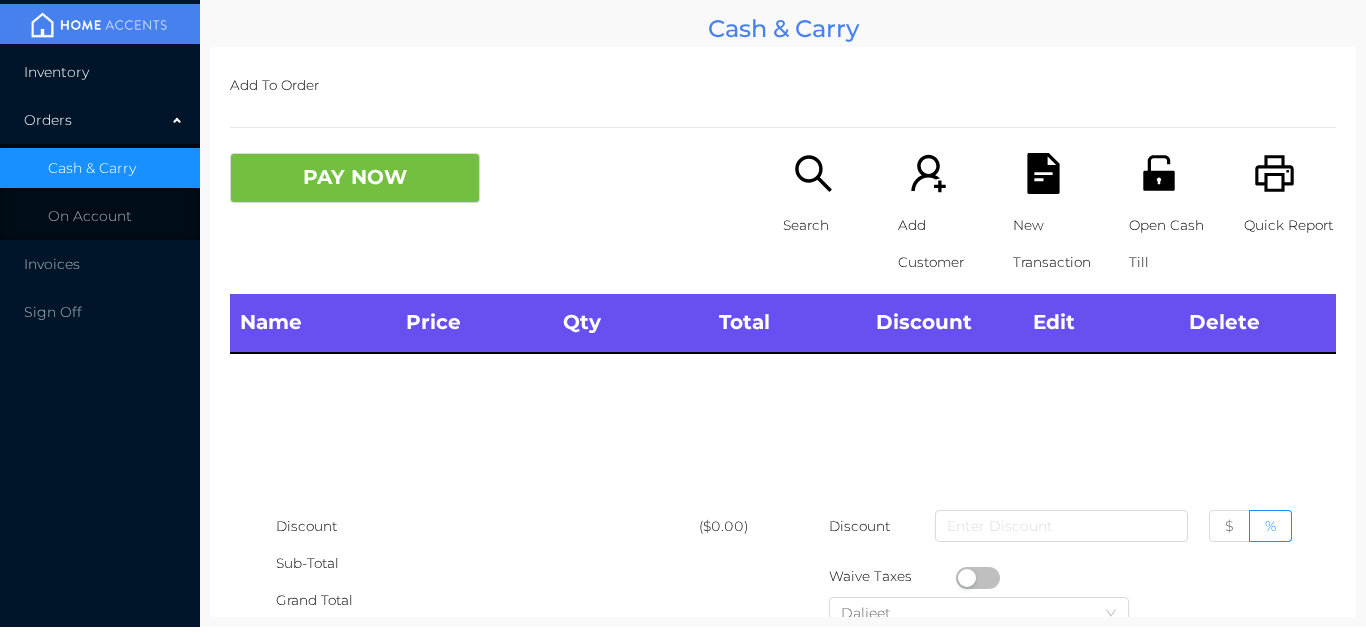 click on "Inventory" at bounding box center (100, 72) 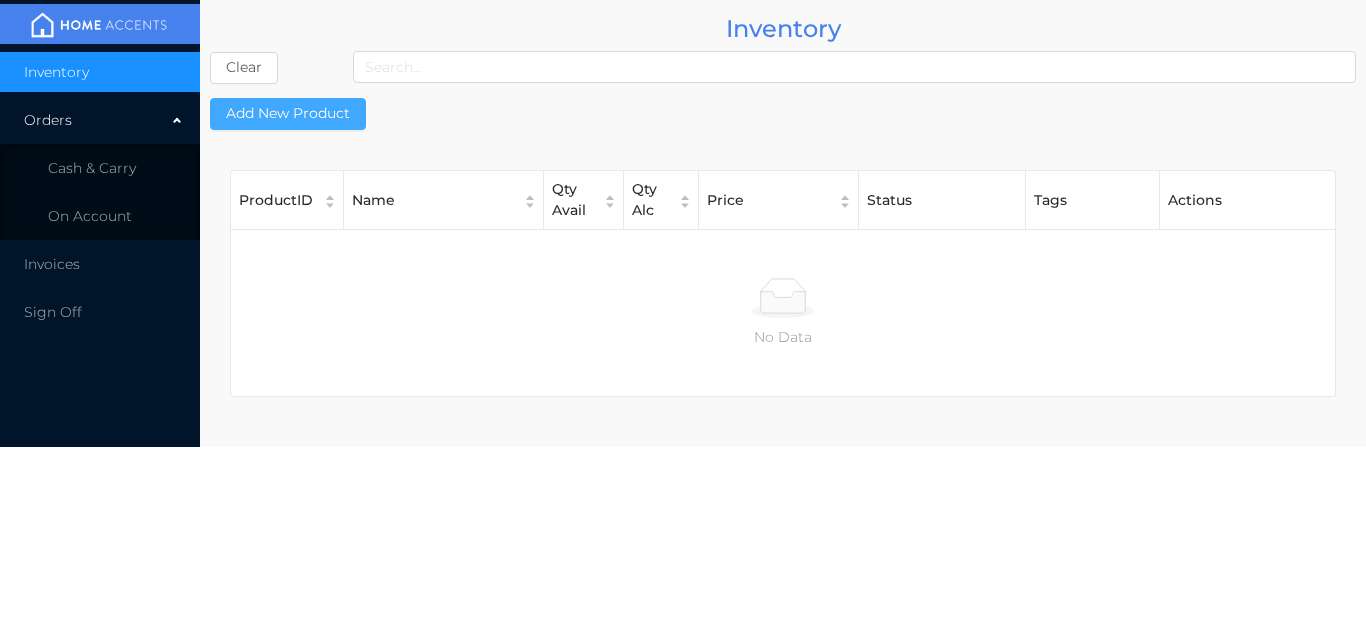 click on "Add New Product" at bounding box center (288, 114) 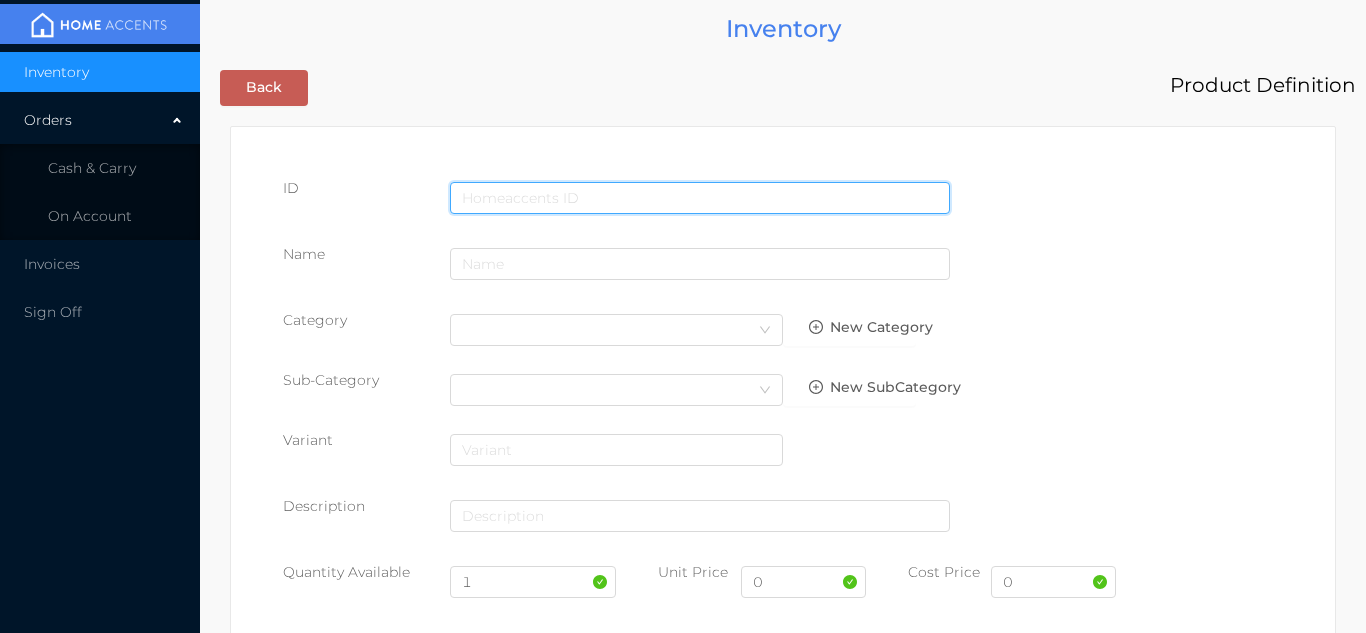 click at bounding box center [700, 198] 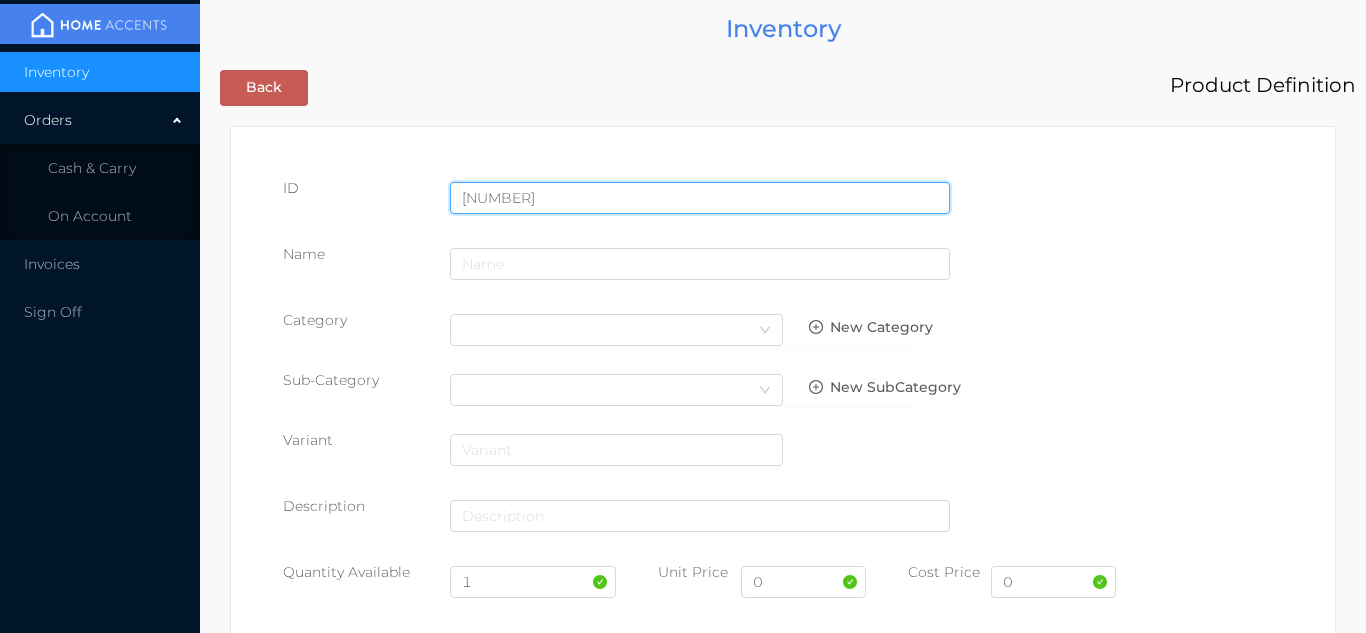 type on "4903779099823" 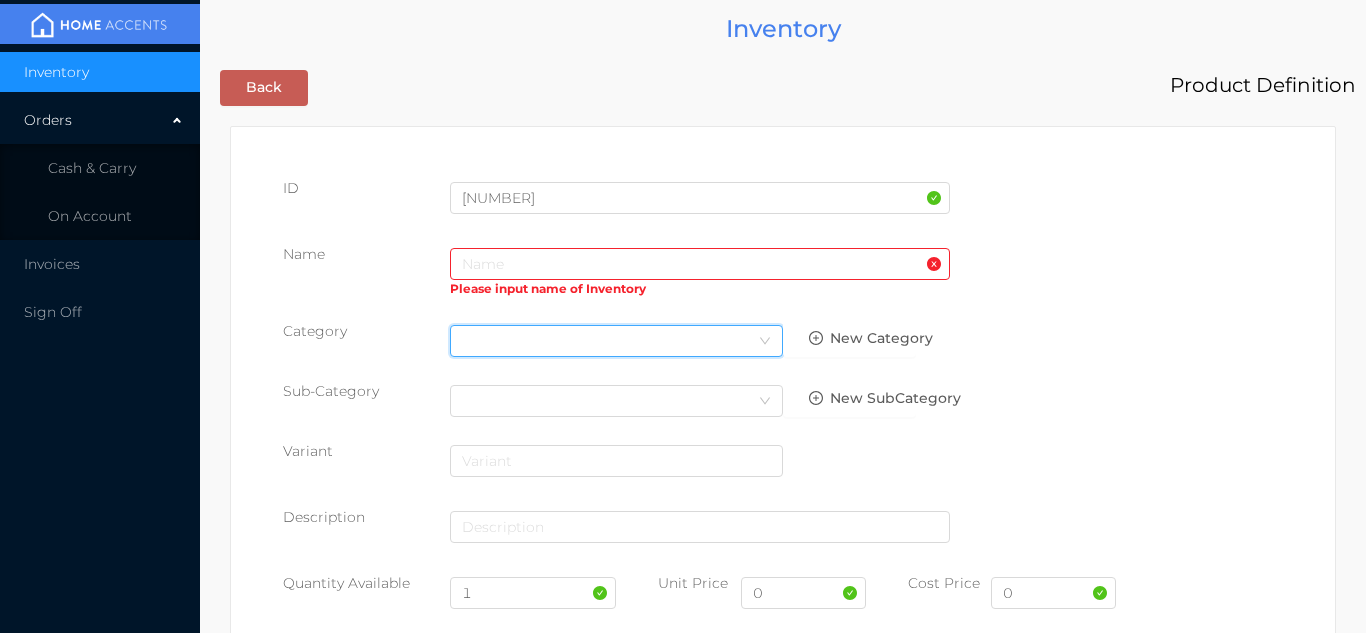 click on "Select Category" at bounding box center (616, 341) 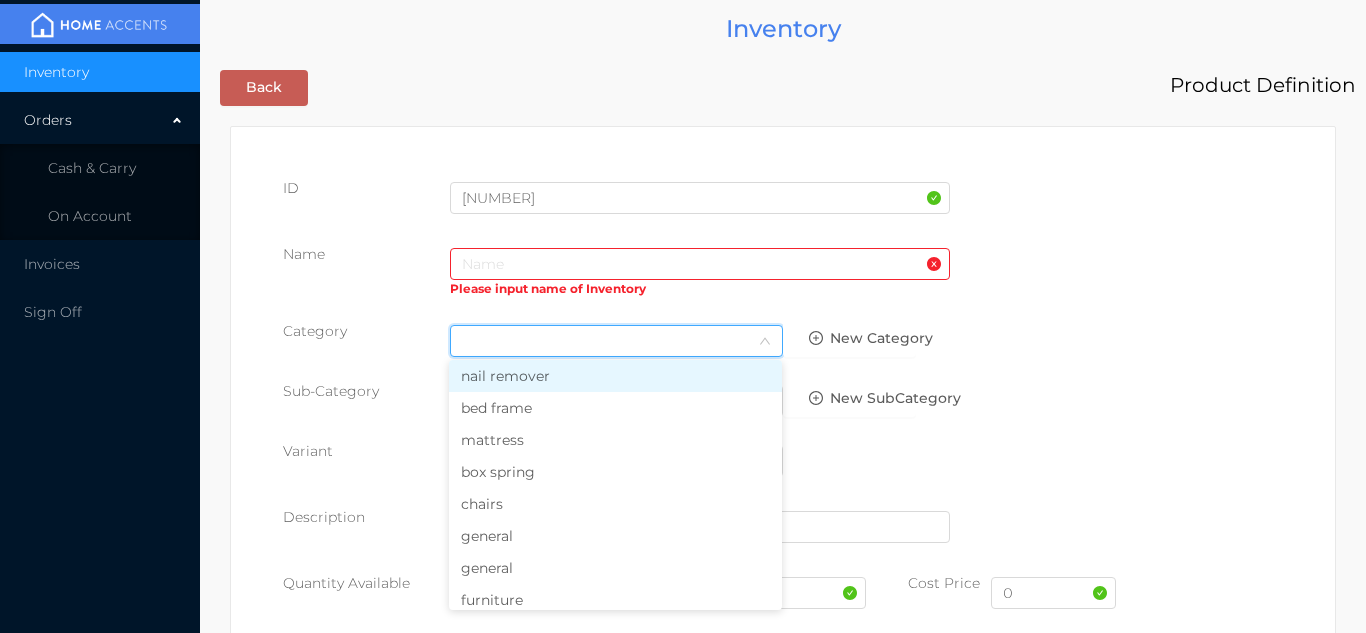 click on "general" at bounding box center [615, 536] 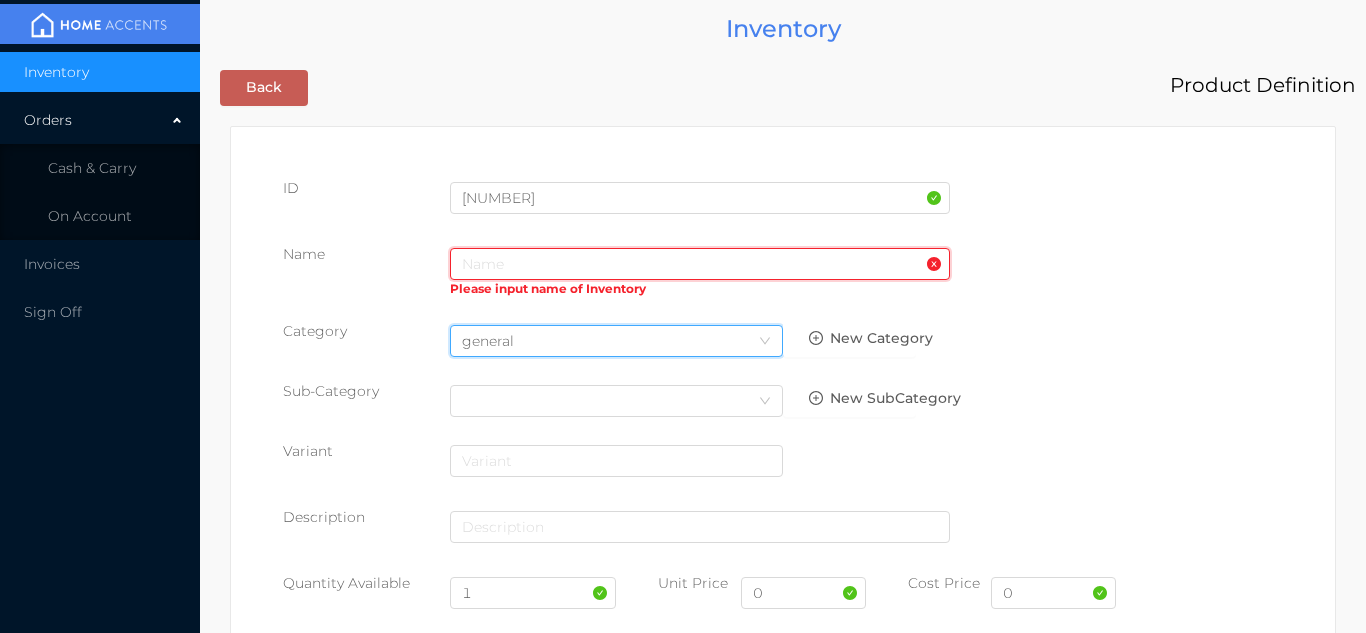 click at bounding box center (700, 264) 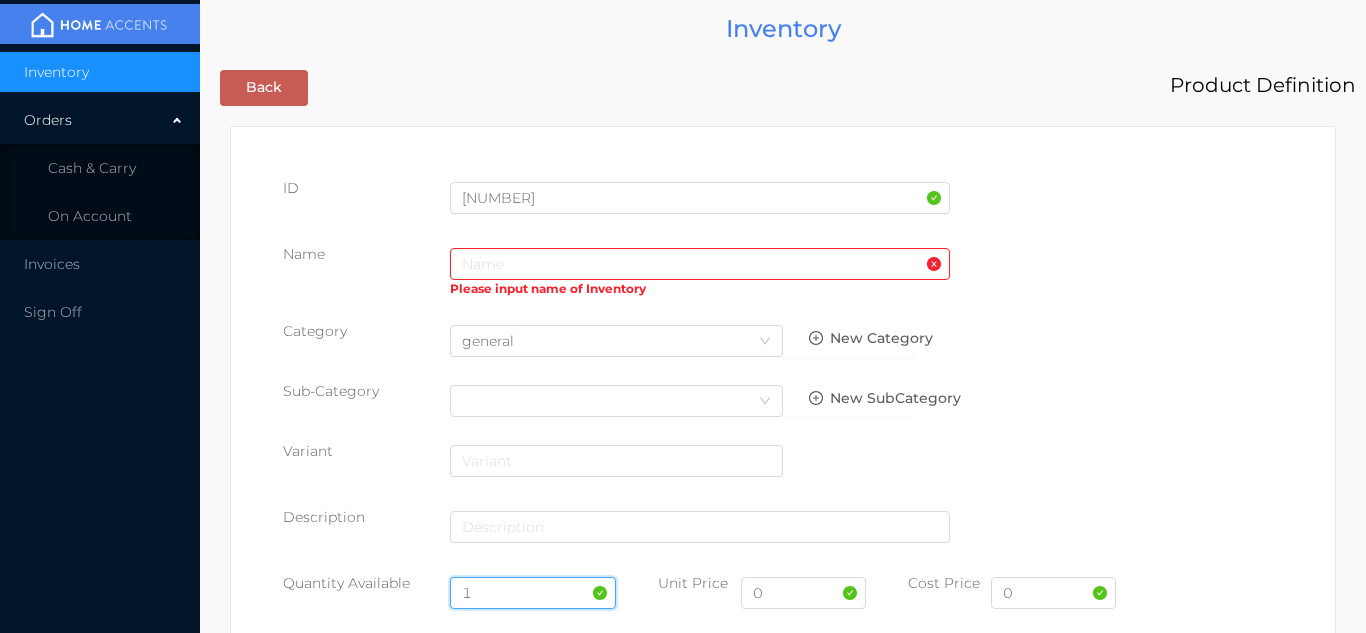 click on "1" at bounding box center (533, 593) 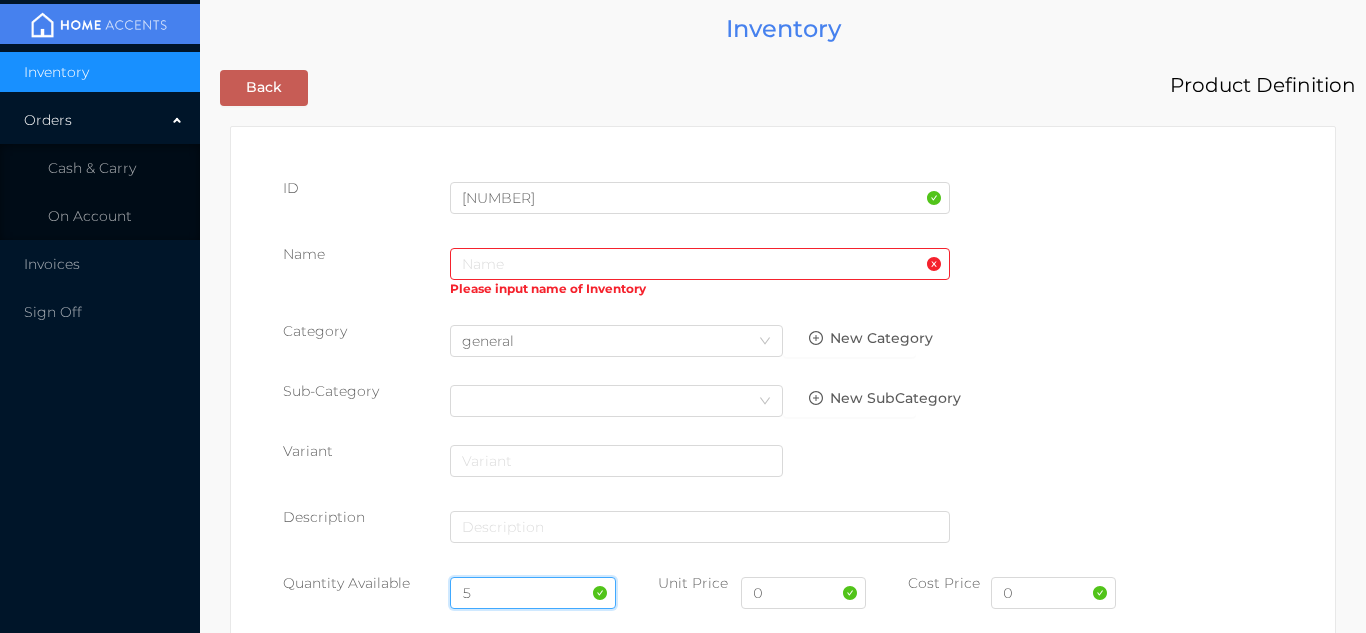 type on "5" 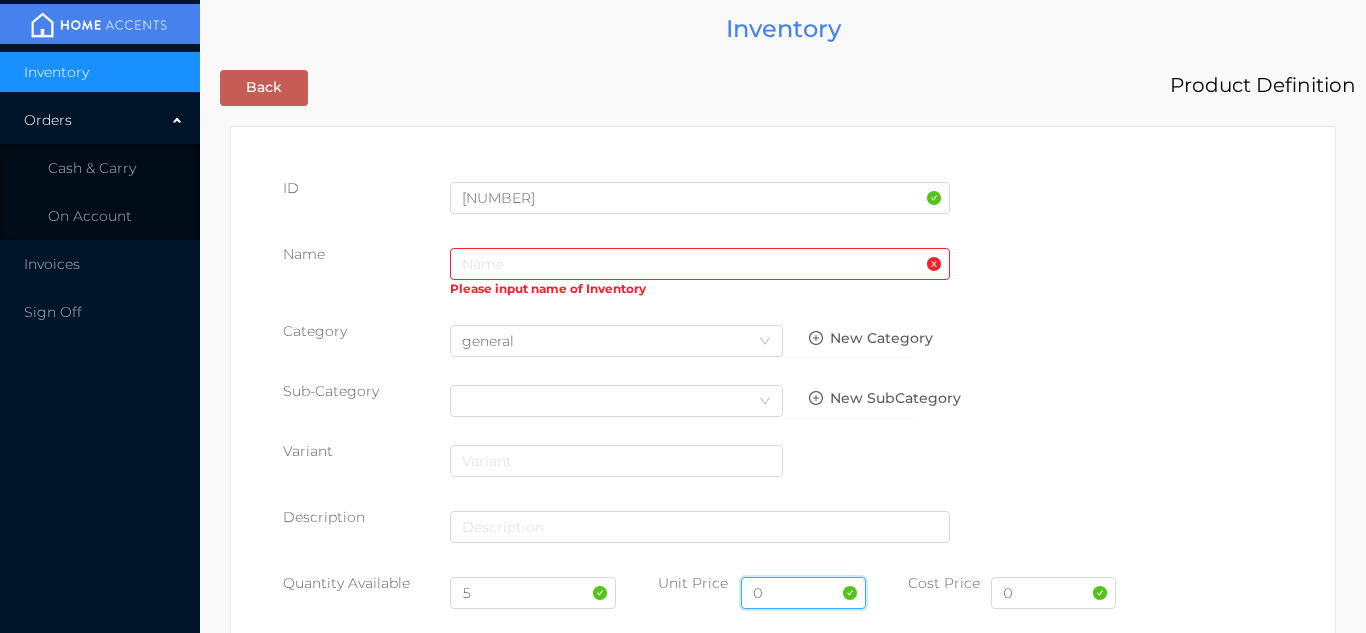 click on "0" at bounding box center (803, 593) 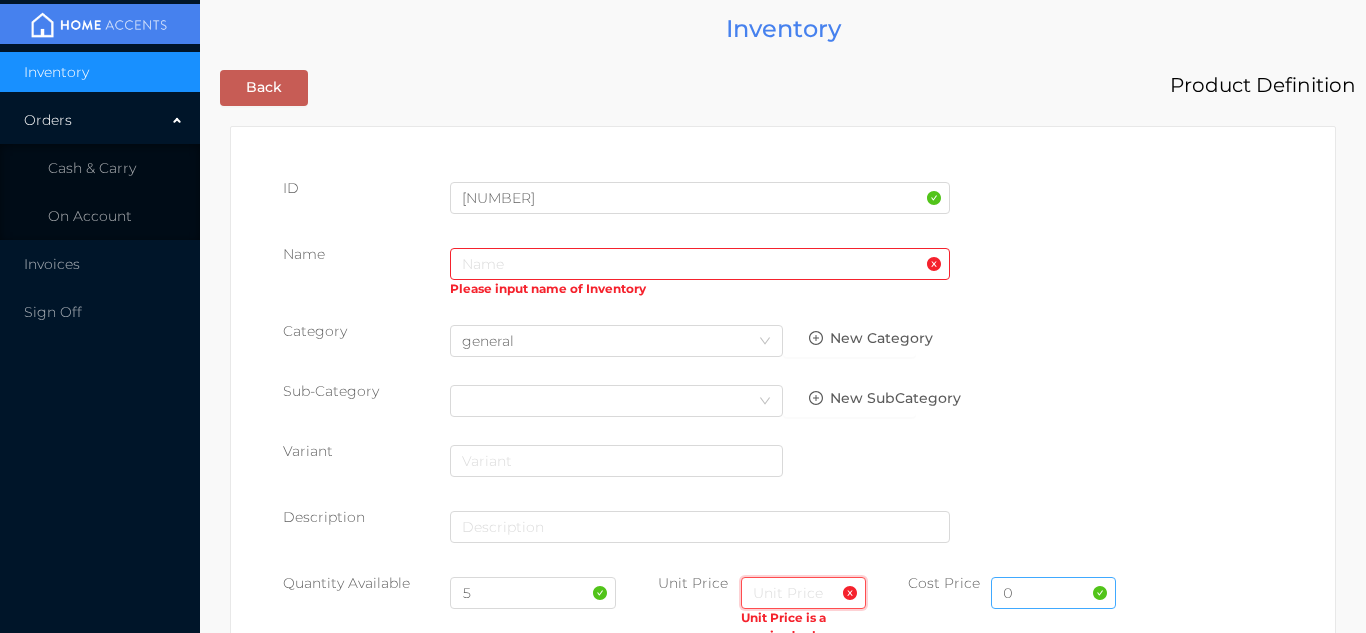type 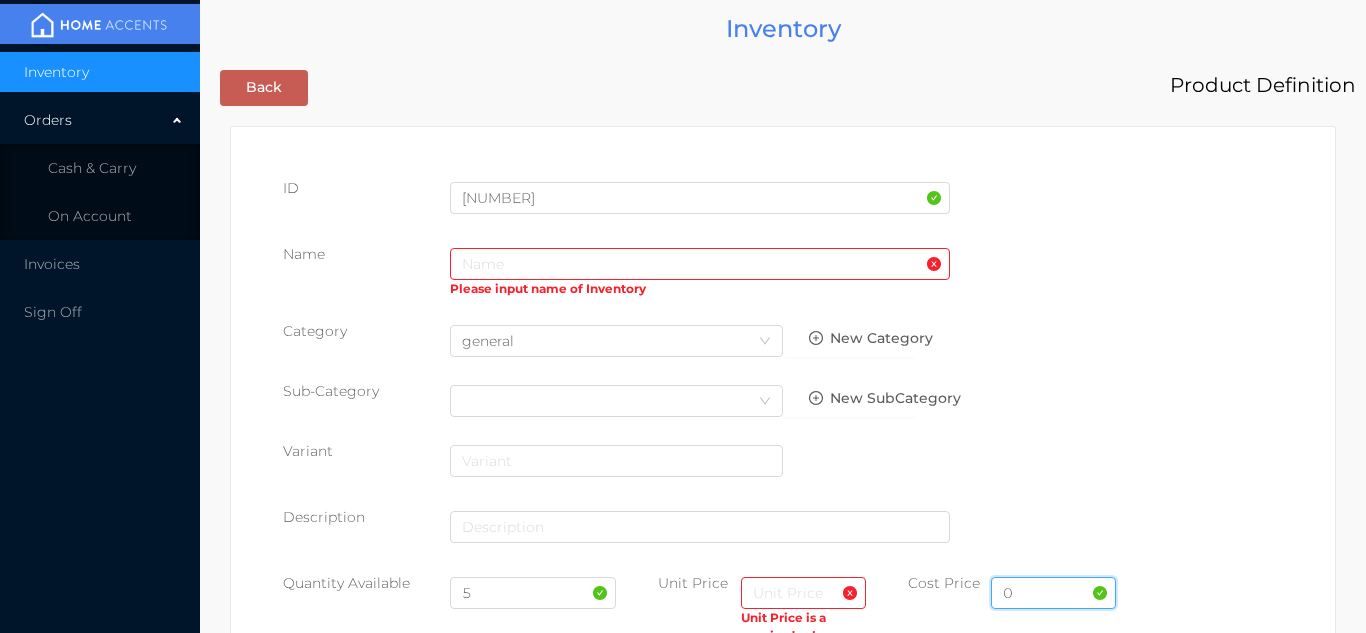 click on "0" at bounding box center [1053, 593] 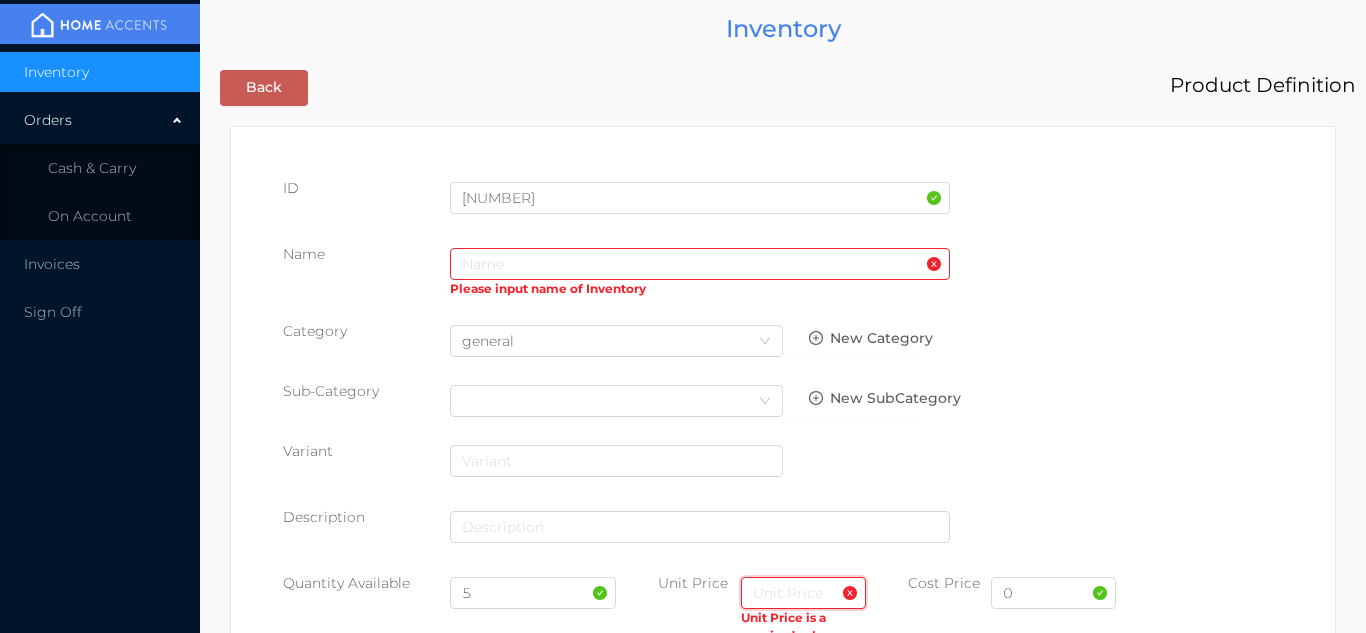 click at bounding box center (803, 593) 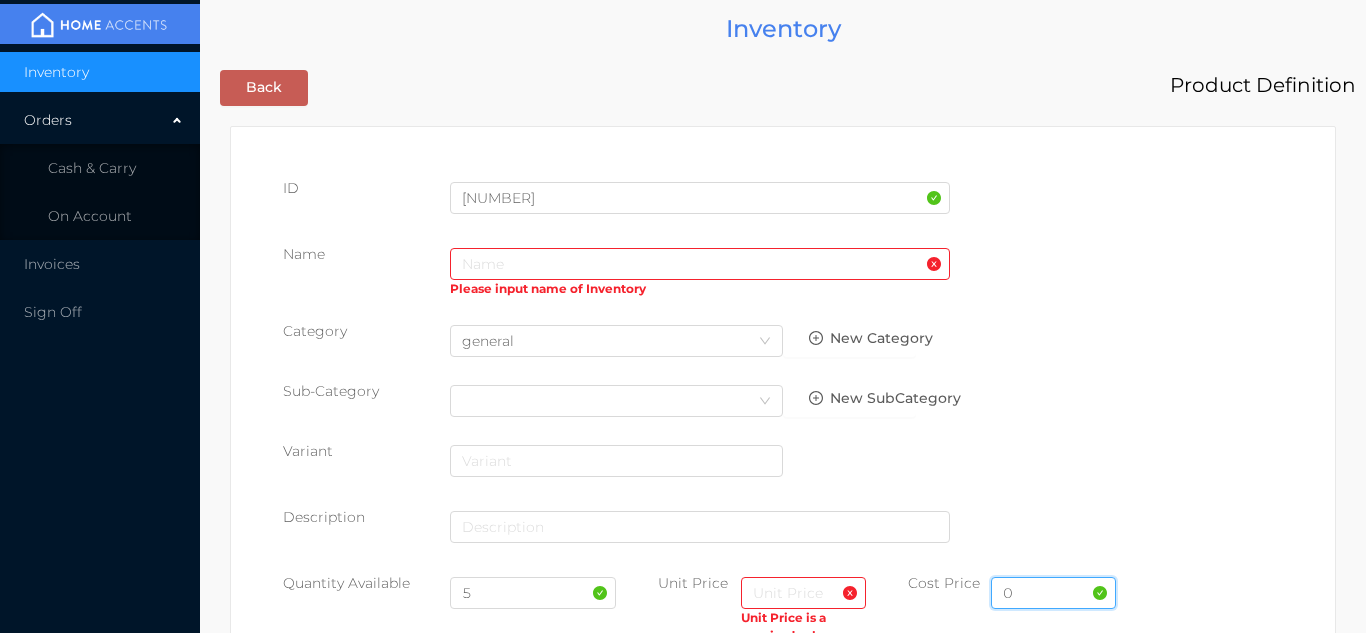 click on "0" at bounding box center [1053, 593] 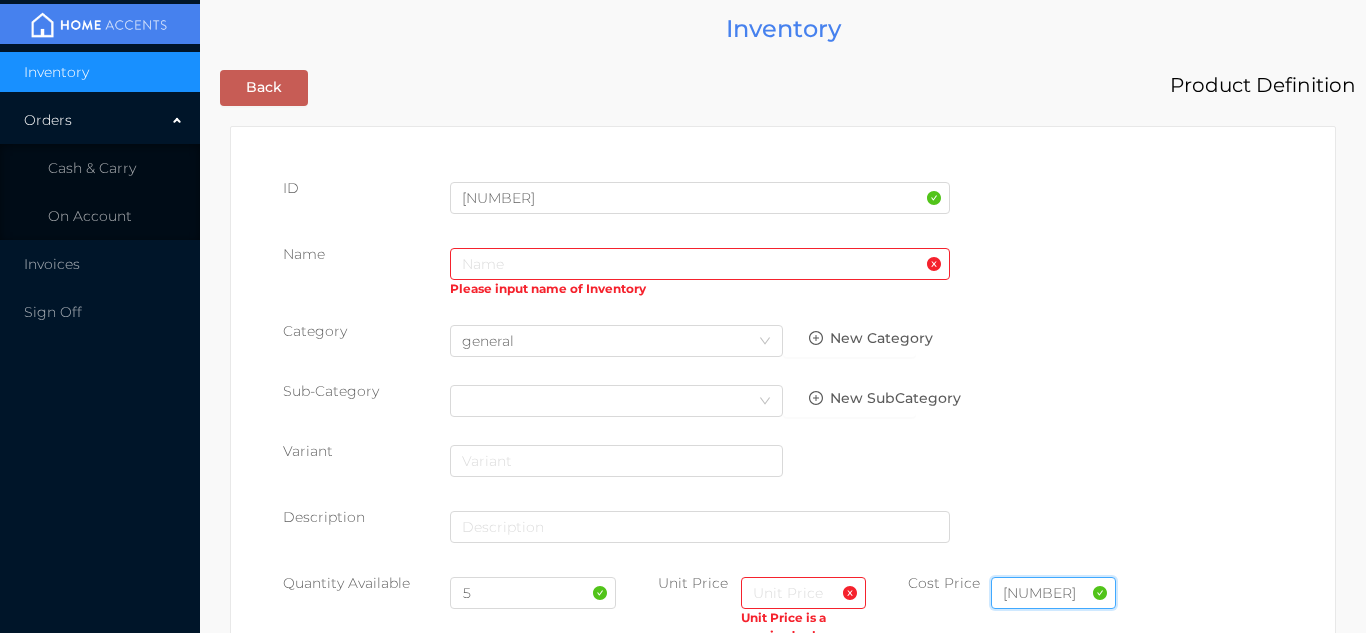 type on "13.50" 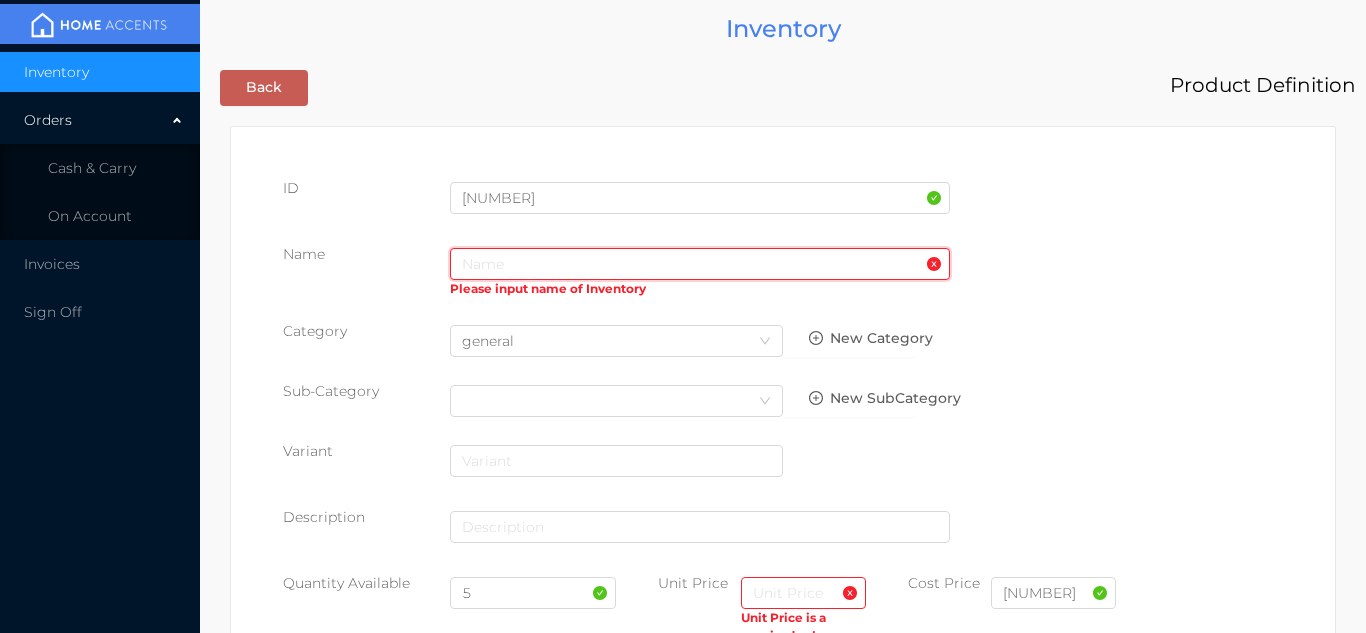 click at bounding box center (700, 264) 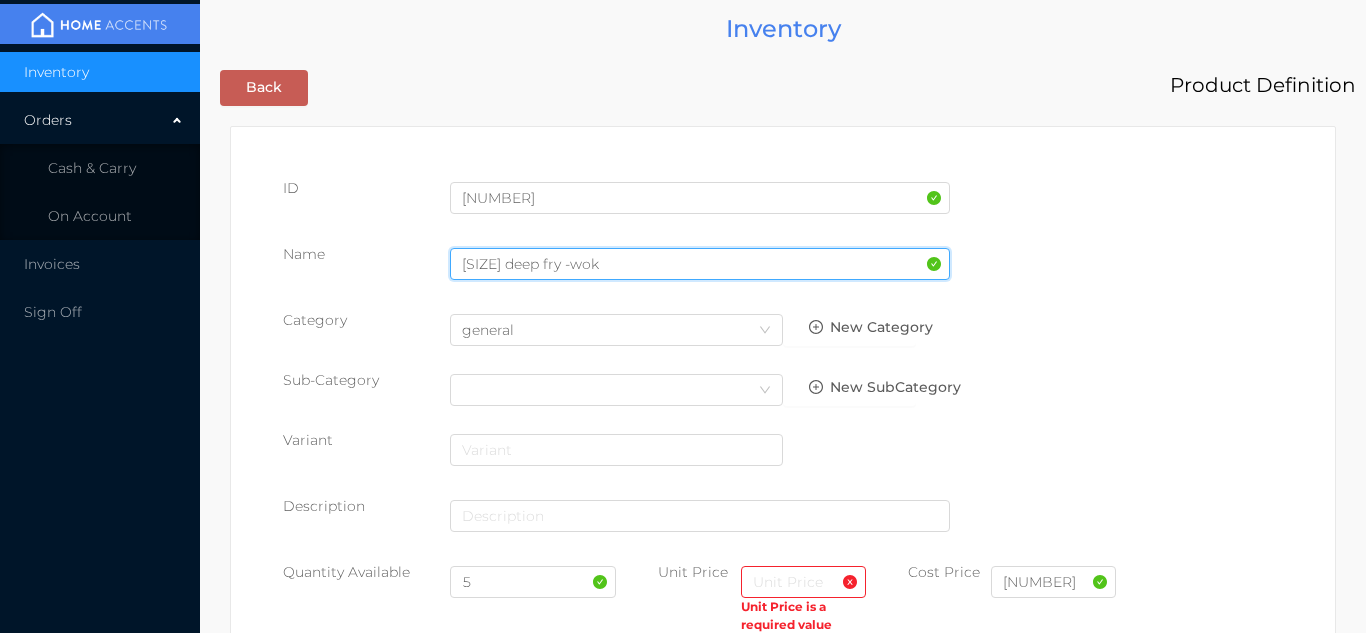 click on "28cm deep fry -wok" at bounding box center (700, 264) 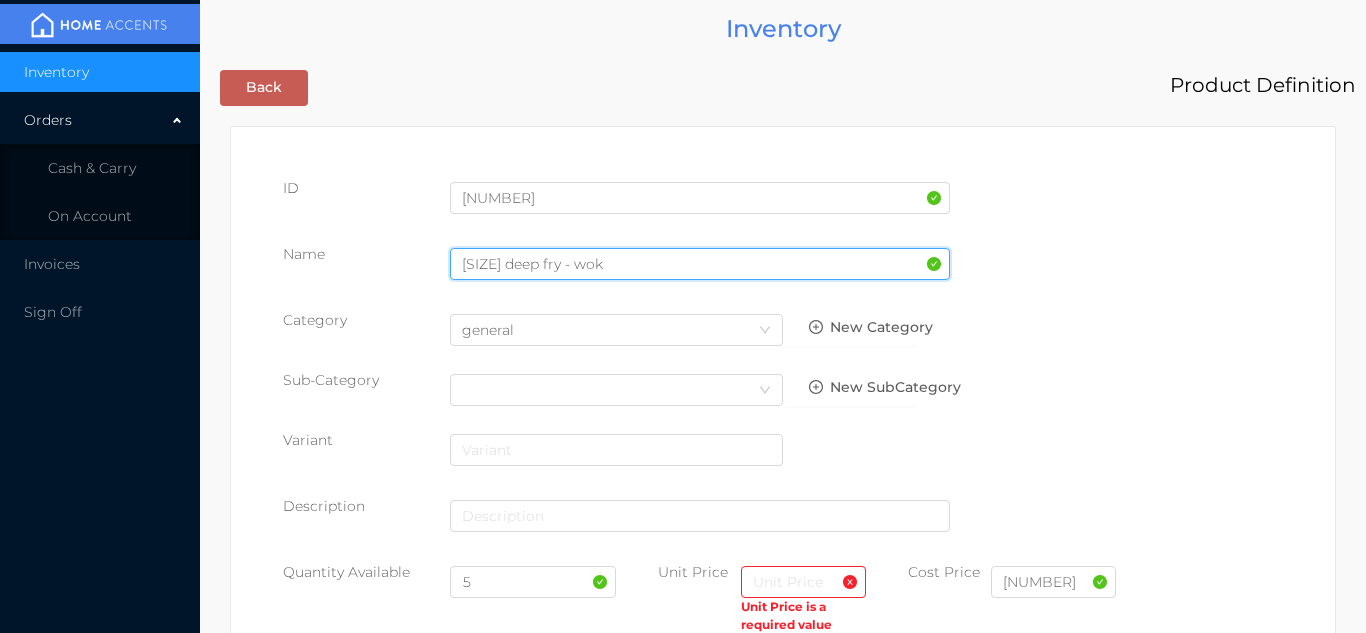 click on "28cm deep fry - wok" at bounding box center (700, 264) 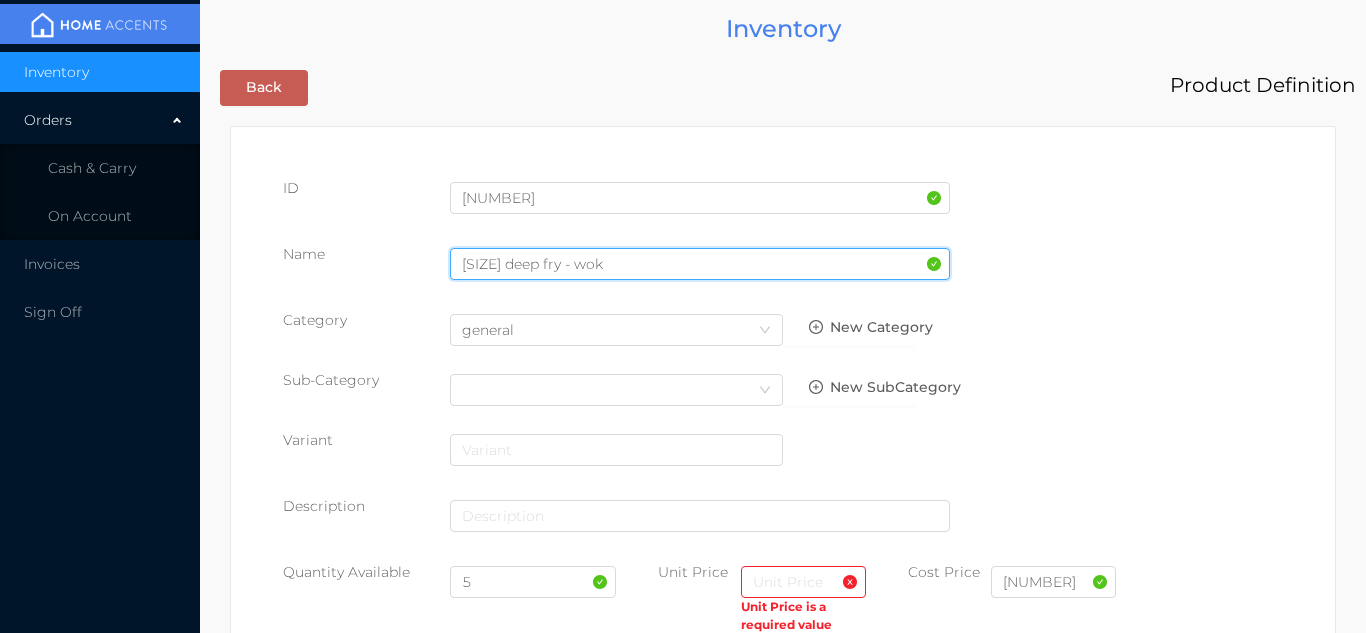 click on "28cm deep fry - wok" at bounding box center (700, 264) 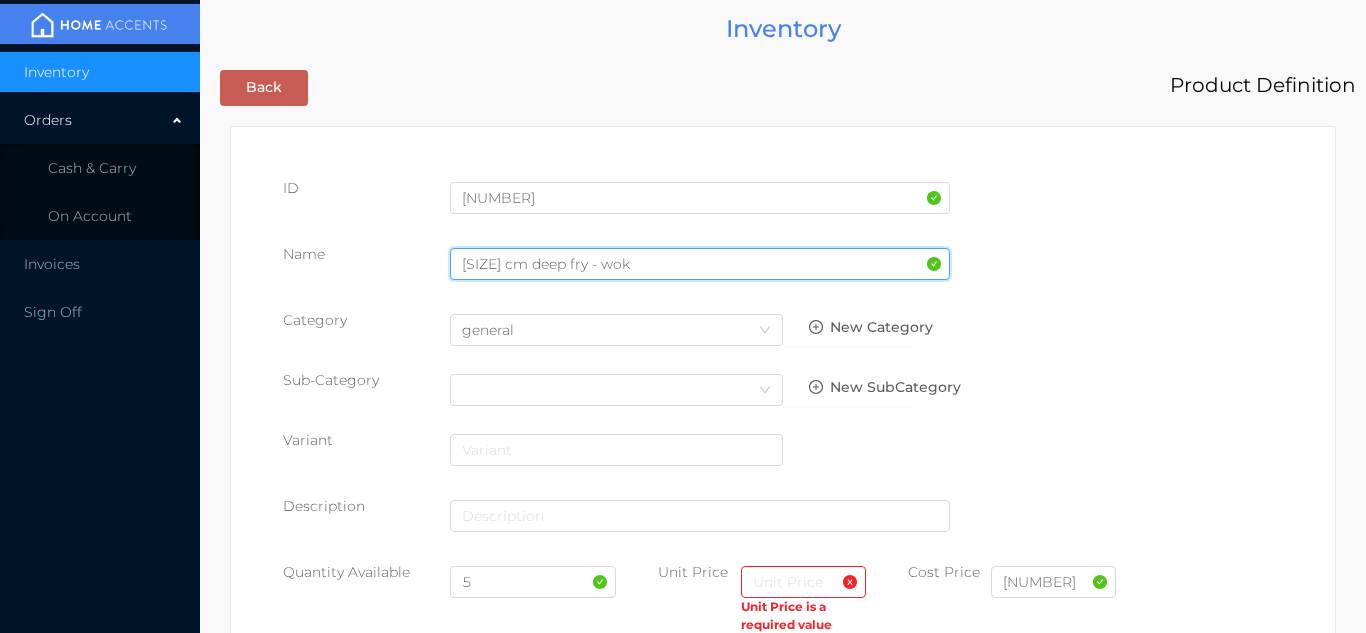 type on "28 cm deep fry - wok" 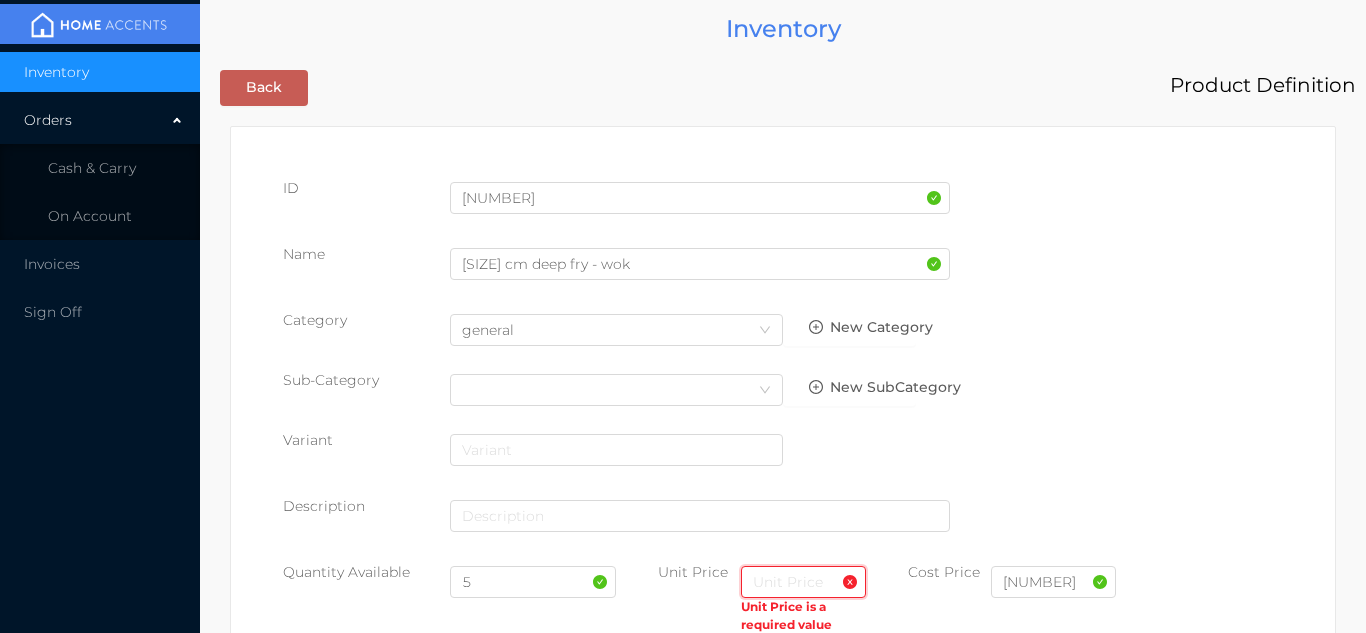 click at bounding box center (803, 582) 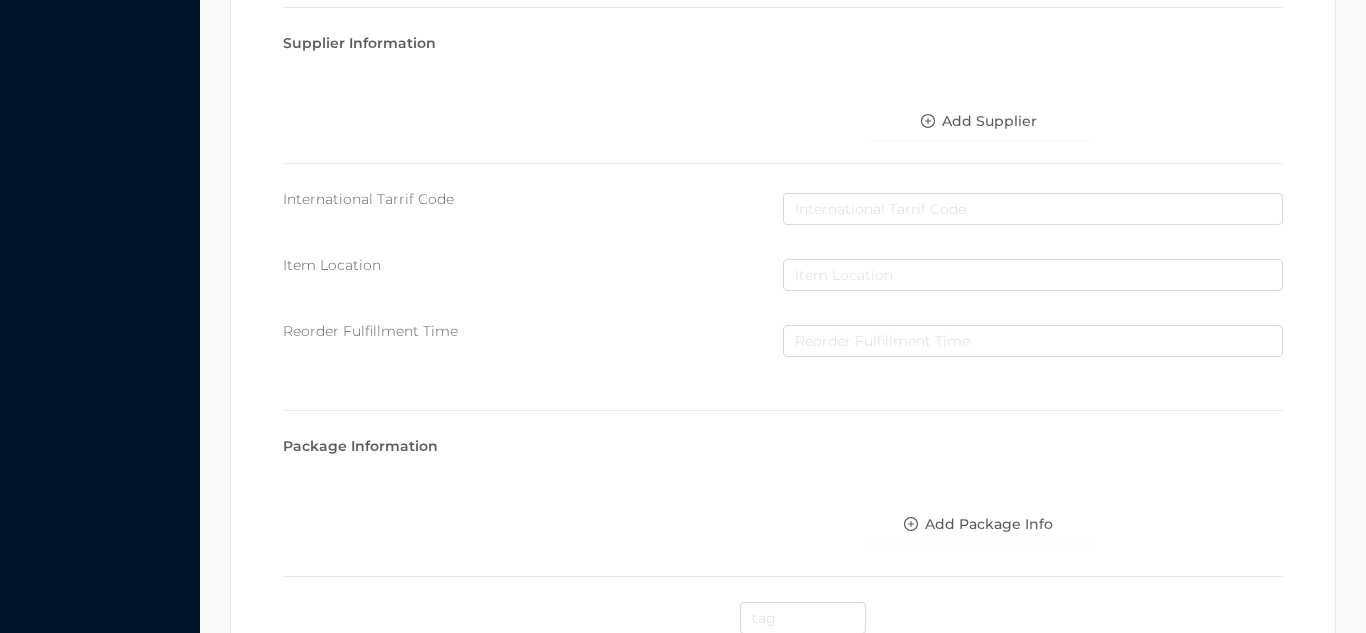 scroll, scrollTop: 1028, scrollLeft: 0, axis: vertical 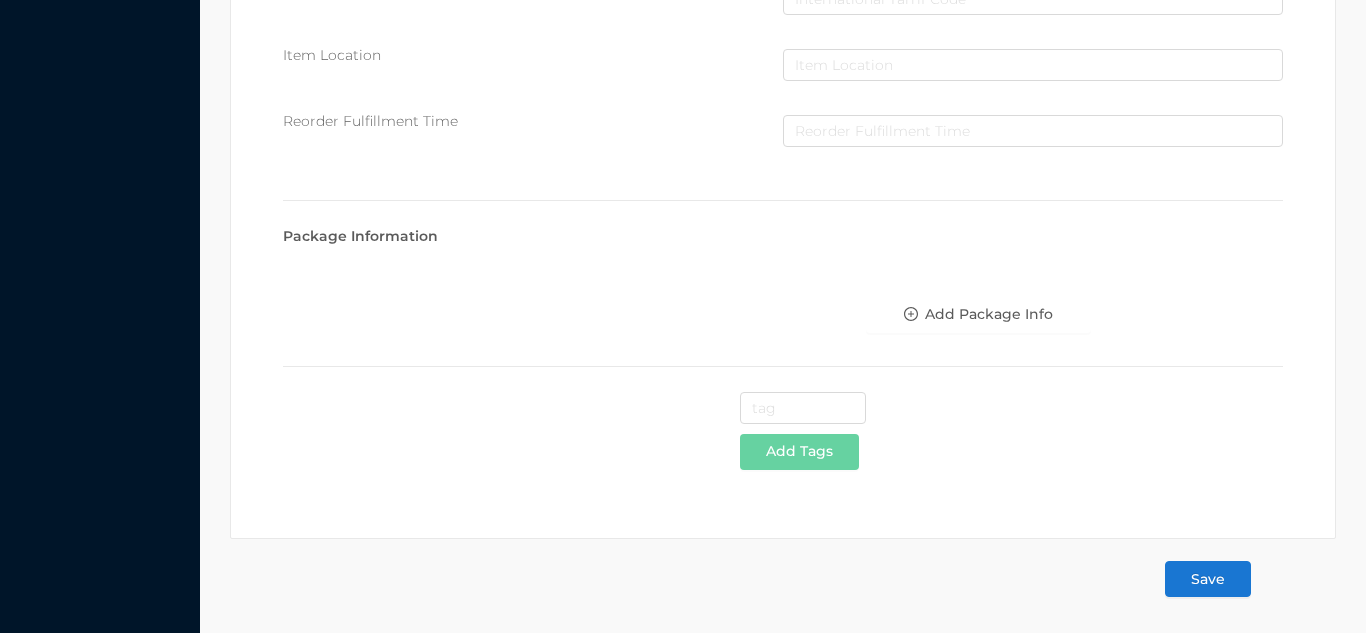 type on "26.99" 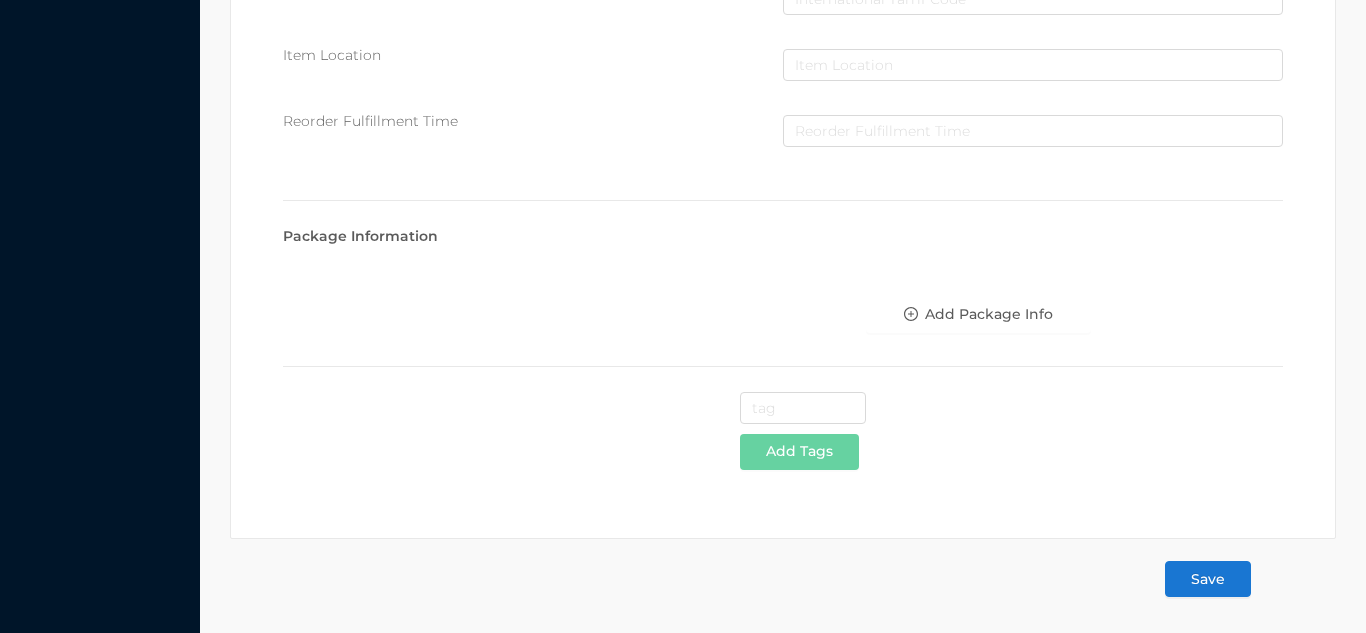 click on "Save" at bounding box center (1208, 579) 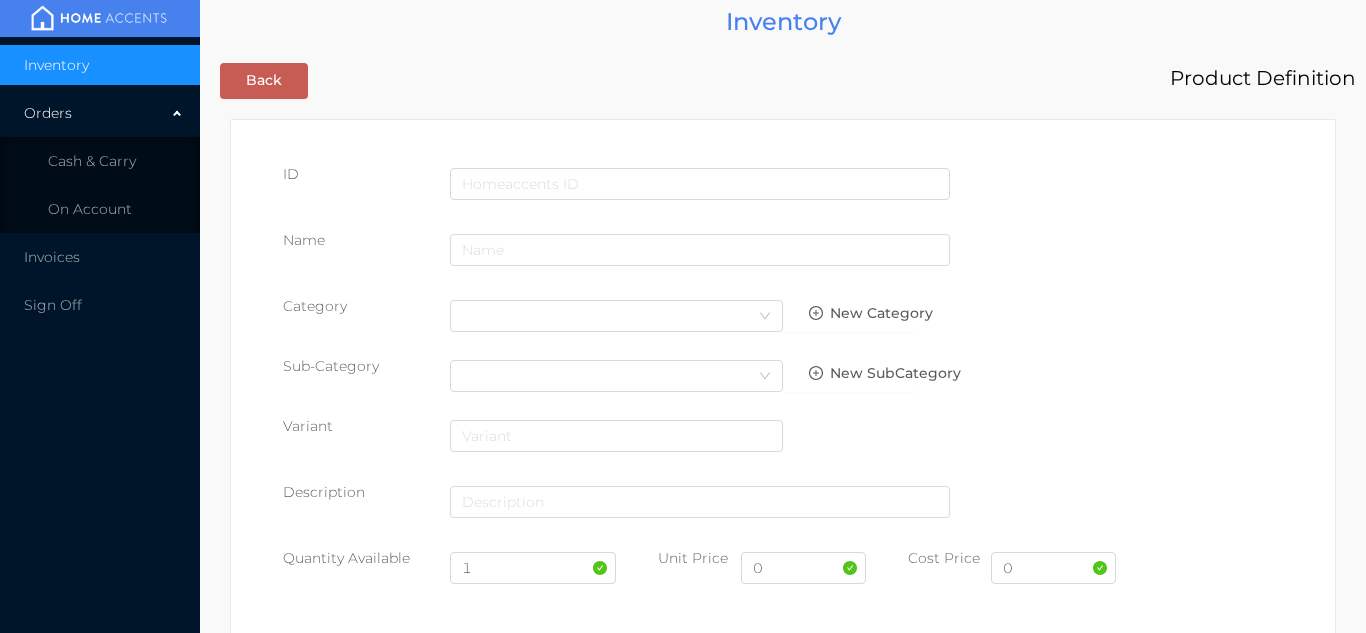 scroll, scrollTop: 0, scrollLeft: 0, axis: both 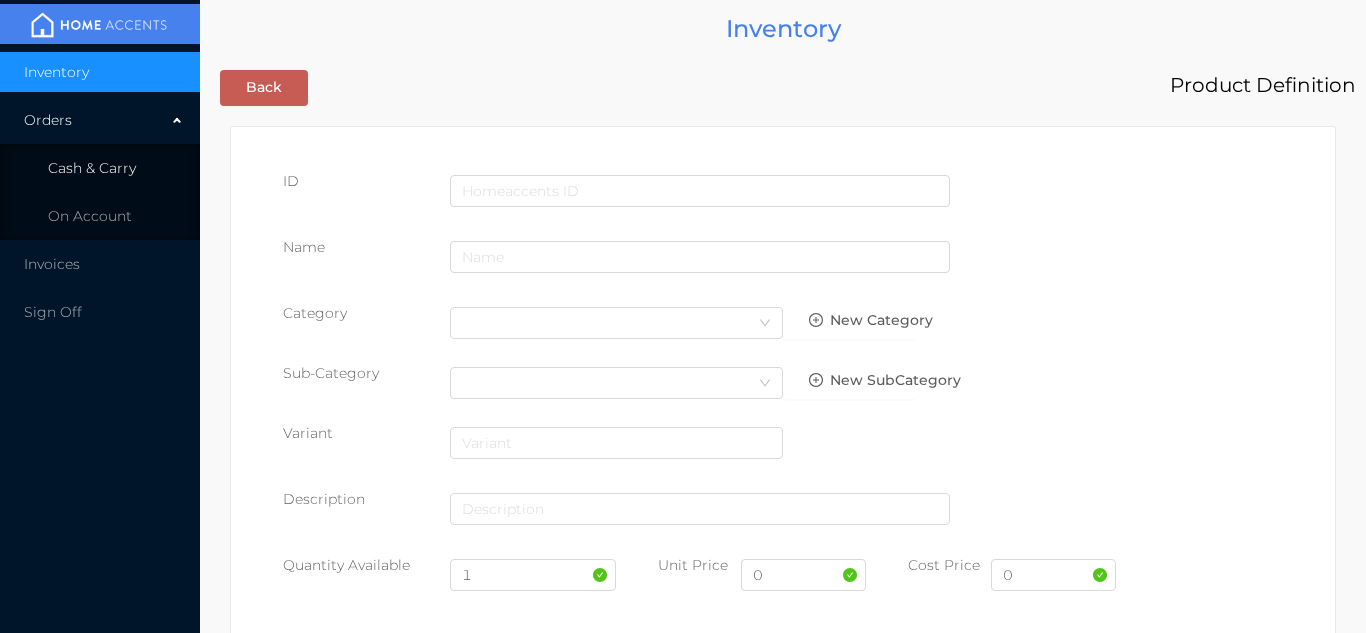 click on "Cash & Carry" at bounding box center (92, 168) 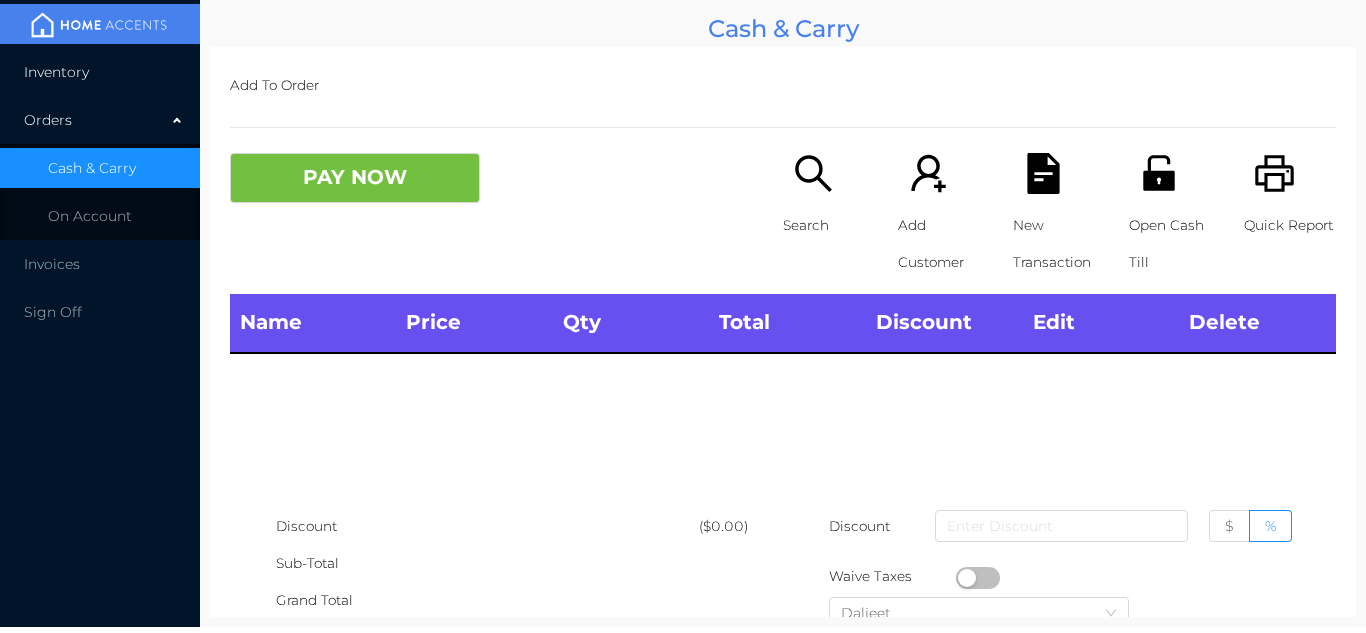click on "Inventory" at bounding box center [100, 72] 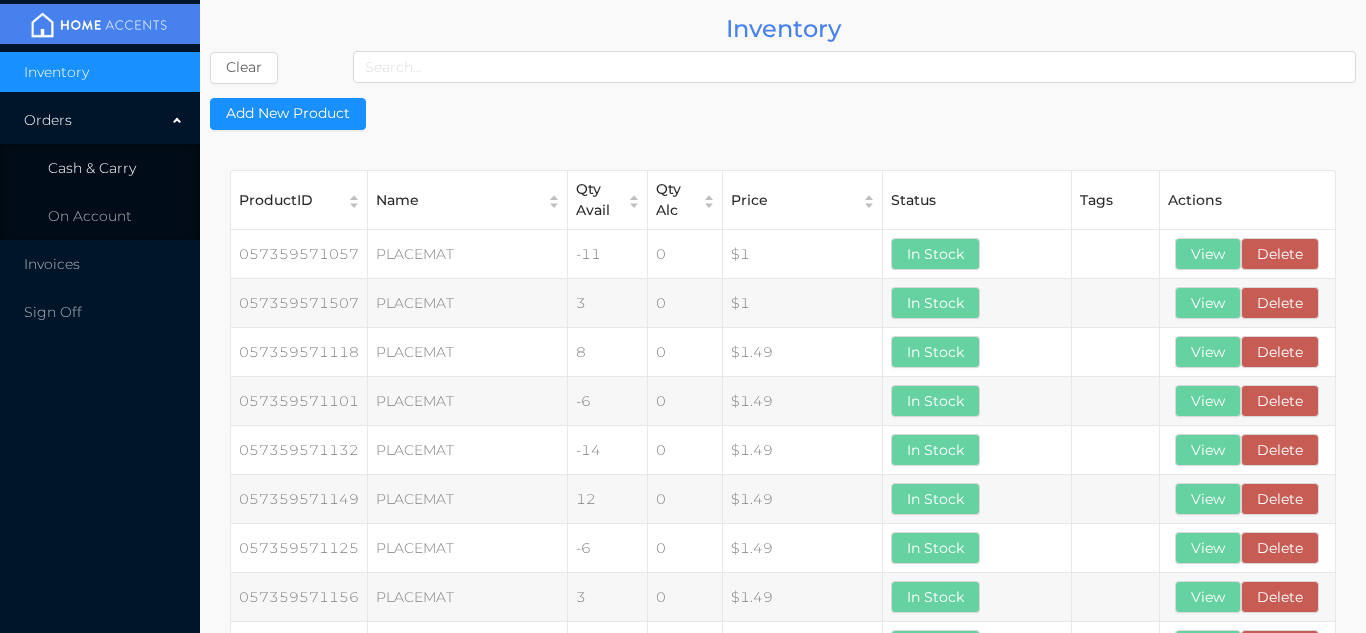 click on "Cash & Carry" at bounding box center [100, 168] 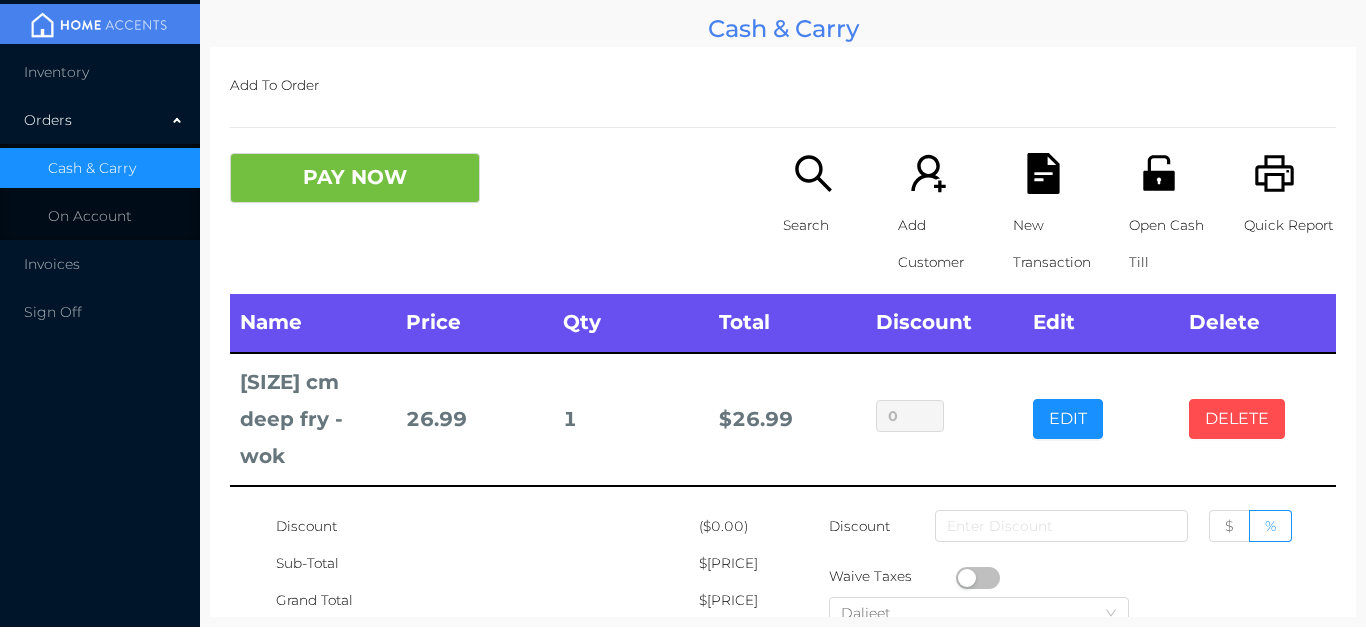 click on "DELETE" at bounding box center [1237, 419] 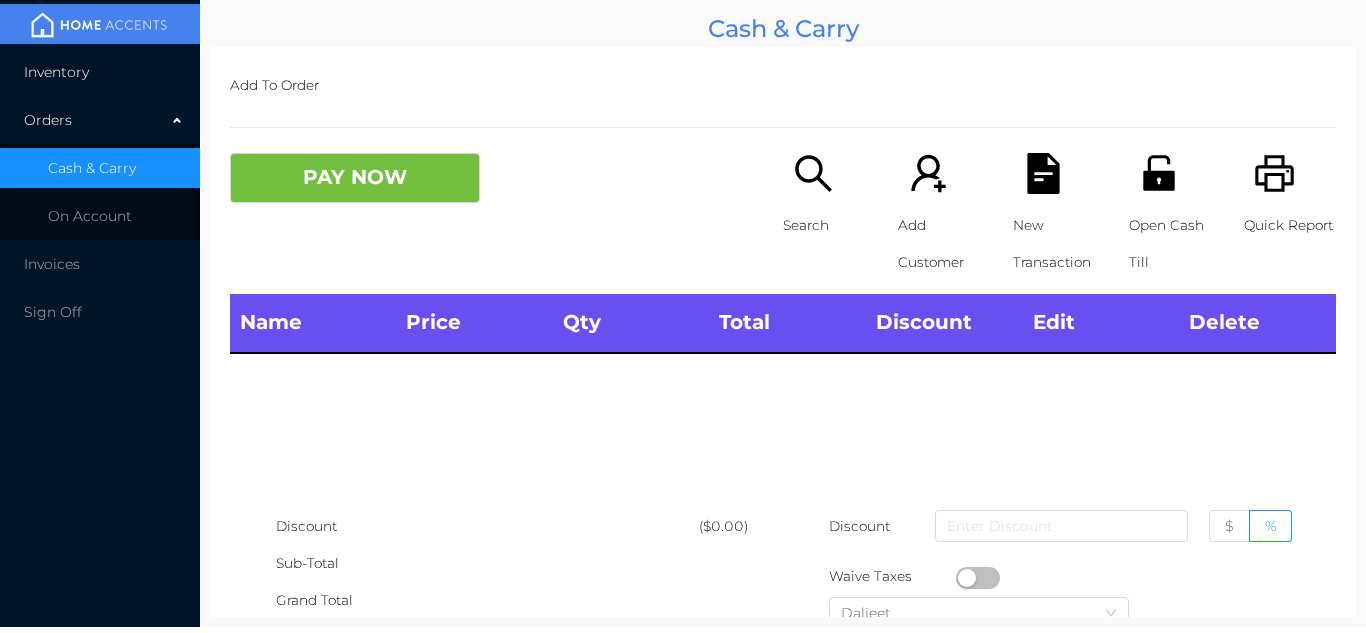 click on "Inventory" at bounding box center [100, 72] 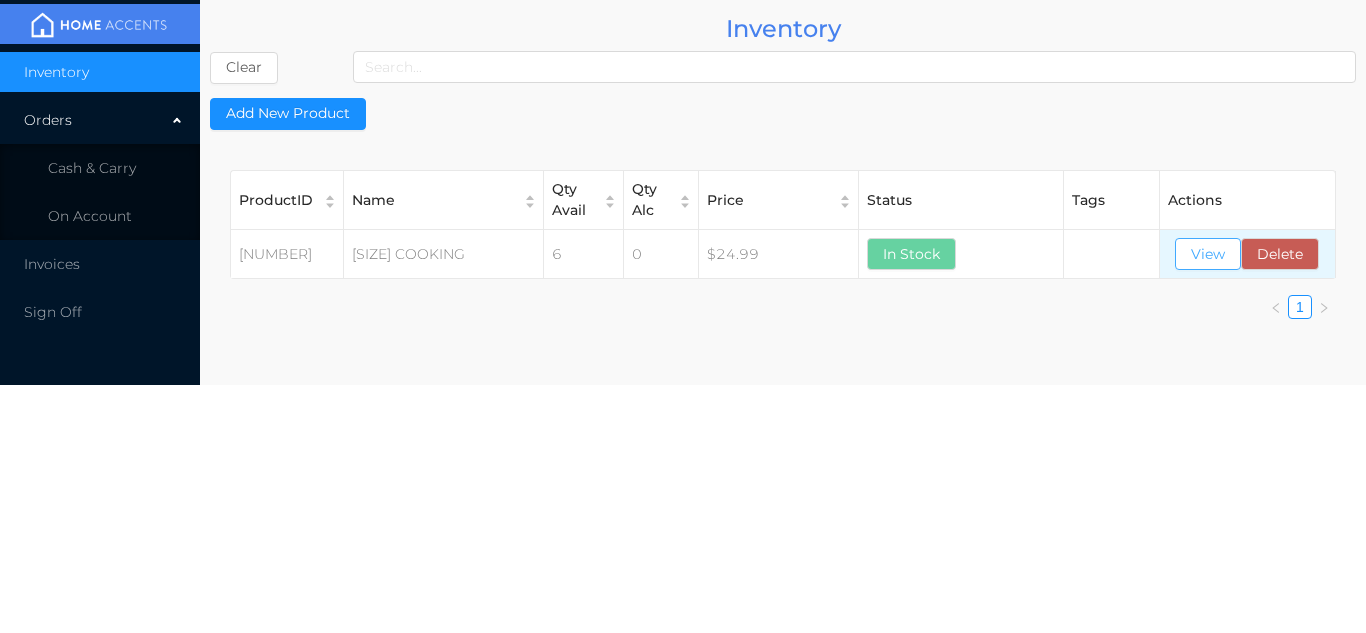 click on "View" at bounding box center (1208, 254) 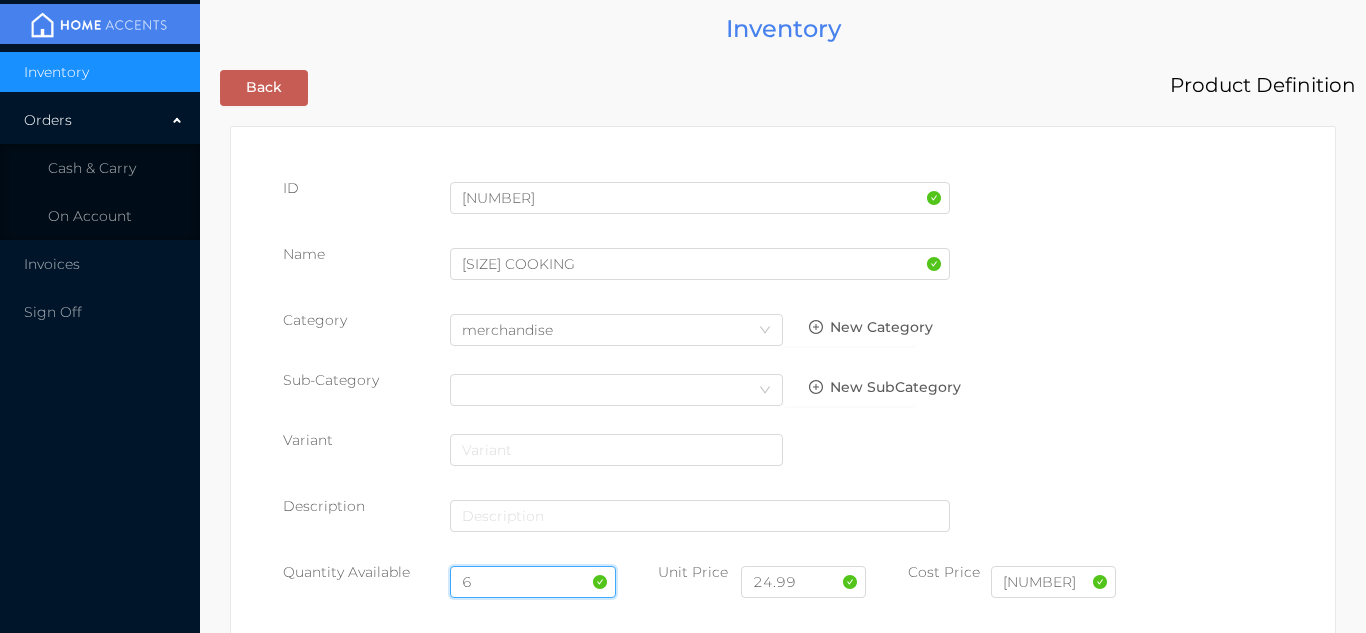 click on "6" at bounding box center [533, 582] 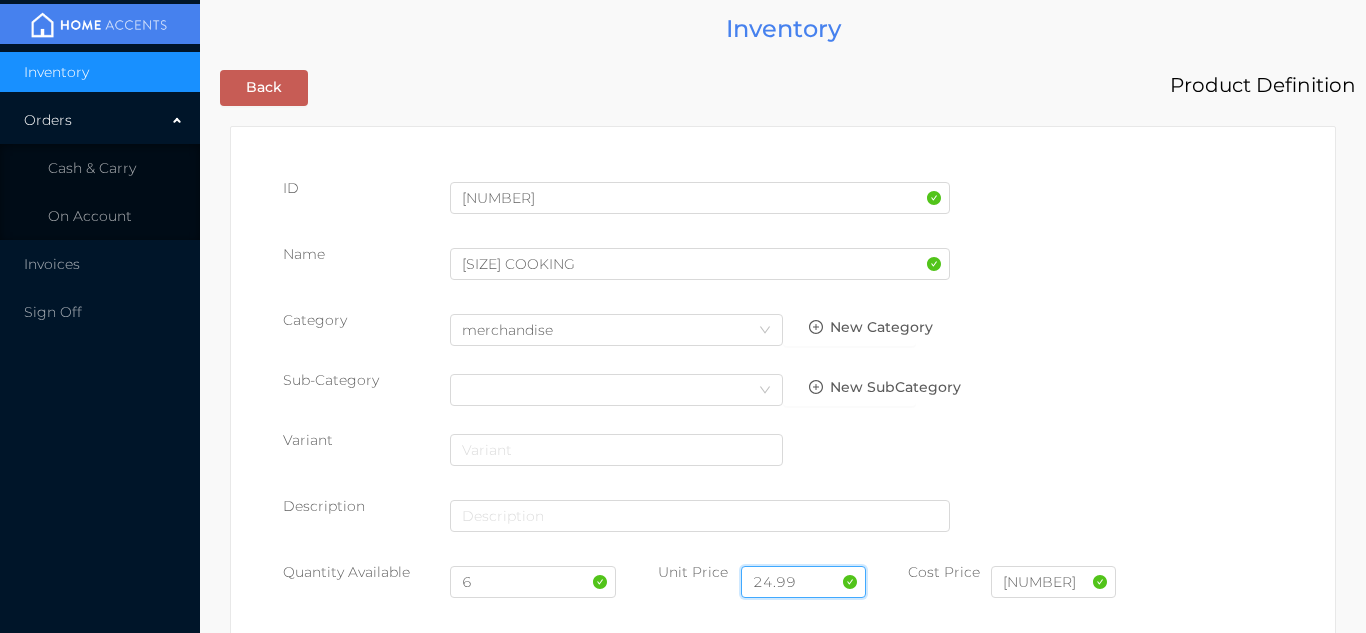 click on "24.99" at bounding box center [803, 582] 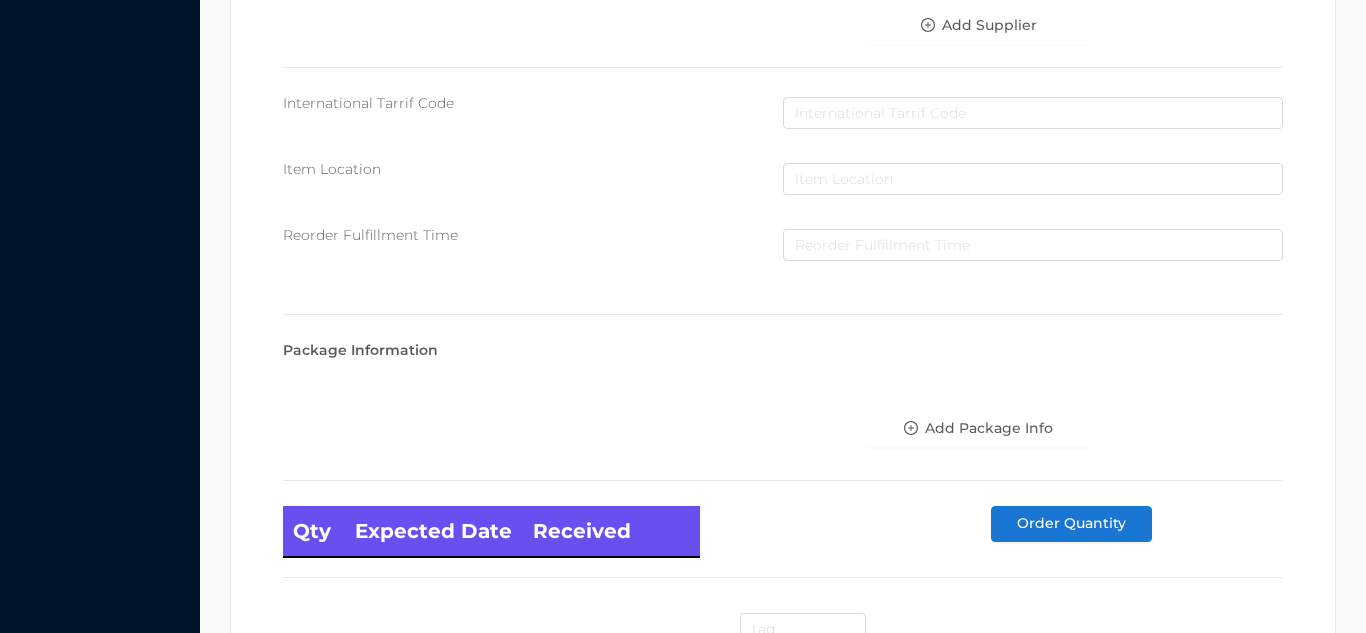 scroll, scrollTop: 1135, scrollLeft: 0, axis: vertical 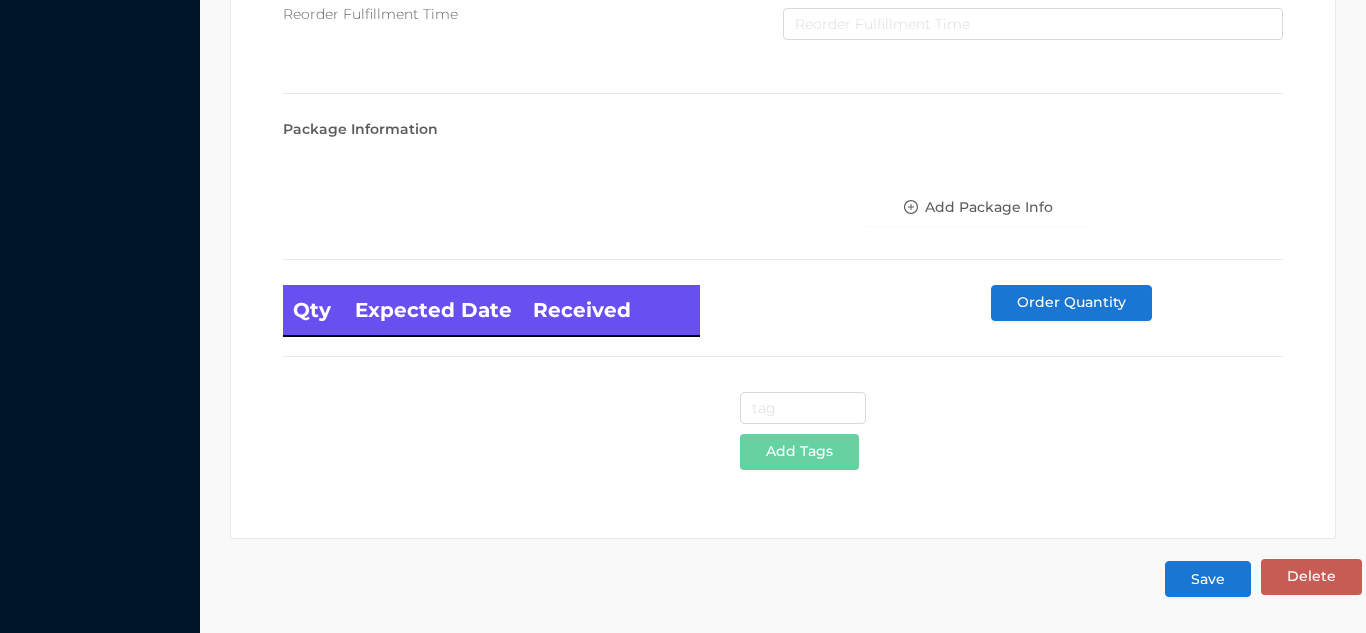 type on "26.99" 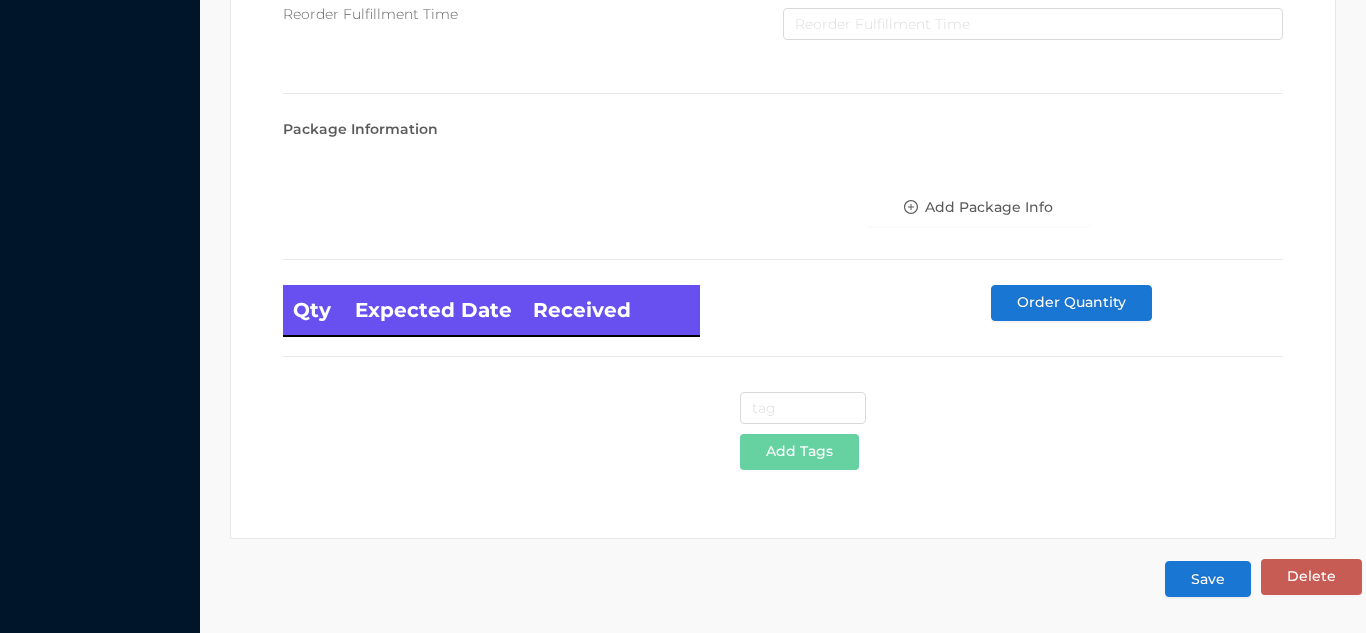 click on "Save" at bounding box center (1208, 579) 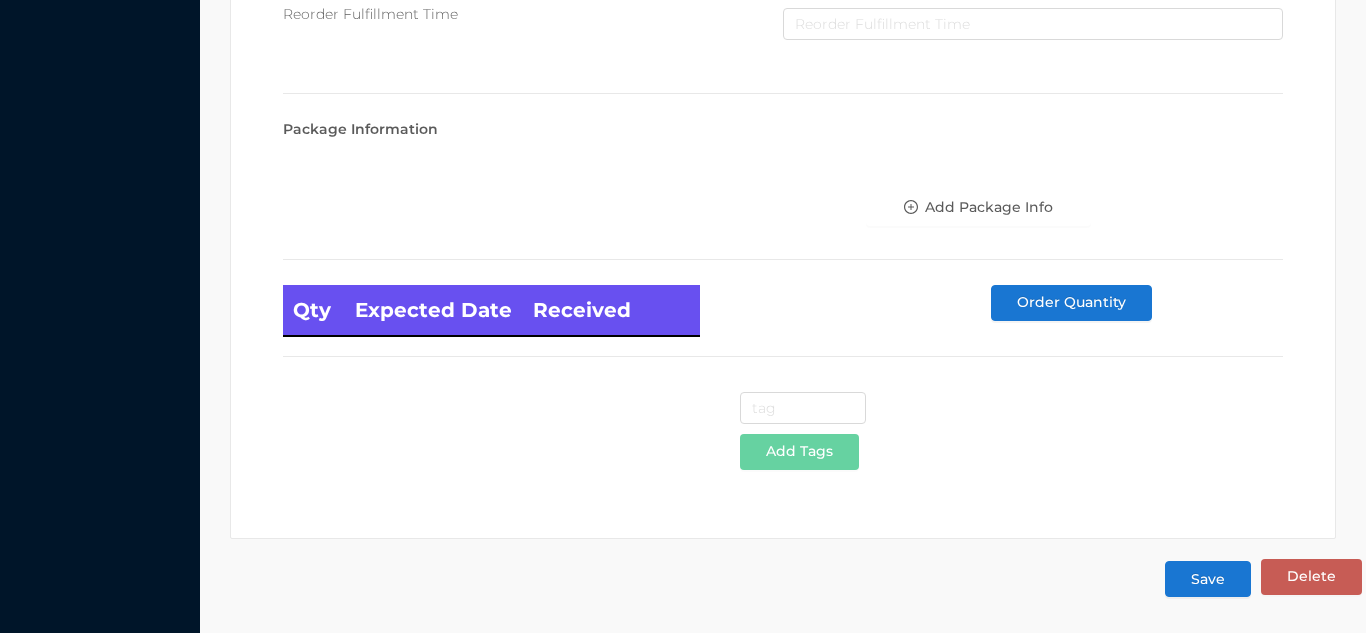 scroll, scrollTop: 0, scrollLeft: 0, axis: both 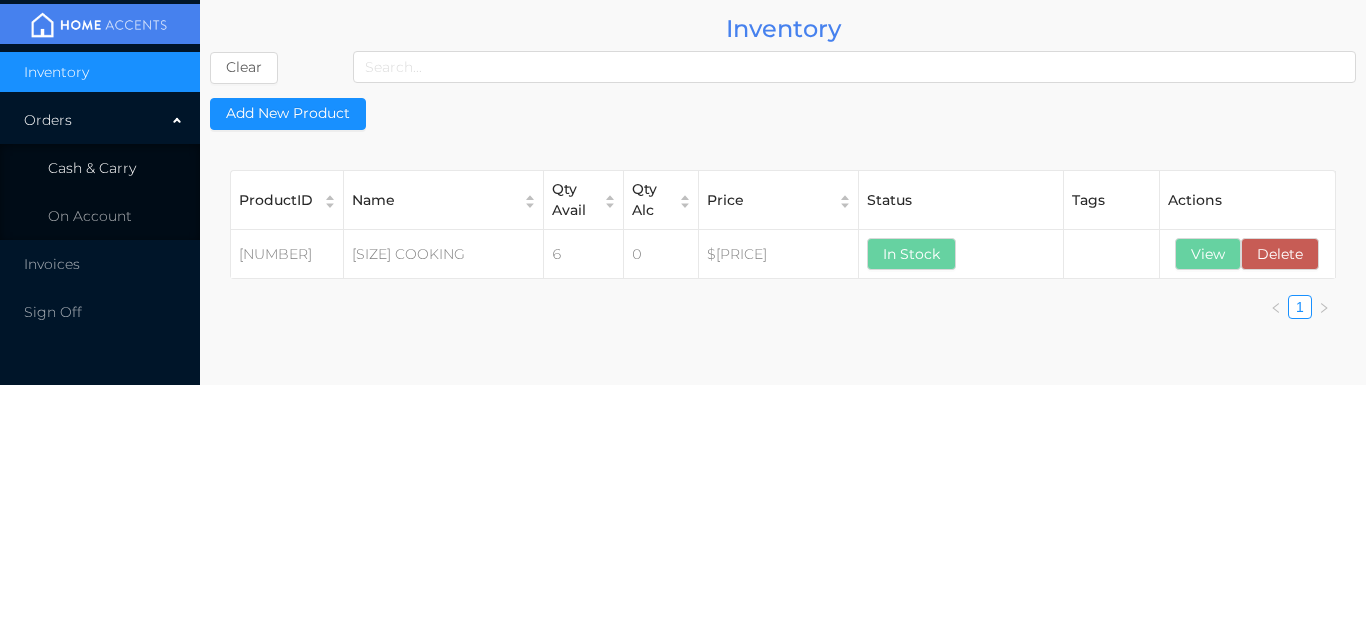 click on "Cash & Carry" at bounding box center [100, 168] 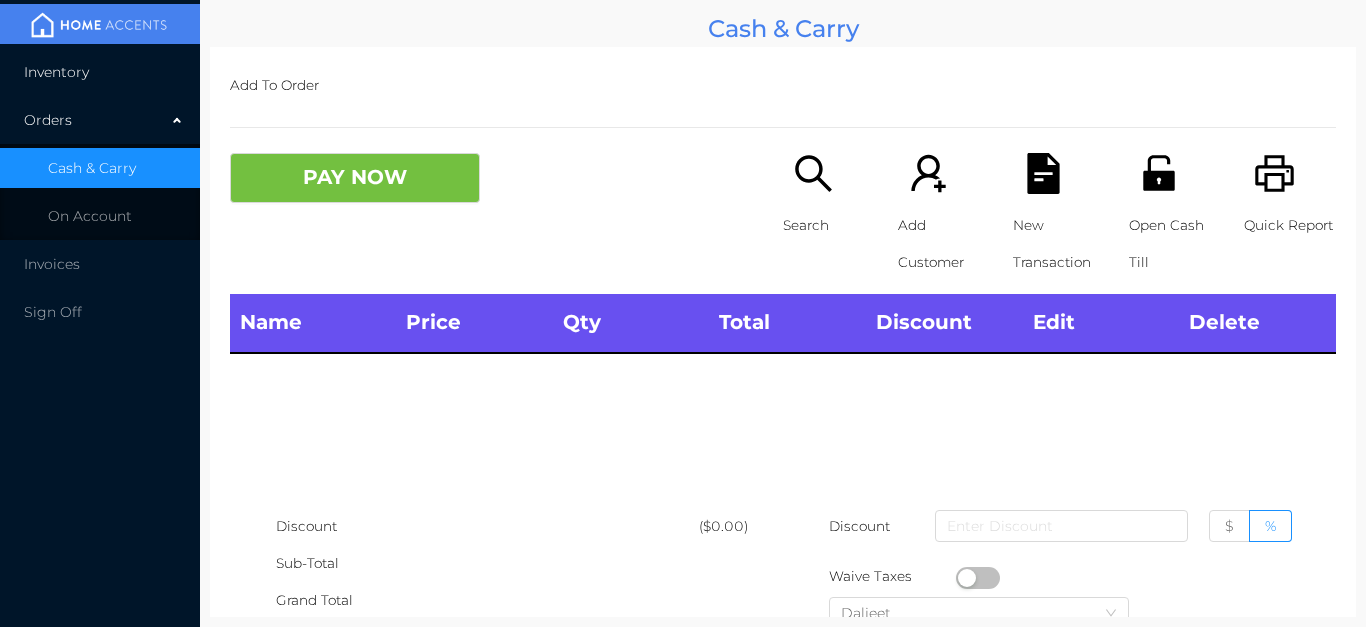 click on "Inventory" at bounding box center [100, 72] 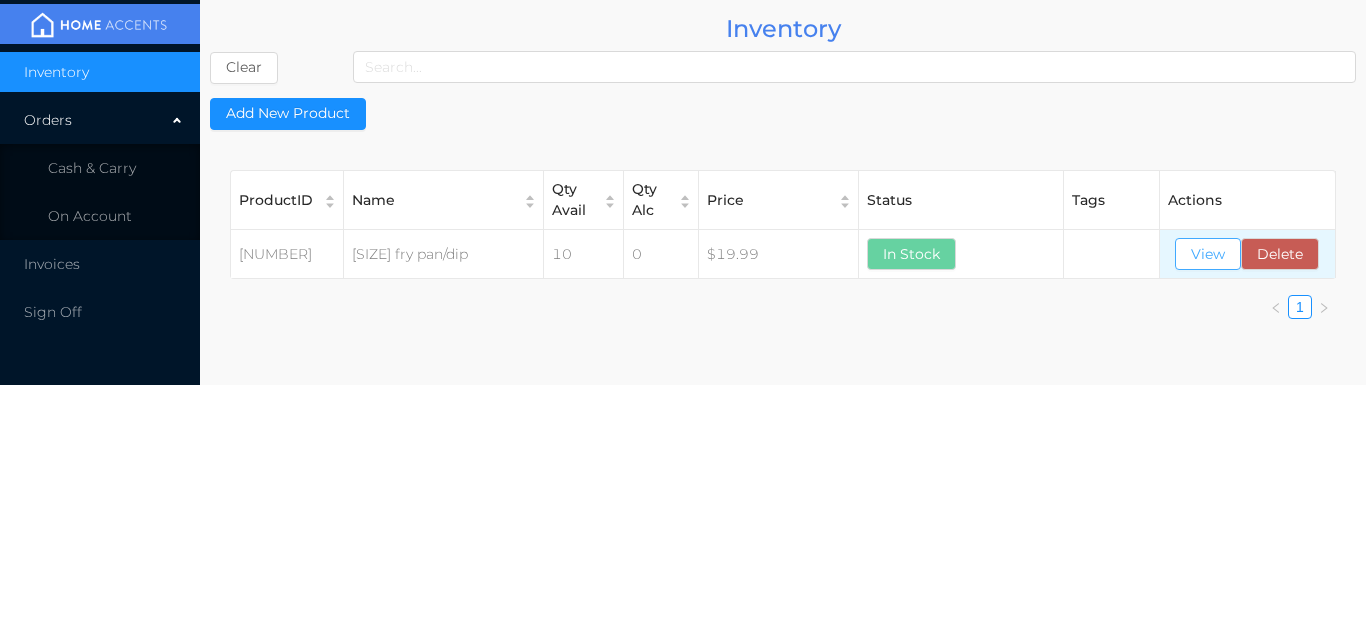 click on "View" at bounding box center [1208, 254] 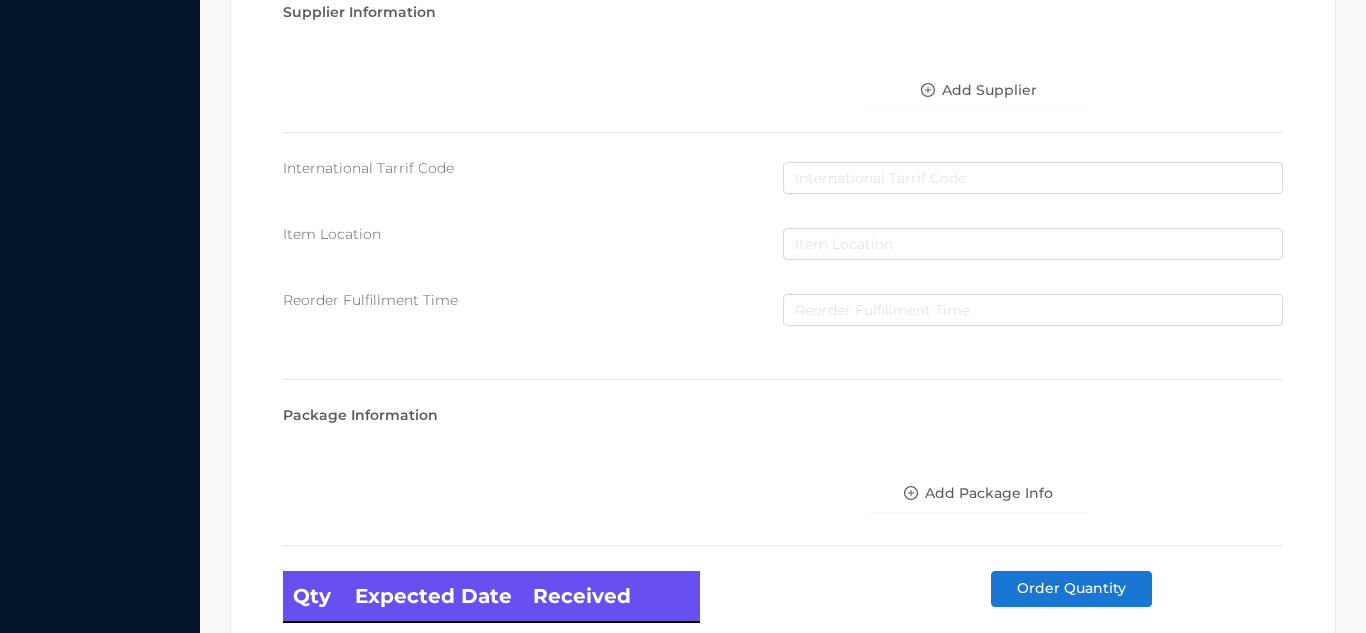 scroll, scrollTop: 1135, scrollLeft: 0, axis: vertical 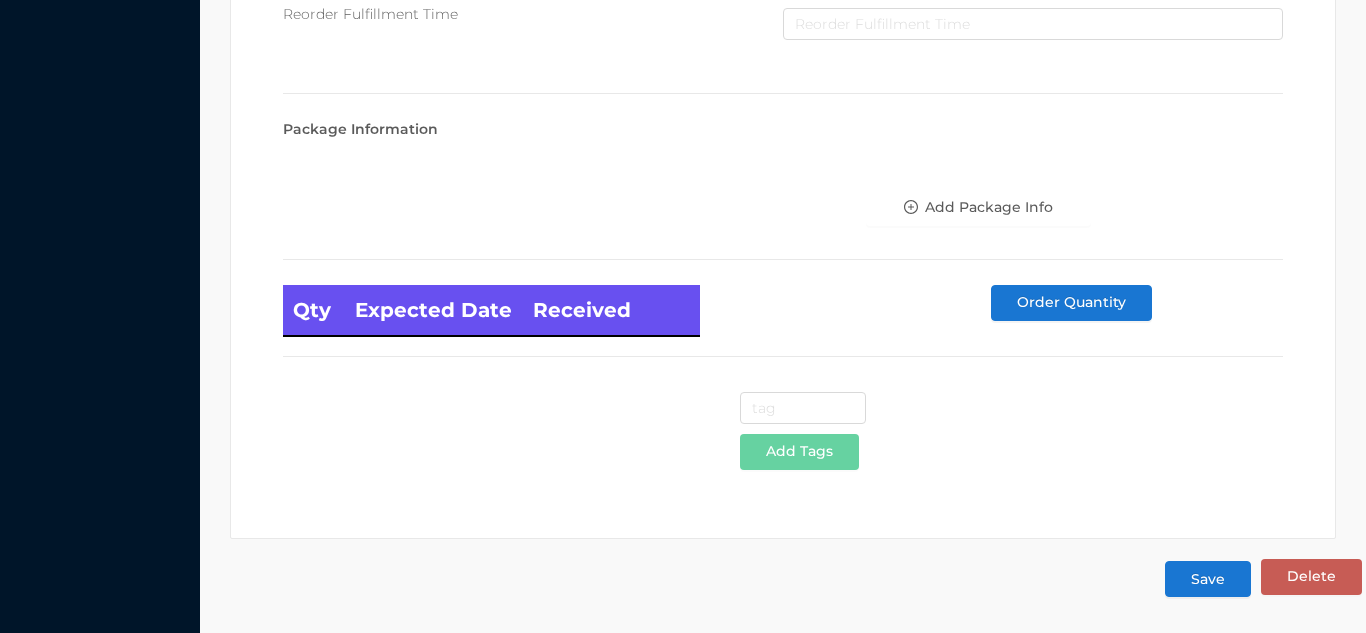 click on "Save" at bounding box center (1208, 579) 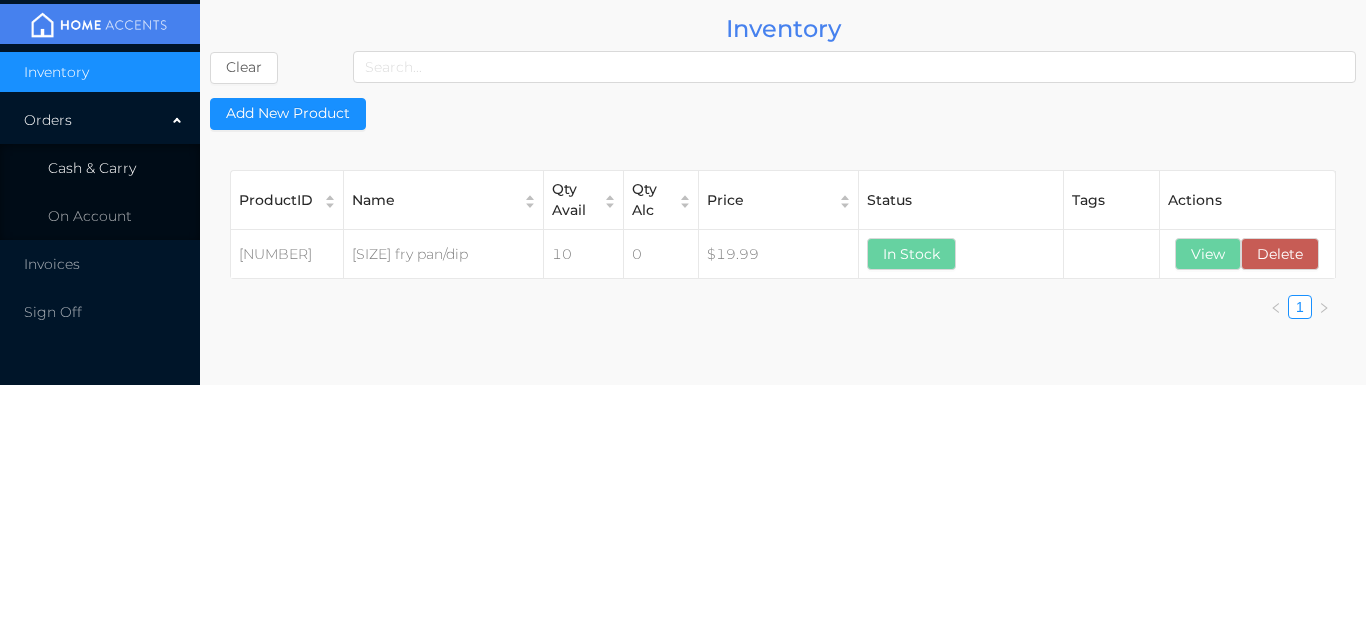 click on "Cash & Carry" at bounding box center (100, 168) 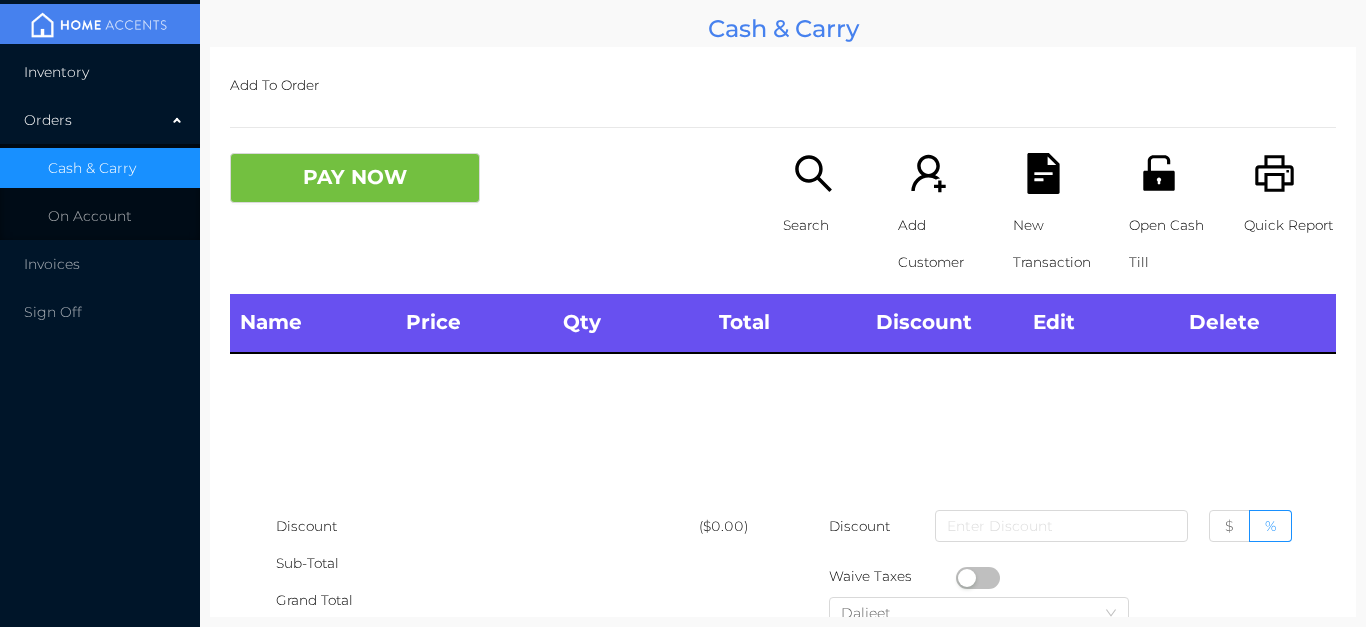 click on "Inventory" at bounding box center (100, 72) 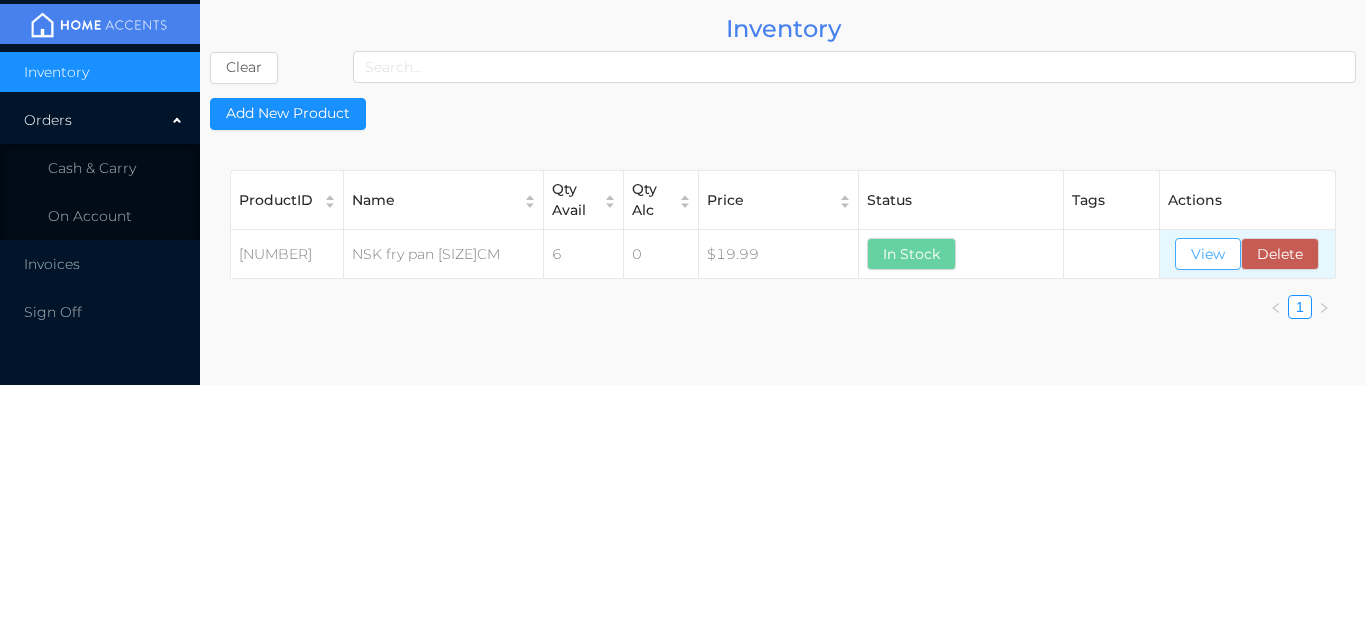 click on "View" at bounding box center [1208, 254] 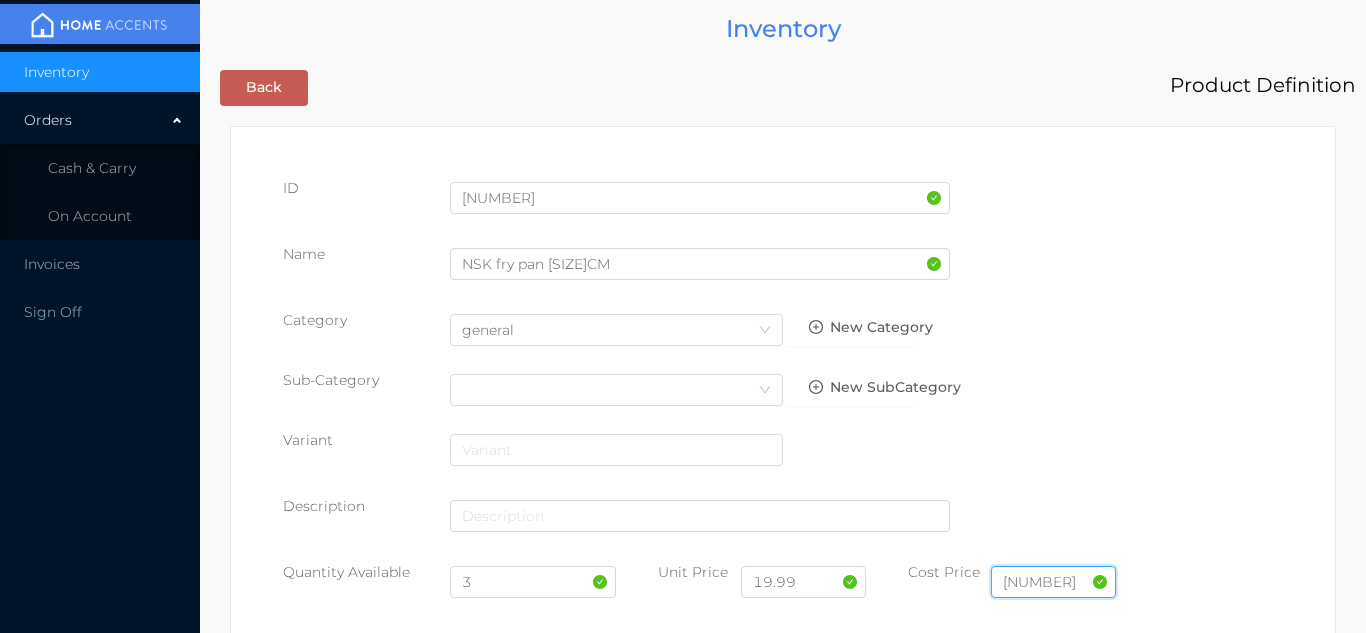 click on "9.5" at bounding box center (1053, 582) 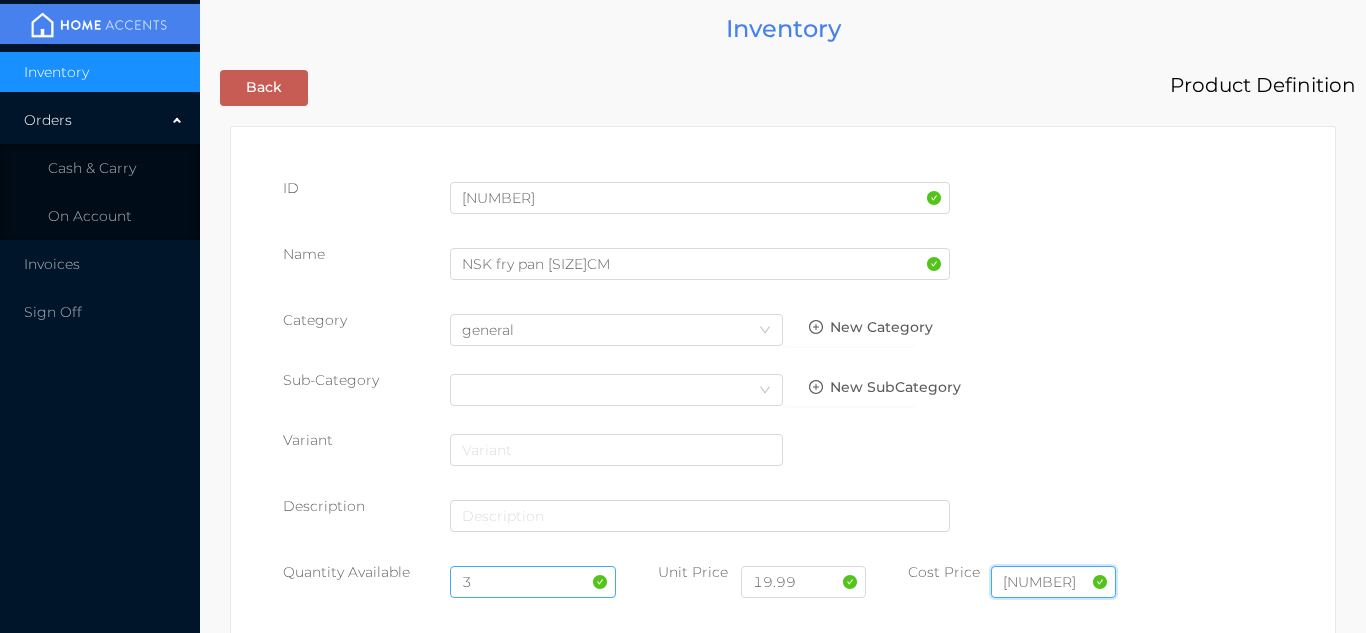 type on "9.50" 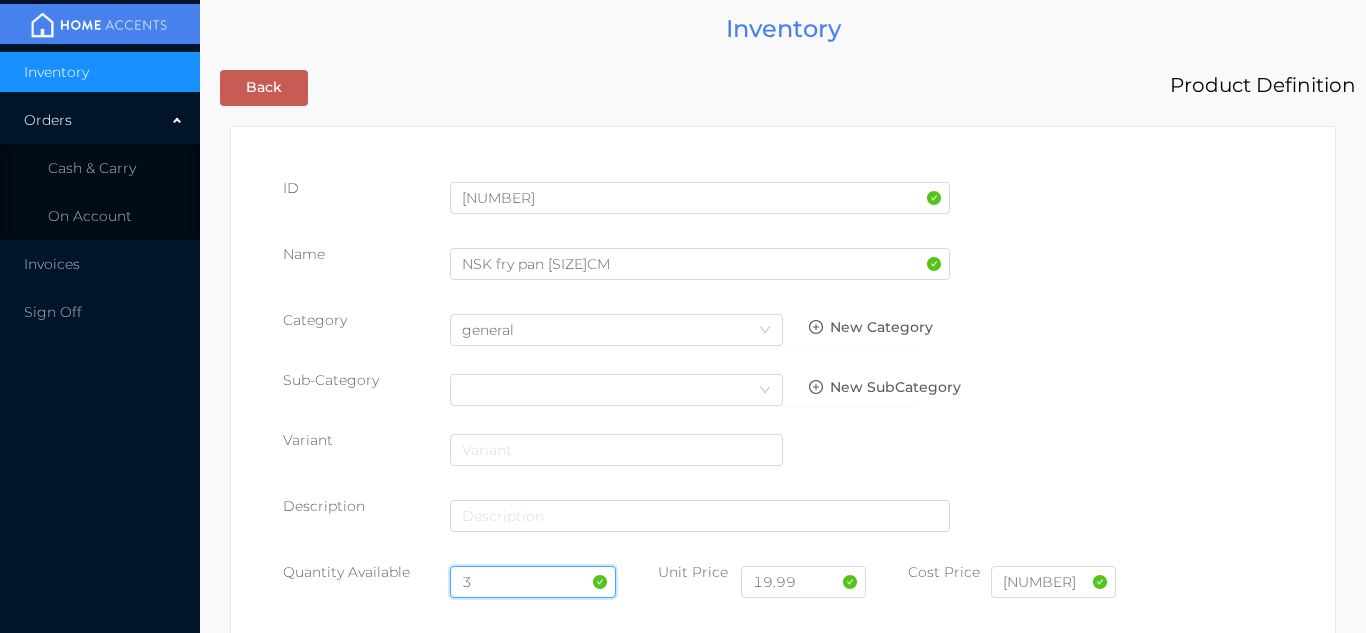click on "3" at bounding box center (533, 582) 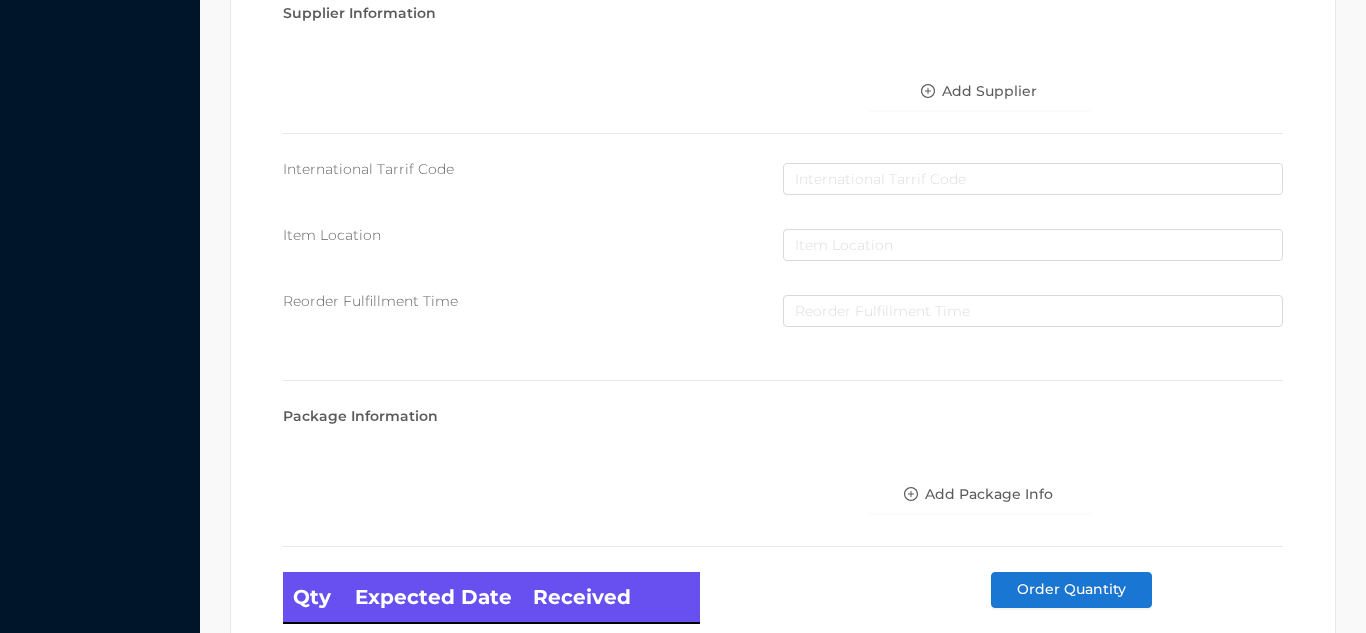 scroll, scrollTop: 1135, scrollLeft: 0, axis: vertical 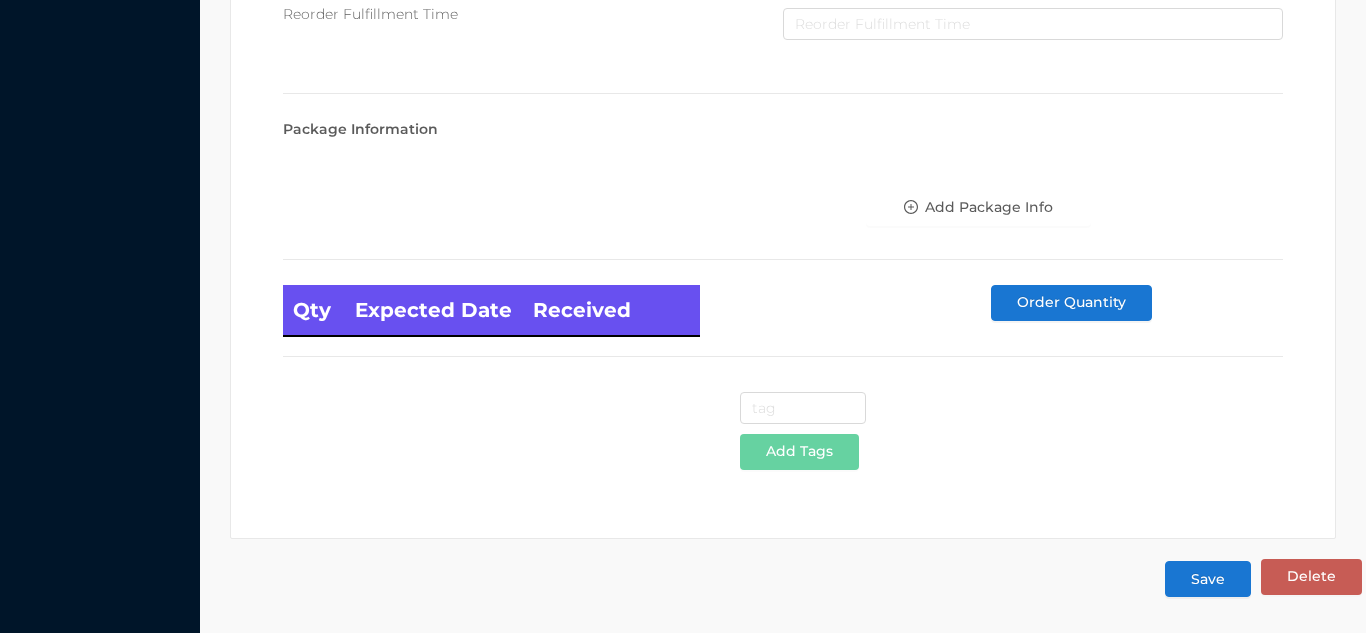 type on "10" 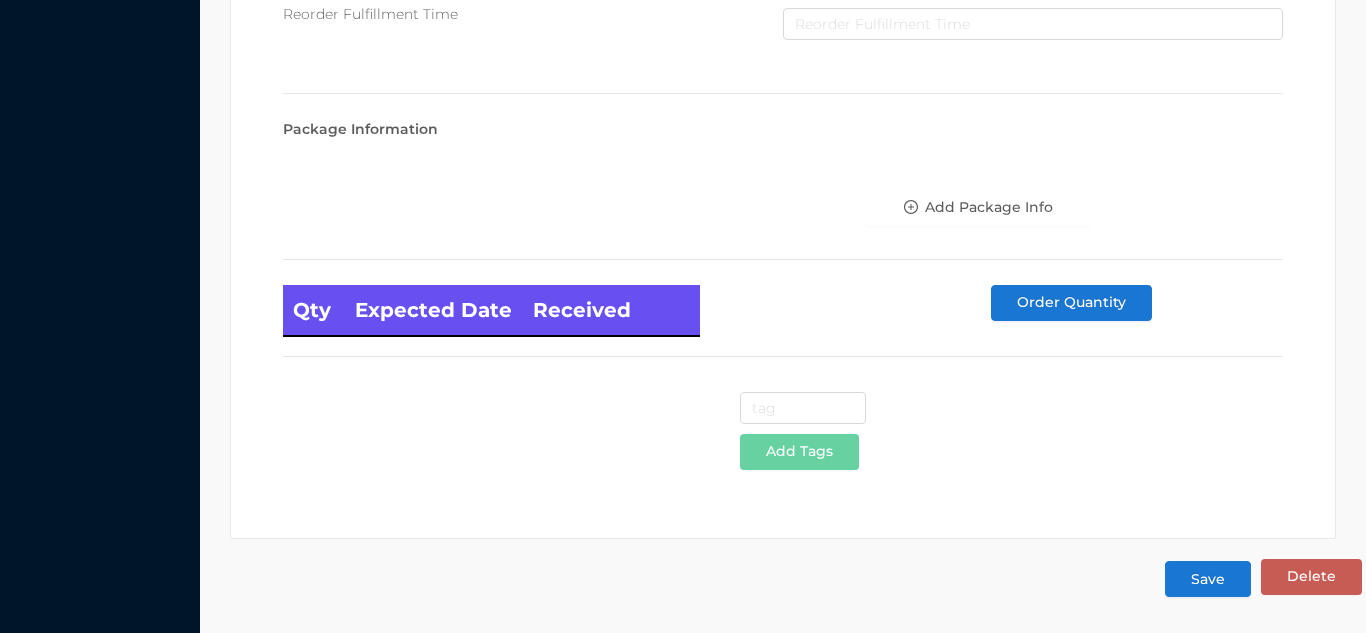 scroll, scrollTop: 0, scrollLeft: 0, axis: both 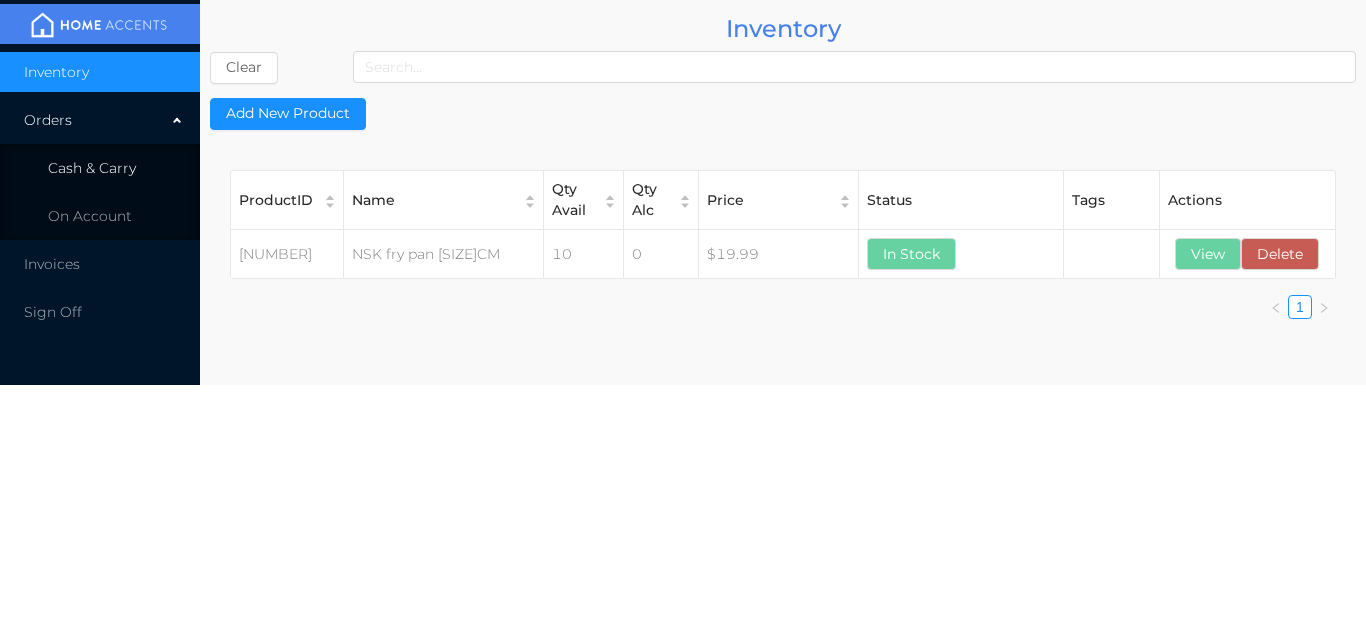 click on "Cash & Carry" at bounding box center [100, 168] 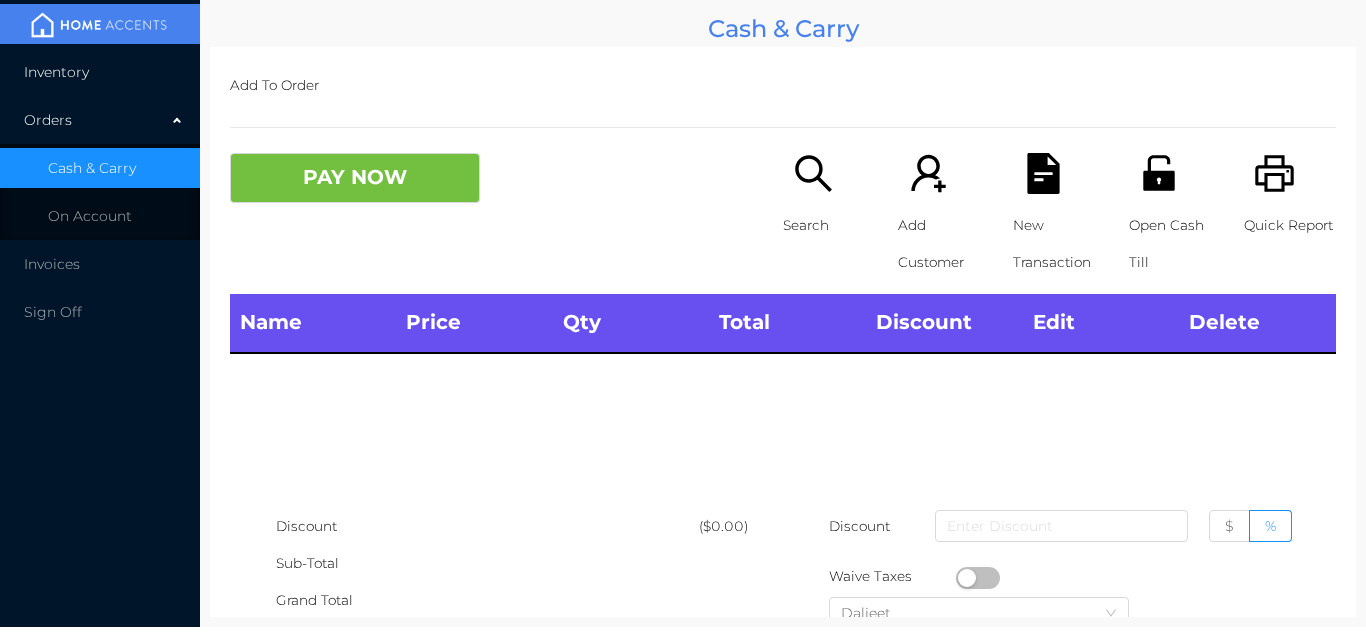 click on "Inventory" at bounding box center [100, 72] 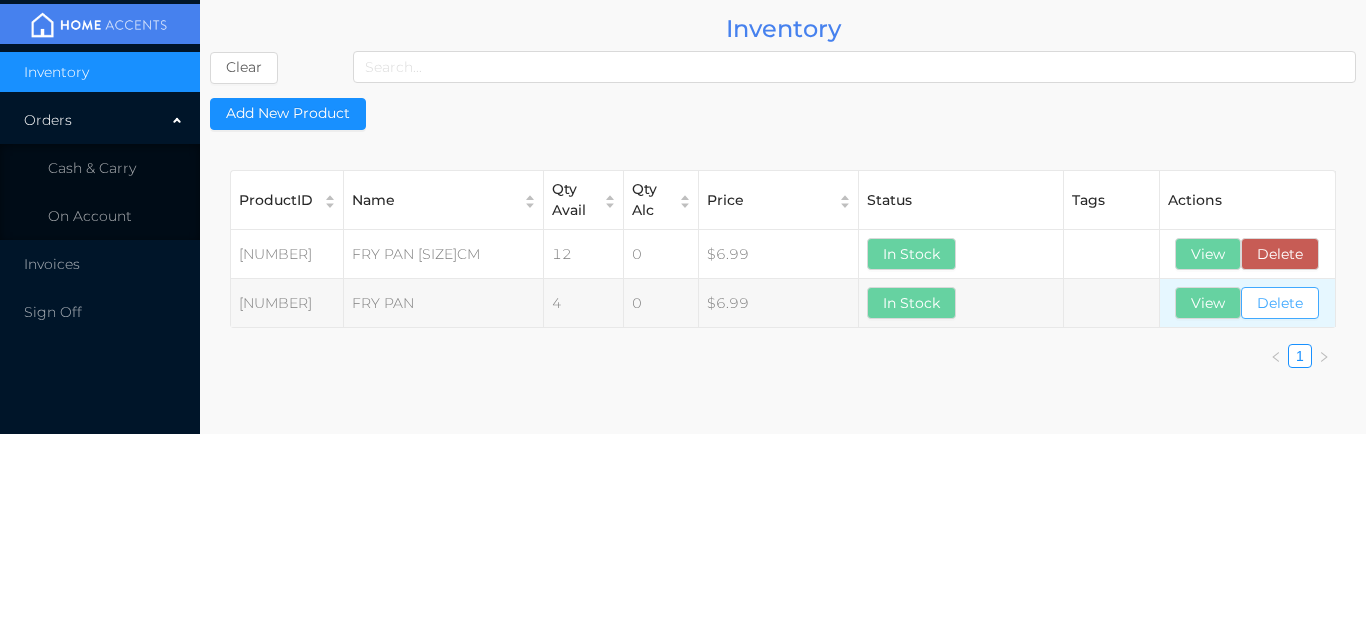 click on "Delete" at bounding box center [1280, 254] 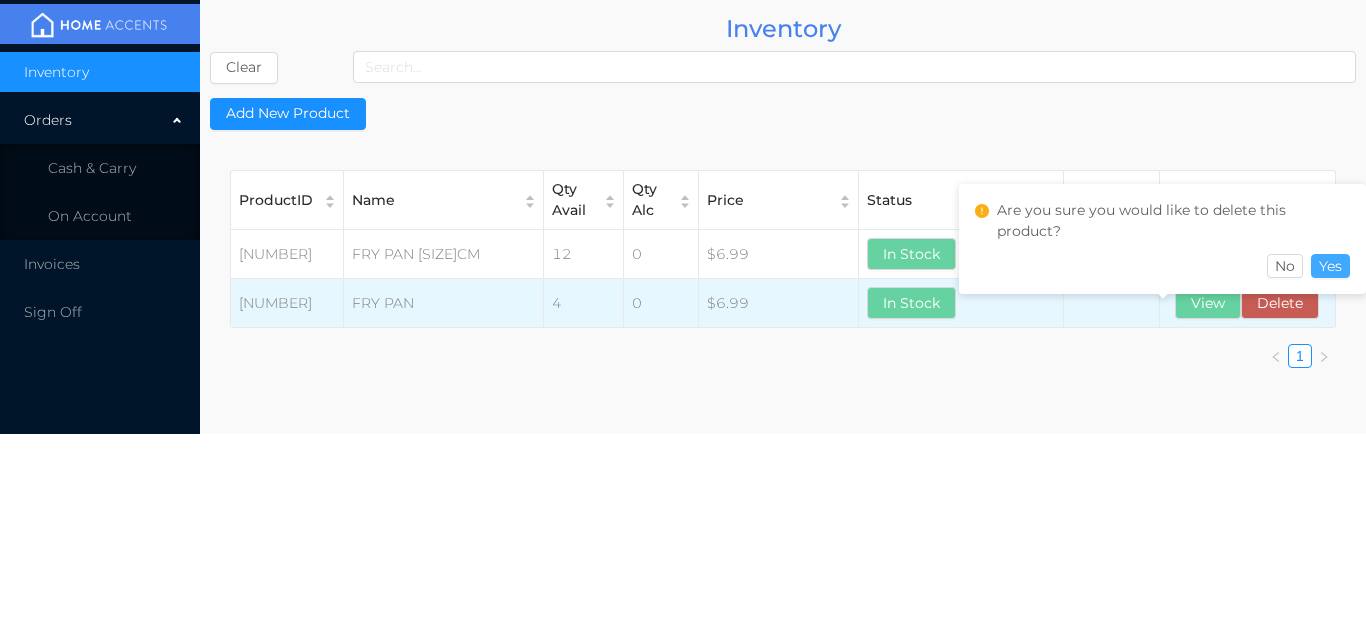 click on "Yes" at bounding box center (1330, 266) 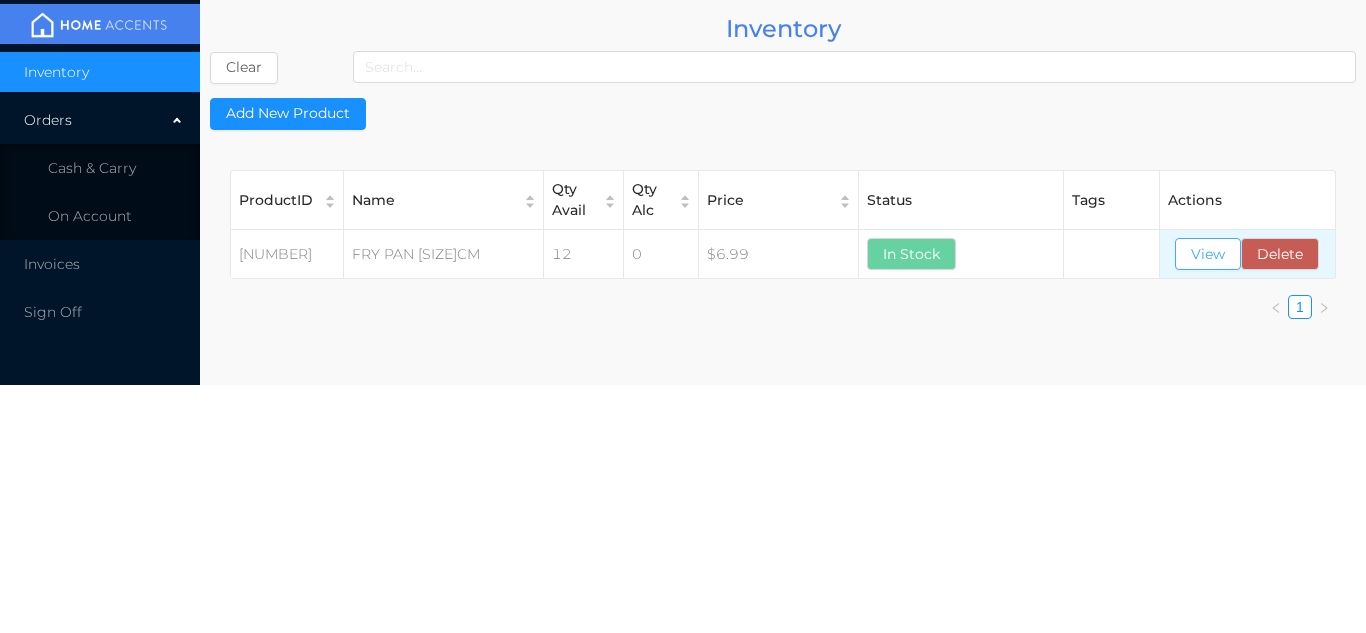 click on "View" at bounding box center (1208, 254) 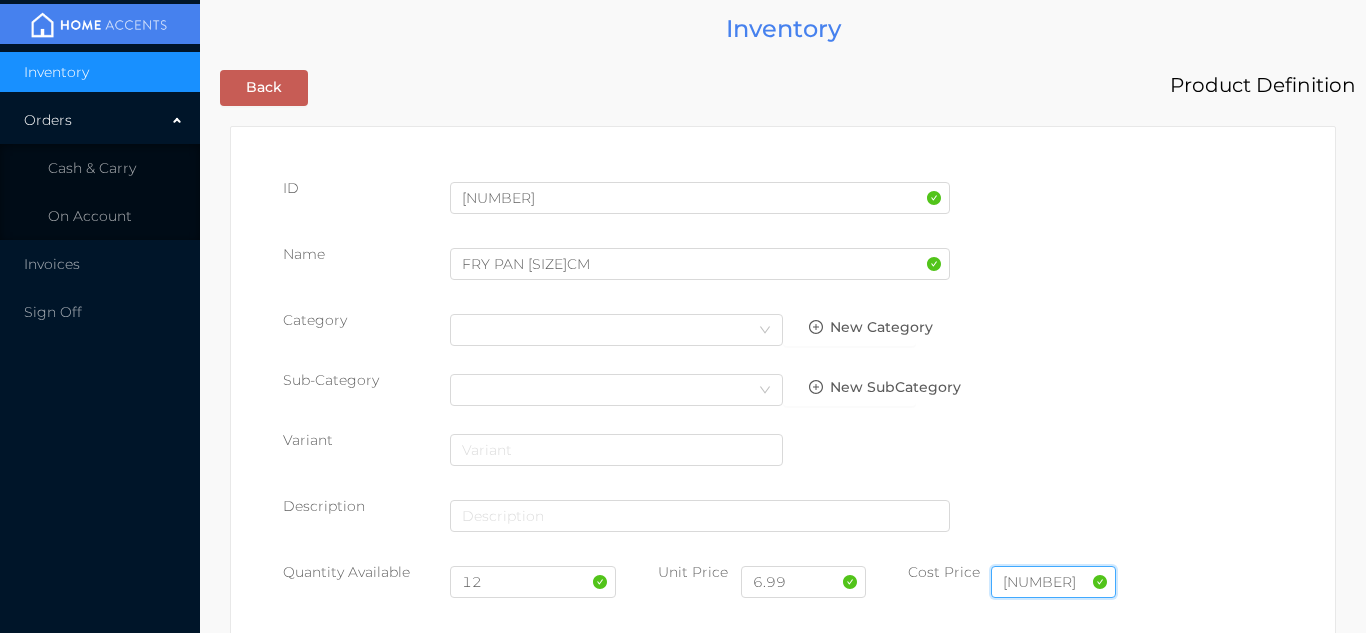 click on "3.7" at bounding box center (1053, 582) 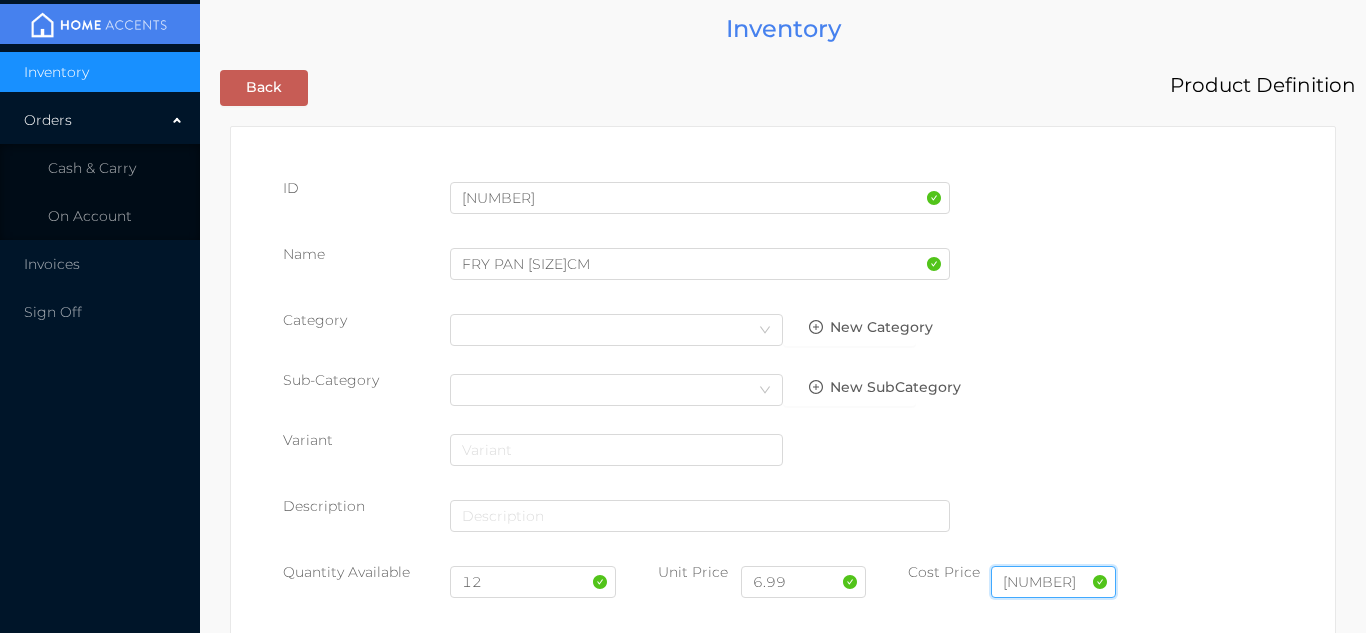 click on "3.7" at bounding box center (1053, 582) 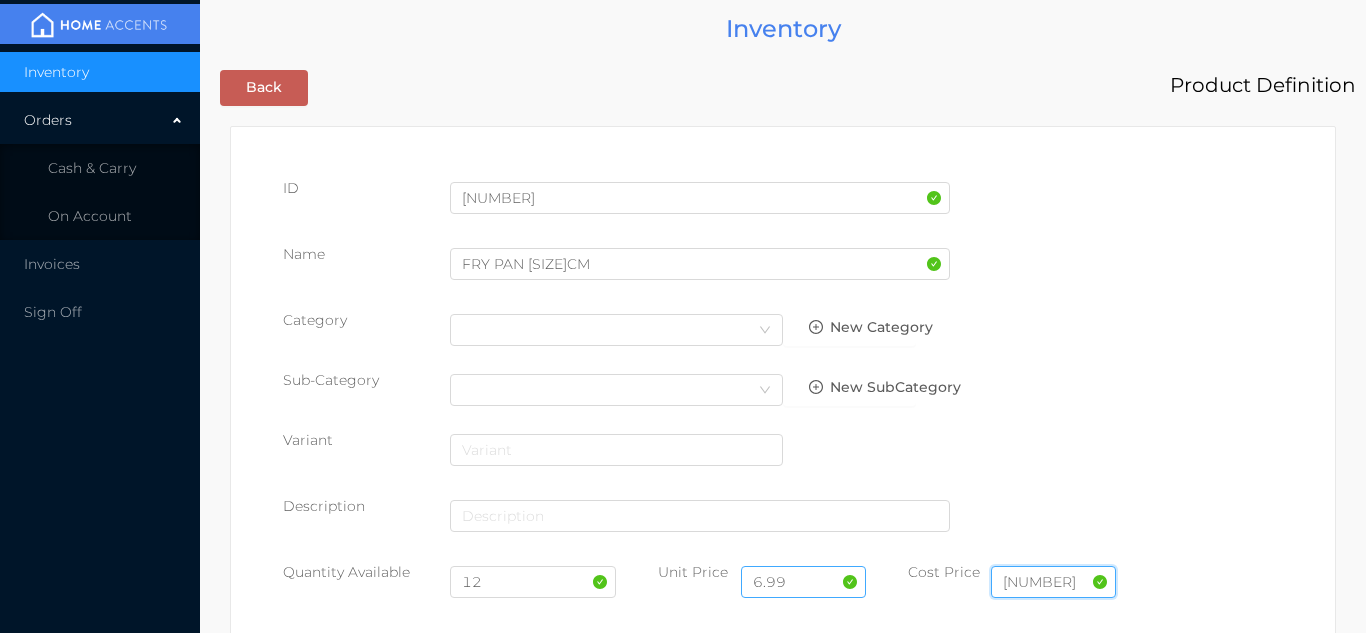 type on "4.25" 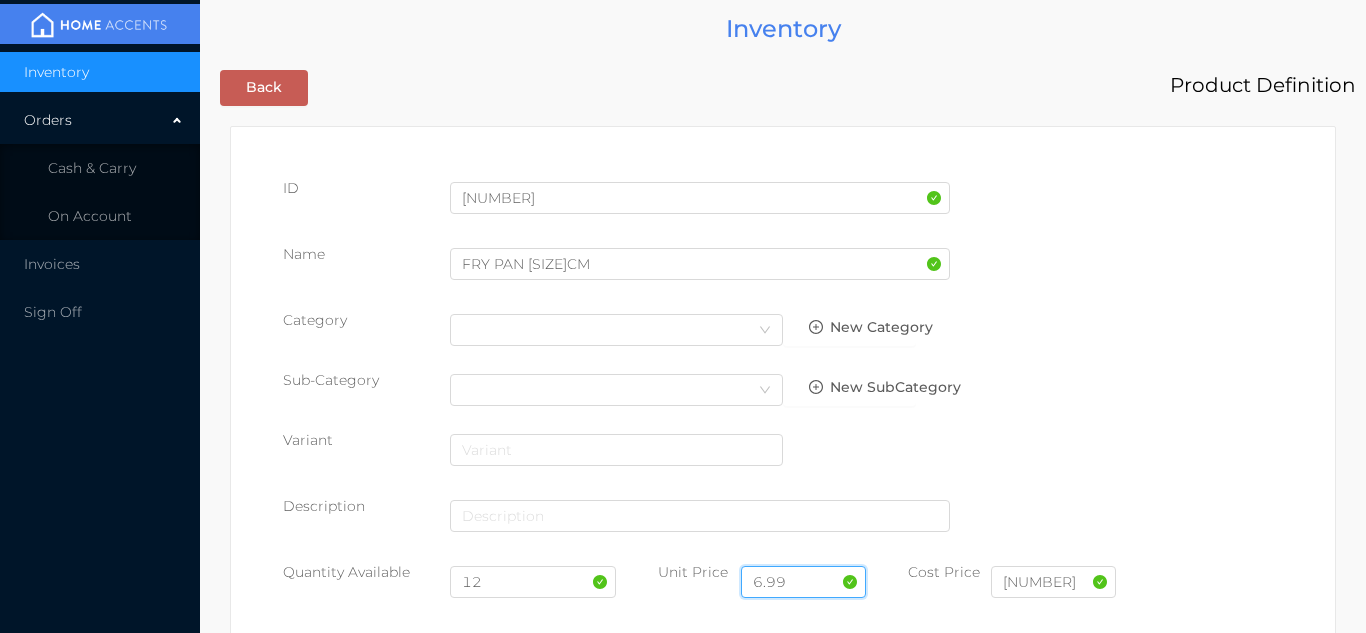 click on "6.99" at bounding box center (803, 582) 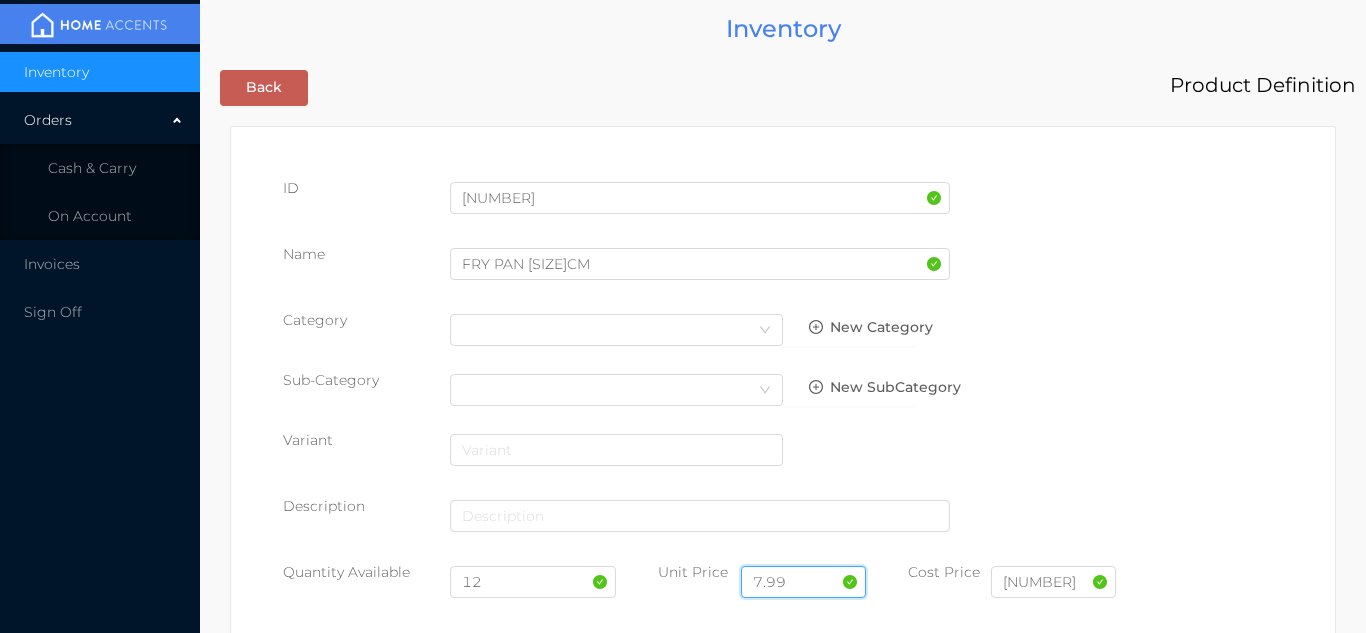 type on "7.99" 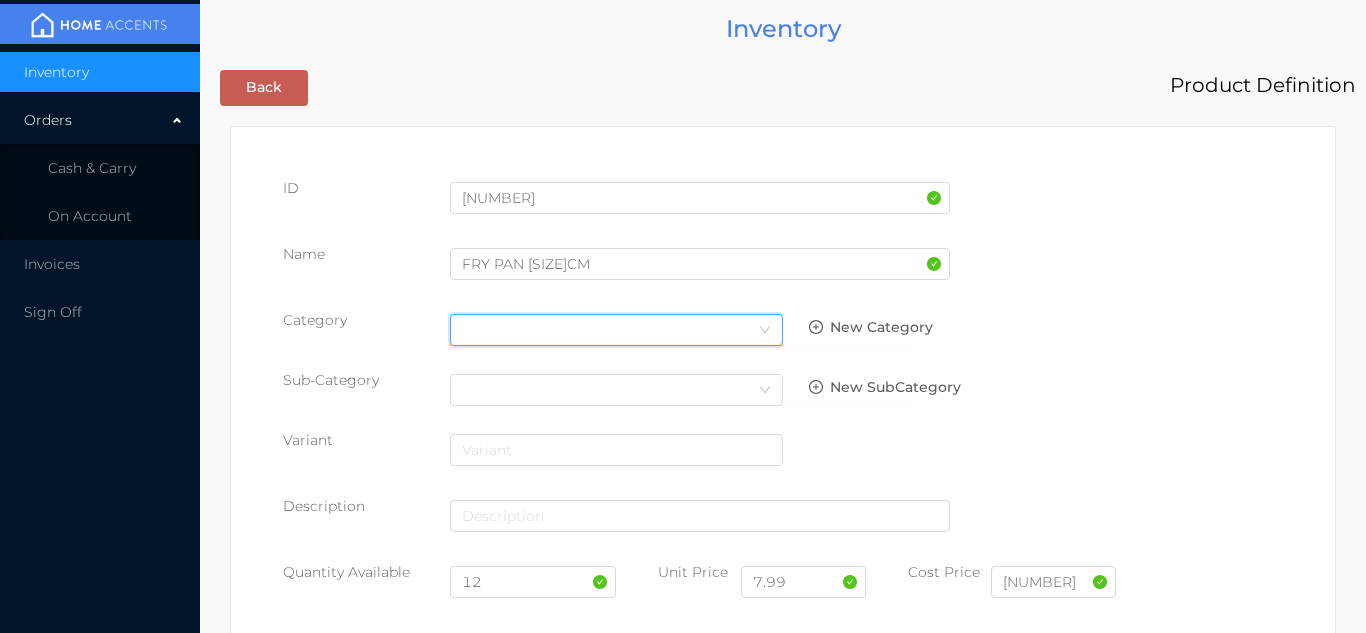 click on "Select Category" at bounding box center [616, 330] 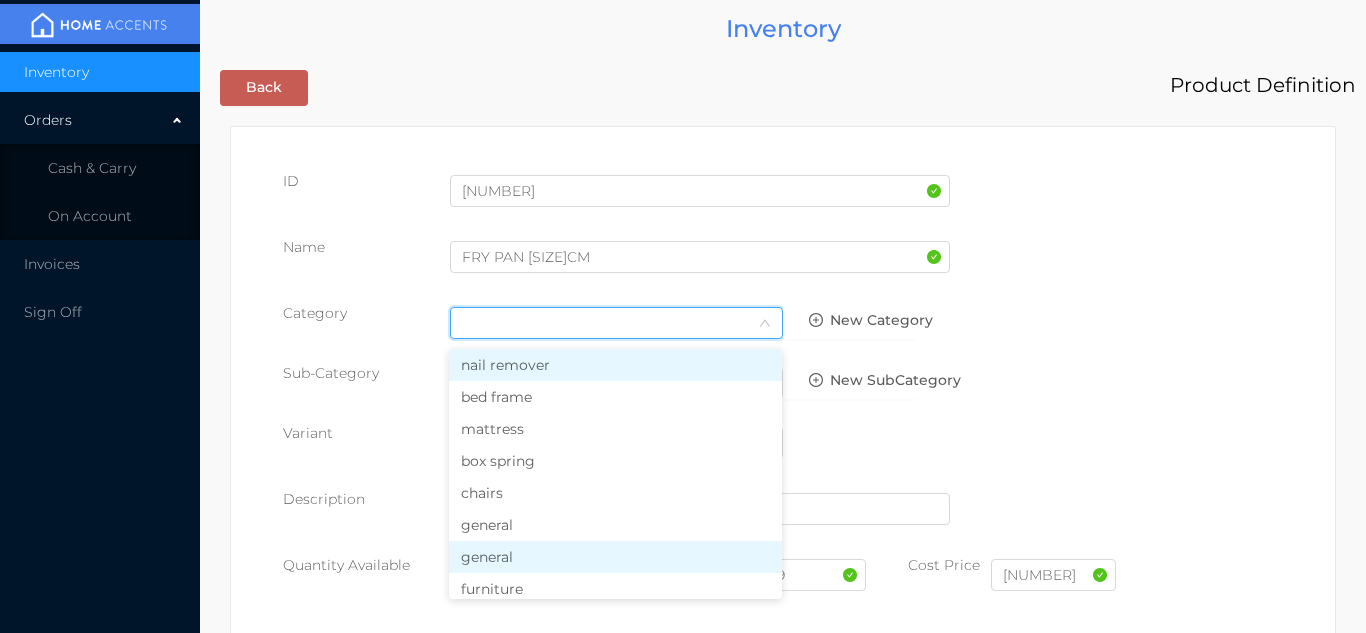 click on "general" at bounding box center (615, 557) 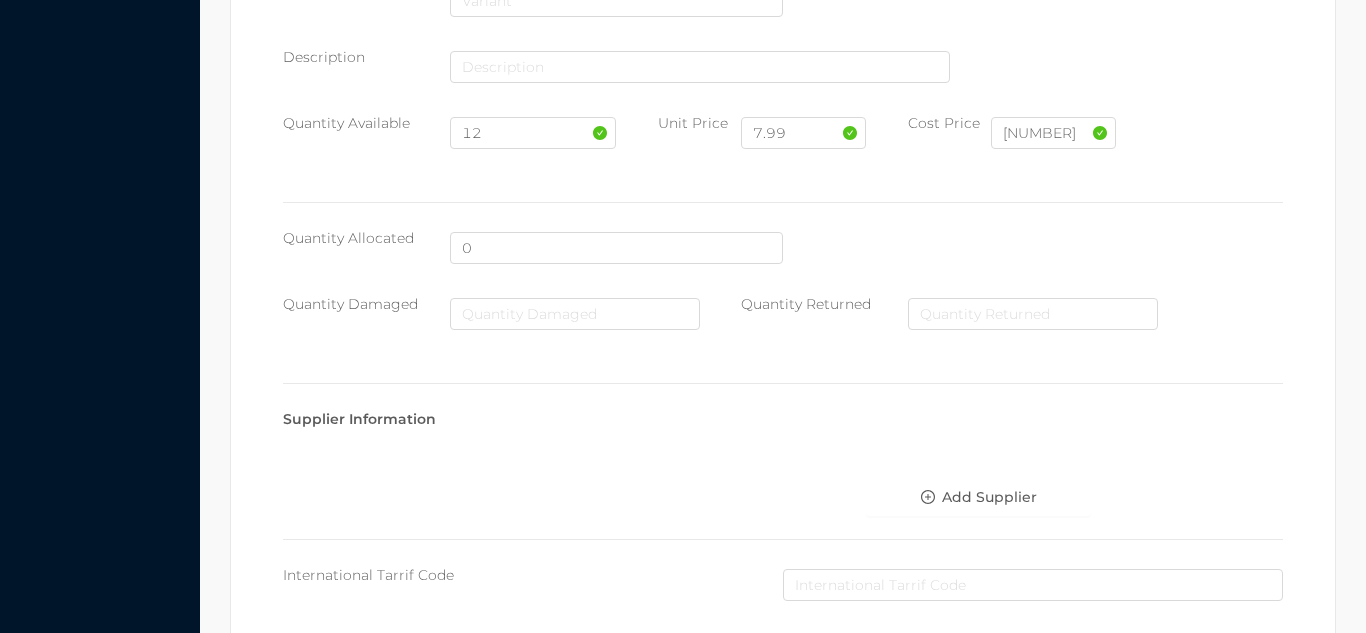 scroll, scrollTop: 1135, scrollLeft: 0, axis: vertical 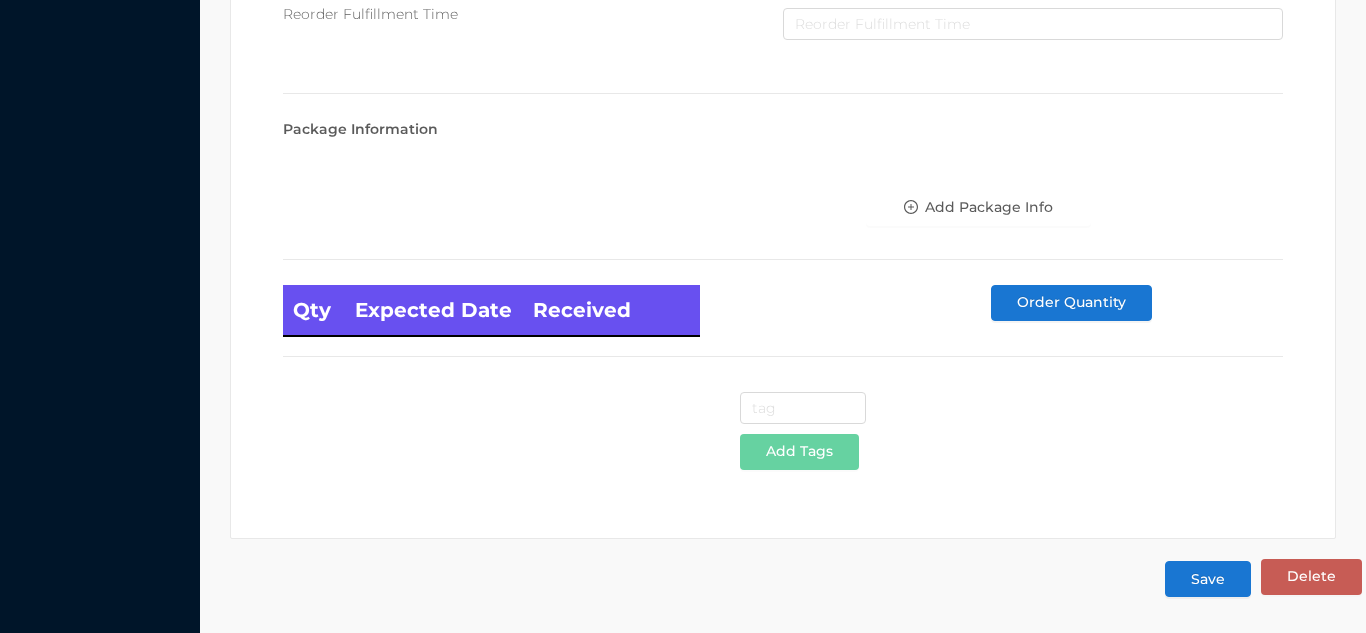 click on "Save" at bounding box center [1208, 579] 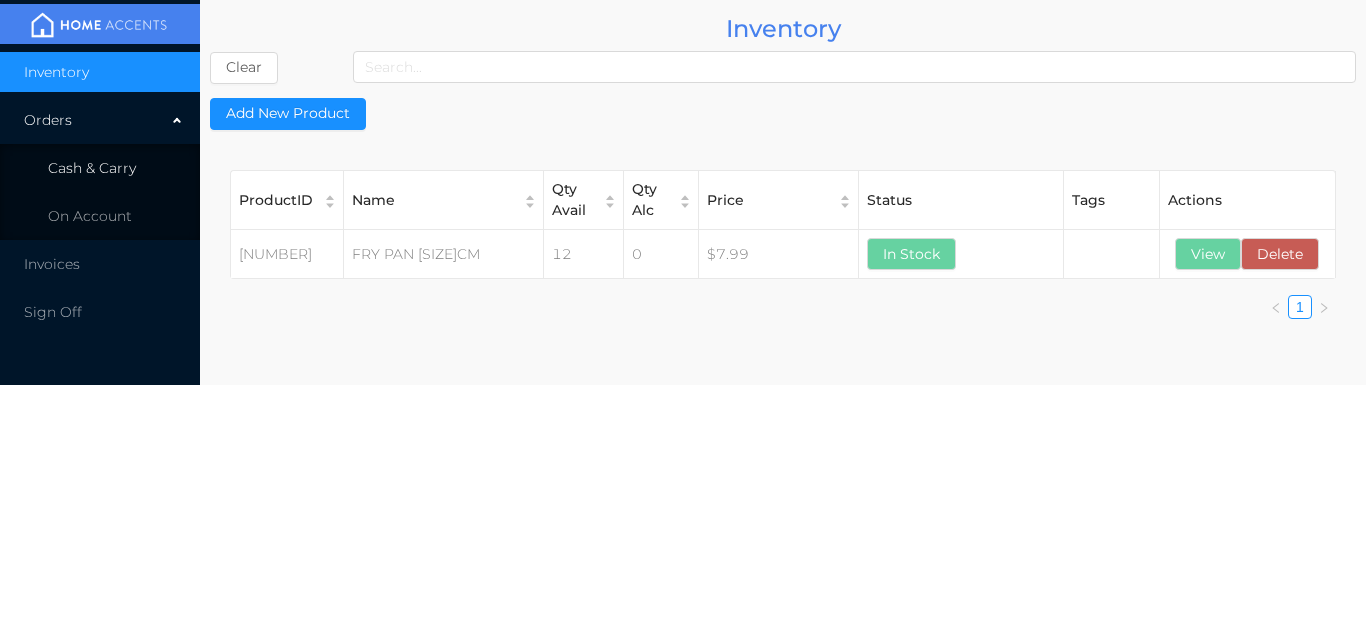 click on "Cash & Carry" at bounding box center [100, 168] 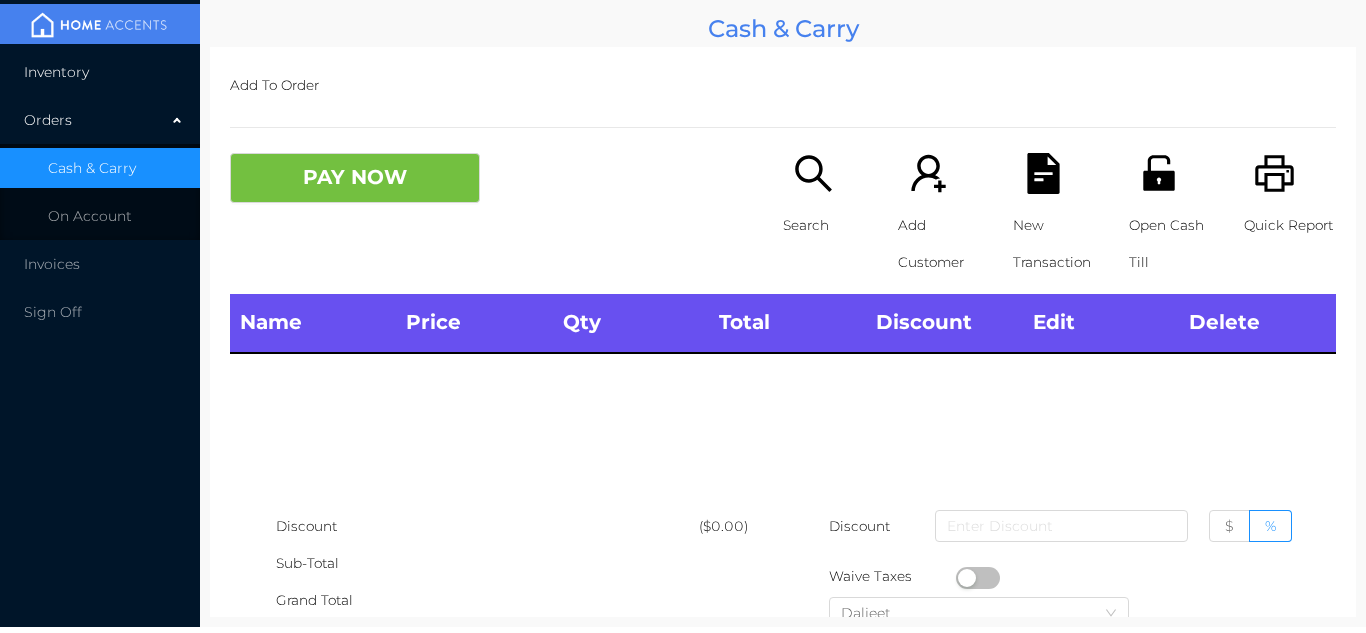 click on "Inventory" at bounding box center (100, 72) 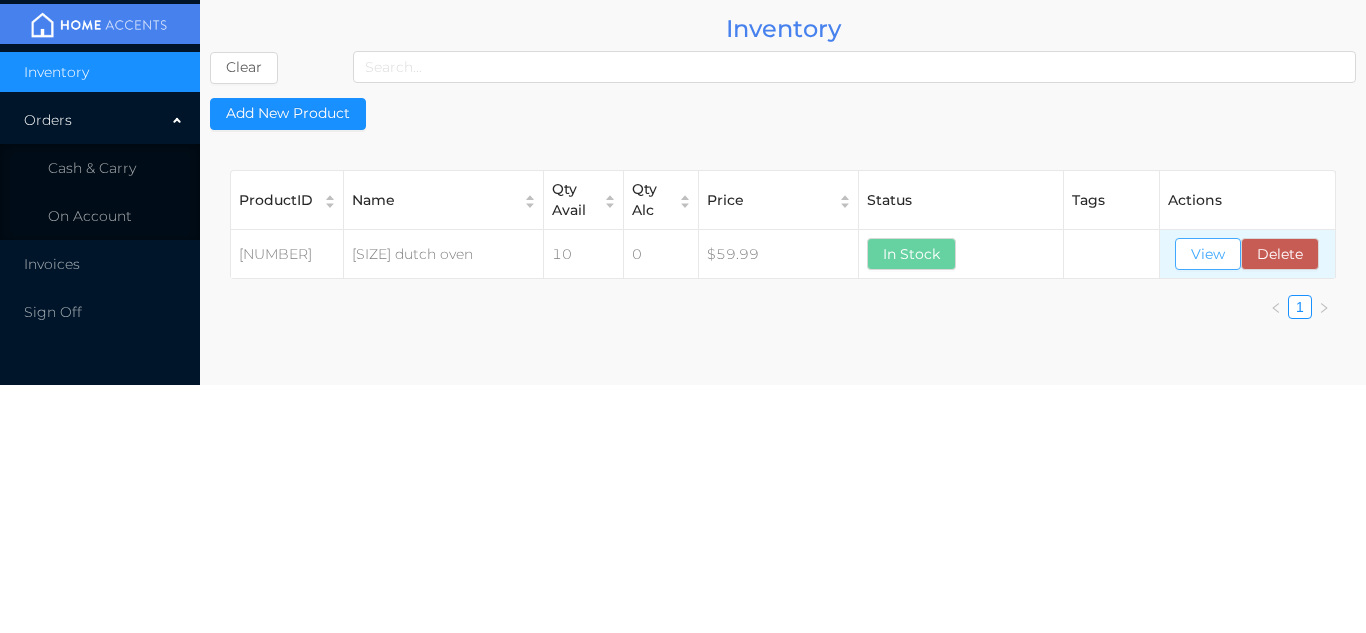 click on "View" at bounding box center [1208, 254] 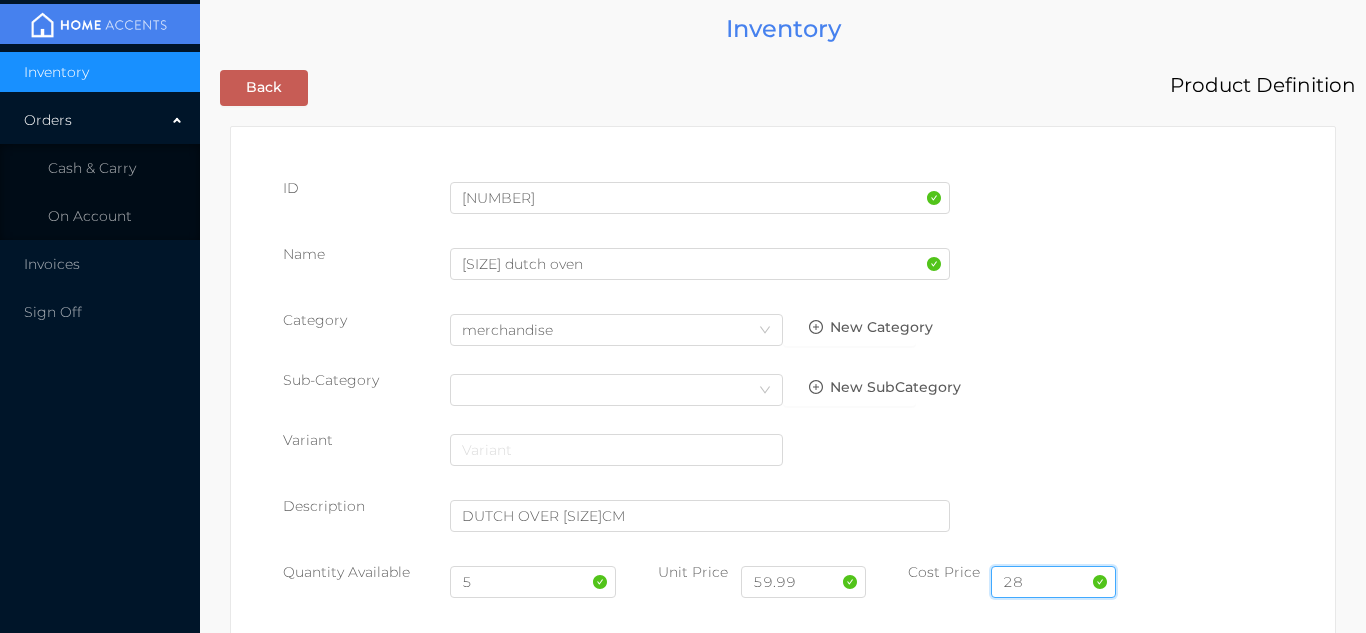 click on "28" at bounding box center (1053, 582) 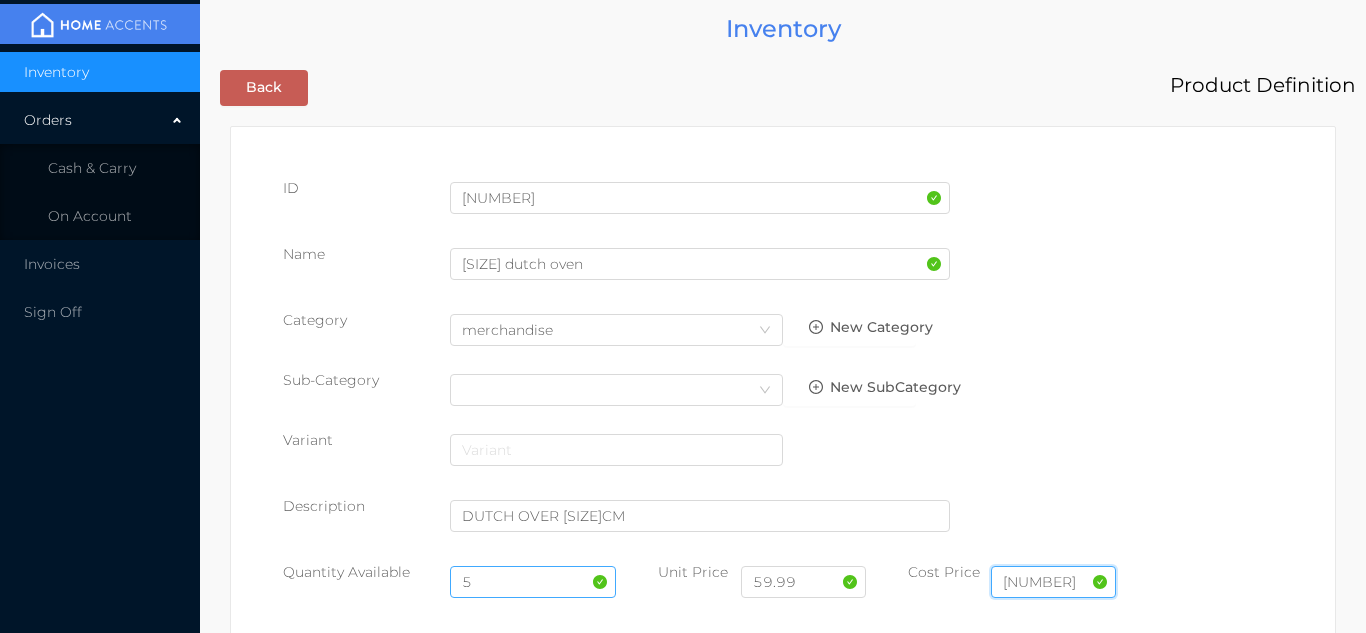 type on "28.00" 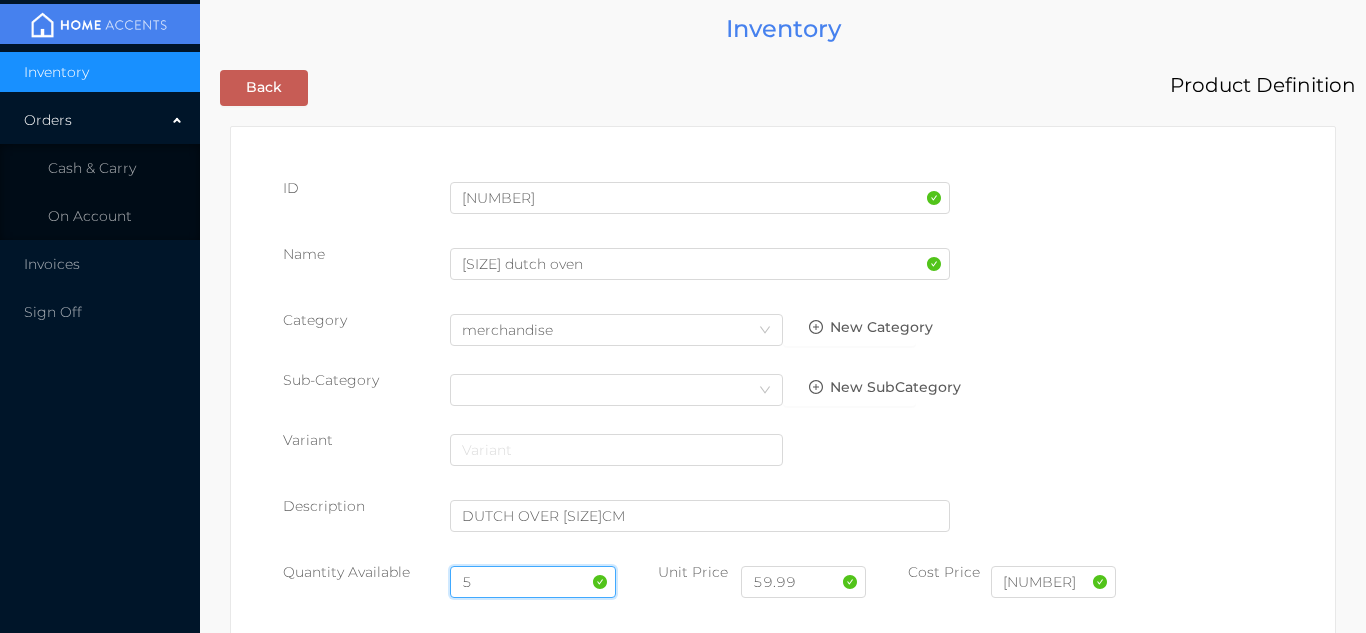 click on "5" at bounding box center (533, 582) 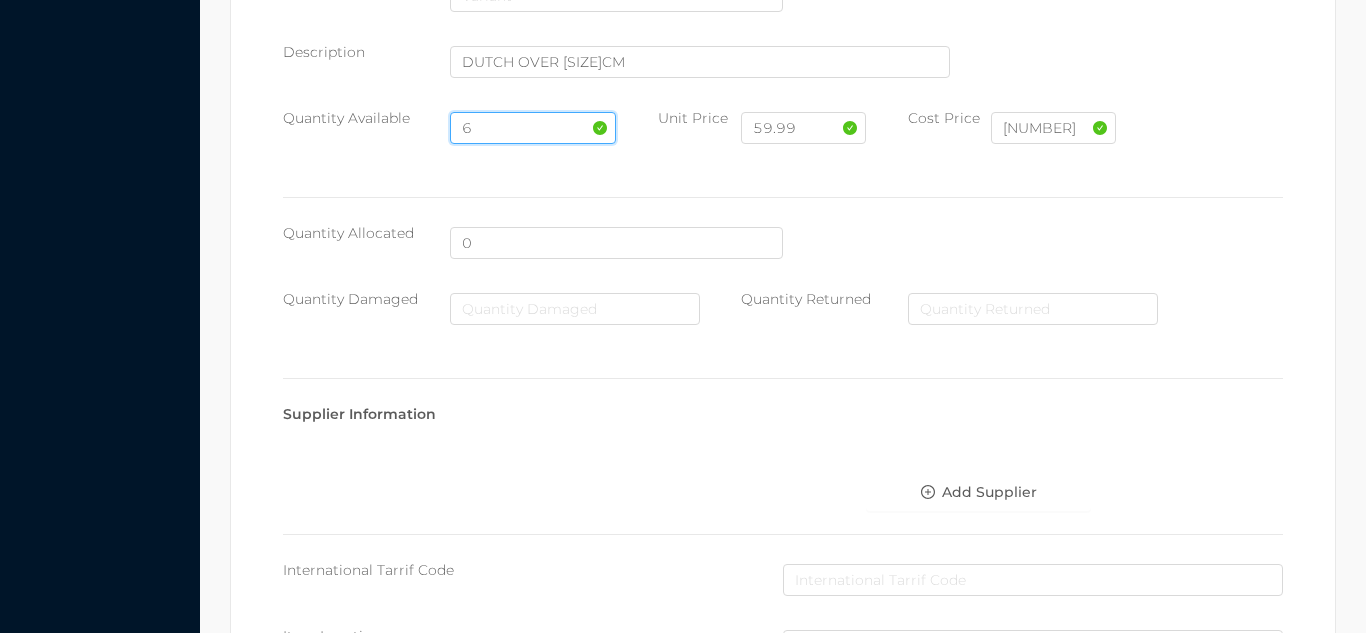 scroll, scrollTop: 1135, scrollLeft: 0, axis: vertical 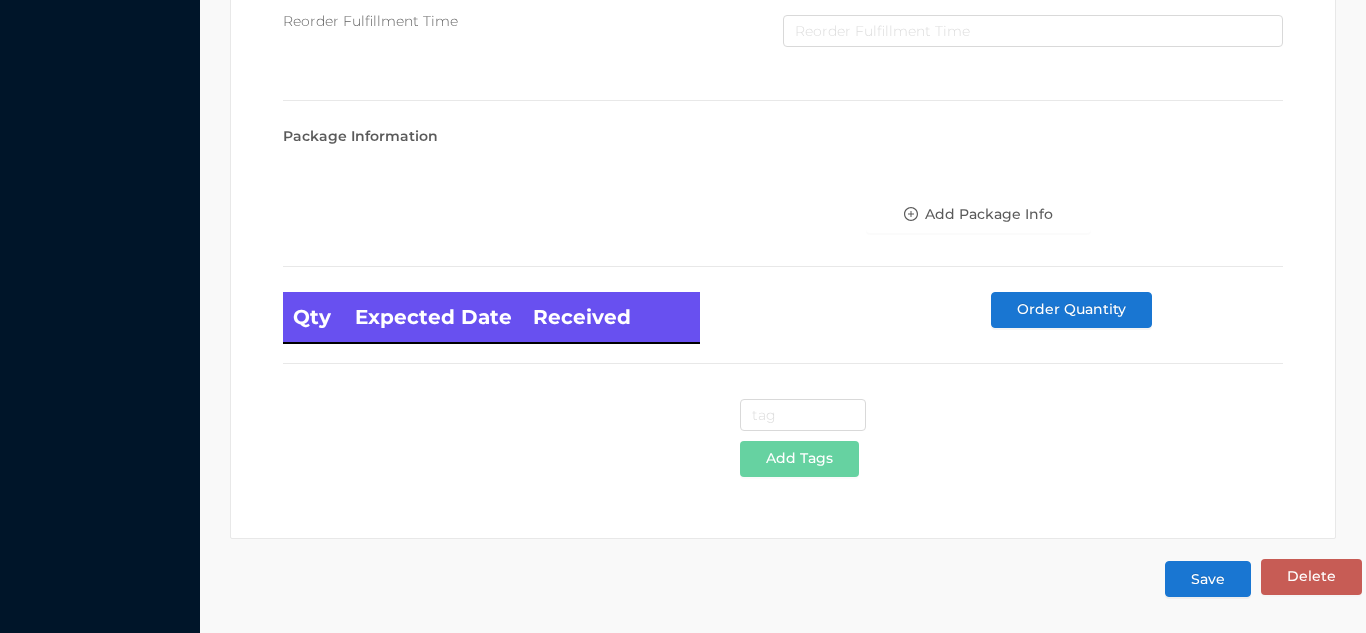 type on "6" 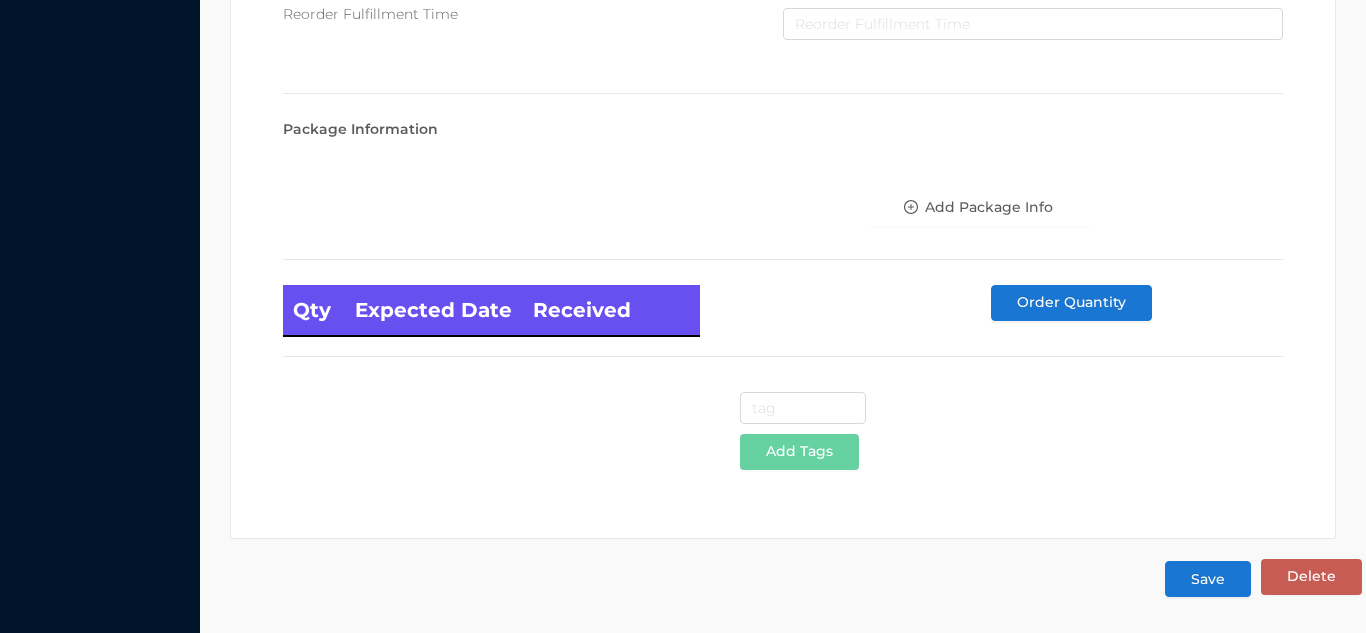click on "Save" at bounding box center [1208, 579] 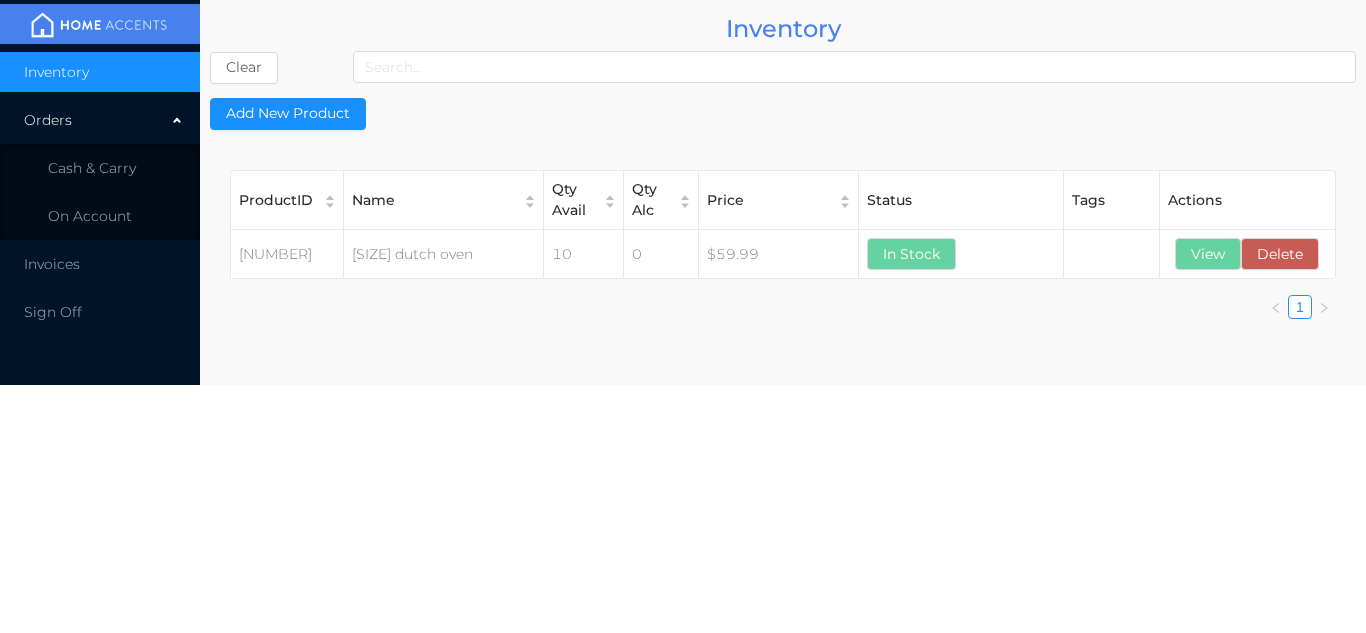 scroll, scrollTop: 0, scrollLeft: 0, axis: both 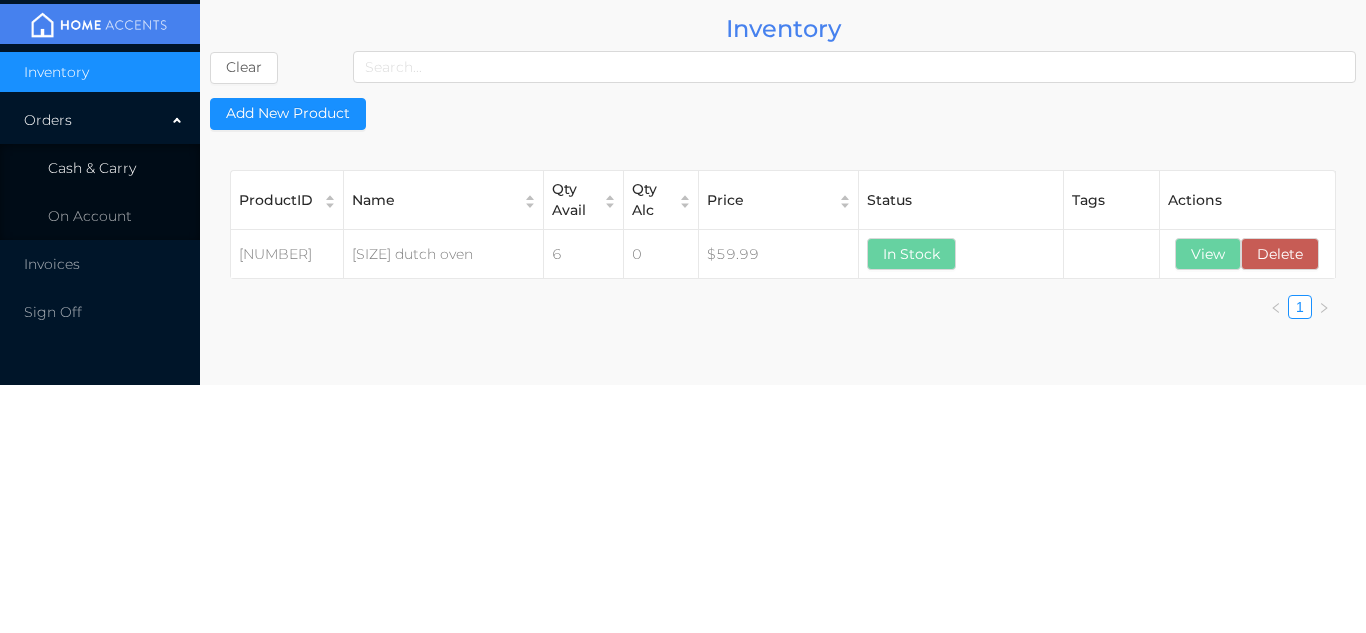 click on "Cash & Carry" at bounding box center (100, 168) 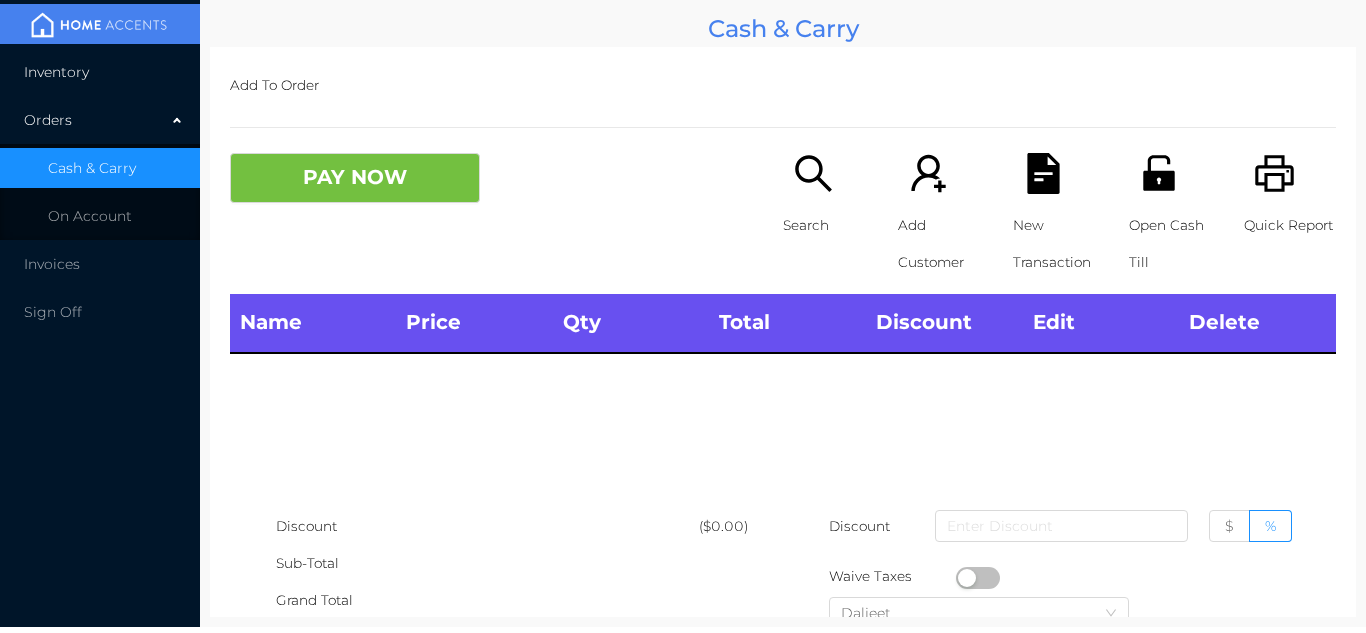 click on "Inventory" at bounding box center (100, 72) 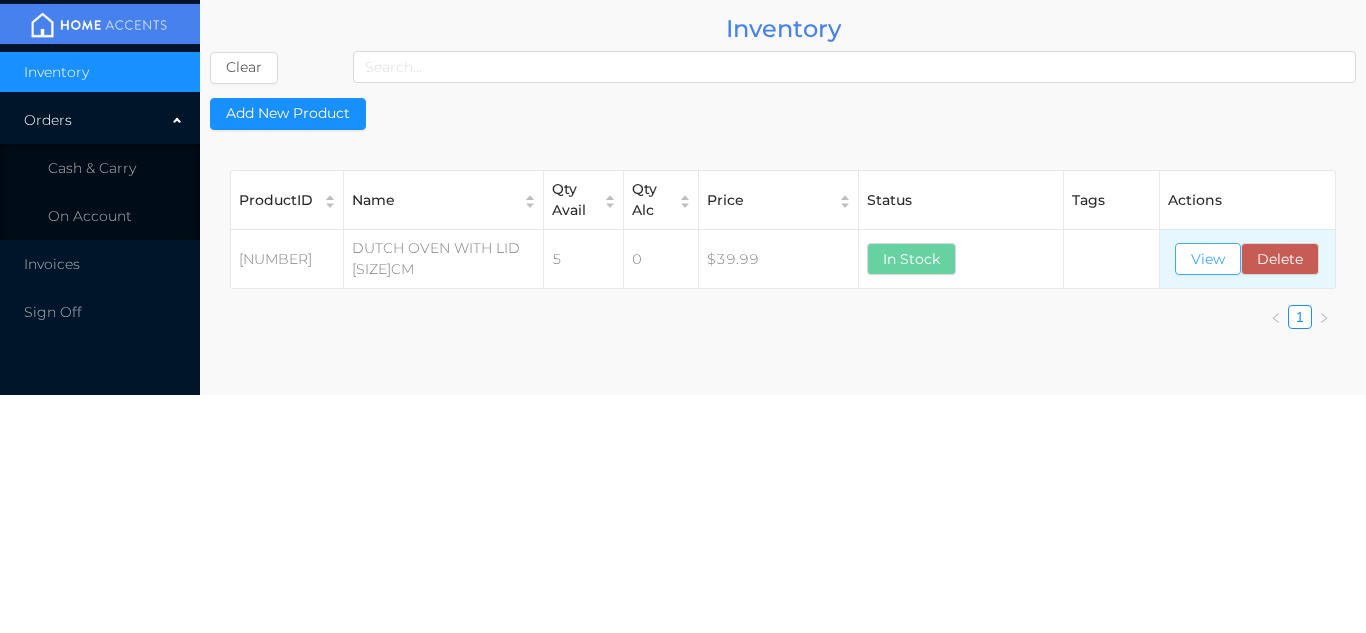 click on "View" at bounding box center [1208, 259] 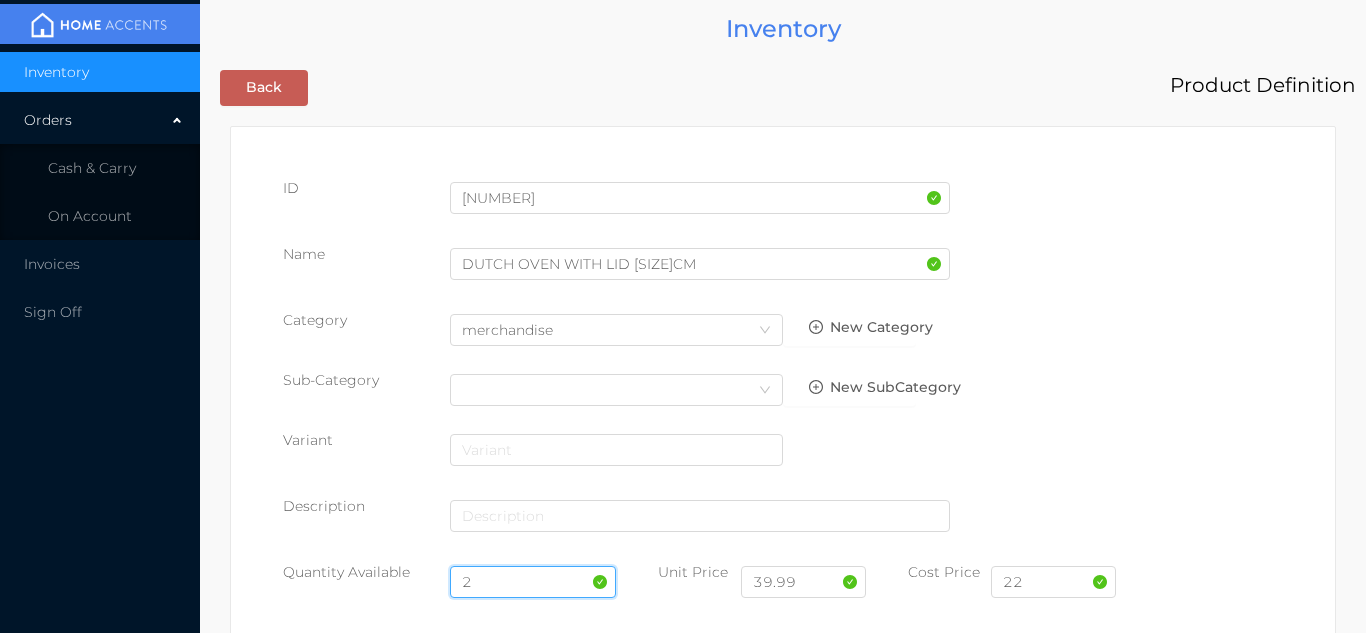click on "2" at bounding box center [533, 582] 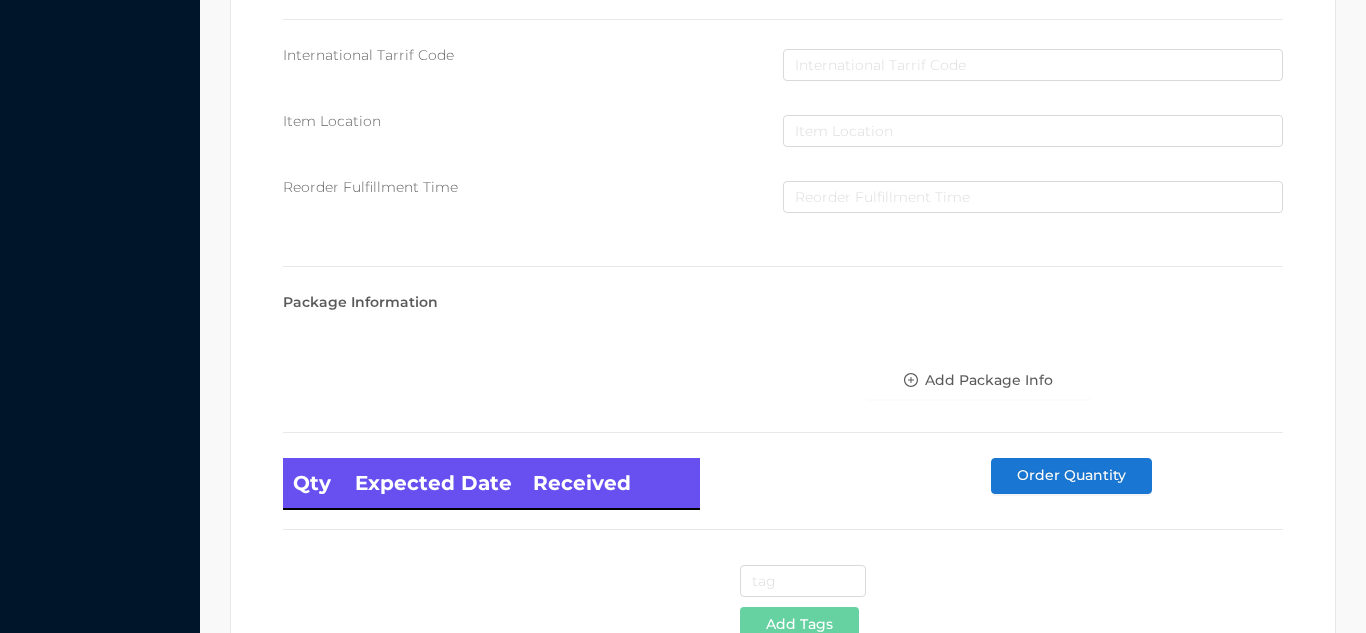 scroll, scrollTop: 1135, scrollLeft: 0, axis: vertical 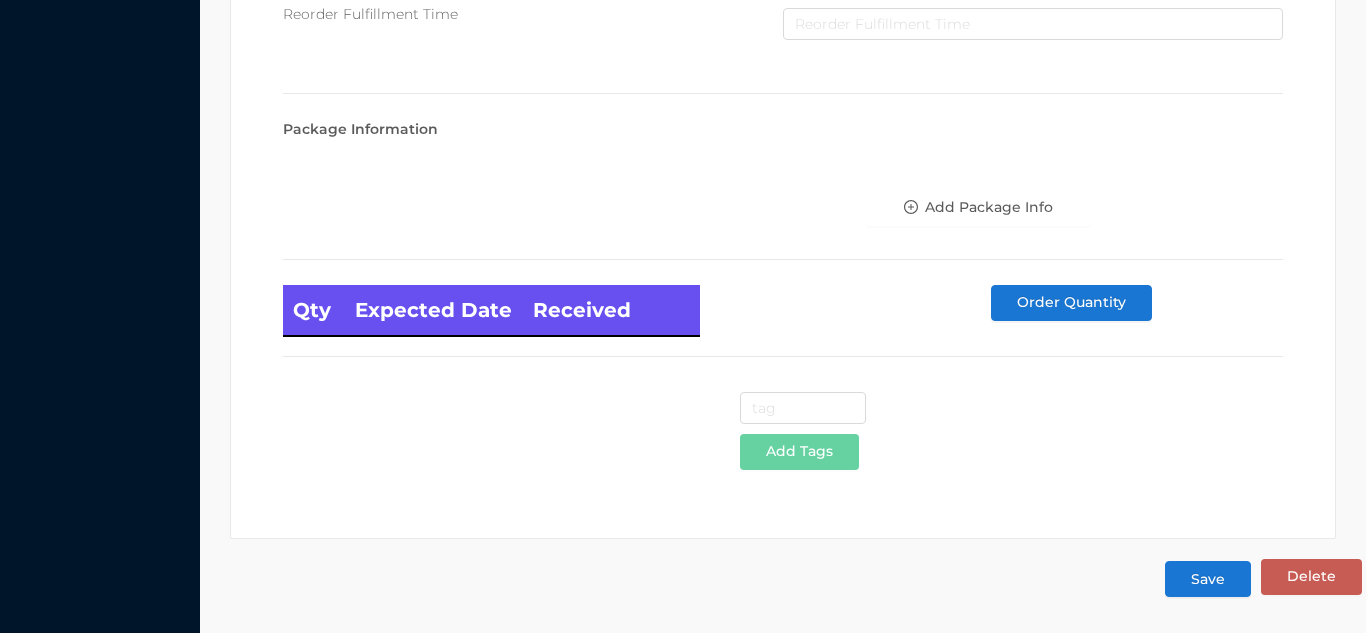 type on "8" 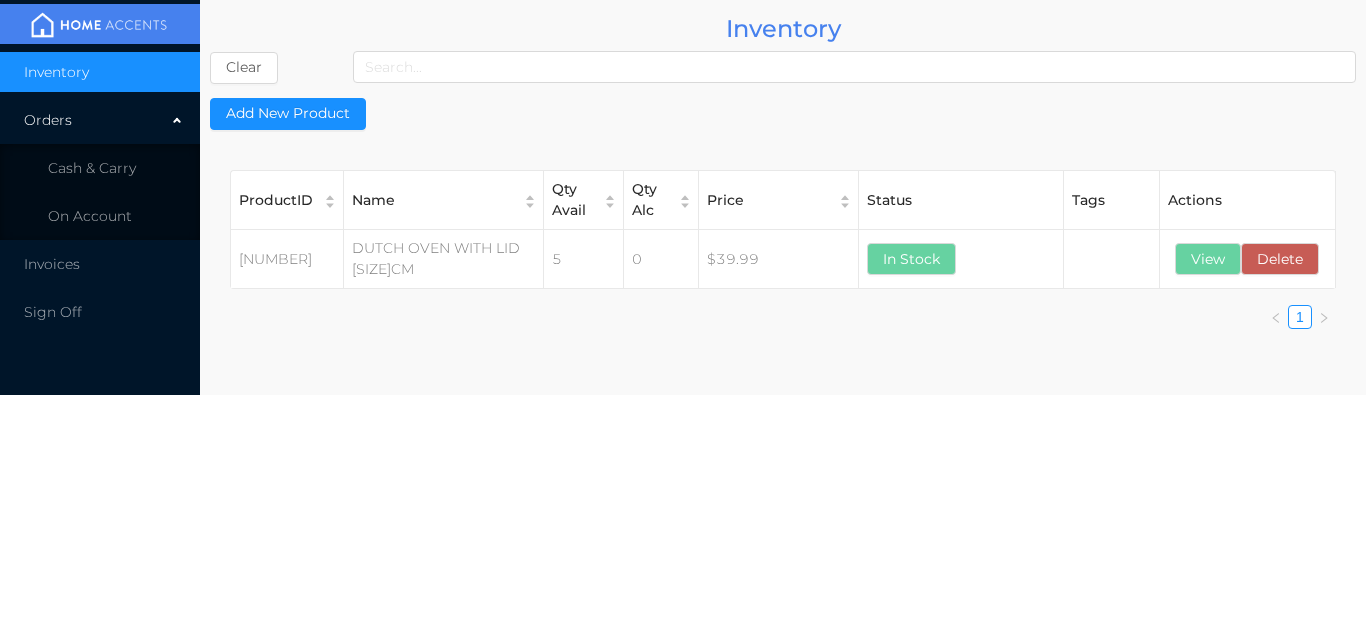 scroll, scrollTop: 0, scrollLeft: 0, axis: both 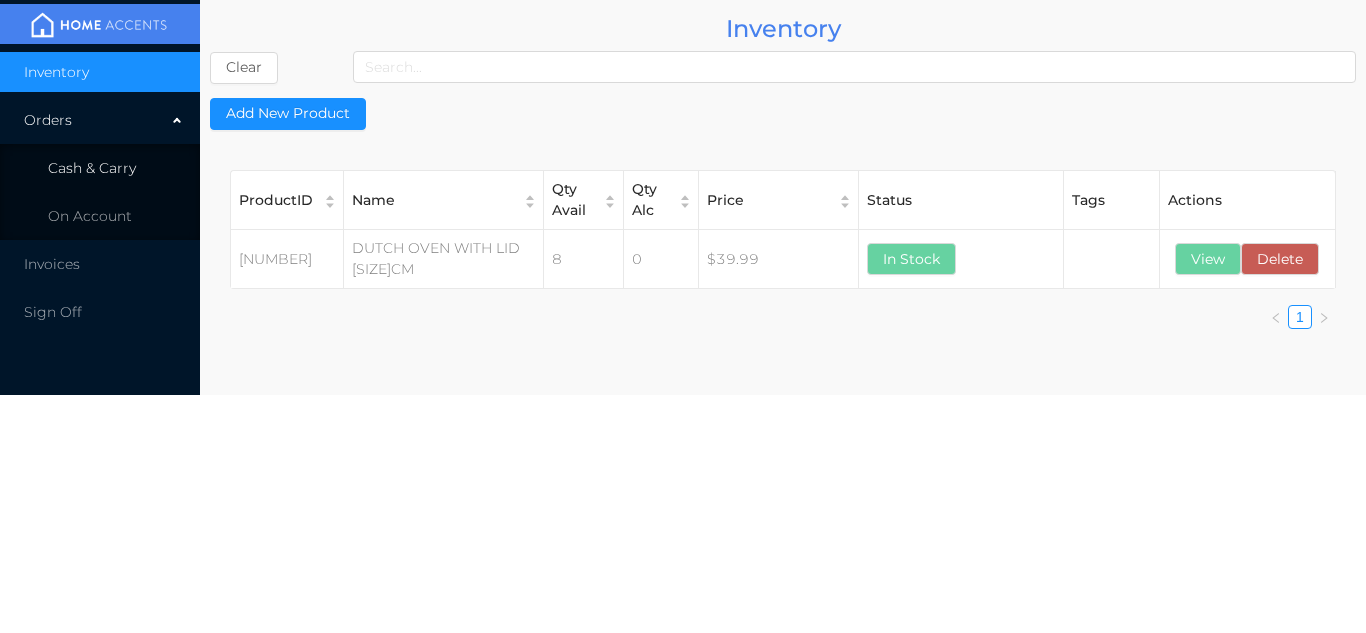 click on "Cash & Carry" at bounding box center (100, 168) 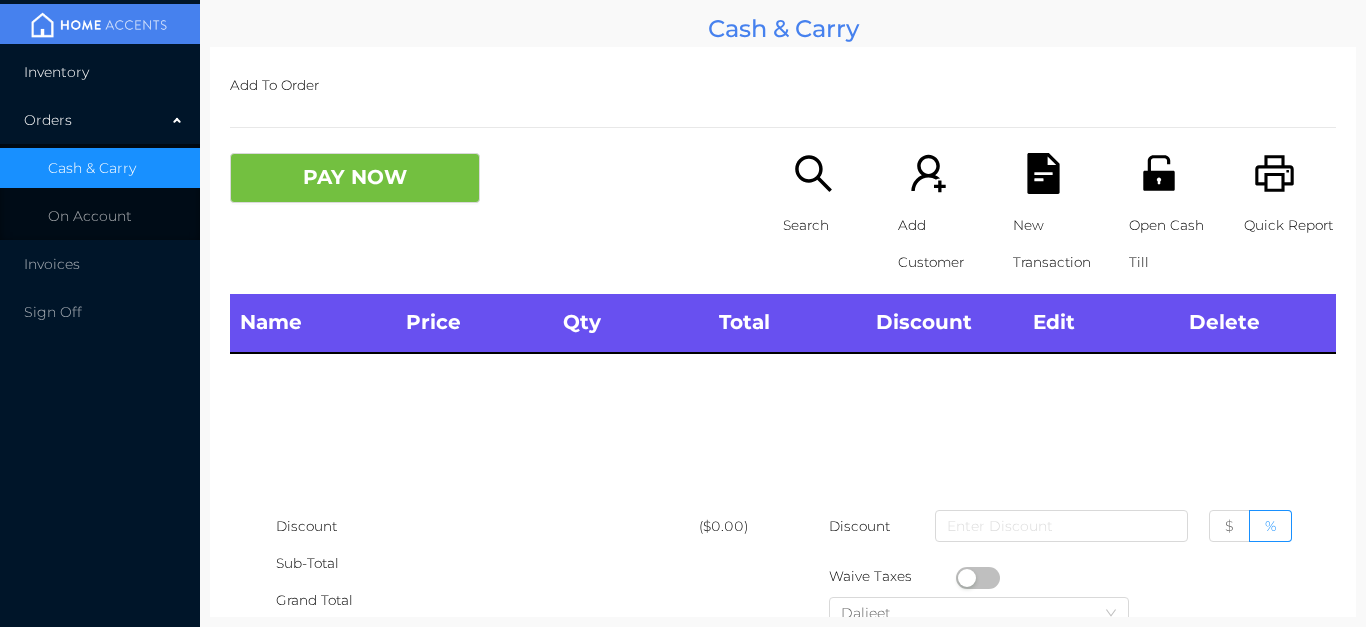 click on "Inventory" at bounding box center (100, 72) 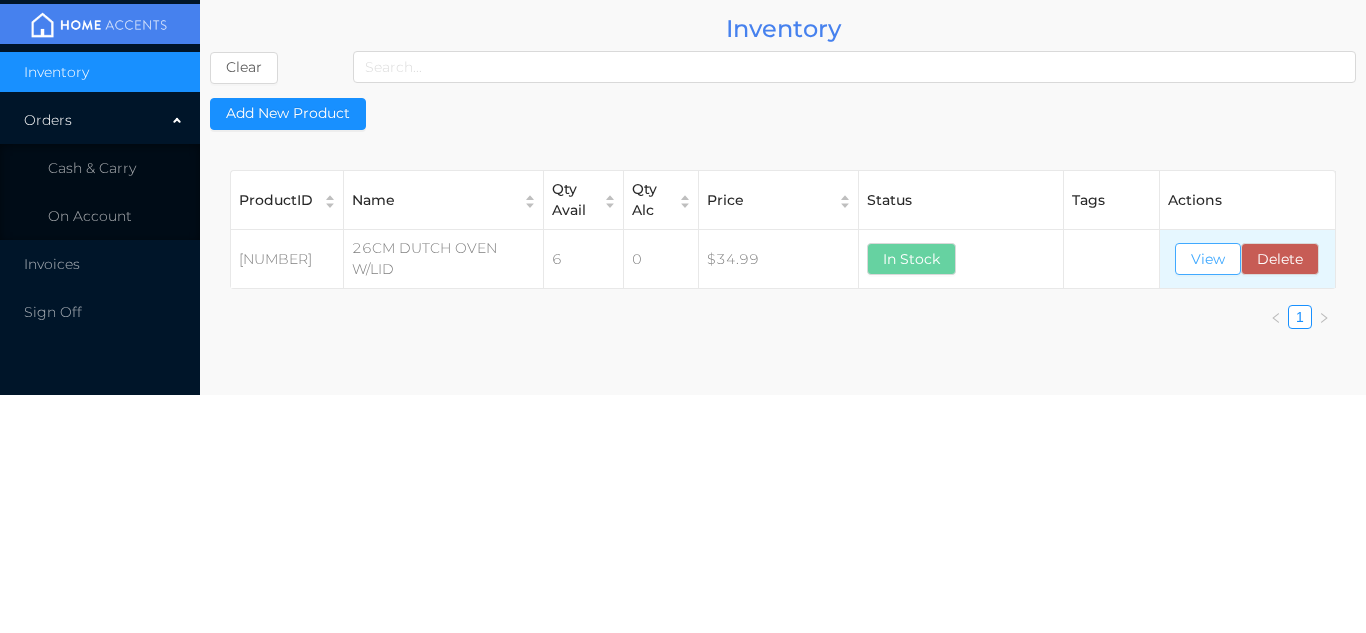 click on "View" at bounding box center [1208, 259] 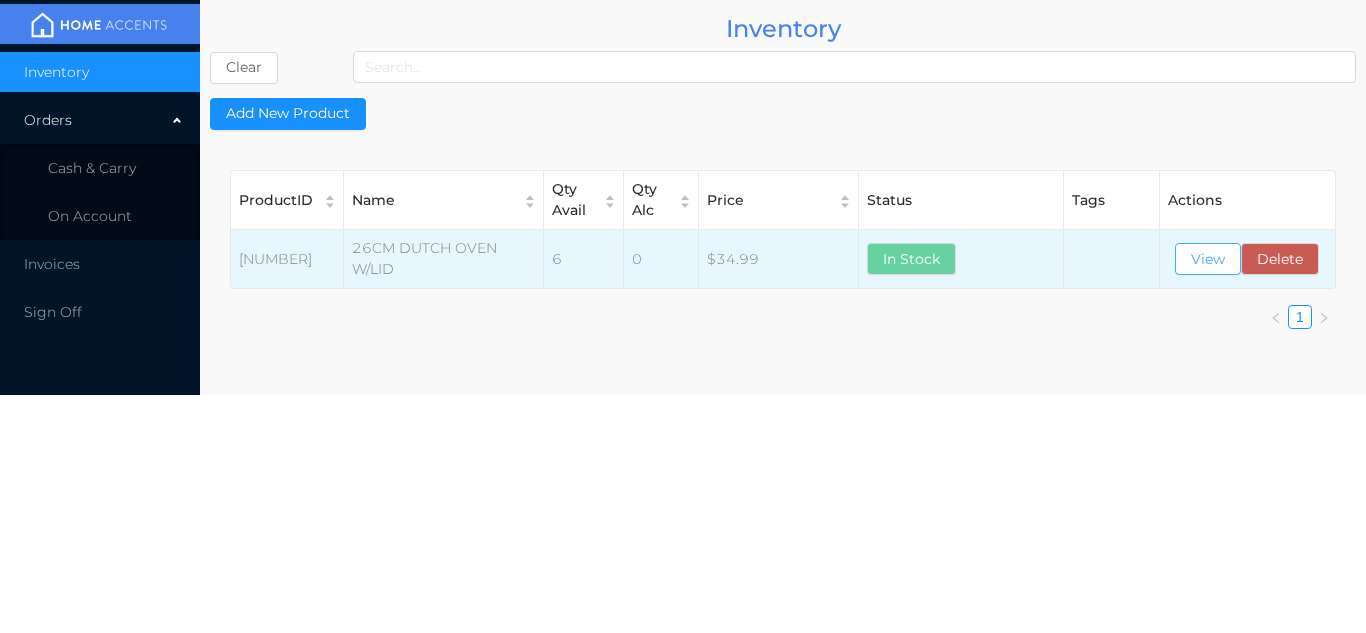 click on "View" at bounding box center (1208, 259) 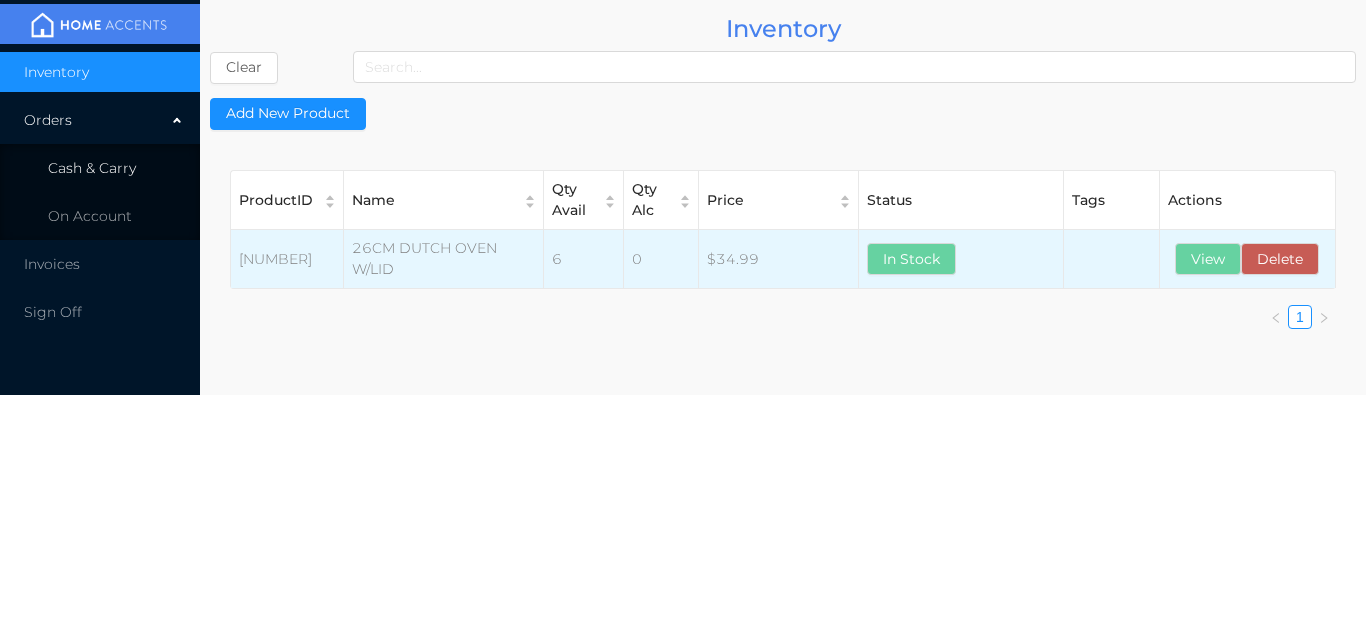 click on "Cash & Carry" at bounding box center [92, 168] 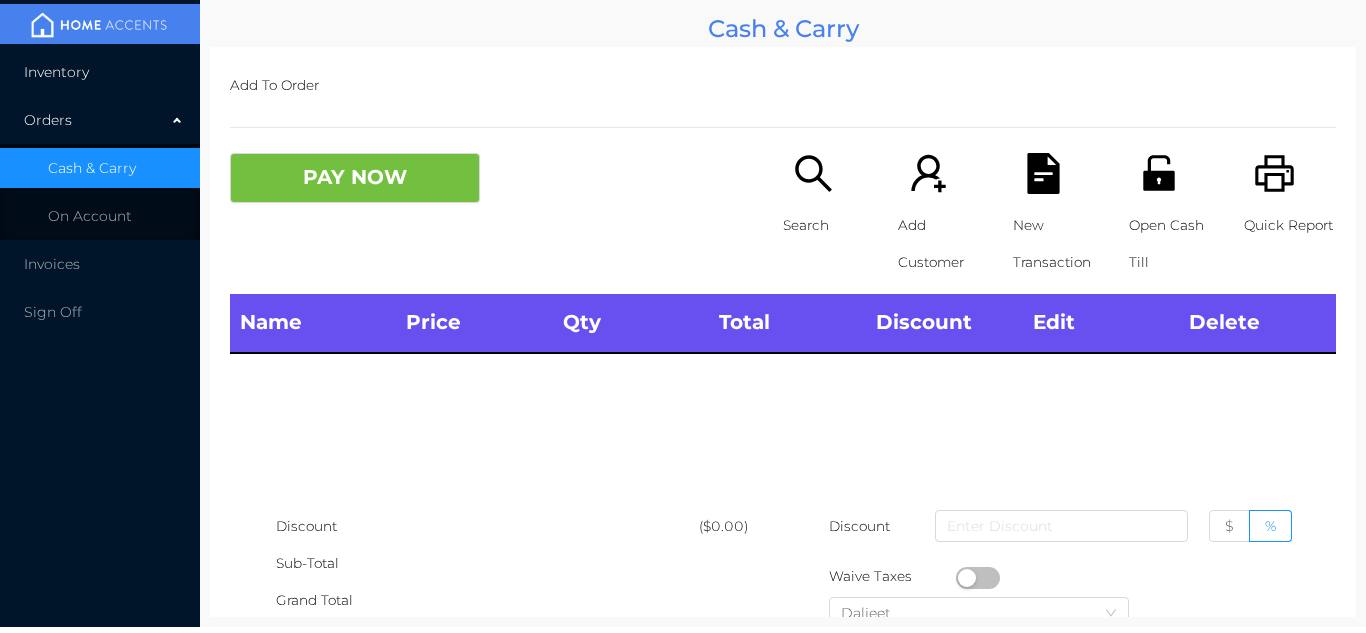 click on "Inventory" at bounding box center [100, 72] 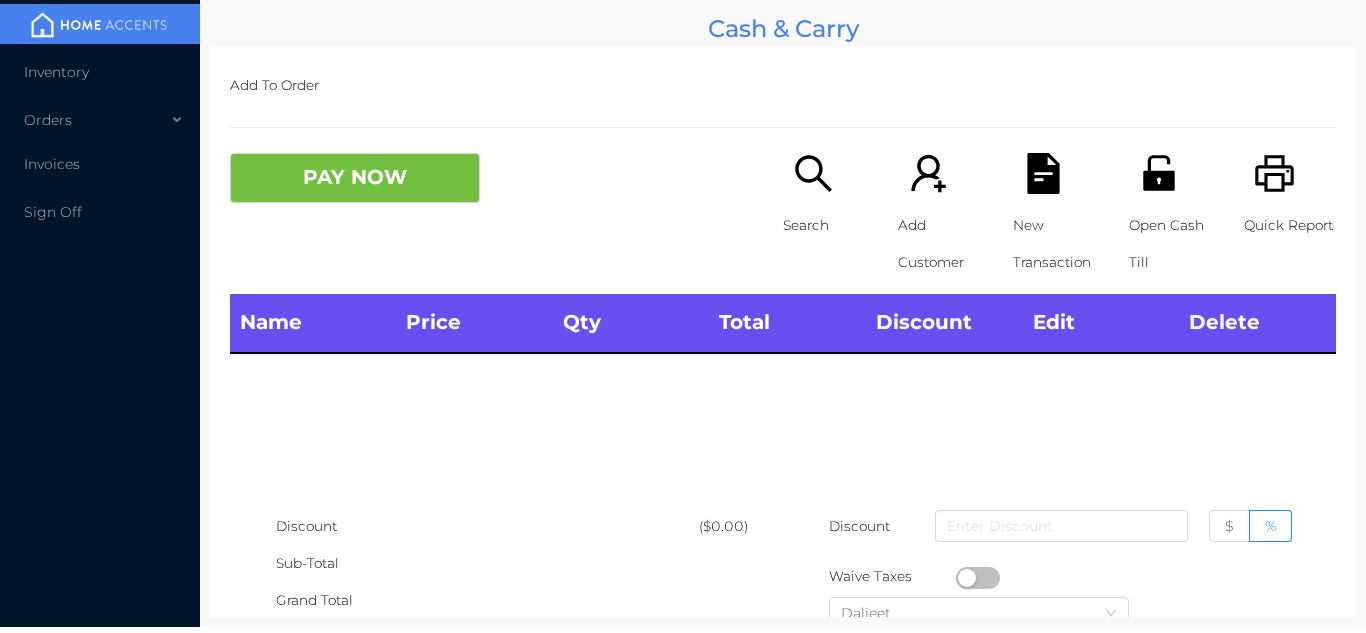 scroll, scrollTop: 0, scrollLeft: 0, axis: both 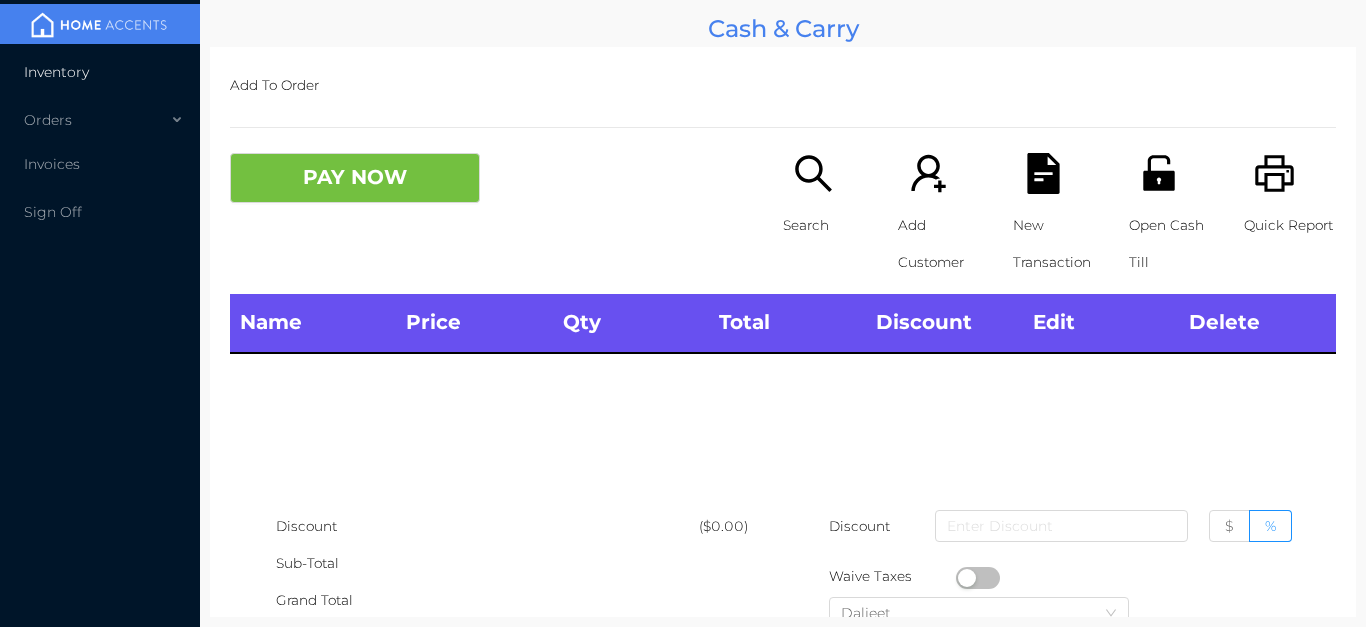 click on "Inventory" at bounding box center (100, 72) 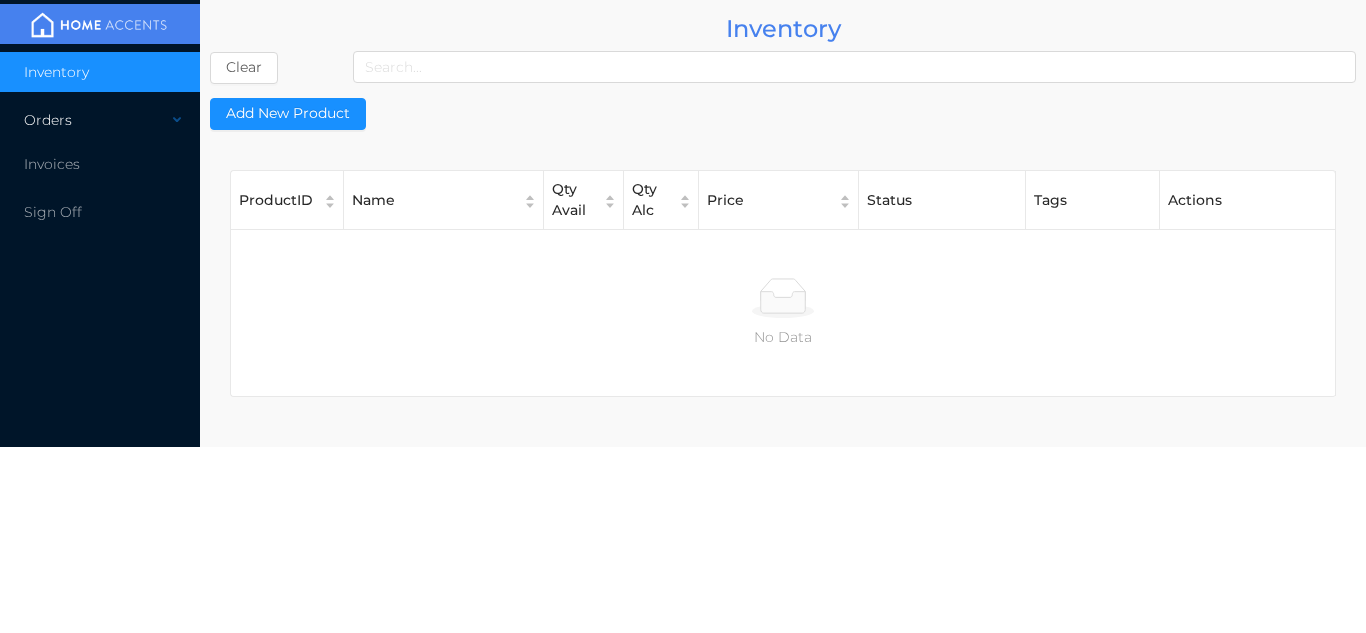 click on "Orders" at bounding box center (100, 120) 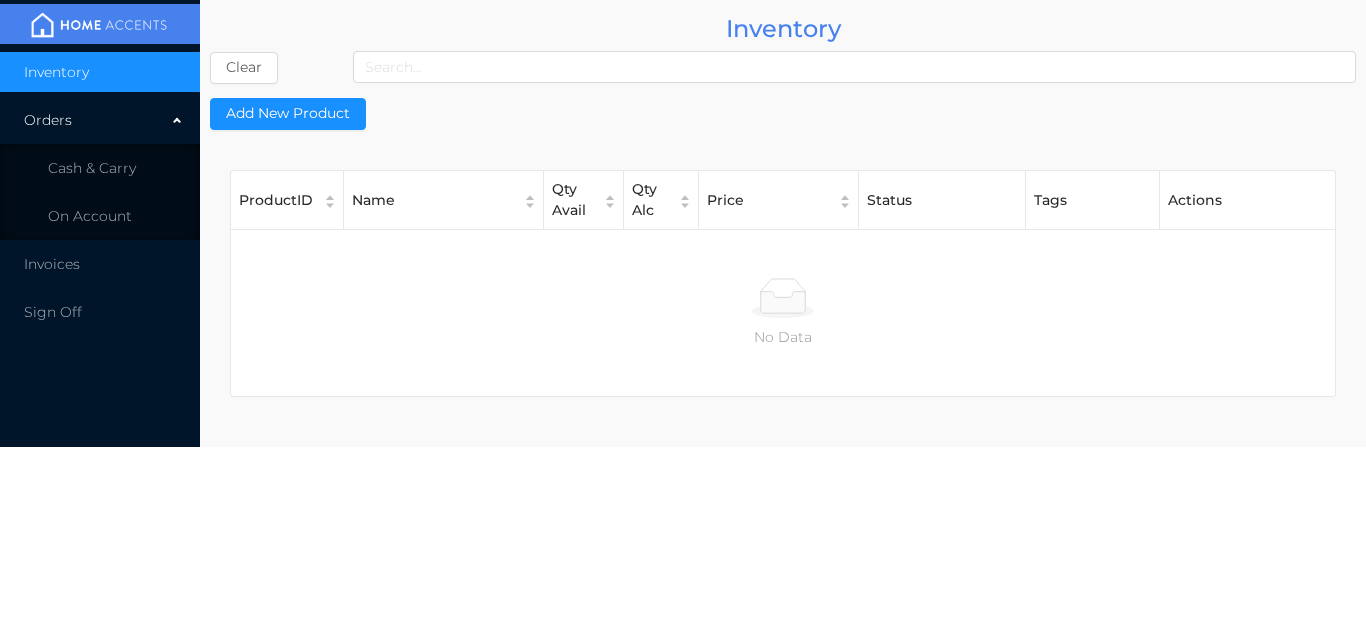 click on "Inventory" at bounding box center (100, 72) 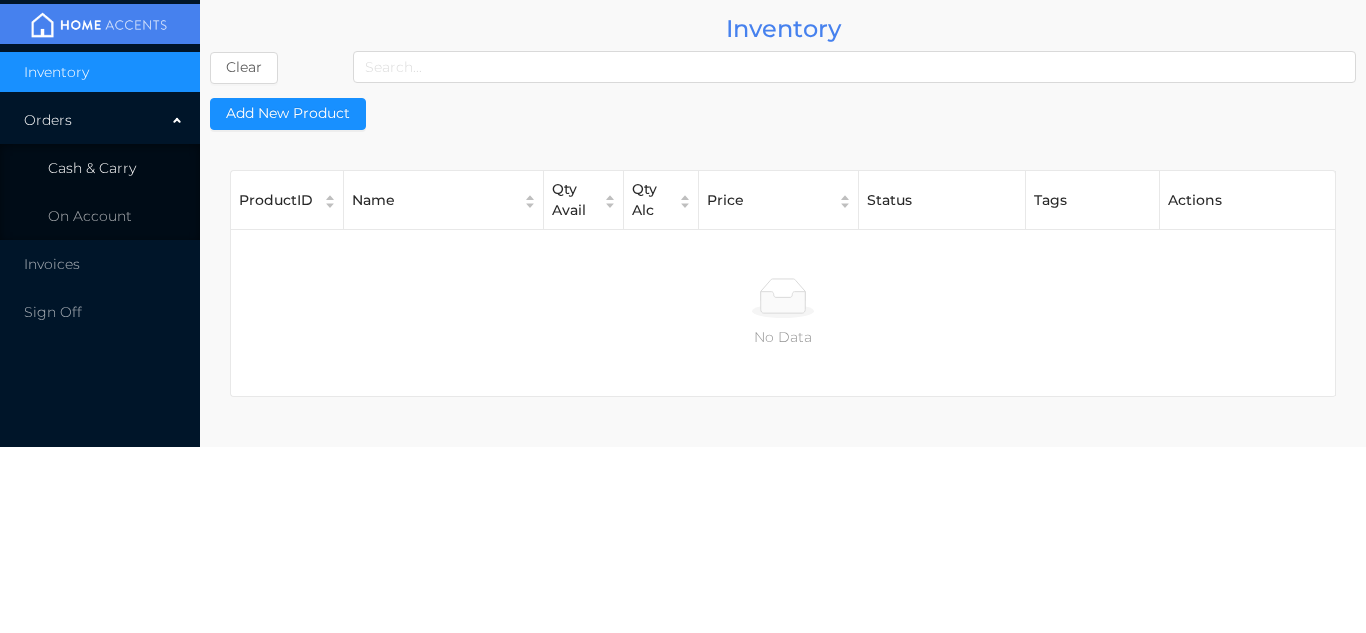 click on "Cash & Carry" at bounding box center (100, 168) 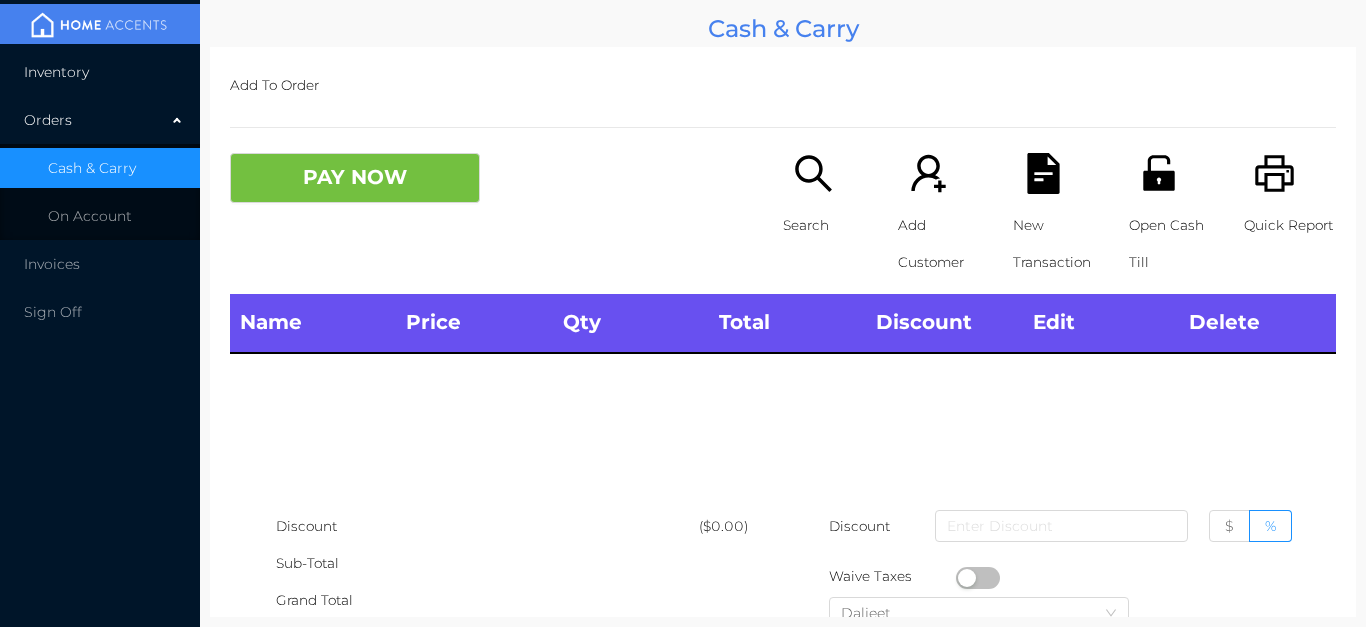 click on "Inventory" at bounding box center [100, 72] 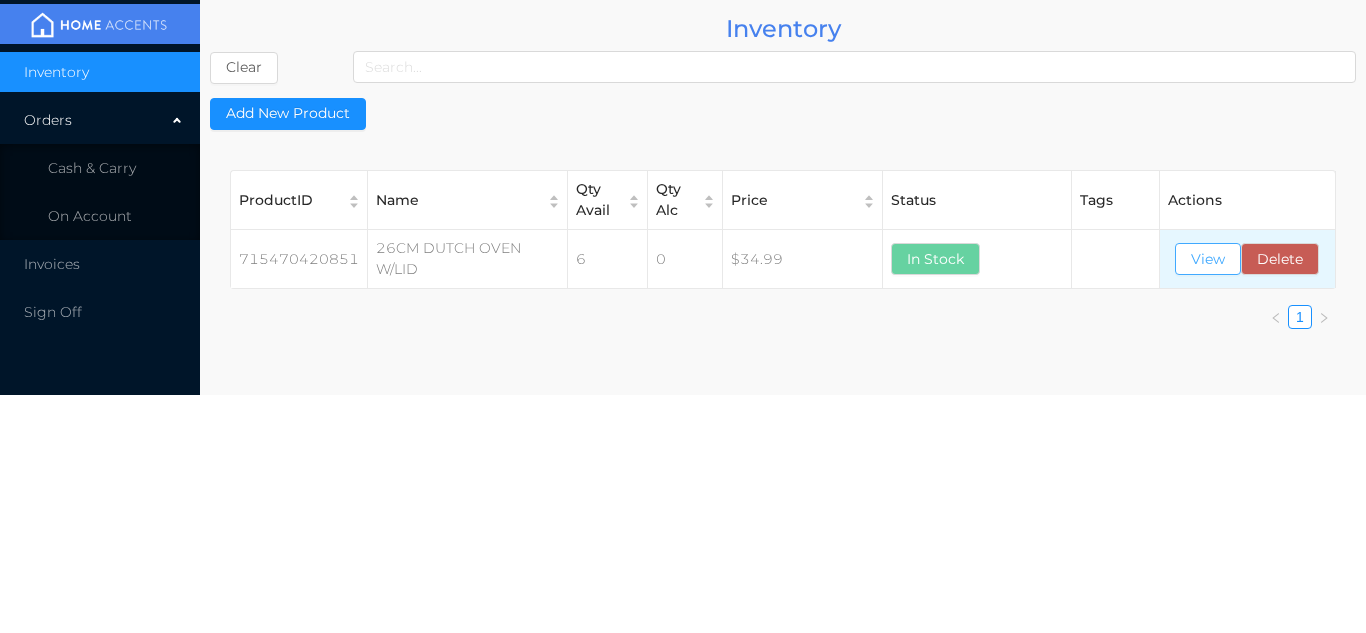 click on "View" at bounding box center [1208, 259] 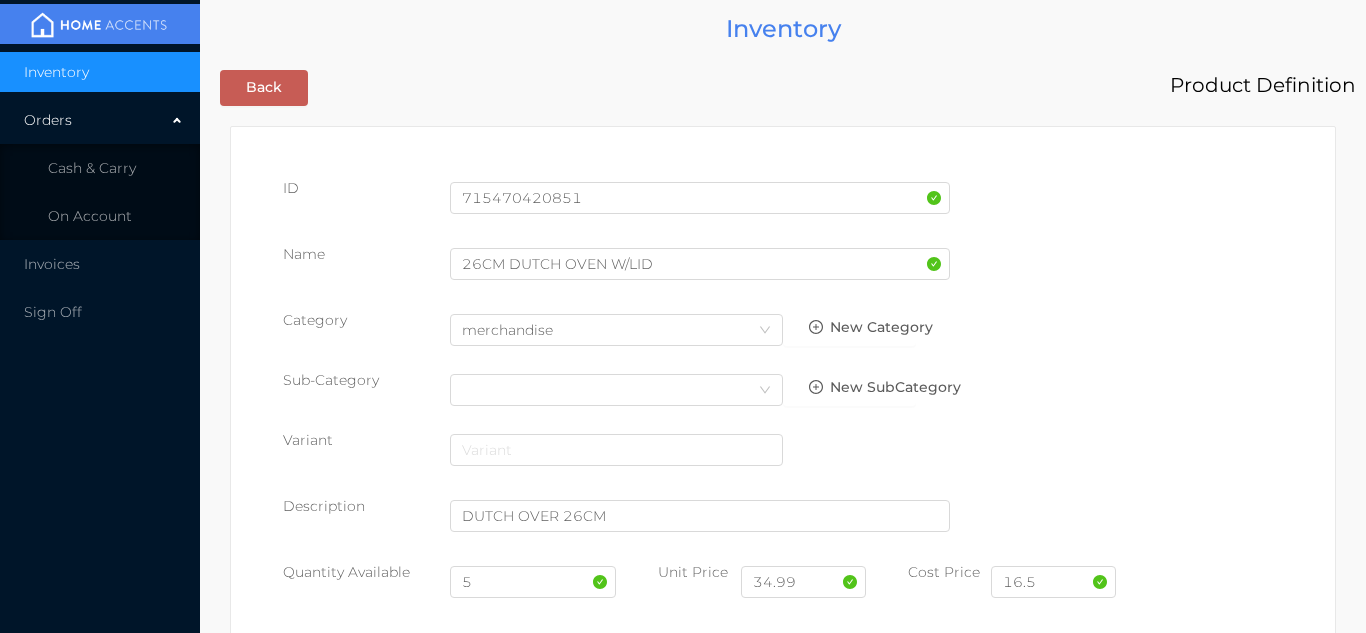 click on "5" at bounding box center [533, 585] 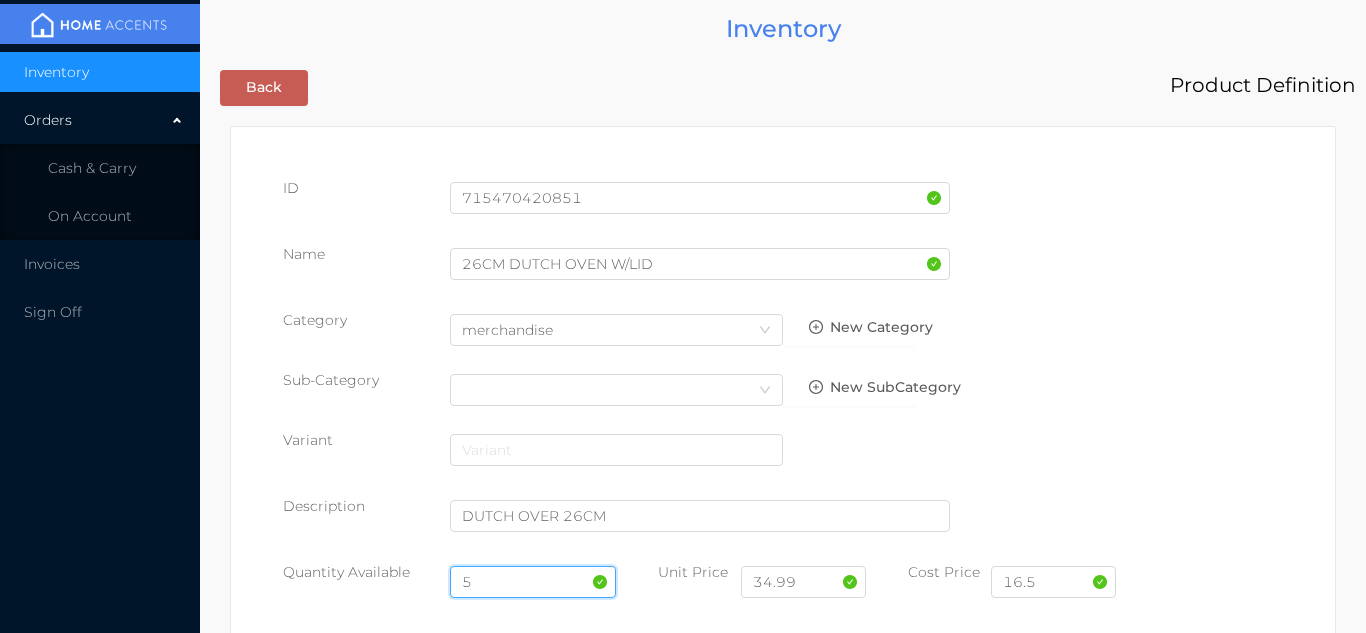 click on "5" at bounding box center [533, 582] 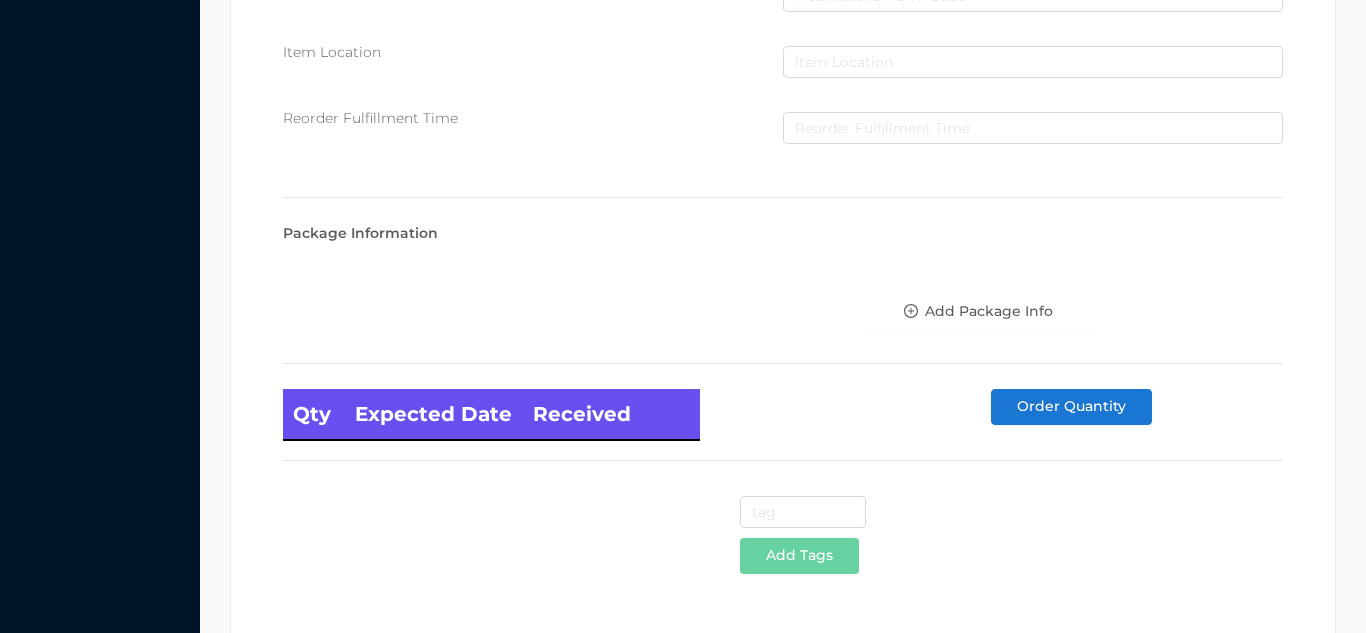 scroll, scrollTop: 1135, scrollLeft: 0, axis: vertical 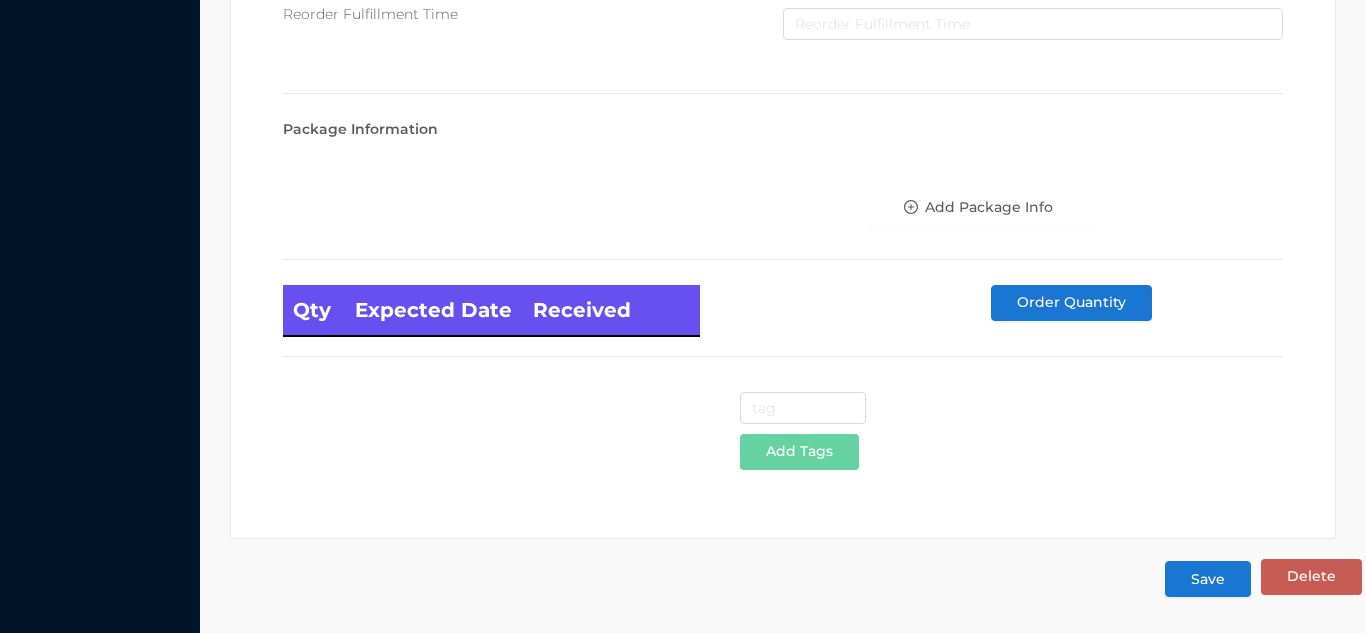 type on "6" 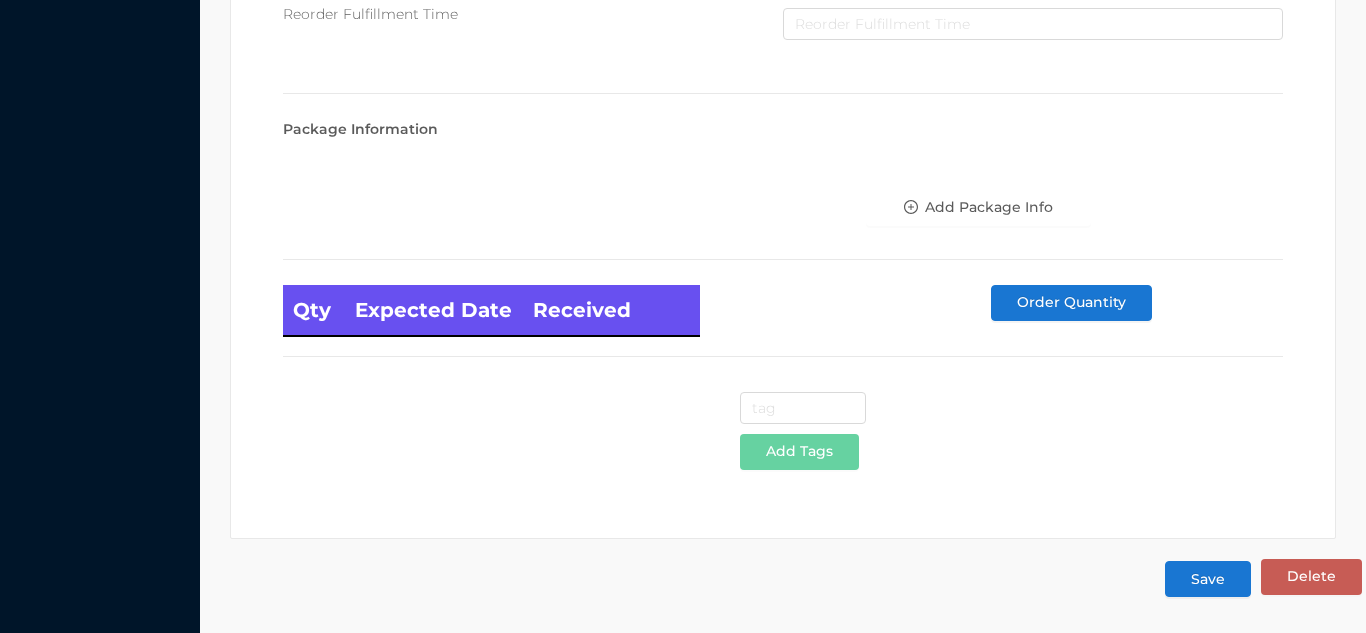 click on "Save" at bounding box center [1208, 579] 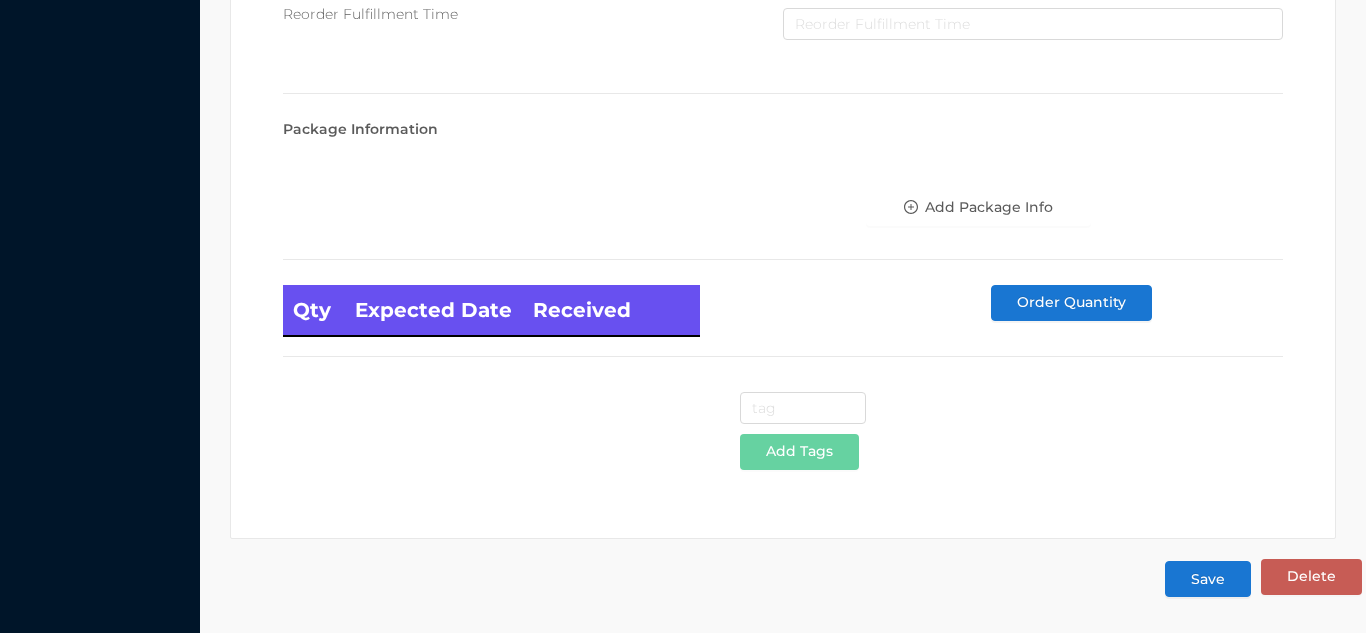 scroll, scrollTop: 0, scrollLeft: 0, axis: both 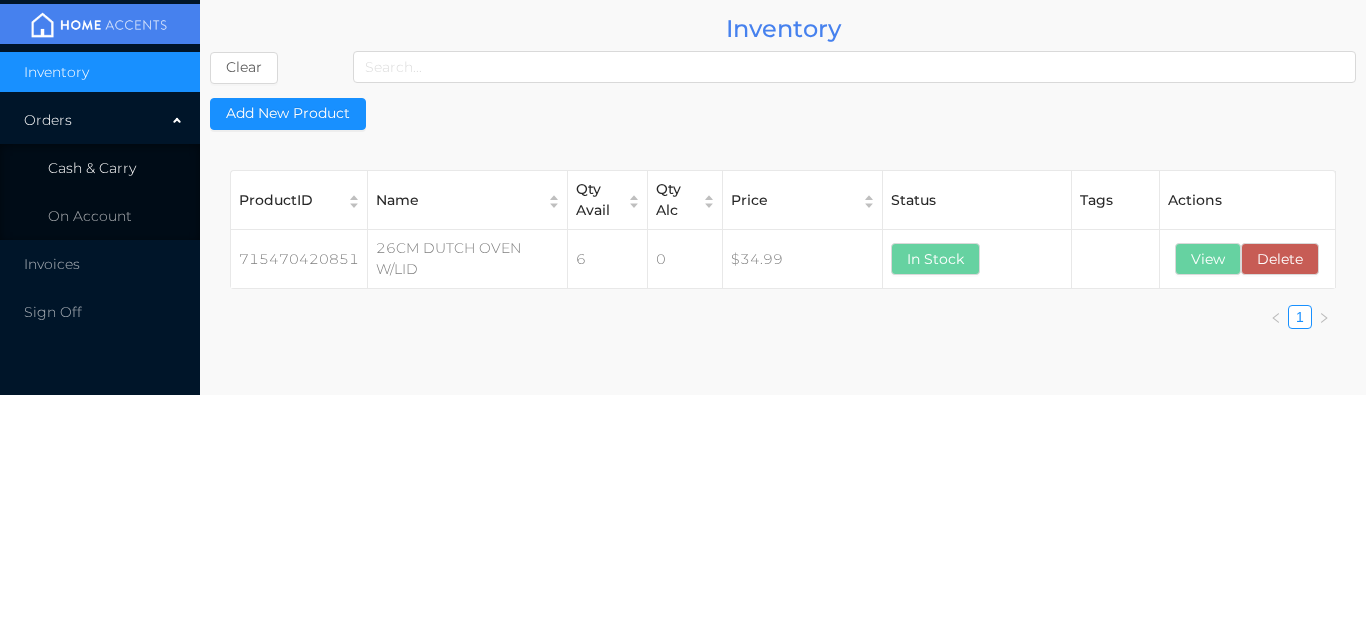 click on "Cash & Carry" at bounding box center (92, 168) 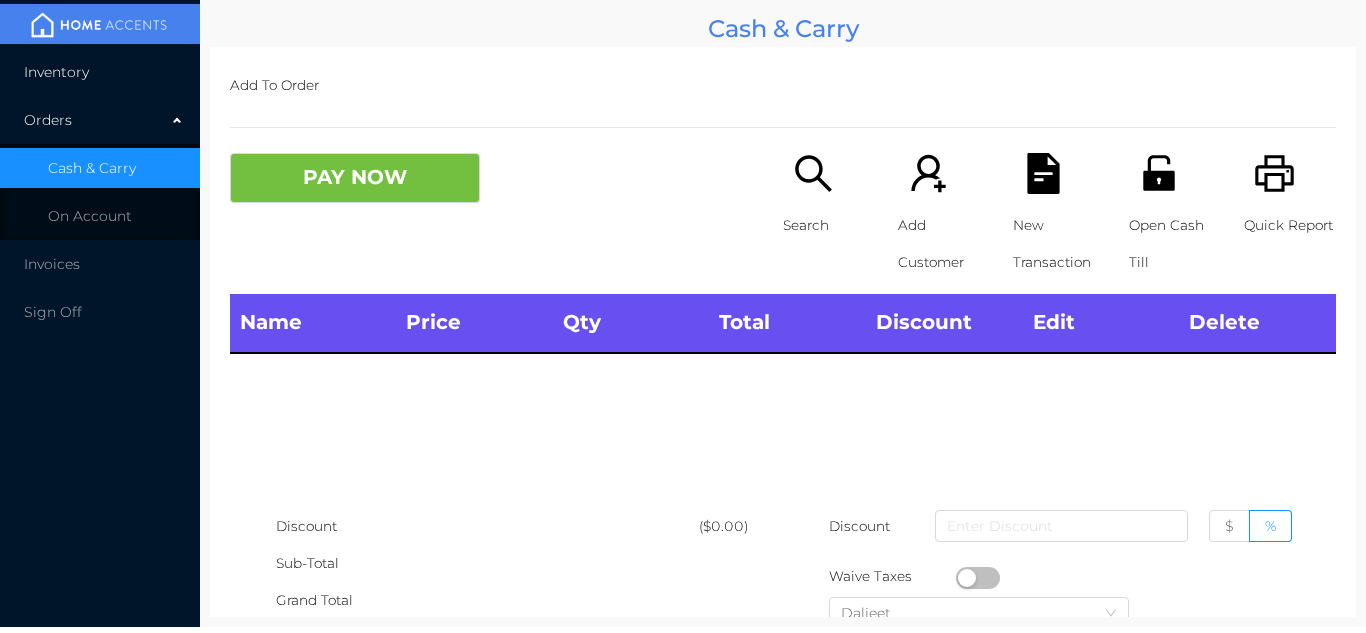 click on "Inventory" at bounding box center (100, 72) 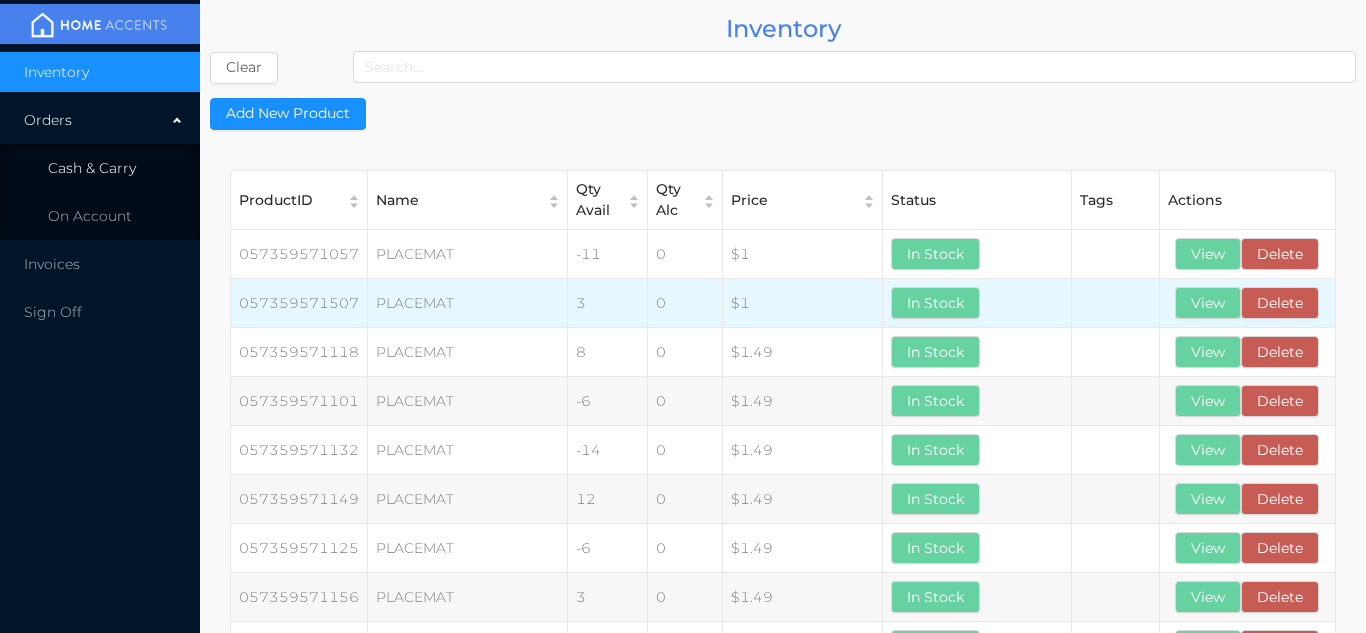 click on "Cash & Carry" at bounding box center (100, 168) 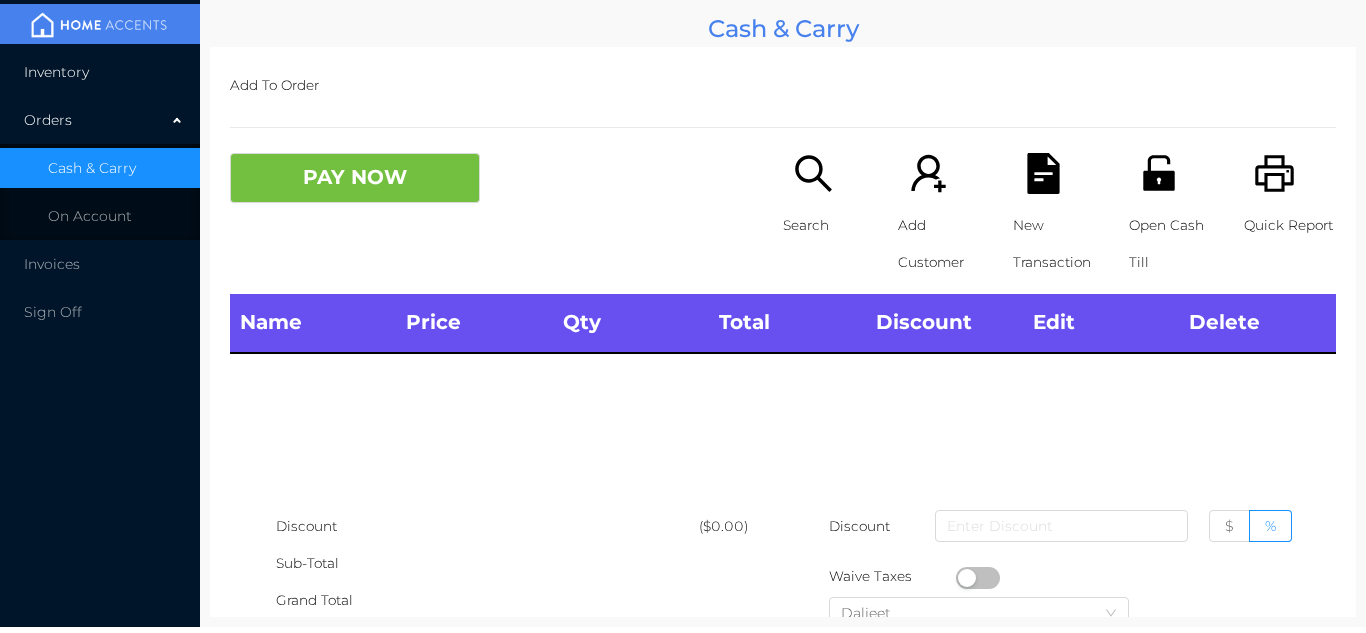 click on "Inventory" at bounding box center [100, 72] 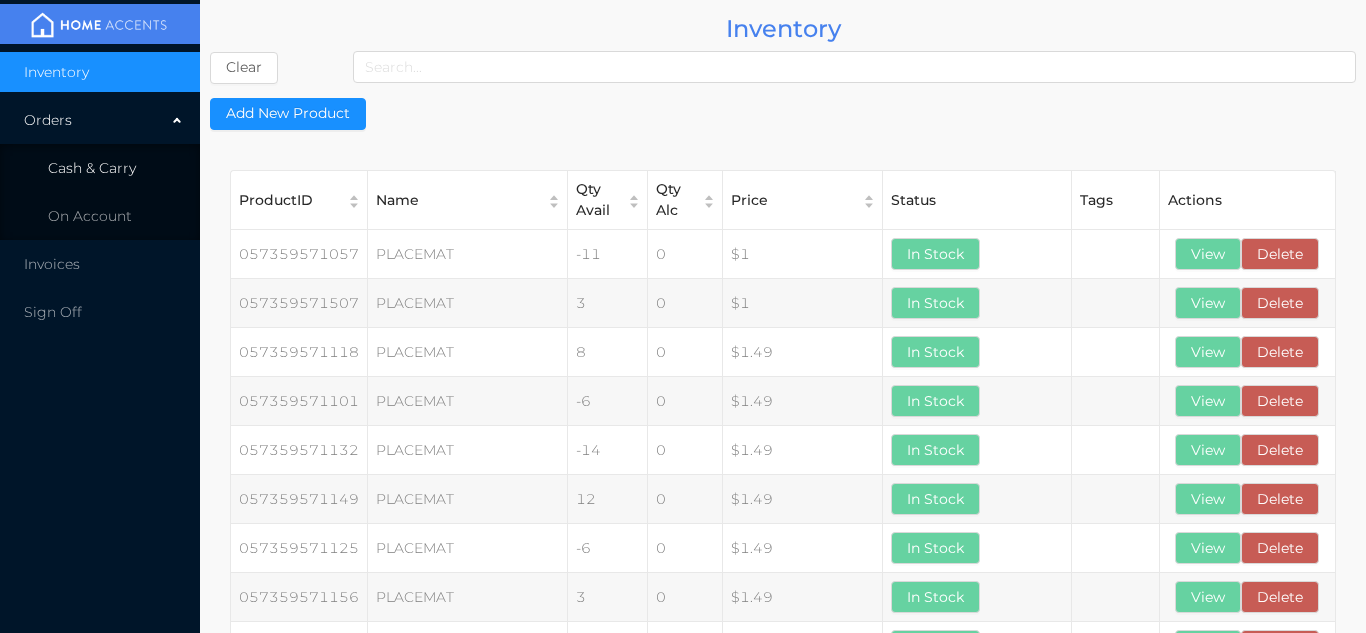 click on "Cash & Carry" at bounding box center (100, 168) 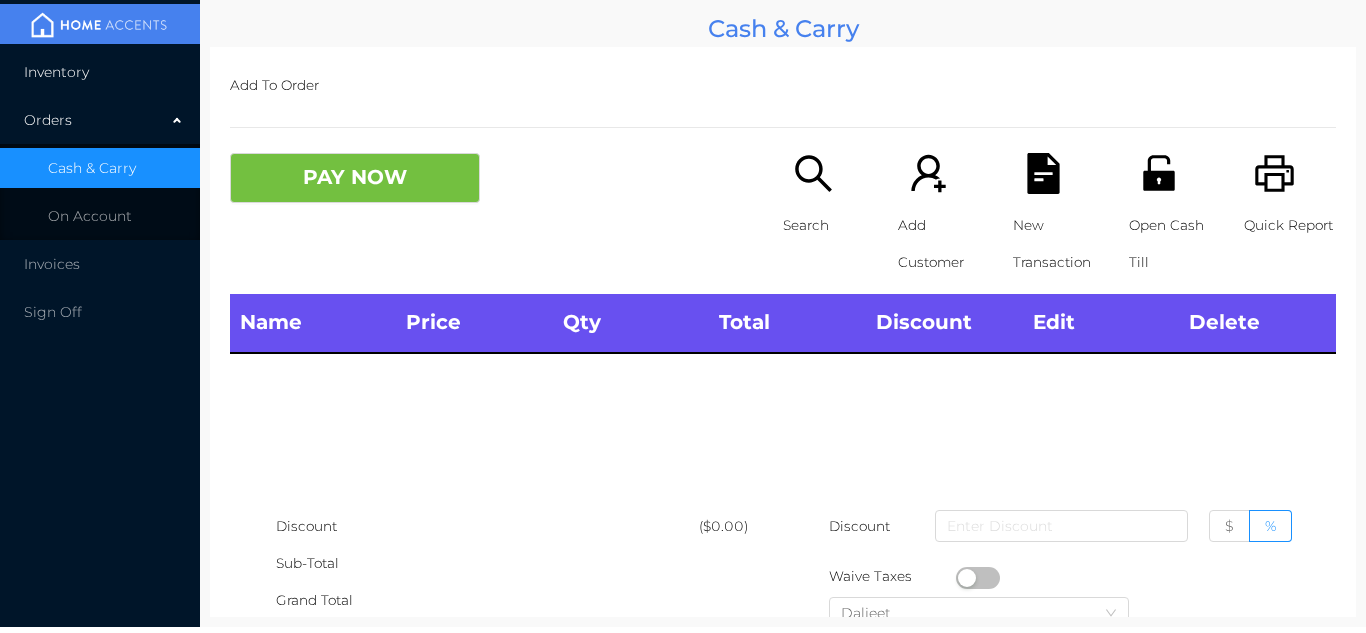 click on "Inventory" at bounding box center [100, 72] 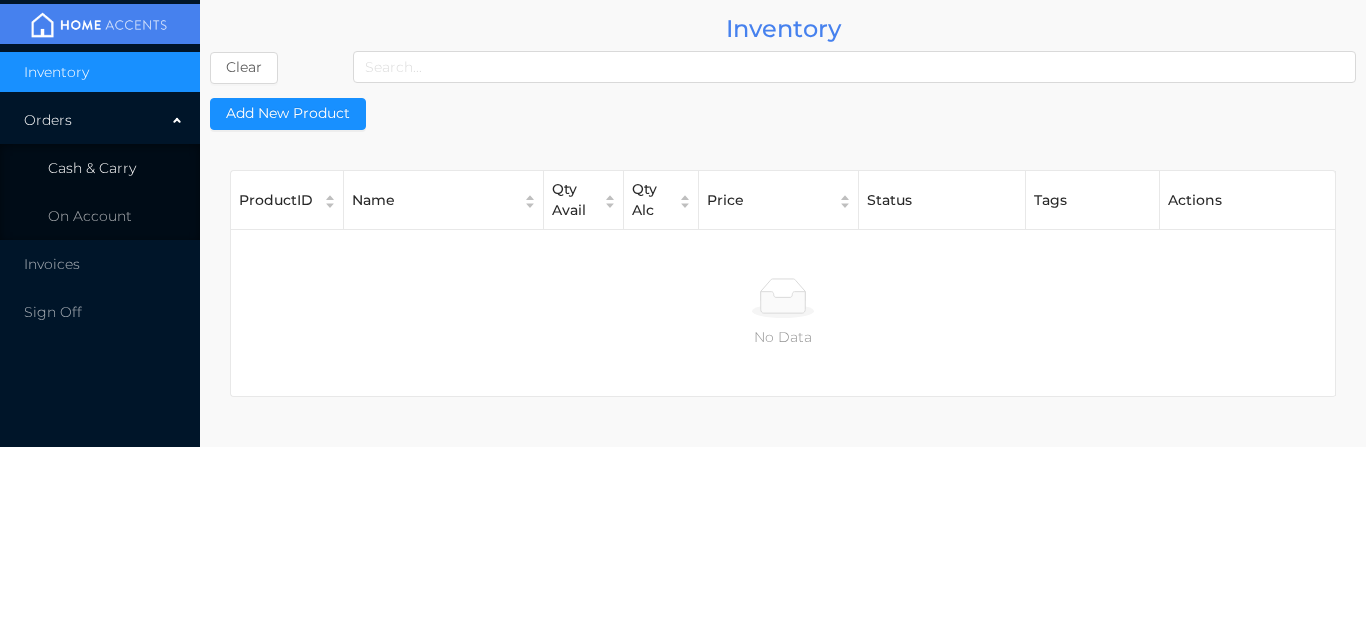 click on "Cash & Carry" at bounding box center [92, 168] 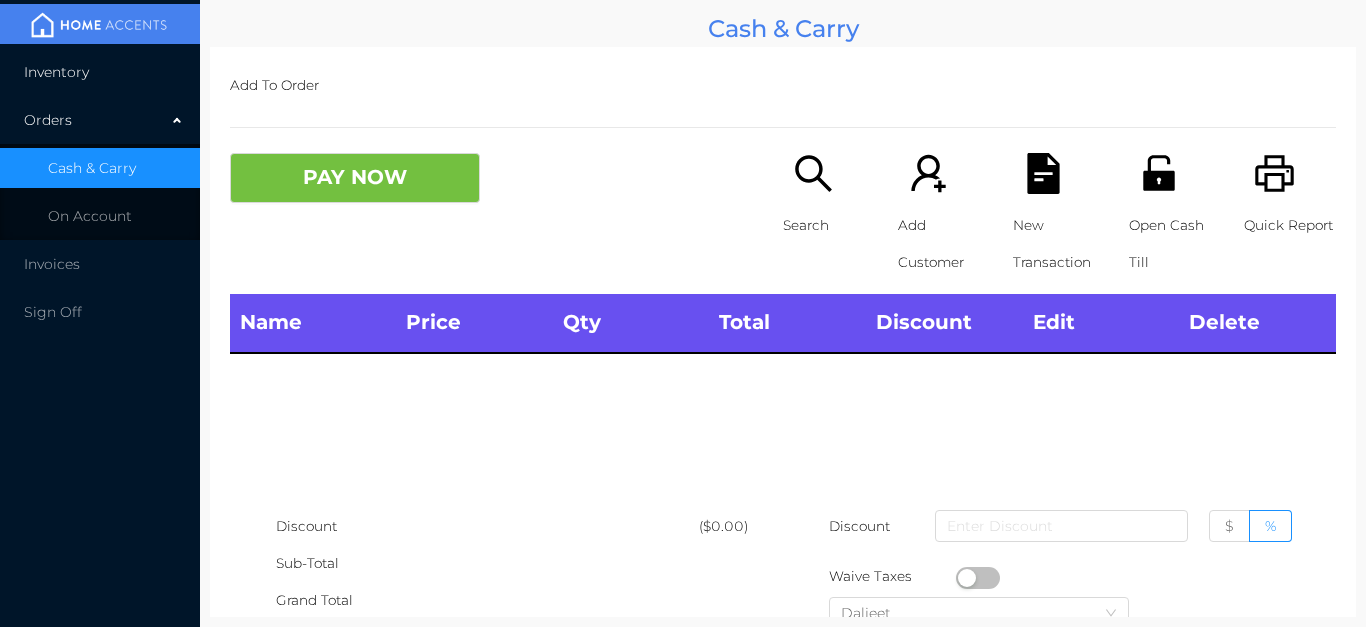 click on "Inventory" at bounding box center [100, 72] 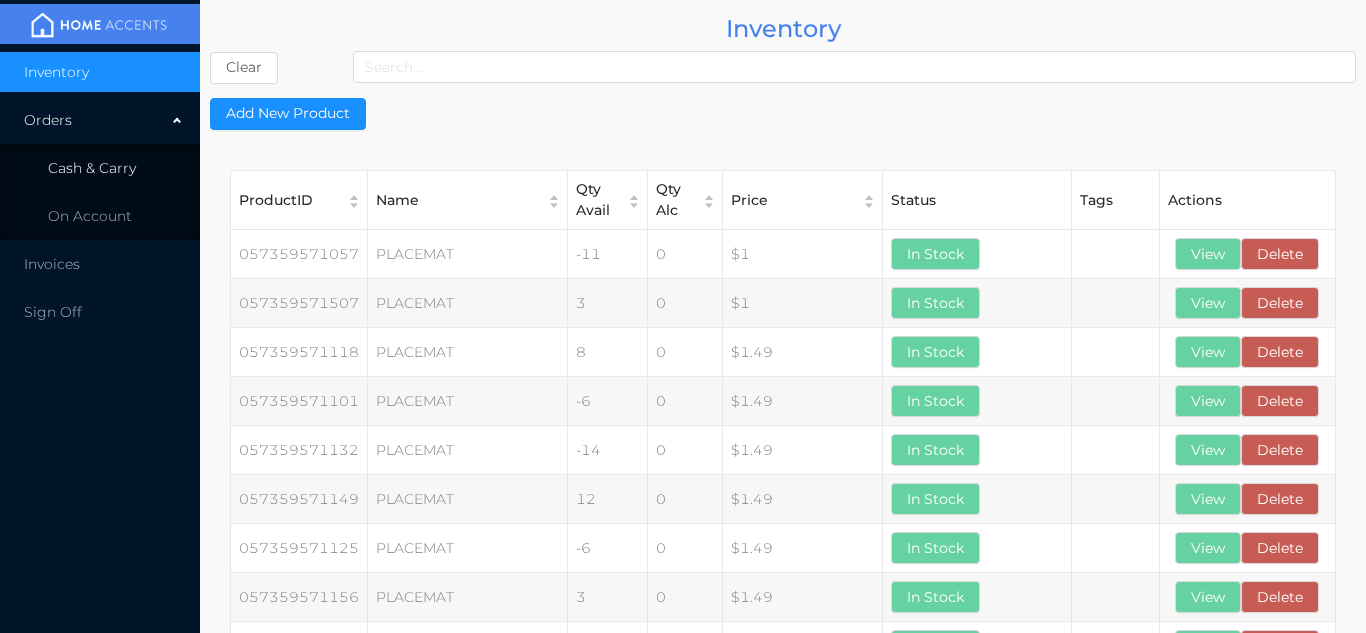 click on "Cash & Carry" at bounding box center (100, 168) 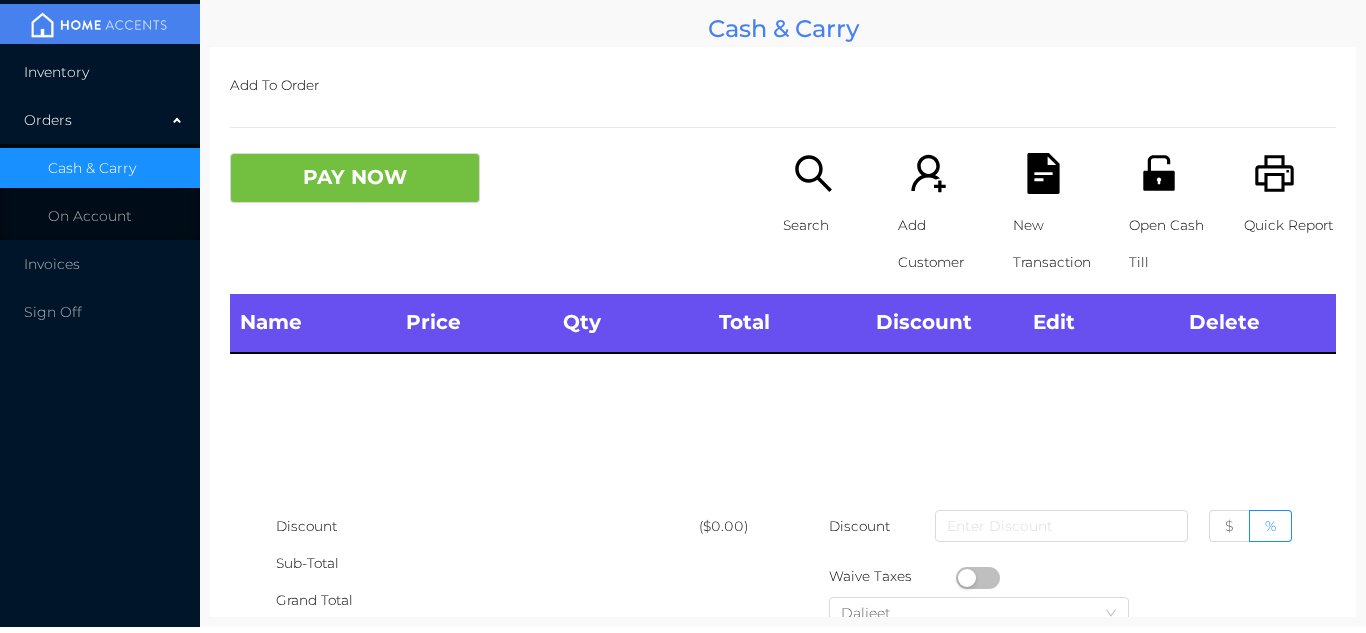 click on "Inventory" at bounding box center (100, 72) 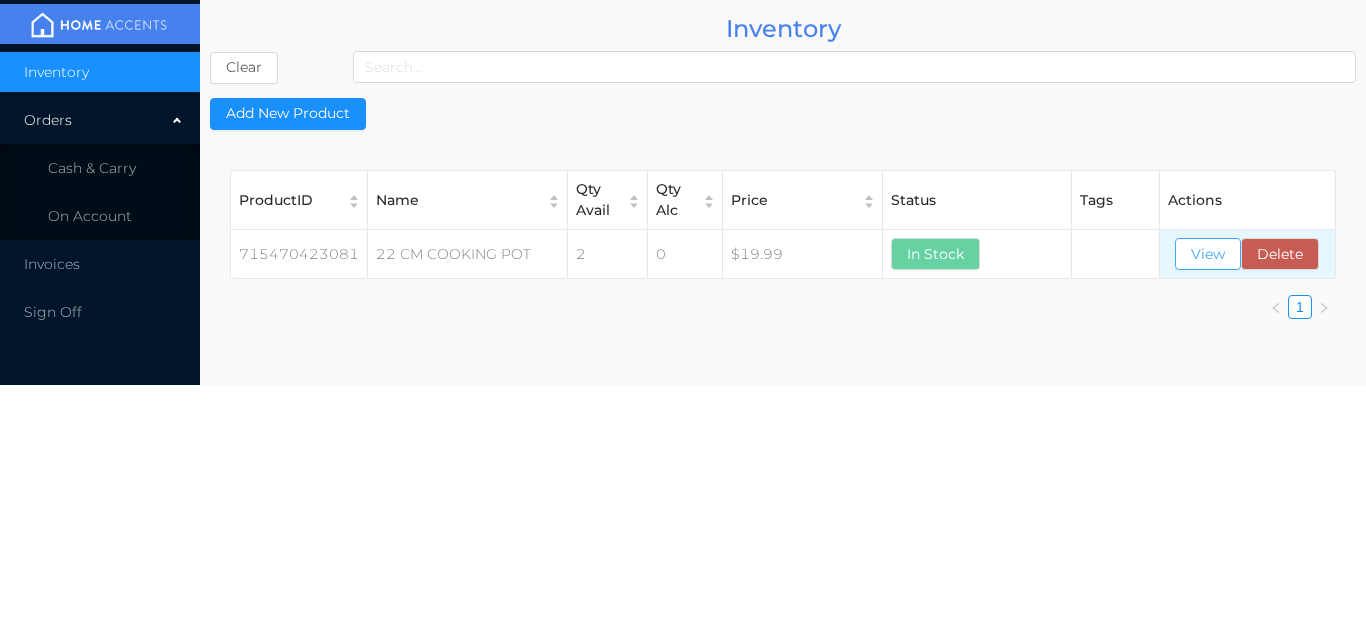 click on "View" at bounding box center [1208, 254] 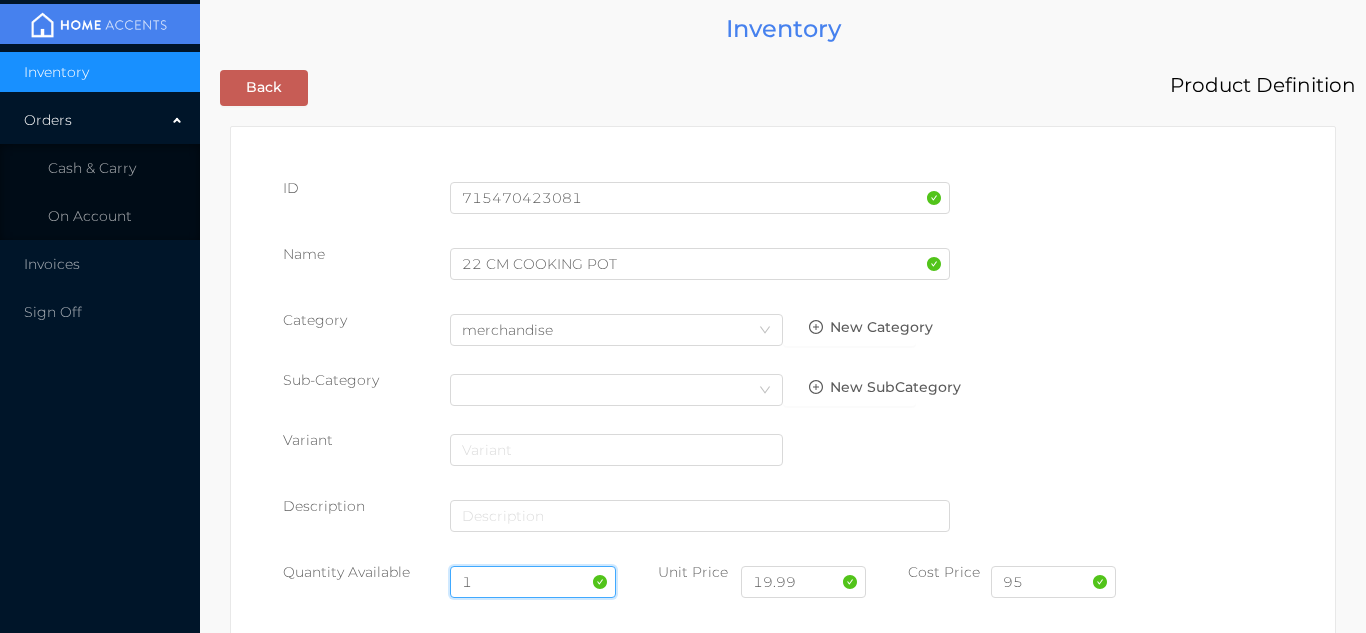 click on "1" at bounding box center (533, 582) 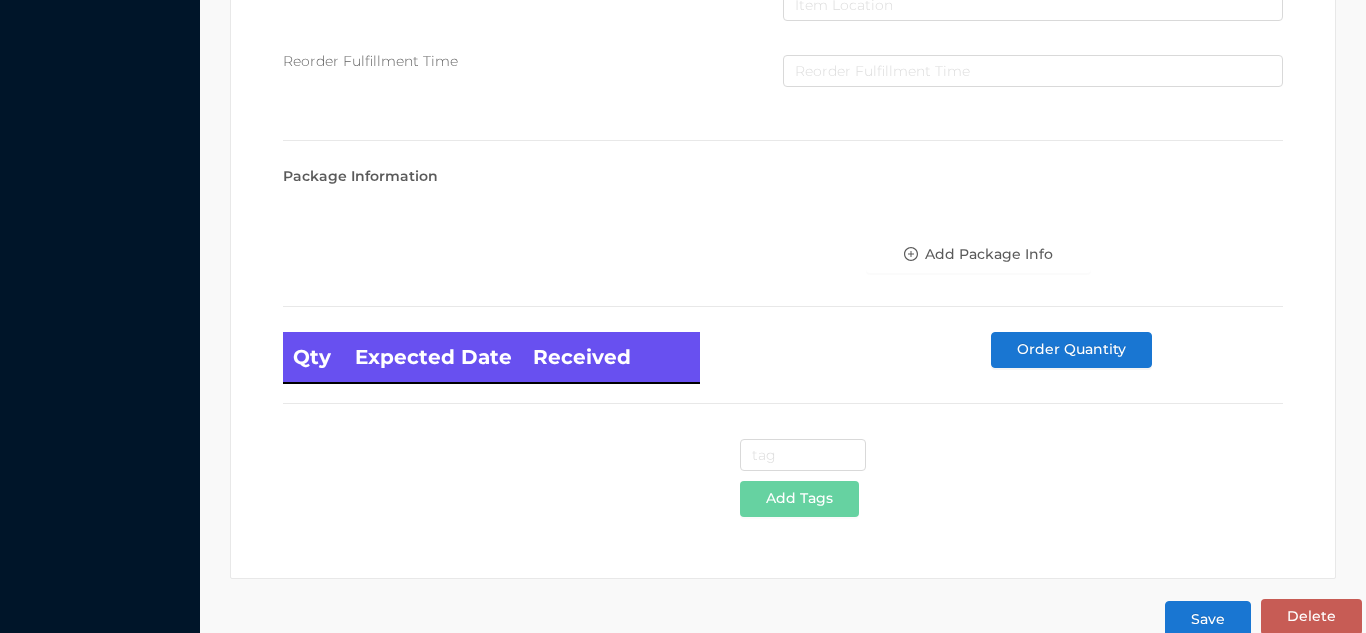 scroll, scrollTop: 1135, scrollLeft: 0, axis: vertical 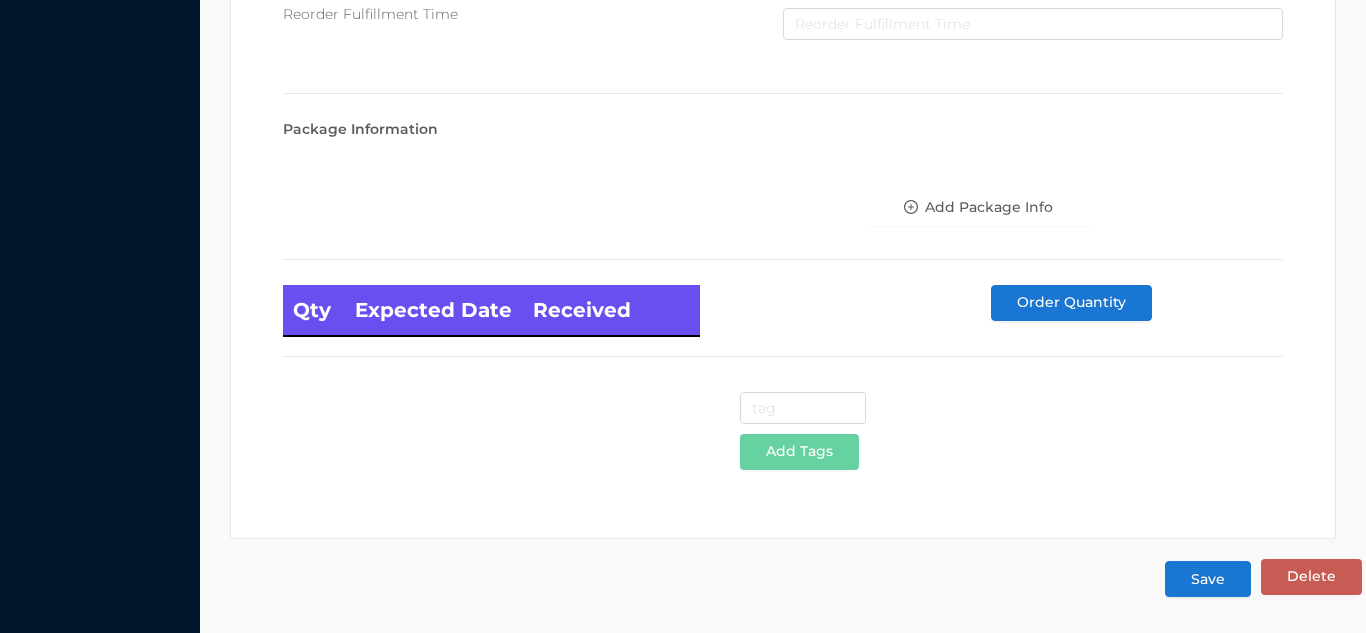type on "3" 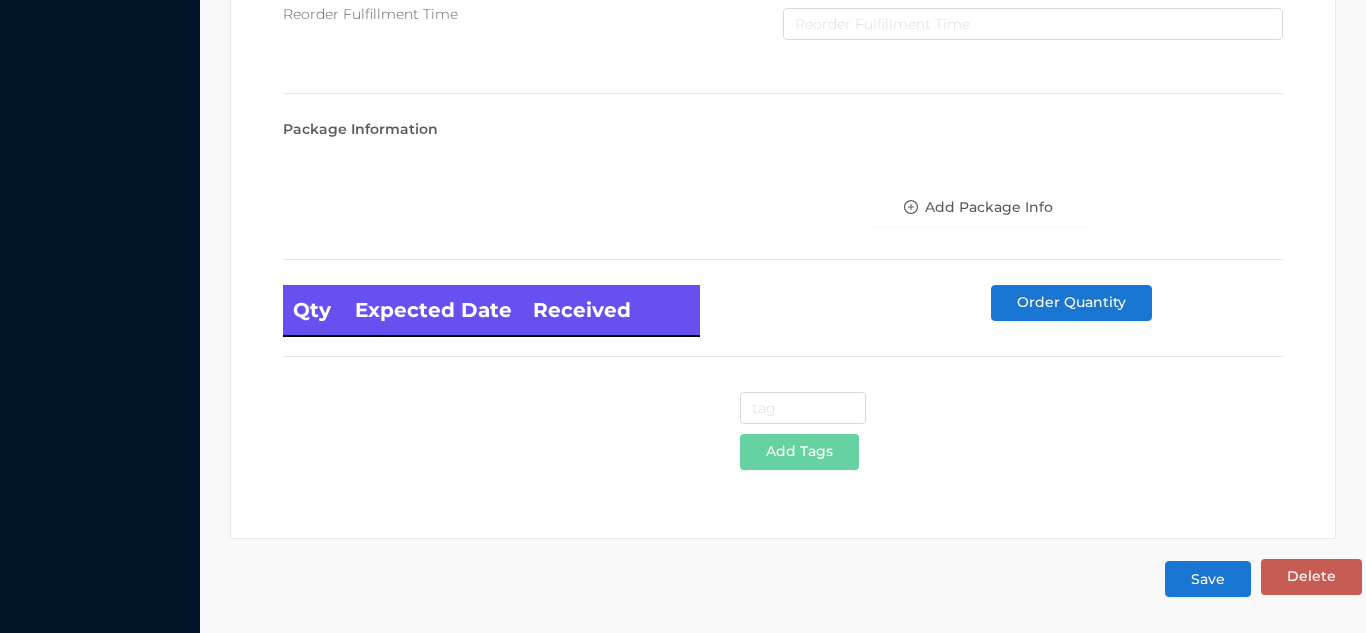 click on "Save" at bounding box center (1208, 579) 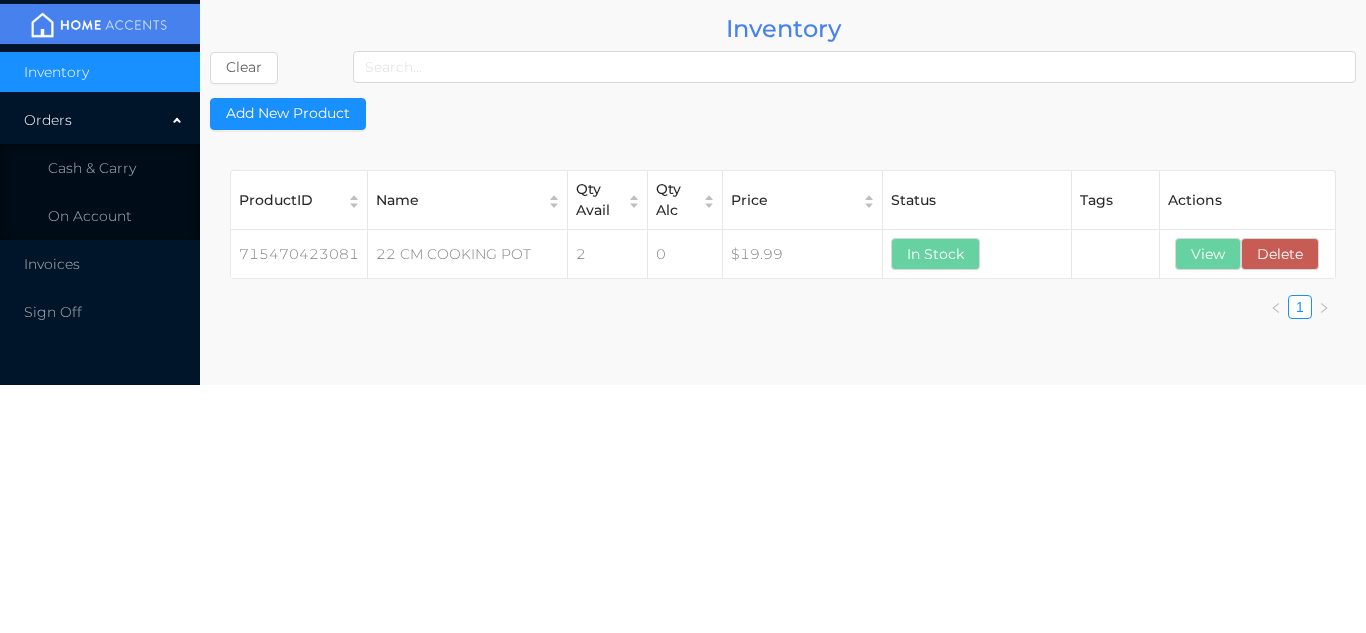 scroll, scrollTop: 0, scrollLeft: 0, axis: both 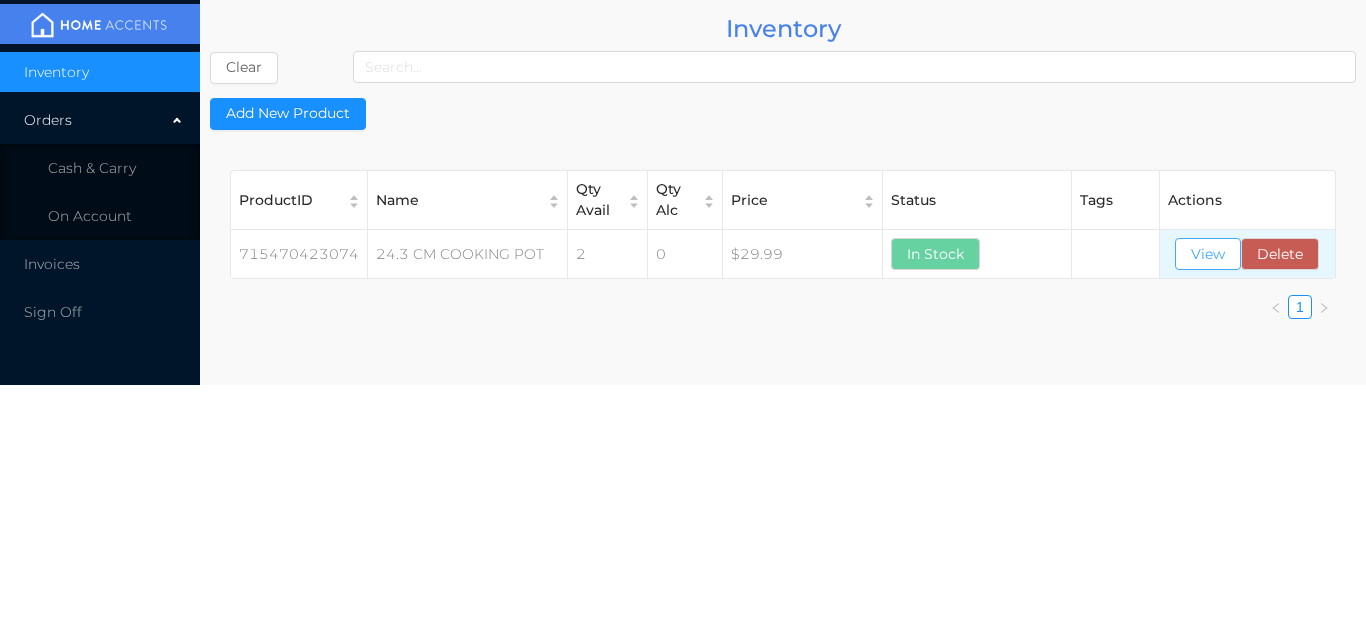 click on "View" at bounding box center (1208, 254) 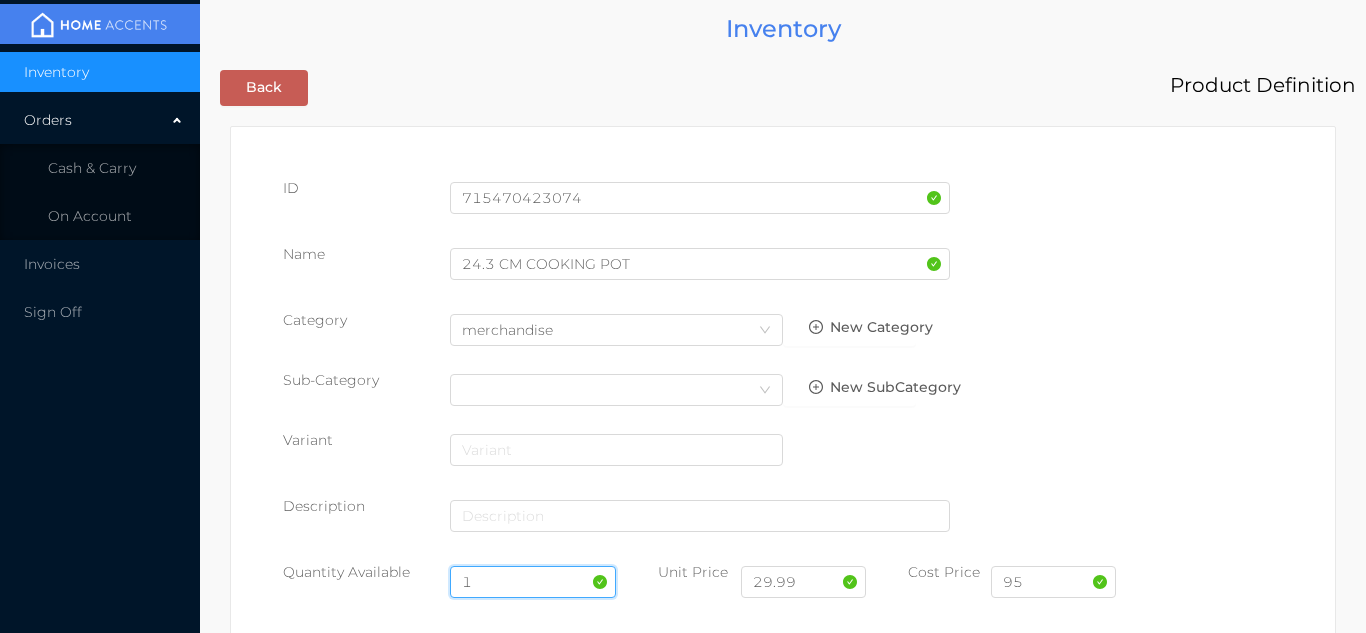 click on "1" at bounding box center [533, 582] 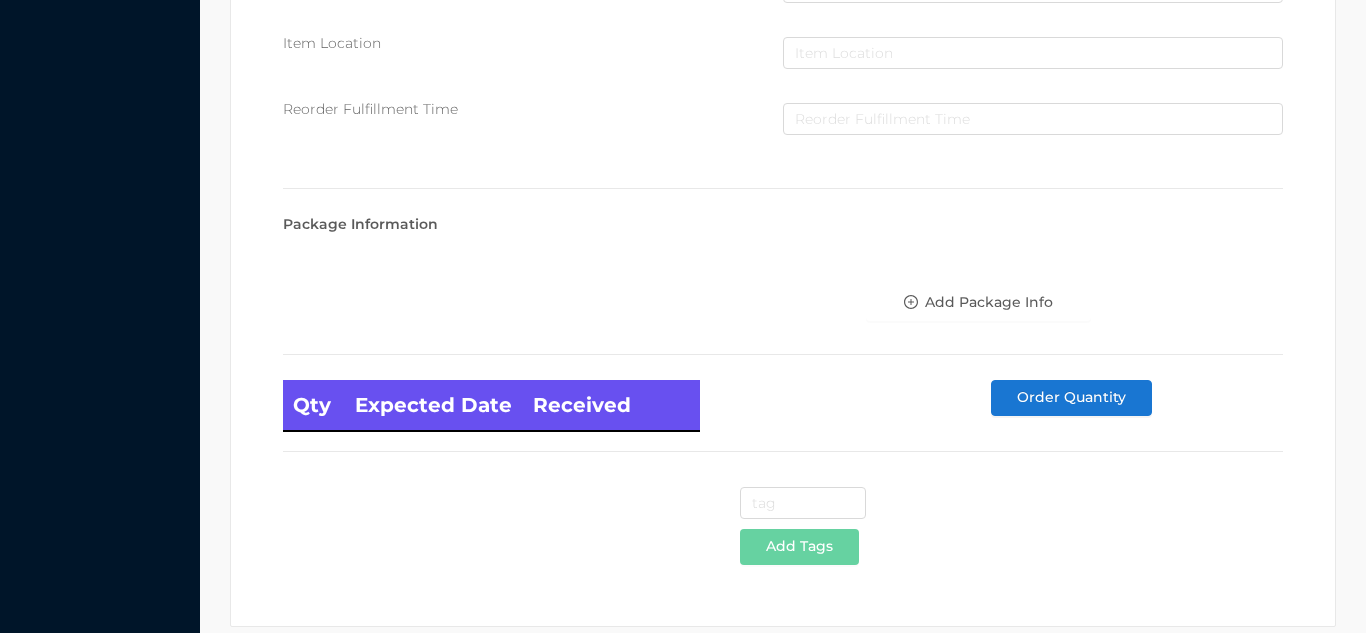 scroll, scrollTop: 1135, scrollLeft: 0, axis: vertical 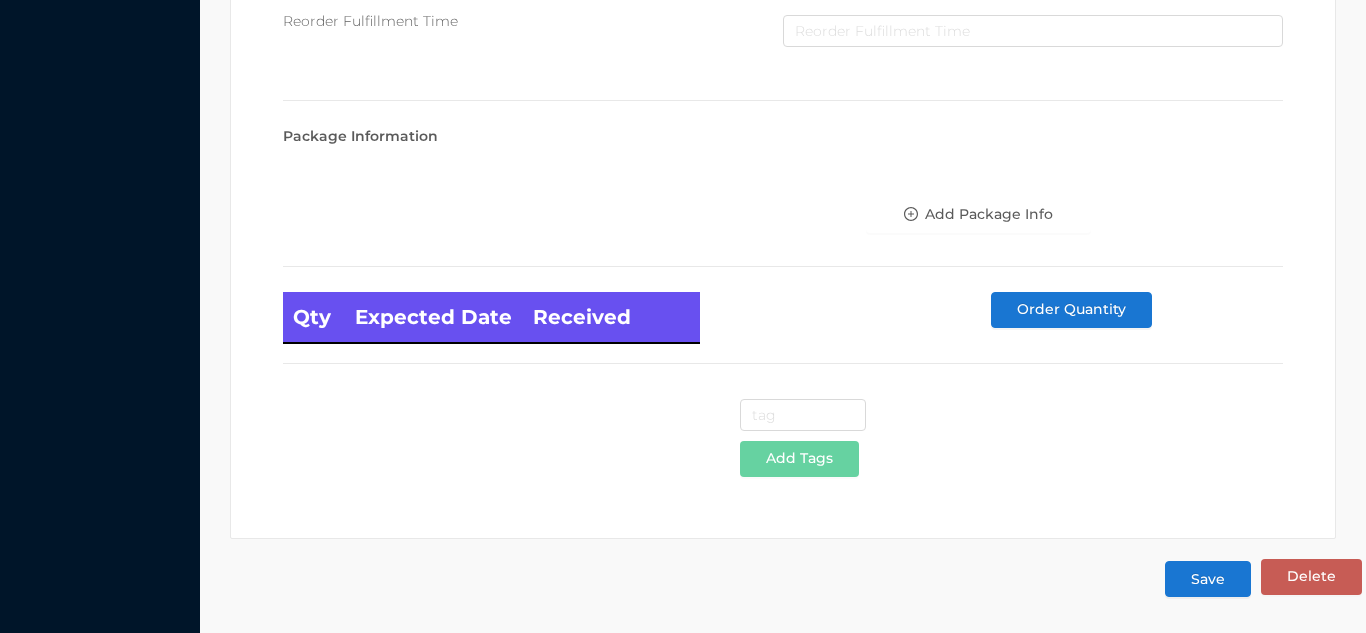 type on "3" 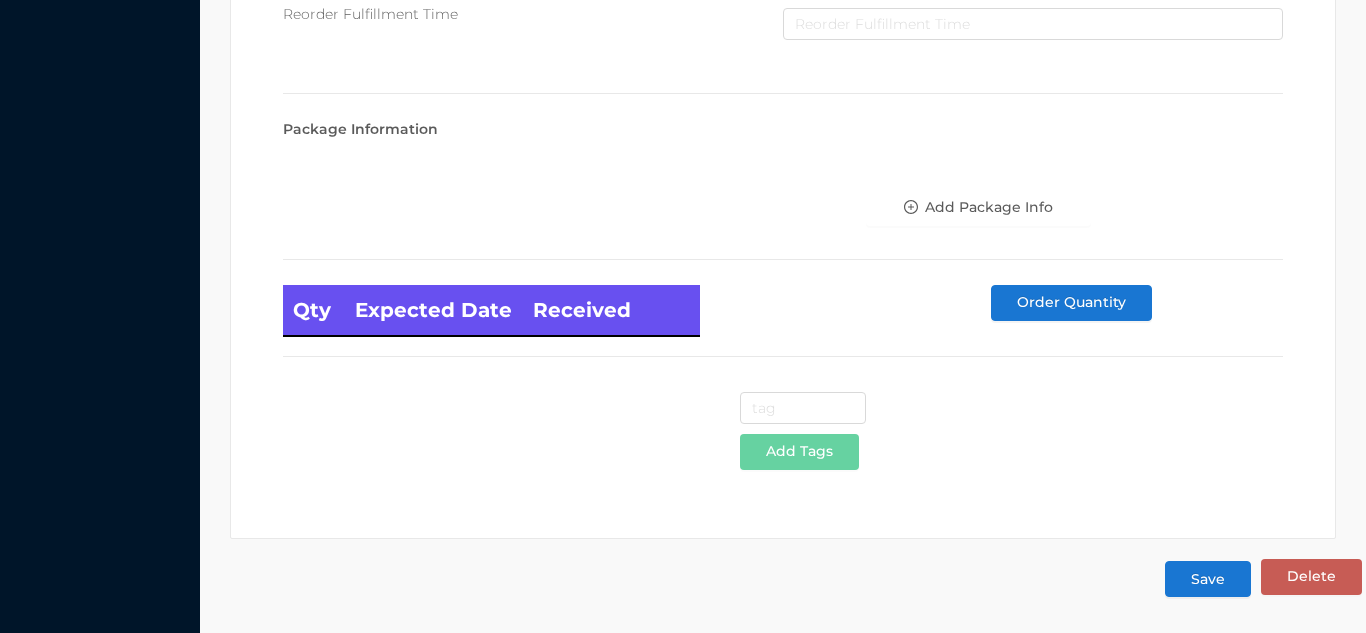 click on "Save" at bounding box center [1208, 579] 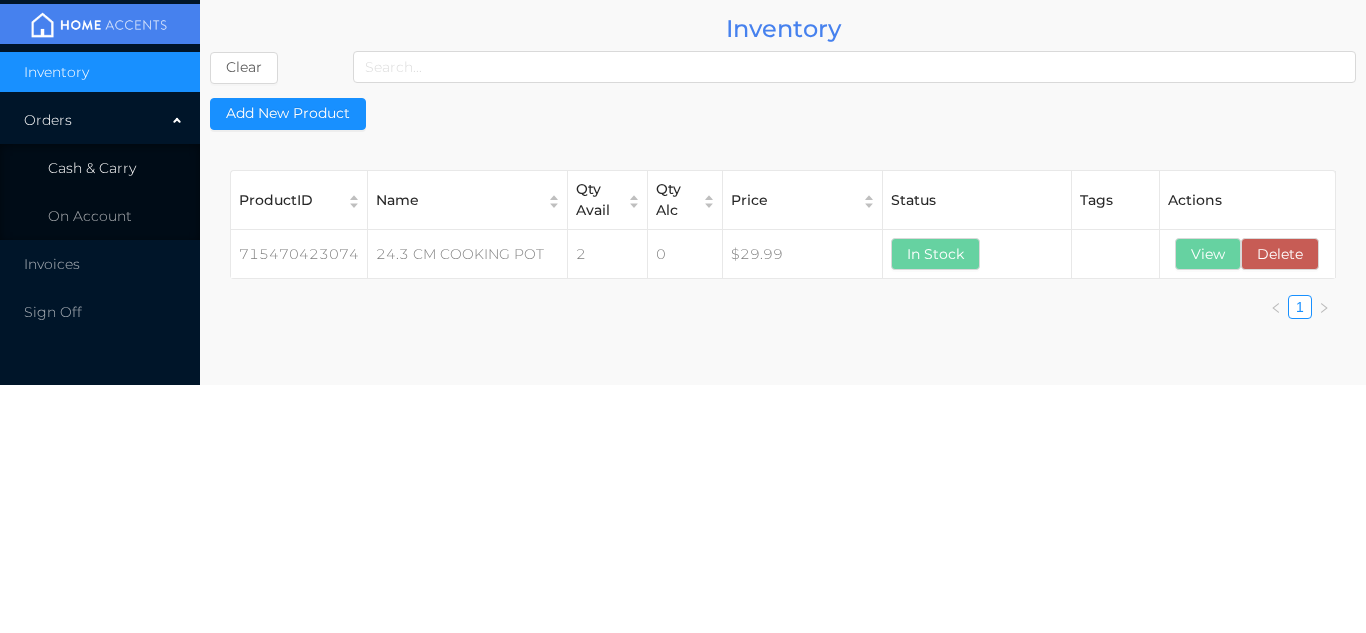 click on "Cash & Carry" at bounding box center [100, 168] 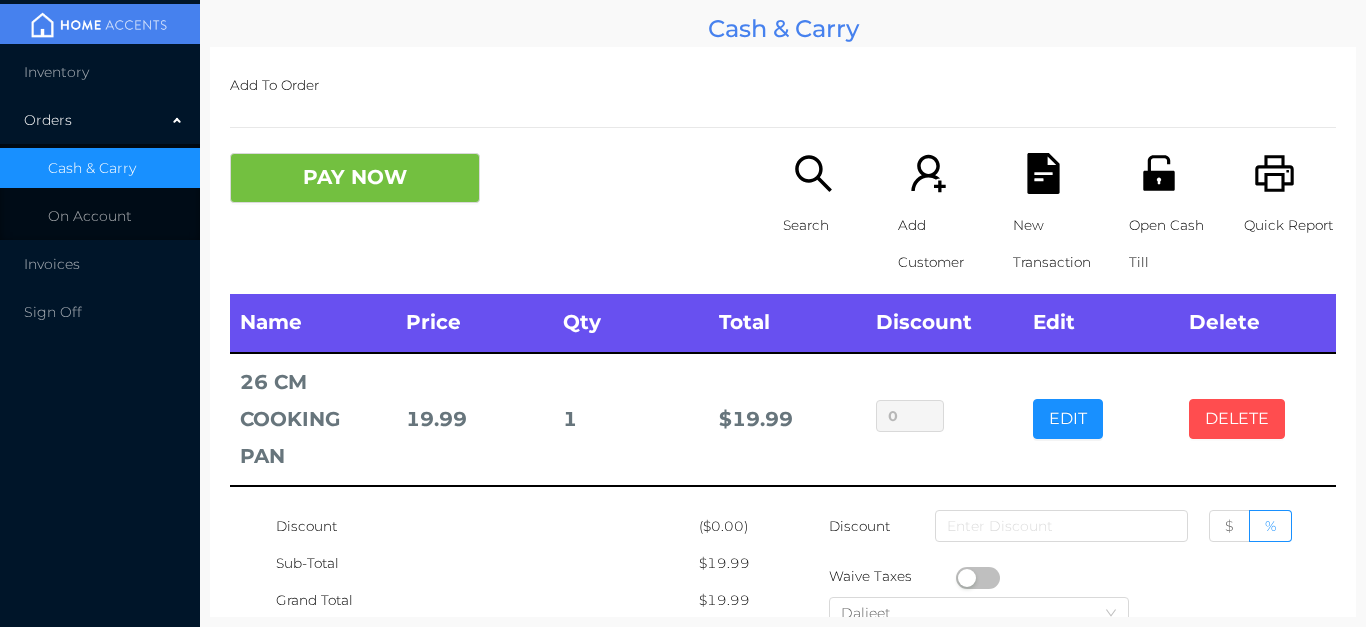 click on "DELETE" at bounding box center [1237, 419] 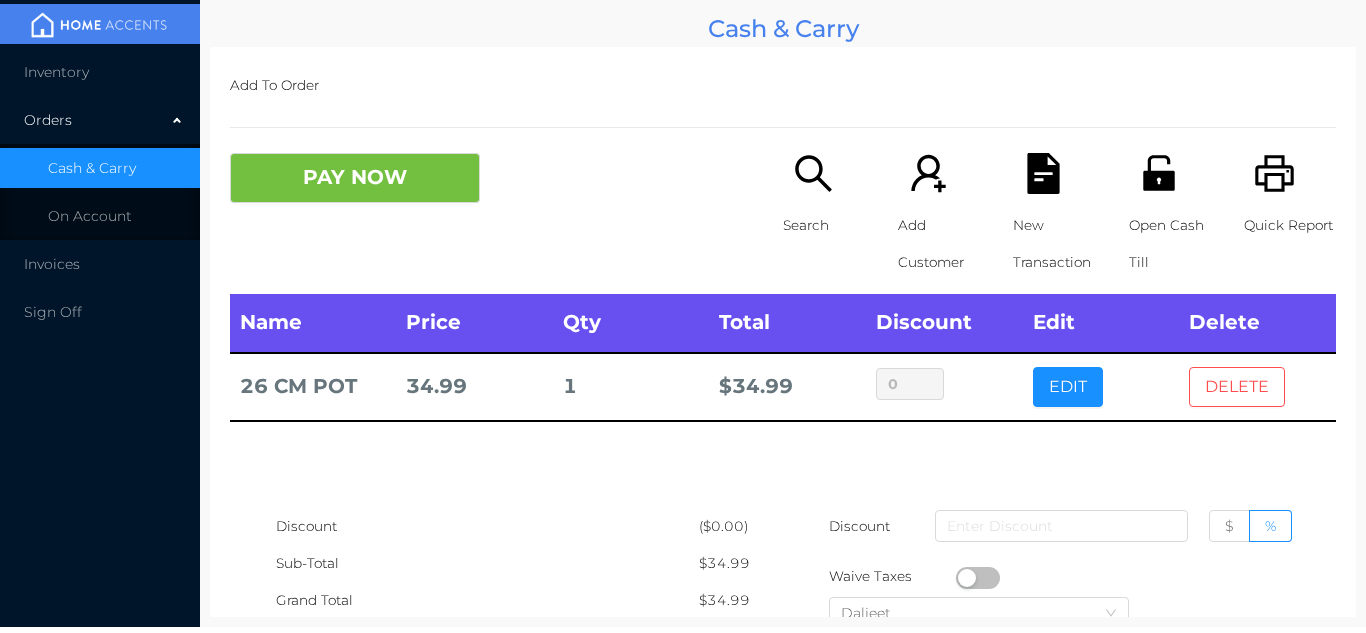 click on "DELETE" at bounding box center [1237, 387] 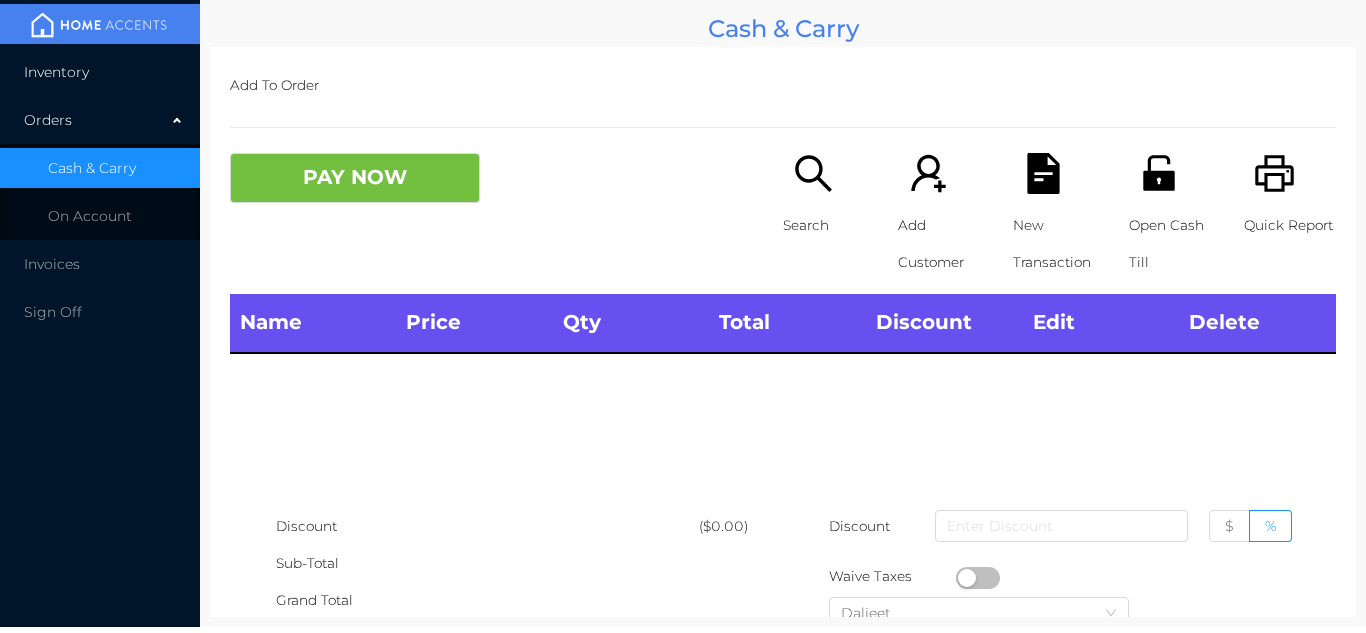 click on "Inventory" at bounding box center [100, 72] 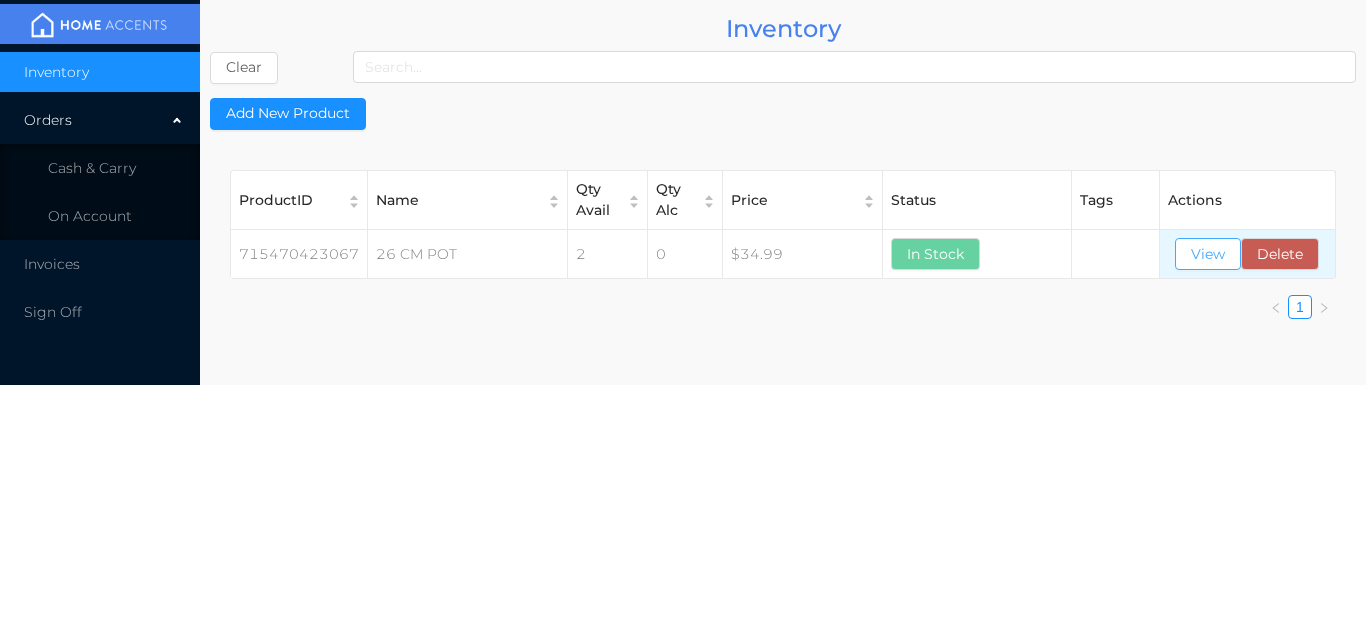 click on "View" at bounding box center (1208, 254) 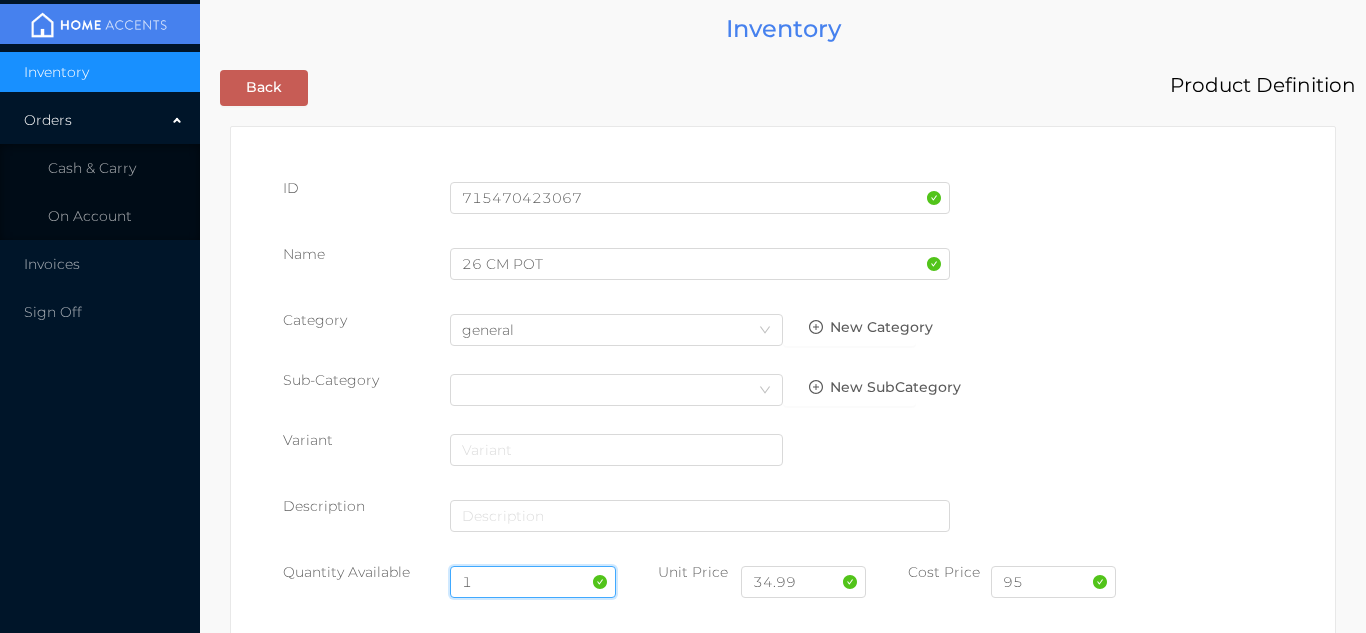 click on "1" at bounding box center (533, 582) 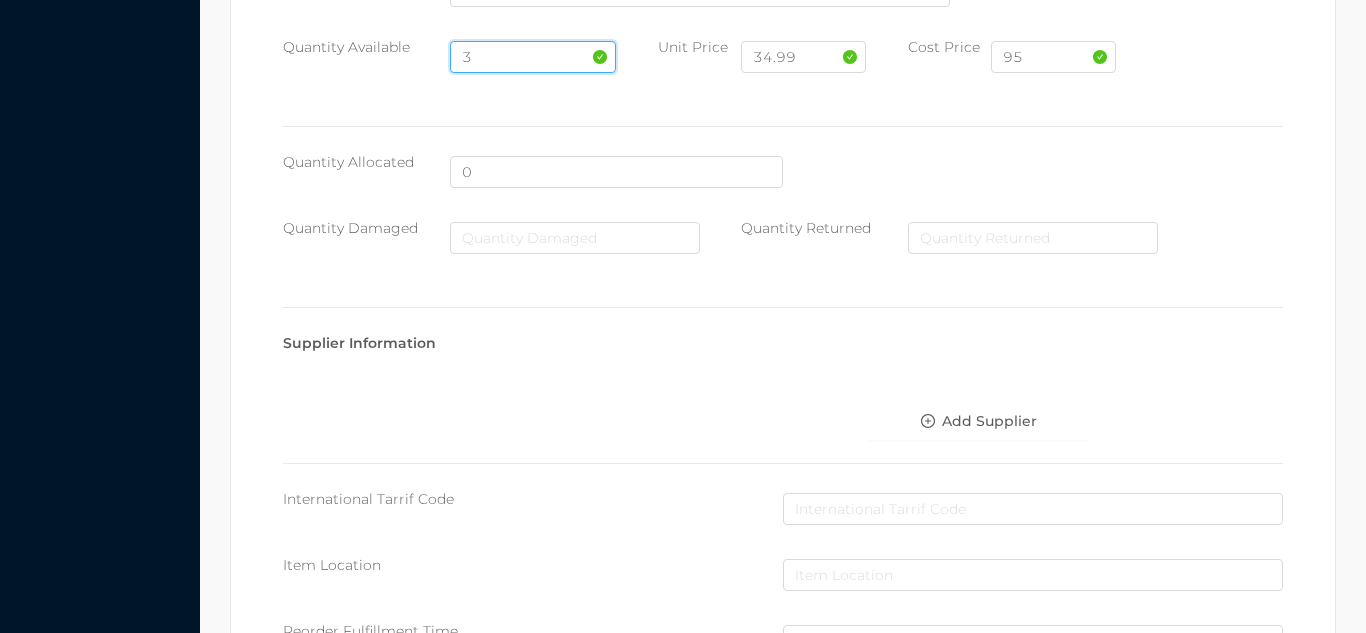 scroll, scrollTop: 1135, scrollLeft: 0, axis: vertical 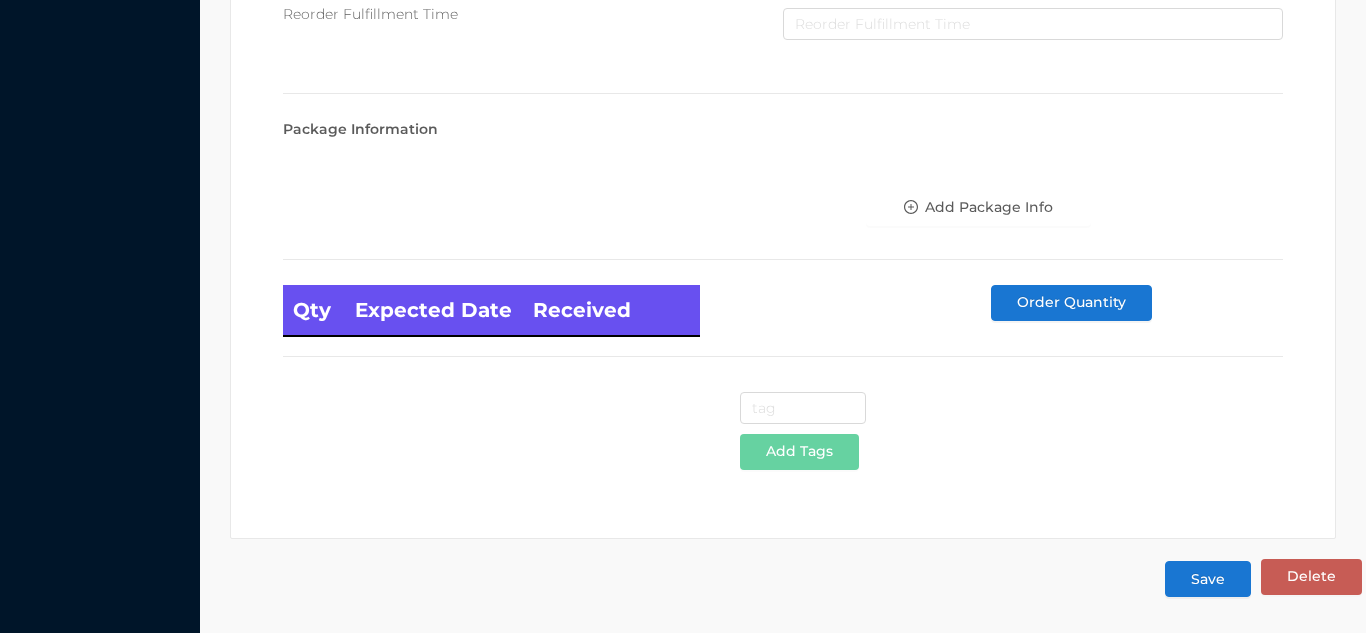 type on "3" 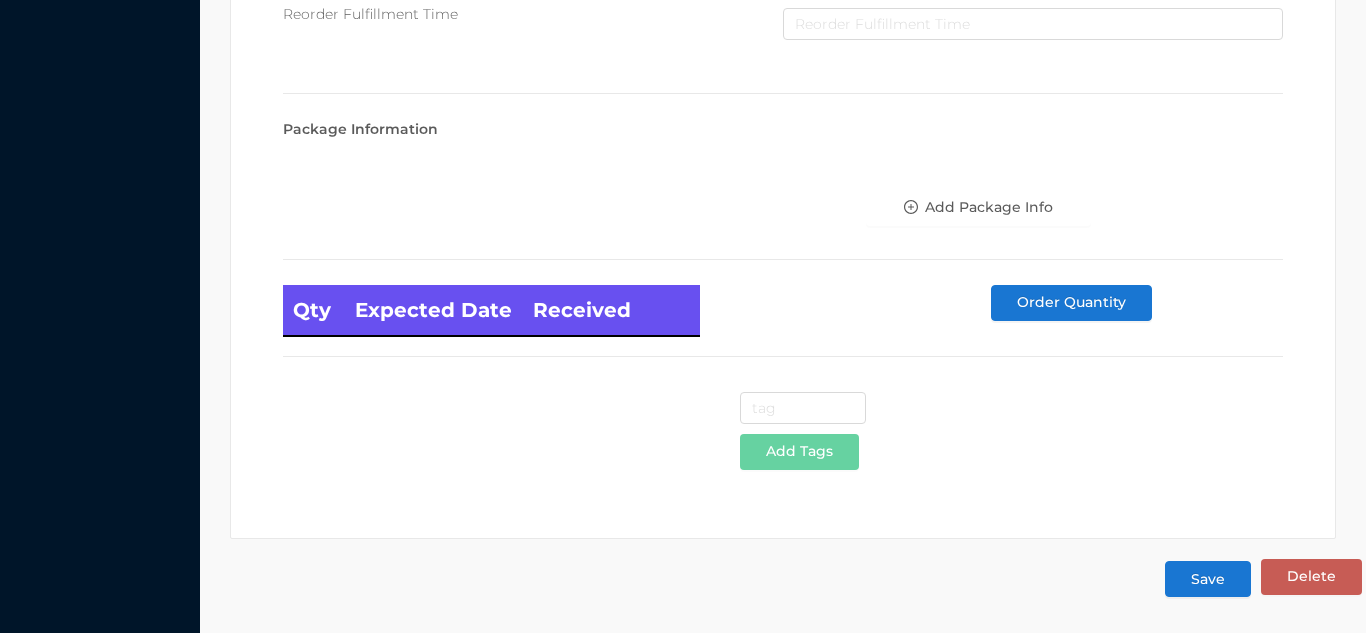 click on "Save" at bounding box center (1208, 579) 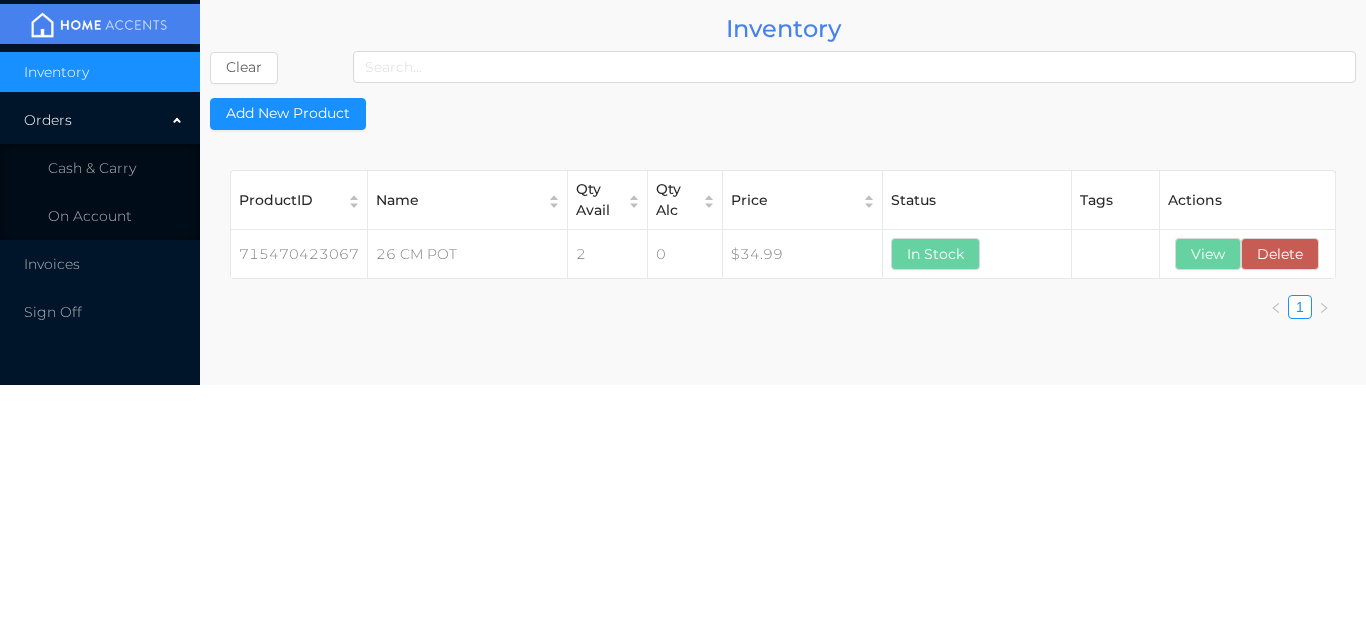 scroll, scrollTop: 0, scrollLeft: 0, axis: both 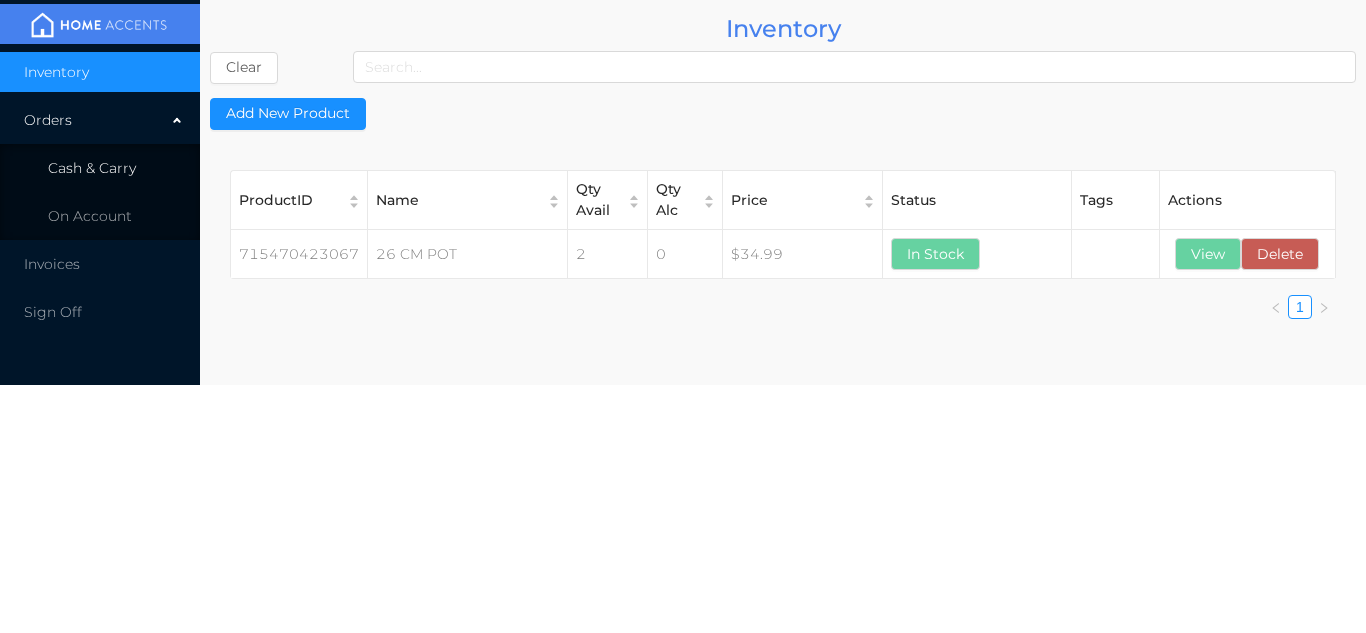 click on "Cash & Carry" at bounding box center [92, 168] 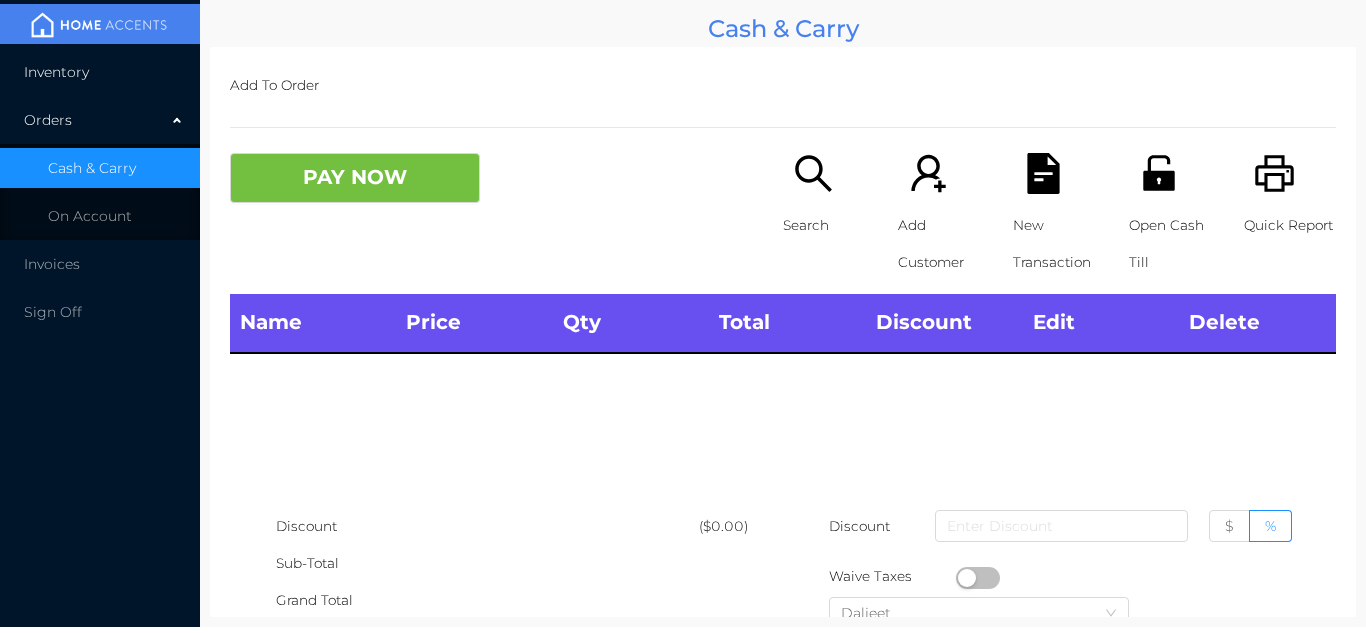 click on "Inventory" at bounding box center [100, 72] 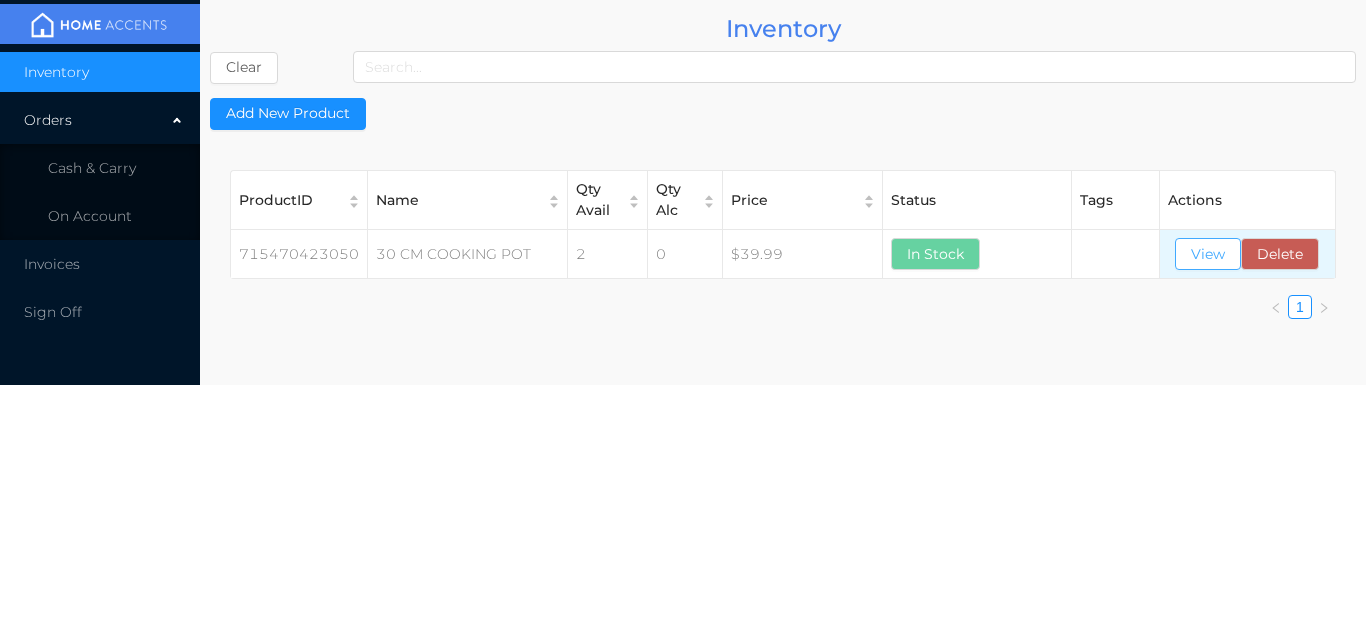 click on "View" at bounding box center [1208, 254] 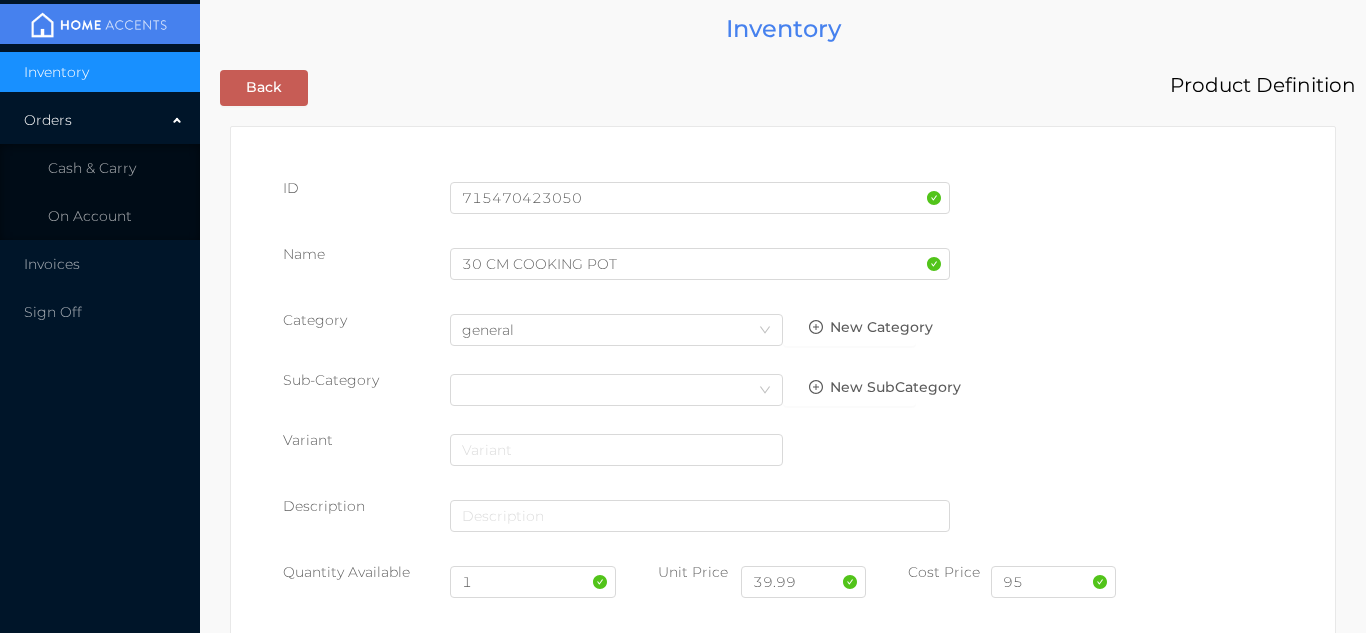 click at bounding box center (700, 206) 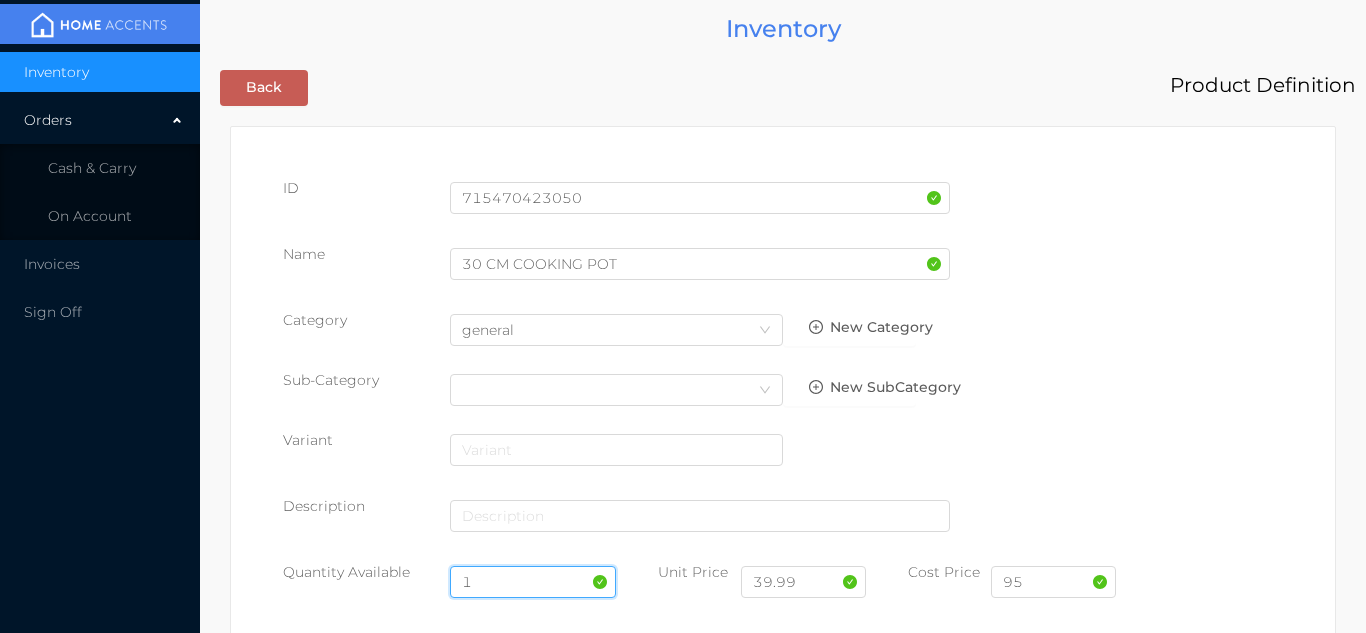 click on "1" at bounding box center (533, 582) 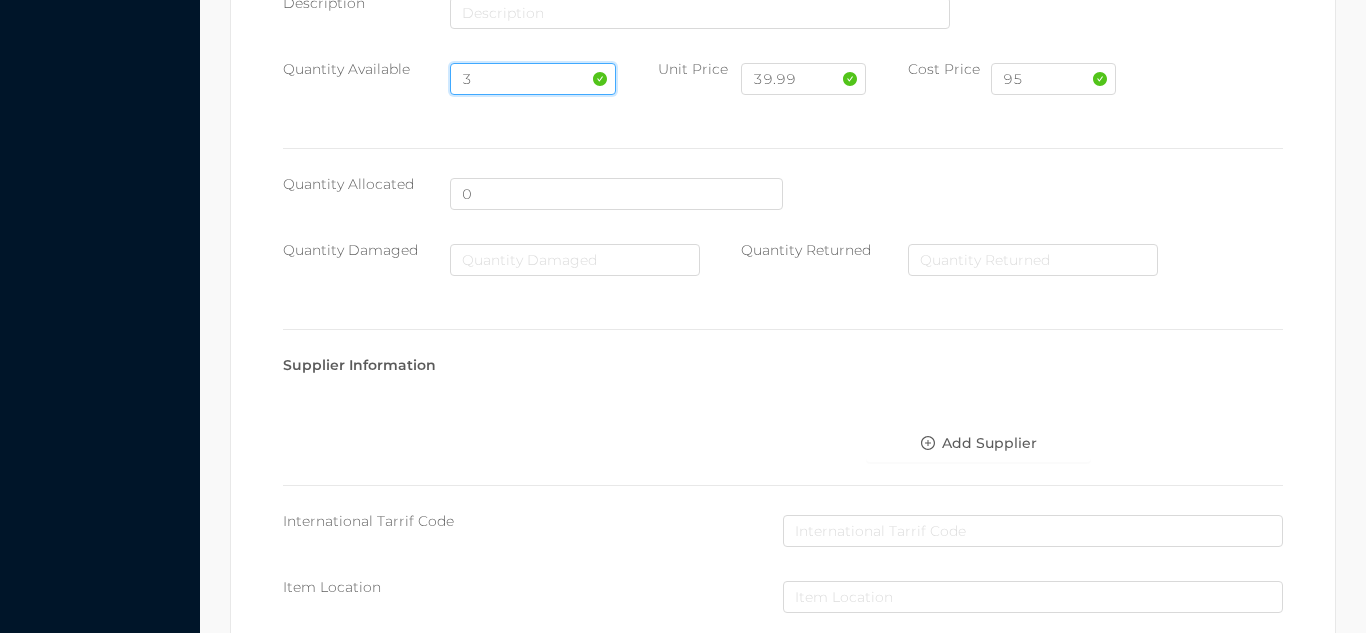 scroll, scrollTop: 1135, scrollLeft: 0, axis: vertical 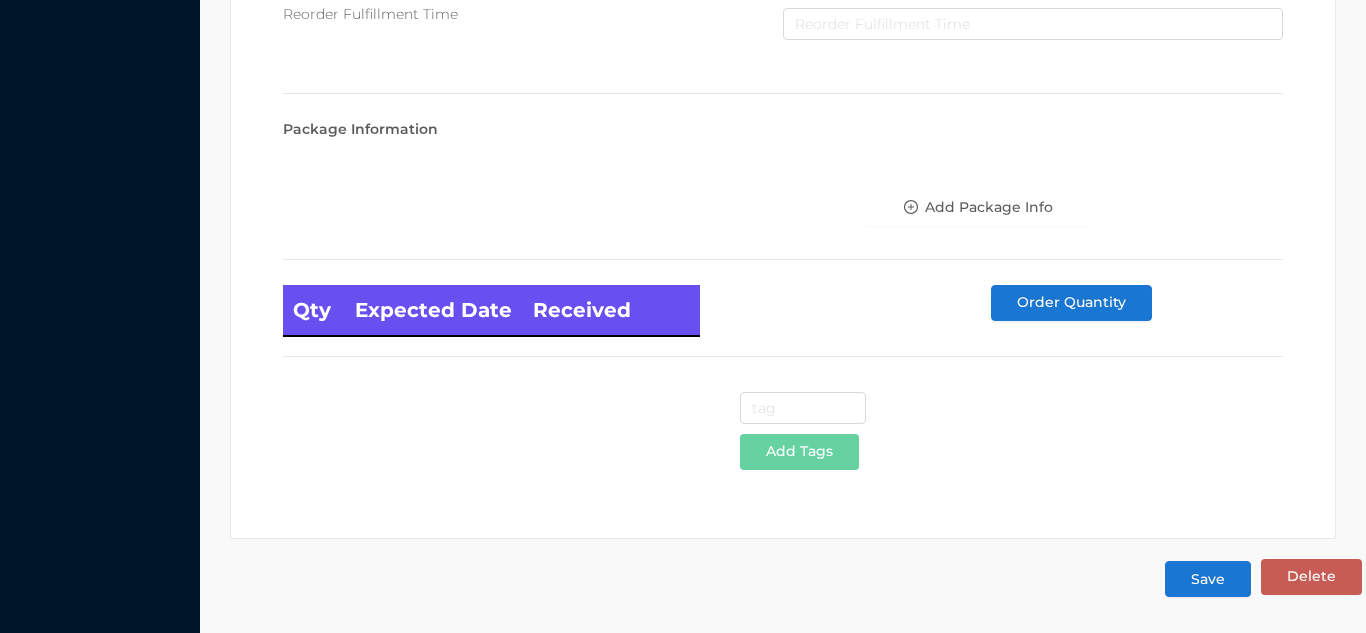 type on "3" 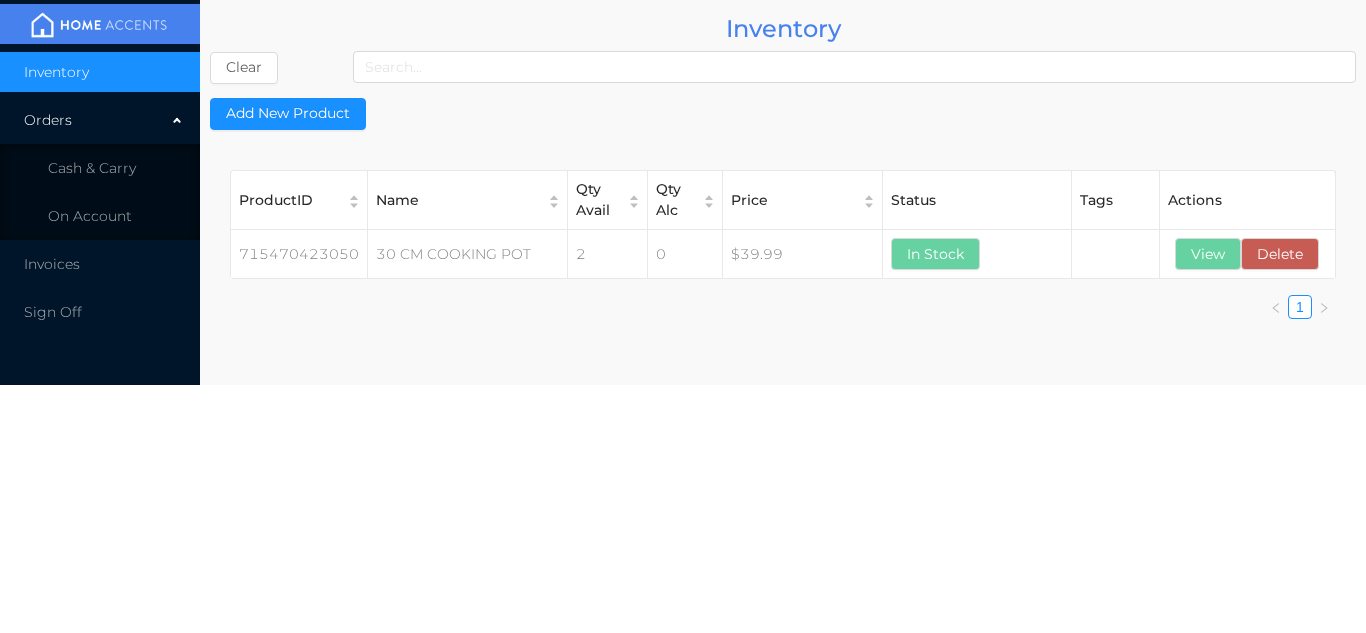 scroll, scrollTop: 0, scrollLeft: 0, axis: both 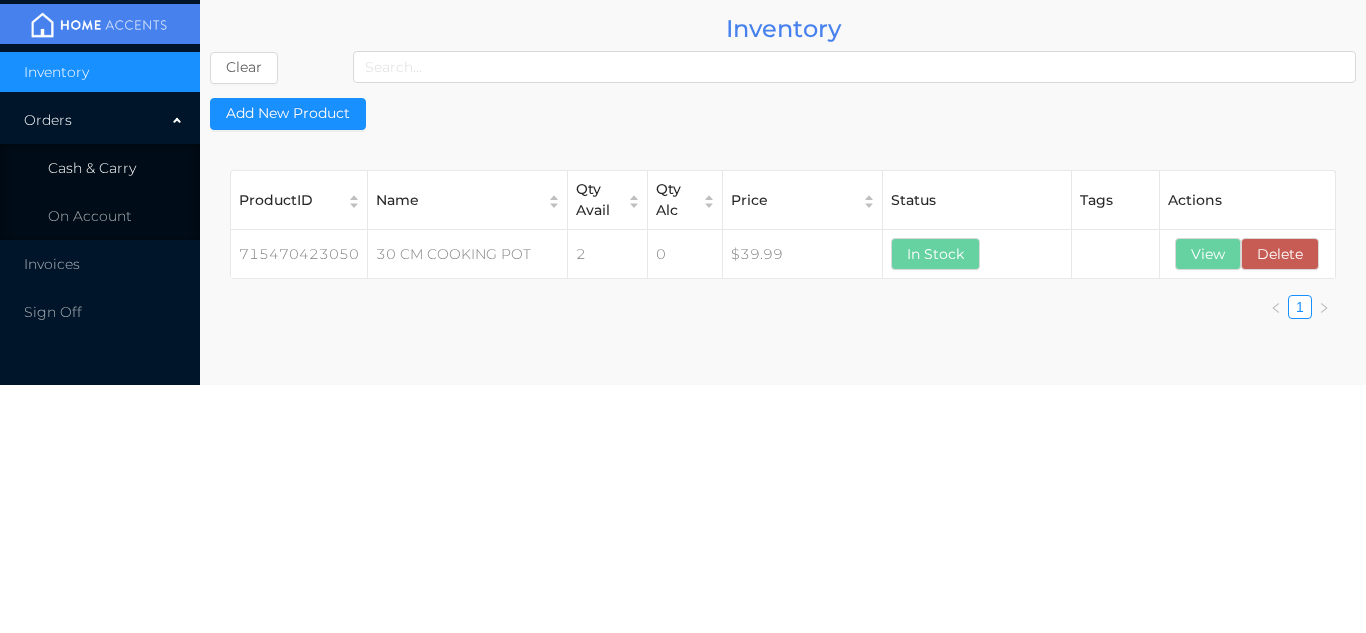 click on "Cash & Carry" at bounding box center [100, 168] 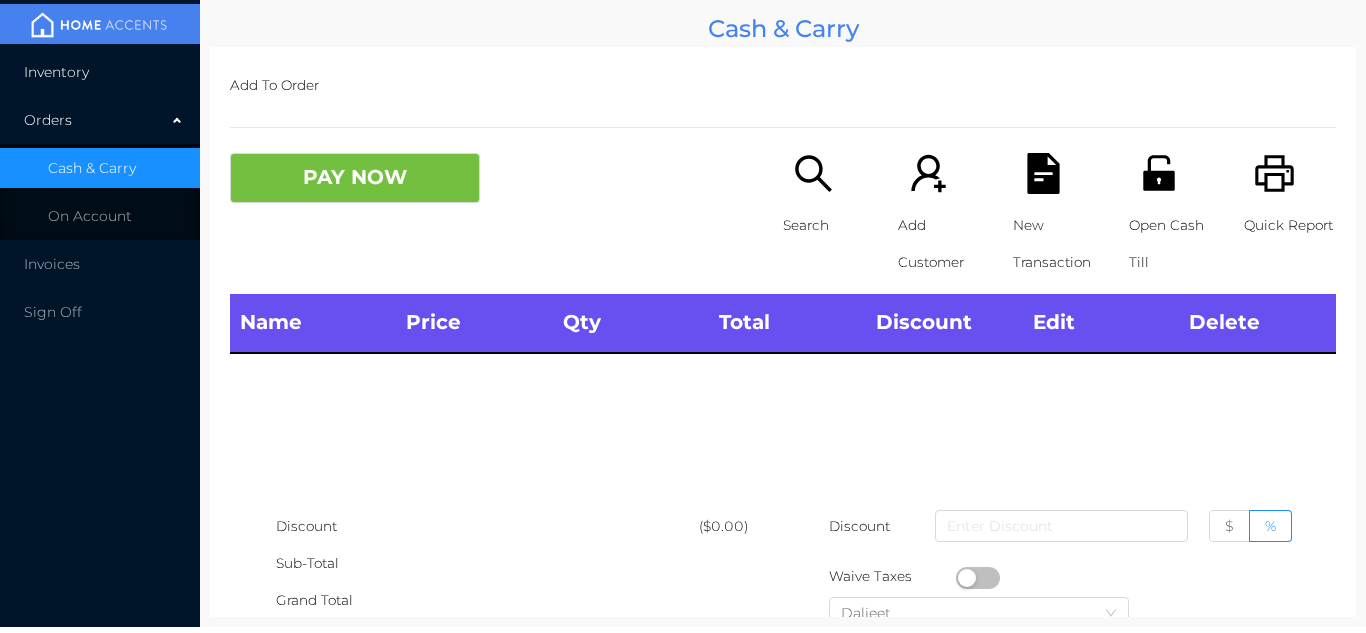 click on "Inventory" at bounding box center (100, 72) 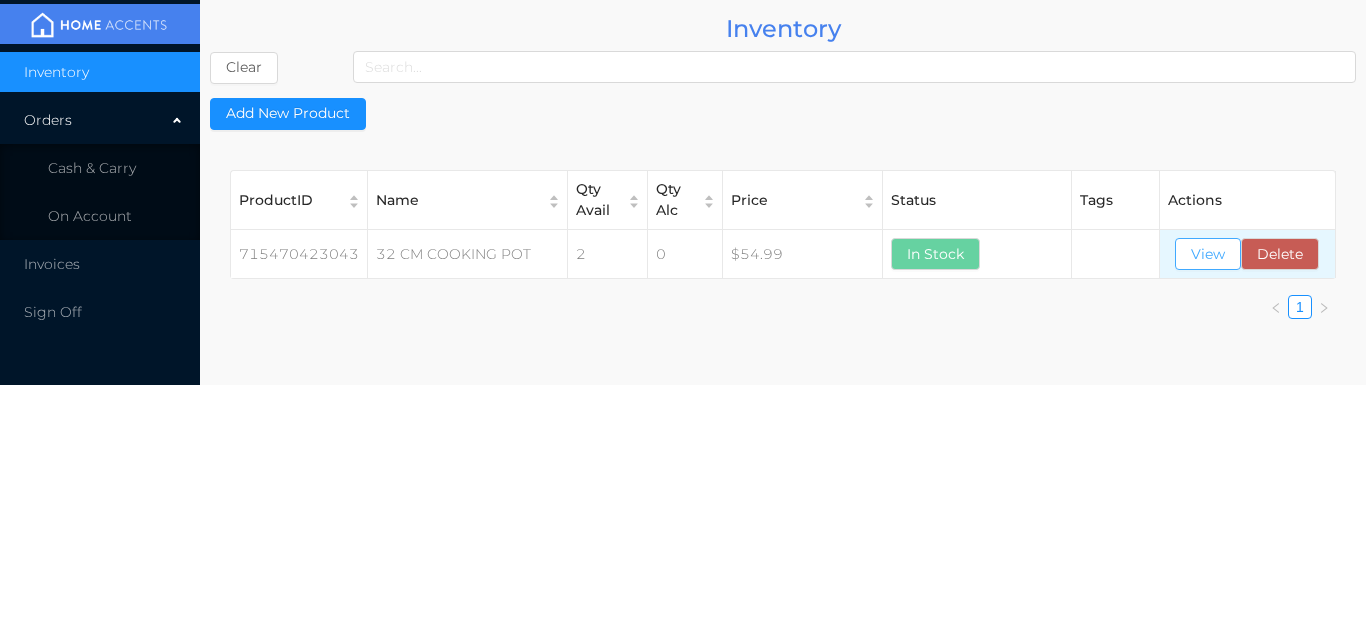 click on "View" at bounding box center (1208, 254) 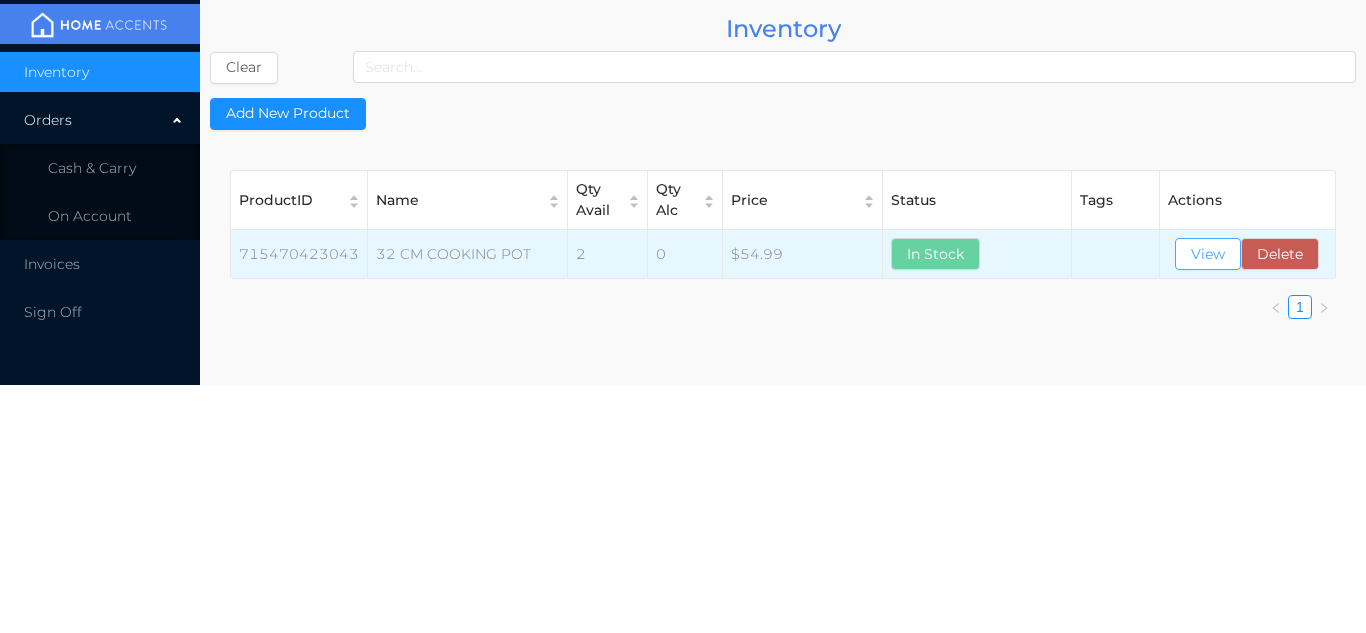 click on "View" at bounding box center [1208, 254] 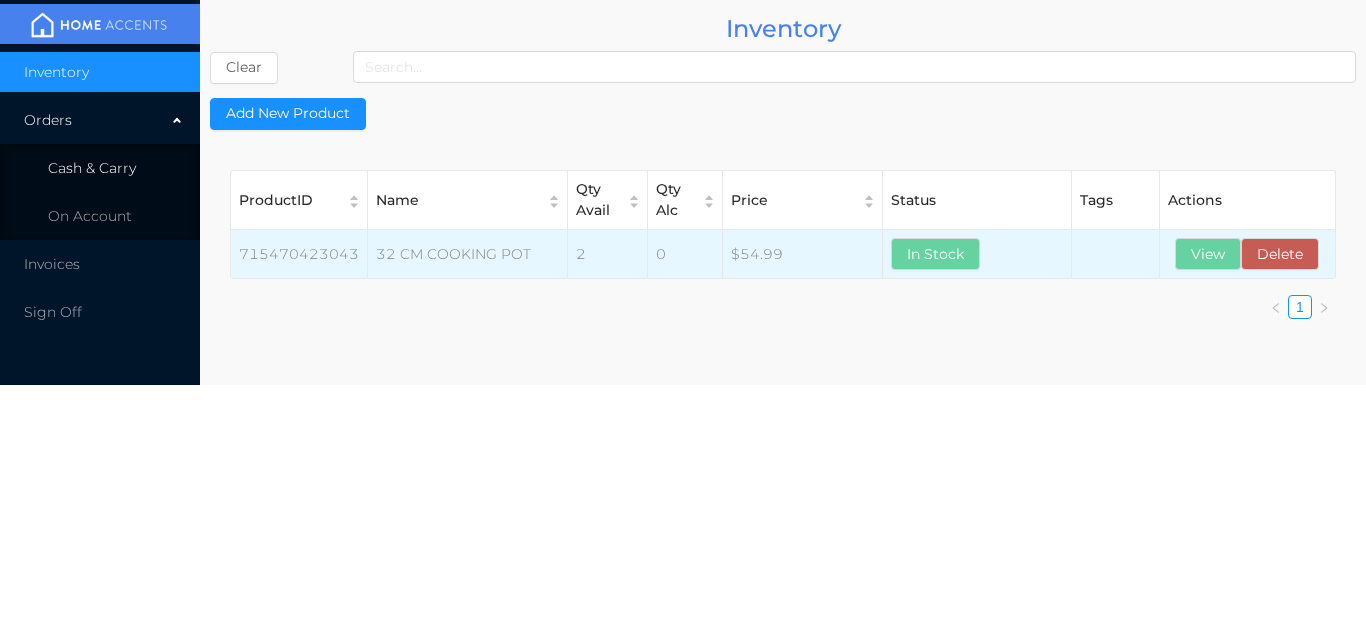 click on "Cash & Carry" at bounding box center (100, 168) 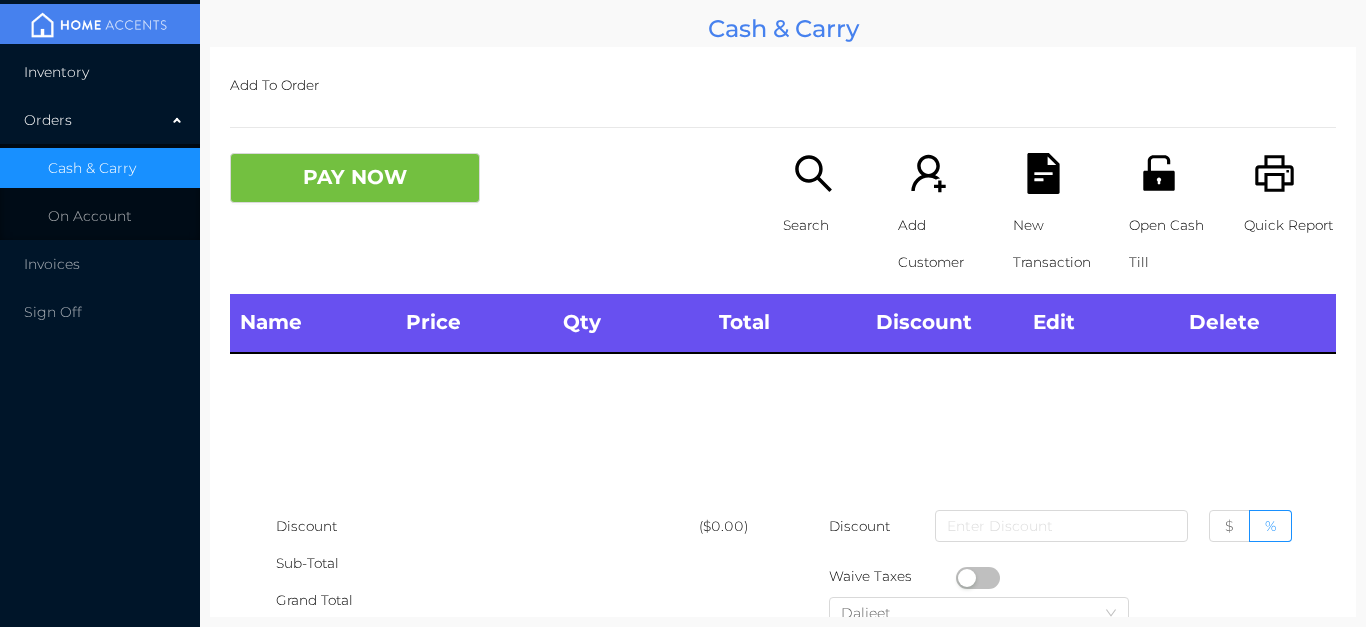 click on "Inventory" at bounding box center [100, 72] 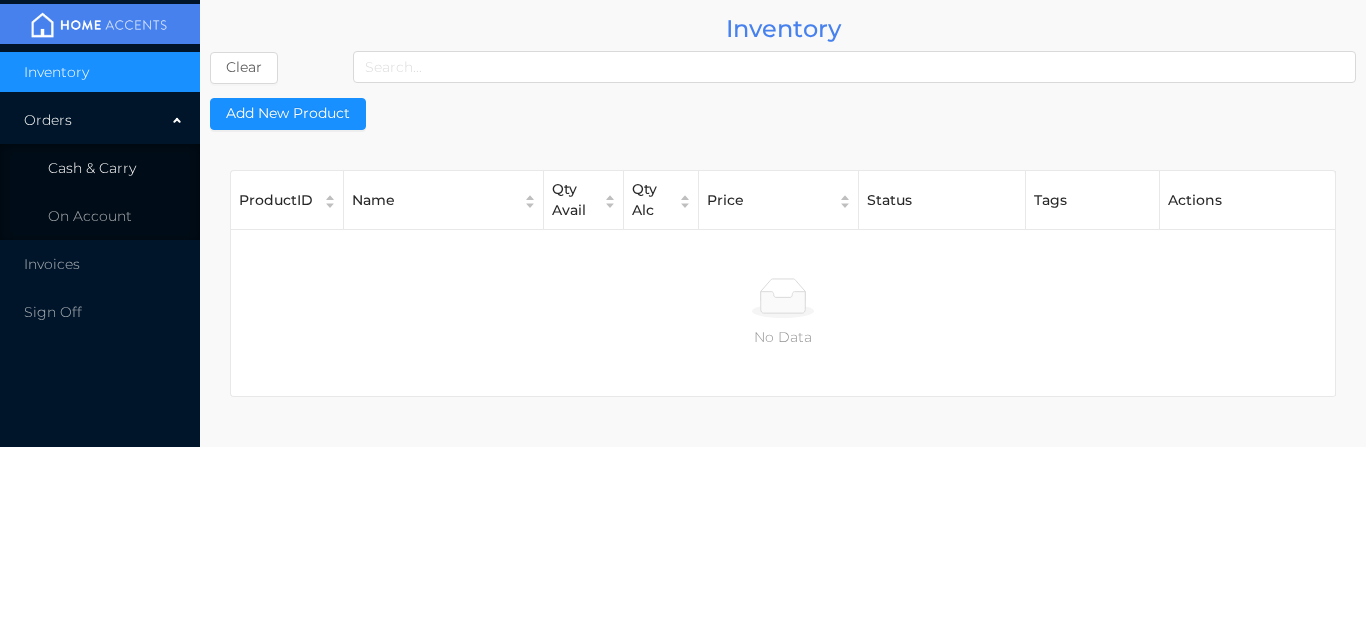 click on "Cash & Carry" at bounding box center (100, 168) 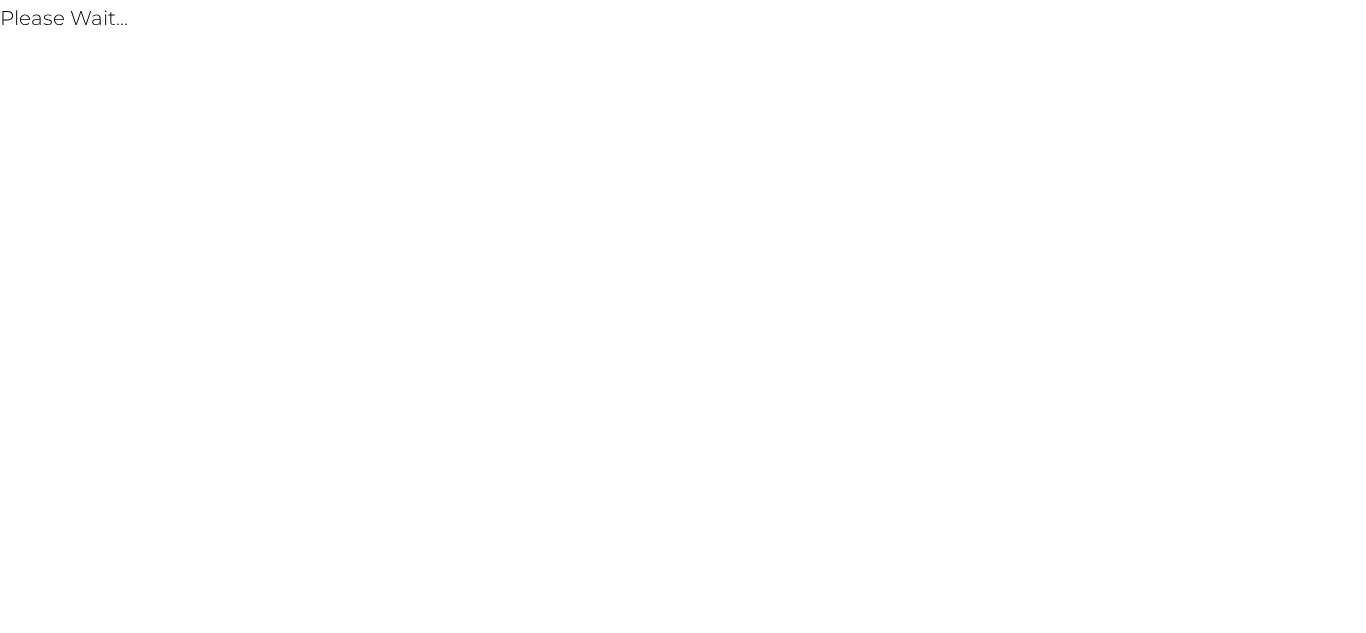 scroll, scrollTop: 0, scrollLeft: 0, axis: both 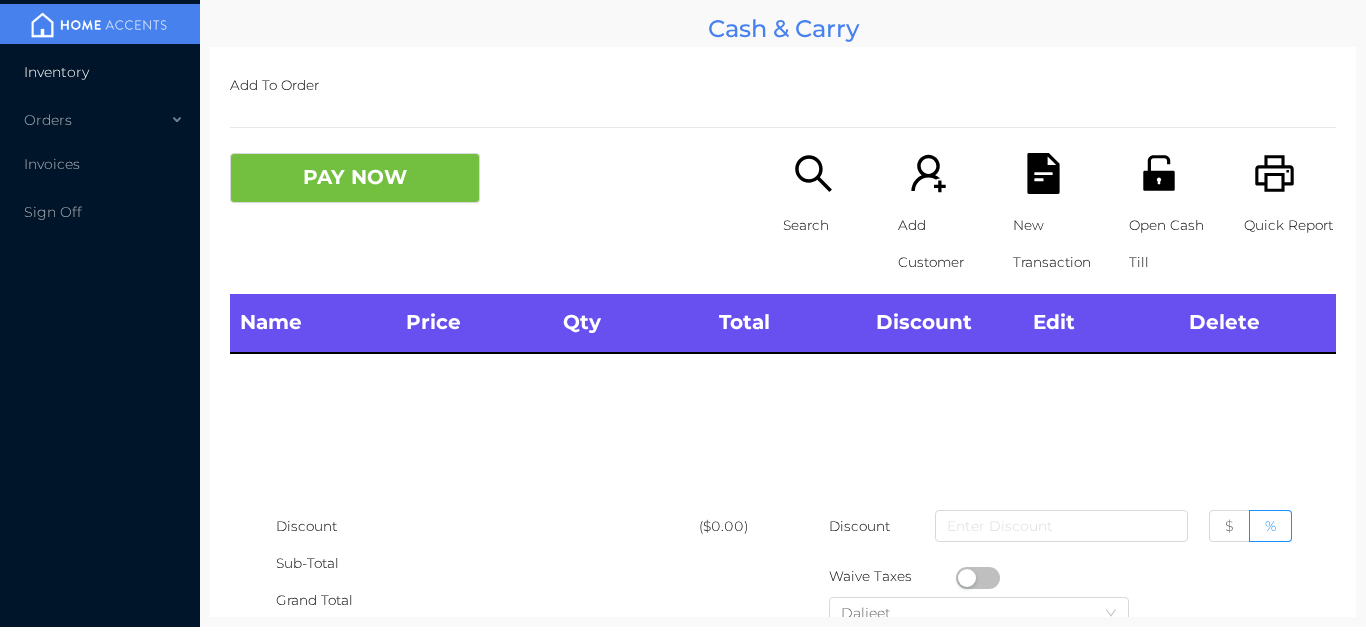 click on "Inventory" at bounding box center (100, 72) 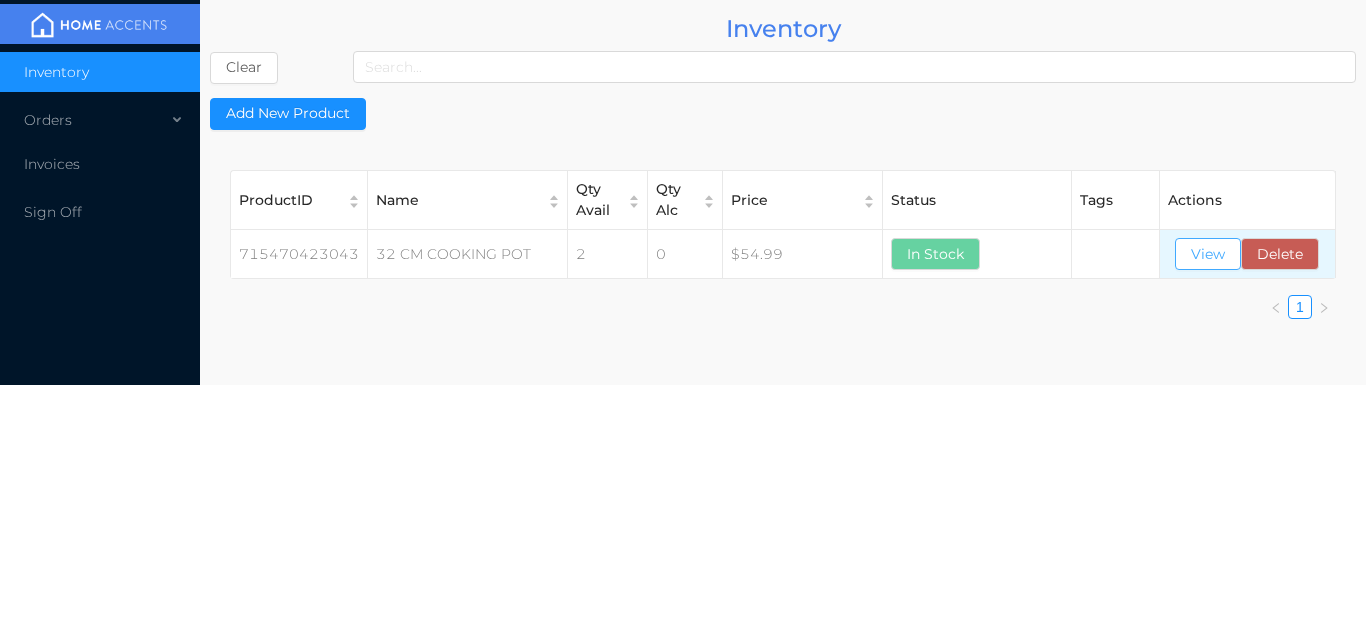 click on "View" at bounding box center [1208, 254] 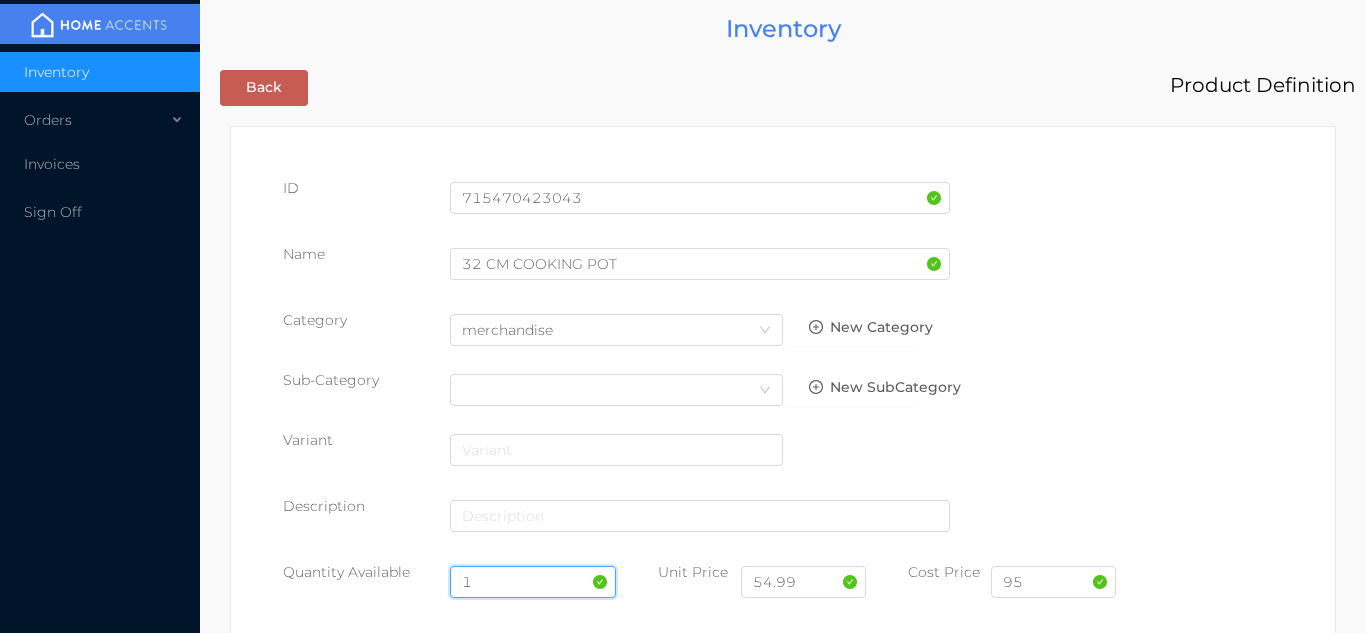 click on "1" at bounding box center (533, 582) 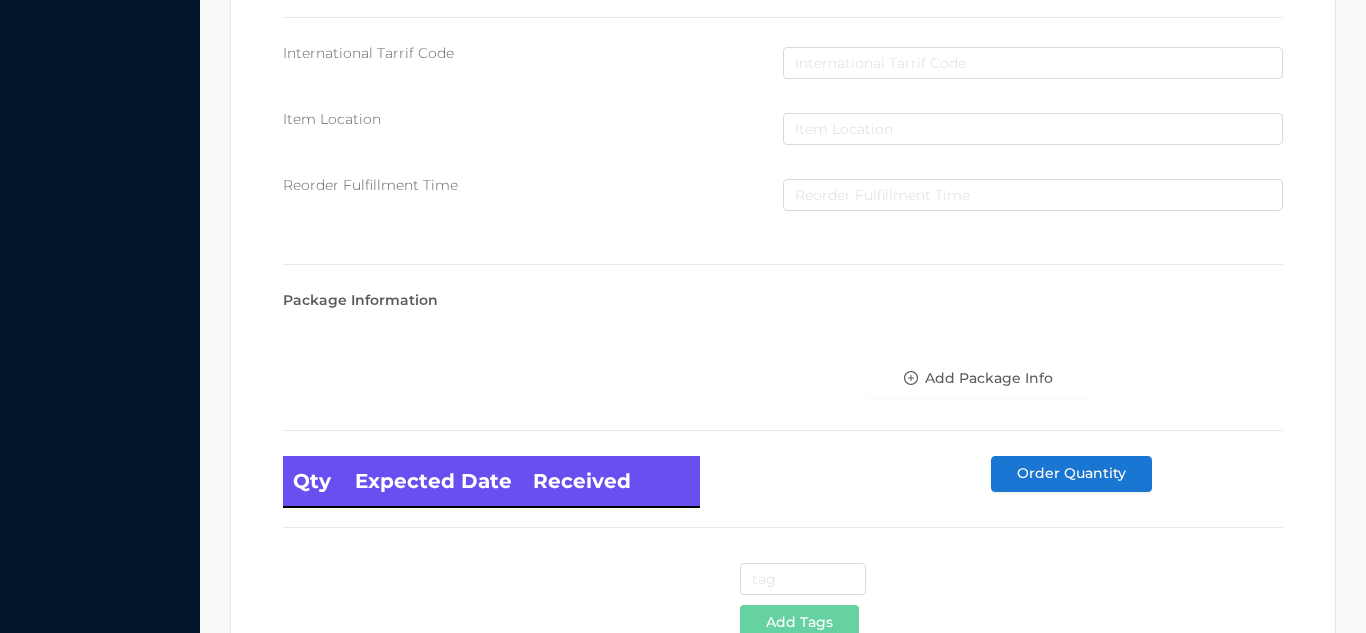 scroll, scrollTop: 1135, scrollLeft: 0, axis: vertical 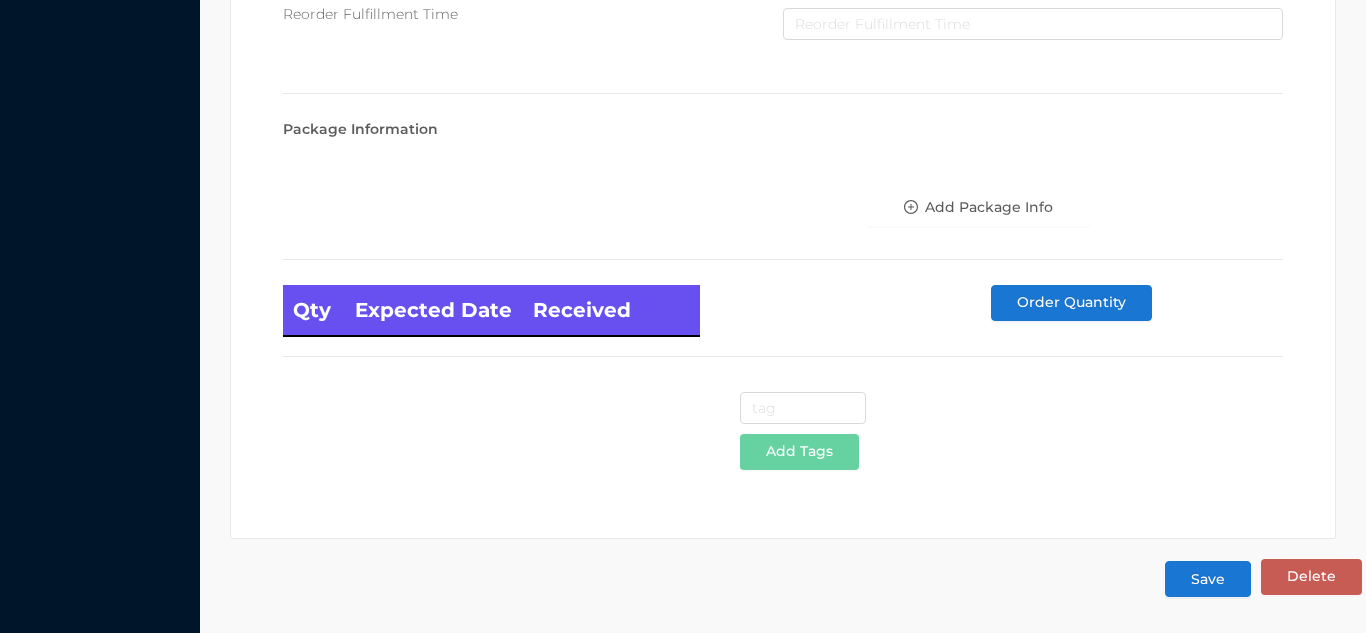 type on "3" 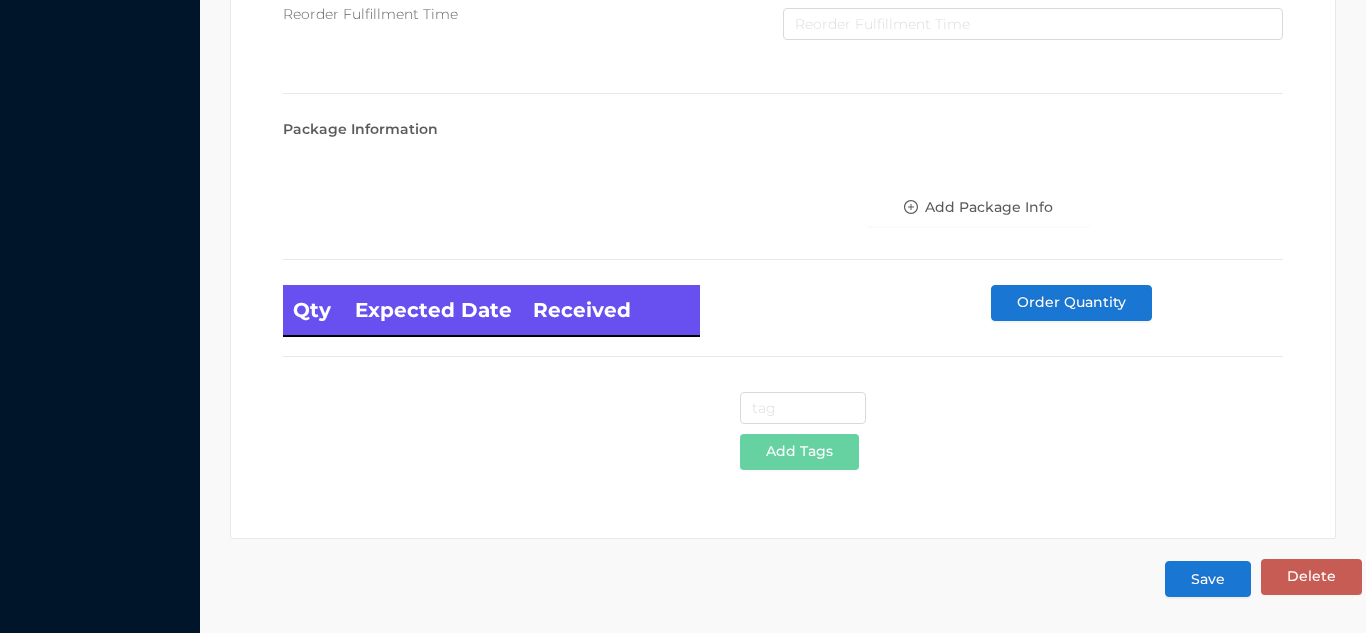 click on "Save" at bounding box center [1208, 579] 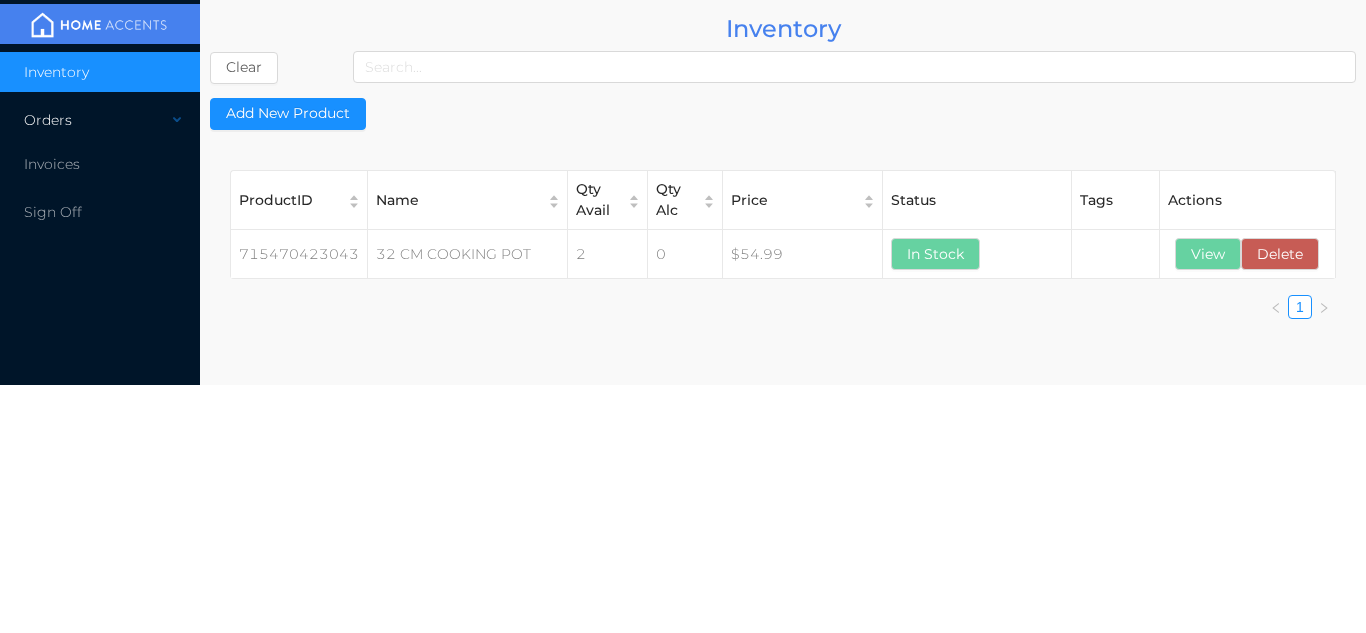 click on "Orders" at bounding box center [100, 120] 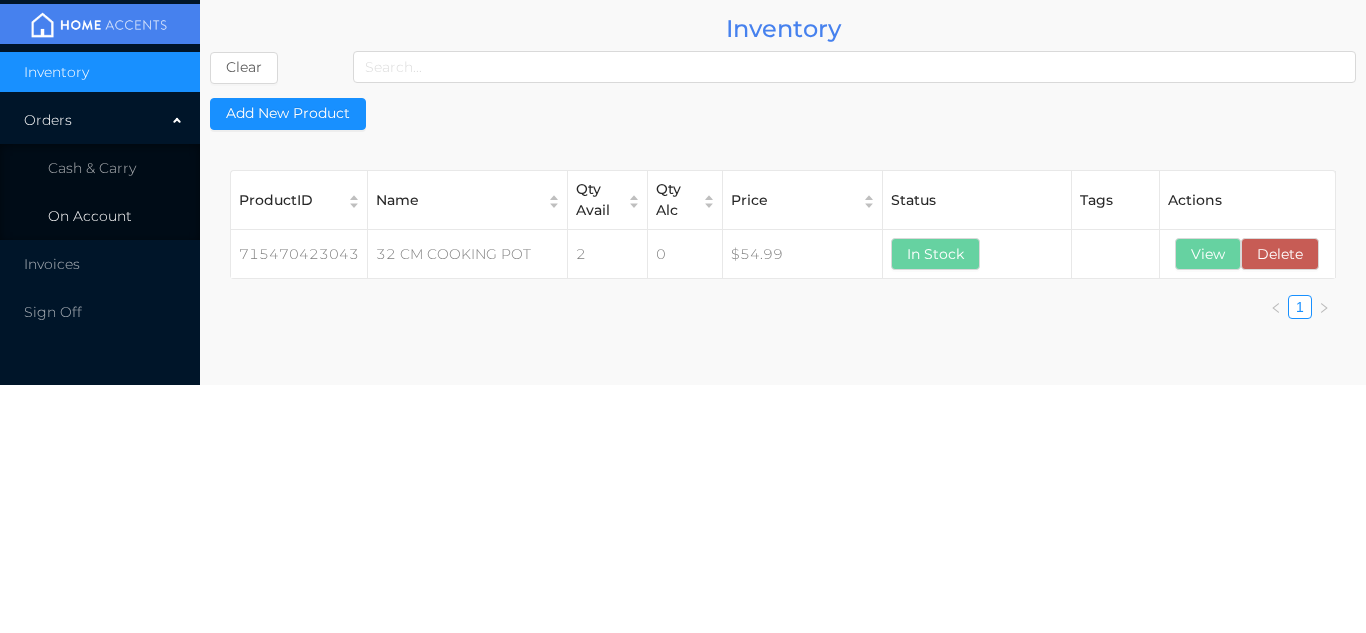 click on "On Account" at bounding box center [100, 216] 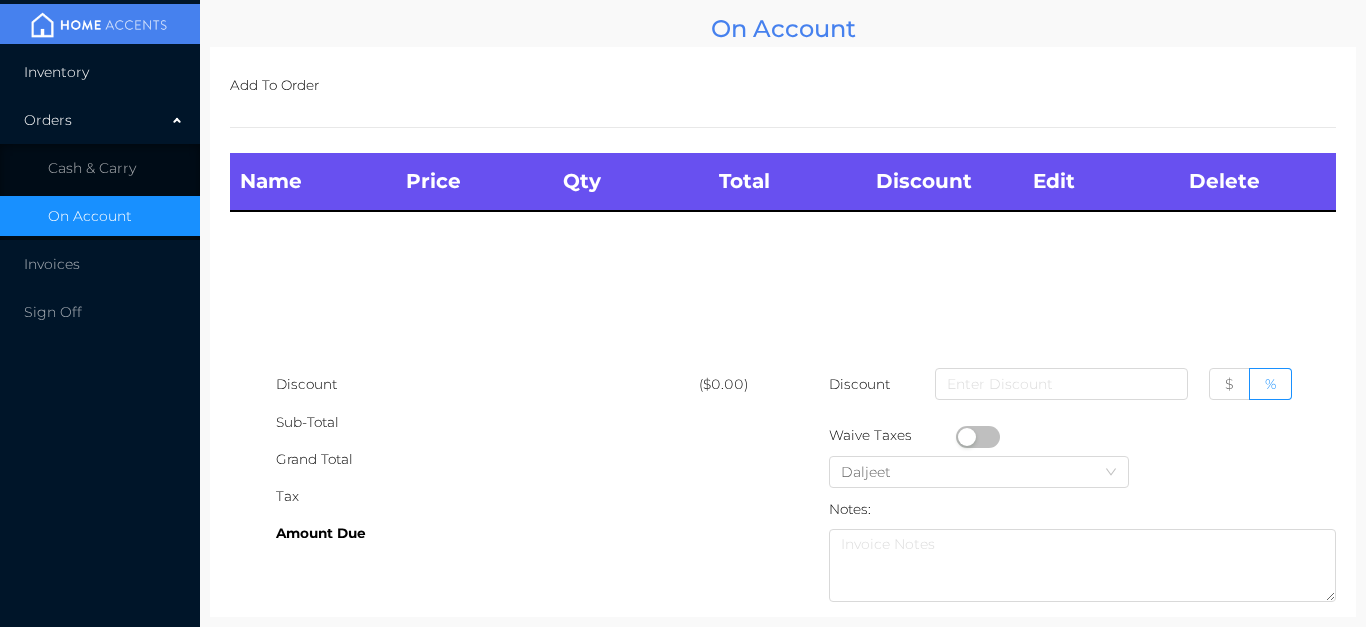 click on "Inventory" at bounding box center [100, 72] 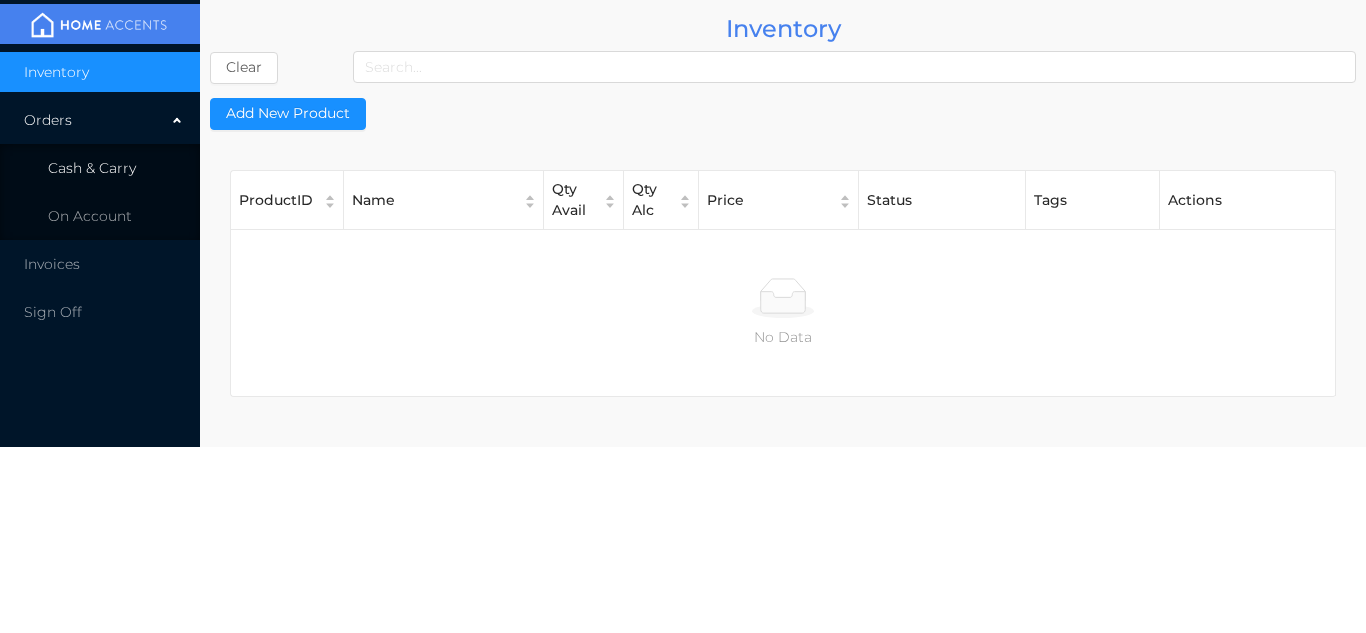 click on "Cash & Carry" at bounding box center [92, 168] 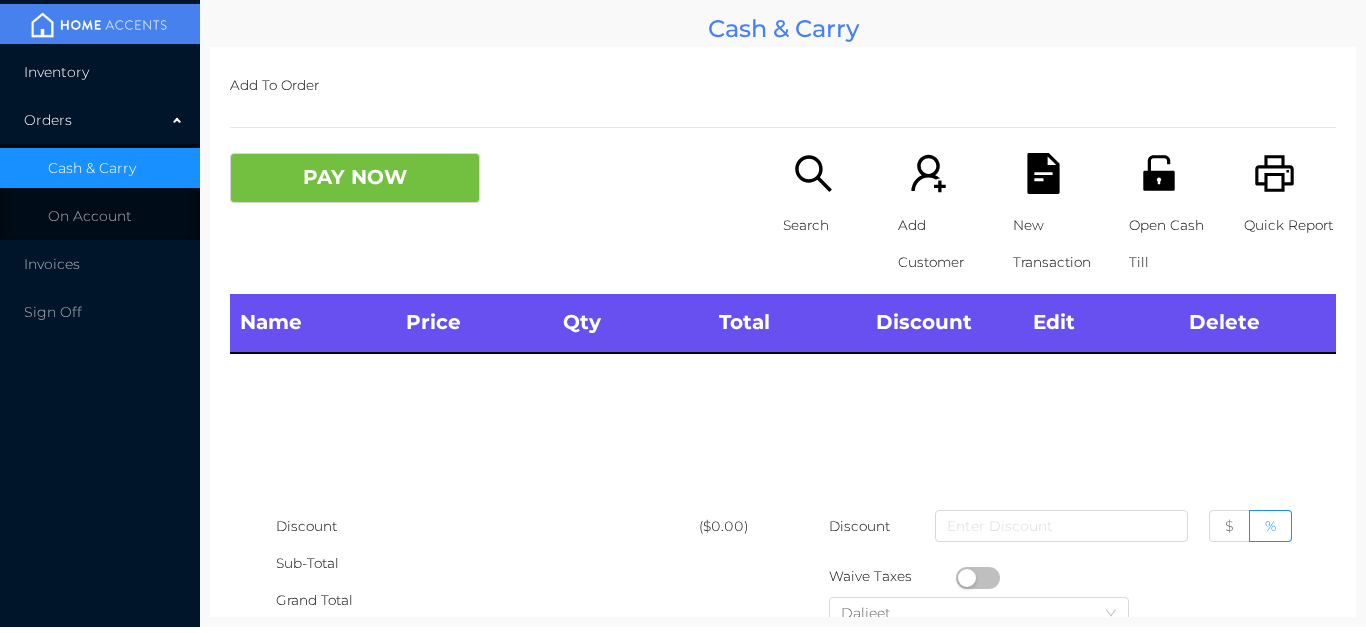 click on "Inventory" at bounding box center [100, 72] 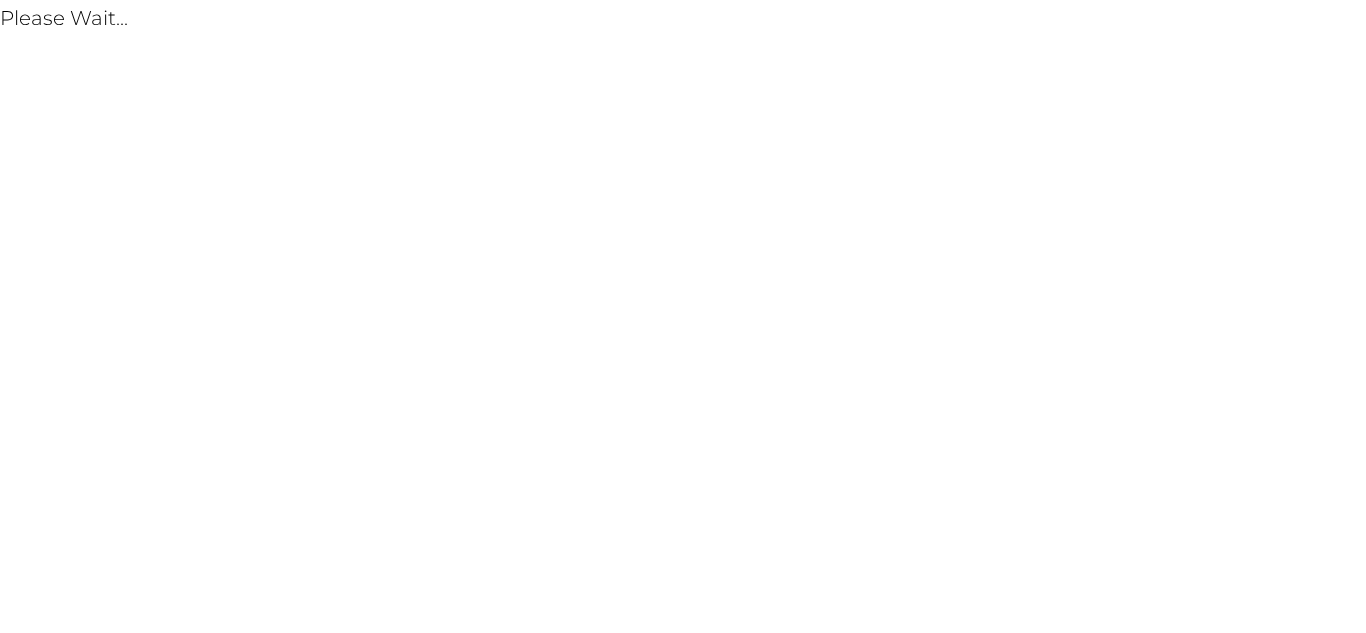 scroll, scrollTop: 0, scrollLeft: 0, axis: both 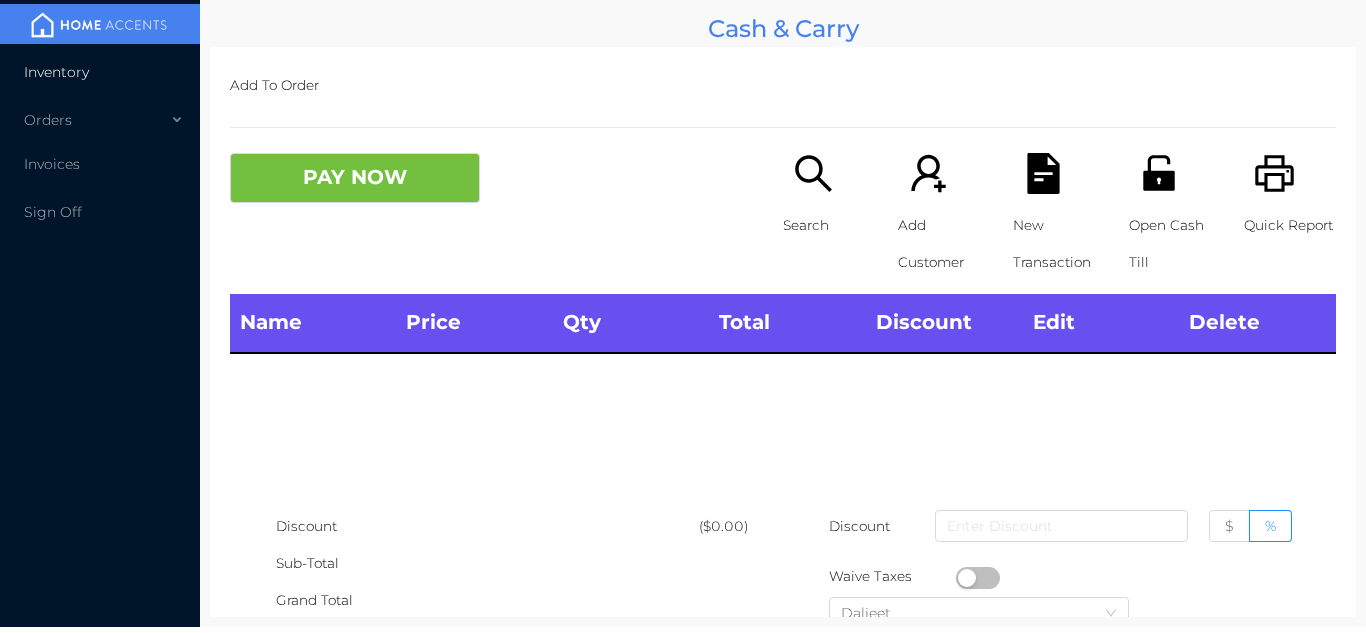 click on "Inventory" at bounding box center (100, 72) 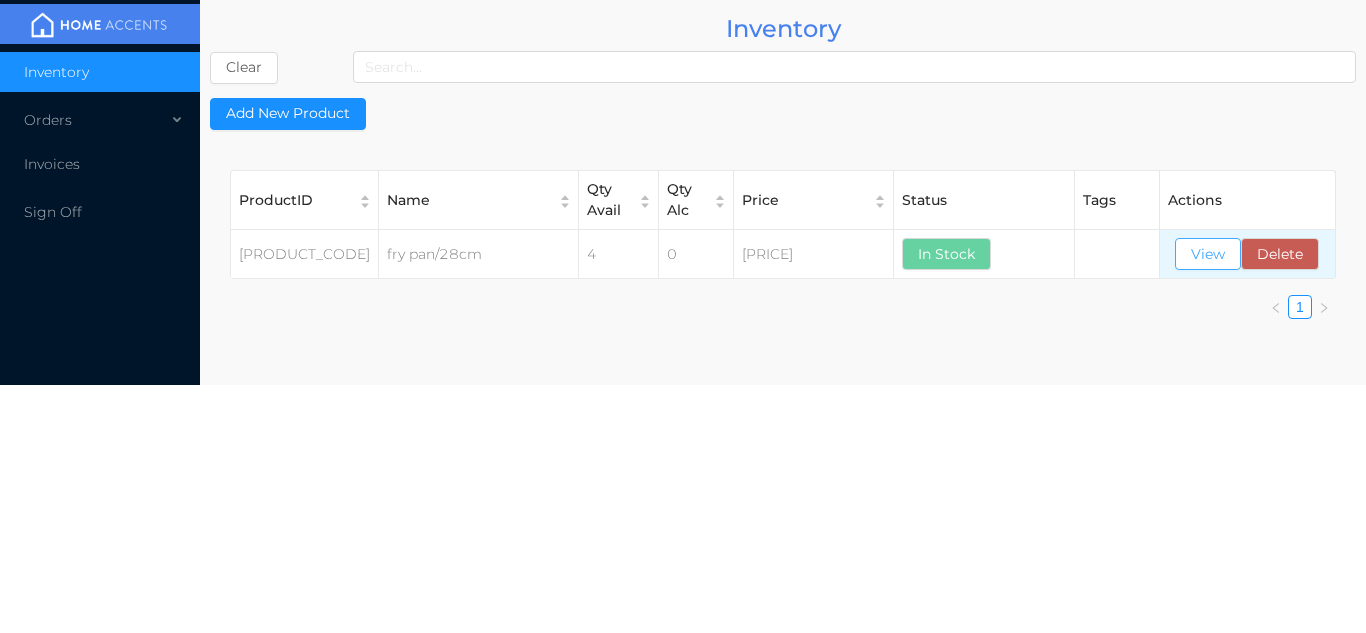 click on "View" at bounding box center (1208, 254) 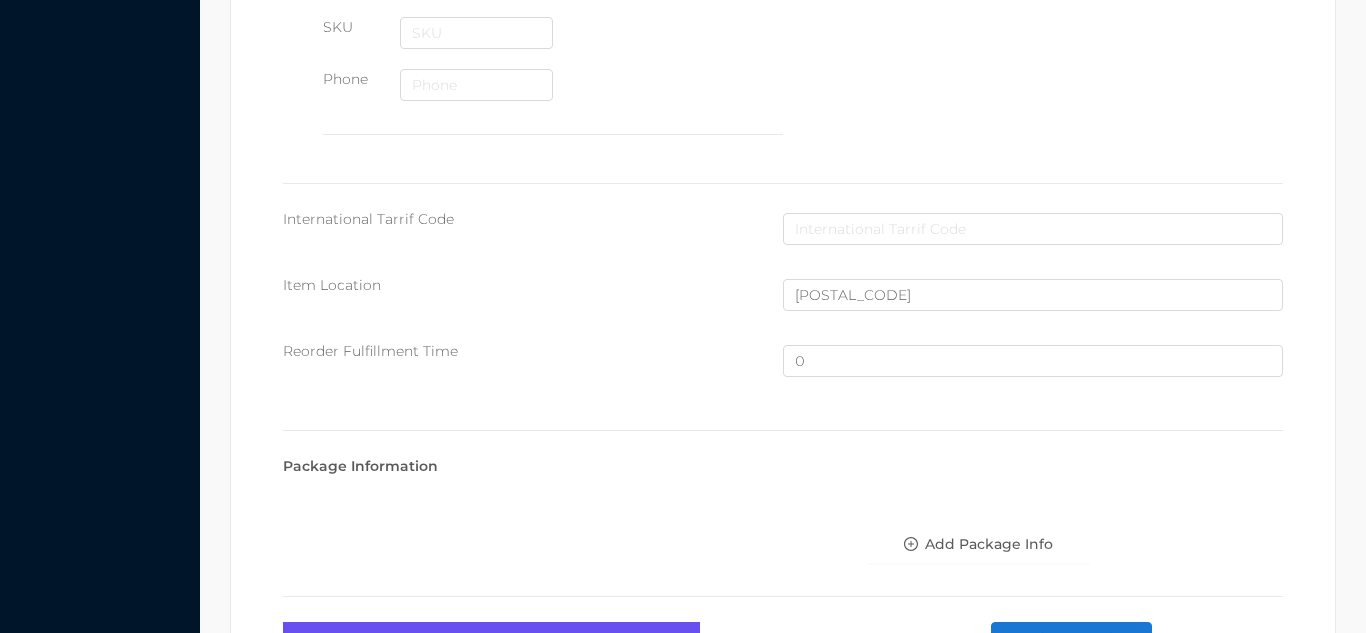 scroll, scrollTop: 1346, scrollLeft: 0, axis: vertical 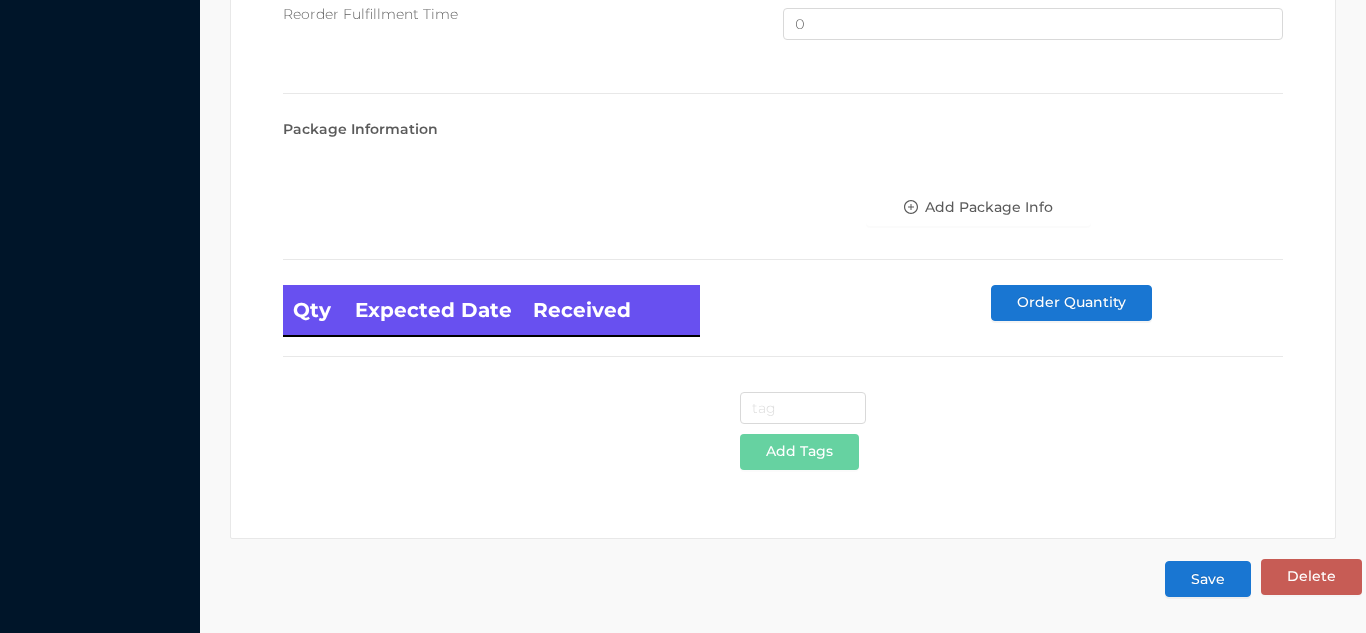 click on "Save" at bounding box center (1208, 579) 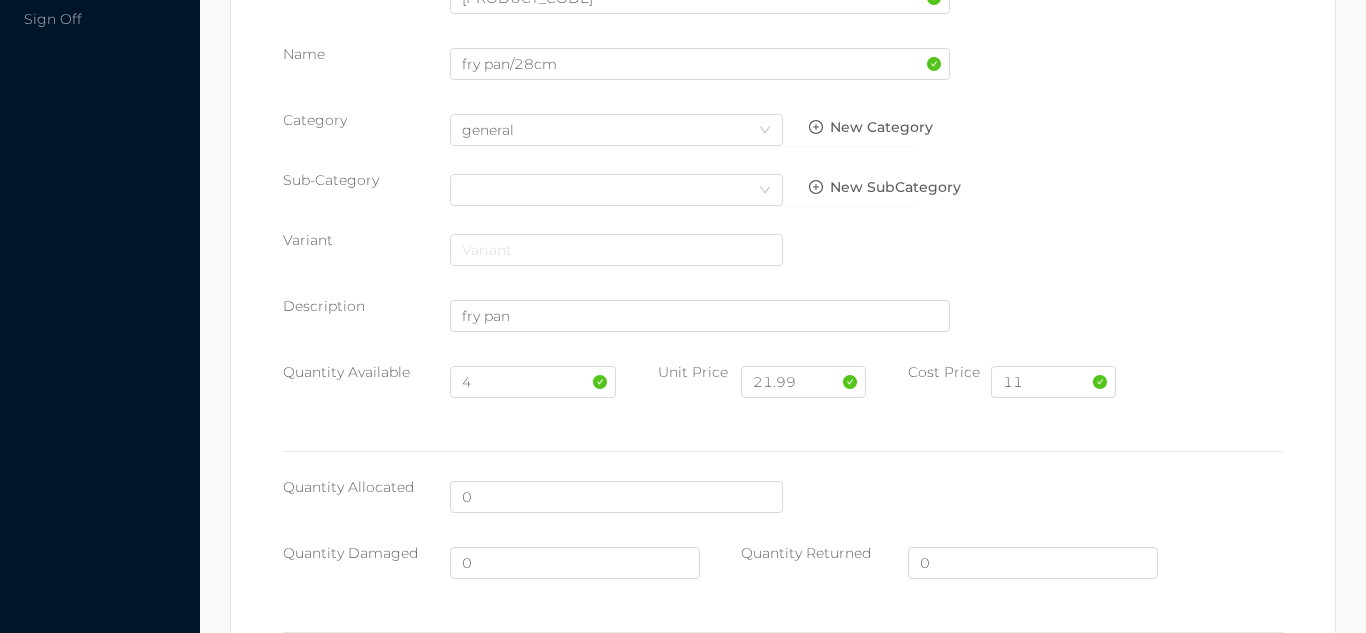 scroll, scrollTop: 0, scrollLeft: 0, axis: both 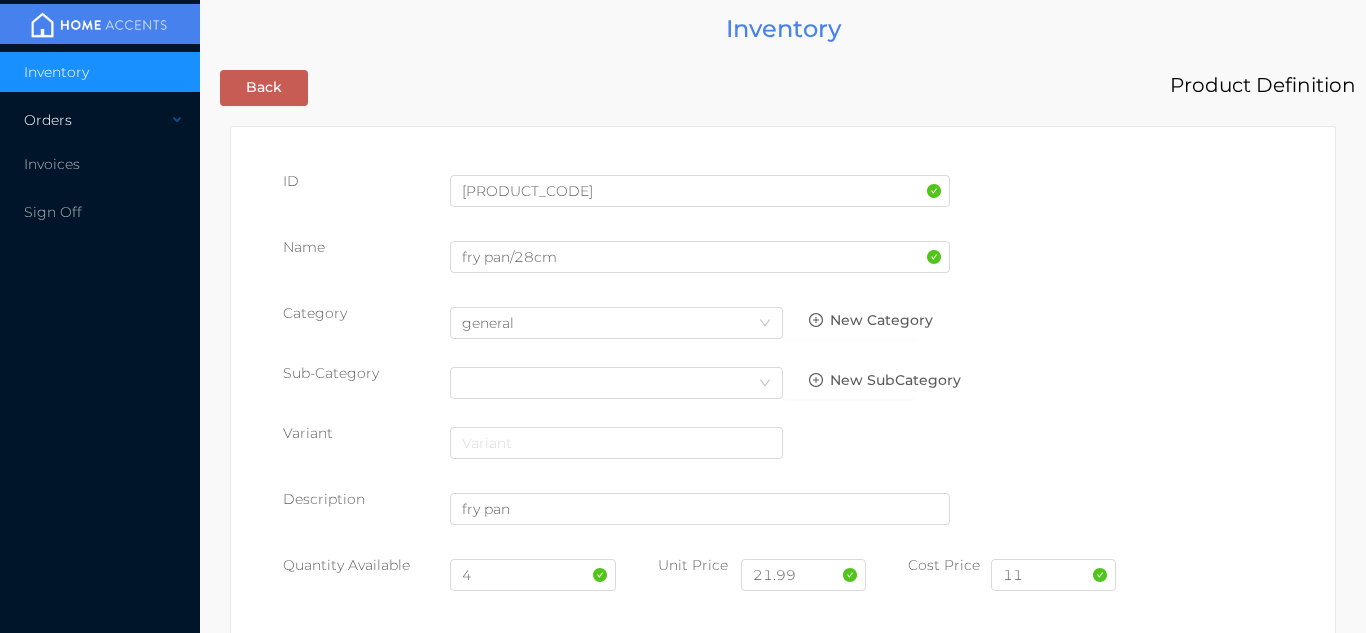 click on "Orders" at bounding box center [100, 120] 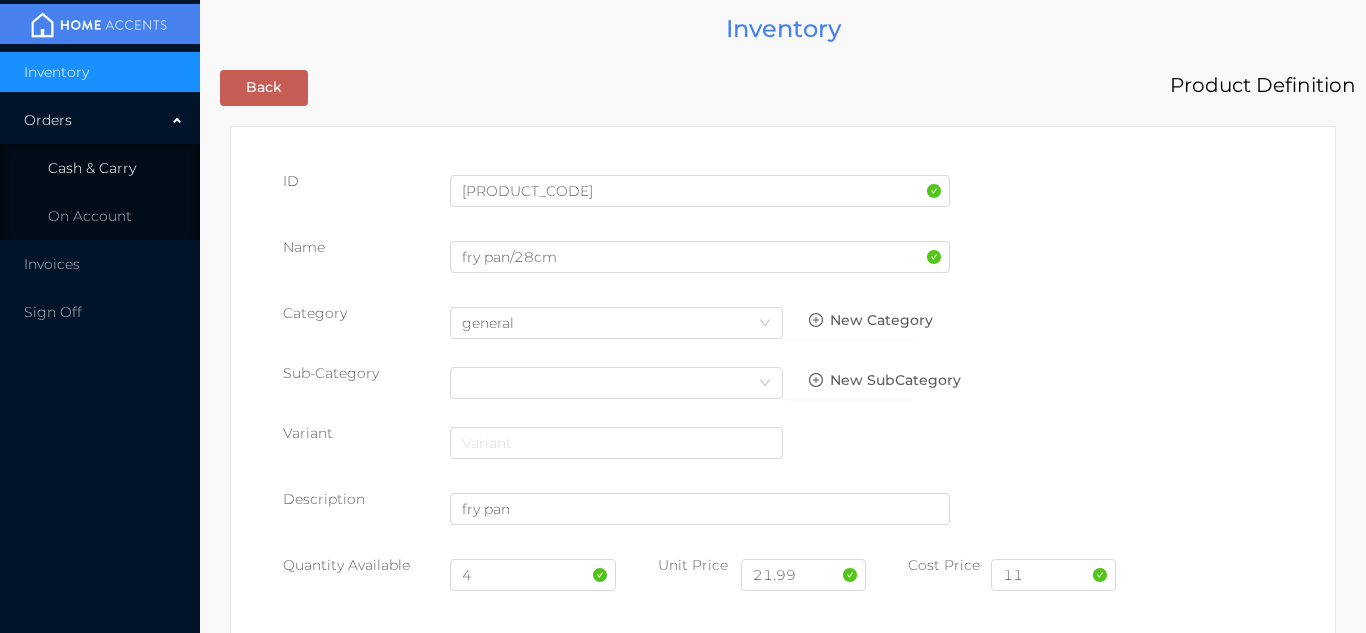 click on "Cash & Carry" at bounding box center (92, 168) 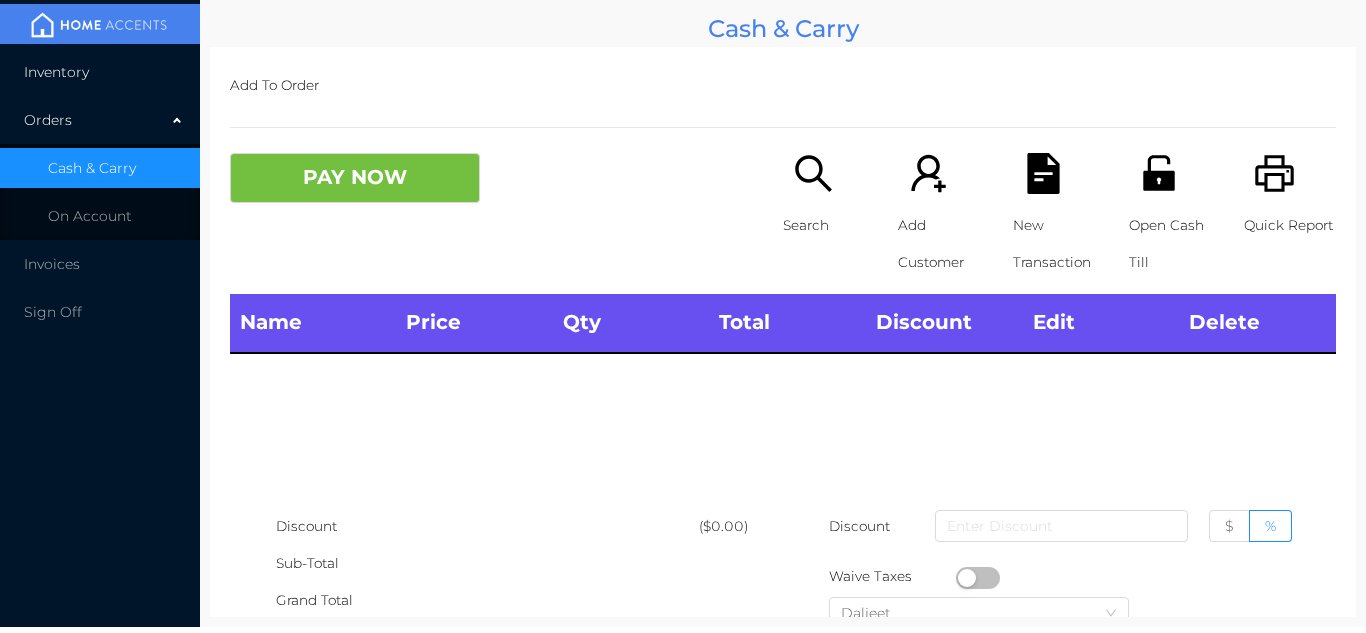 click on "Inventory" at bounding box center [100, 72] 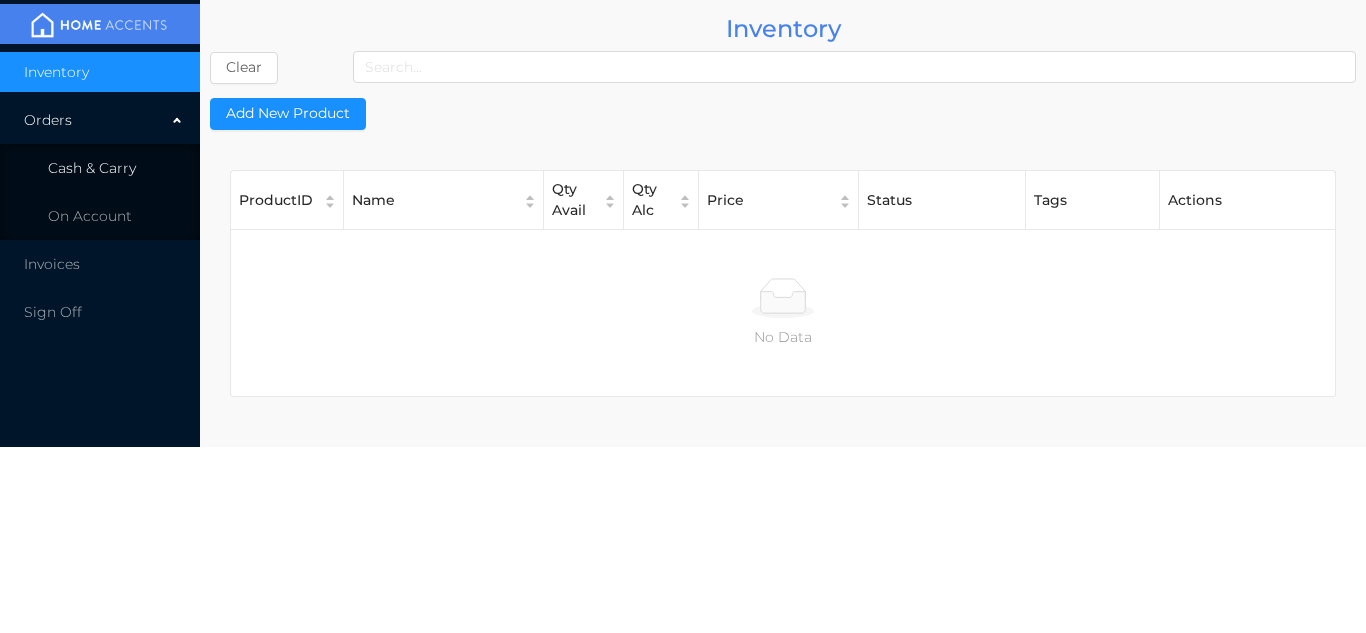 click on "Cash & Carry" at bounding box center (100, 168) 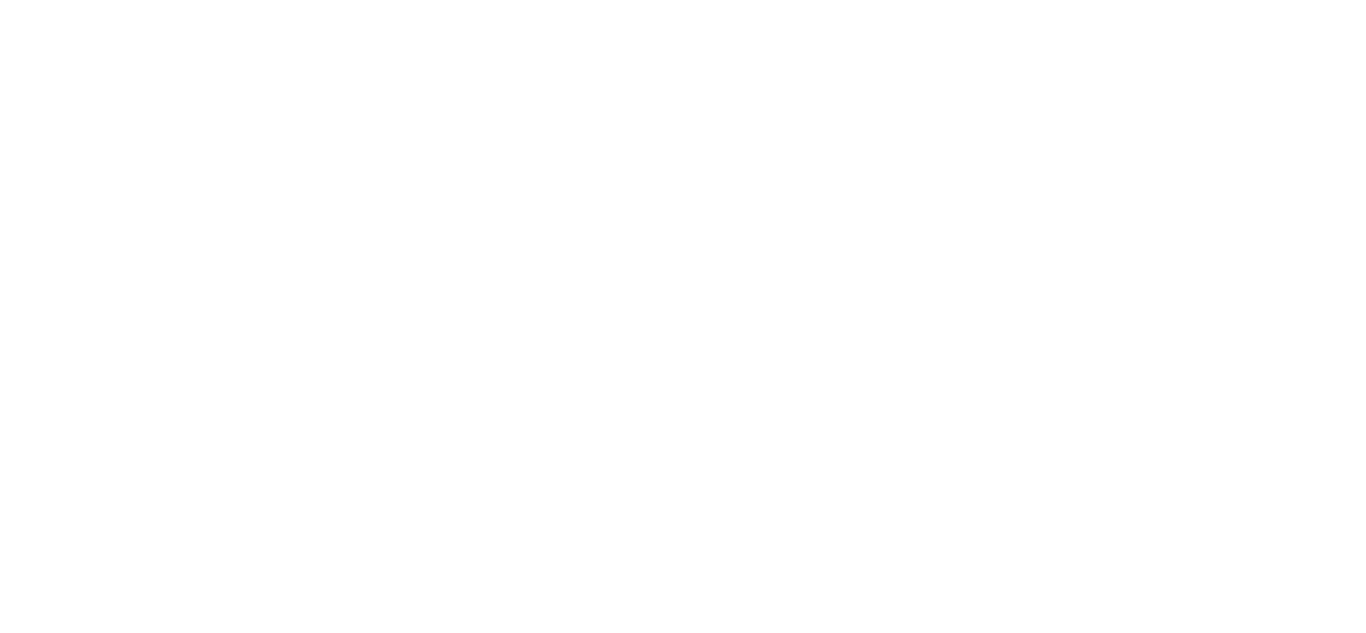 scroll, scrollTop: 0, scrollLeft: 0, axis: both 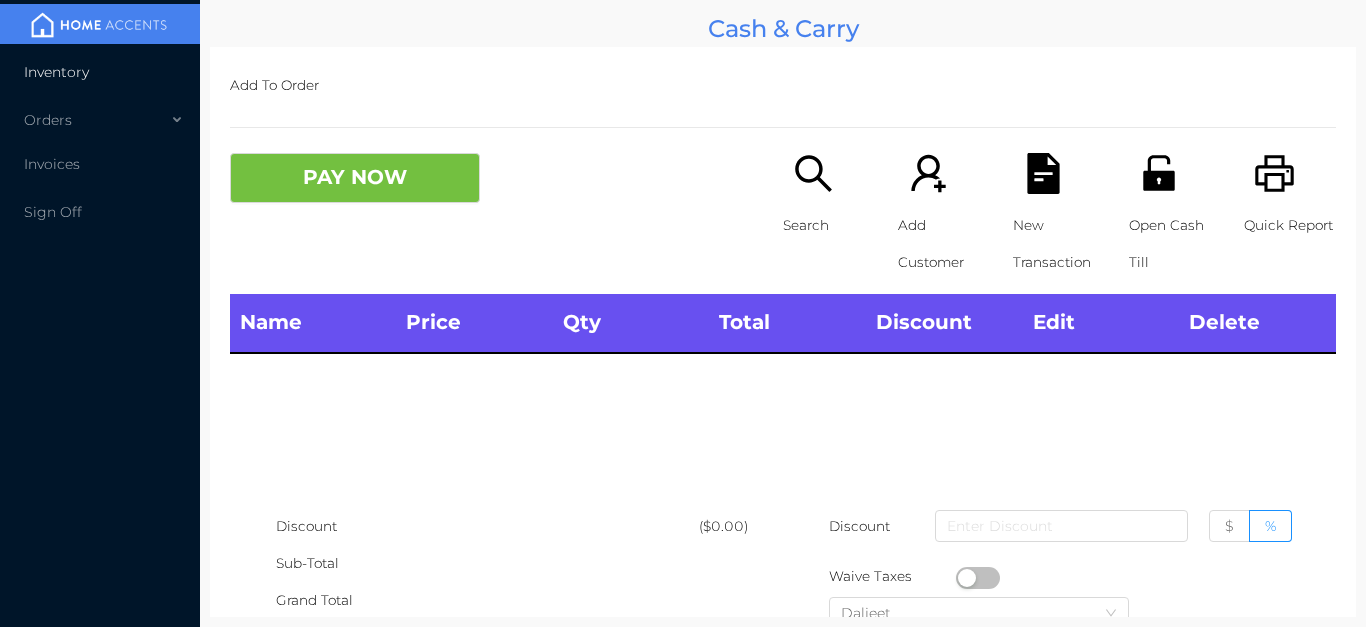 click on "Inventory" at bounding box center [100, 72] 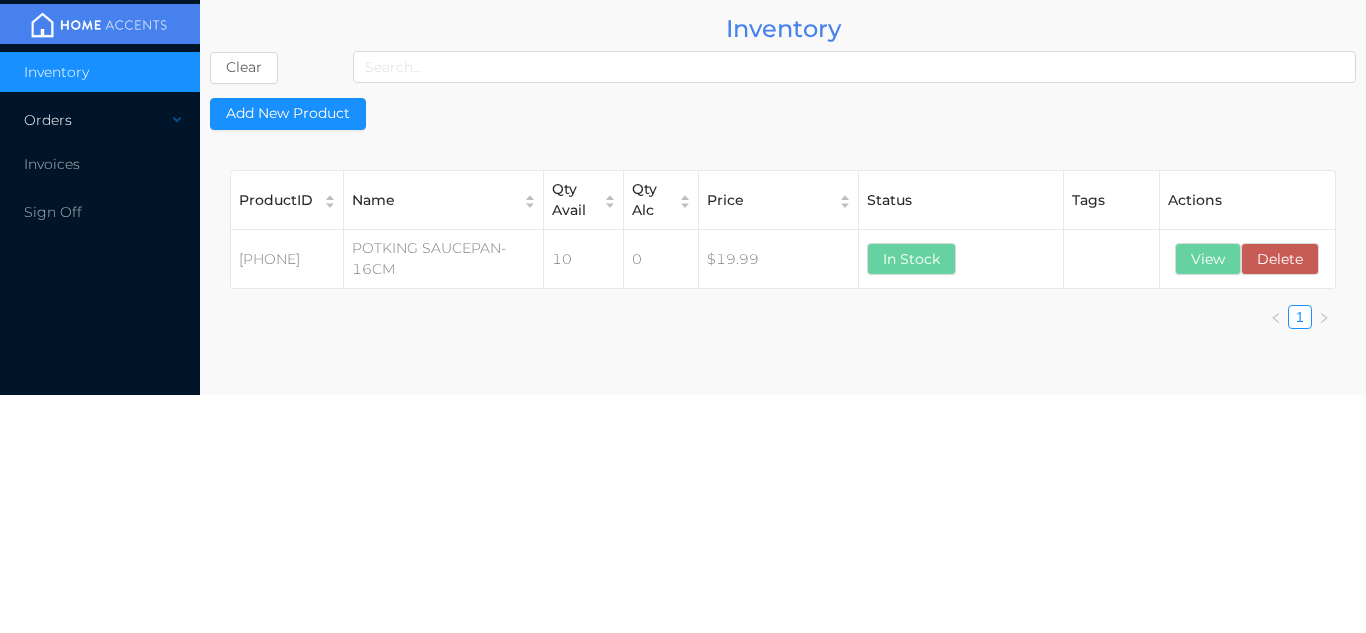 click on "Orders" at bounding box center [100, 120] 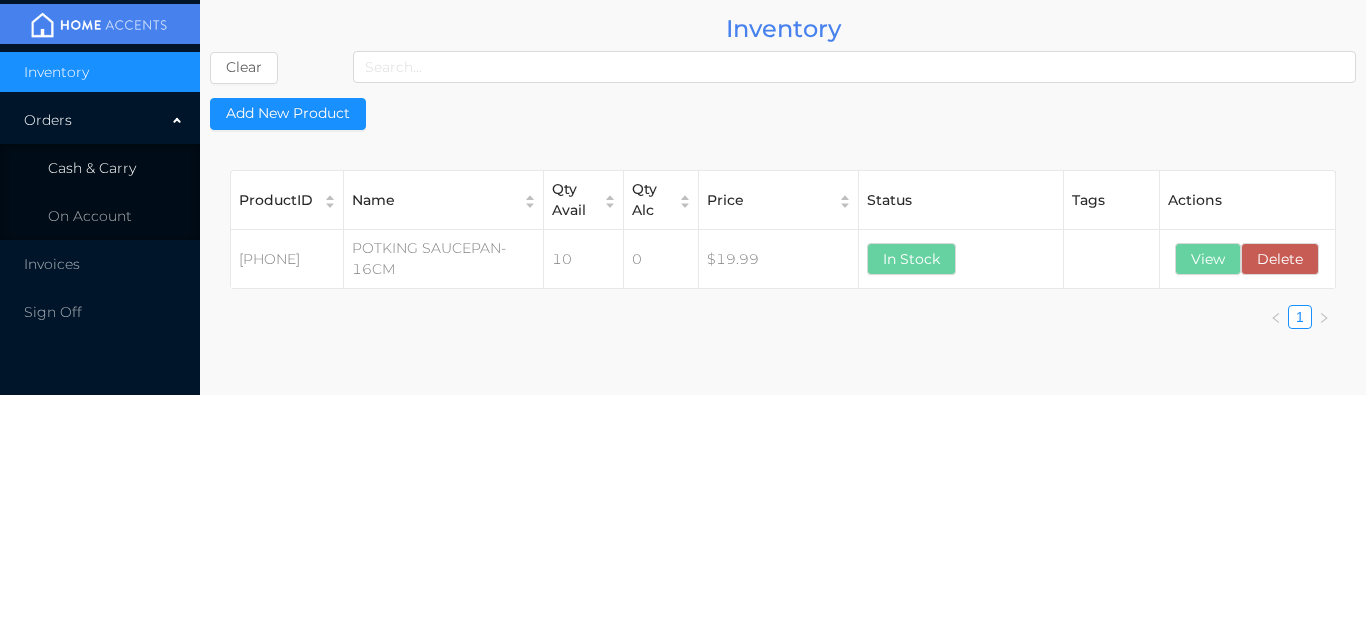 click on "Cash & Carry" at bounding box center (100, 168) 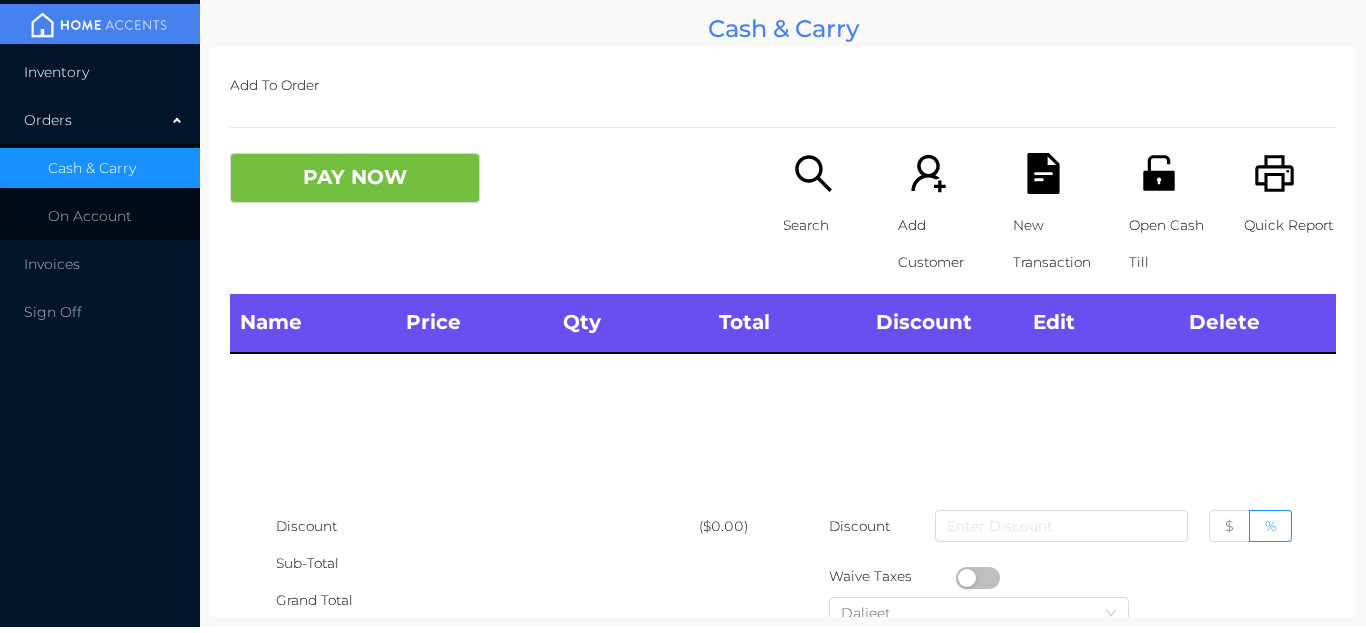 click on "Inventory" at bounding box center [100, 72] 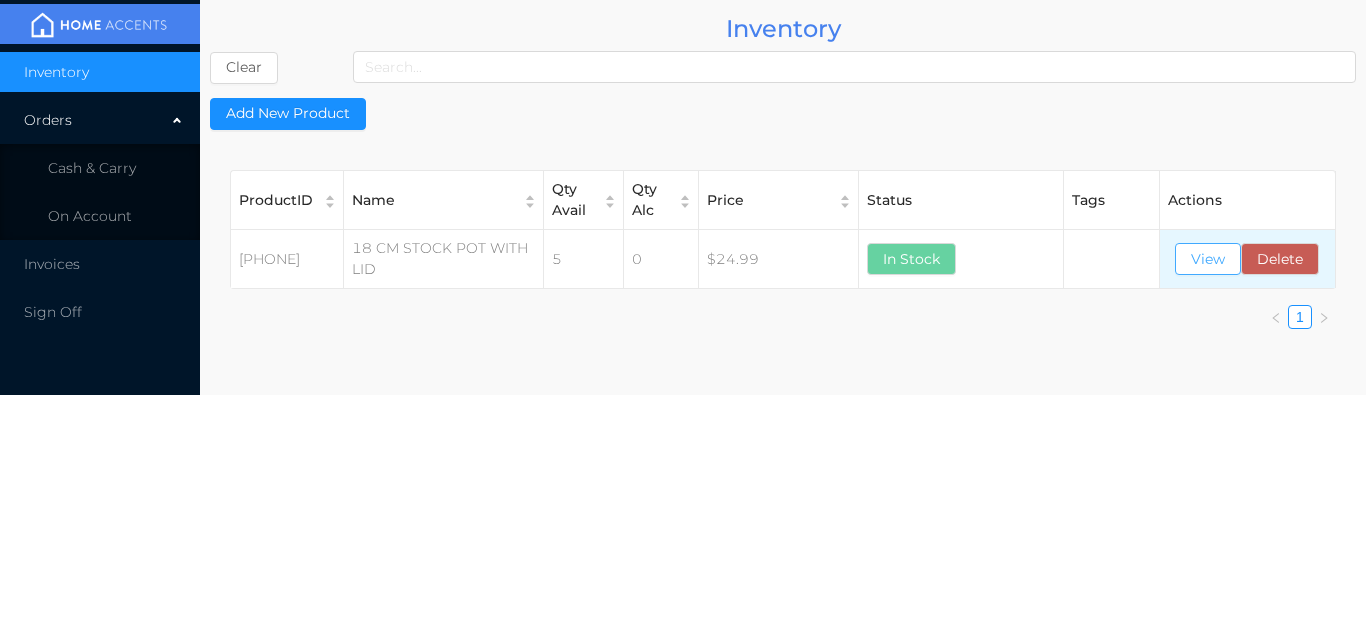 click on "View" at bounding box center (1208, 259) 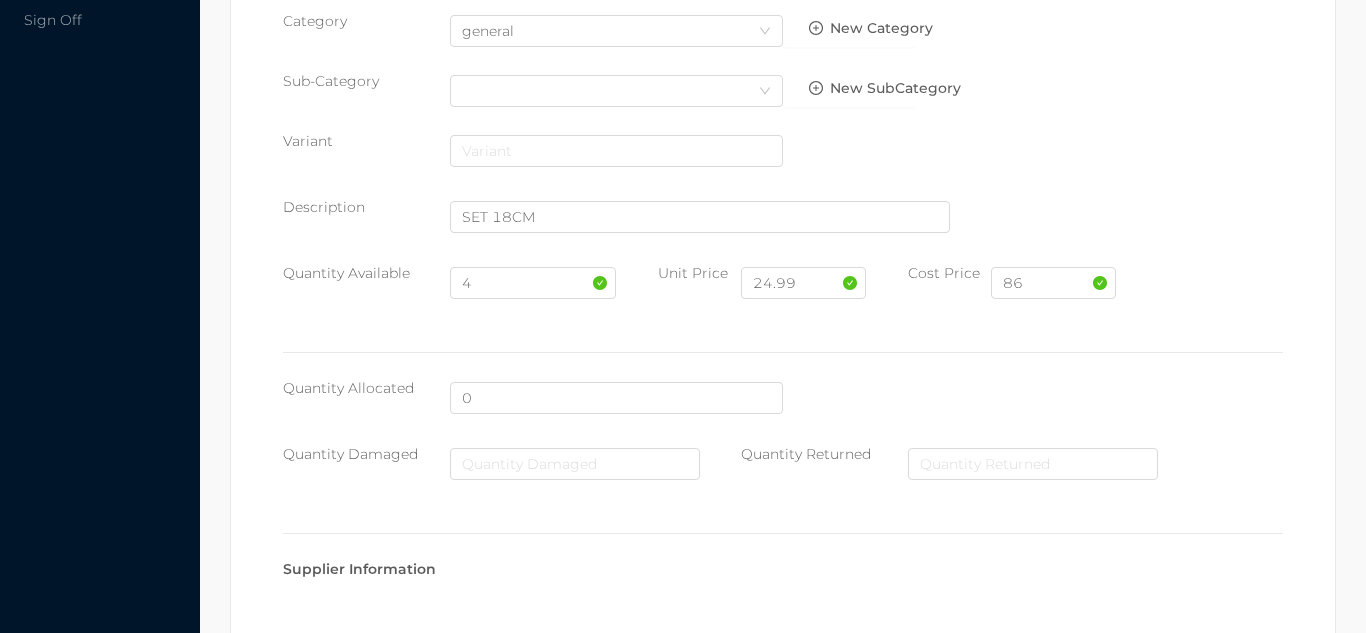 scroll, scrollTop: 0, scrollLeft: 0, axis: both 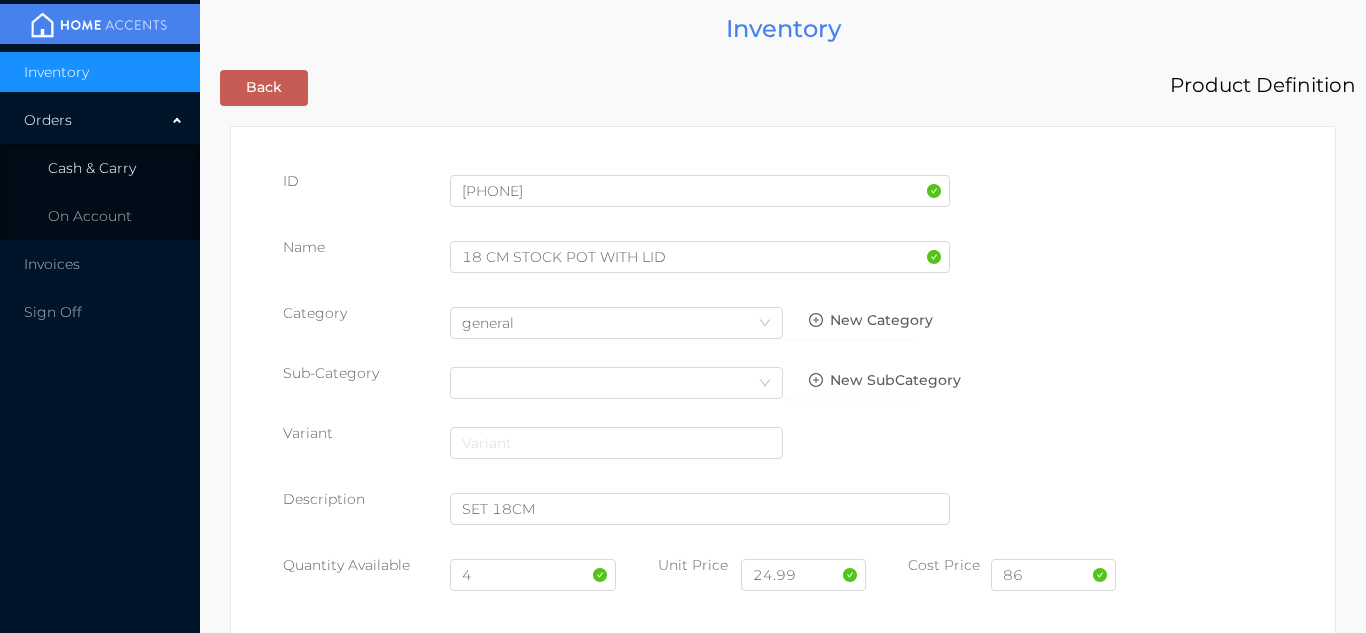 click on "Cash & Carry" at bounding box center (100, 168) 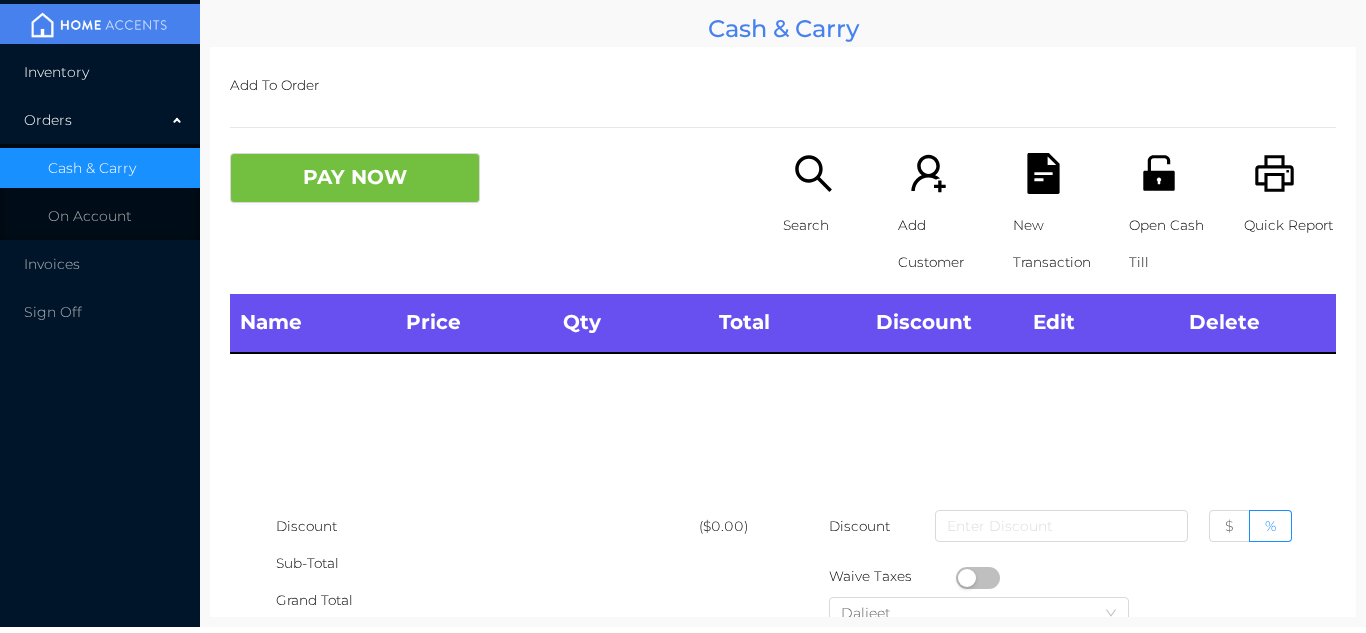 click on "Inventory" at bounding box center [100, 72] 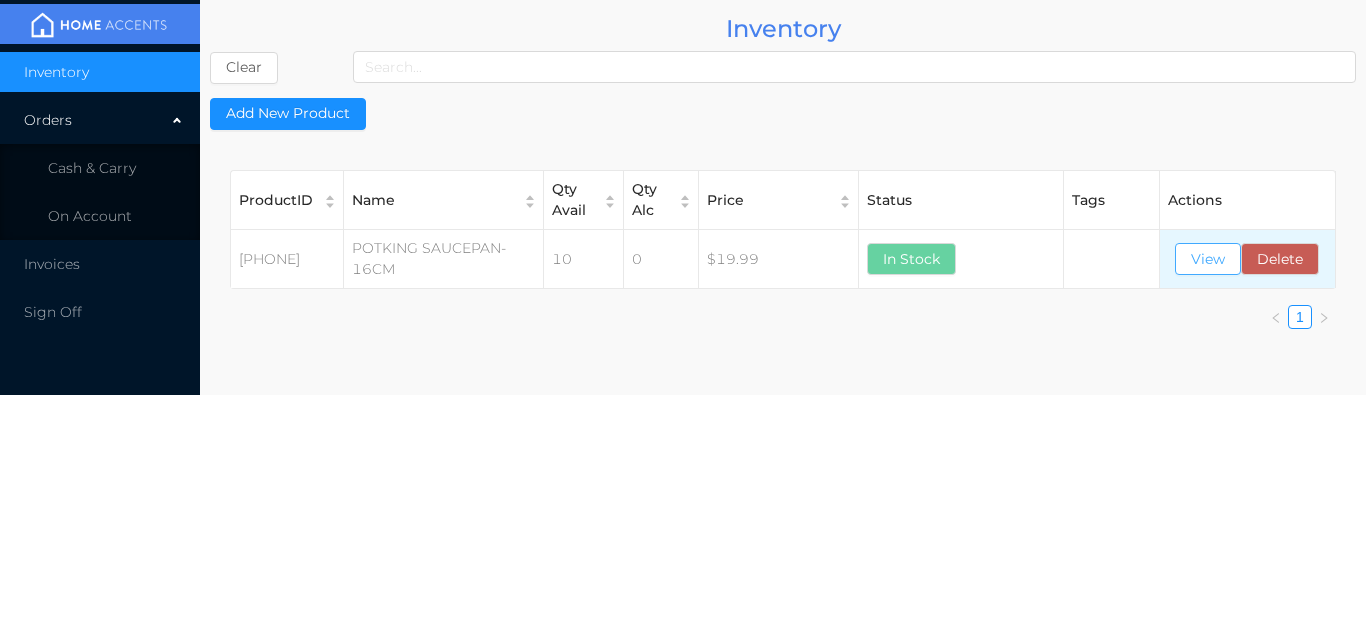 click on "View" at bounding box center [1208, 259] 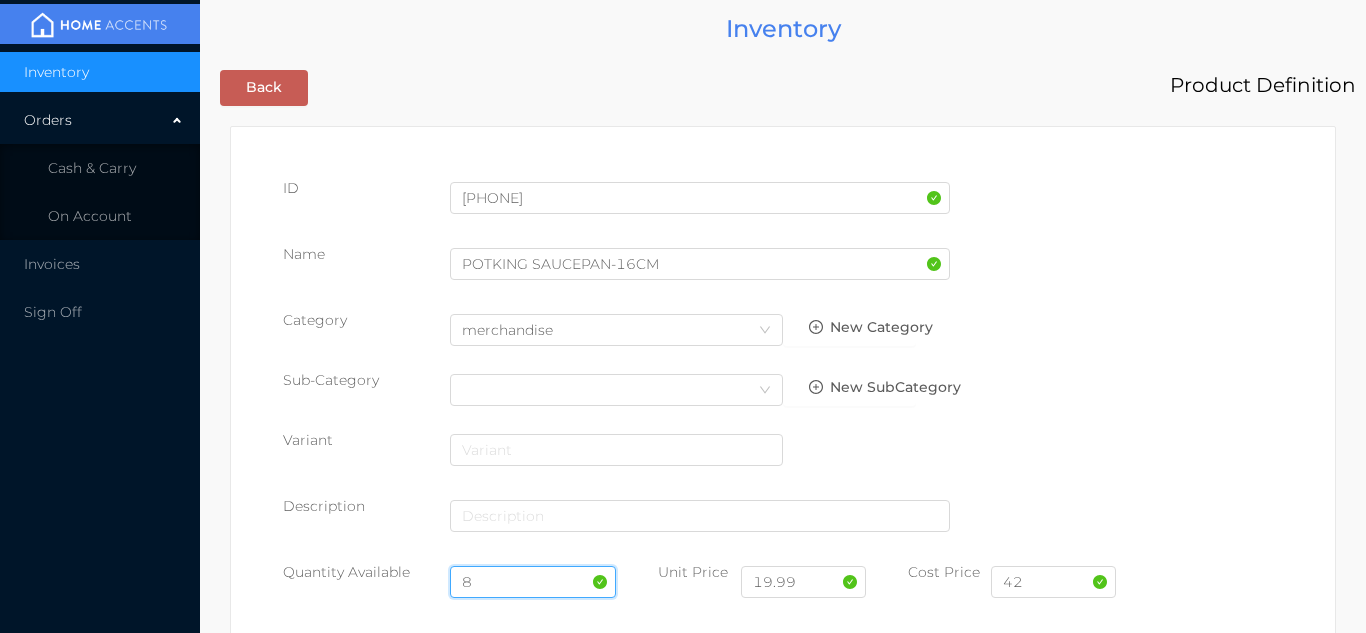 click on "8" at bounding box center [533, 582] 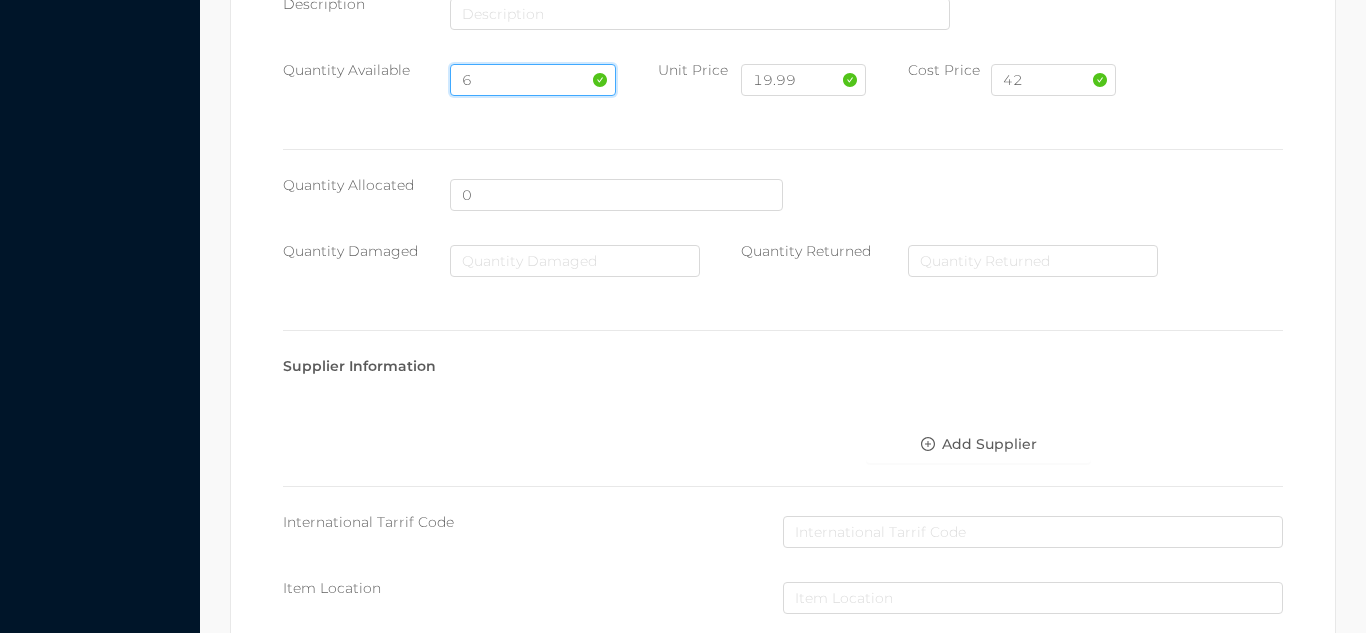 scroll, scrollTop: 1135, scrollLeft: 0, axis: vertical 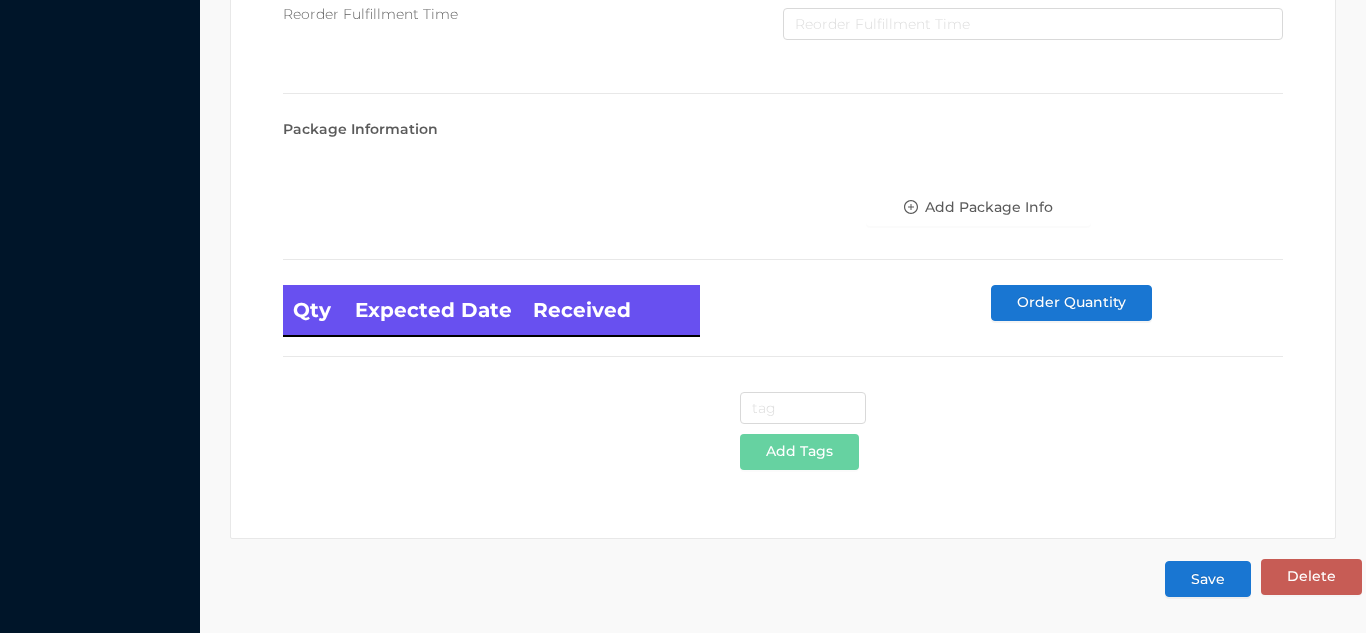 type on "6" 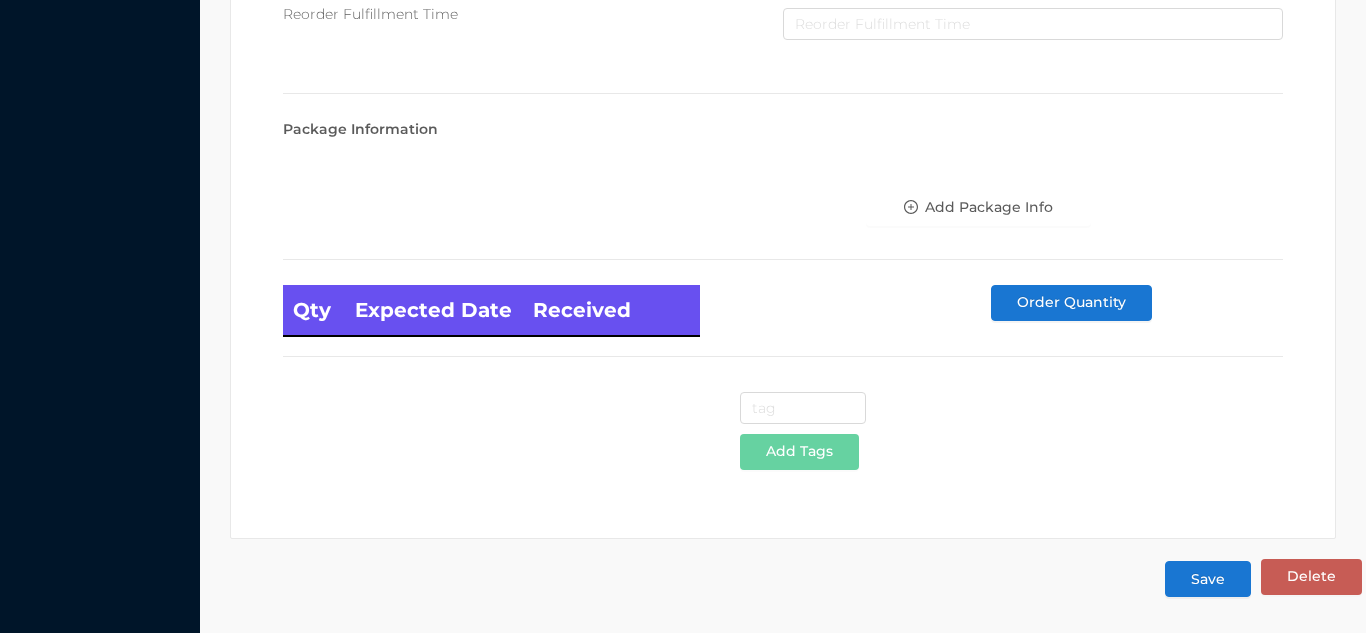 click on "Save" at bounding box center (1208, 579) 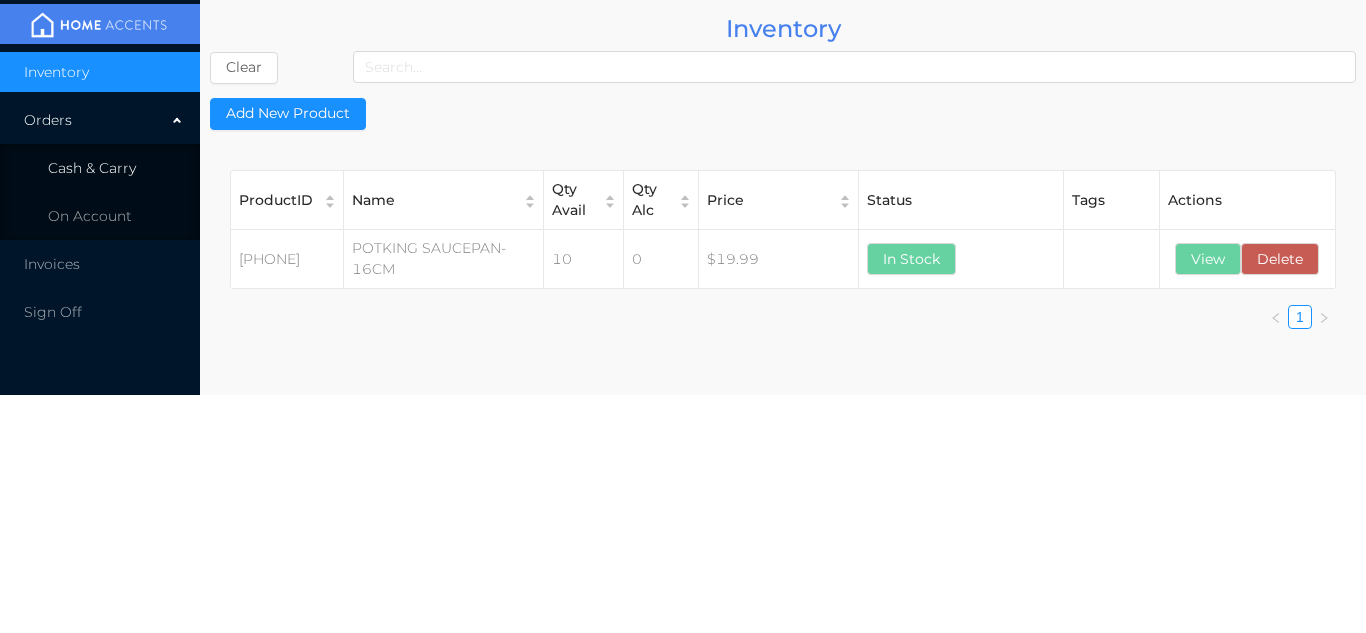 click on "Cash & Carry" at bounding box center [100, 168] 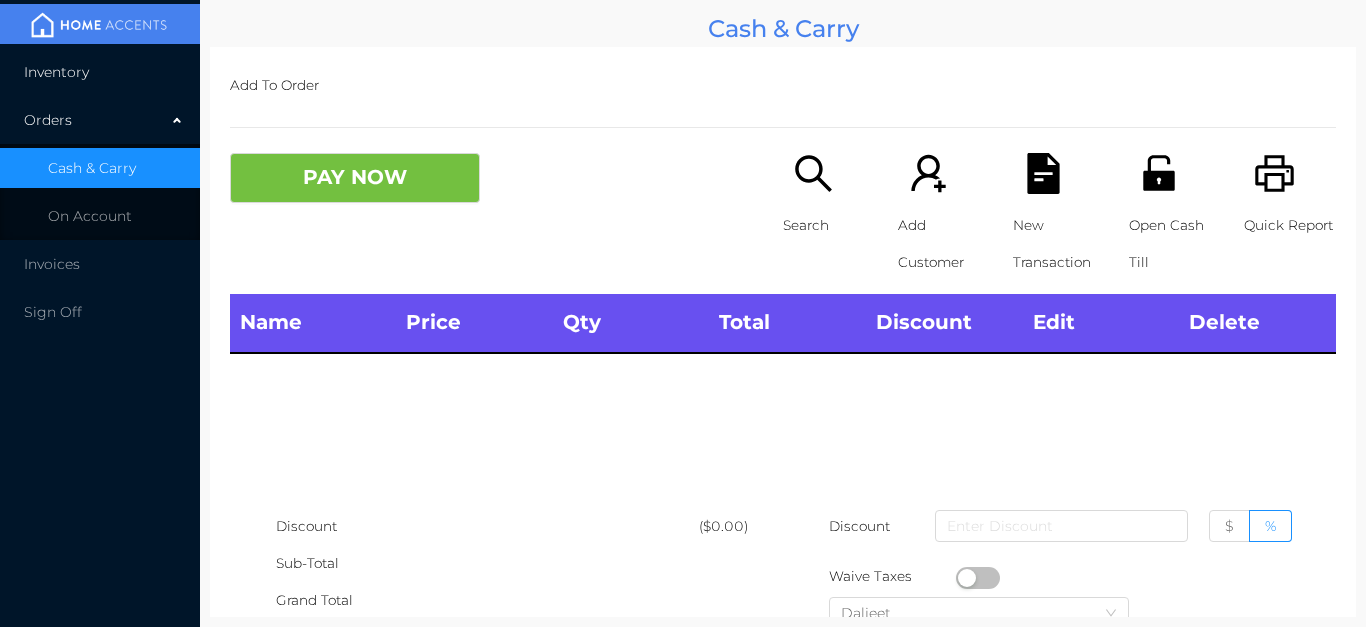 click on "Inventory" at bounding box center (100, 72) 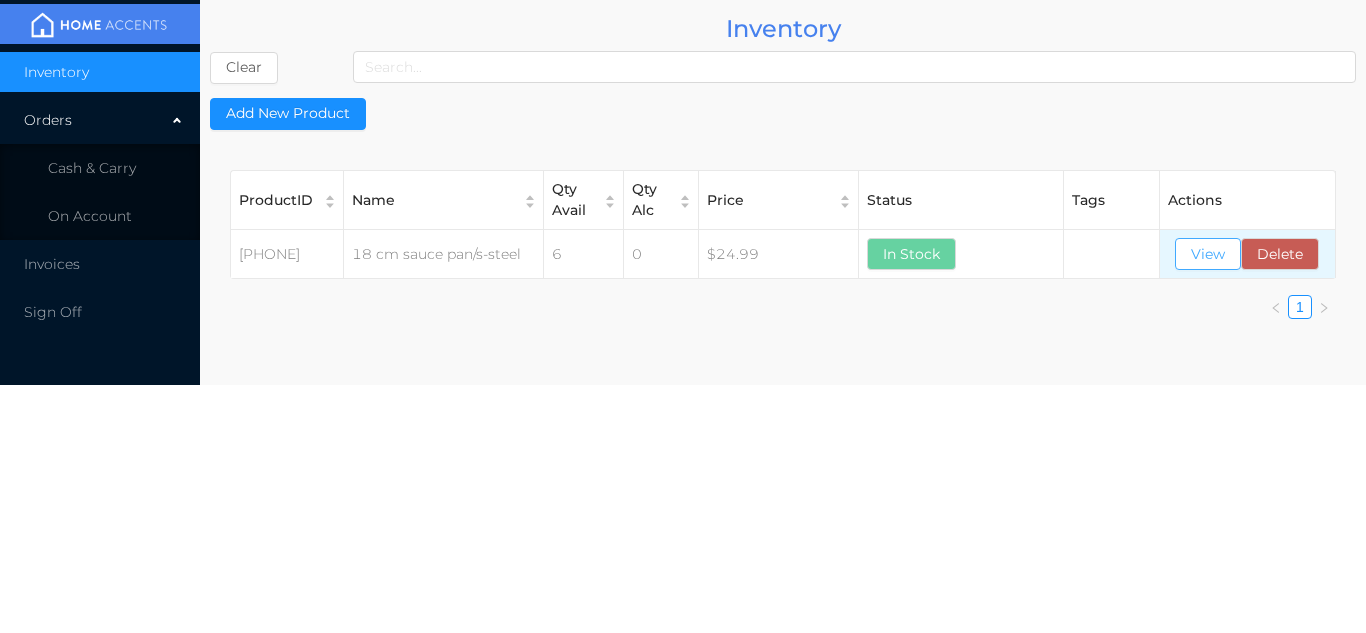 click on "View" at bounding box center (1208, 254) 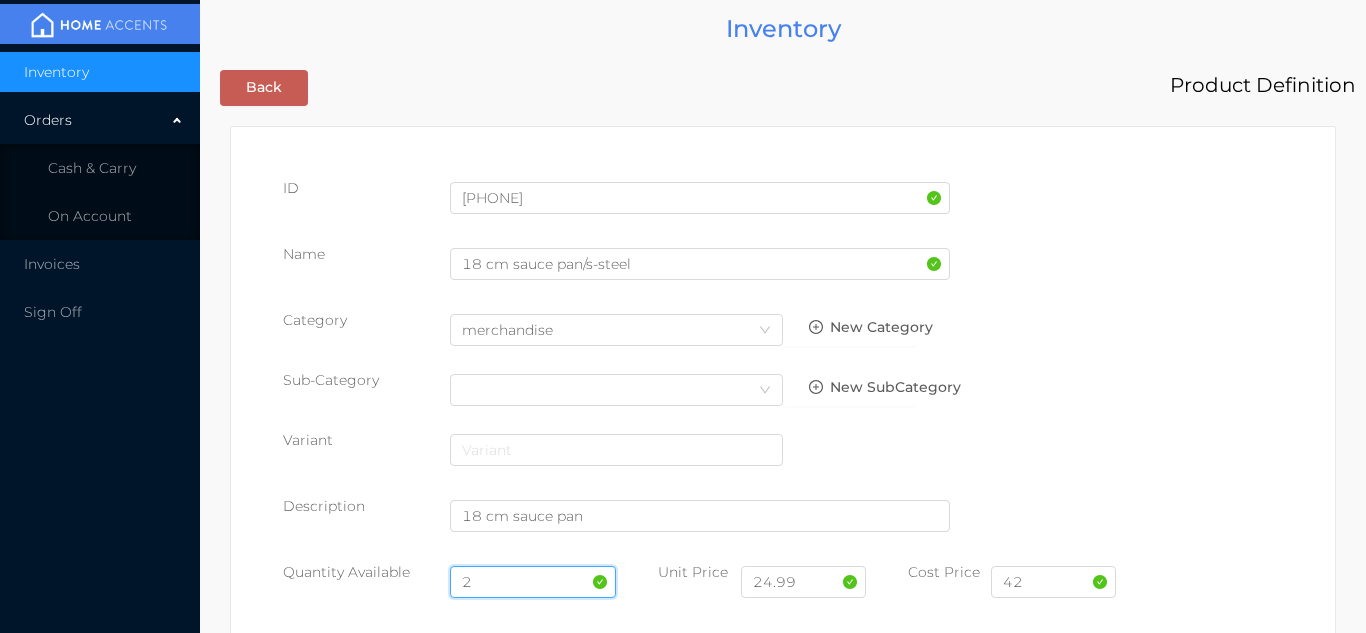 click on "2" at bounding box center (533, 582) 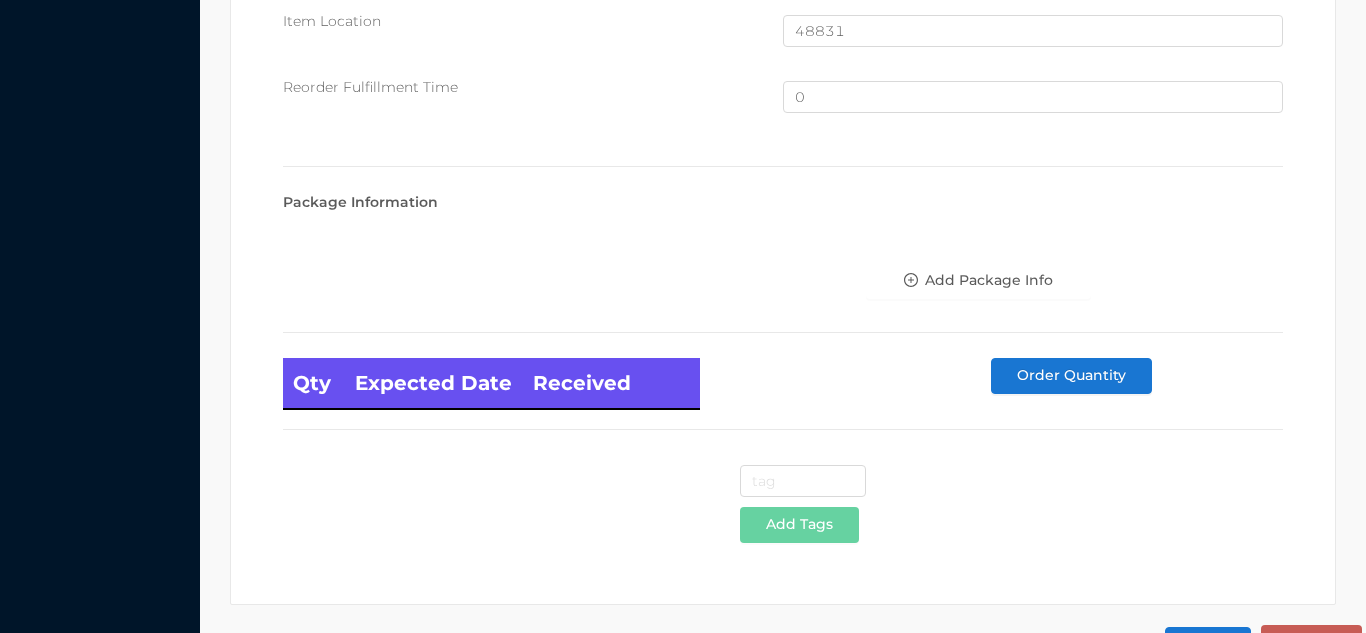 scroll, scrollTop: 1346, scrollLeft: 0, axis: vertical 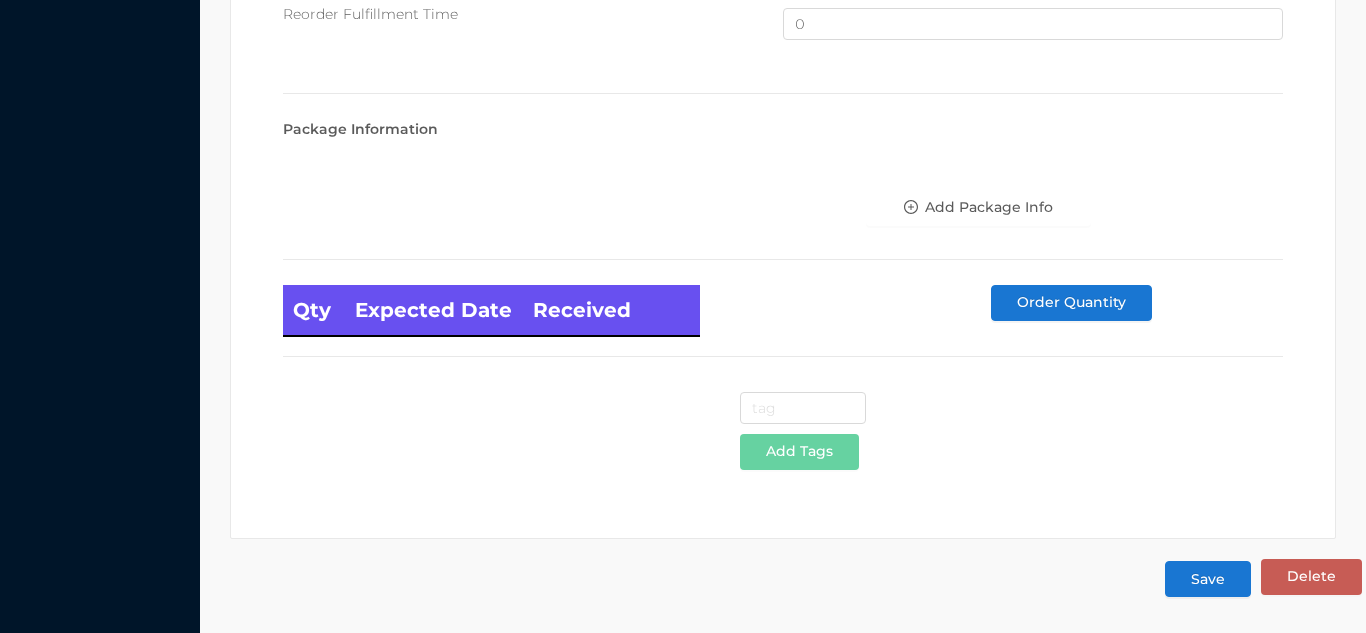 type on "5" 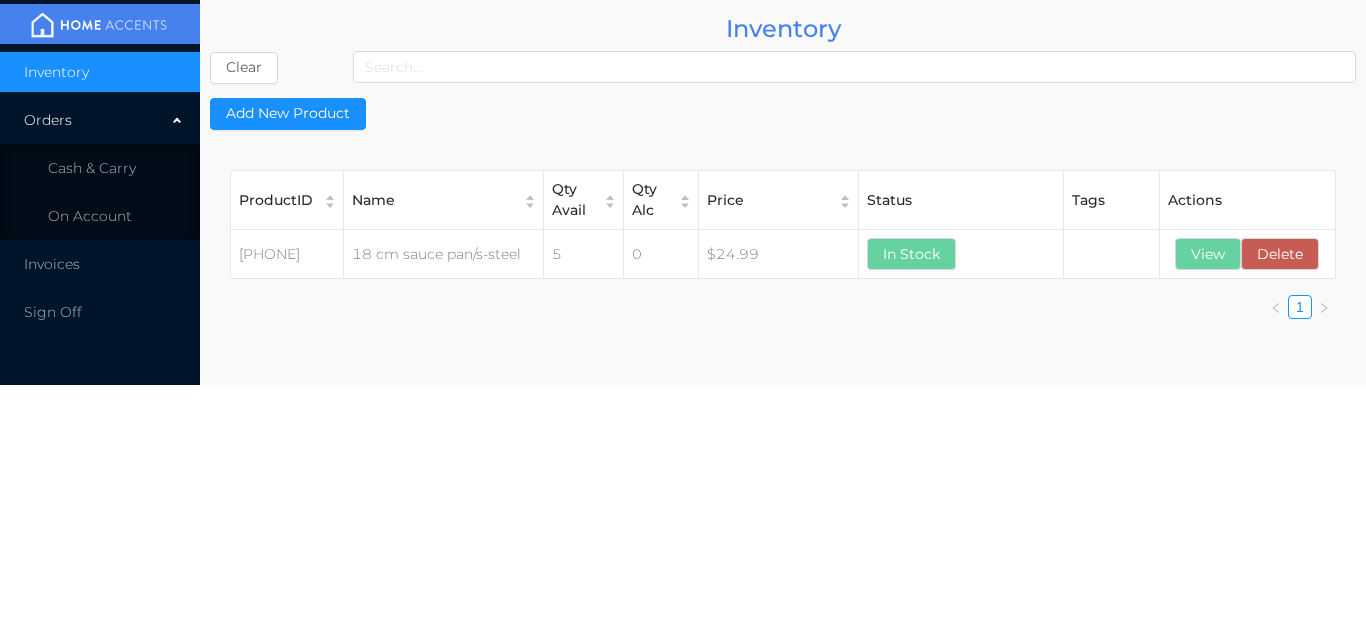 click on "Cash & Carry" at bounding box center (92, 168) 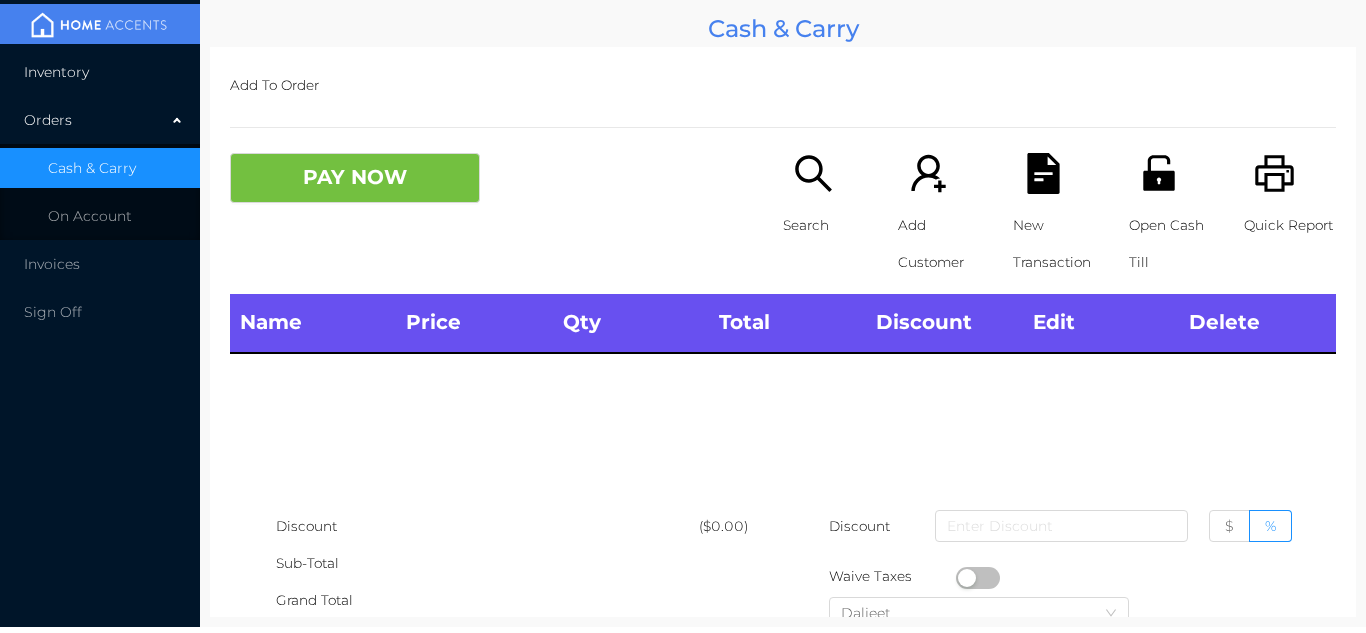 click on "Inventory" at bounding box center [100, 72] 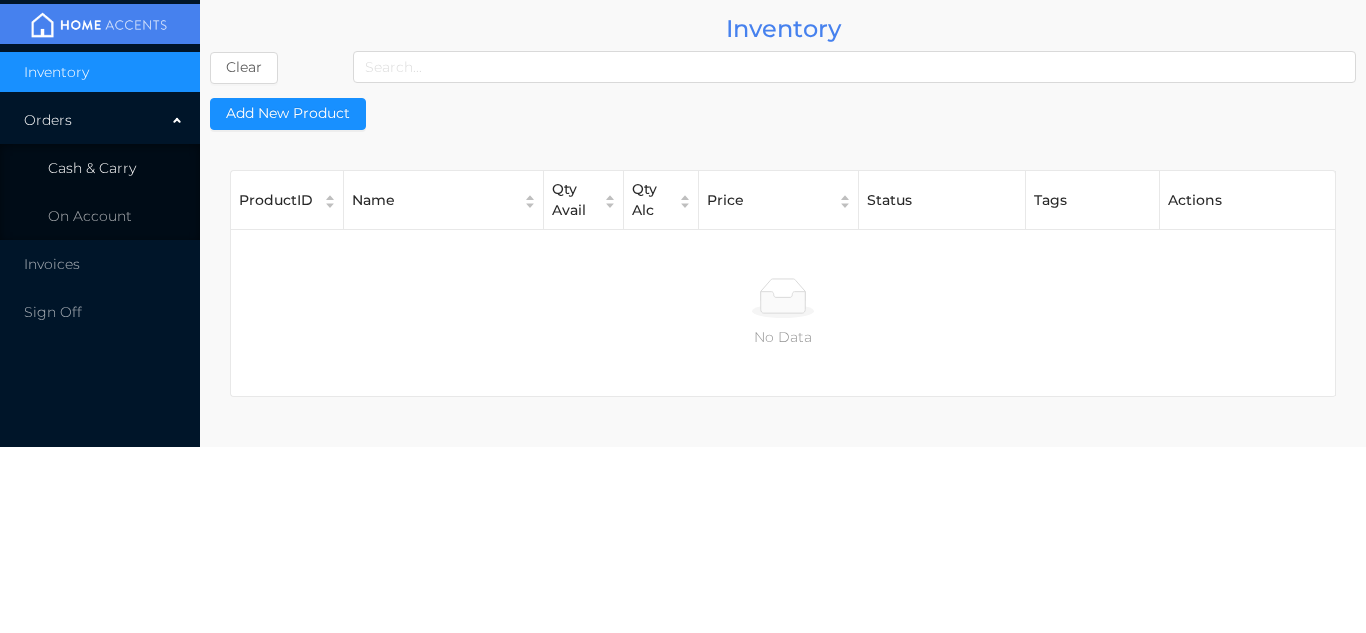 click on "Cash & Carry" at bounding box center [100, 168] 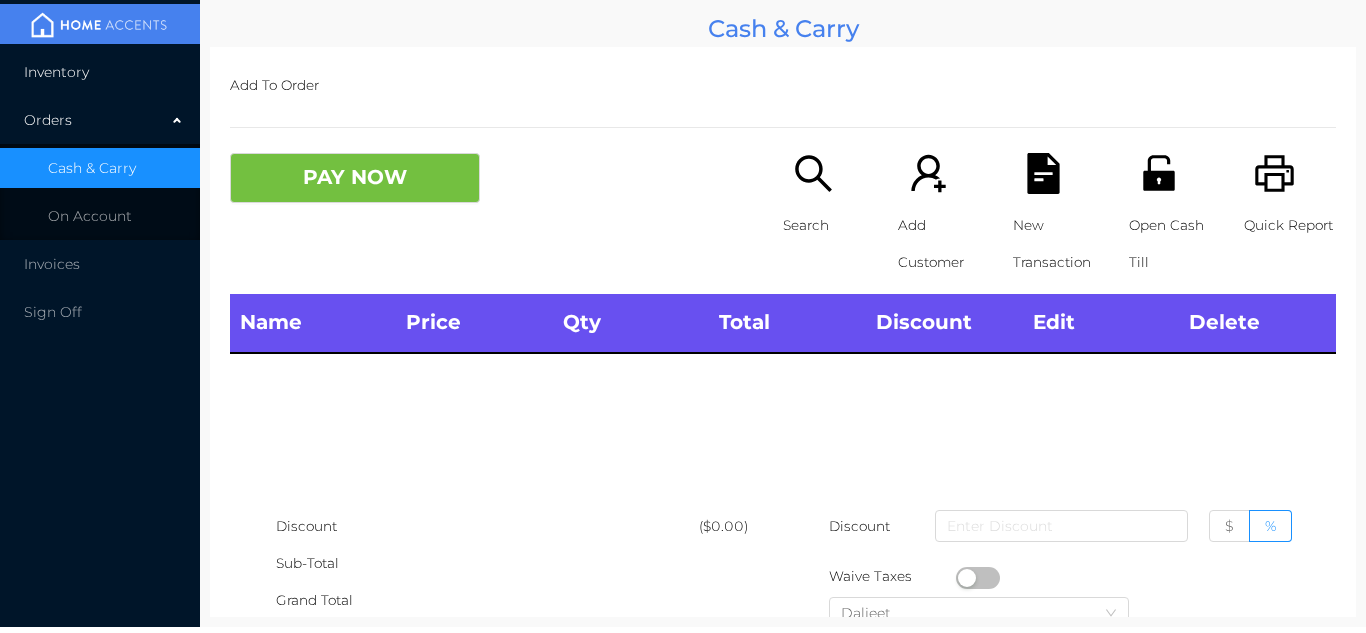 click on "Inventory" at bounding box center [100, 72] 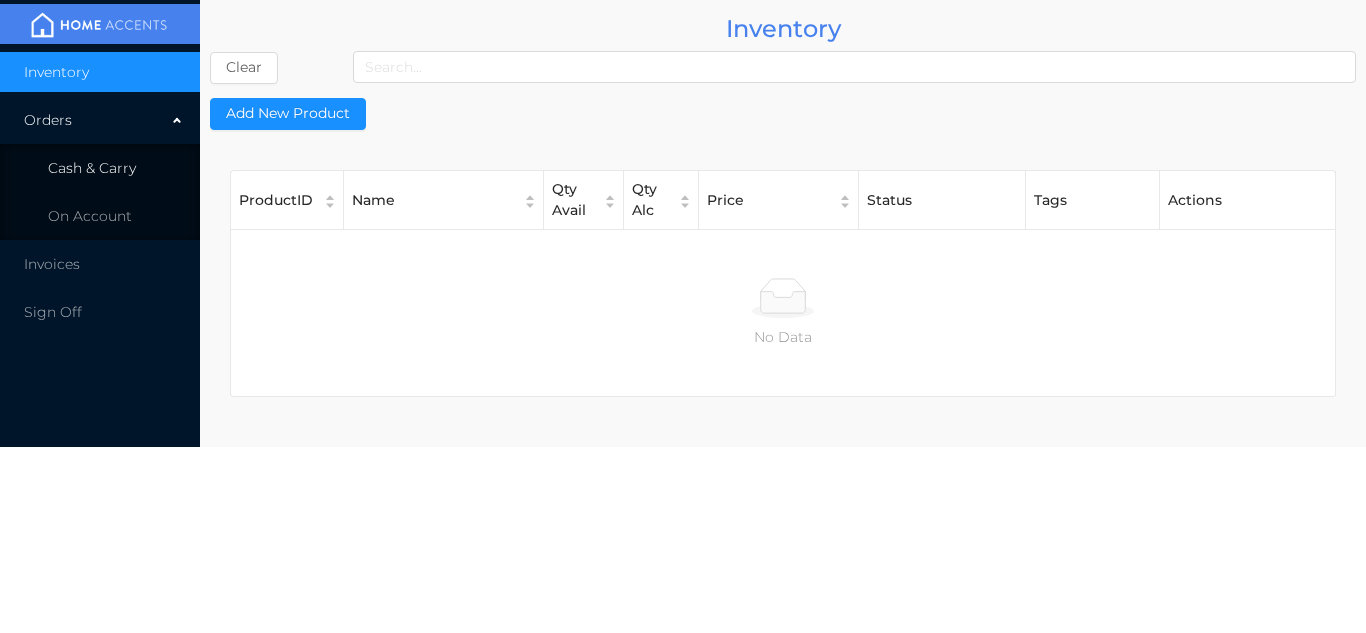 click on "Cash & Carry" at bounding box center [100, 168] 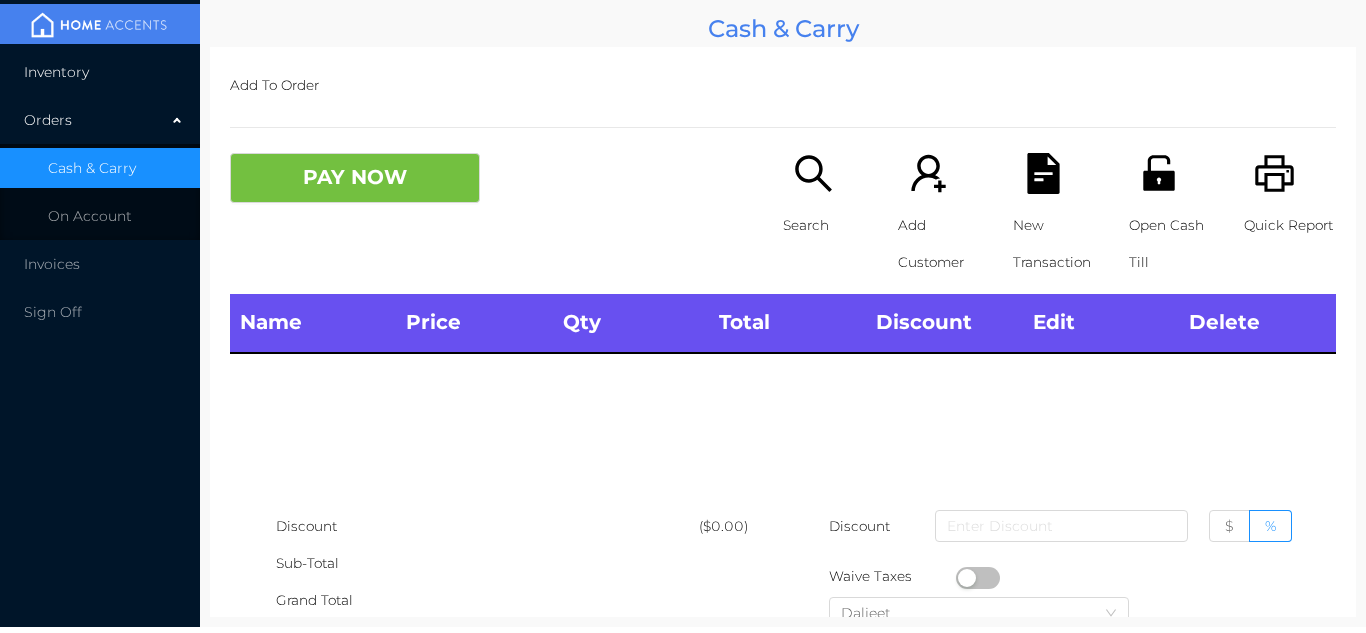 click on "Inventory" at bounding box center (100, 72) 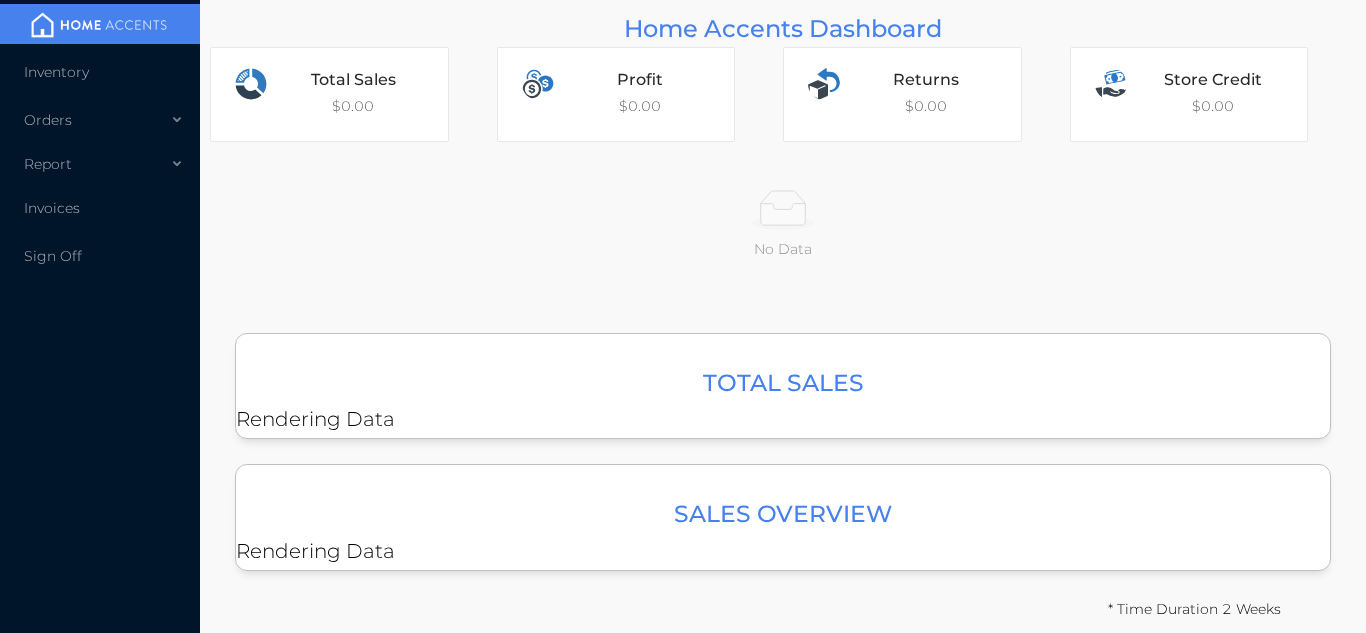scroll, scrollTop: 0, scrollLeft: 0, axis: both 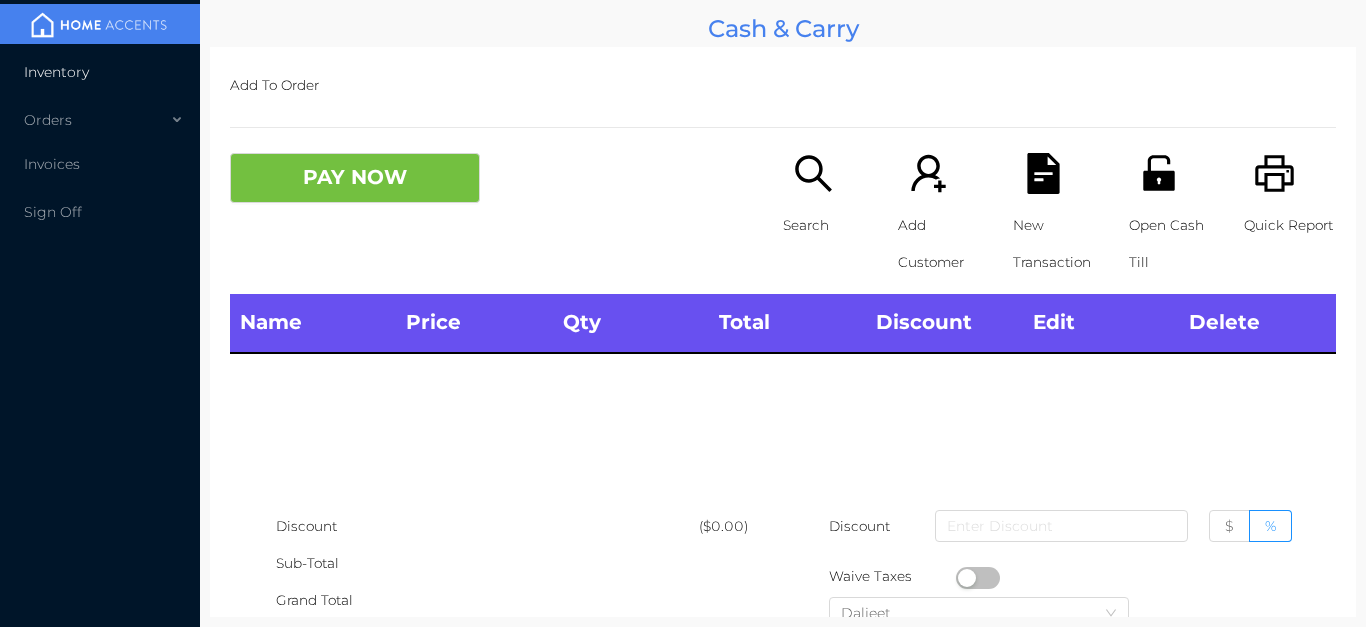 click on "Inventory" at bounding box center (100, 72) 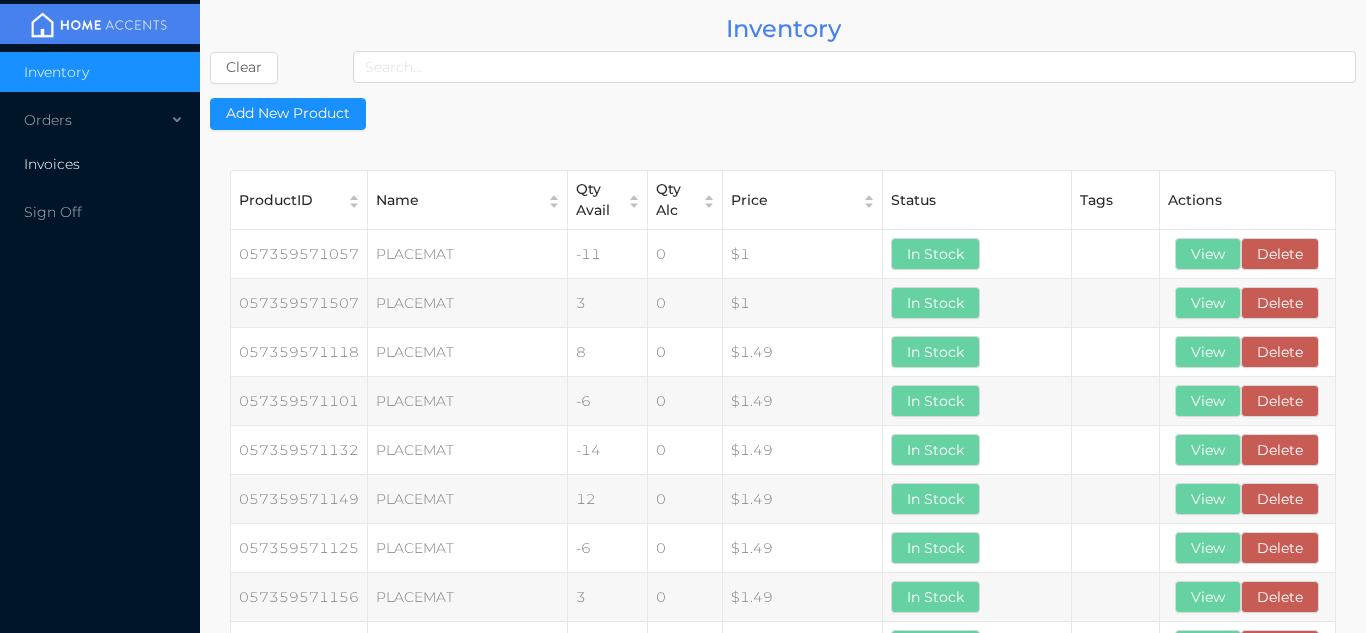 click on "Invoices" at bounding box center [100, 164] 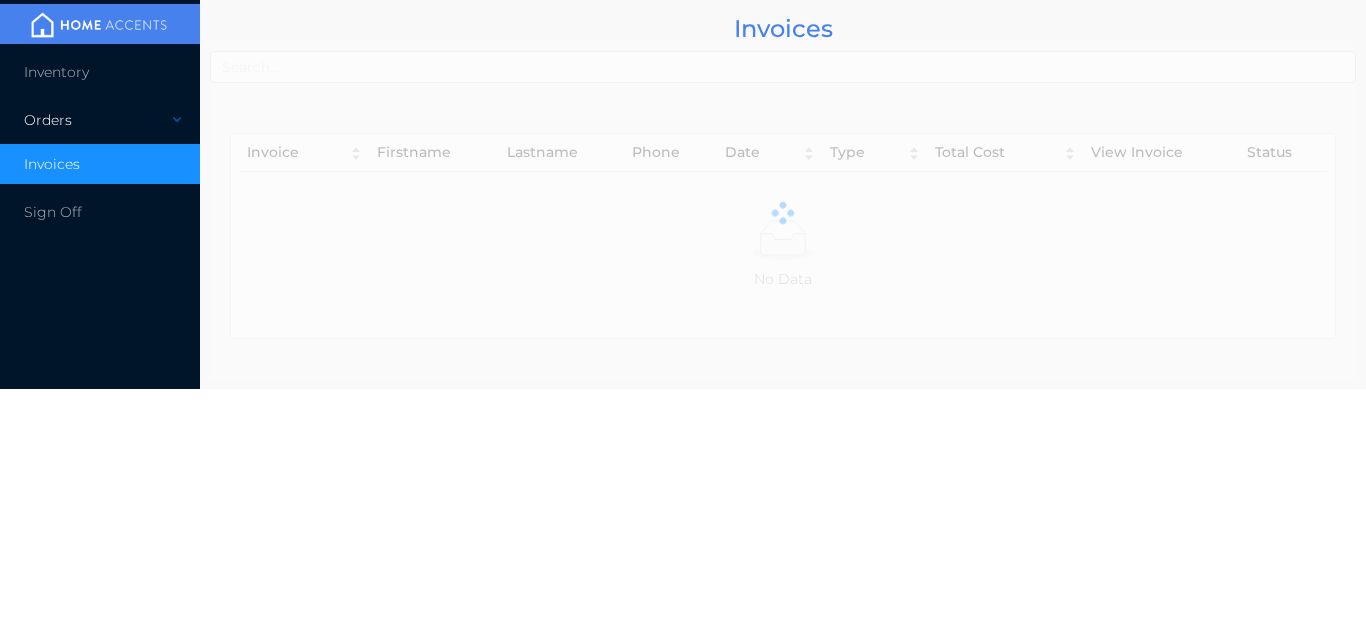 click on "Orders" at bounding box center (100, 120) 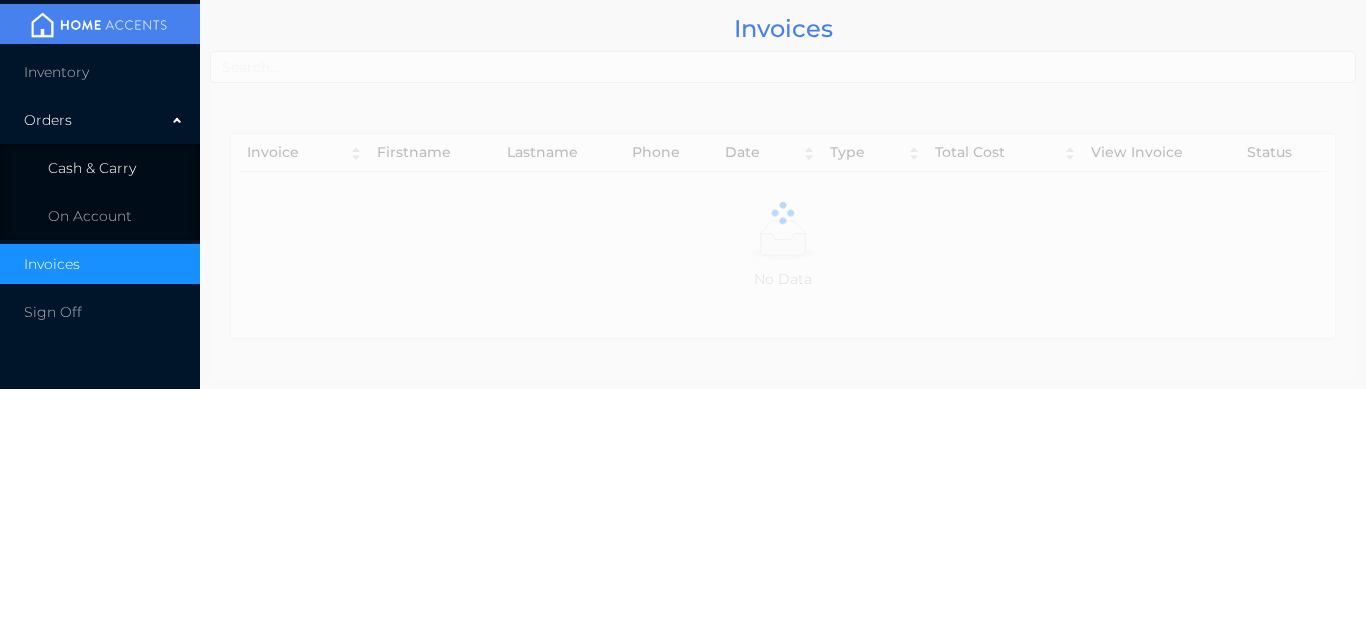 click on "Cash & Carry" at bounding box center (100, 168) 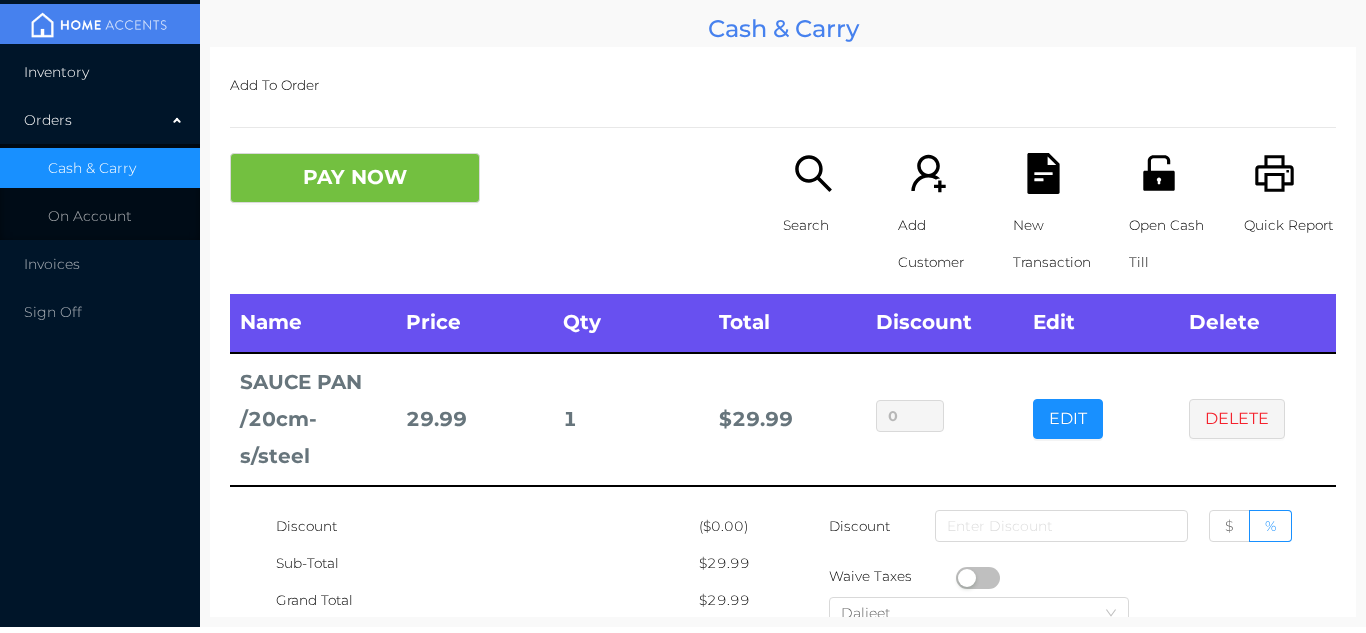 click on "Inventory" at bounding box center [100, 72] 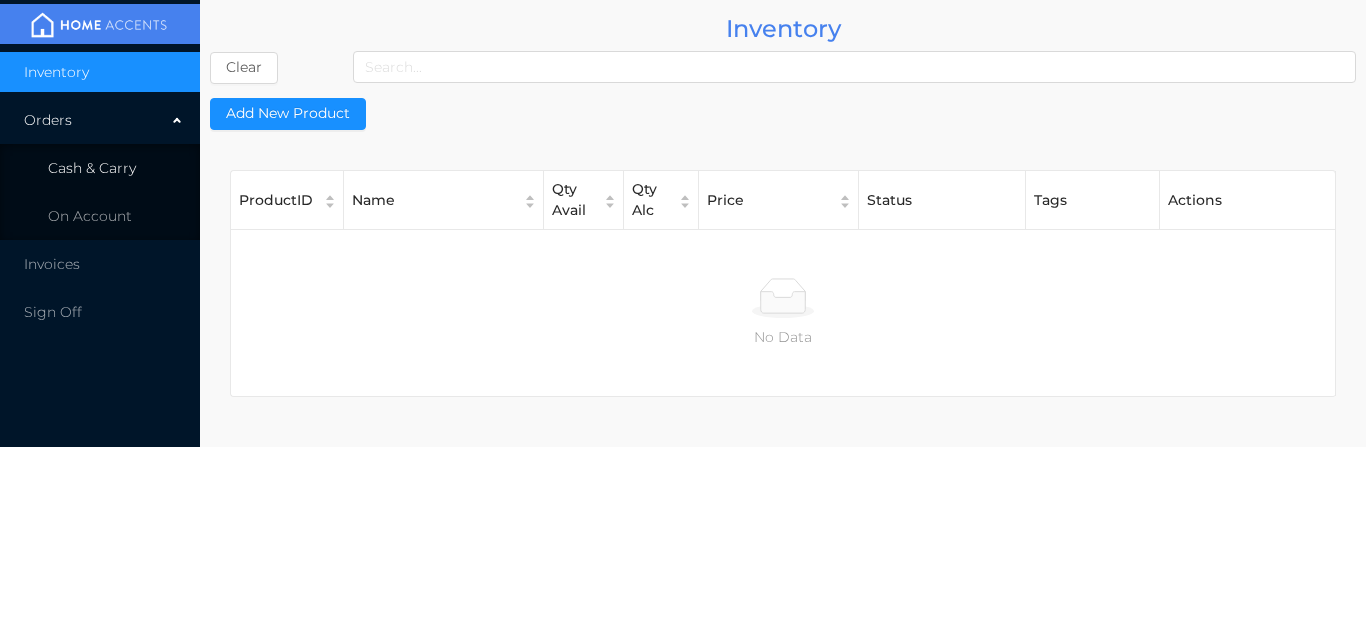 click on "Cash & Carry" at bounding box center (100, 168) 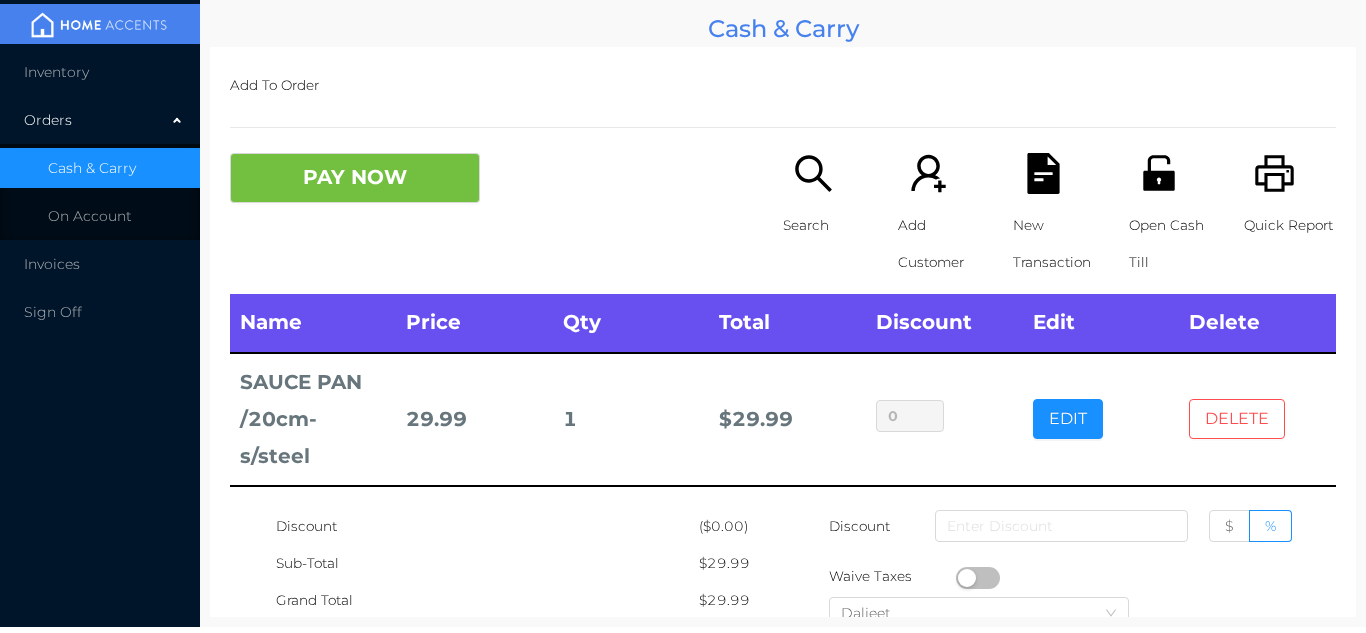 click on "DELETE" at bounding box center (1237, 419) 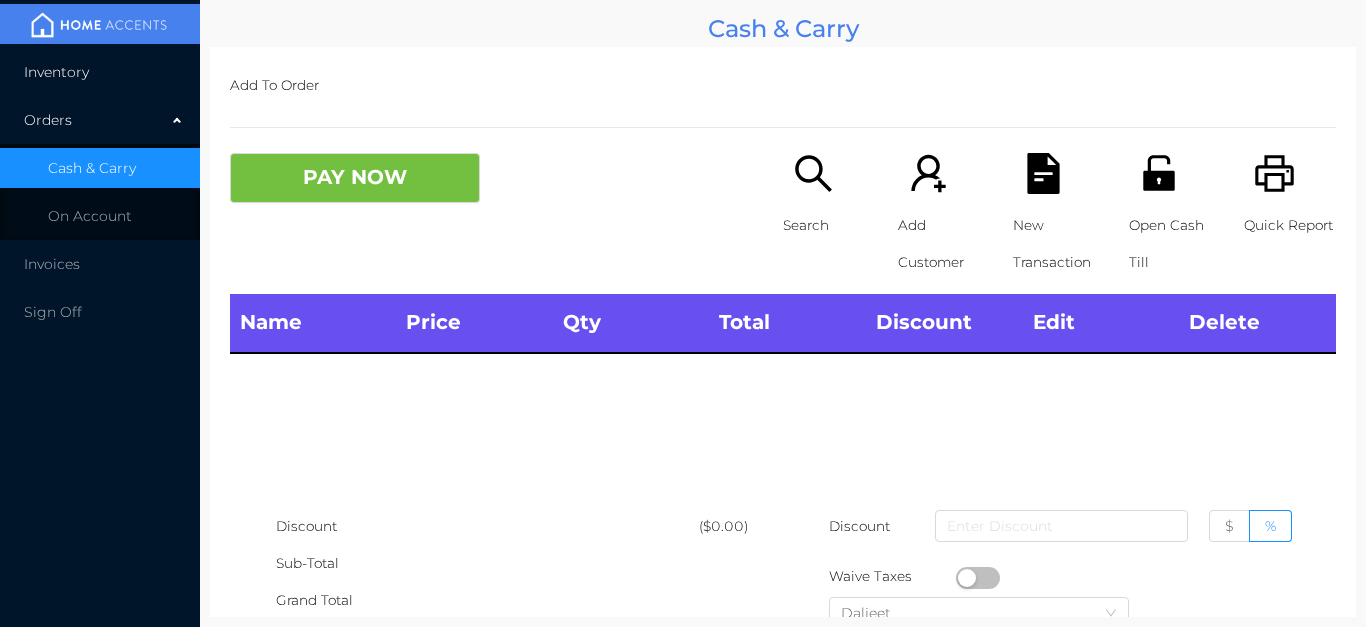 click on "Inventory" at bounding box center (100, 72) 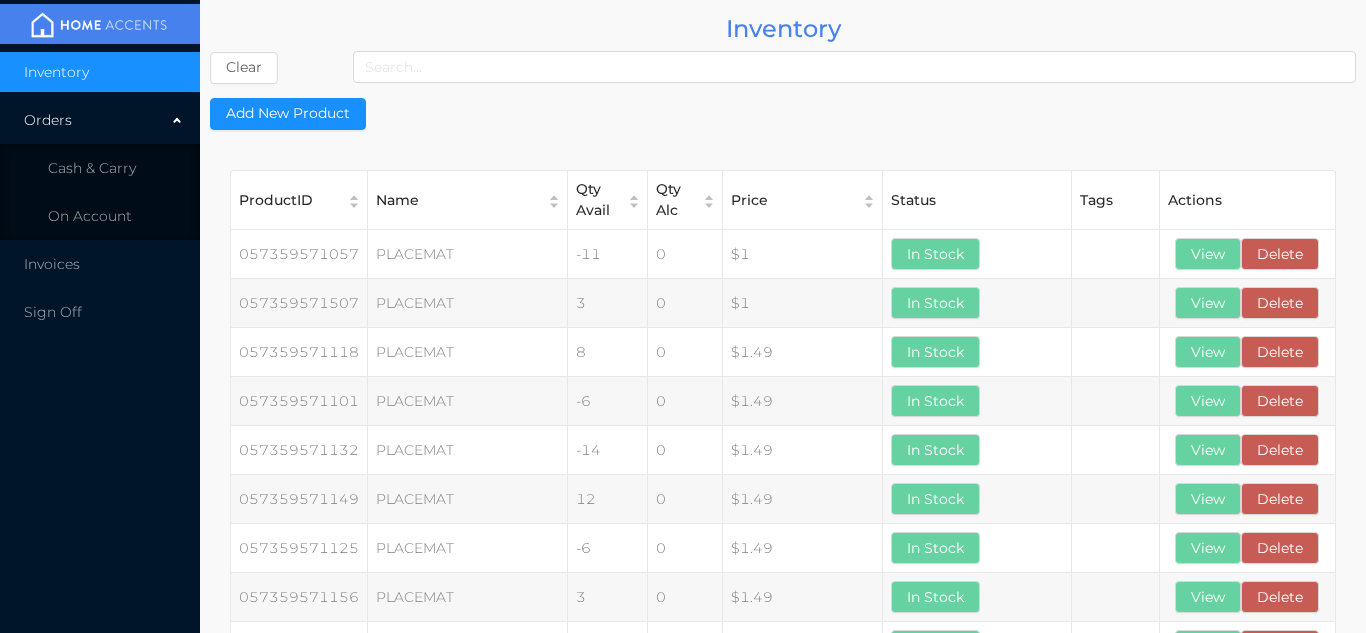click on "Inventory" at bounding box center [100, 72] 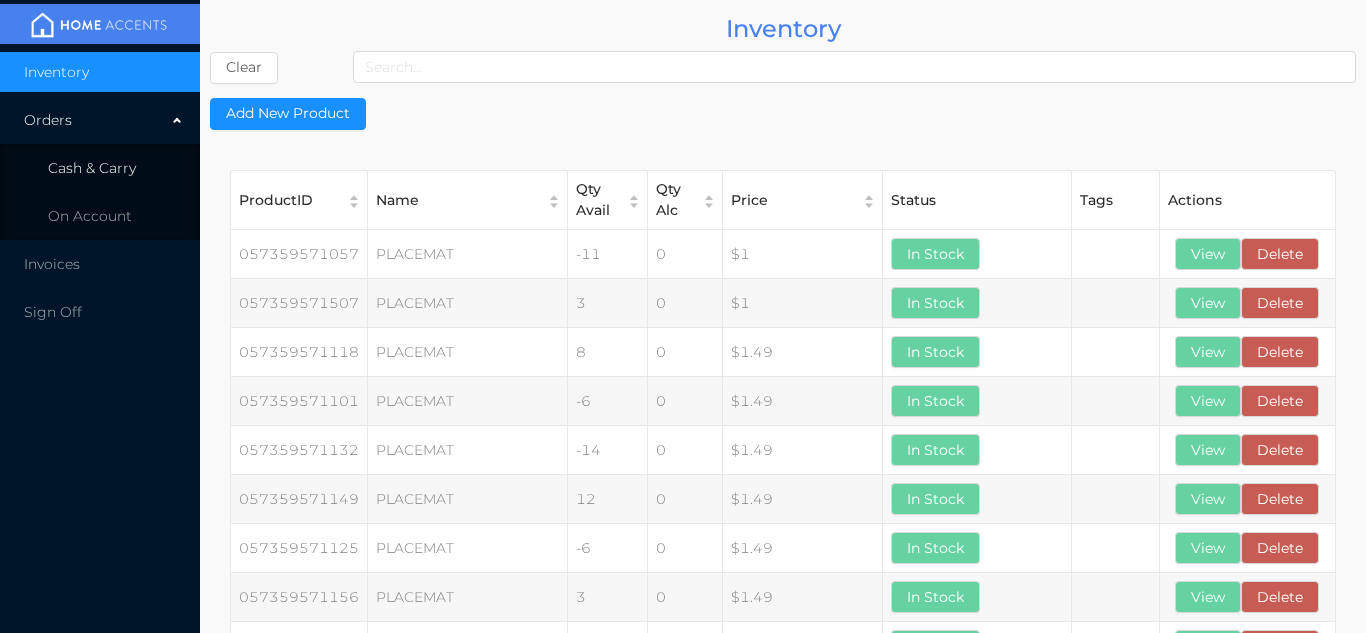 click on "Cash & Carry" at bounding box center [100, 168] 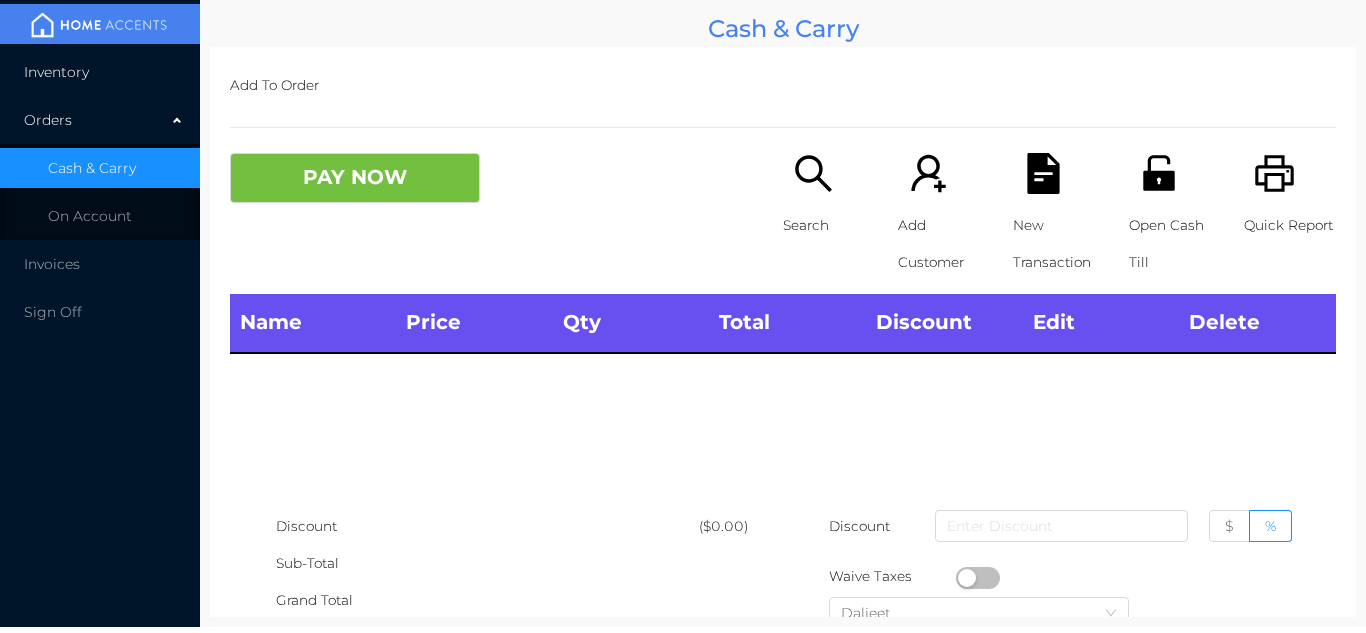 click on "Inventory" at bounding box center [100, 72] 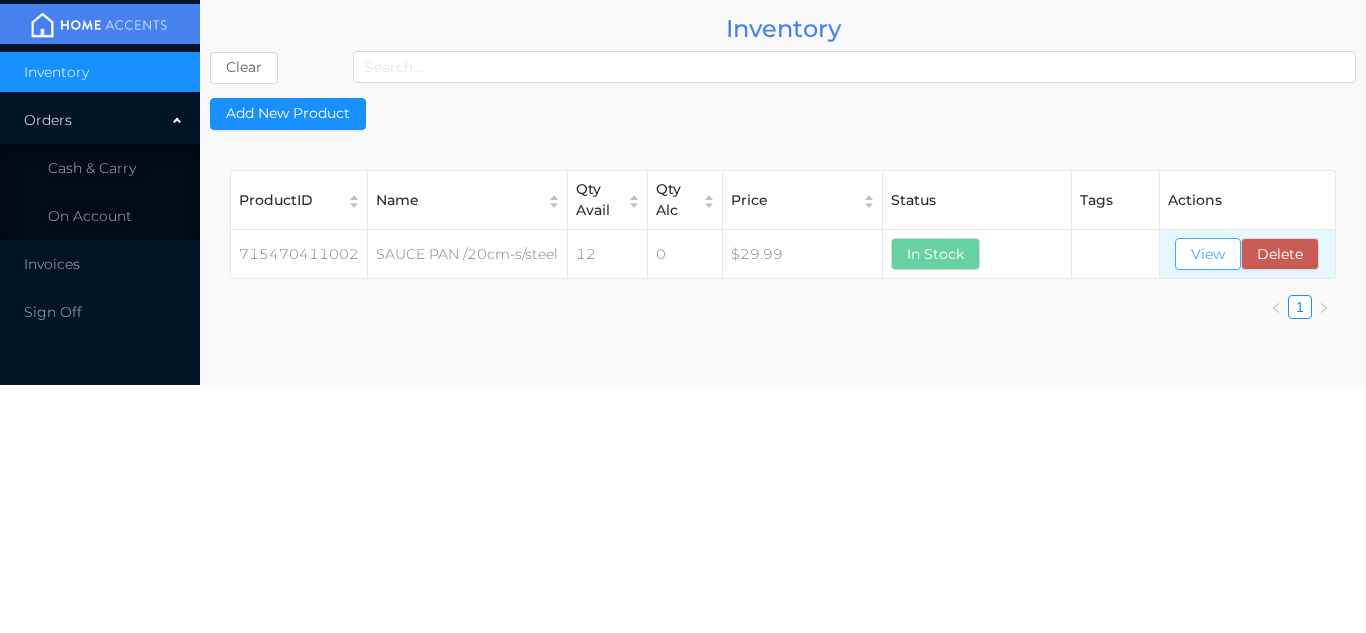 click on "View" at bounding box center (1208, 254) 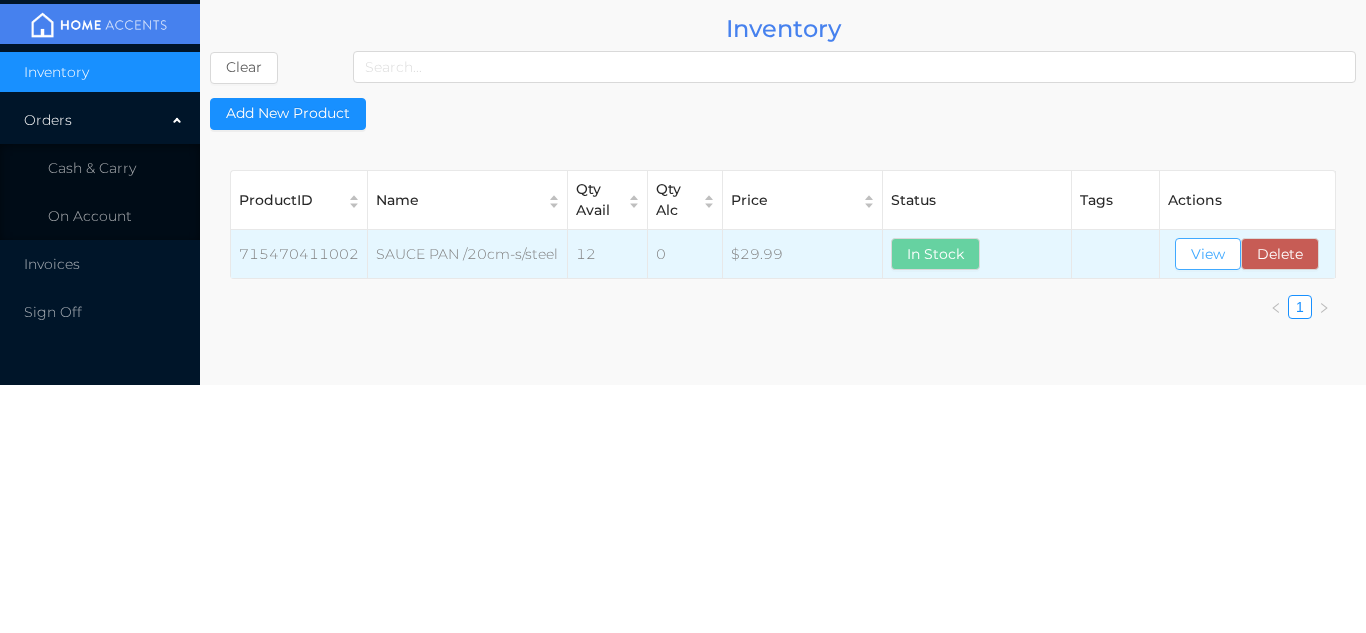 click on "View" at bounding box center [1208, 254] 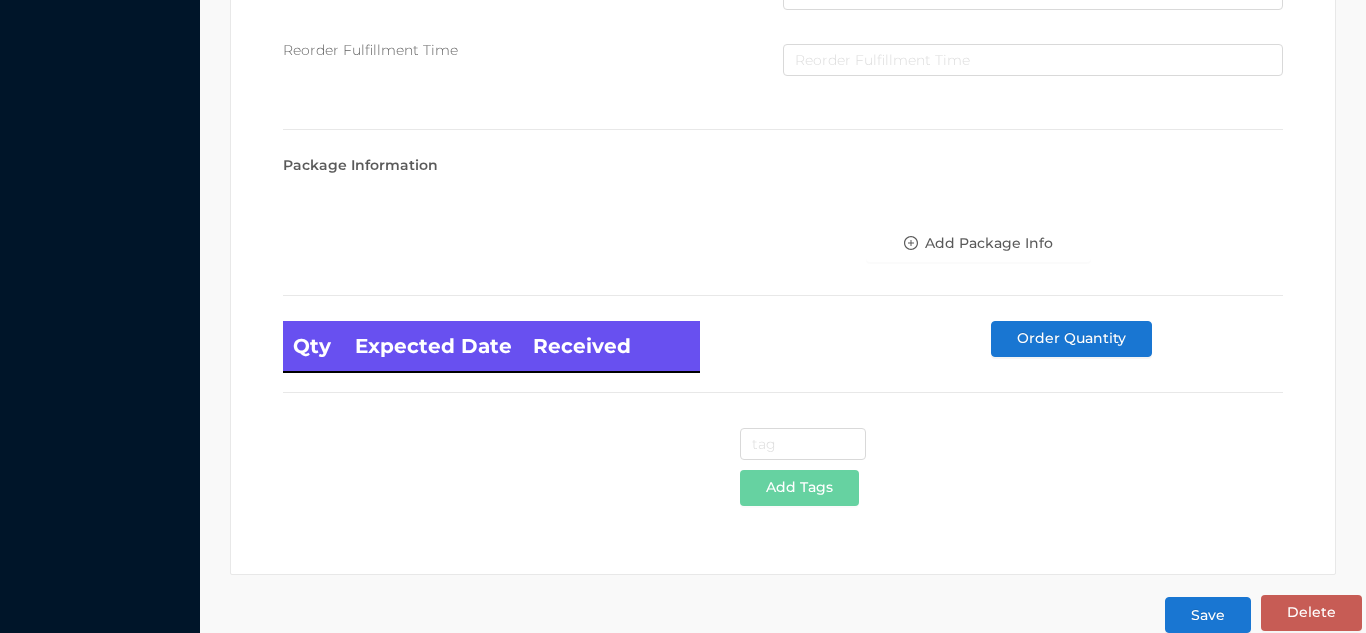 scroll, scrollTop: 1135, scrollLeft: 0, axis: vertical 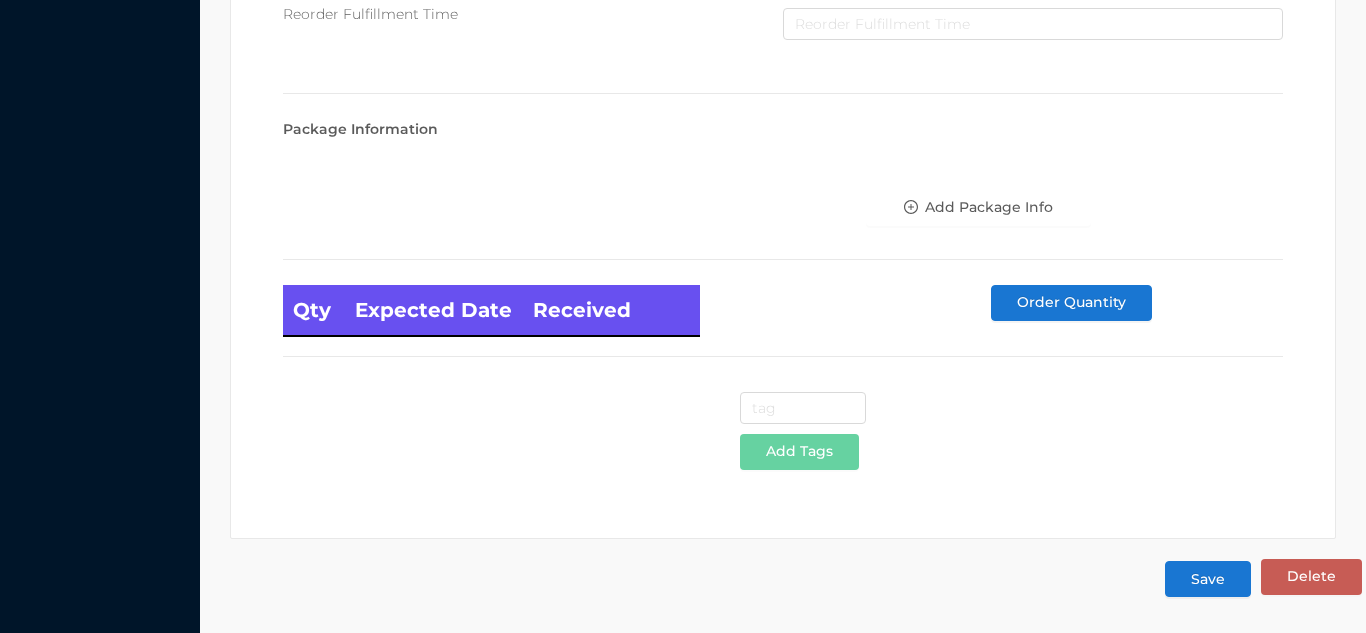 click on "Save" at bounding box center [1208, 579] 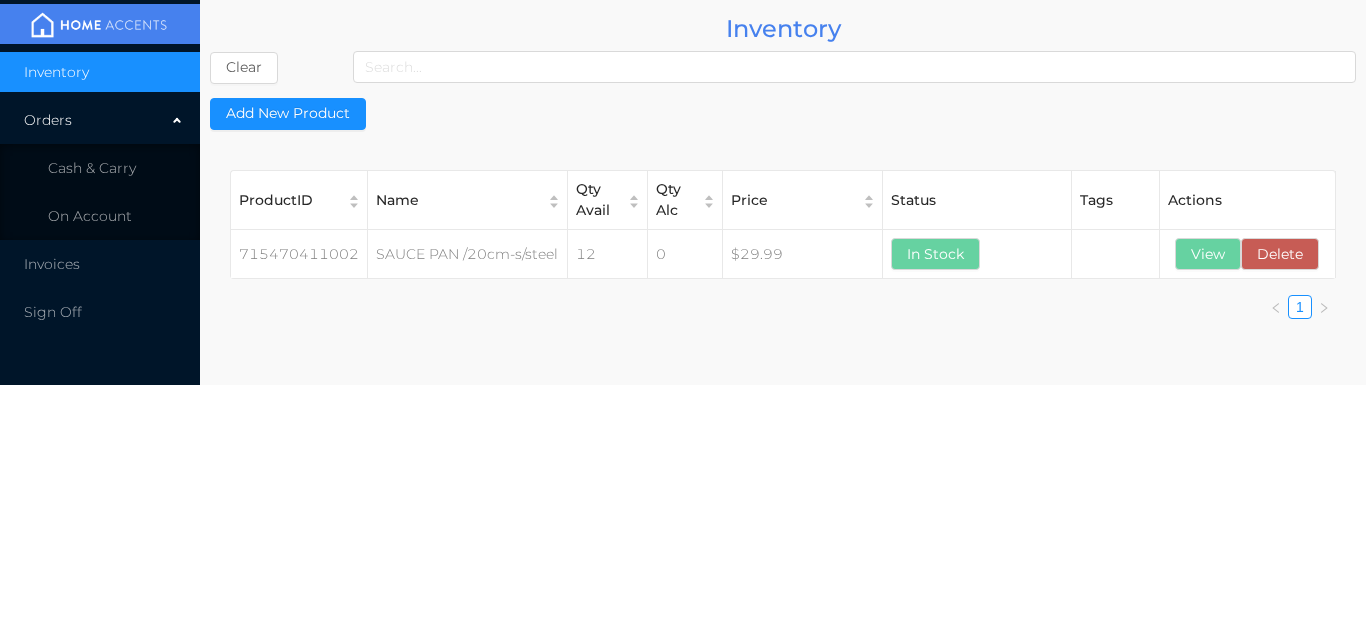 scroll, scrollTop: 0, scrollLeft: 0, axis: both 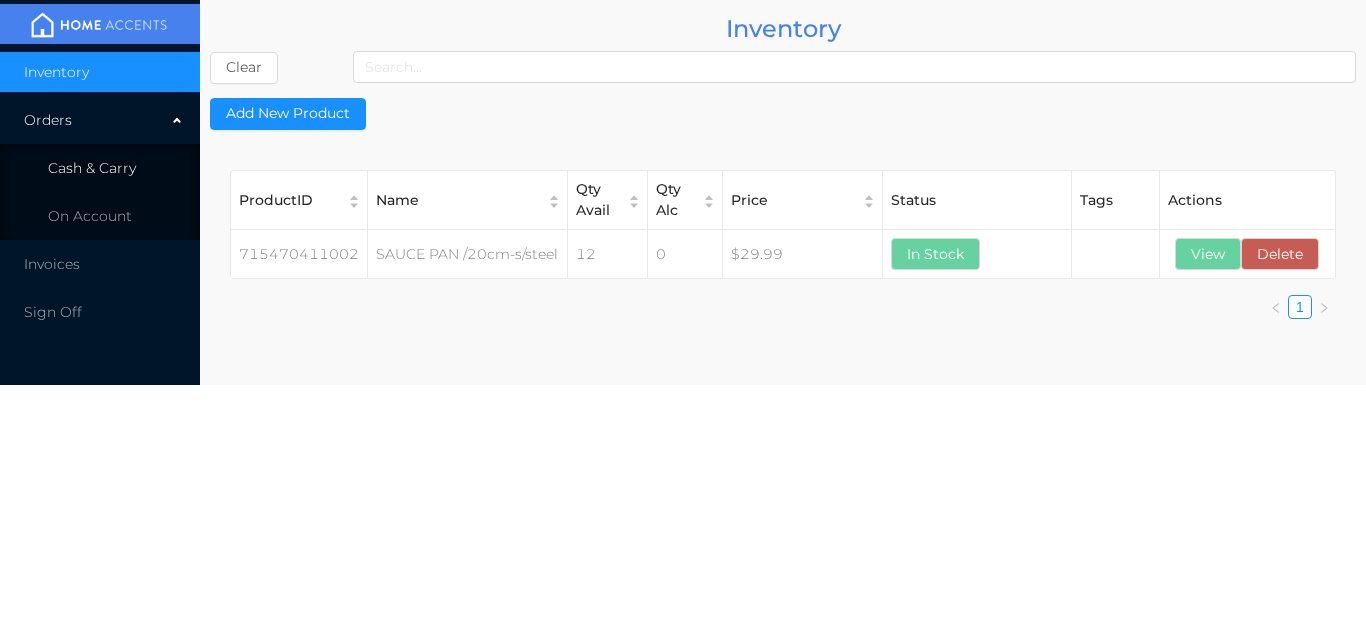 click on "Cash & Carry" at bounding box center (92, 168) 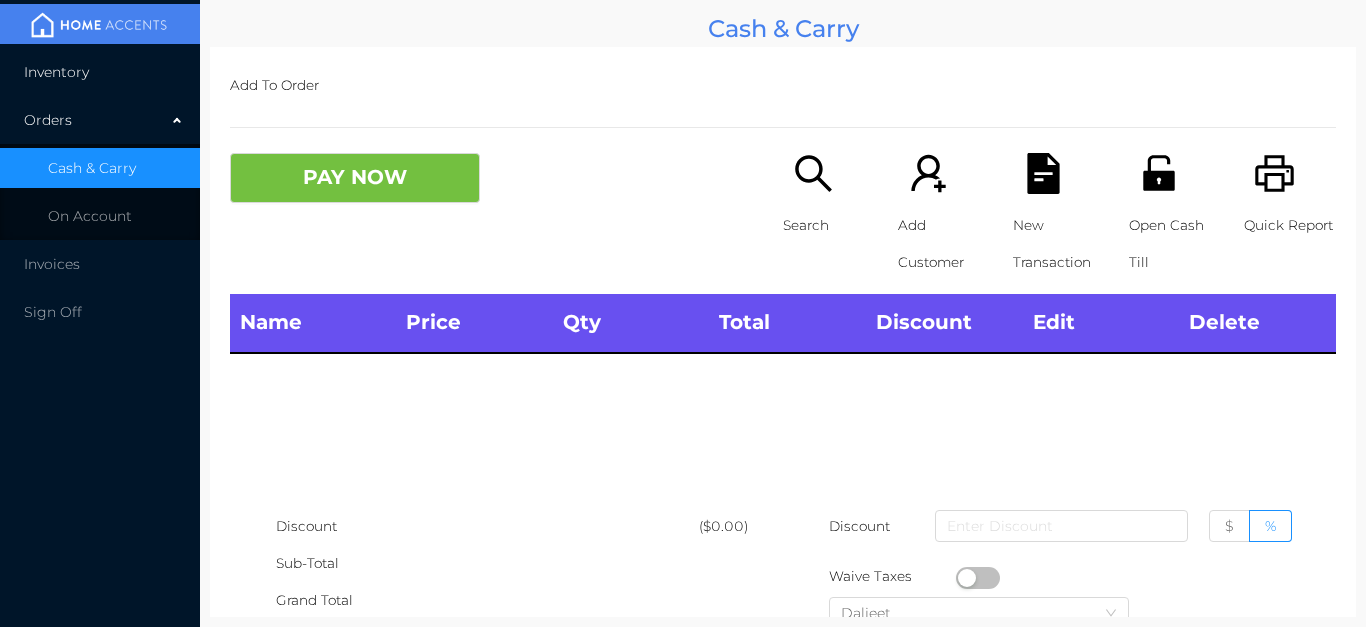click on "Inventory" at bounding box center [100, 72] 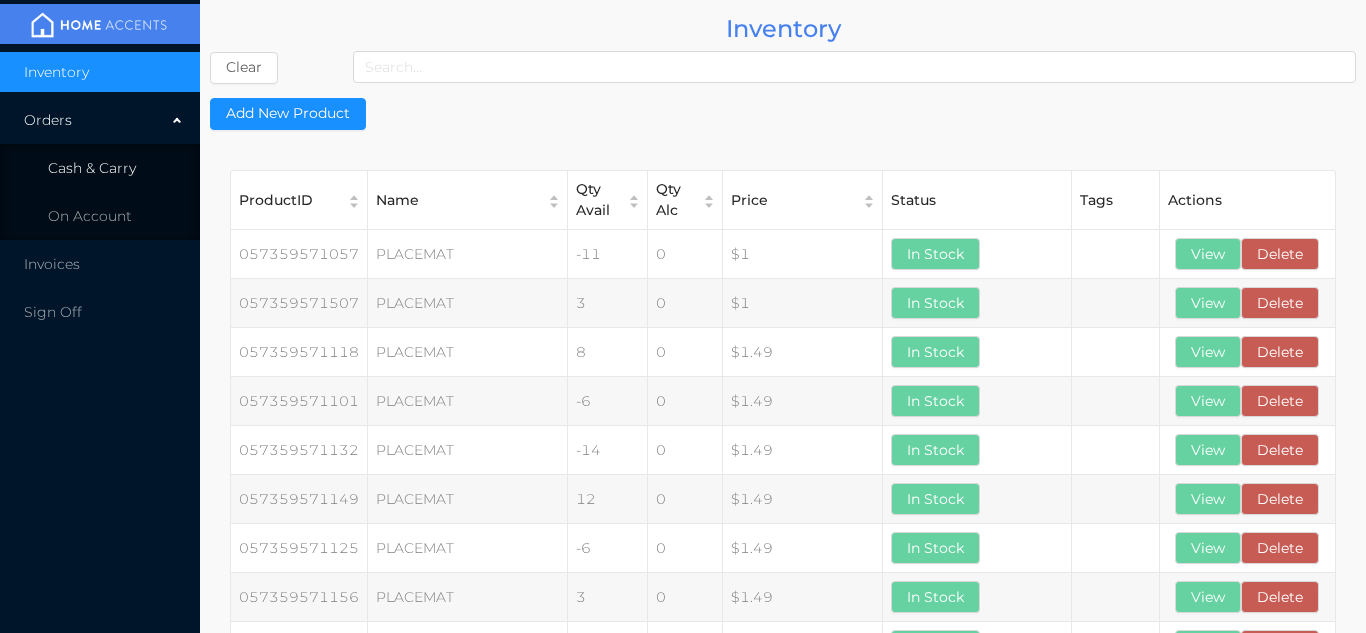 click on "Cash & Carry" at bounding box center [100, 168] 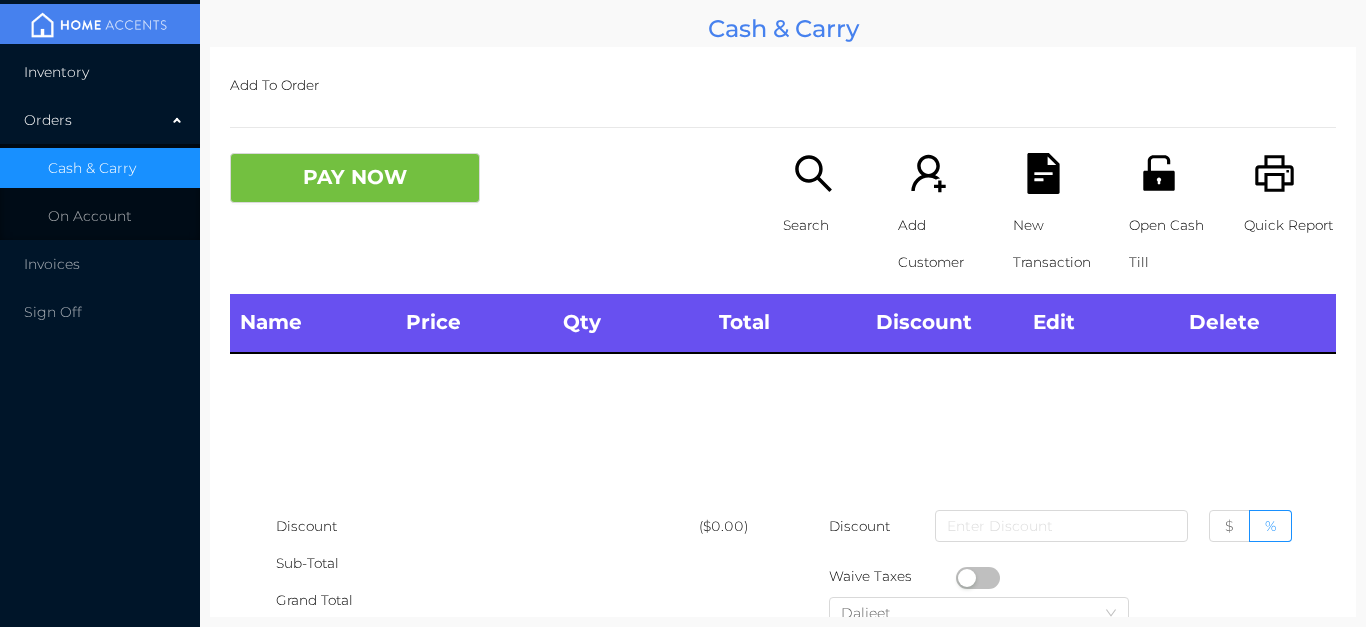 click on "Inventory" at bounding box center (100, 72) 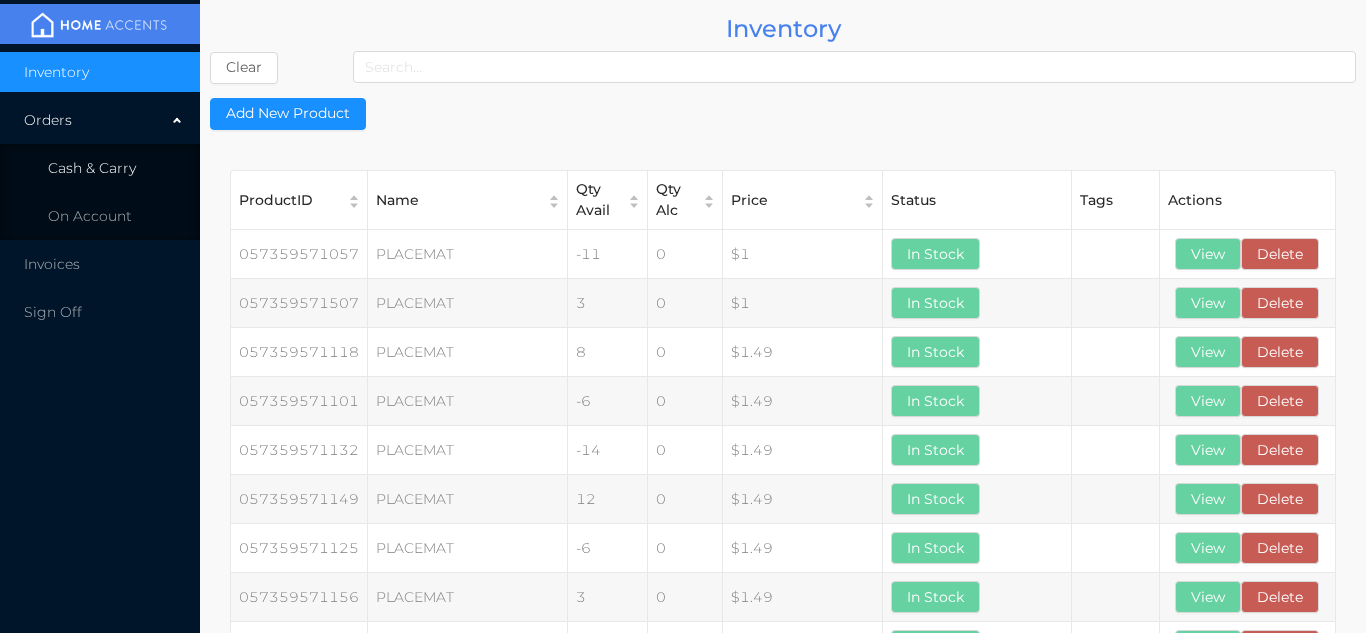click on "Cash & Carry" at bounding box center (100, 168) 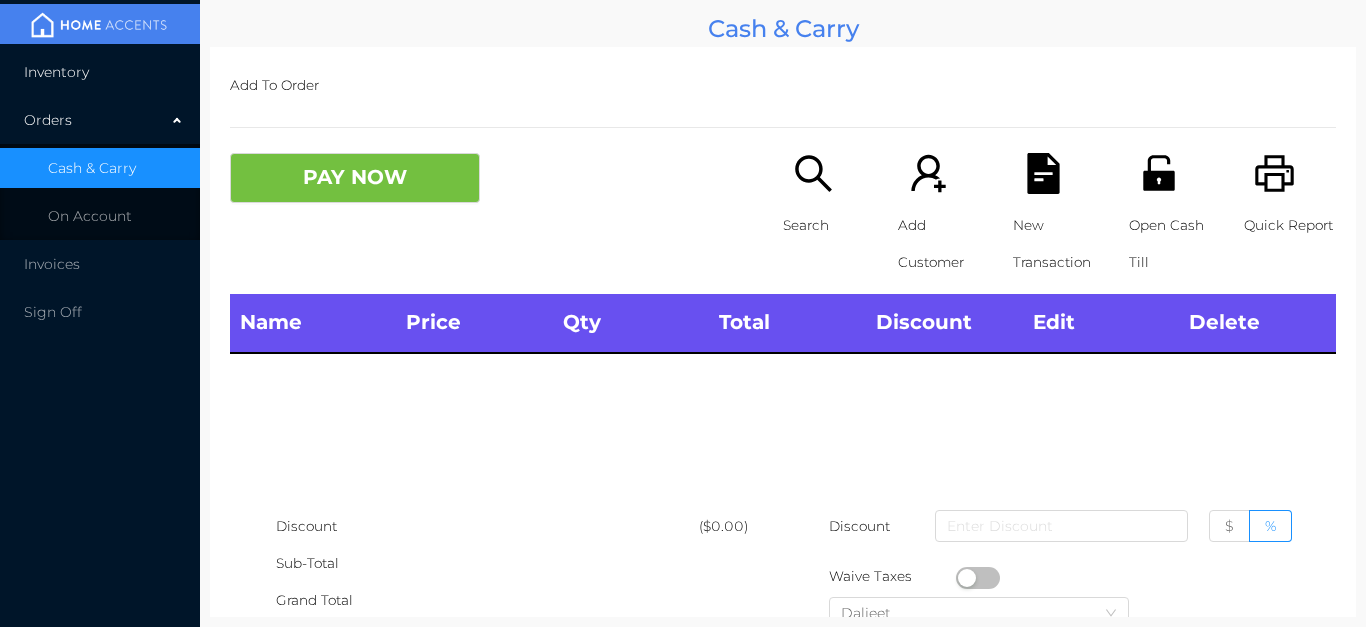 click on "Inventory" at bounding box center [100, 72] 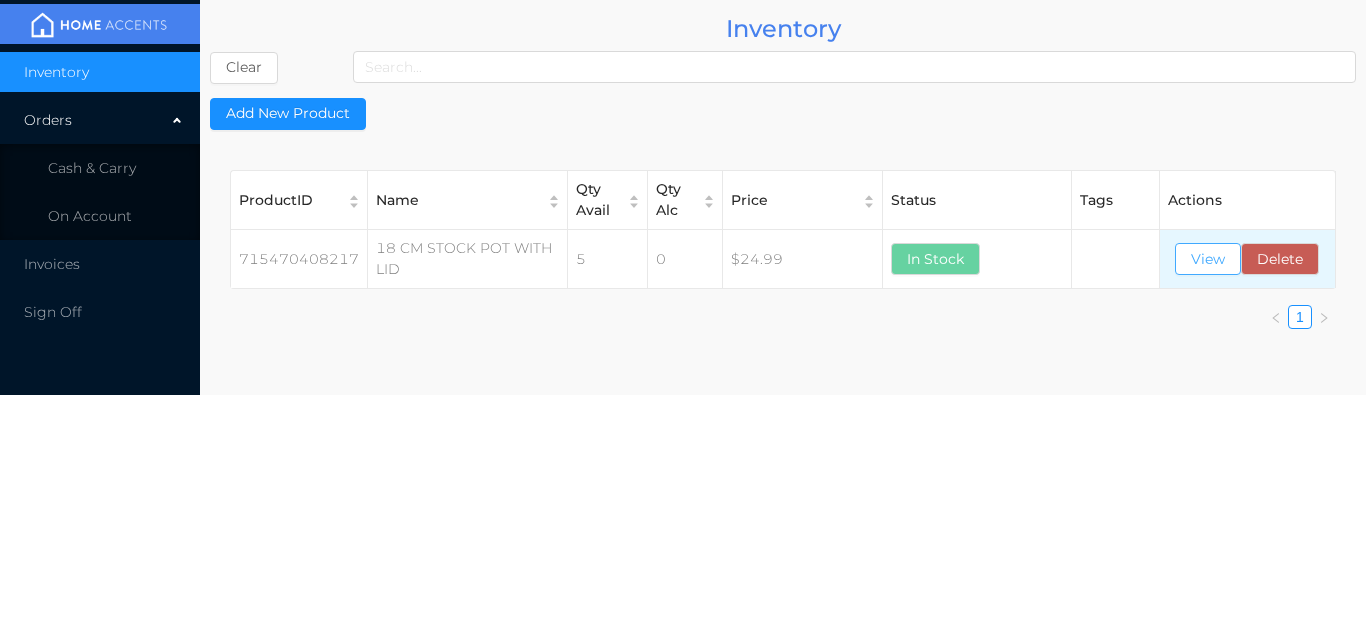 click on "View" at bounding box center [1208, 259] 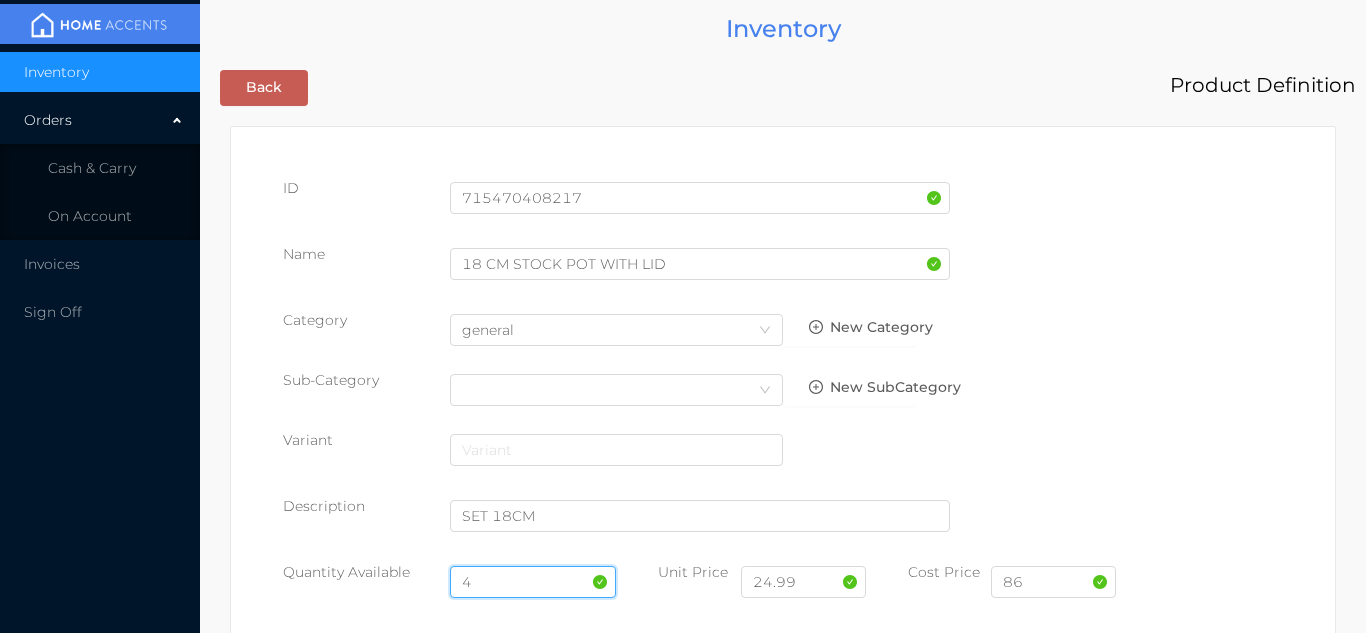 click on "4" at bounding box center (533, 582) 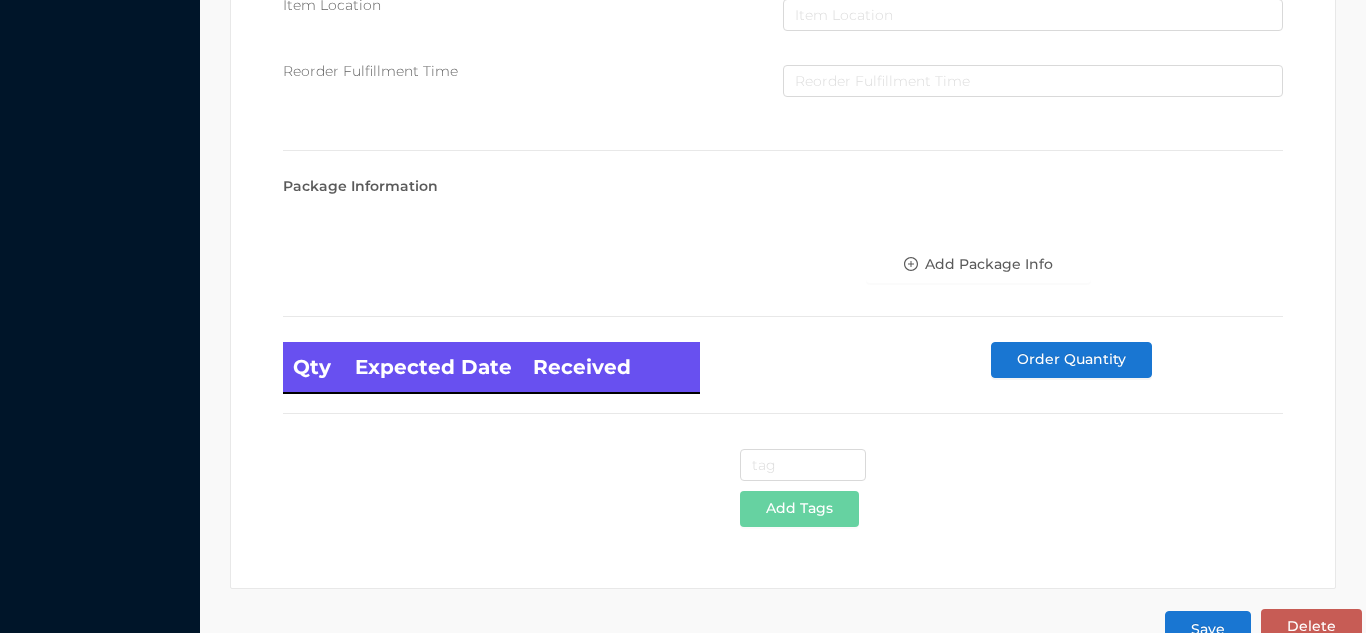 scroll, scrollTop: 1135, scrollLeft: 0, axis: vertical 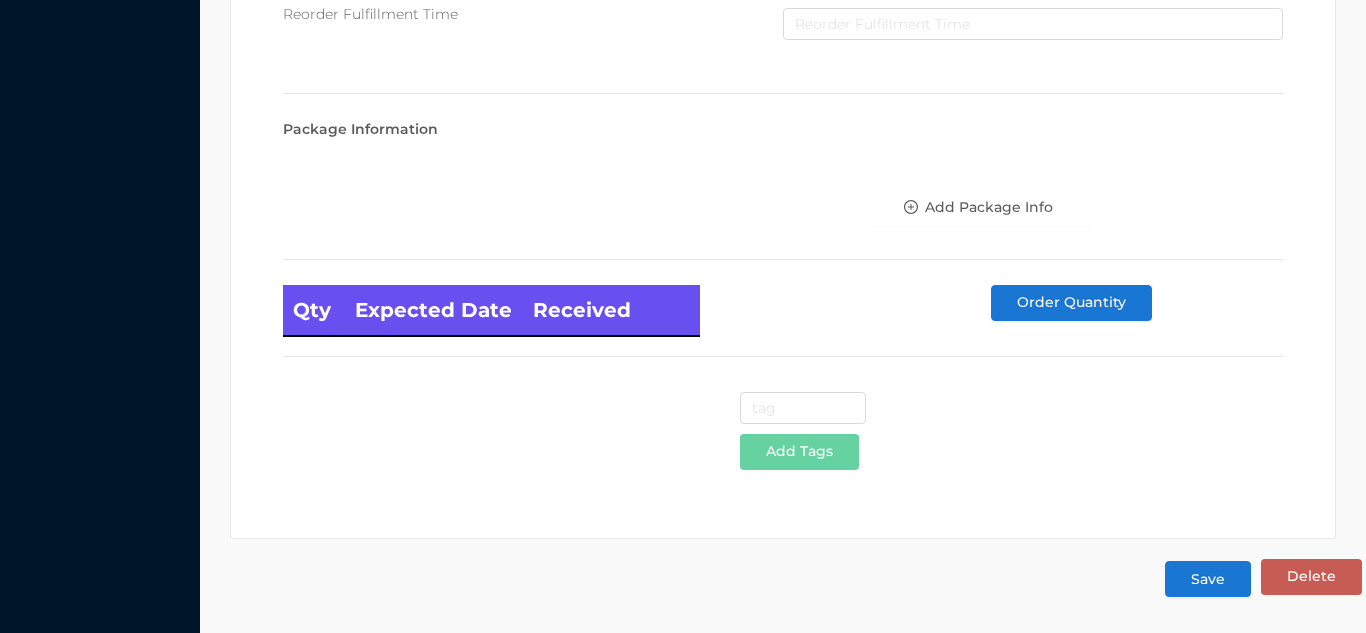 type on "6" 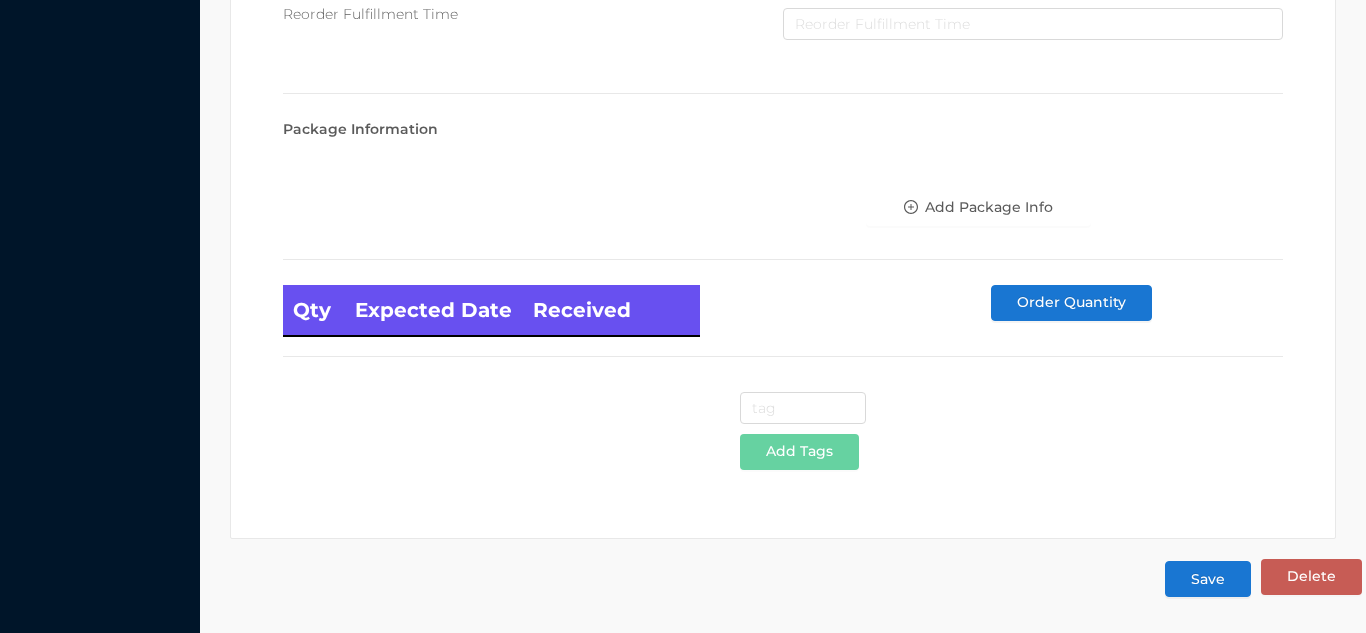 click on "Save" at bounding box center (1208, 579) 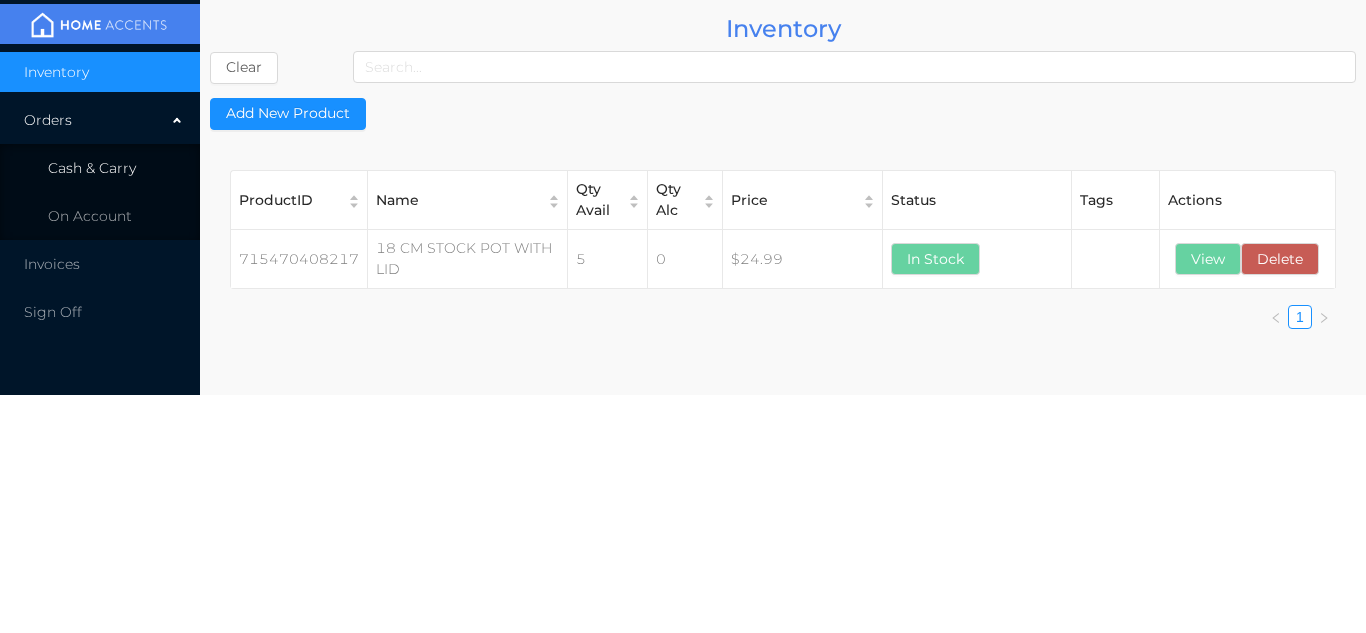 click on "Cash & Carry" at bounding box center (100, 168) 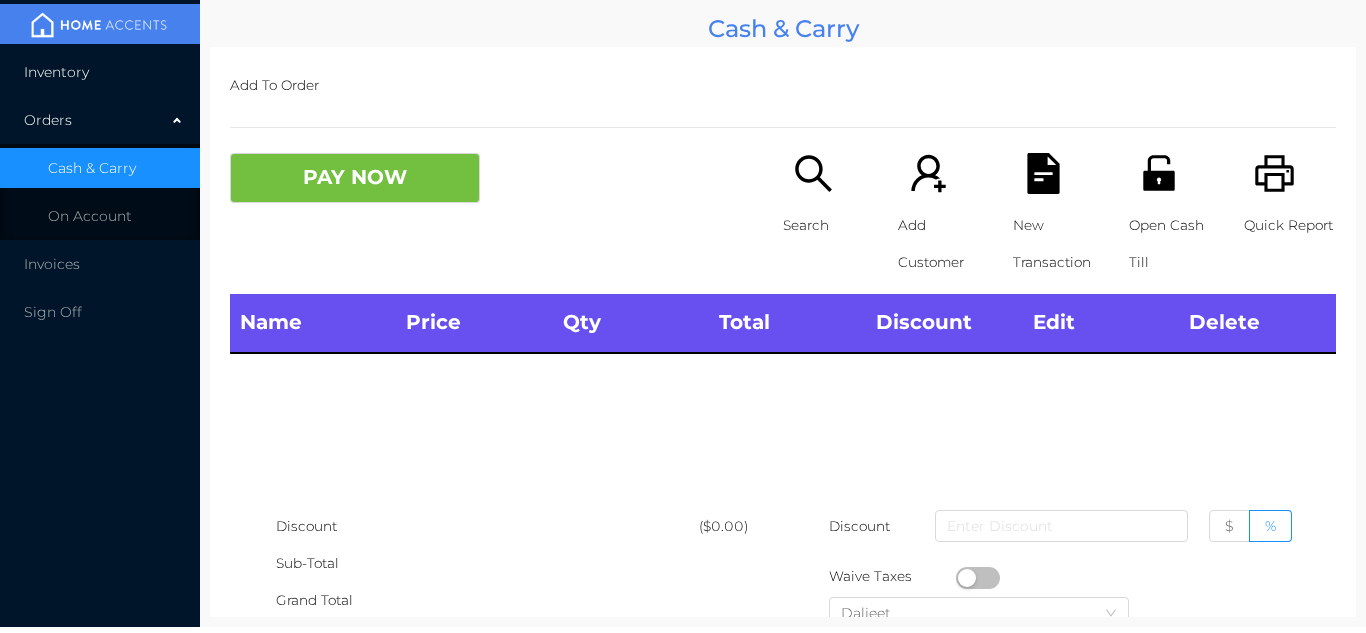 click on "Inventory" at bounding box center [100, 72] 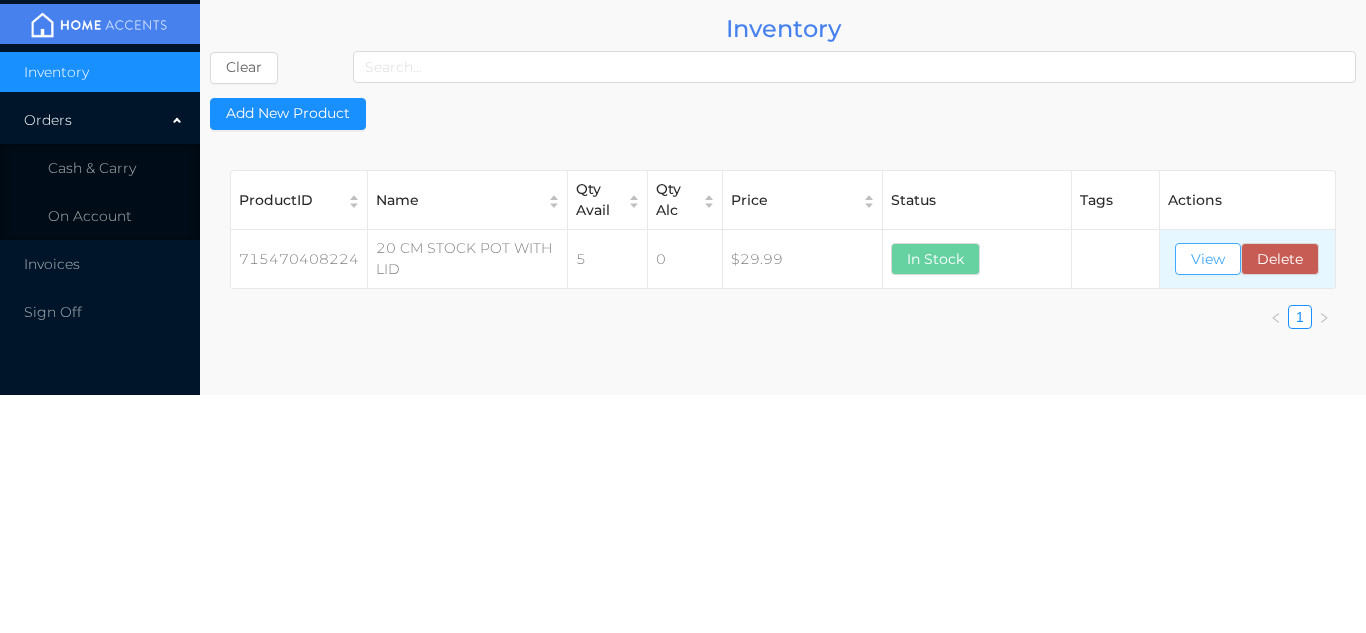 click on "View" at bounding box center [1208, 259] 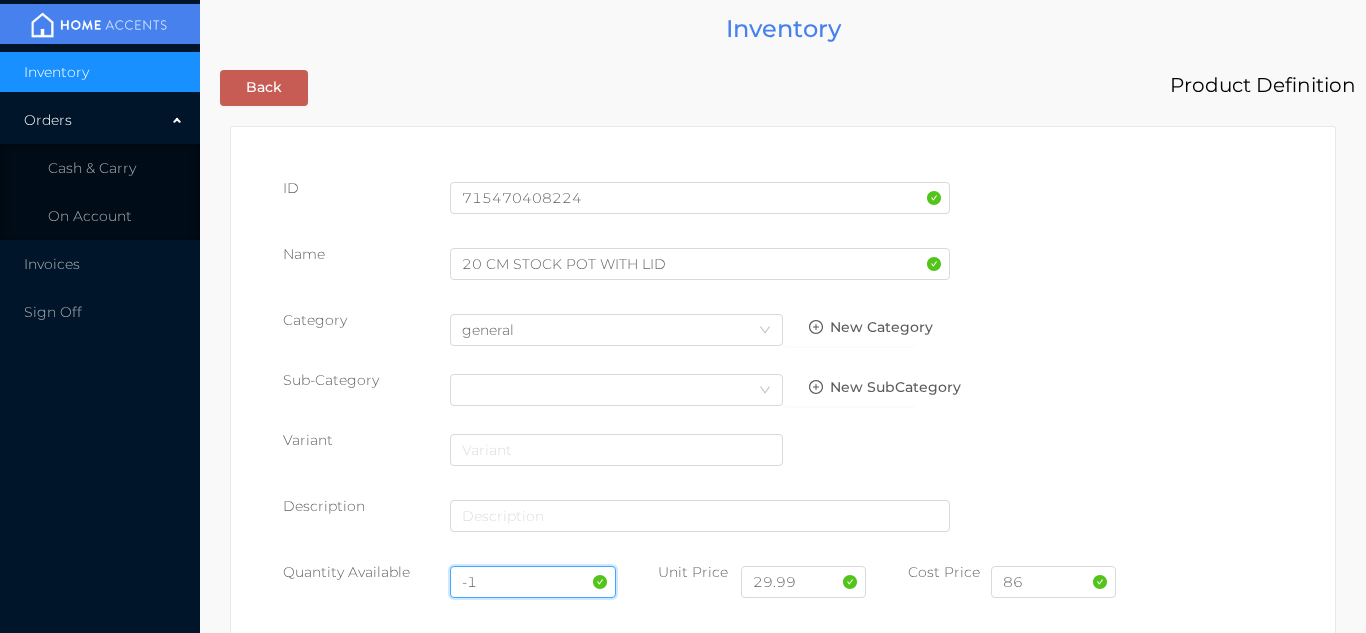 click on "-1" at bounding box center [533, 582] 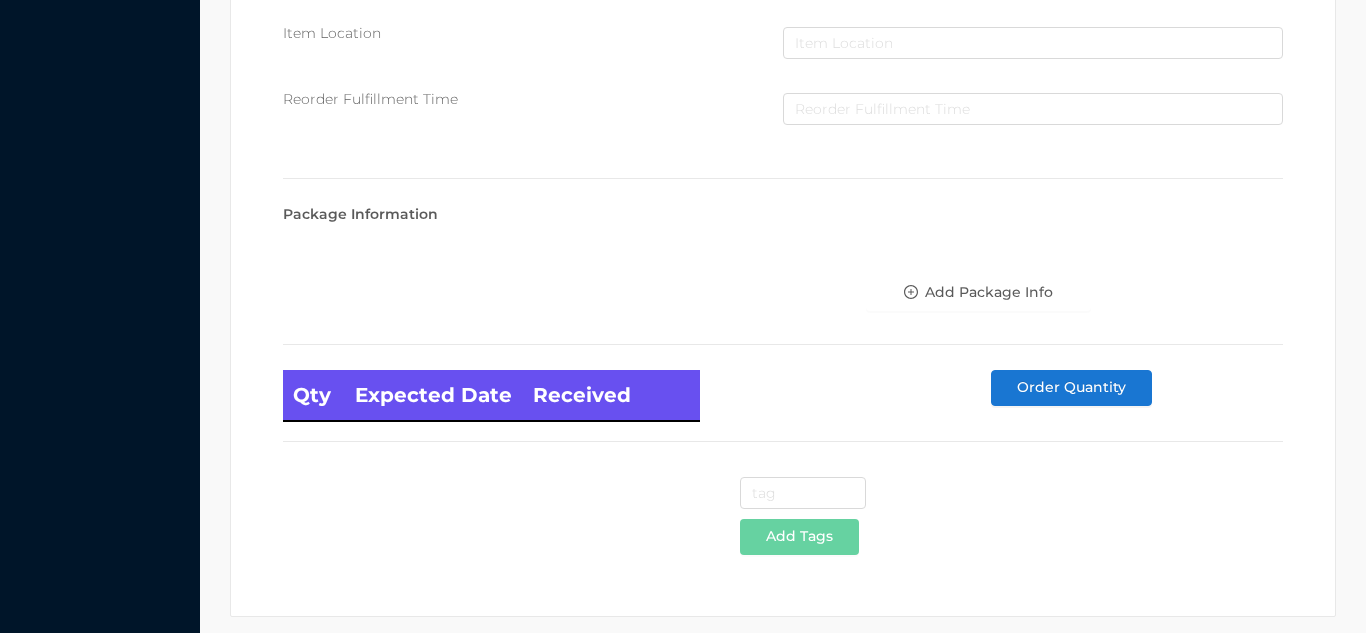 scroll, scrollTop: 1135, scrollLeft: 0, axis: vertical 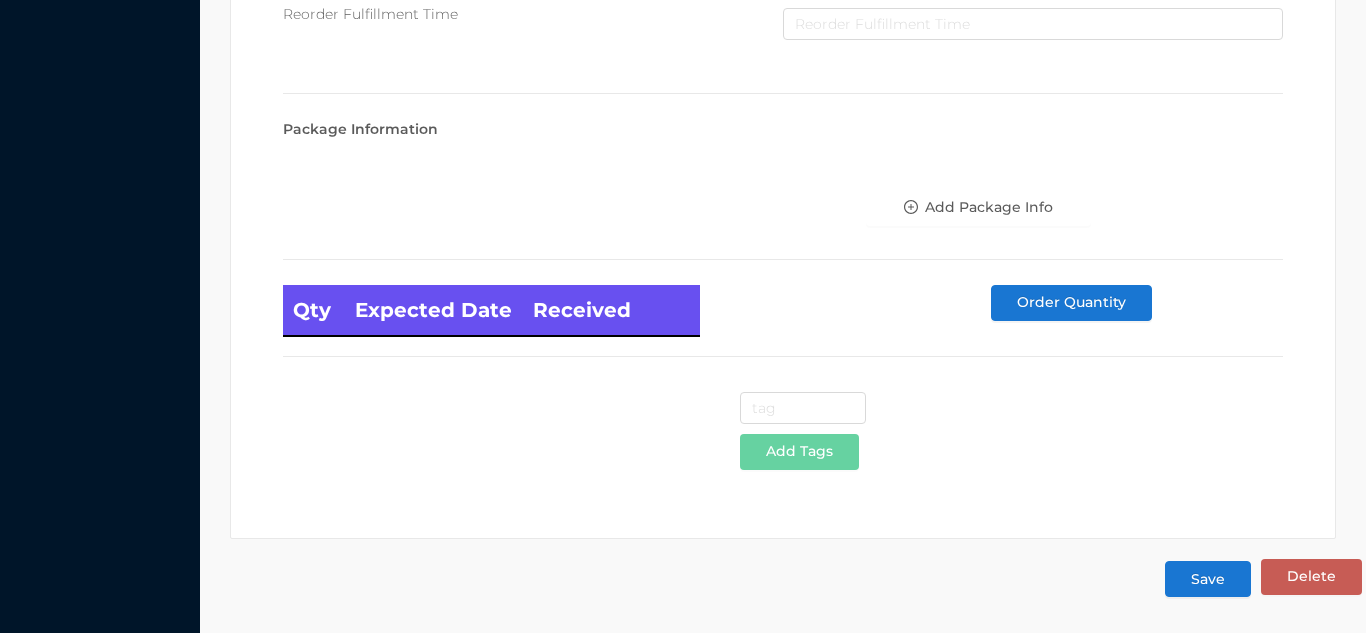 type on "3" 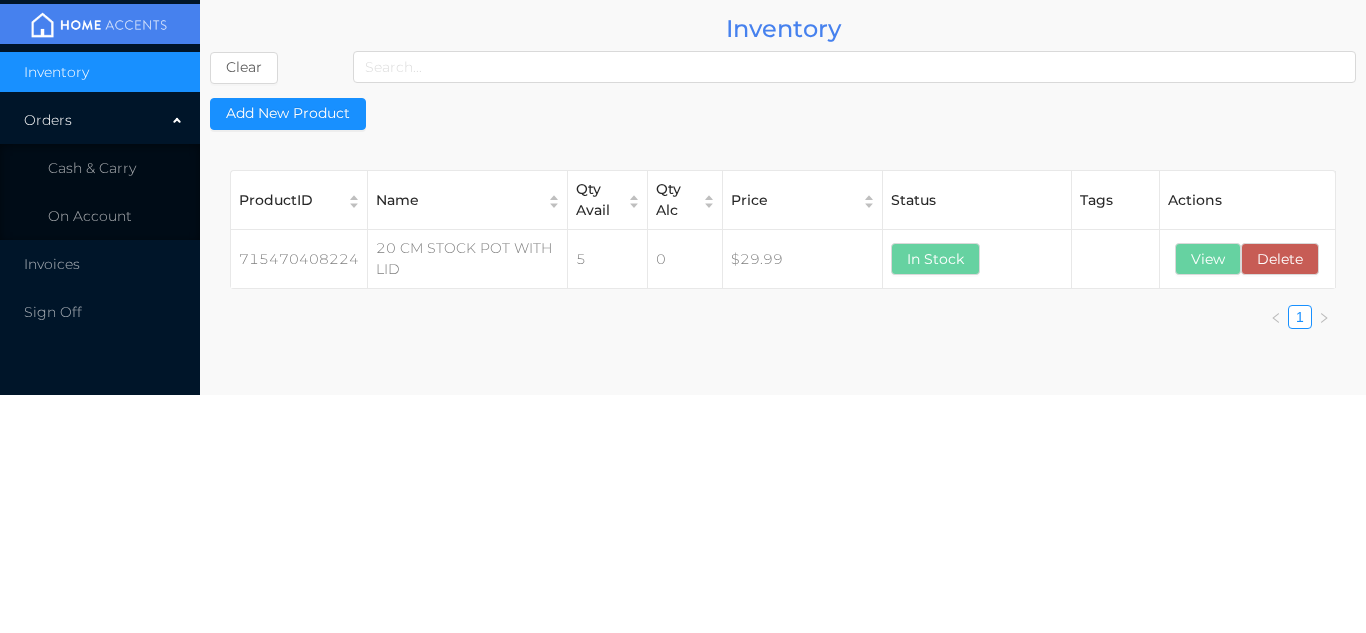 scroll, scrollTop: 0, scrollLeft: 0, axis: both 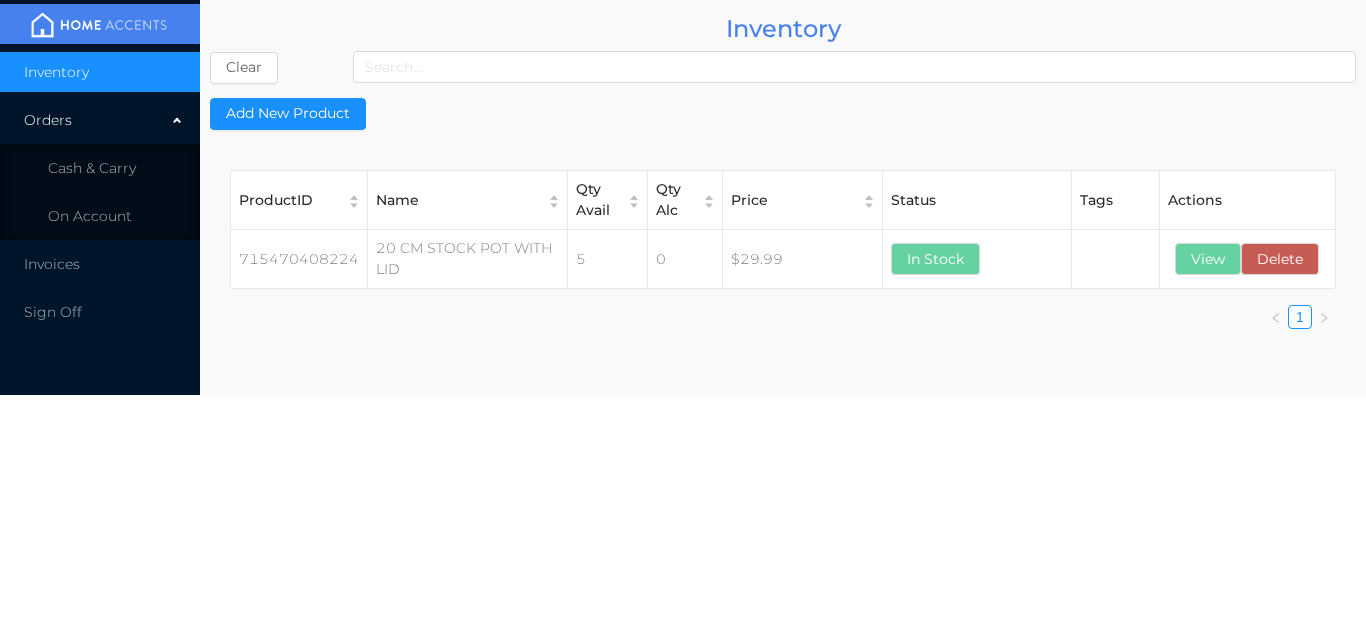 click on "Cash & Carry" at bounding box center (92, 168) 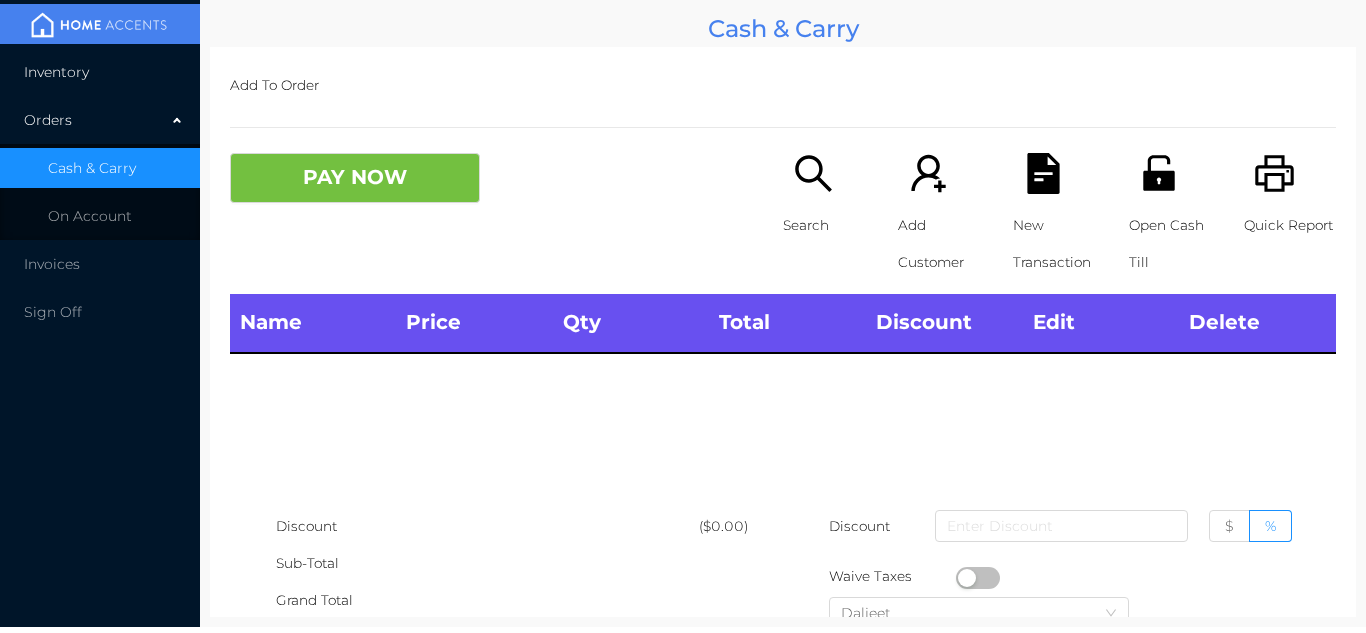 click on "Inventory" at bounding box center (100, 72) 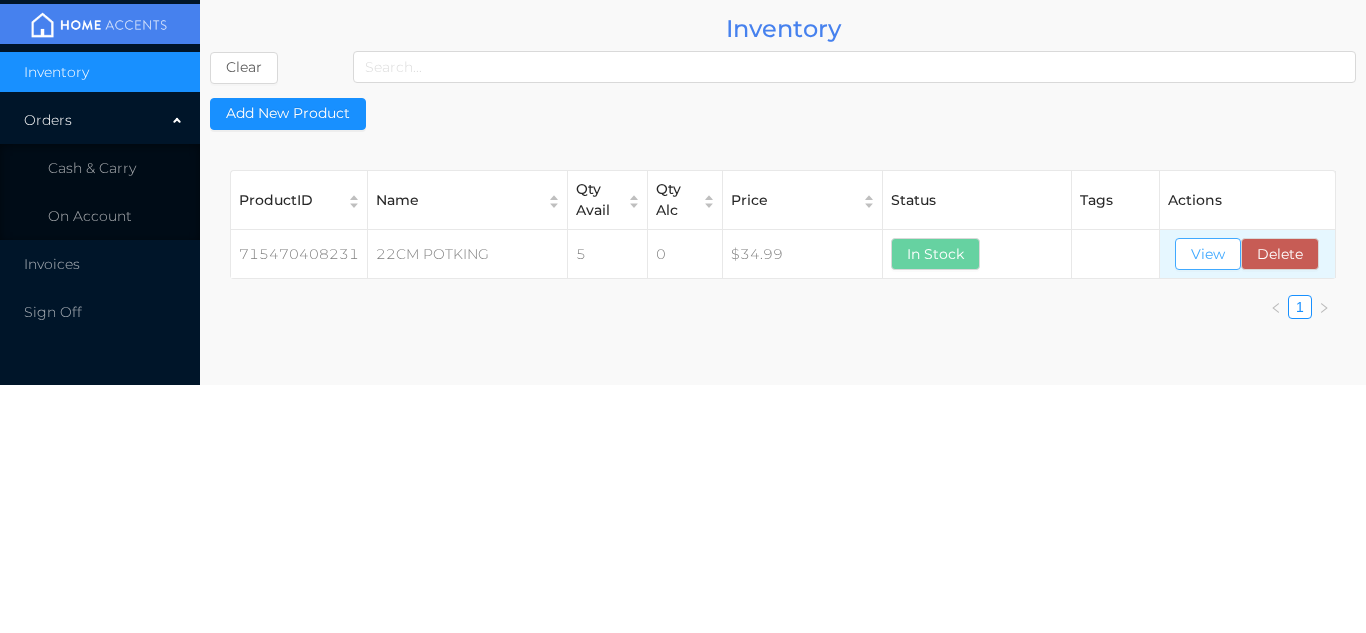 click on "View" at bounding box center [1208, 254] 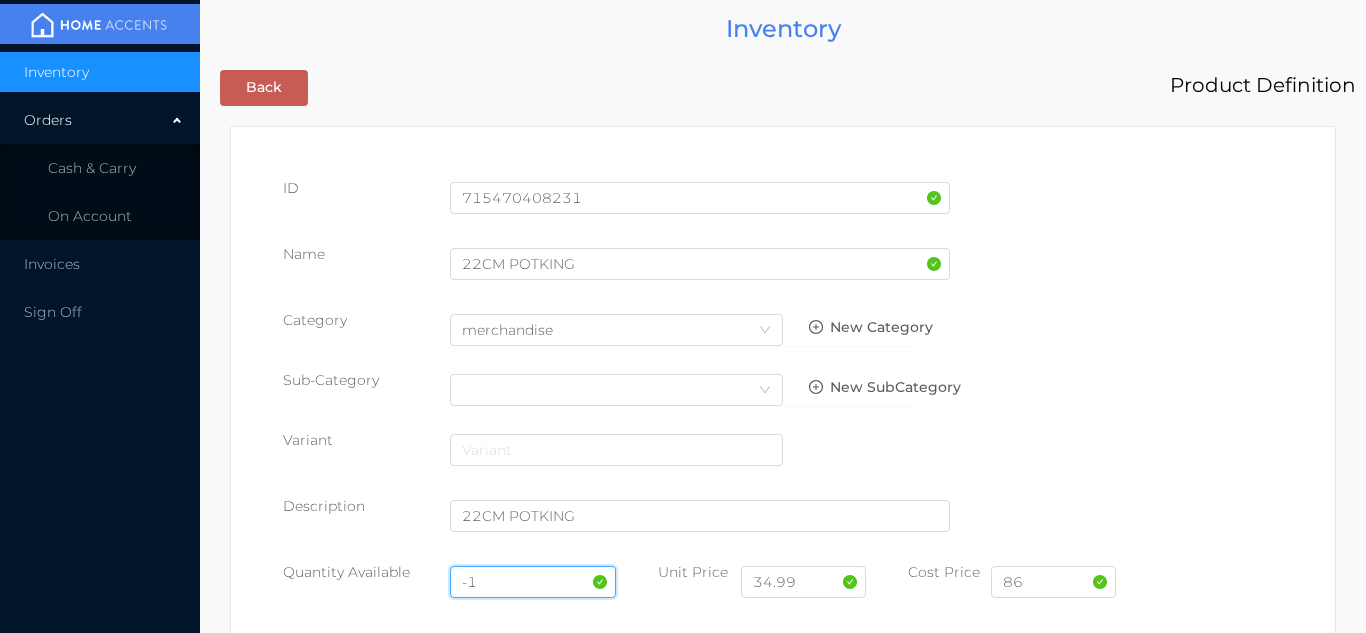 click on "-1" at bounding box center [533, 582] 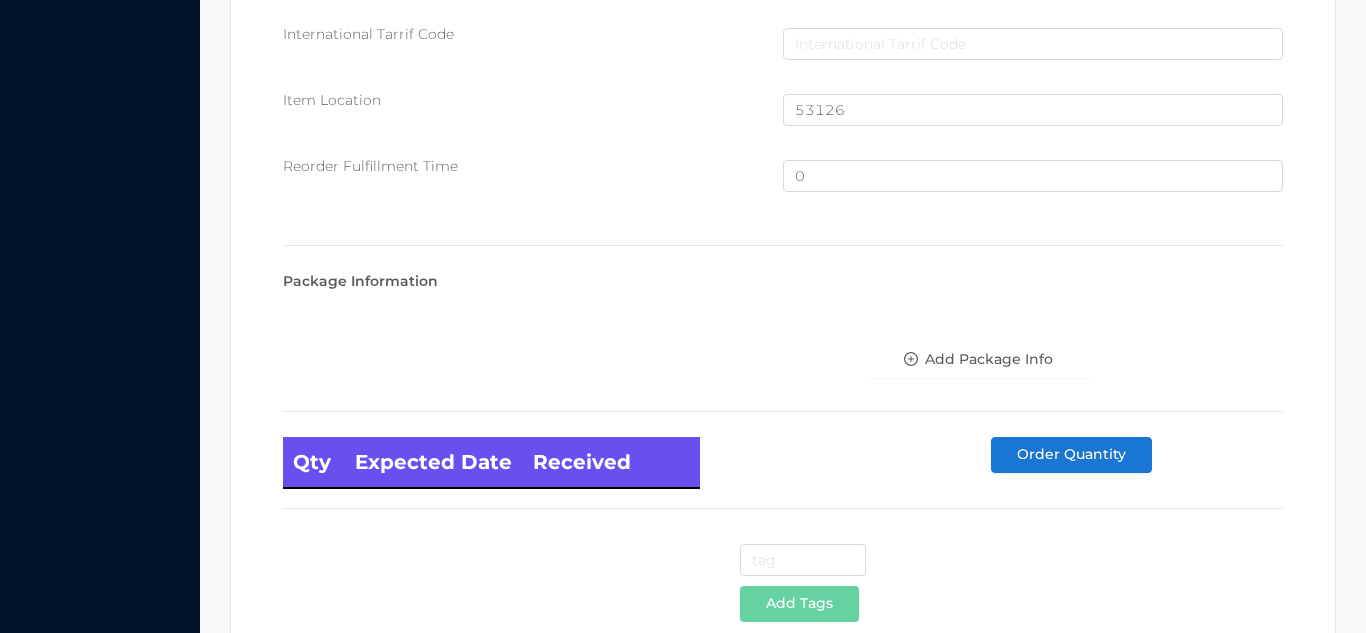scroll, scrollTop: 1346, scrollLeft: 0, axis: vertical 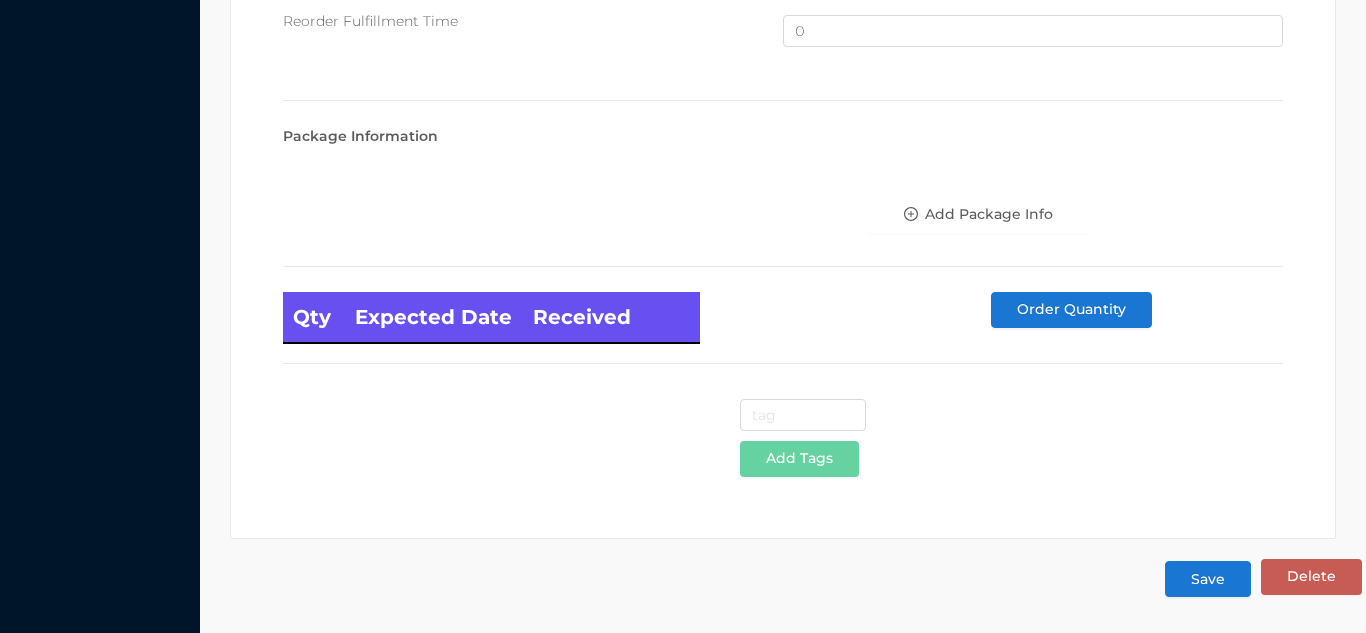 type on "3" 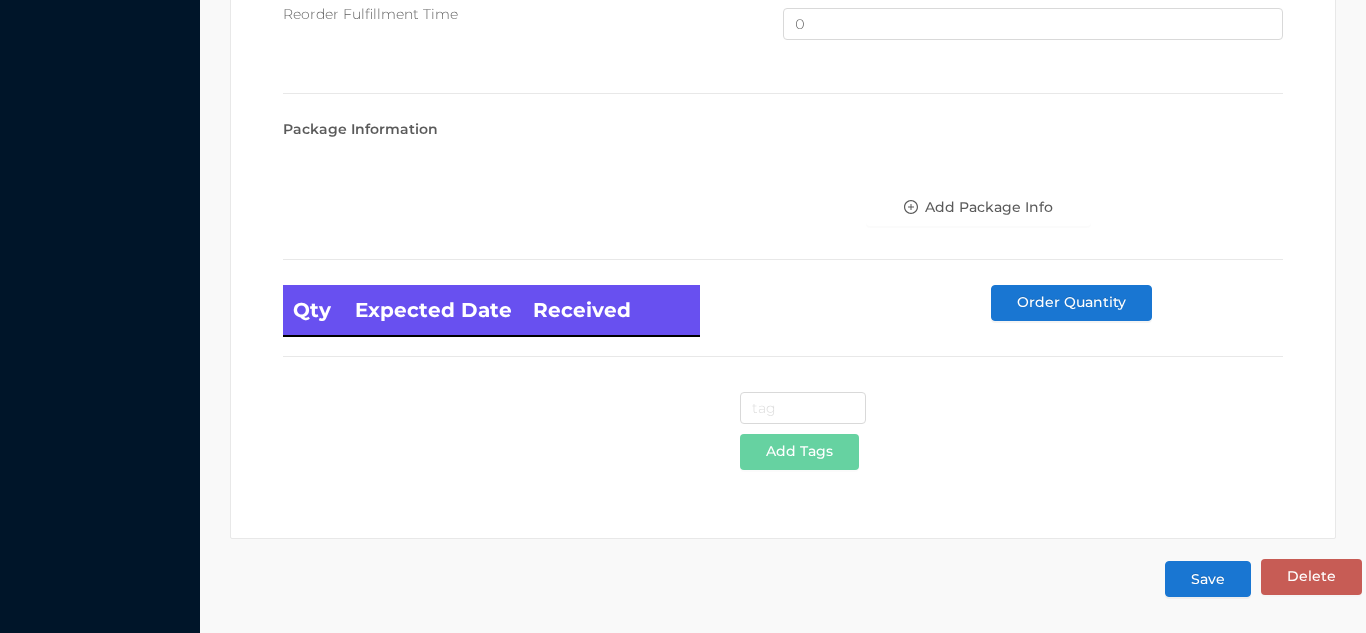 click on "Save" at bounding box center [1208, 579] 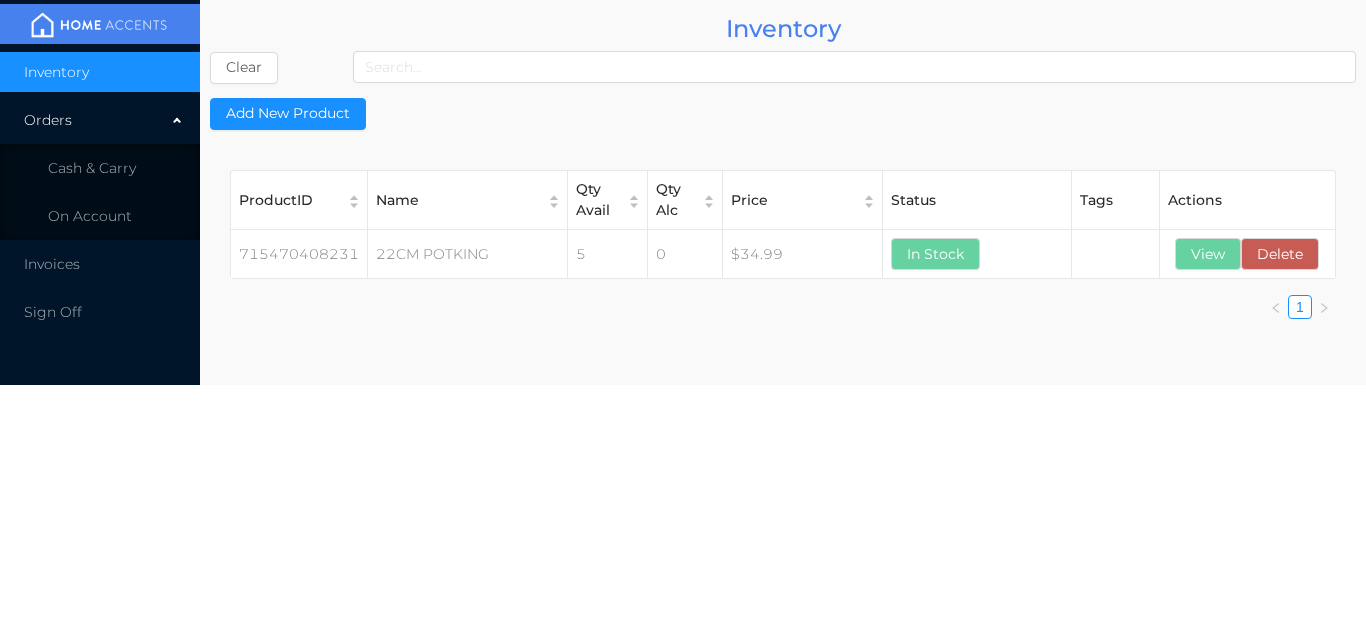 scroll, scrollTop: 0, scrollLeft: 0, axis: both 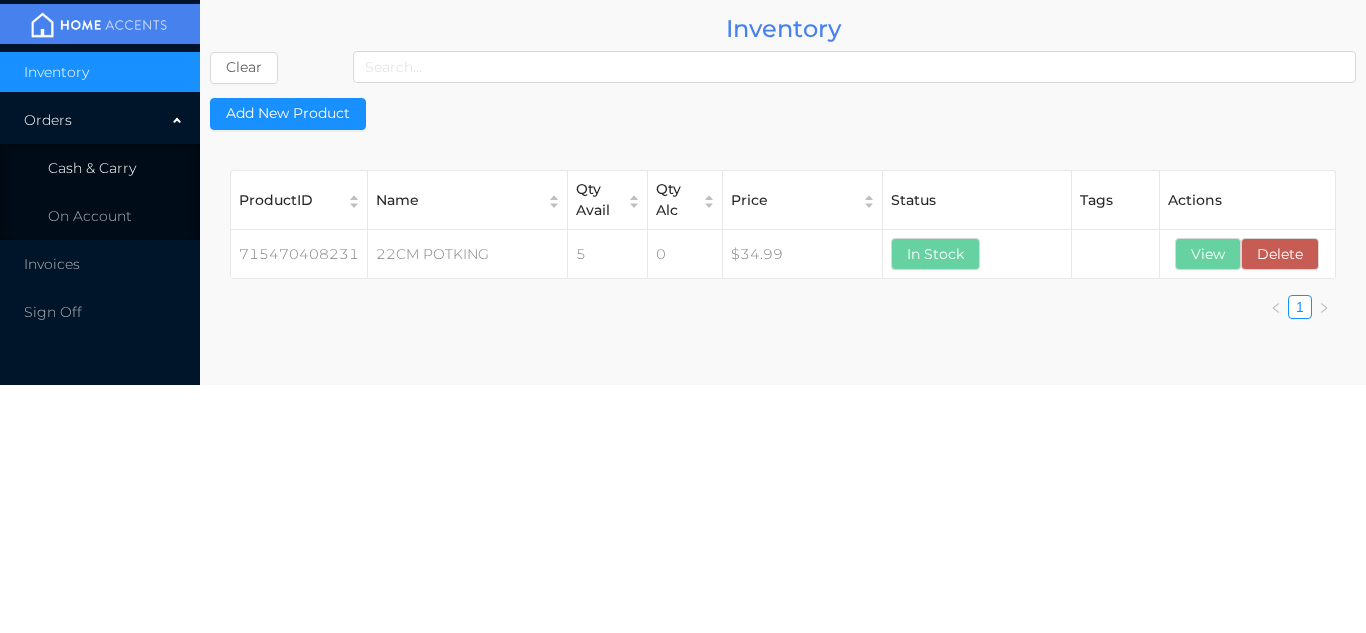 click on "Cash & Carry" at bounding box center (92, 168) 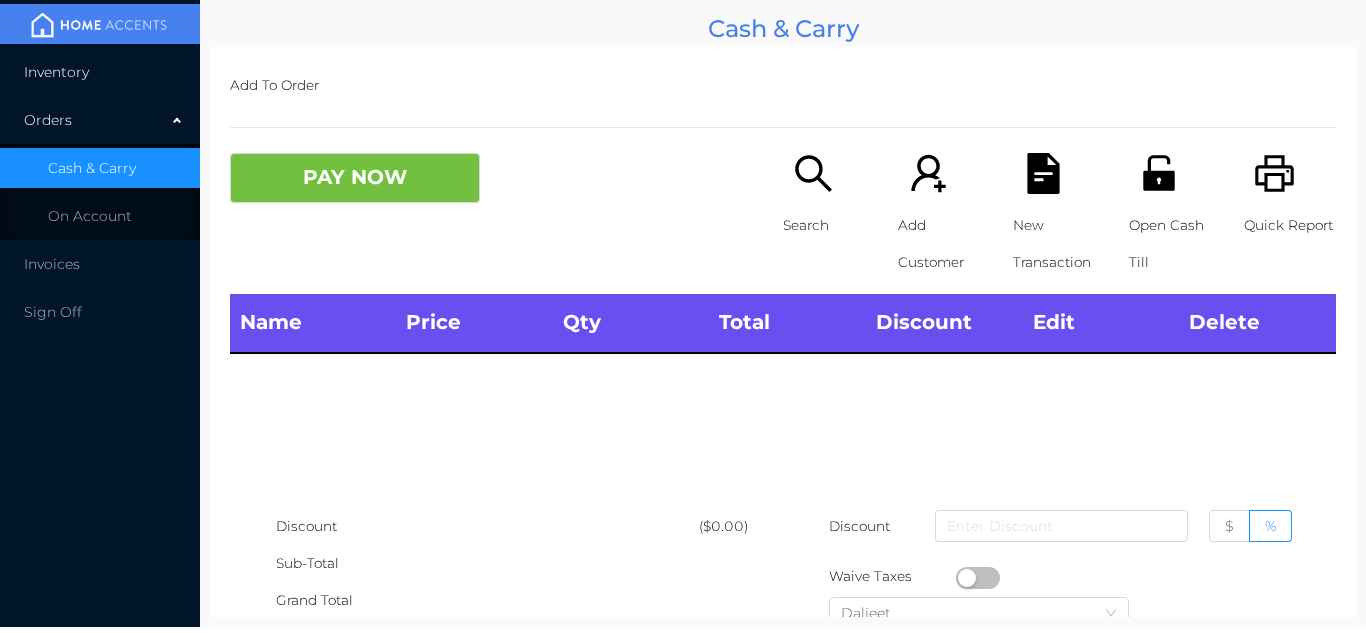 click on "Inventory" at bounding box center [100, 72] 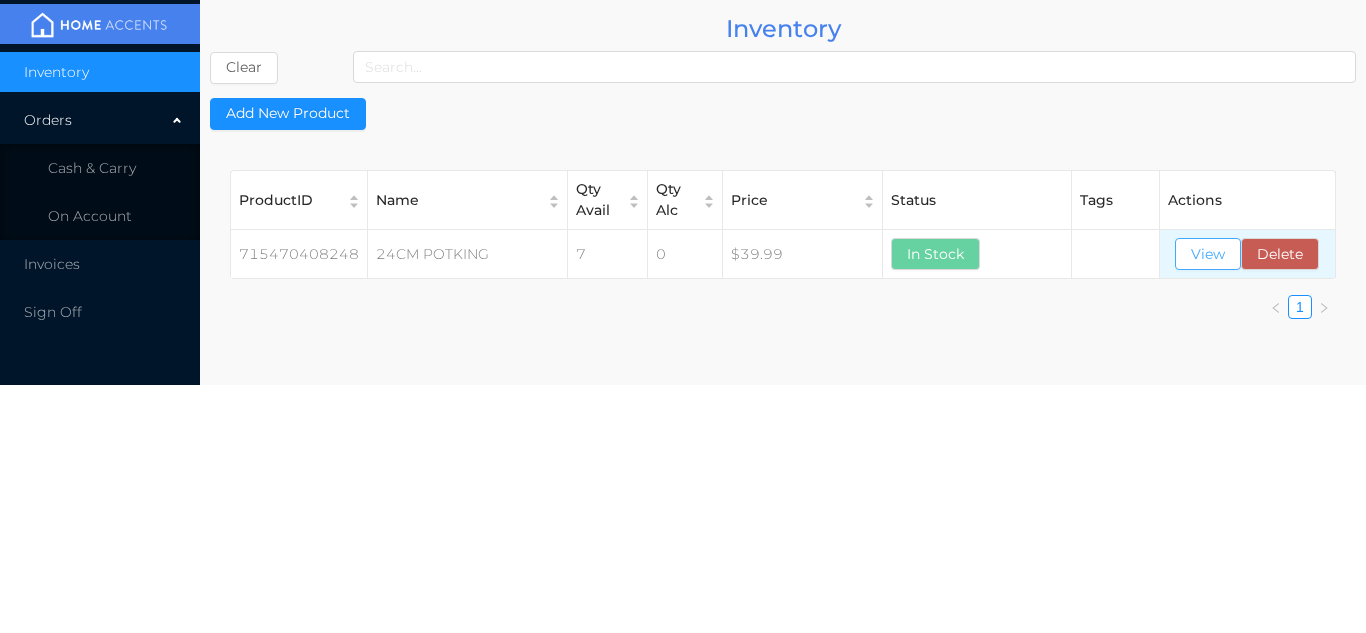 click on "View" at bounding box center (1208, 254) 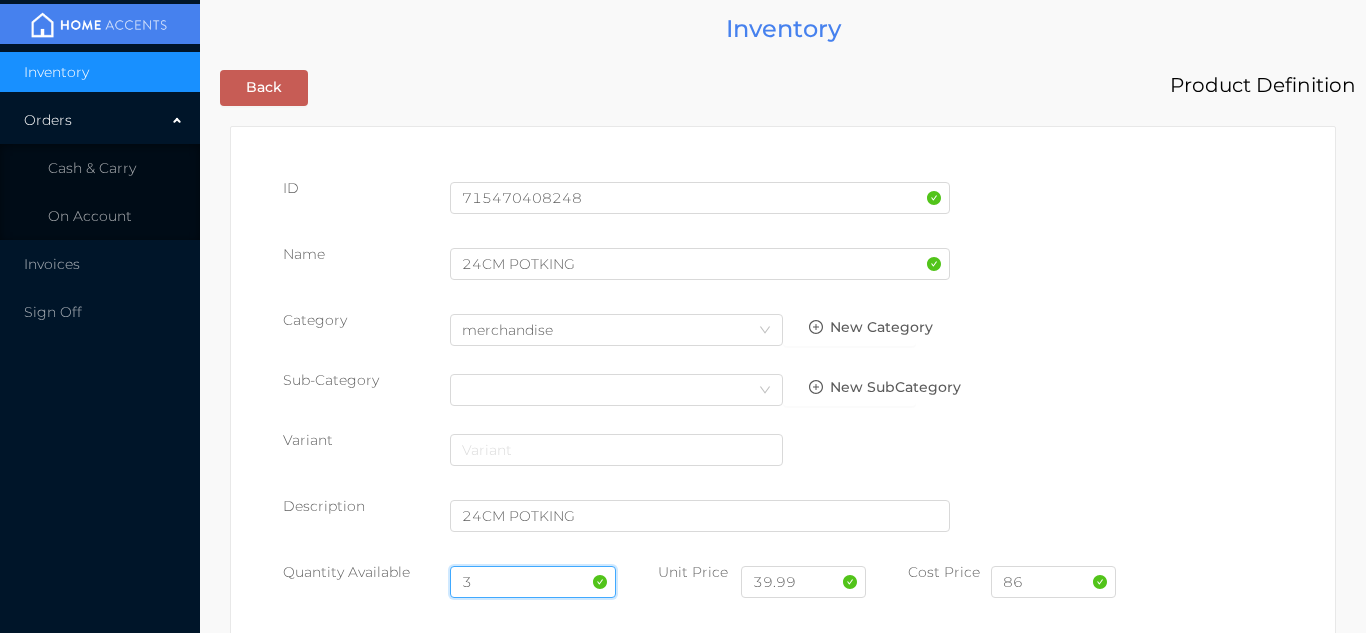 click on "3" at bounding box center (533, 582) 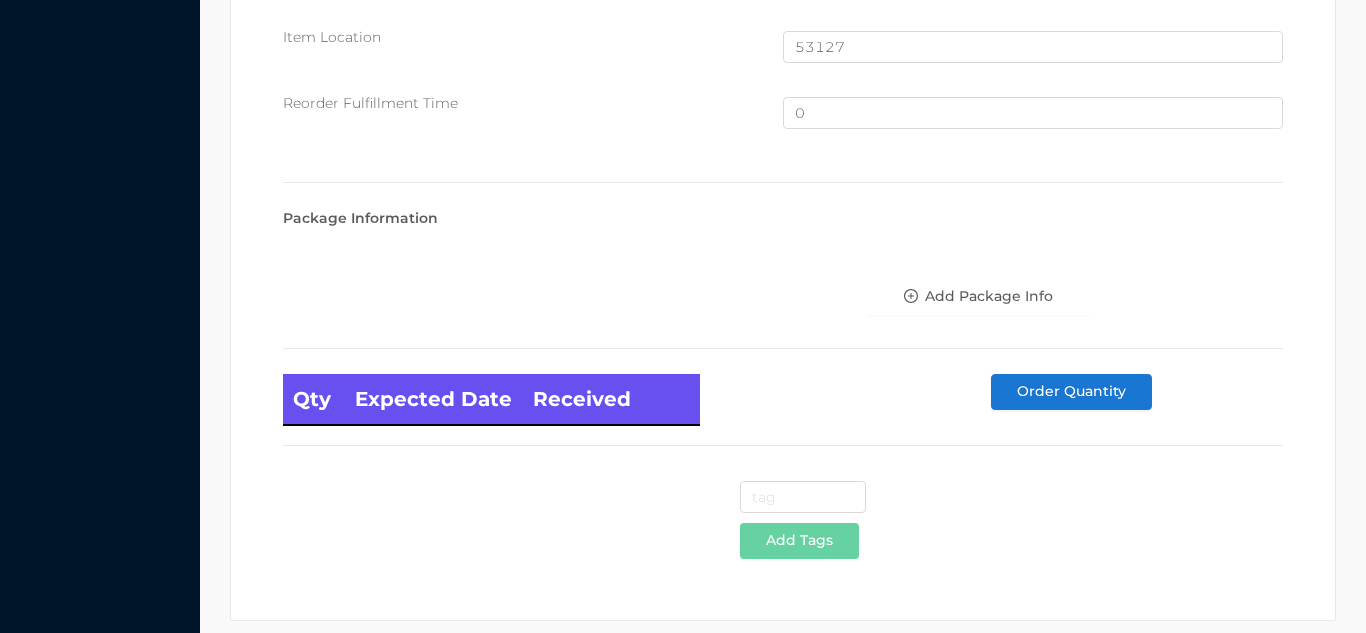 scroll, scrollTop: 1346, scrollLeft: 0, axis: vertical 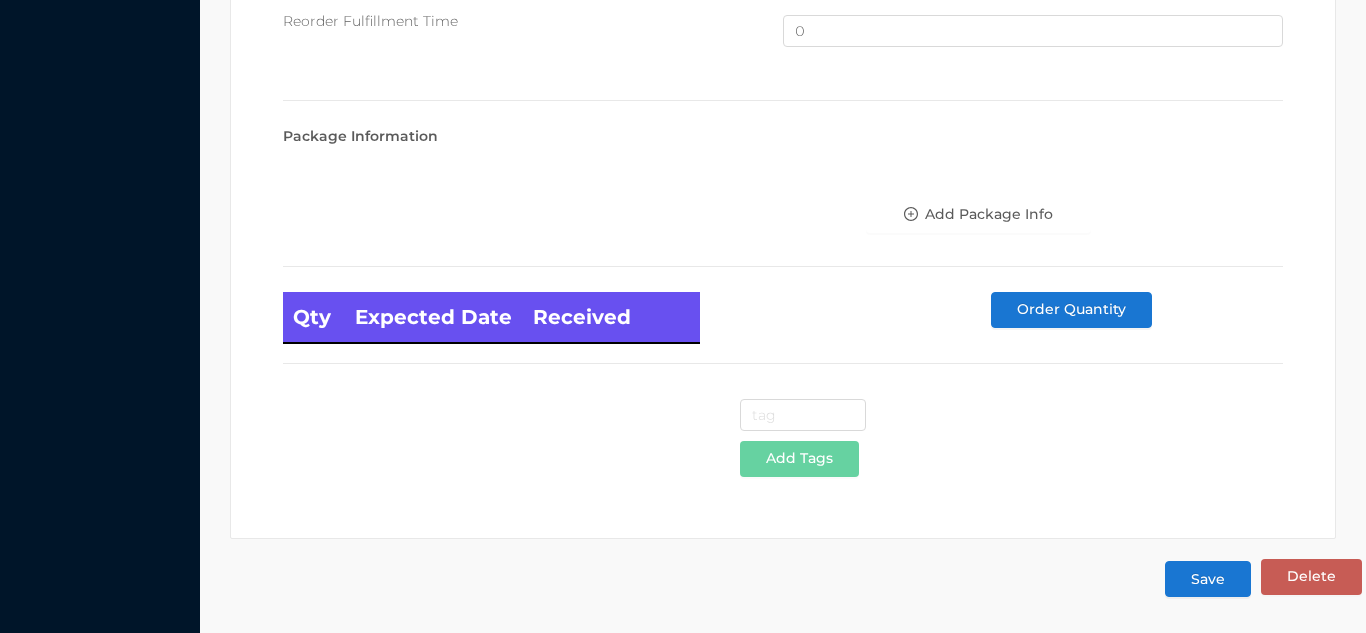 type on "5" 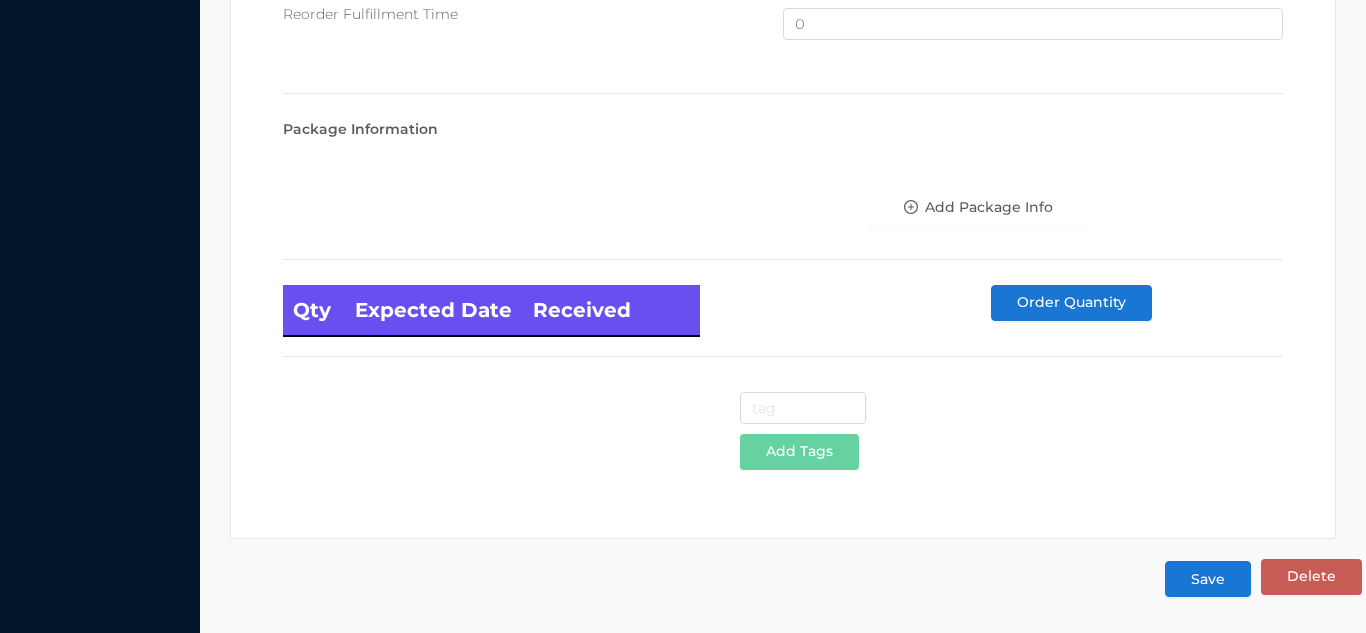 click on "Save" at bounding box center (1208, 579) 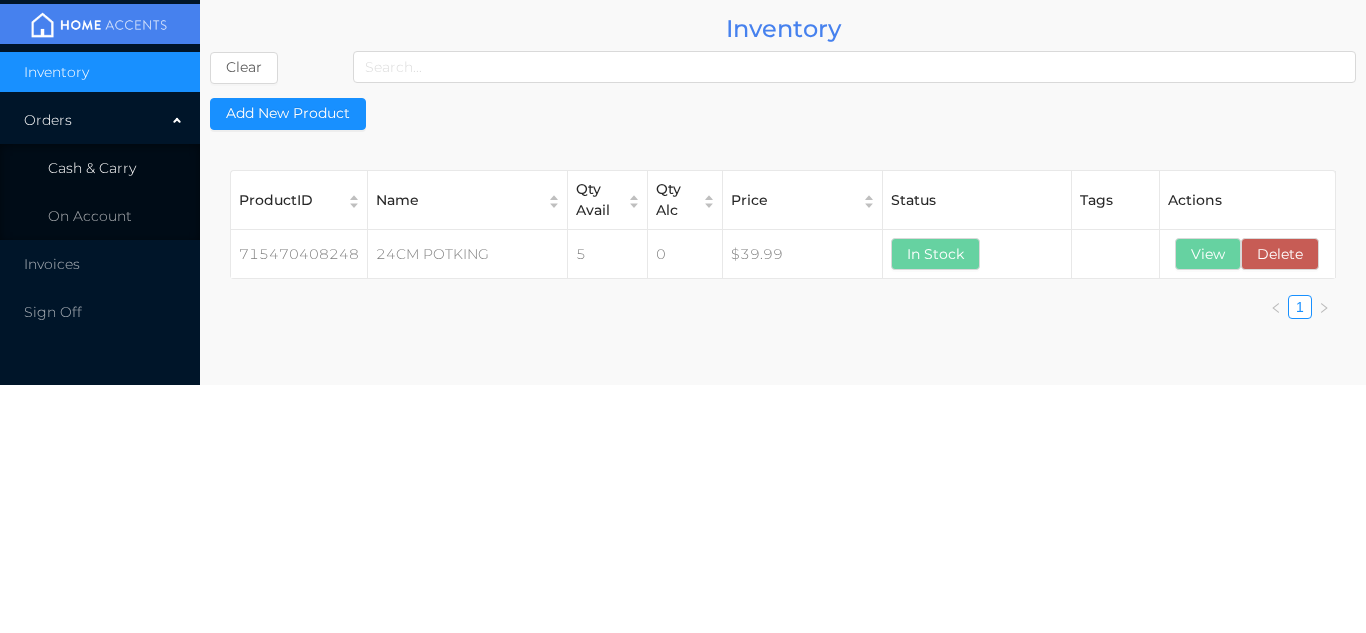click on "Cash & Carry" at bounding box center [100, 168] 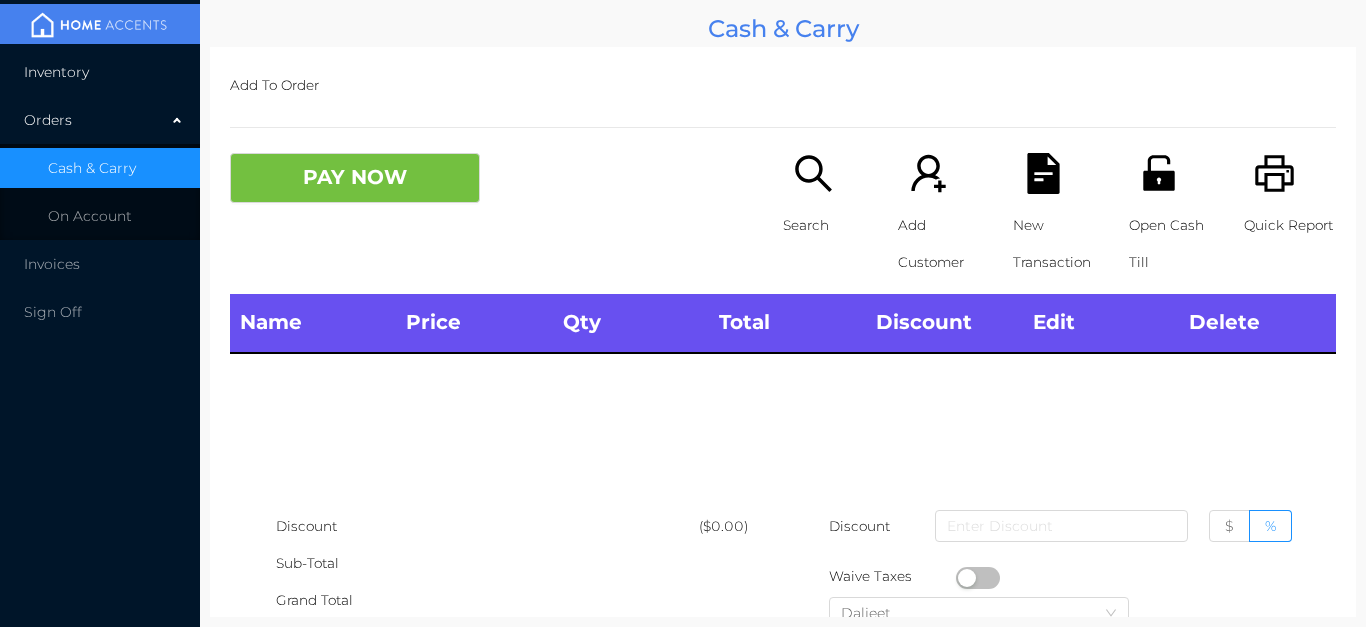 click on "Inventory" at bounding box center (100, 72) 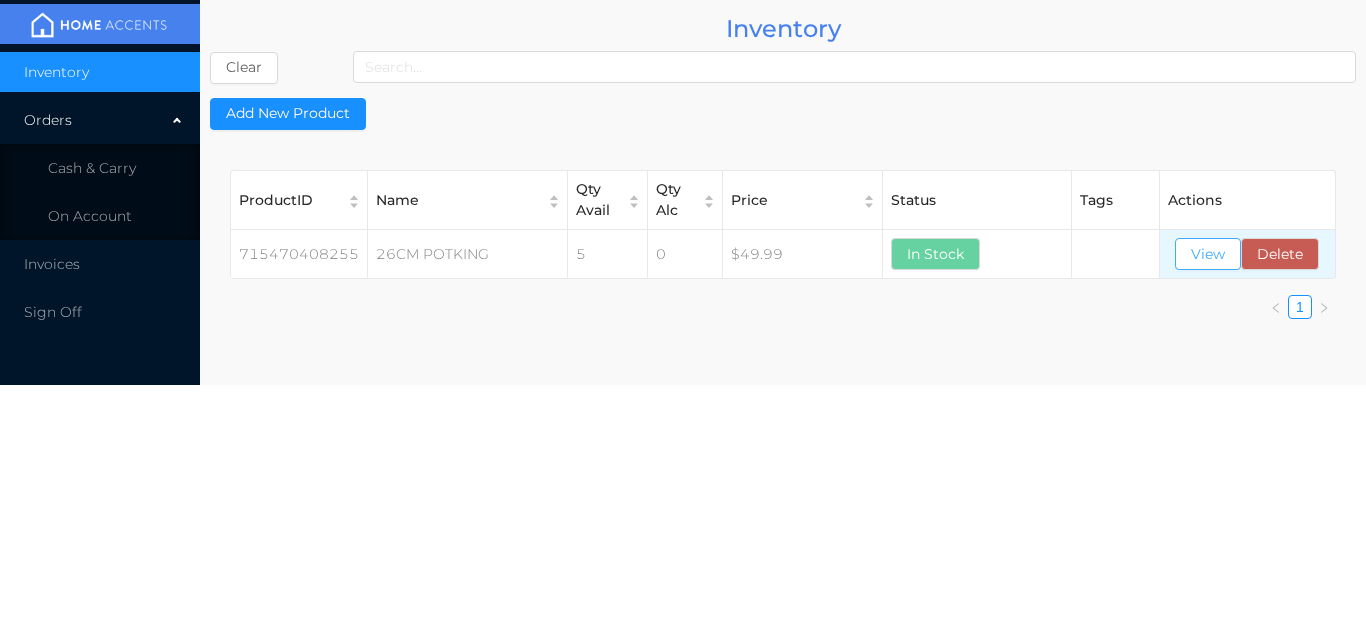 click on "View" at bounding box center [1208, 254] 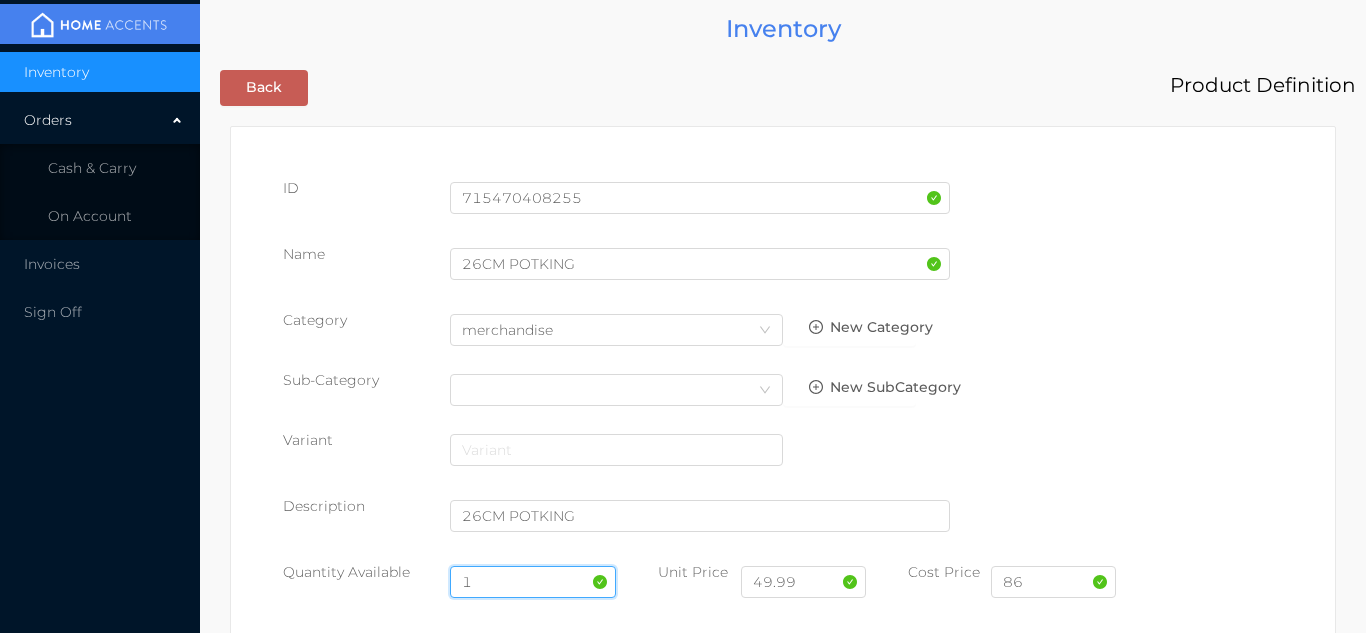 click on "1" at bounding box center [533, 582] 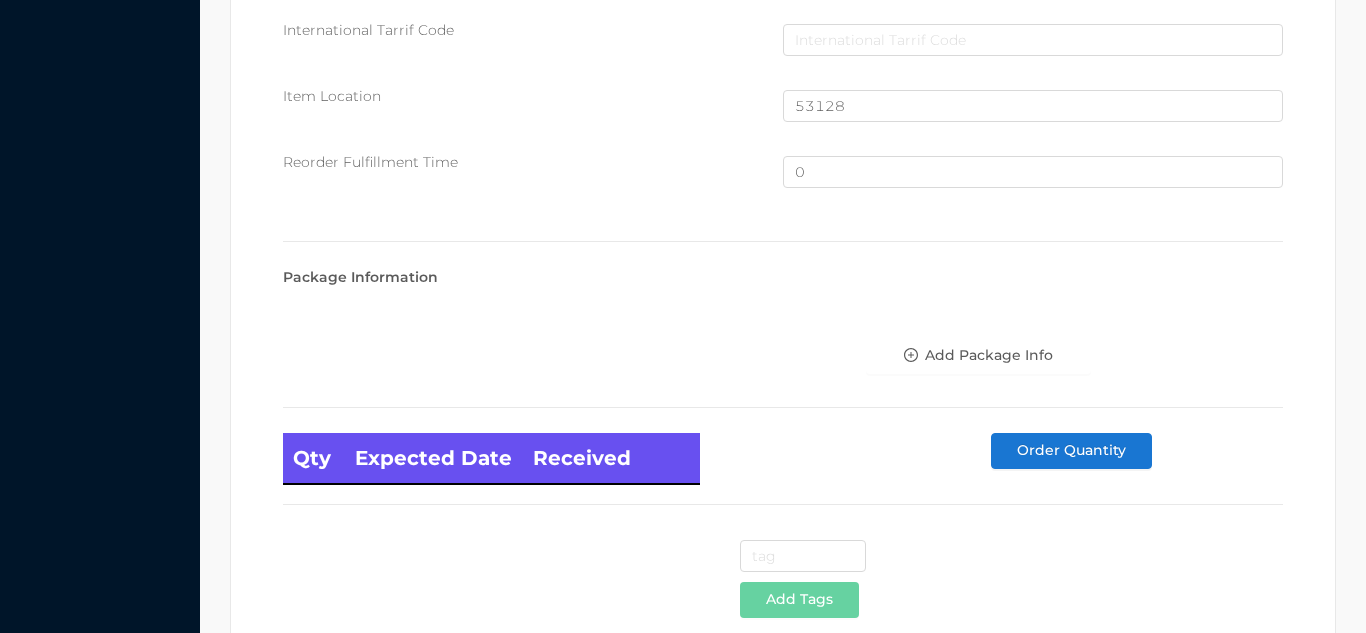 scroll, scrollTop: 1346, scrollLeft: 0, axis: vertical 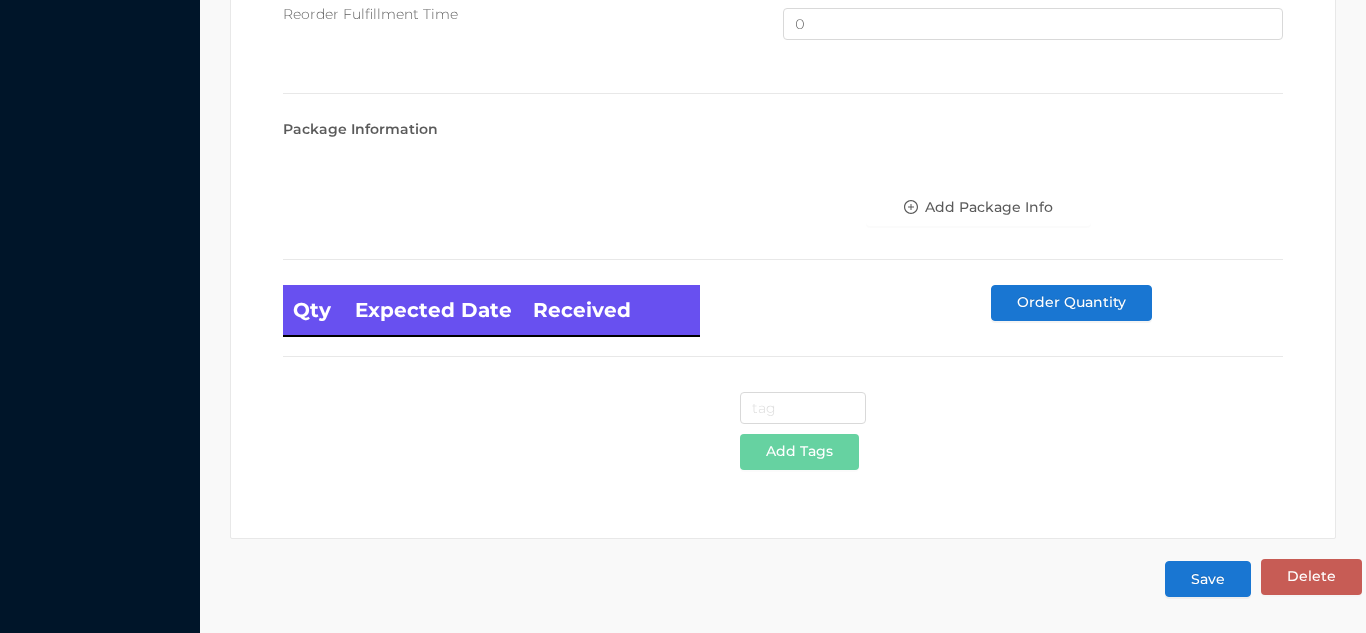 type on "3" 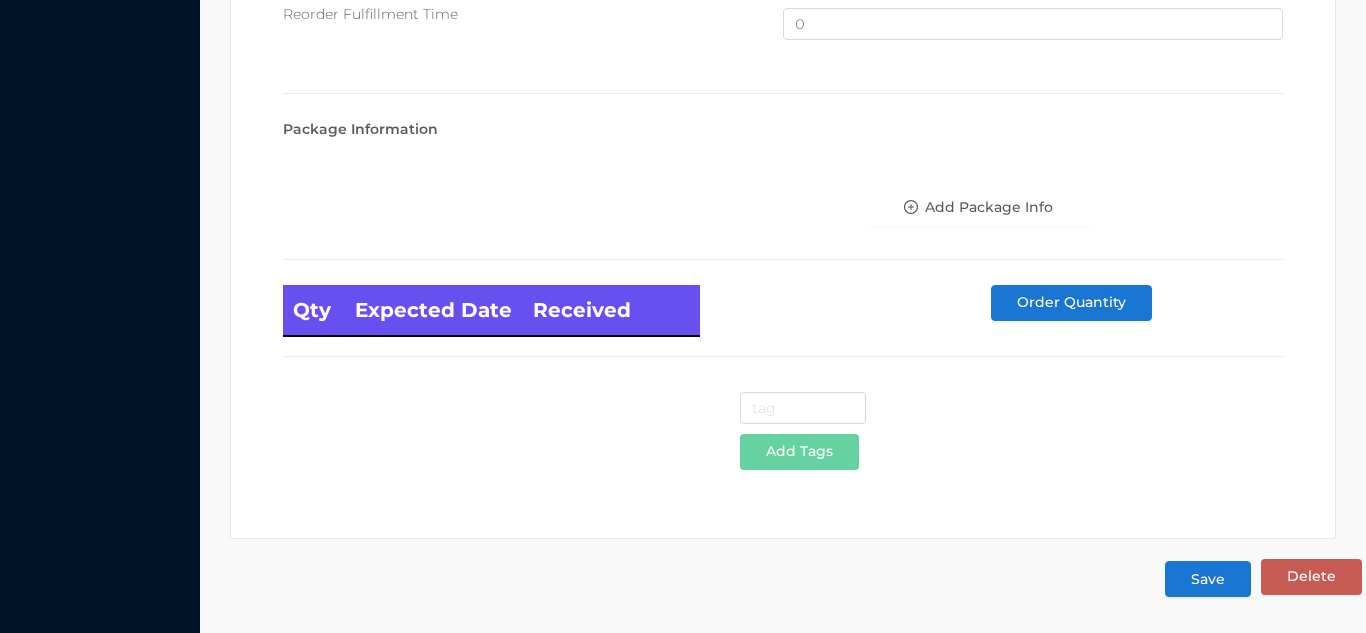 click on "Save" at bounding box center [1208, 579] 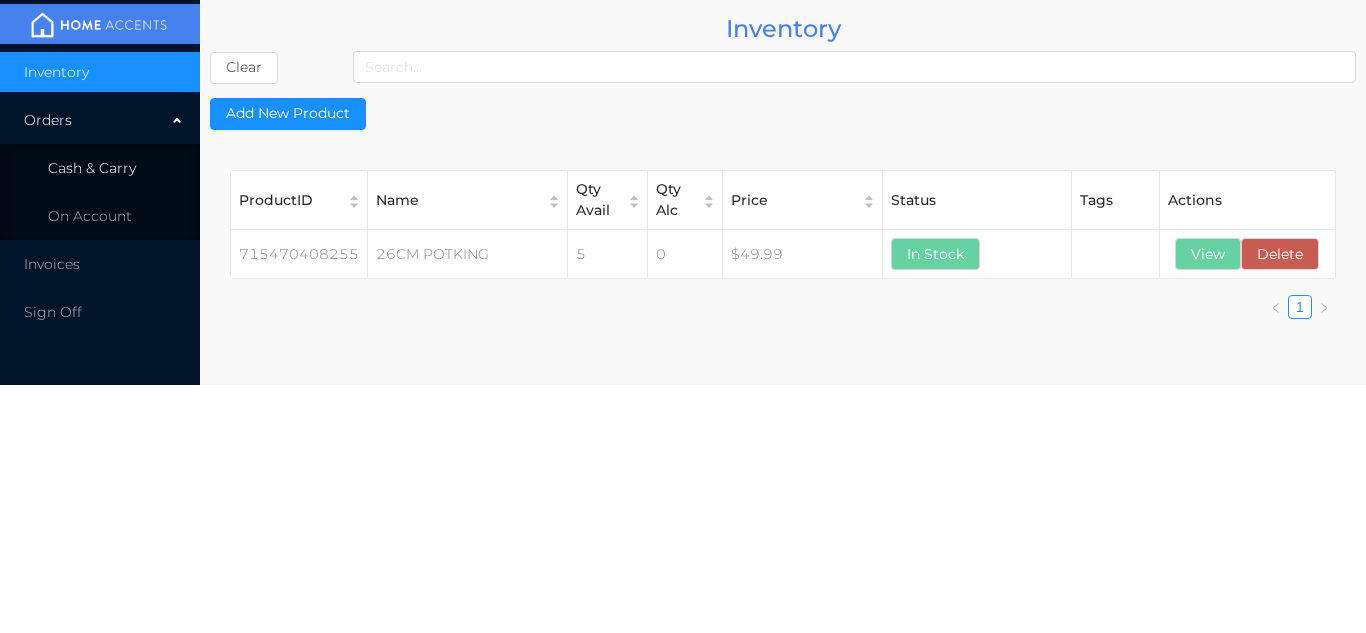 click on "Cash & Carry" at bounding box center [100, 168] 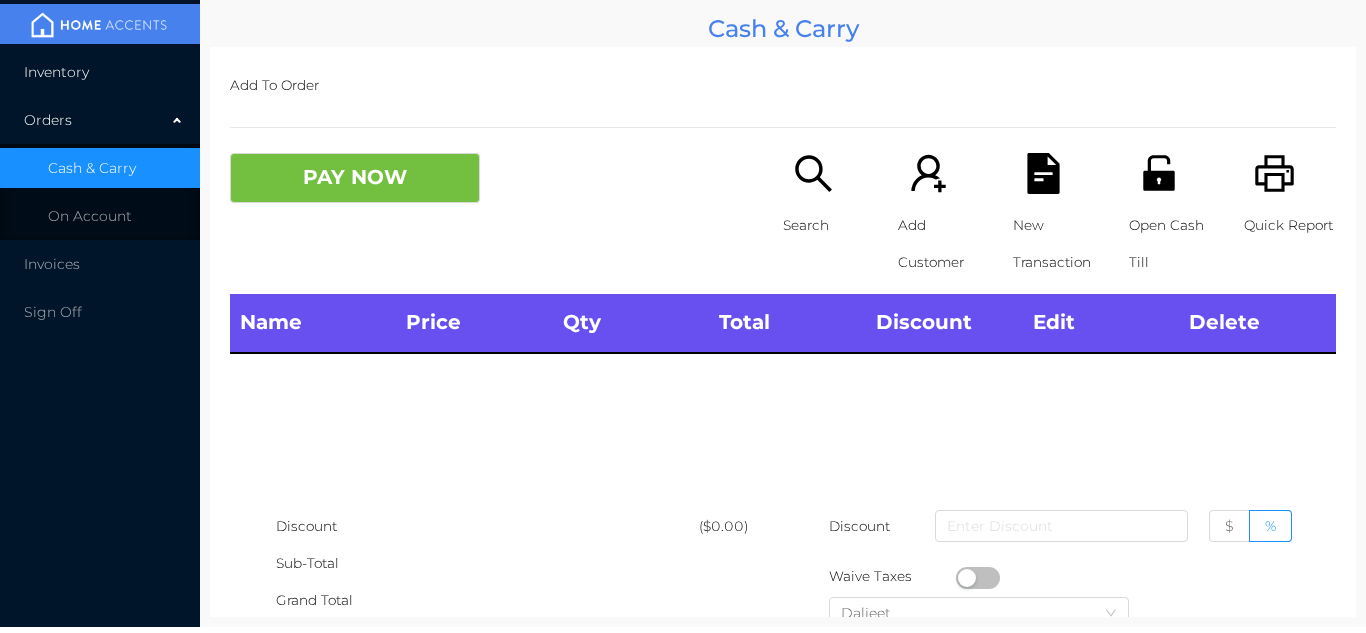 click on "Inventory" at bounding box center (100, 72) 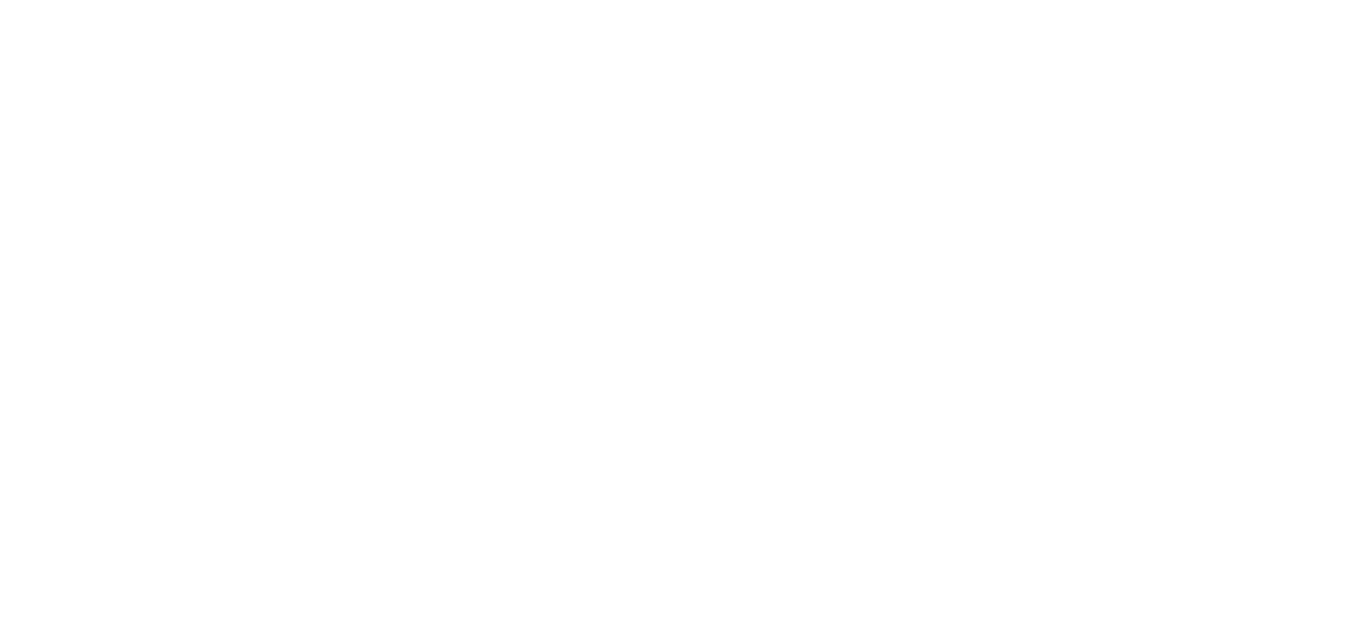 scroll, scrollTop: 0, scrollLeft: 0, axis: both 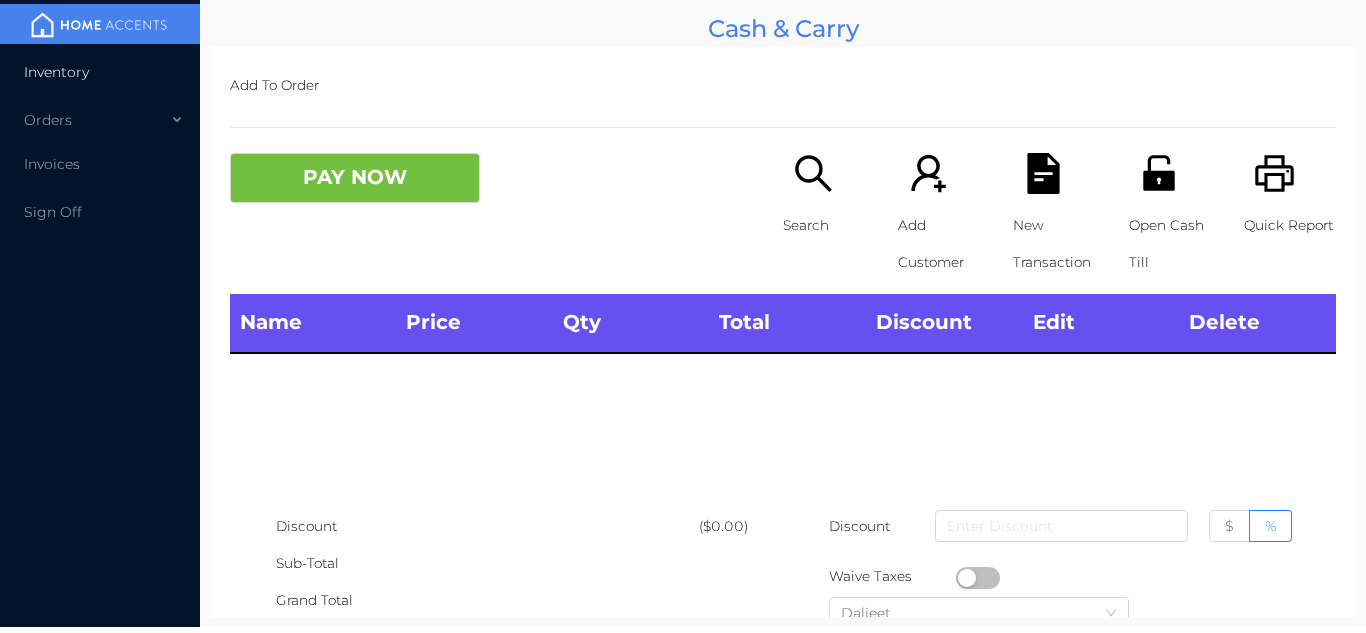 click on "Inventory" at bounding box center (100, 72) 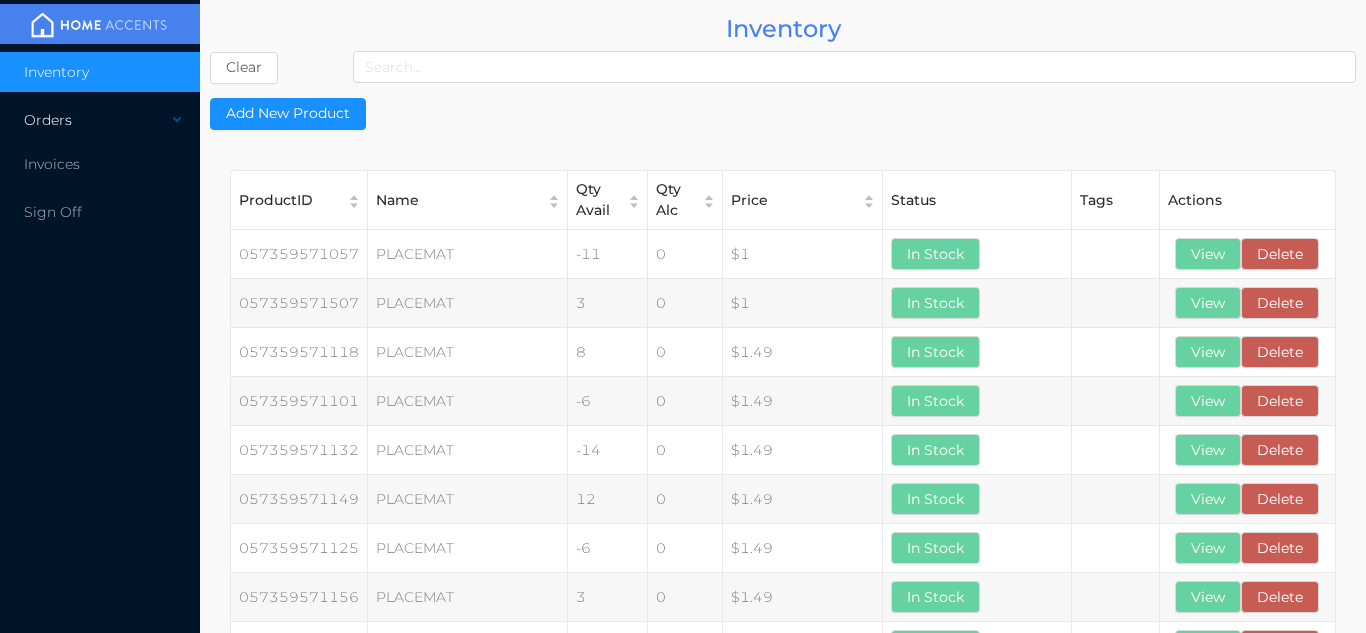 click on "Orders" at bounding box center (100, 120) 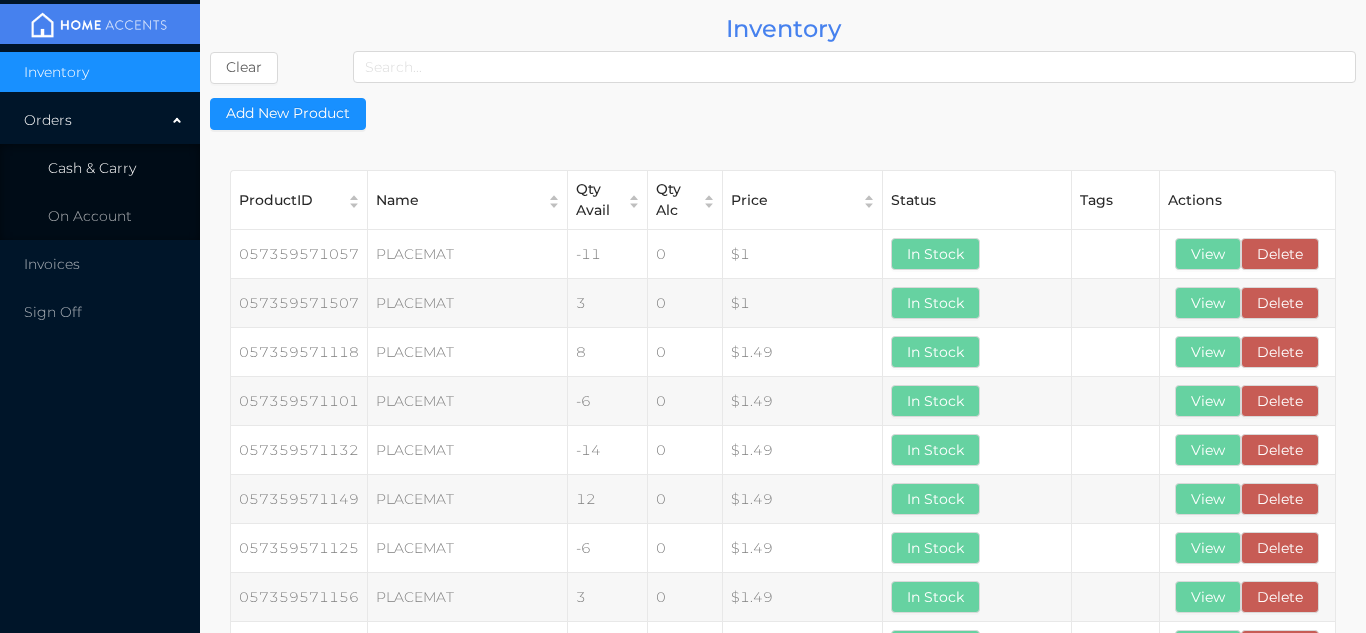 click on "Cash & Carry" at bounding box center (100, 168) 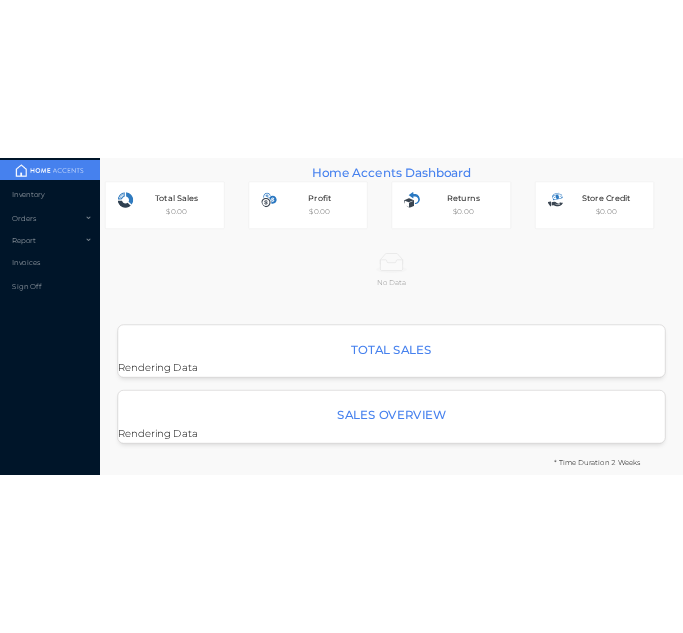 scroll, scrollTop: 0, scrollLeft: 0, axis: both 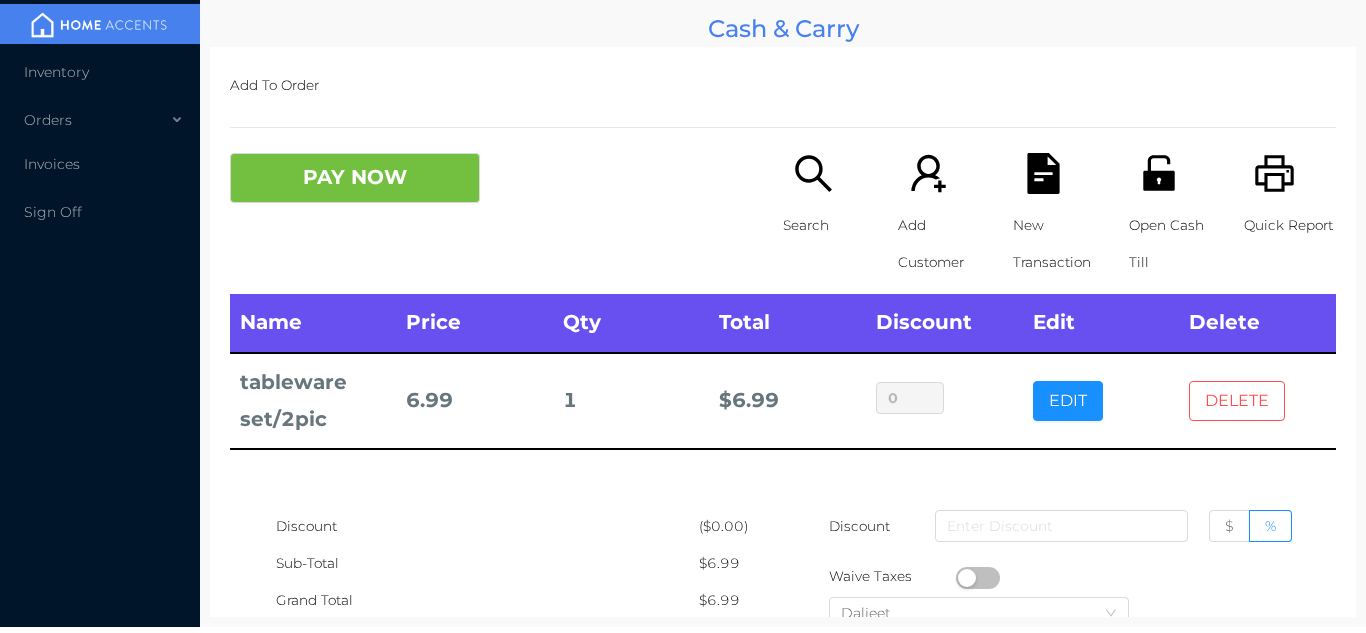 click on "DELETE" at bounding box center (1237, 401) 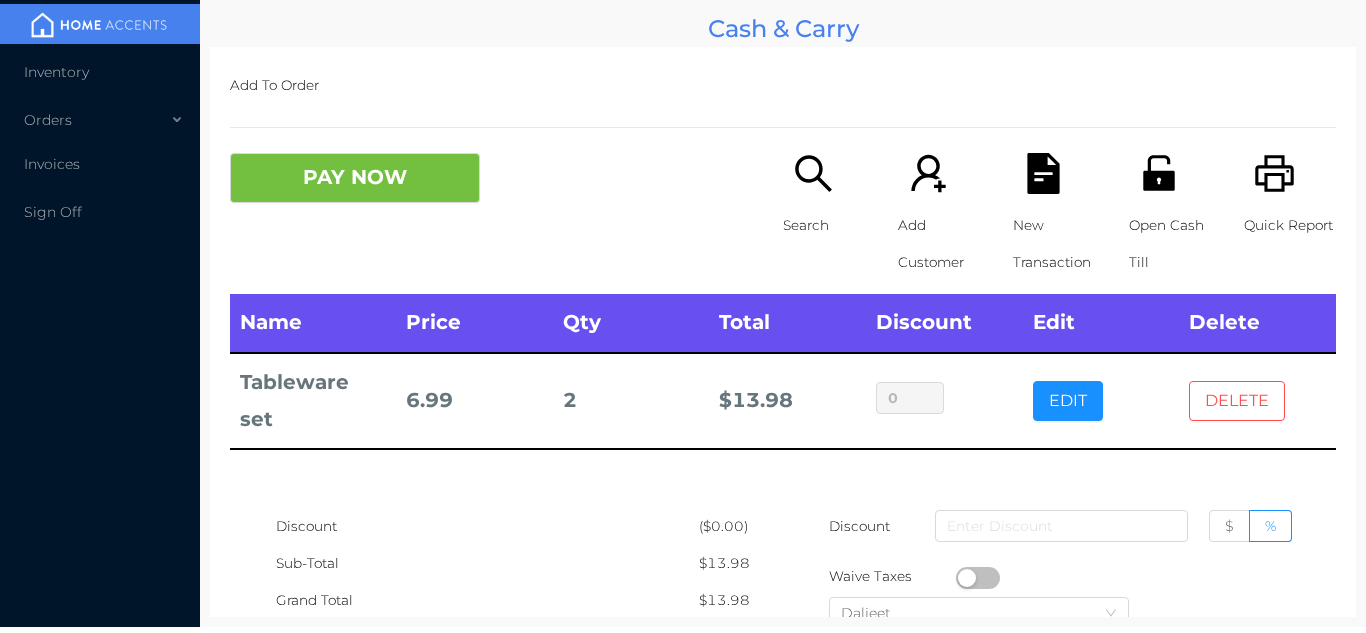 click on "DELETE" at bounding box center [1237, 401] 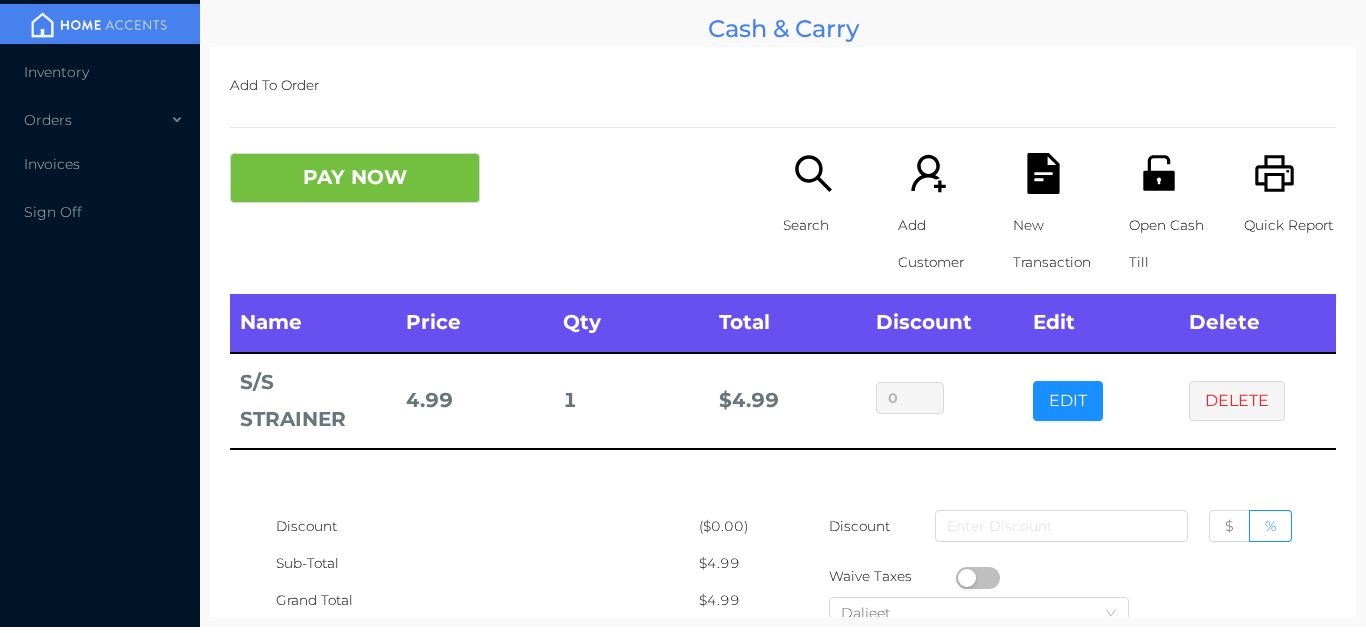 click on "Name Price Qty Total Discount Edit Delete S/S  STRAINER 4.99 1 $ 4.99 0 EDIT DELETE" at bounding box center [783, 400] 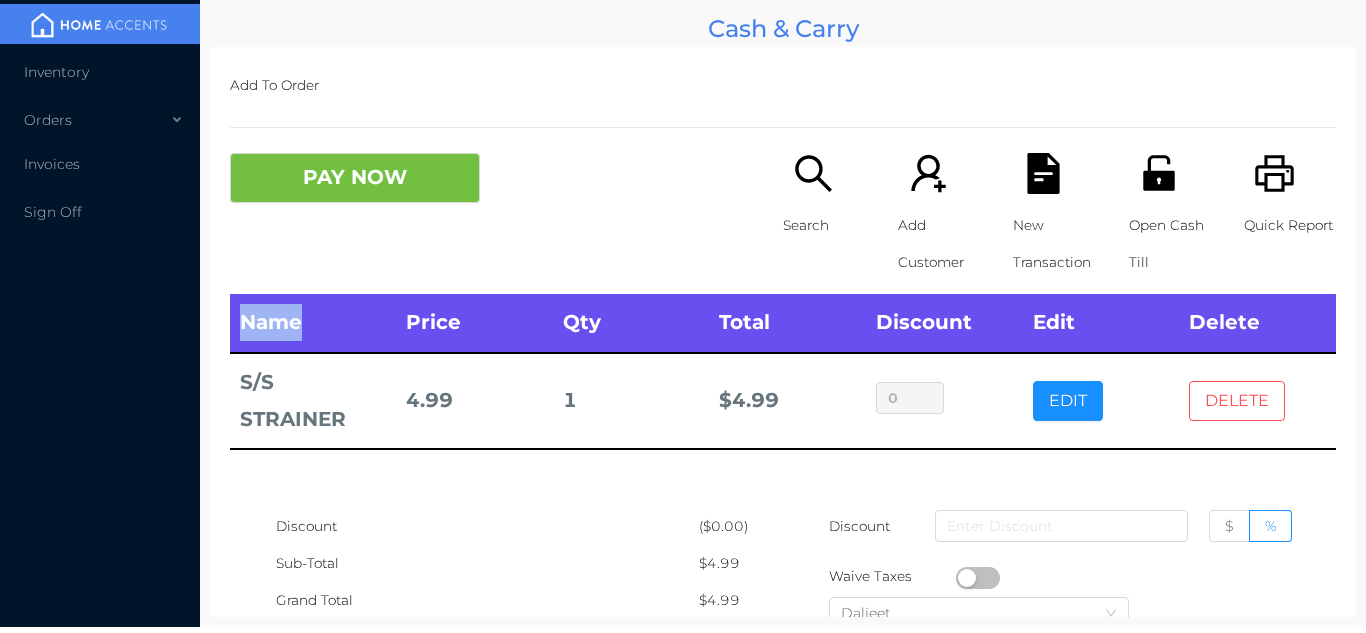 click on "DELETE" at bounding box center (1237, 401) 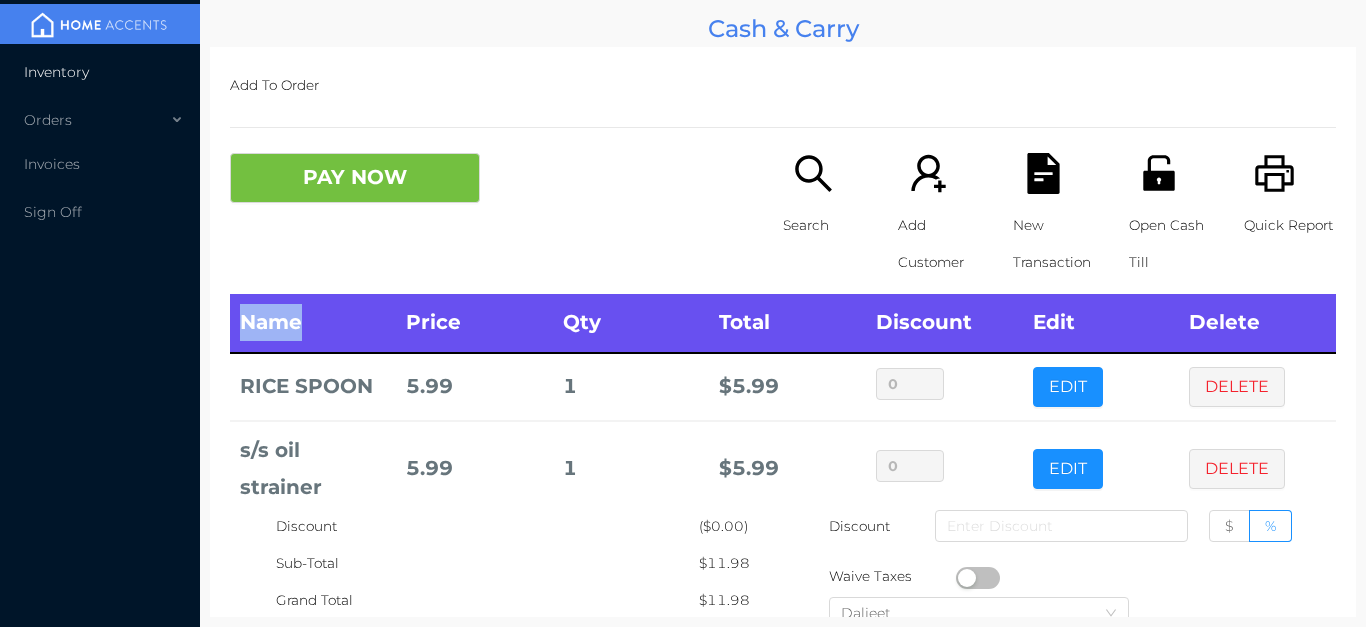 click on "Inventory" at bounding box center (56, 72) 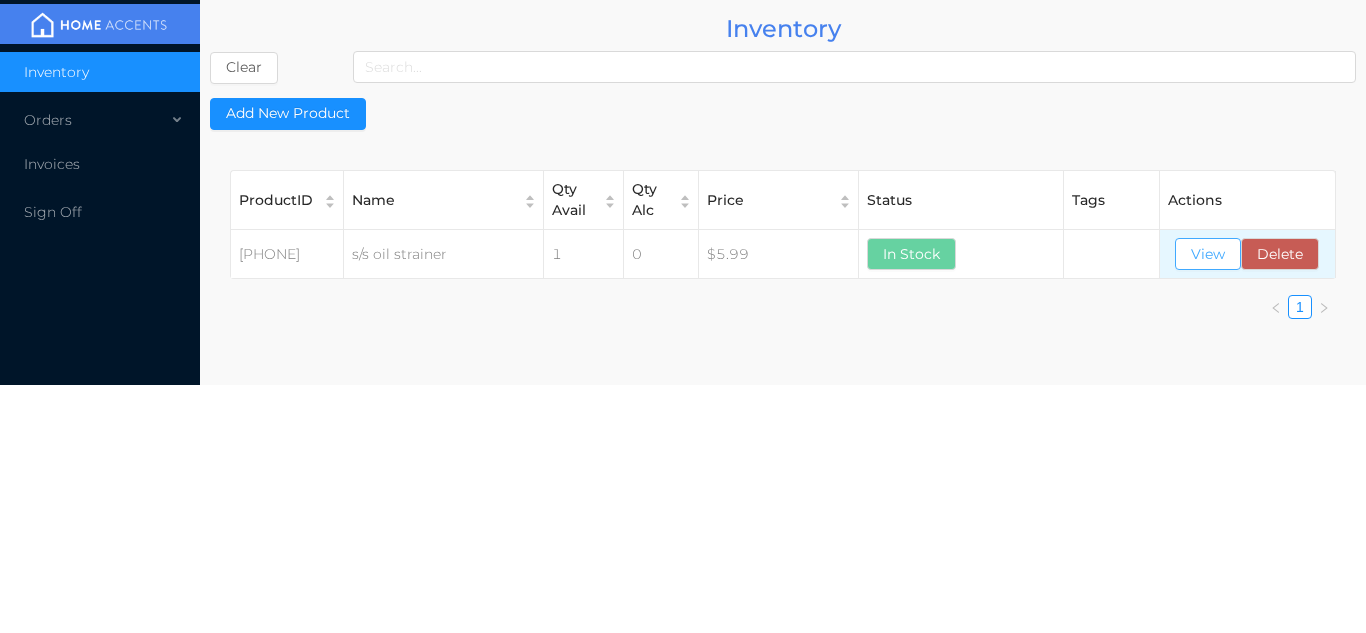 click on "View" at bounding box center [1208, 254] 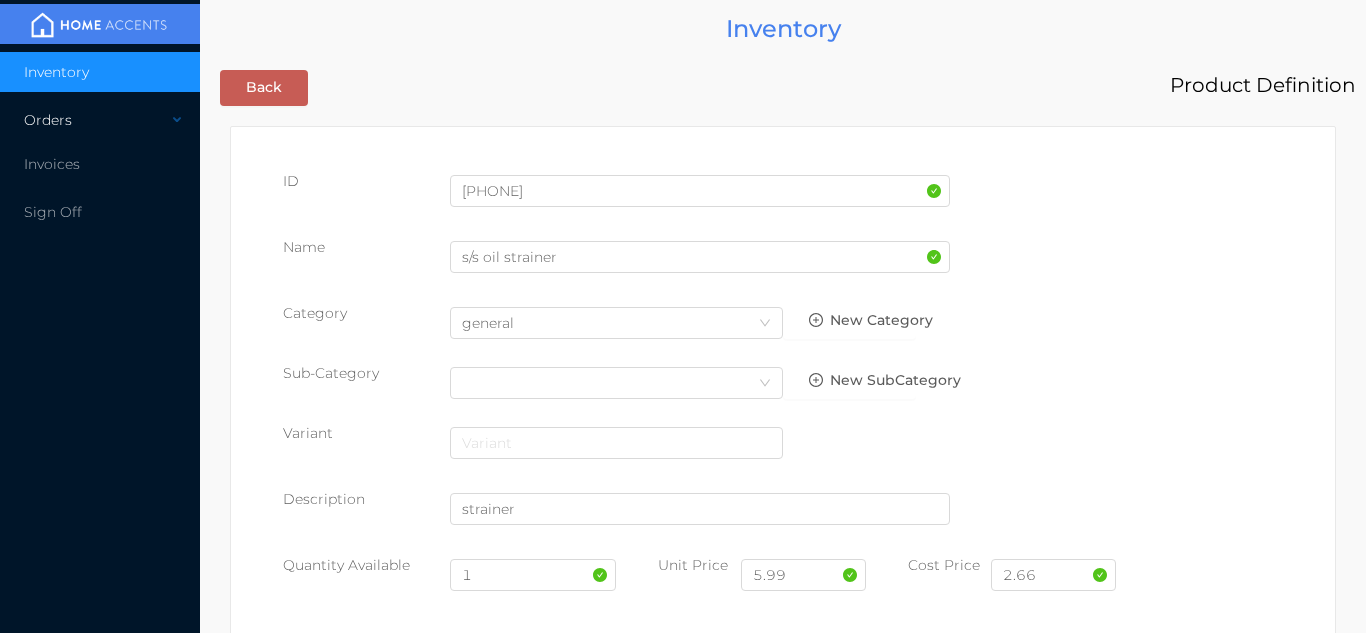 click on "Orders" at bounding box center [100, 120] 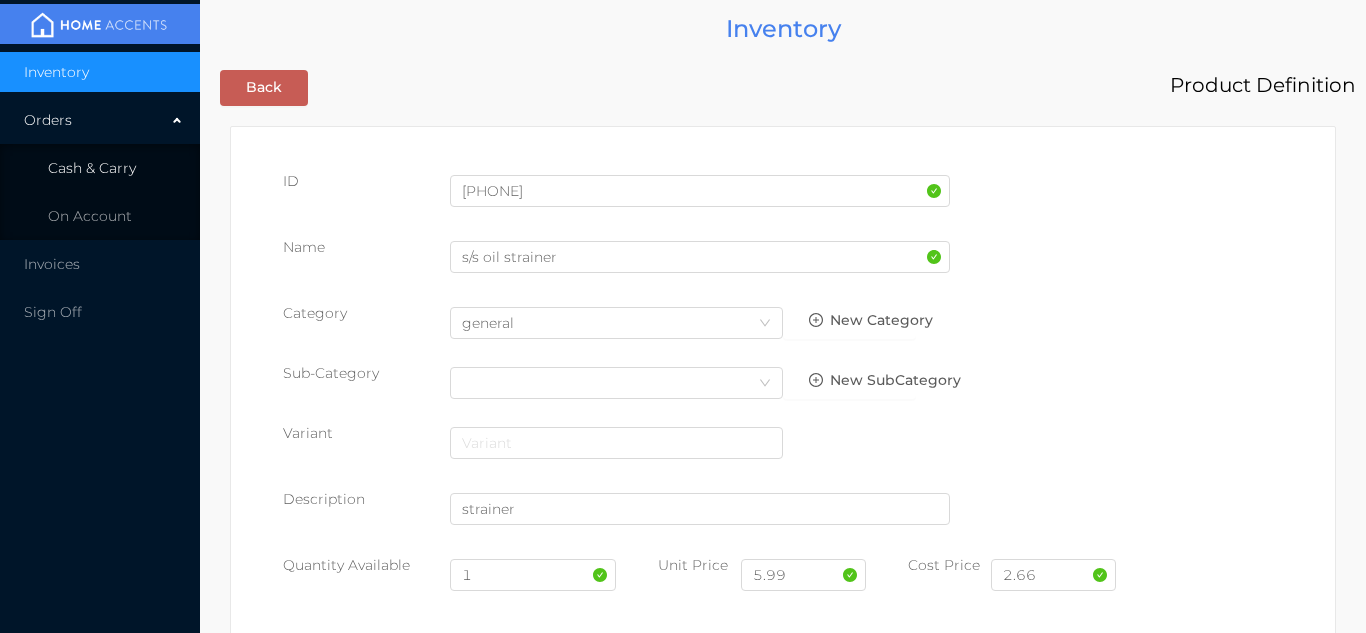 click on "Cash & Carry" at bounding box center [92, 168] 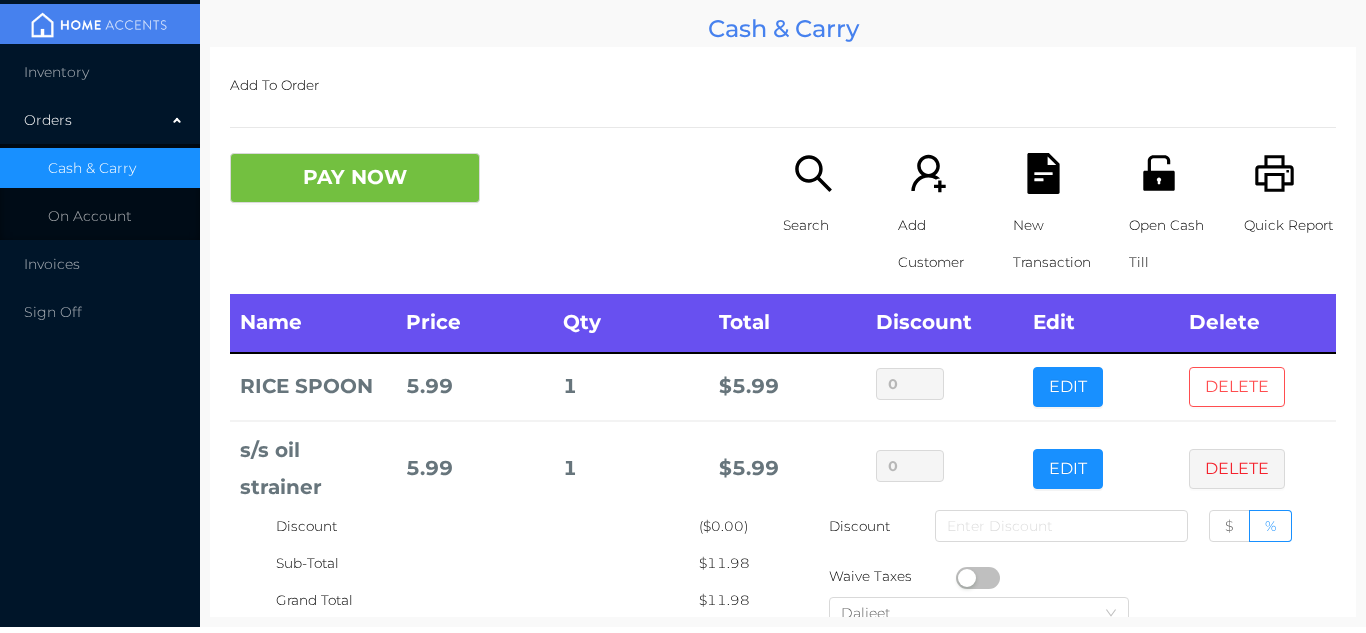 click on "DELETE" at bounding box center [1237, 387] 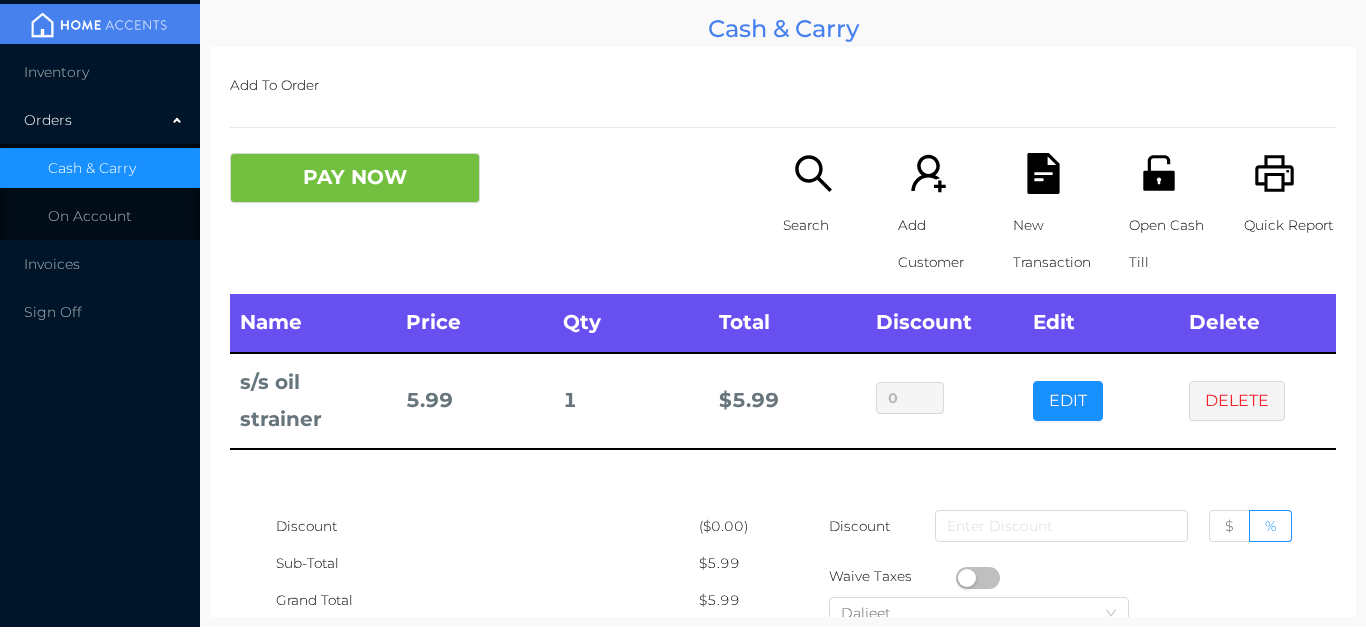click on "Name Price Qty Total Discount Edit Delete s/s oil strainer 5.99 1 $ 5.99 0 EDIT DELETE" at bounding box center (783, 400) 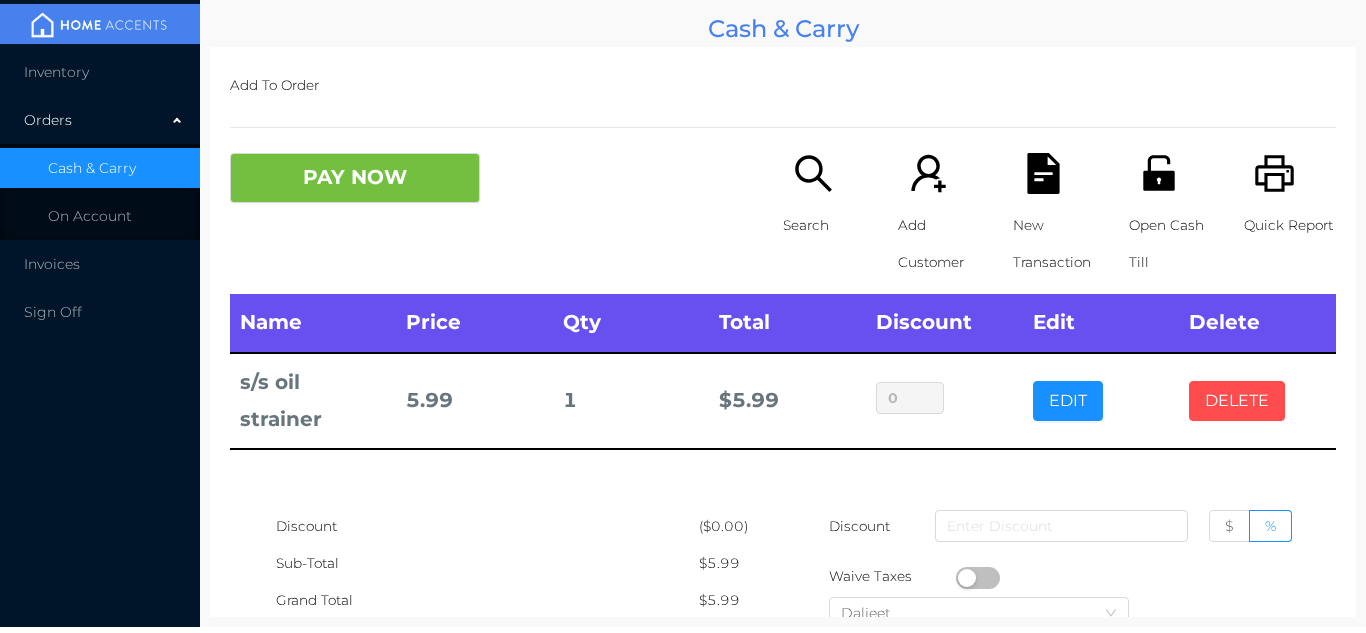click on "DELETE" at bounding box center [1237, 401] 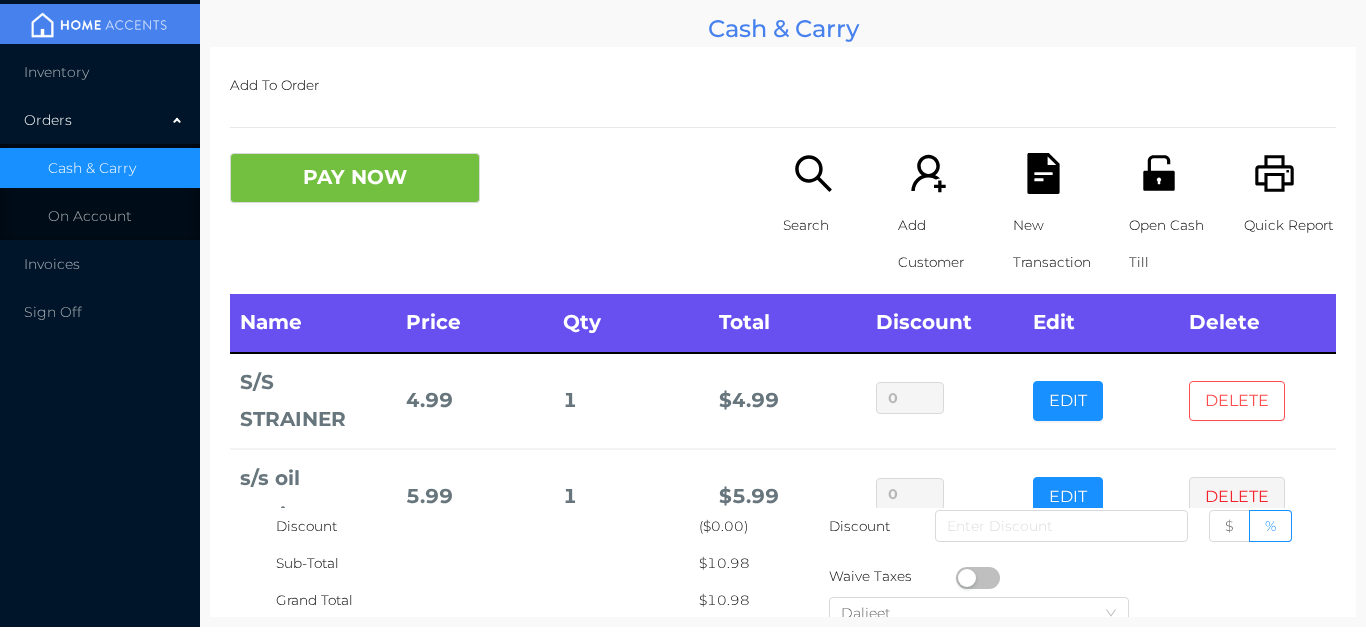 click on "DELETE" at bounding box center [1237, 401] 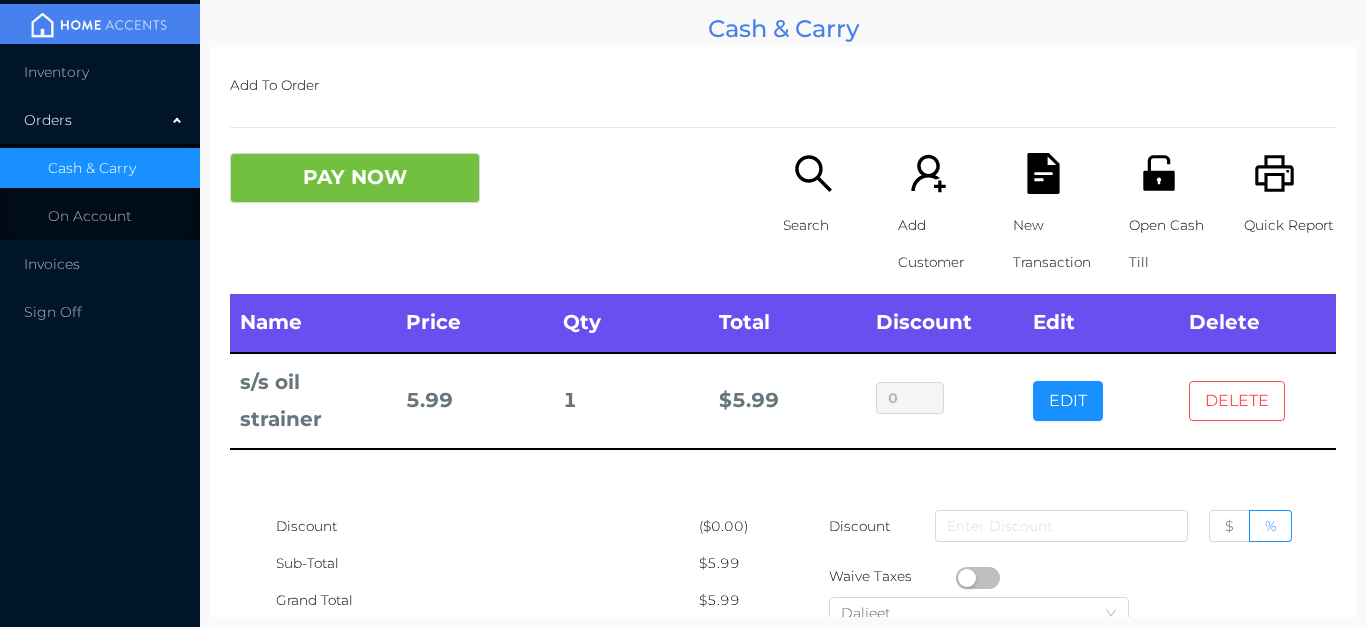 click on "DELETE" at bounding box center (1237, 401) 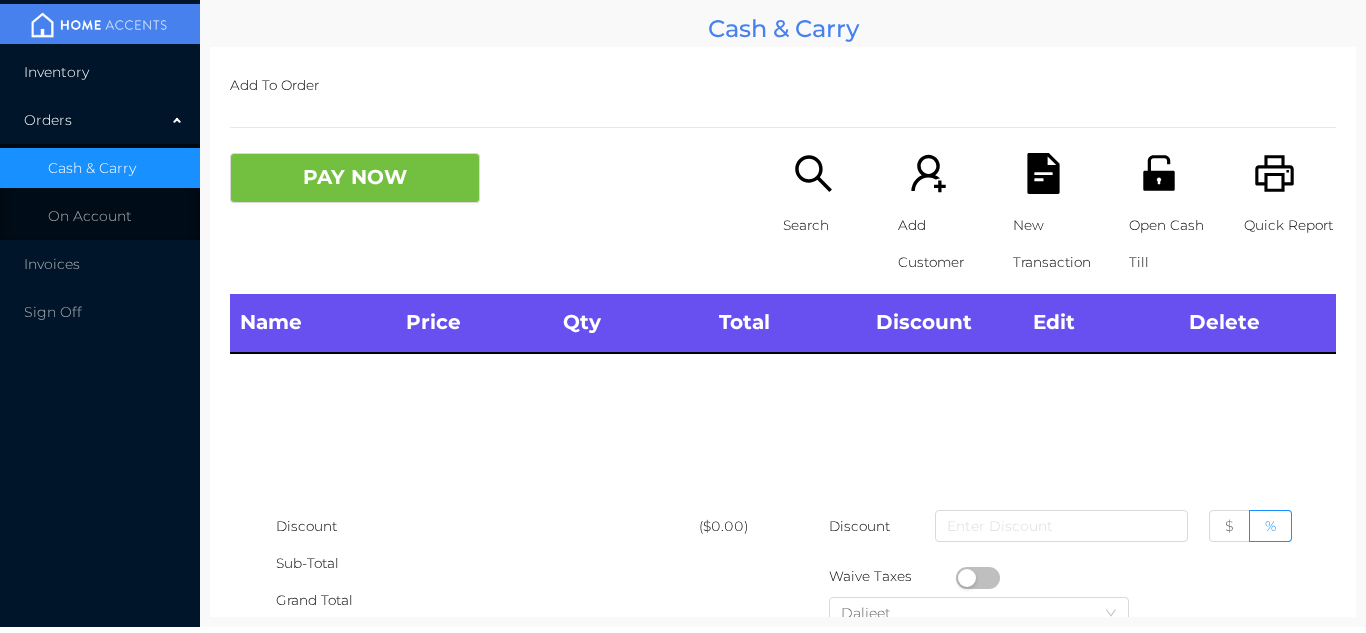 click on "Inventory" at bounding box center [100, 72] 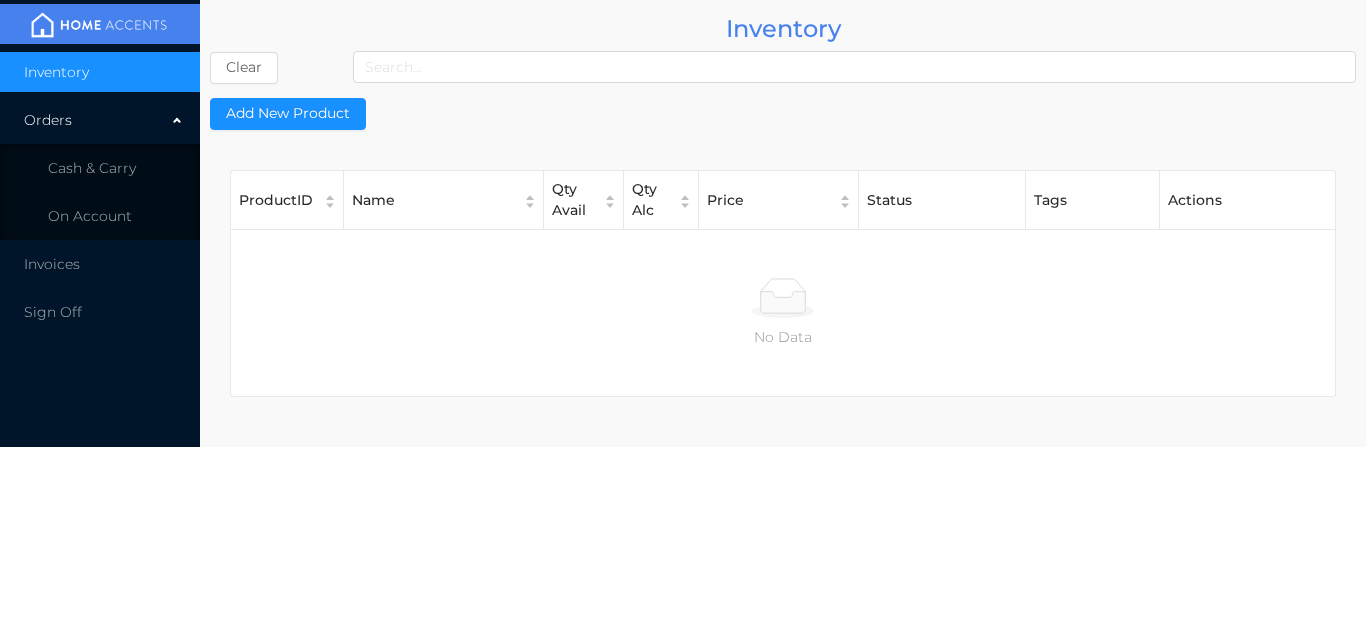 click on "Orders" at bounding box center (100, 120) 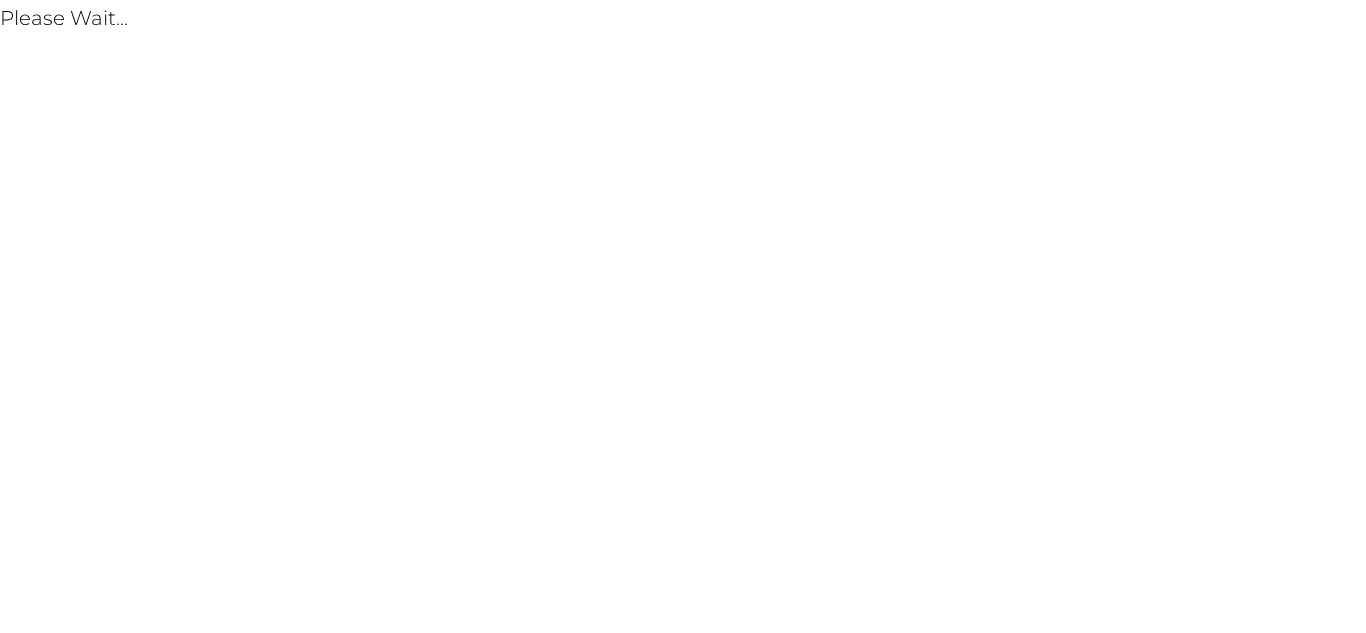 scroll, scrollTop: 0, scrollLeft: 0, axis: both 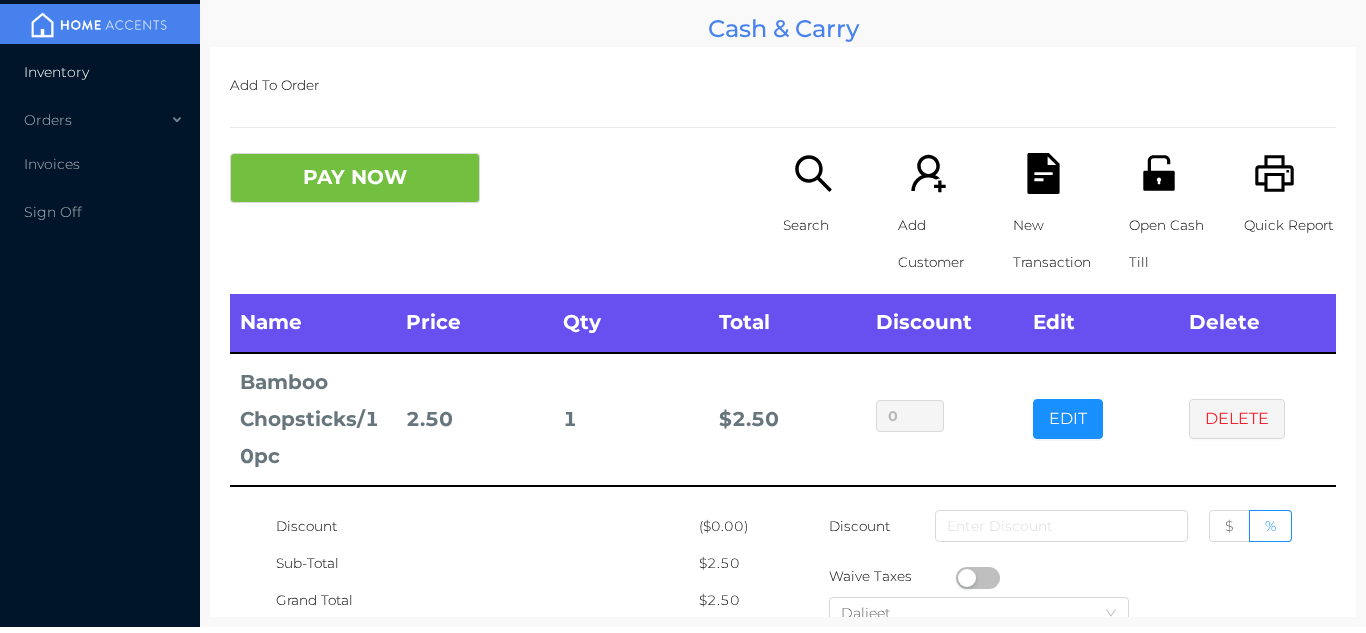 click on "Inventory" at bounding box center [100, 72] 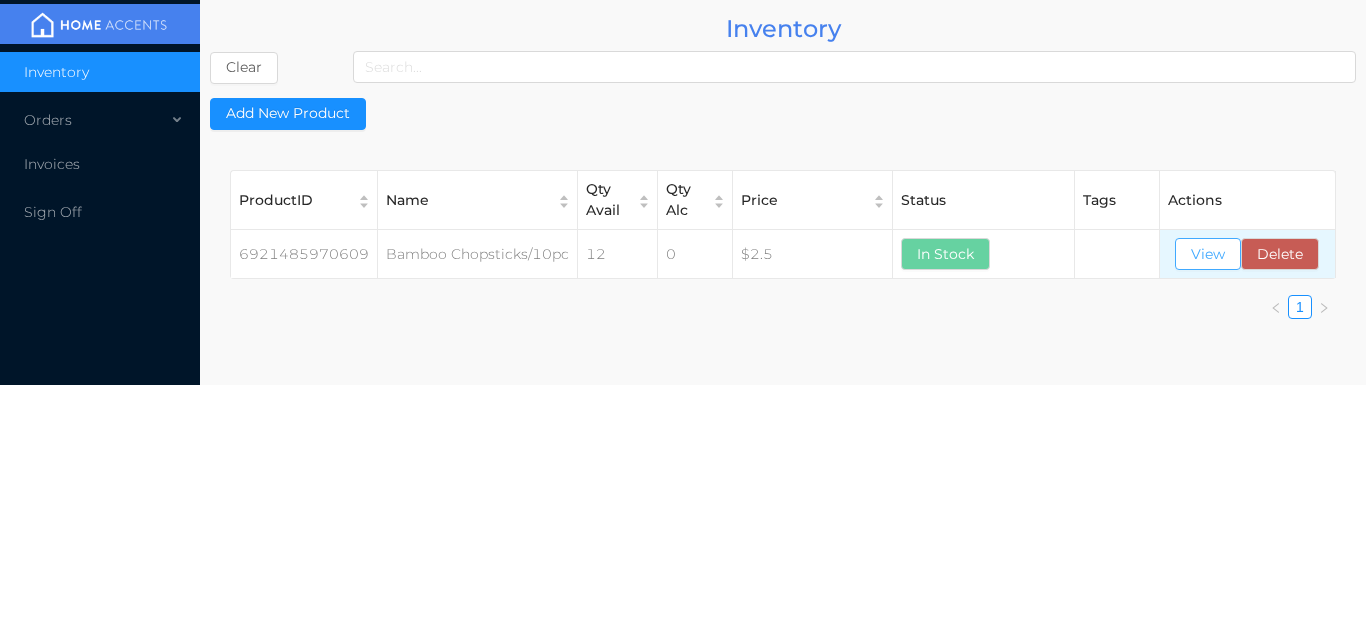 click on "View" at bounding box center (1208, 254) 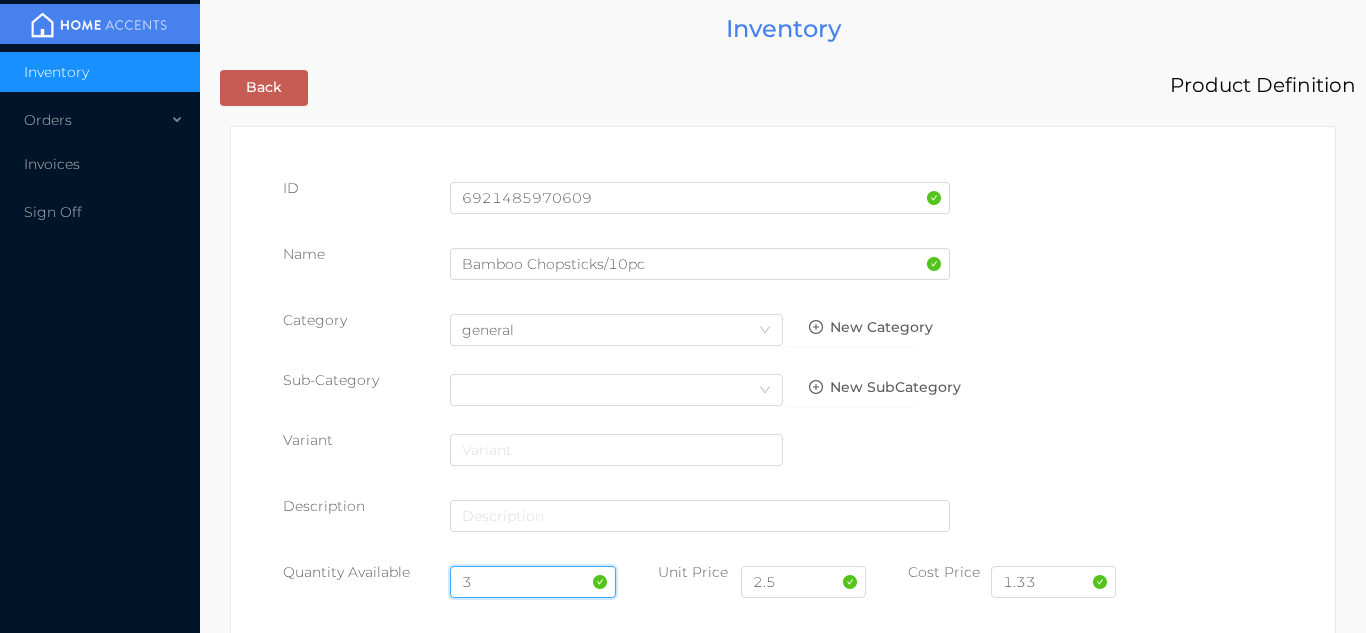 click on "3" at bounding box center [533, 582] 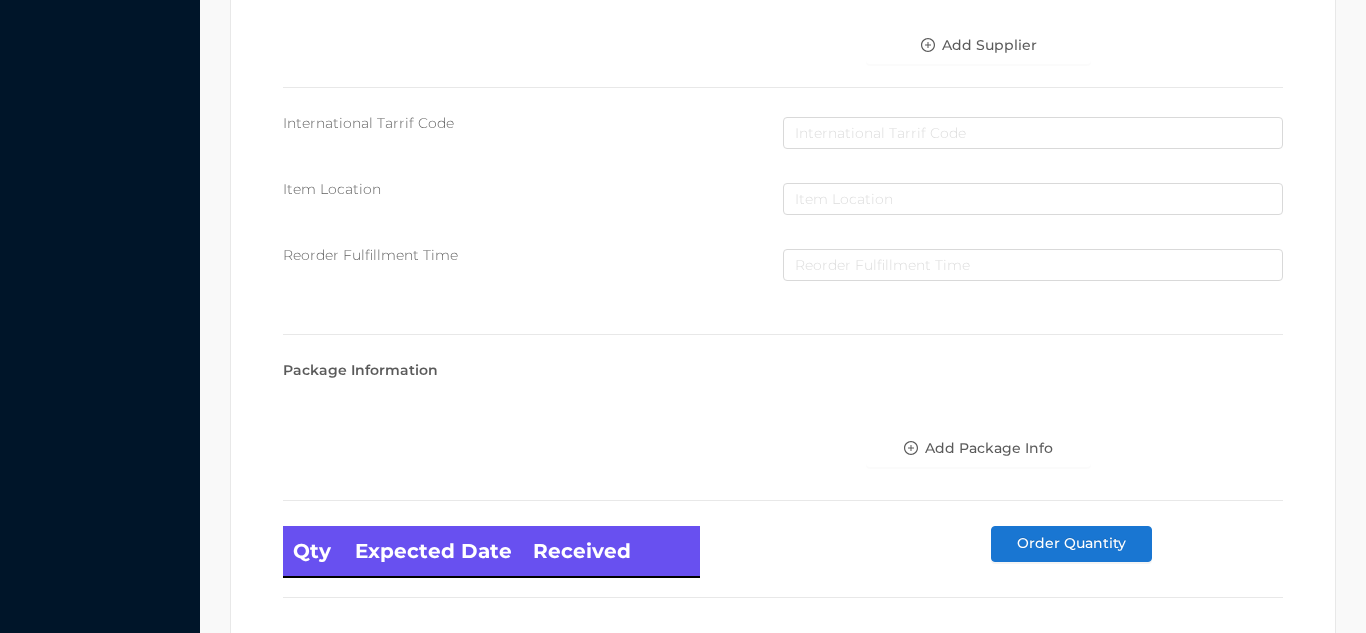 scroll, scrollTop: 1135, scrollLeft: 0, axis: vertical 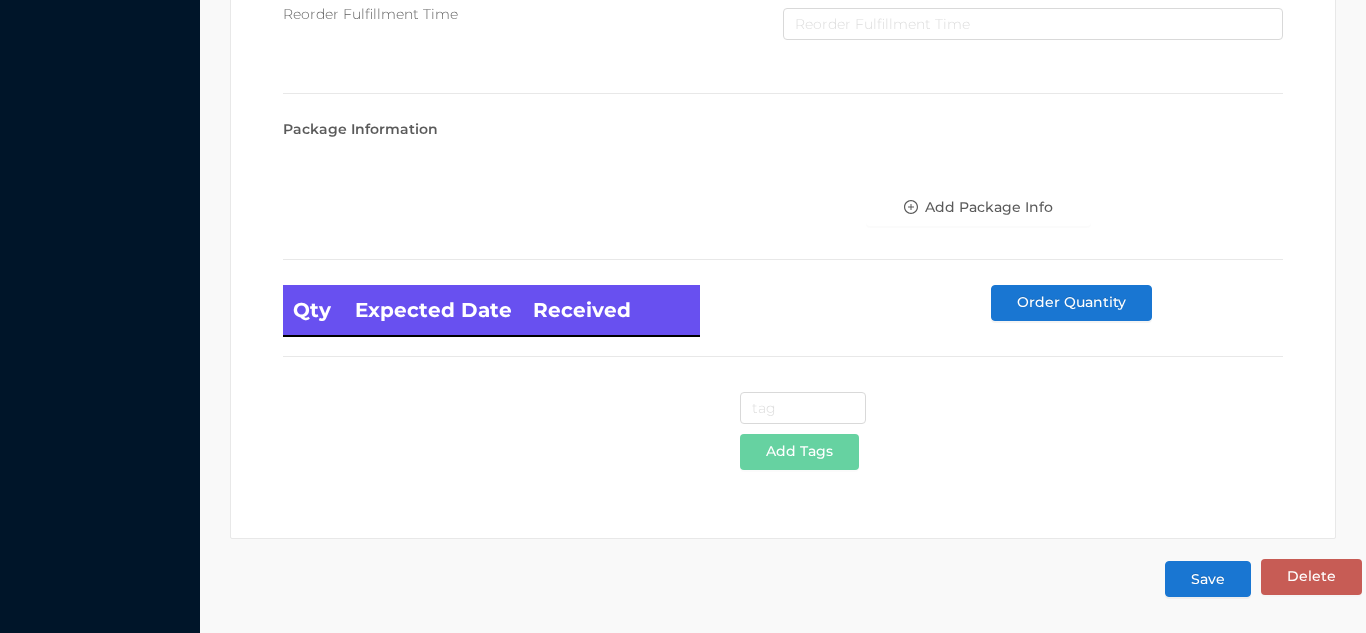 type on "12" 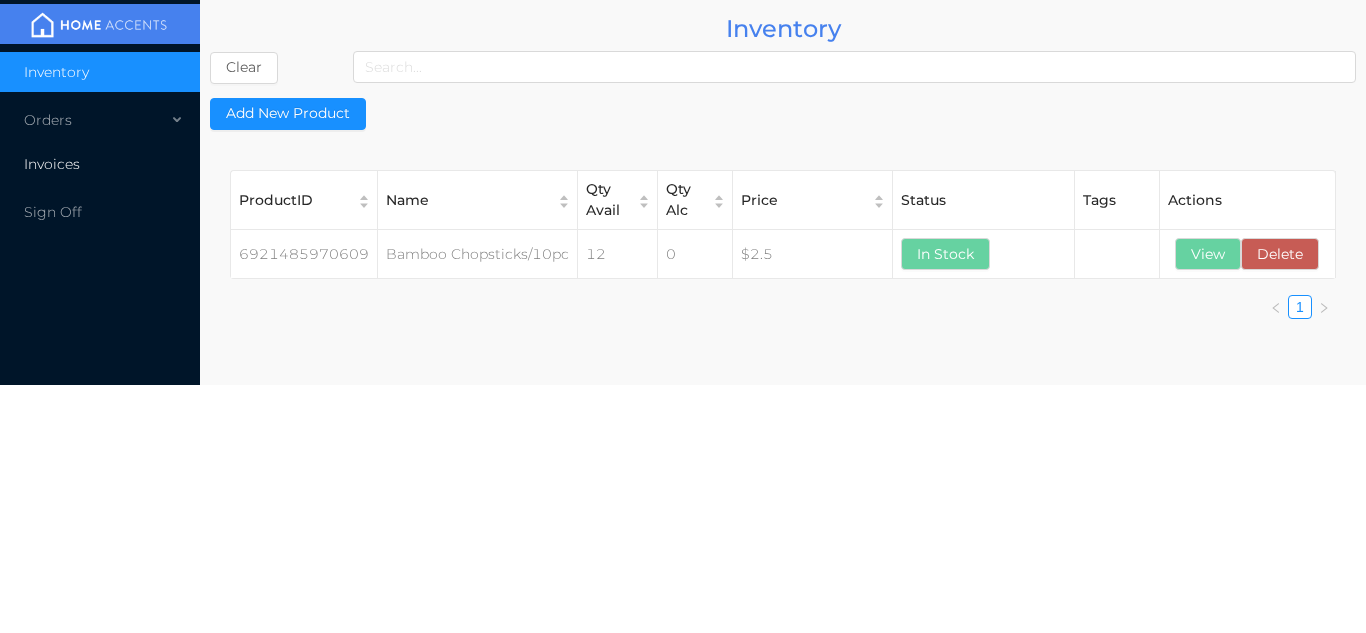 click on "Invoices" at bounding box center [100, 164] 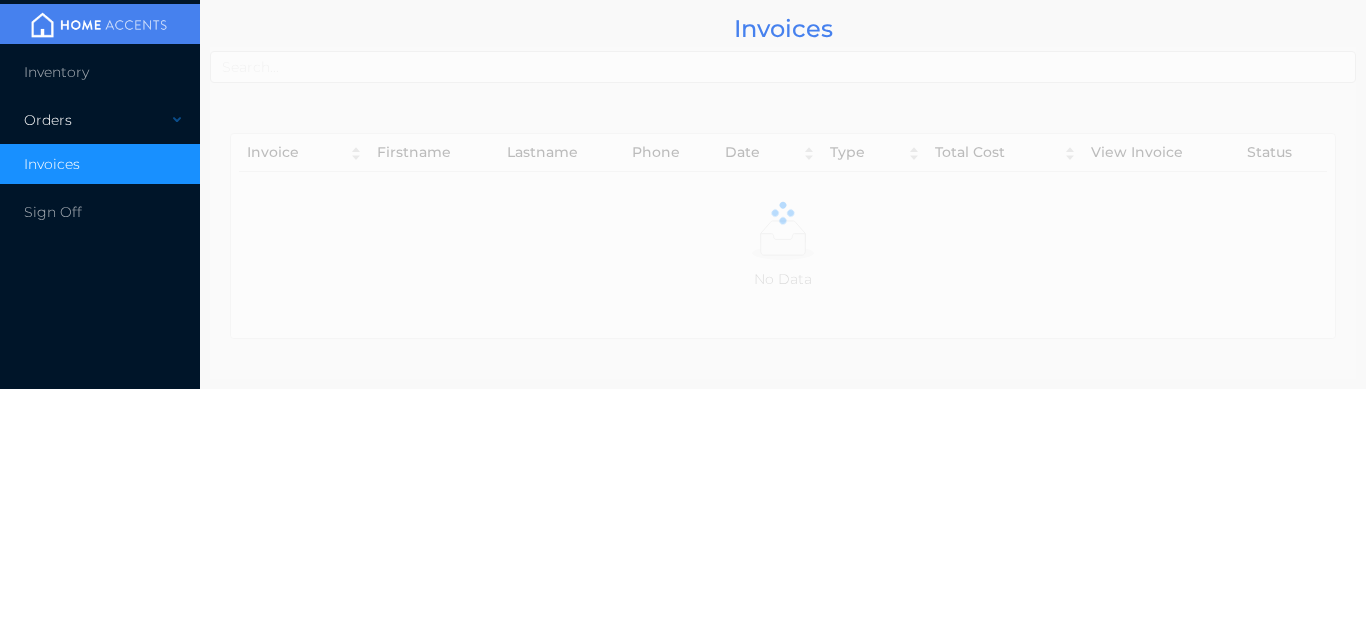 click on "Orders" at bounding box center [100, 120] 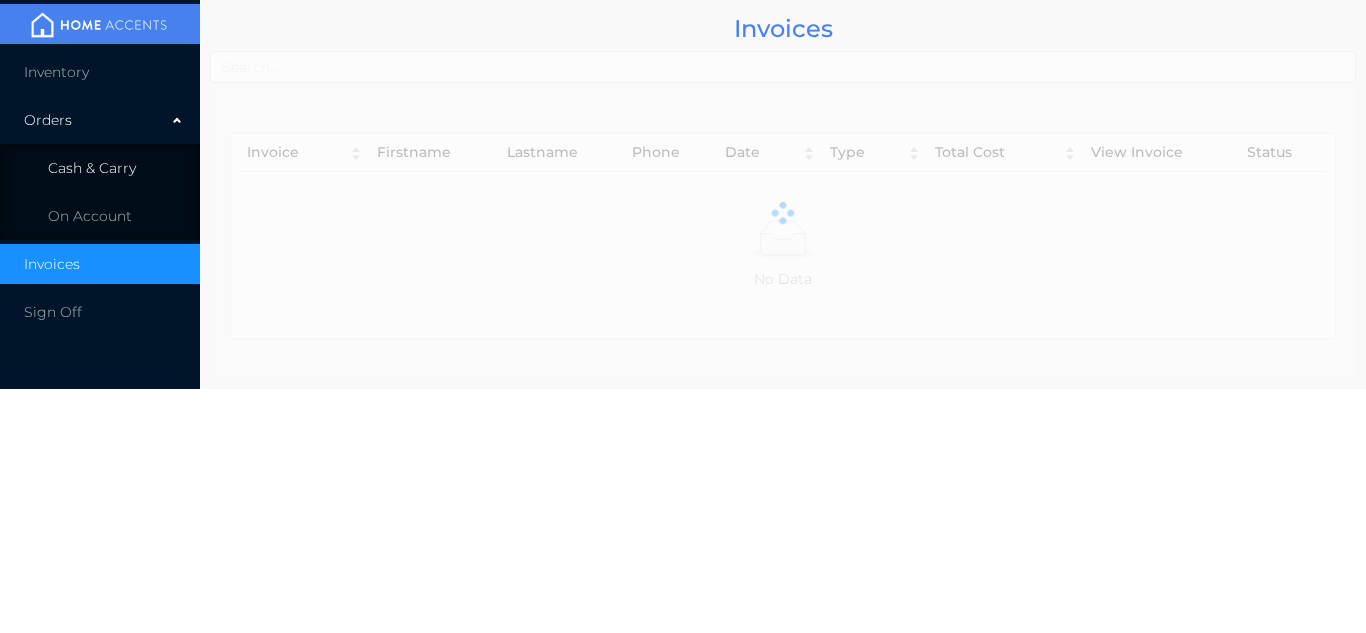 click on "Cash & Carry" at bounding box center (100, 168) 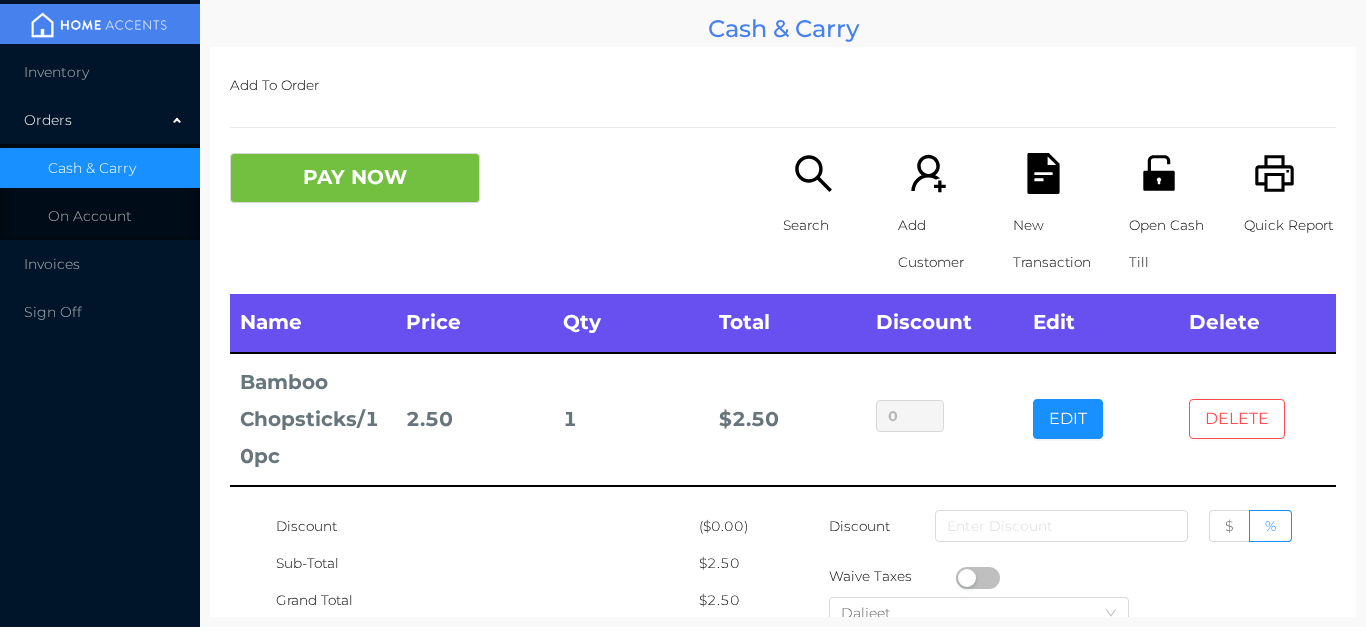 click on "DELETE" at bounding box center (1237, 419) 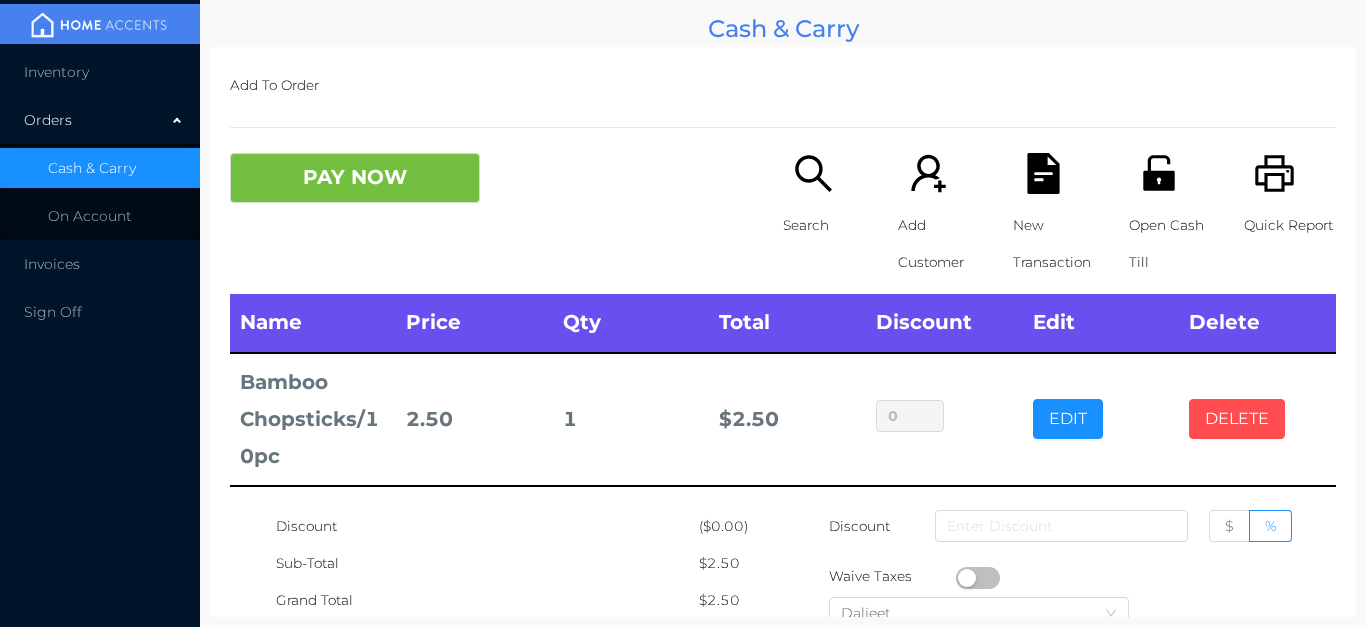 click on "DELETE" at bounding box center (1237, 419) 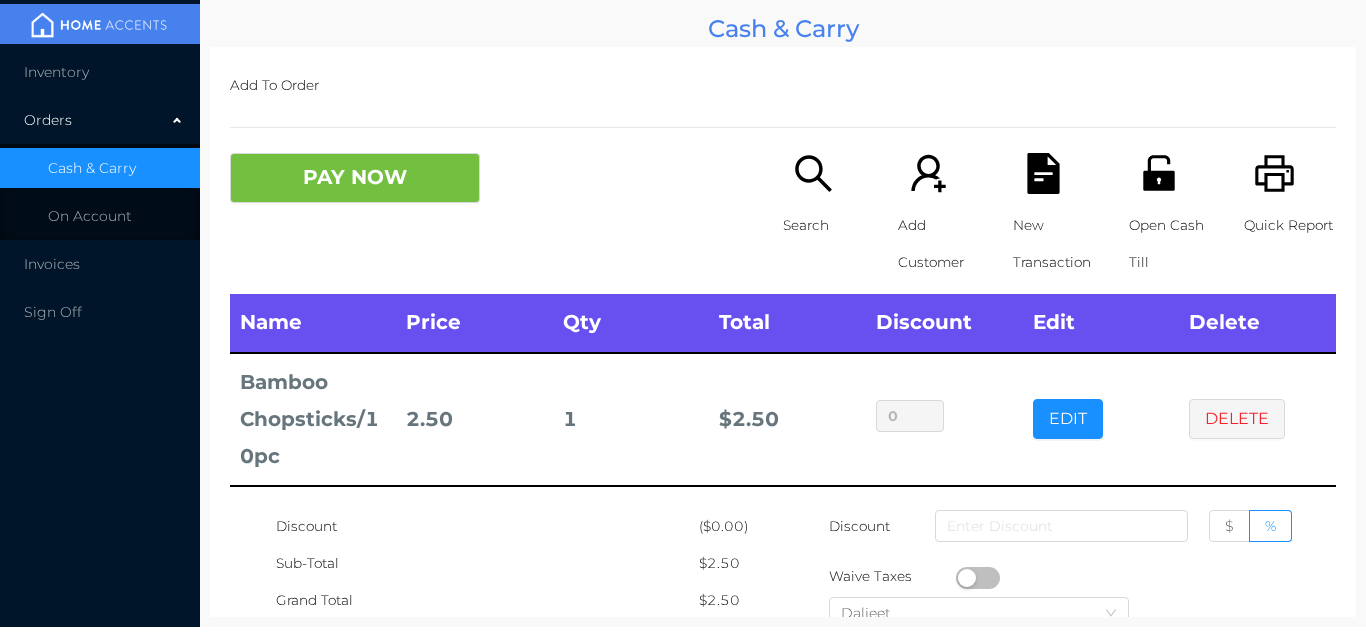 scroll, scrollTop: 205, scrollLeft: 0, axis: vertical 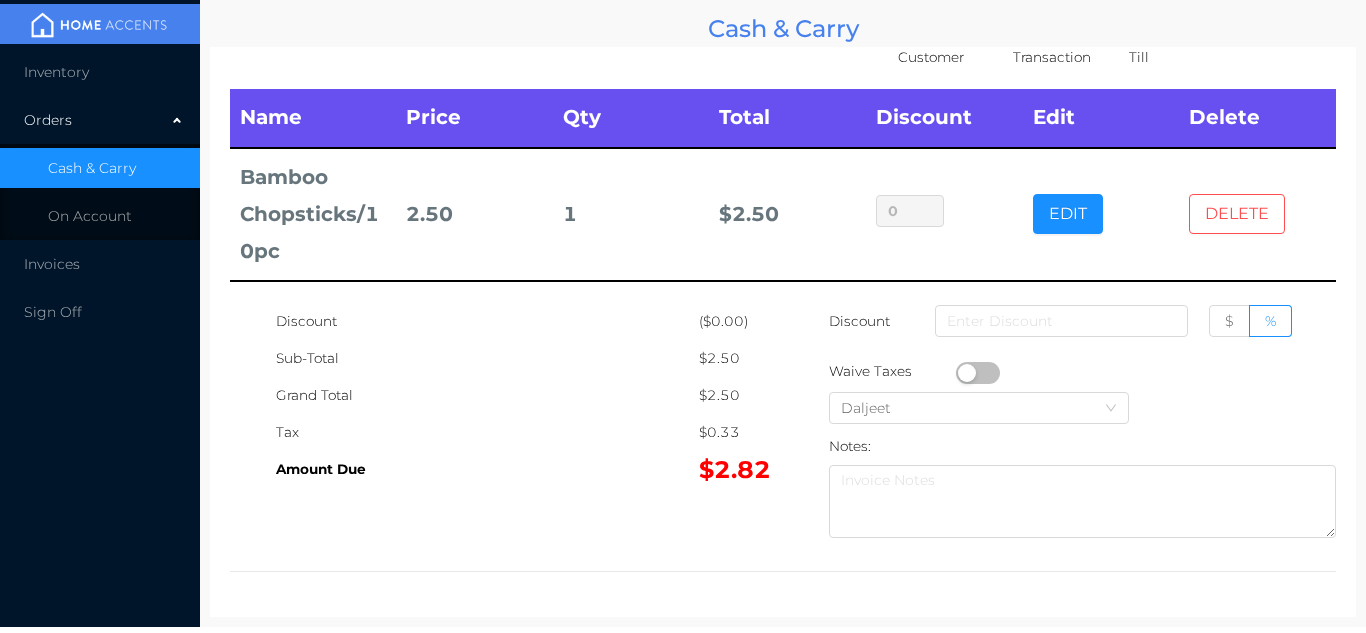 click on "DELETE" at bounding box center [1237, 214] 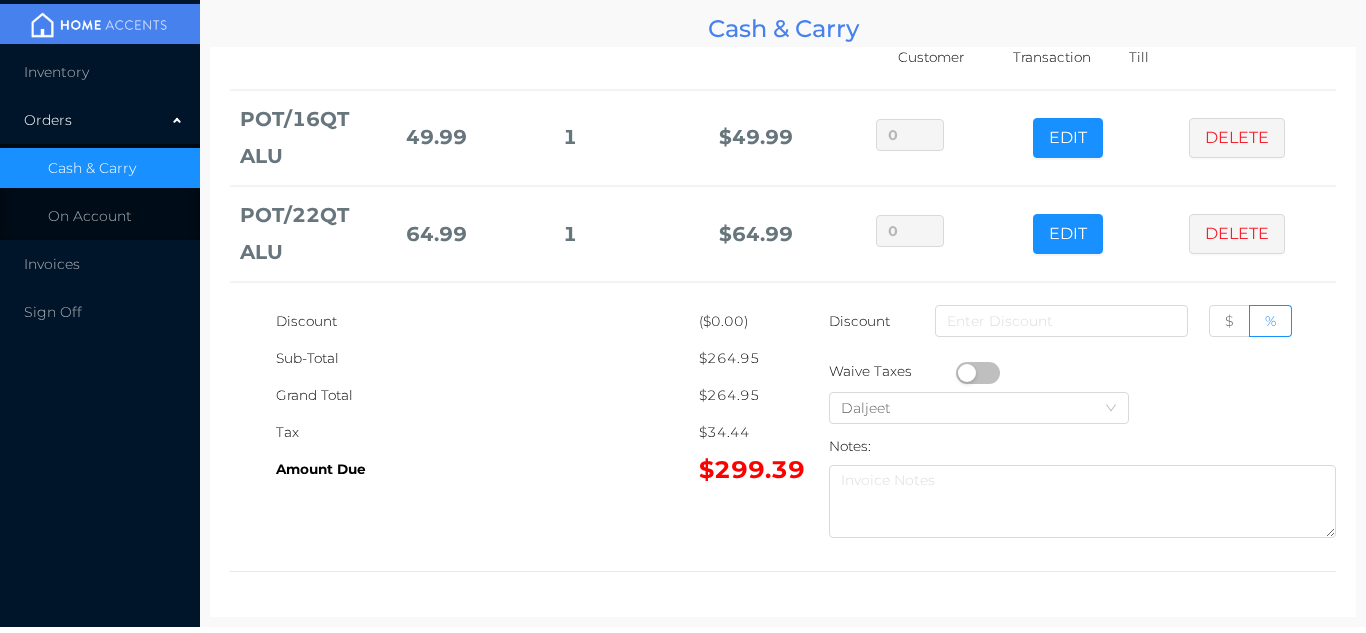 scroll, scrollTop: 319, scrollLeft: 0, axis: vertical 